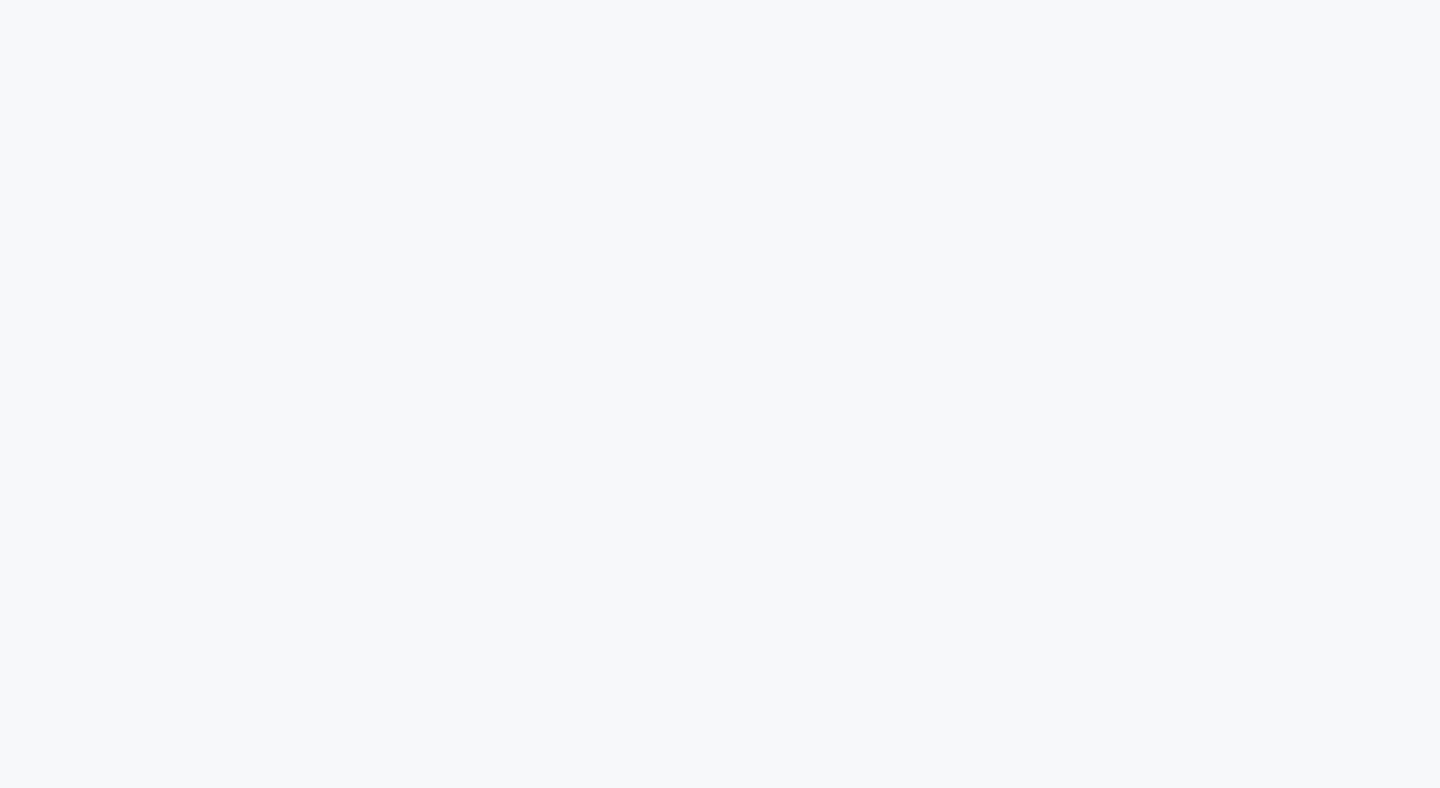 scroll, scrollTop: 0, scrollLeft: 0, axis: both 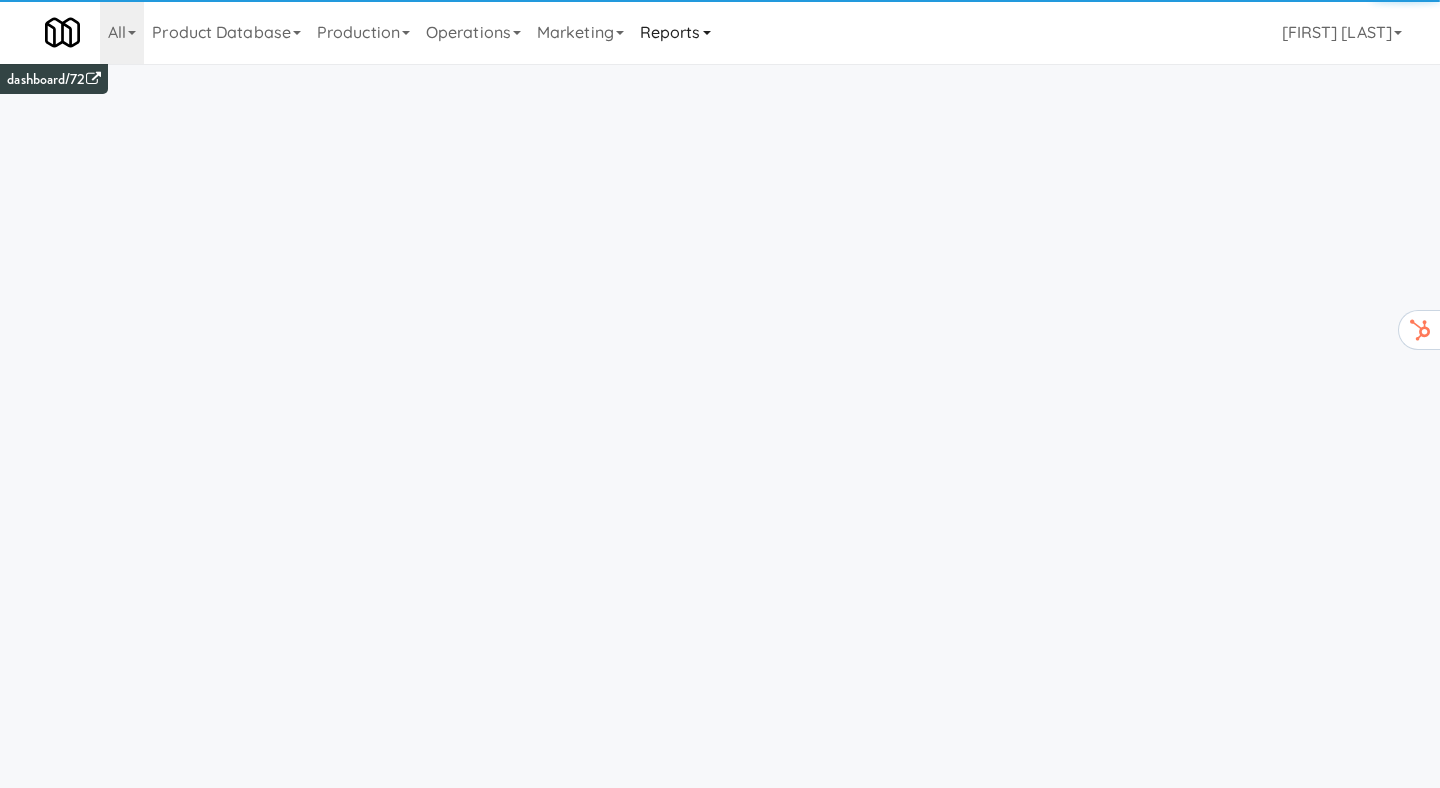 click on "Reports" at bounding box center (675, 32) 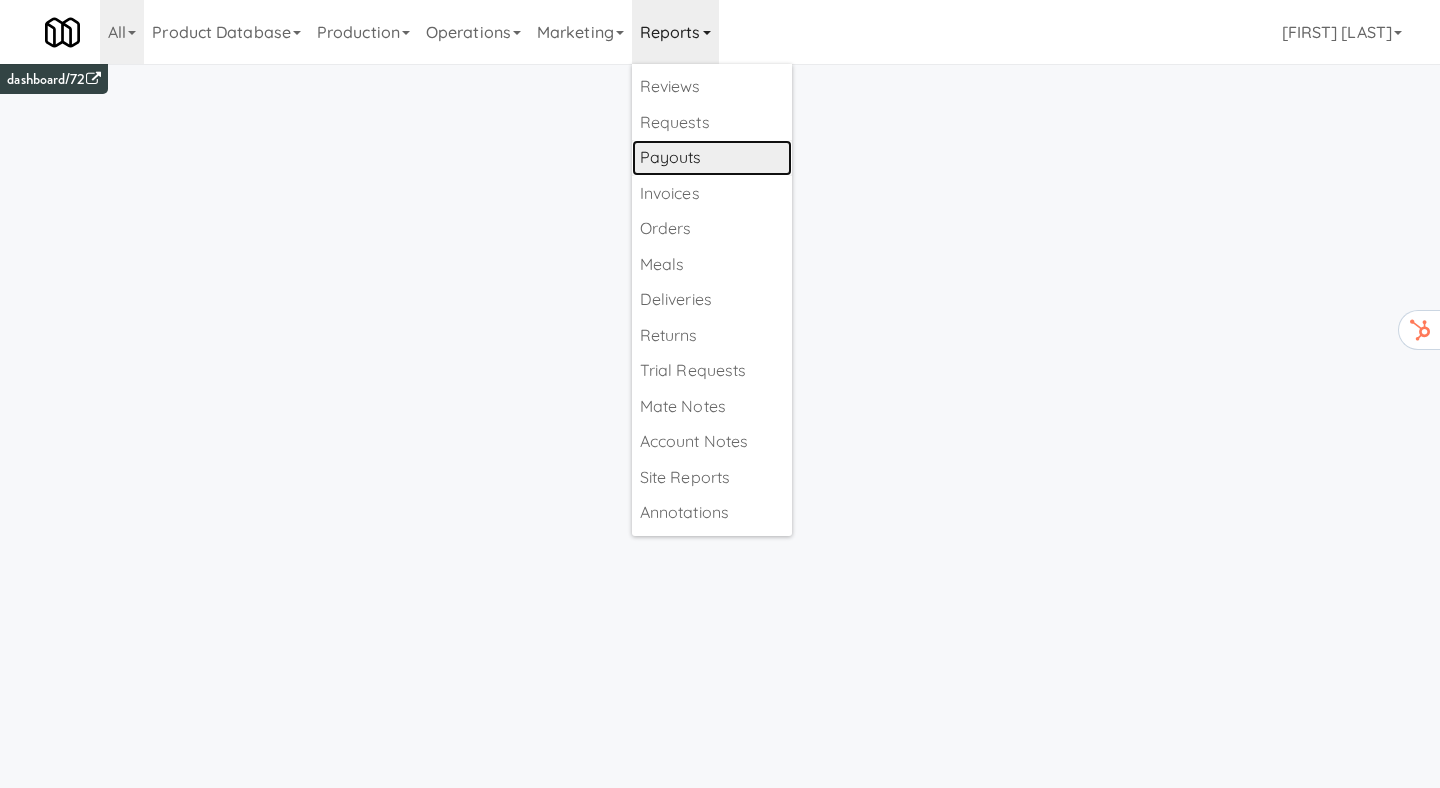 click on "Payouts" at bounding box center [712, 158] 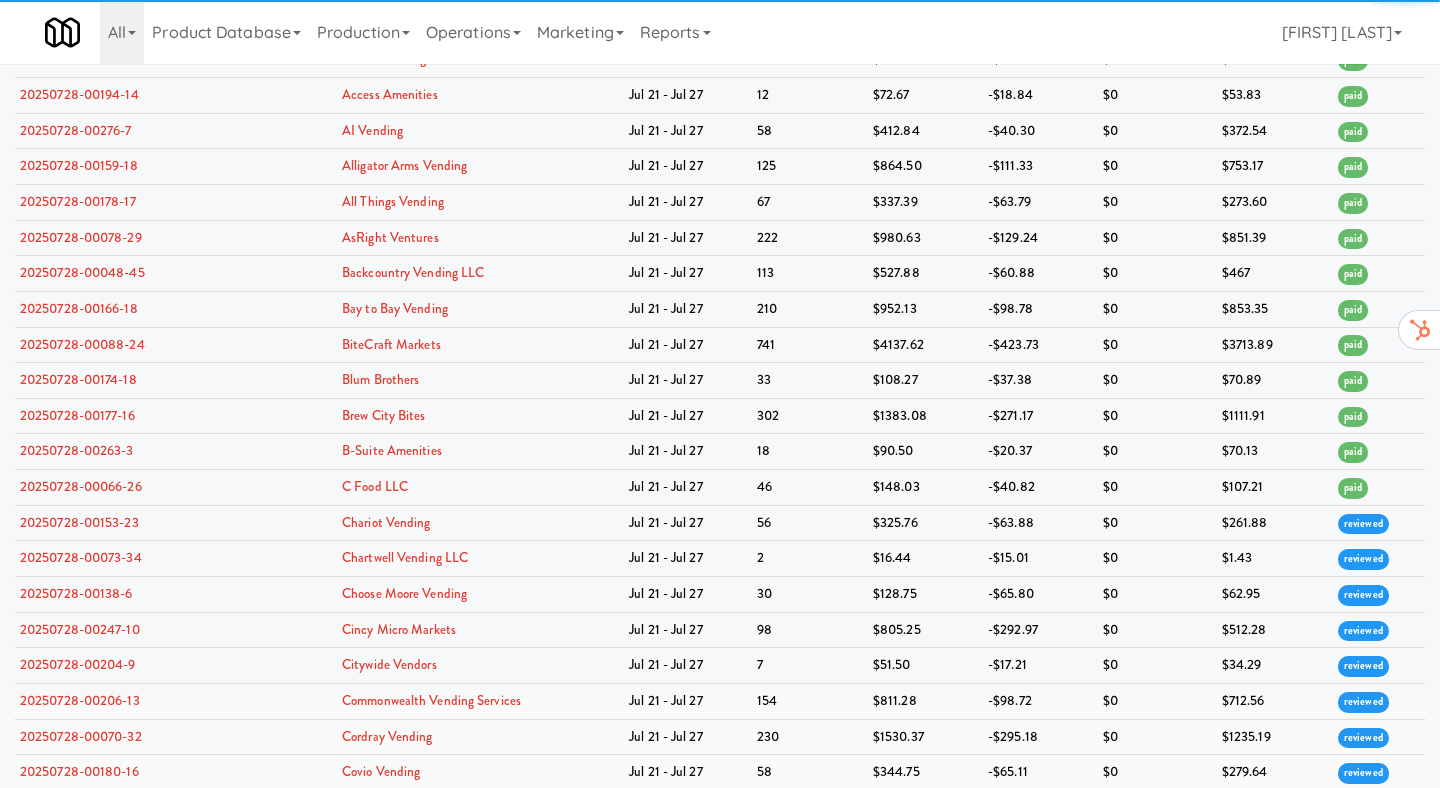 scroll, scrollTop: 0, scrollLeft: 0, axis: both 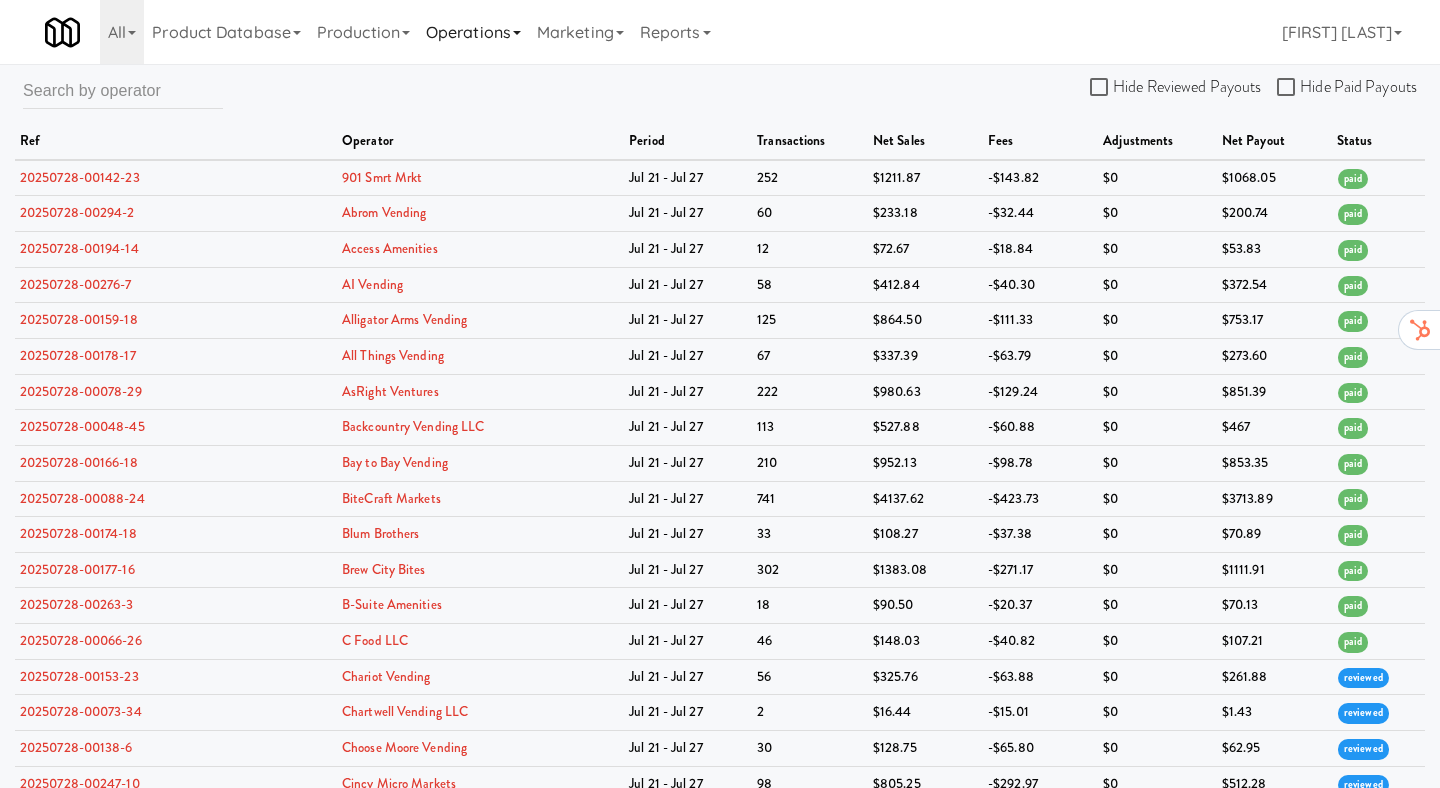 click on "Operations" at bounding box center (473, 32) 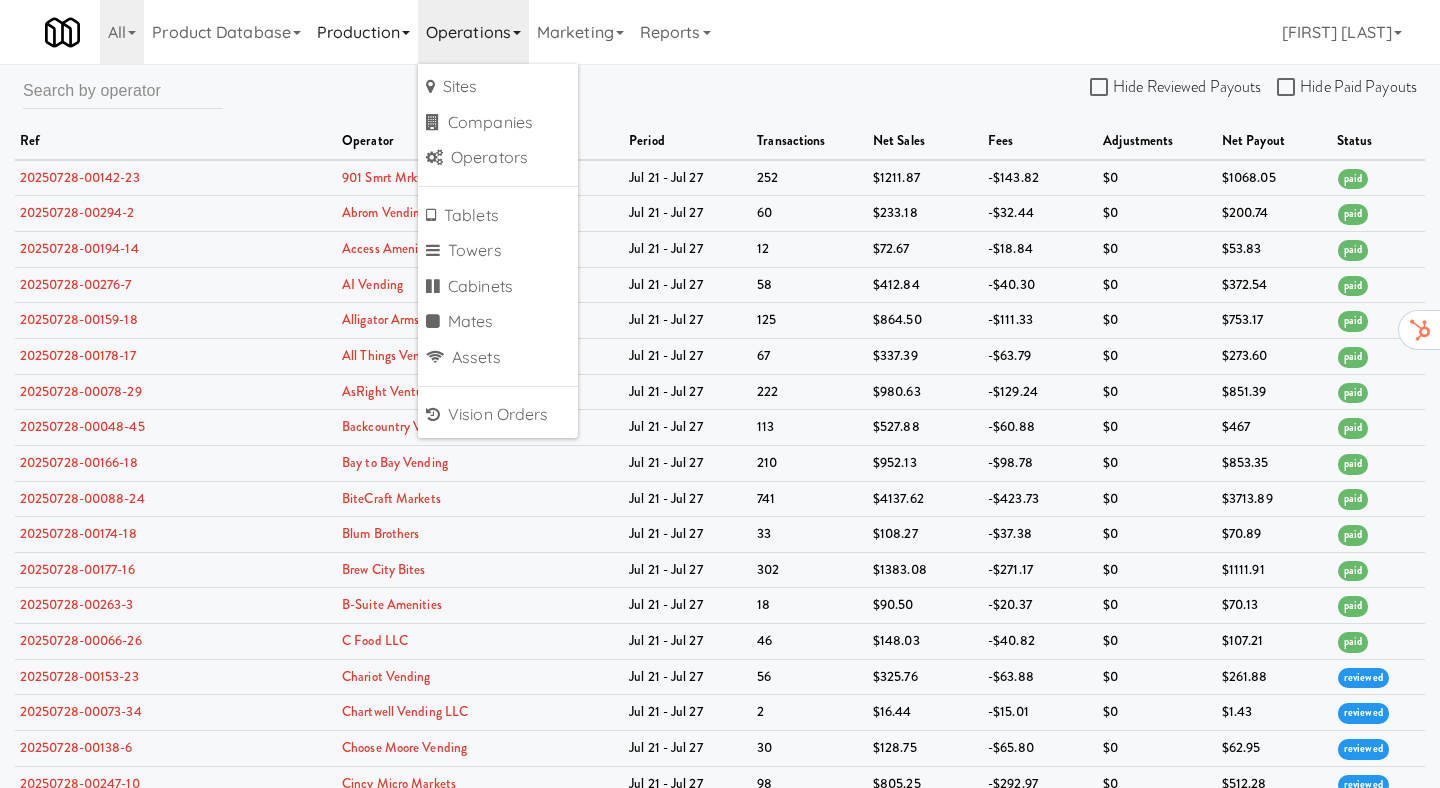 click on "Production" at bounding box center [363, 32] 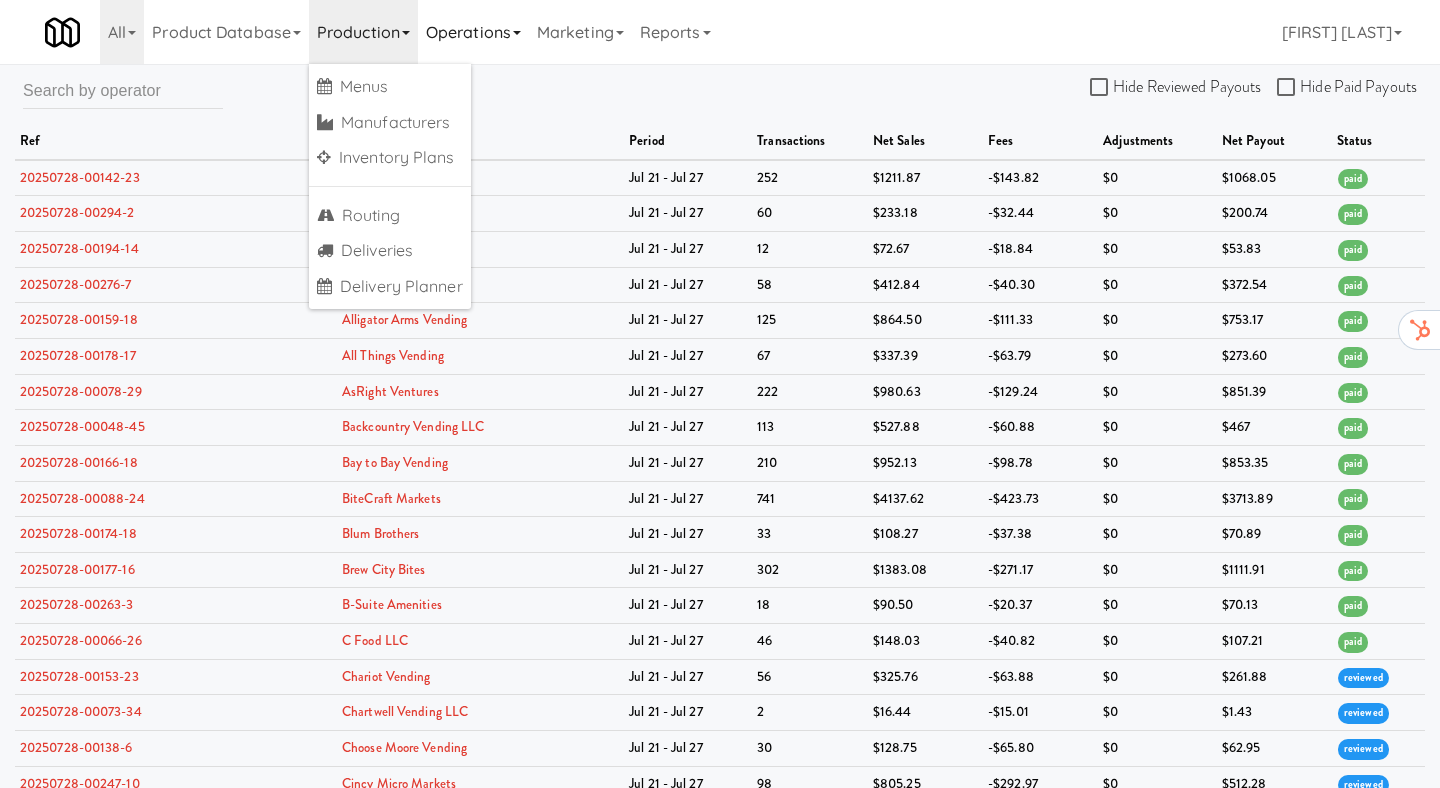 click on "Operations" at bounding box center [473, 32] 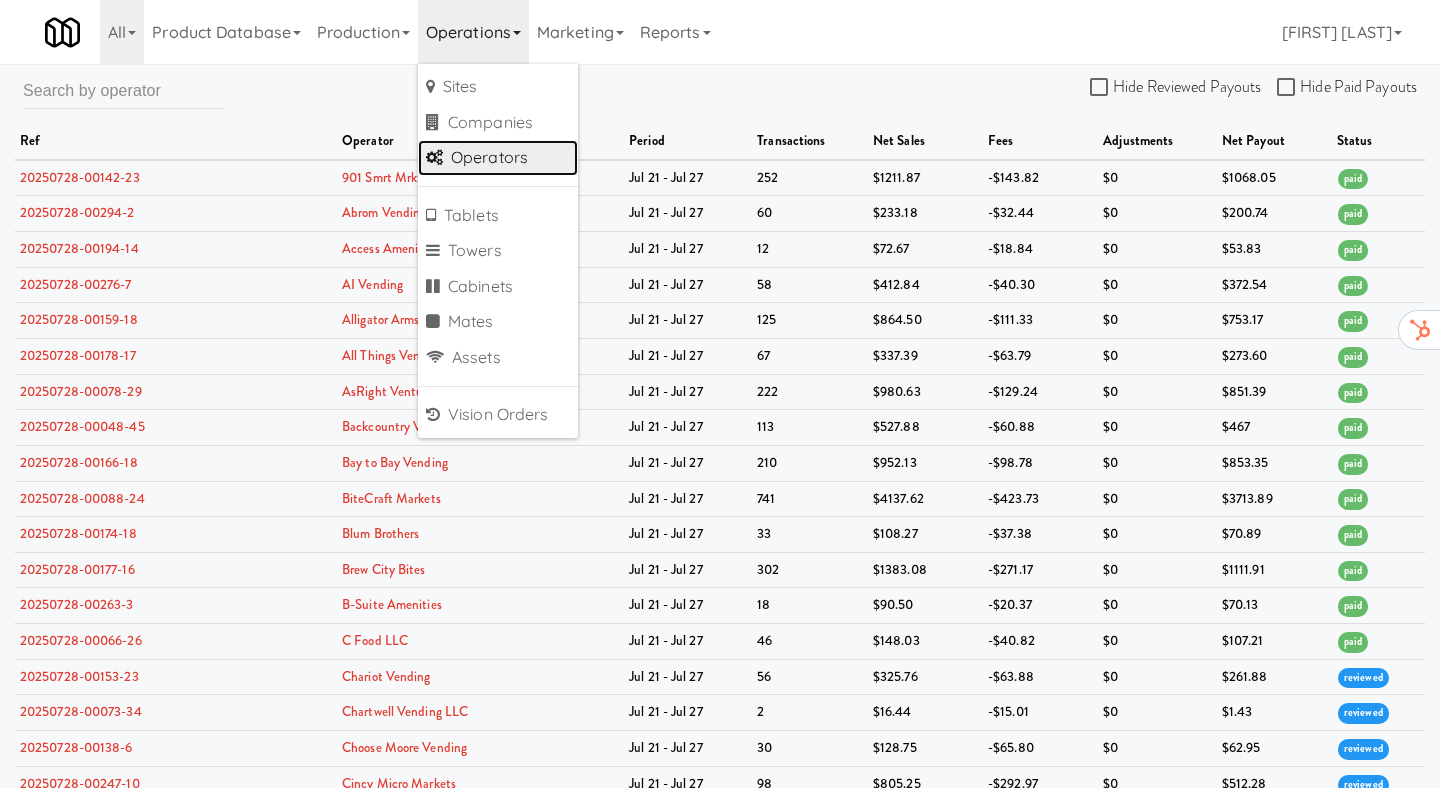 click on "Operators" at bounding box center (498, 158) 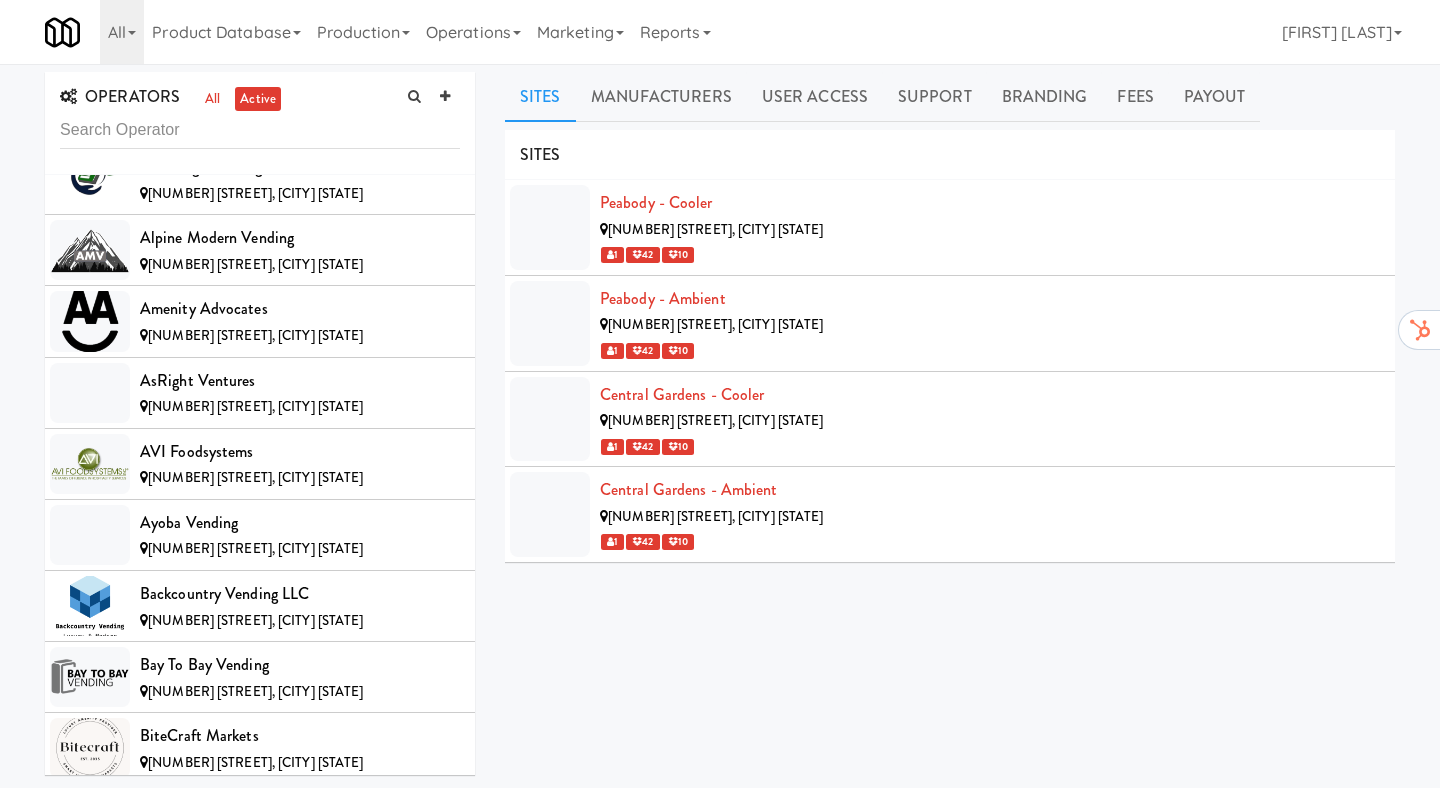 scroll, scrollTop: 874, scrollLeft: 0, axis: vertical 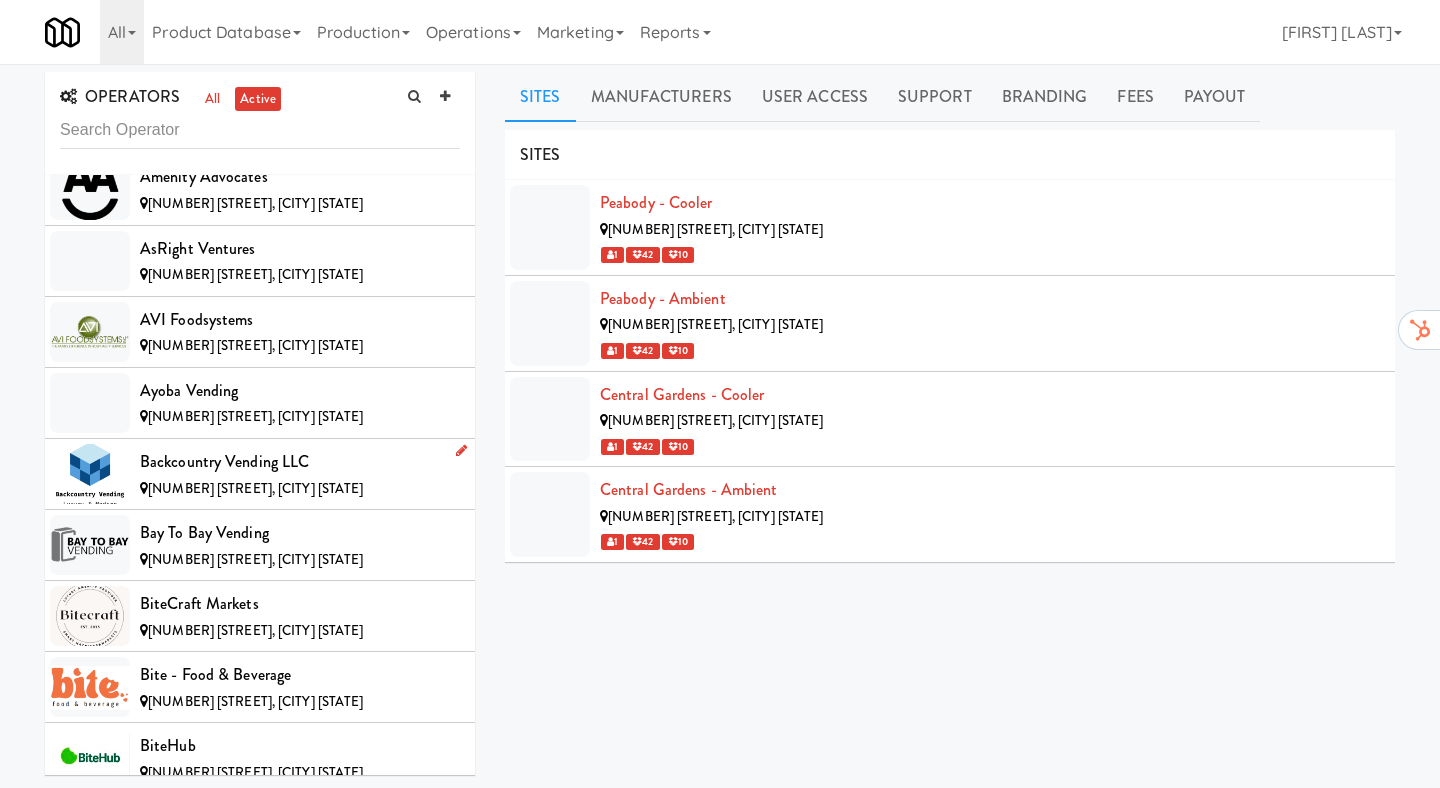 click on "[NUMBER] [STREET], [CITY] [STATE]" at bounding box center (255, 488) 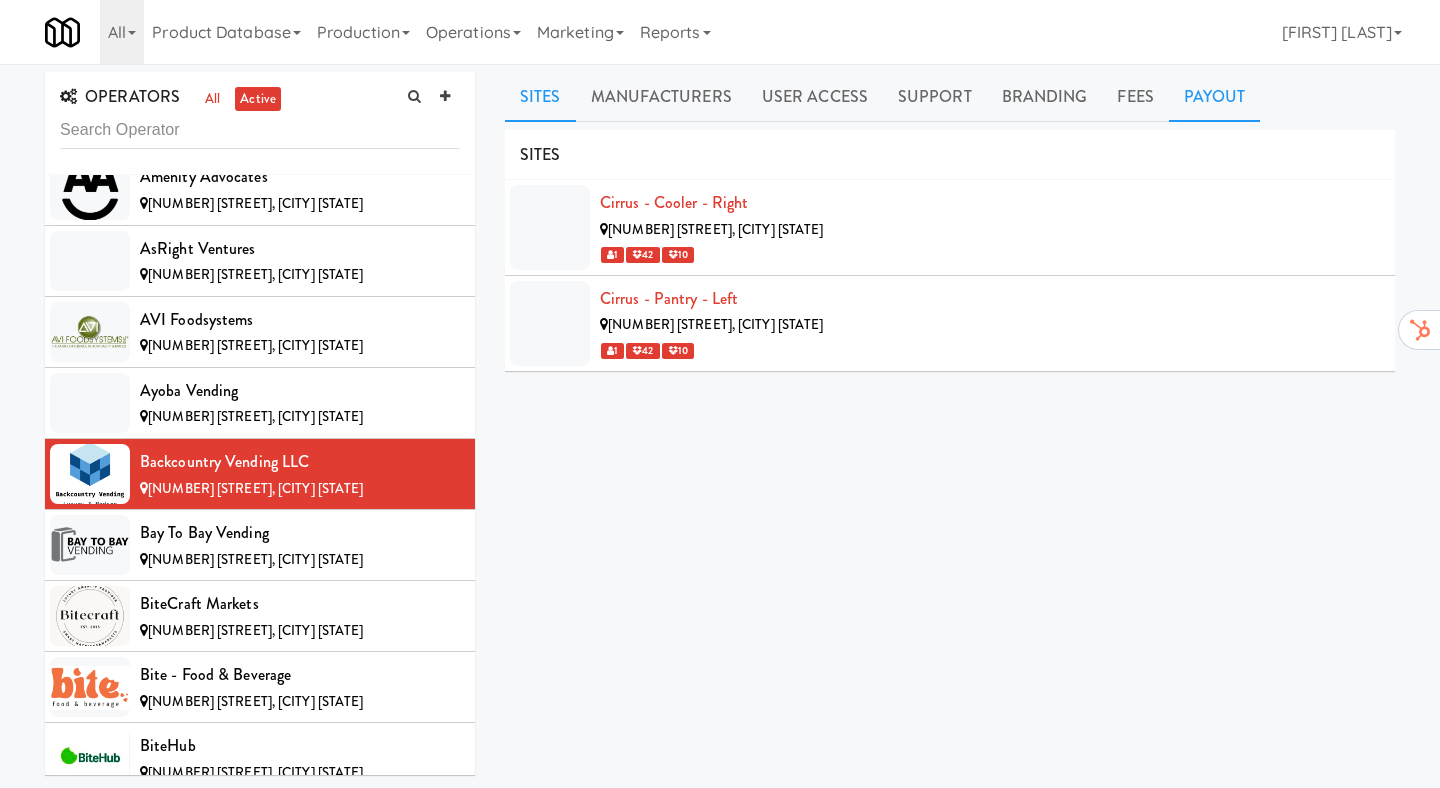 click on "Payout" at bounding box center [1215, 97] 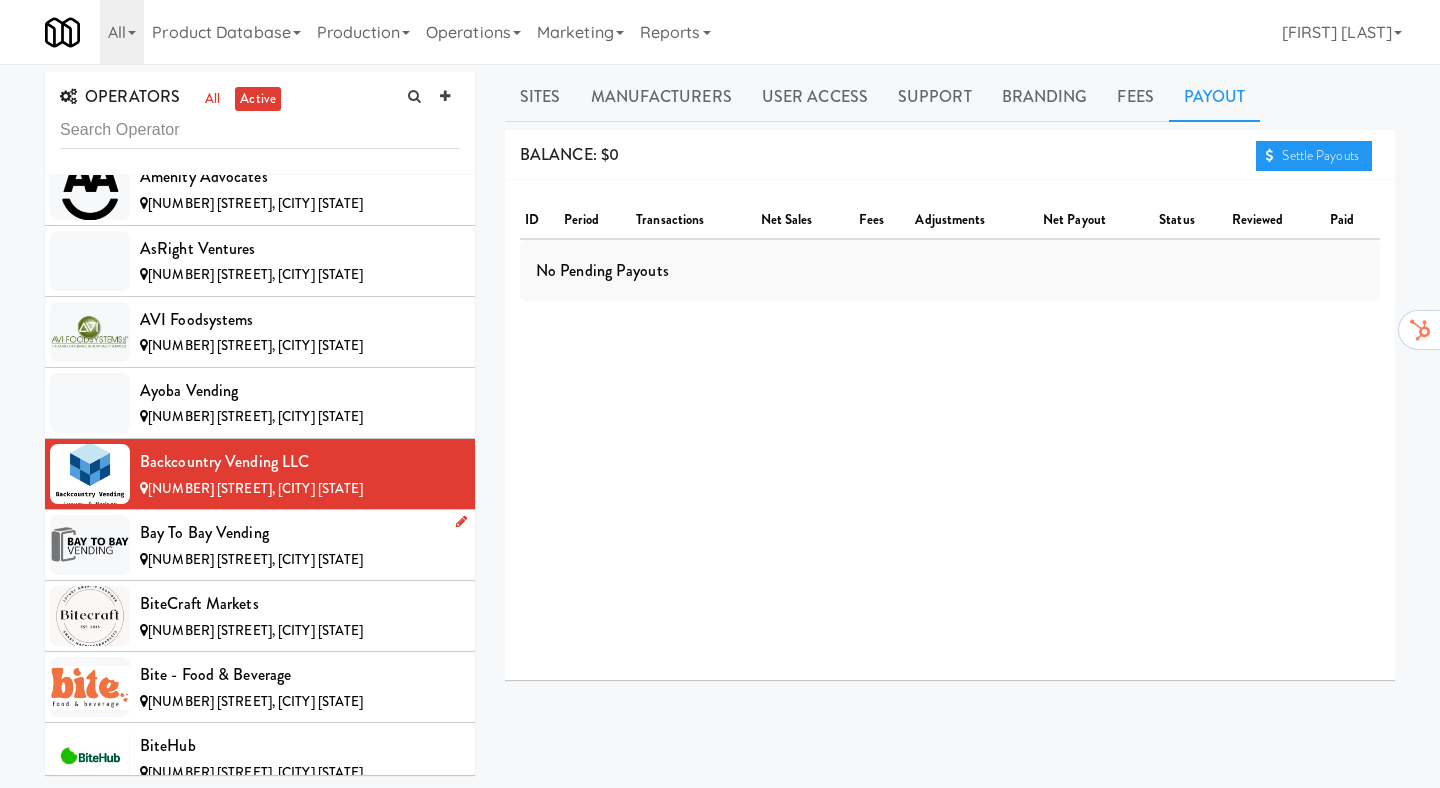 click on "[COMPANY] [NUMBER] [STREET], [CITY] [STATE]" at bounding box center (260, 545) 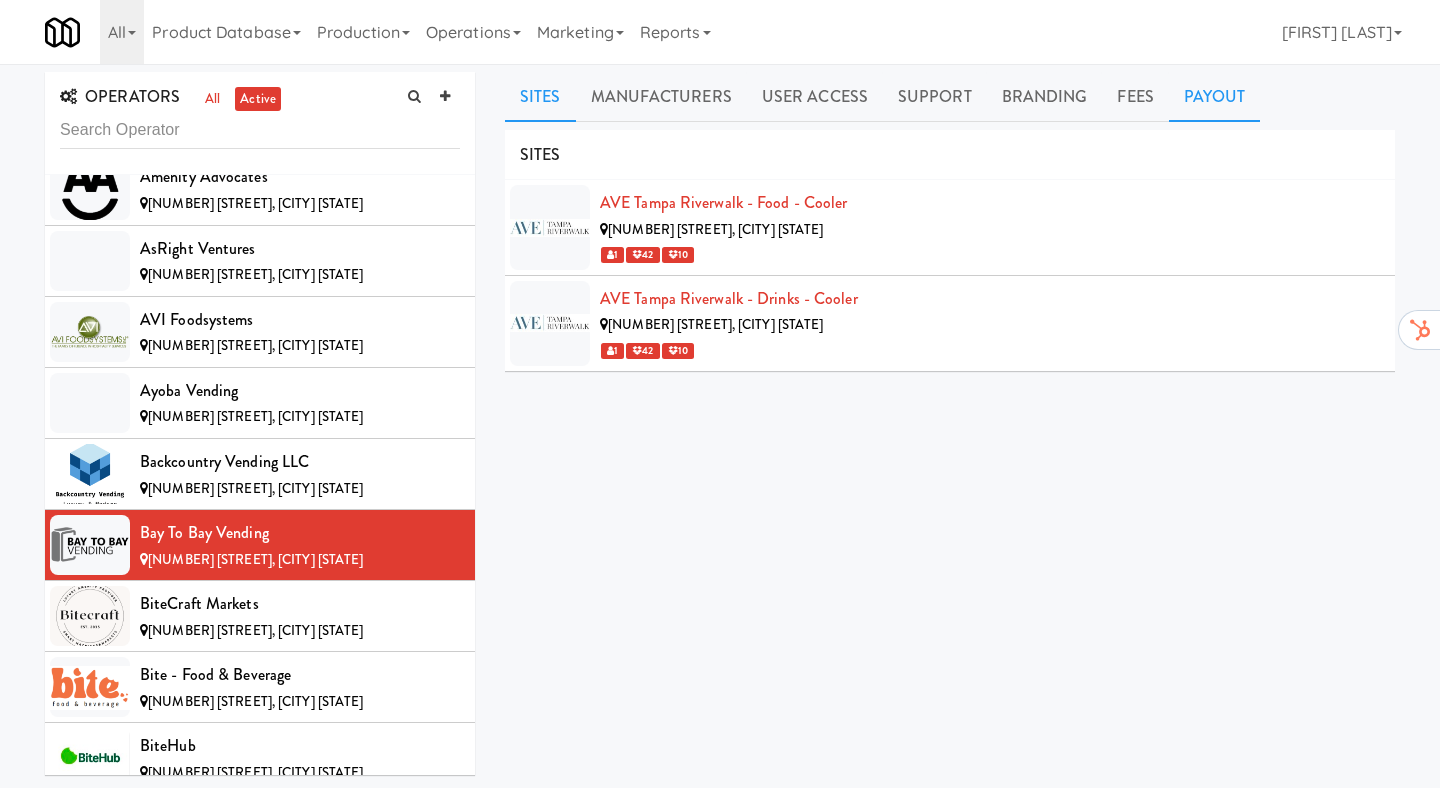 click on "Payout" at bounding box center [1215, 97] 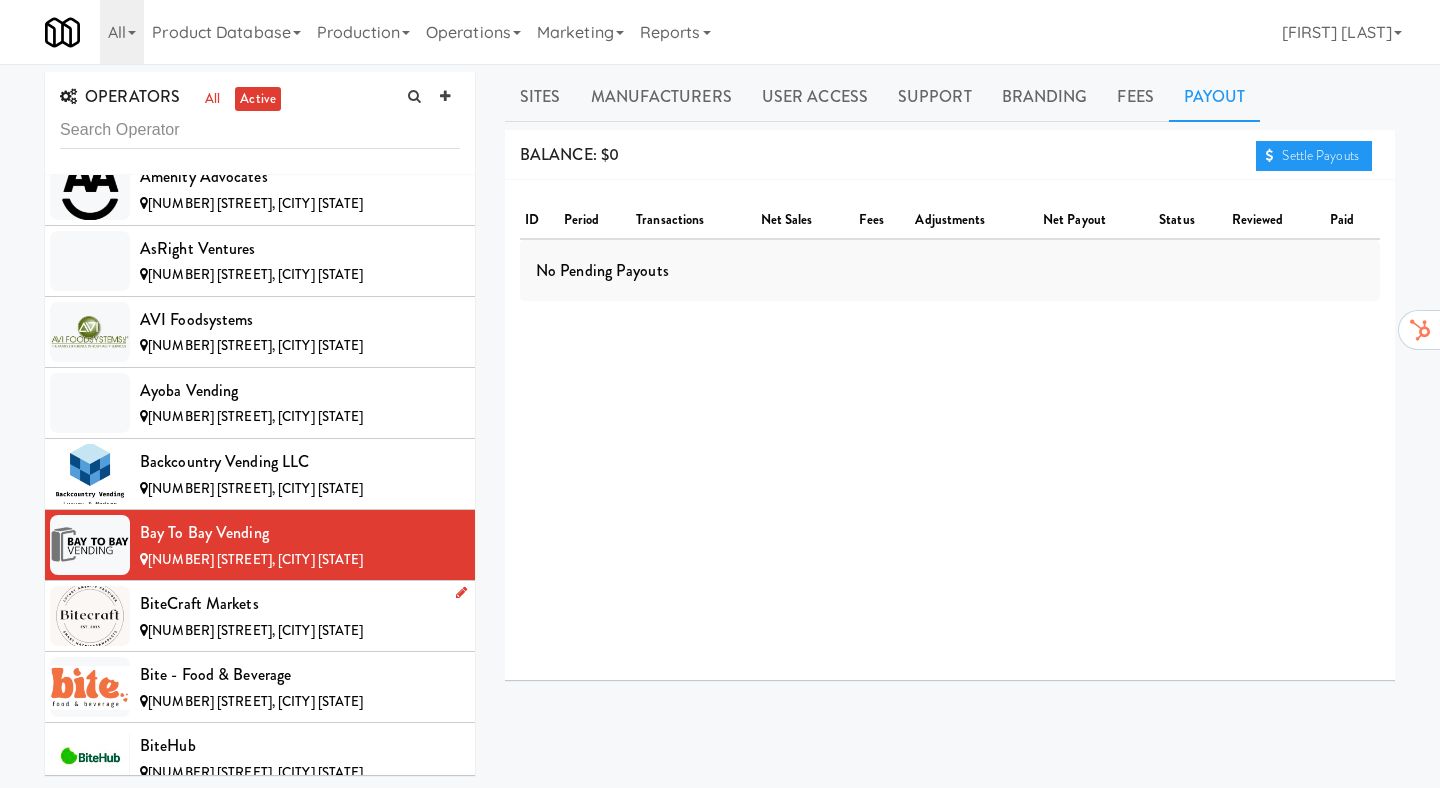 click on "BiteCraft Markets" at bounding box center [300, 604] 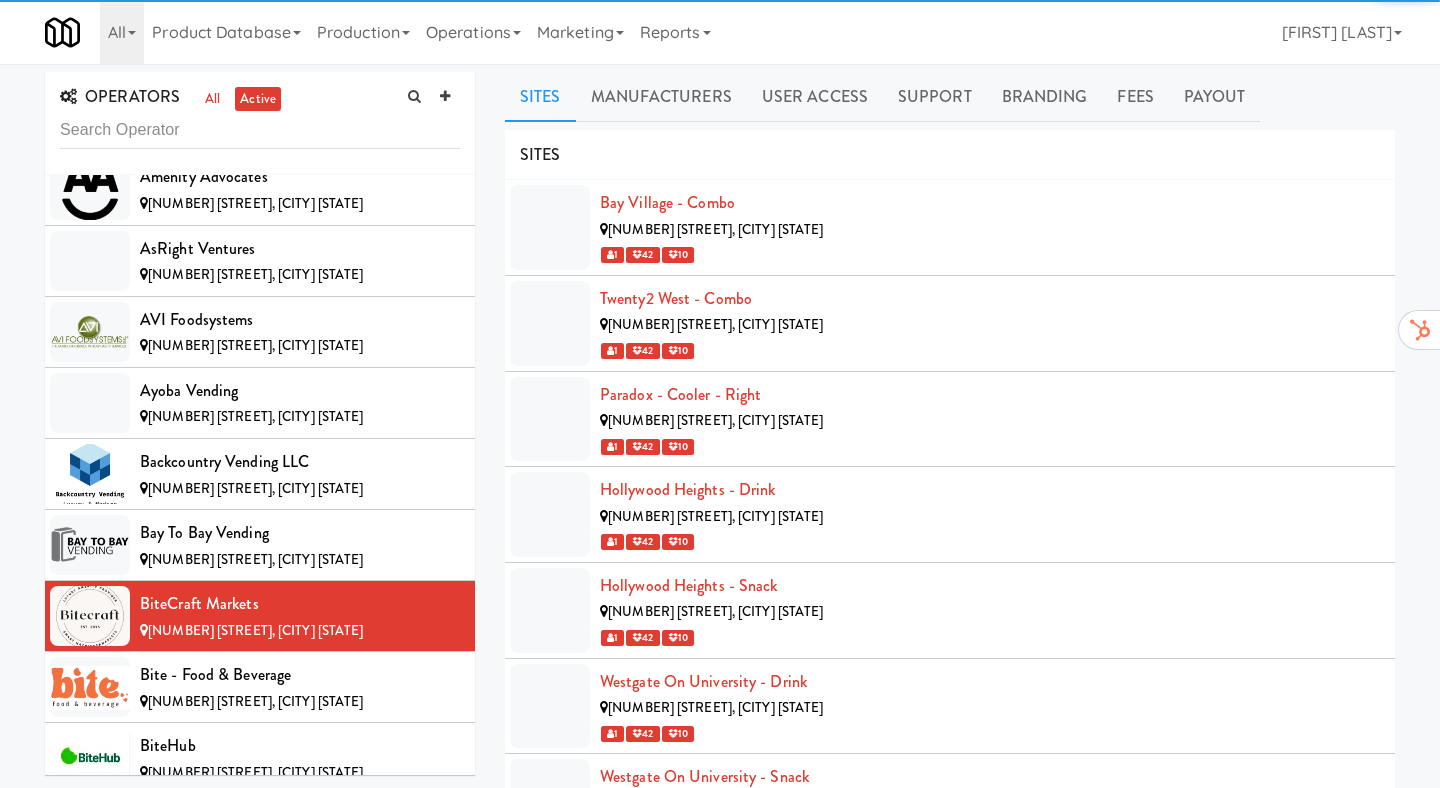 click on "Sites Manufacturers User Access Support Branding Fees Payout   SITES Bay Village - Combo  [NUMBER] [STREET], [CITY] [STATE]    1    42    10 Twenty2 West - Combo  [NUMBER] [STREET], [CITY] [STATE]    1    42    10 Paradox - Cooler - Right  [NUMBER] [STREET], [CITY] [STATE]    1    42    10 Hollywood Heights - Drink  [NUMBER] [STREET], [CITY] [STATE]    1    42    10 Hollywood Heights - Snack  [NUMBER] [STREET], [CITY] [STATE]    1    42    10 Westgate on University - Drink  [NUMBER] [STREET], [CITY] [STATE]    1    42    10 Westgate on University - Snack  [NUMBER] [STREET], [CITY] [STATE]    1    42    10 Alameda West - Drink  [NUMBER] [STREET], [CITY] [STATE]    1    42    10 Alameda West - Snack  [NUMBER] [STREET], [CITY] [STATE]    1    42    10 Paradox - Ambient - Left   [NUMBER] [STREET], [CITY] [STATE]    1    42    10   MANUFACTURERS BiteCraft Markets   USERS   Name Company Registered   [FIRST] [LAST] N/A   4 months ago" at bounding box center (950, 611) 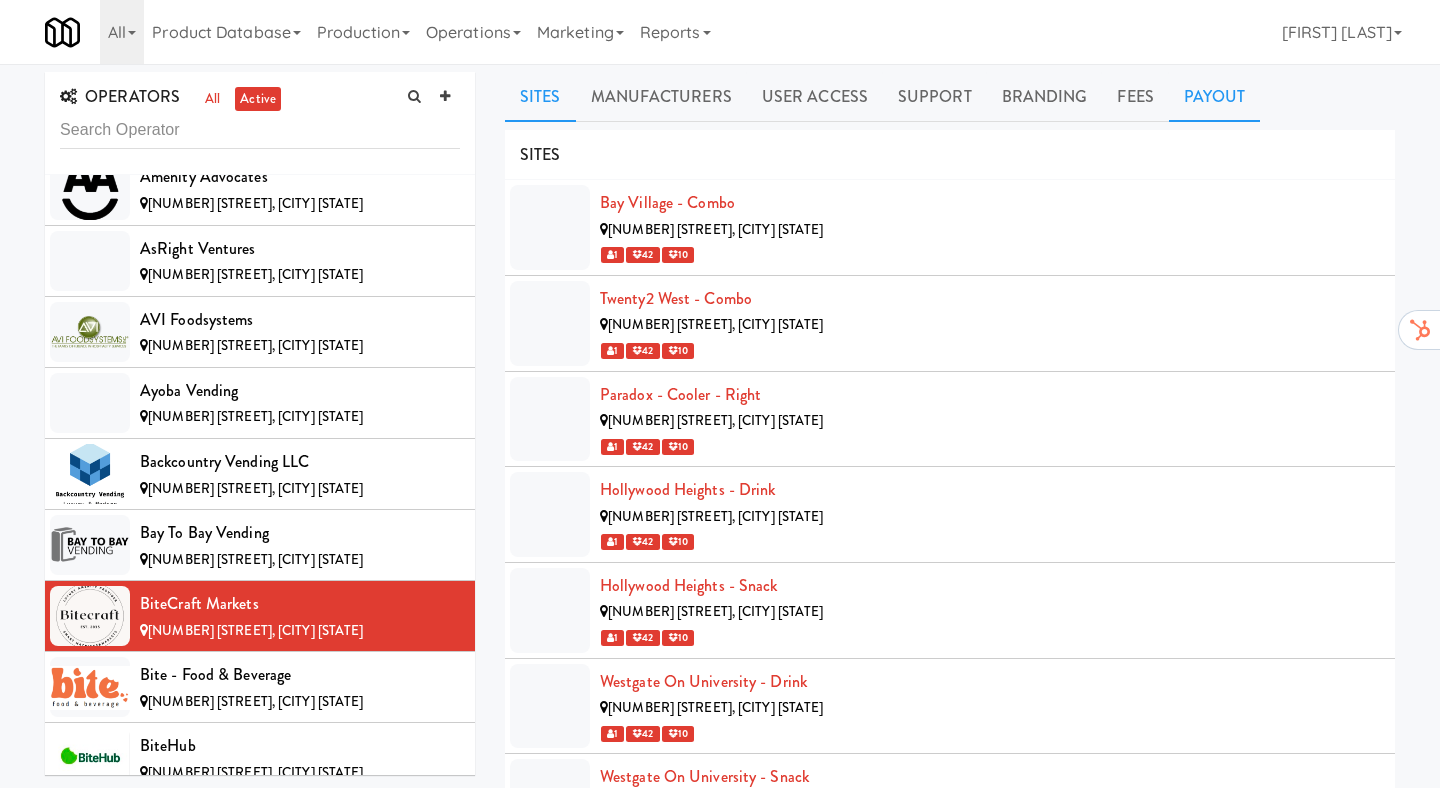 click on "Payout" at bounding box center (1215, 97) 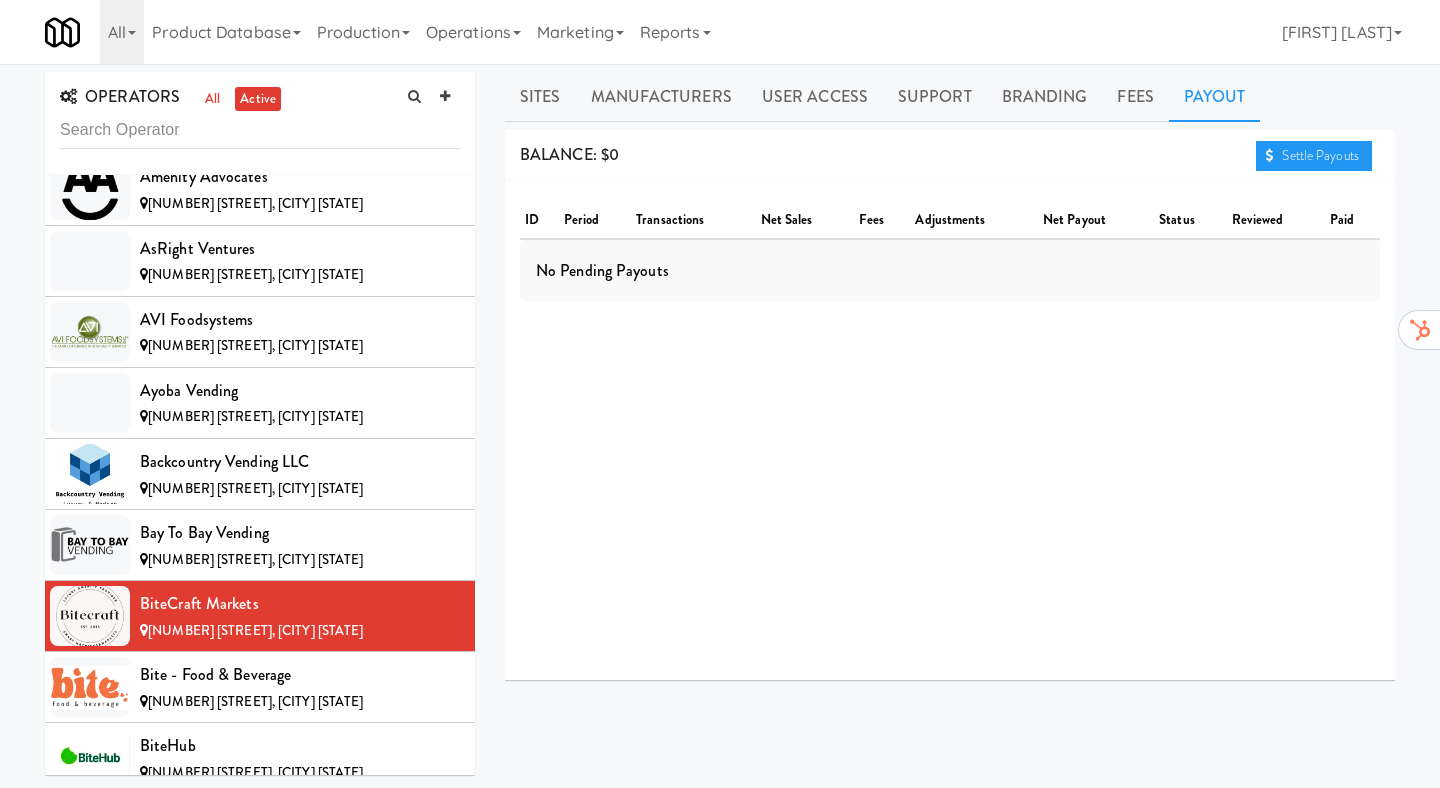 scroll, scrollTop: 91, scrollLeft: 0, axis: vertical 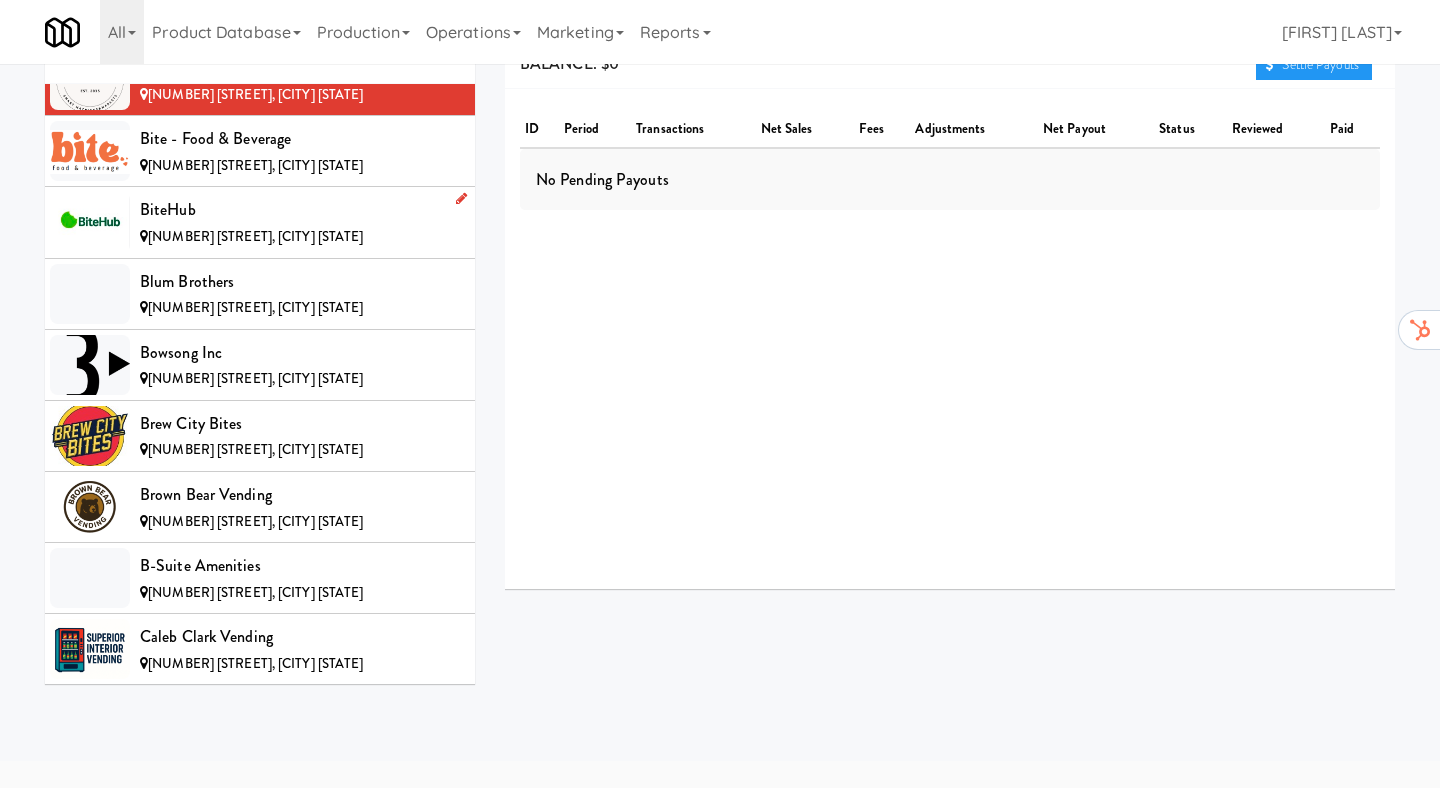 click on "[NUMBER] [STREET], [CITY] [STATE]" at bounding box center [255, 236] 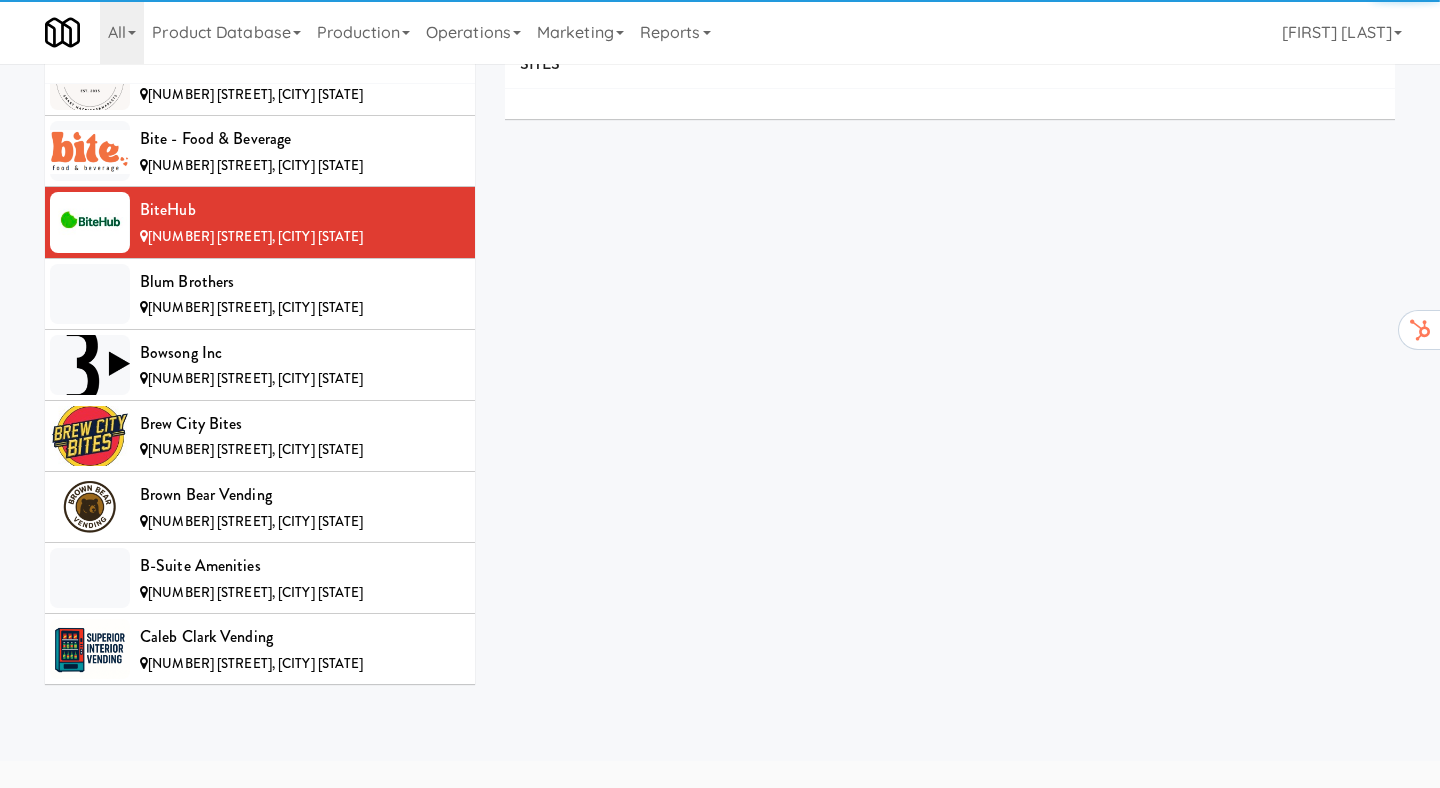 scroll, scrollTop: 0, scrollLeft: 0, axis: both 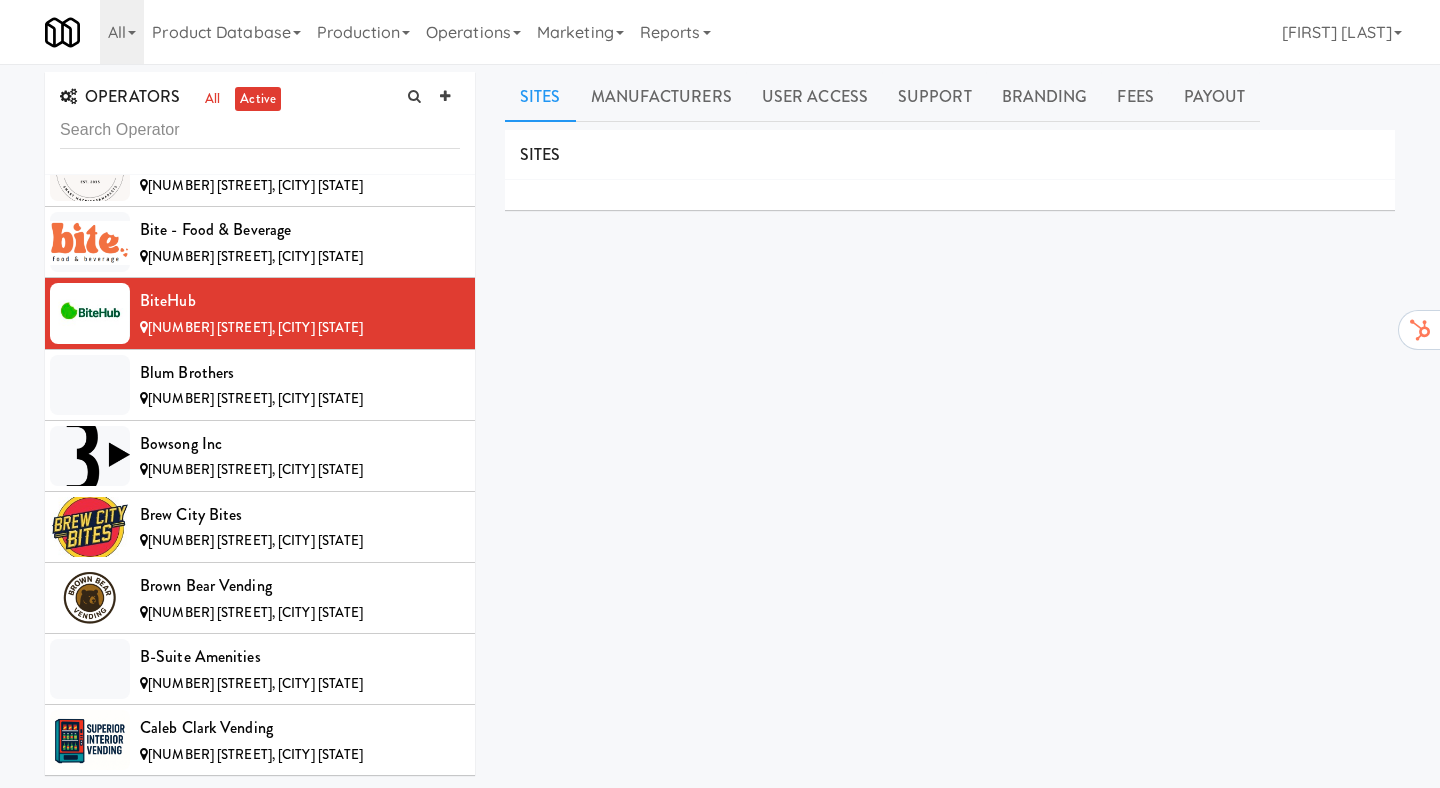 click on "Support Email: support@[DOMAIN] Support Phone Number: [PHONE]" at bounding box center (950, 476) 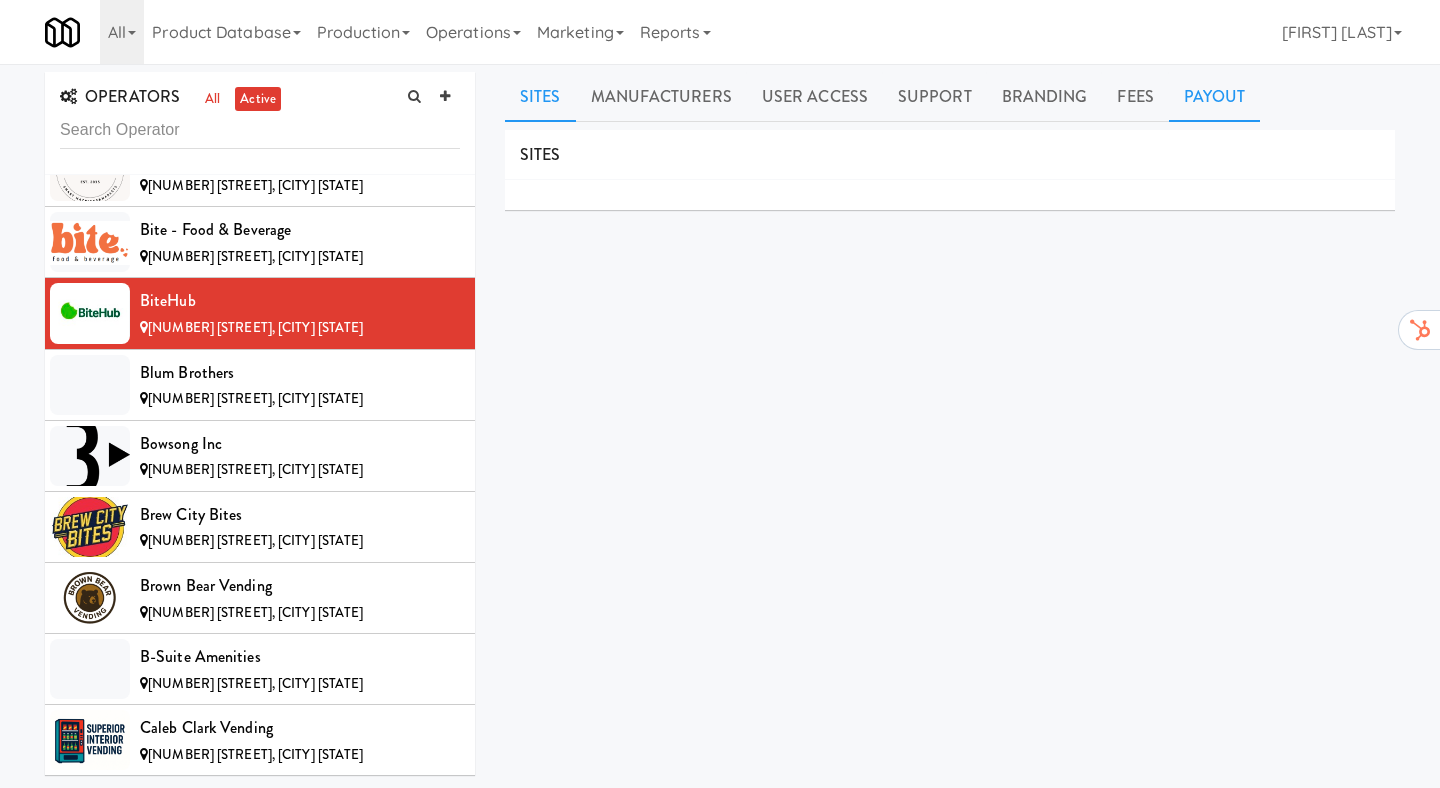 click on "Payout" at bounding box center [1215, 97] 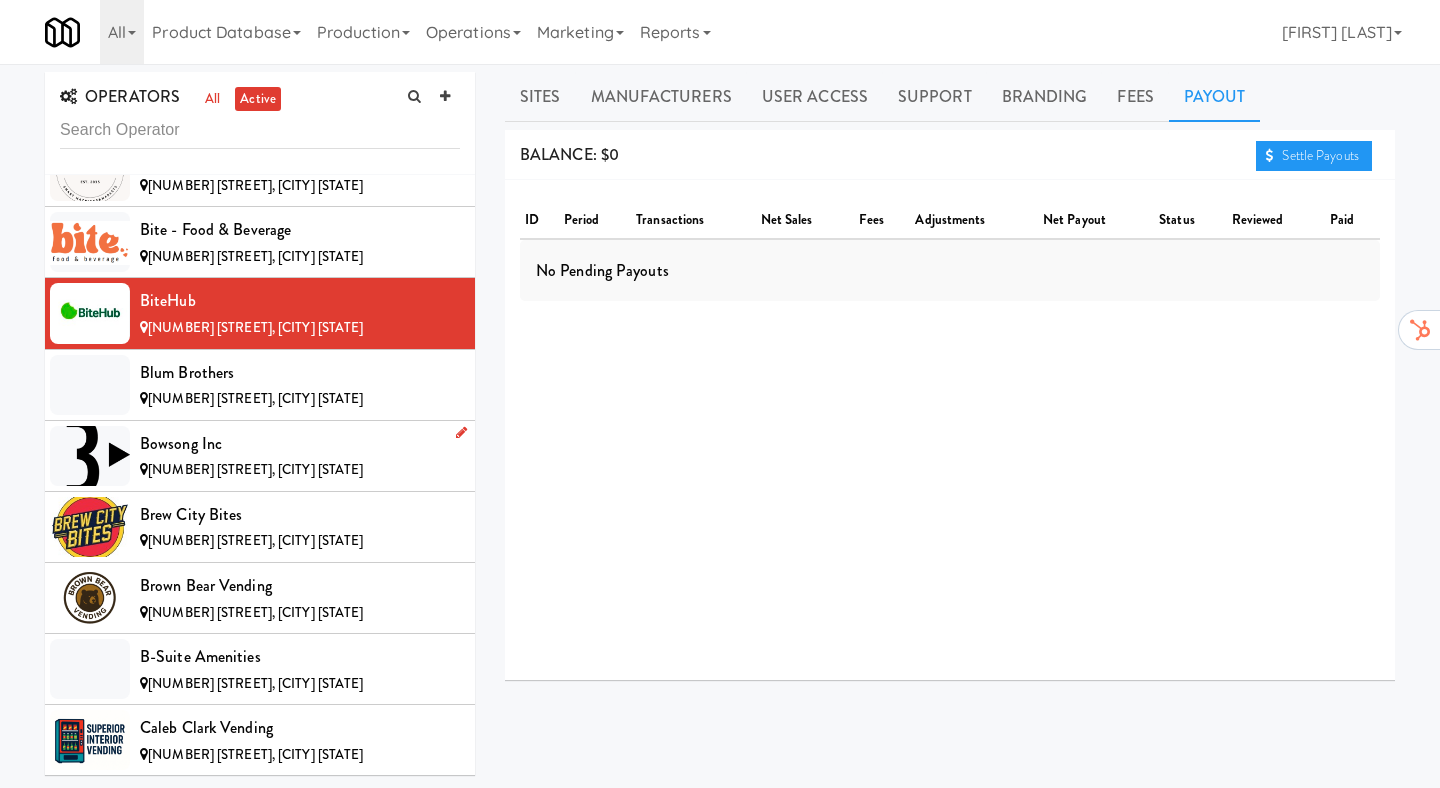 click on "[NUMBER] [STREET], [CITY] [STATE]" at bounding box center [300, 470] 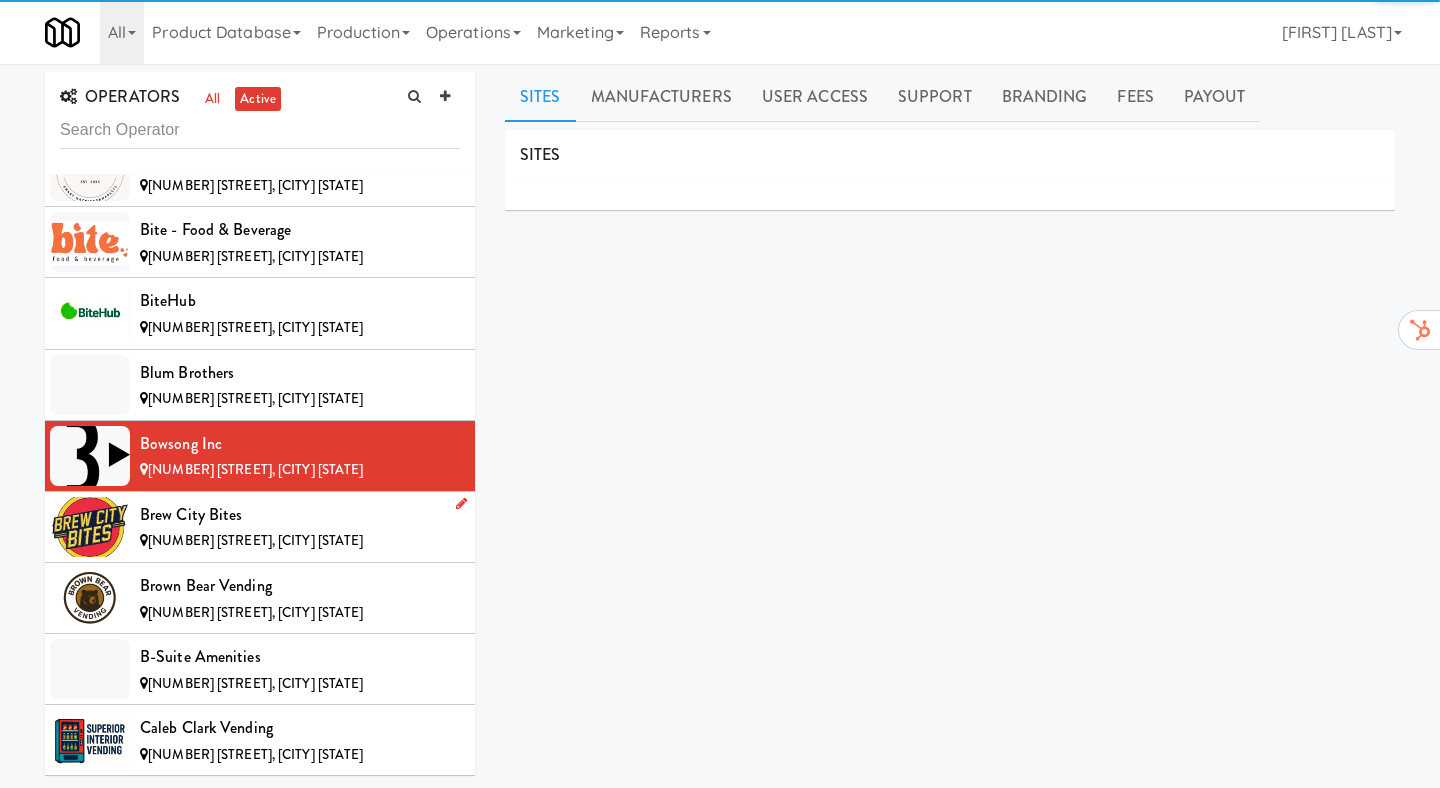 click on "Brew City Bites" at bounding box center (300, 515) 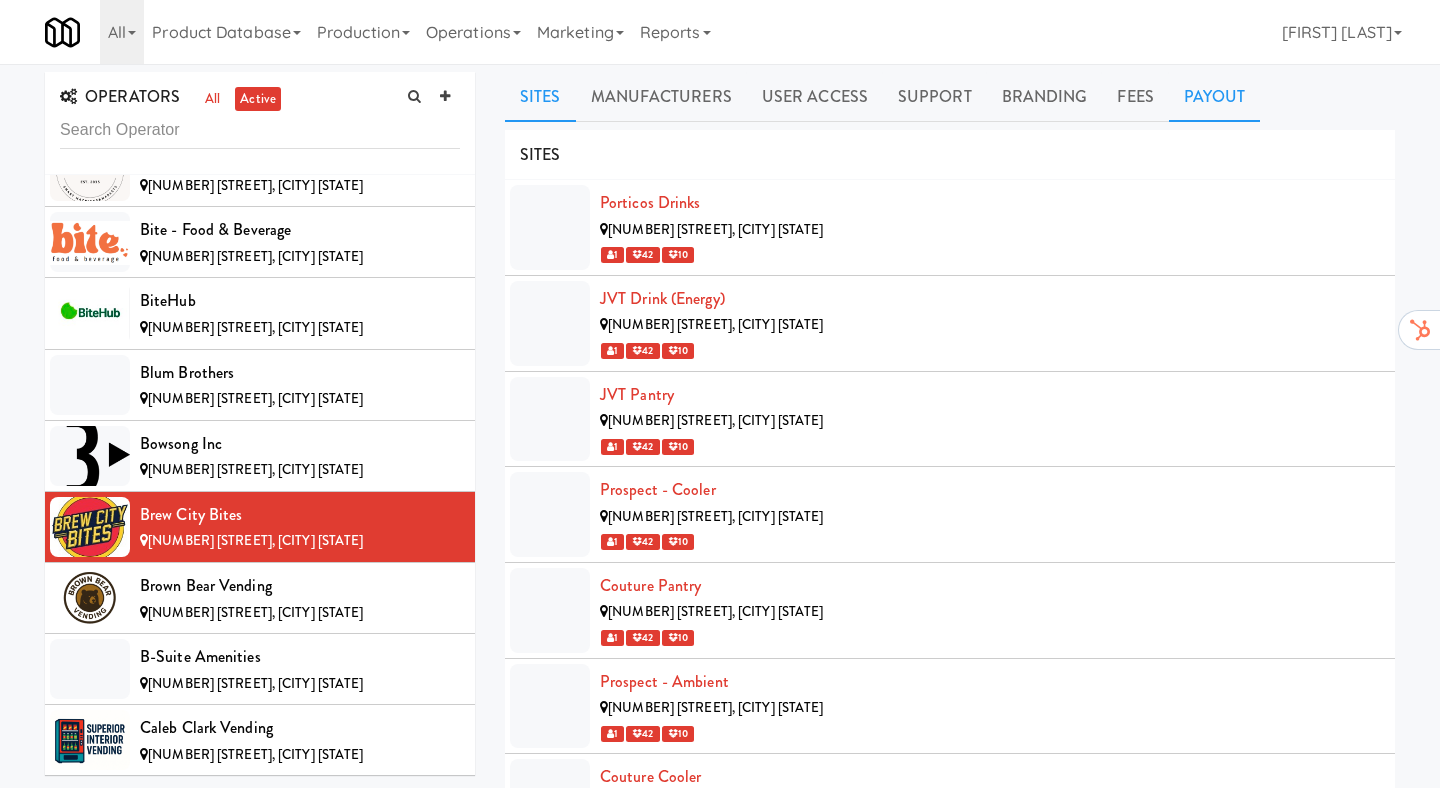click on "Payout" at bounding box center (1215, 97) 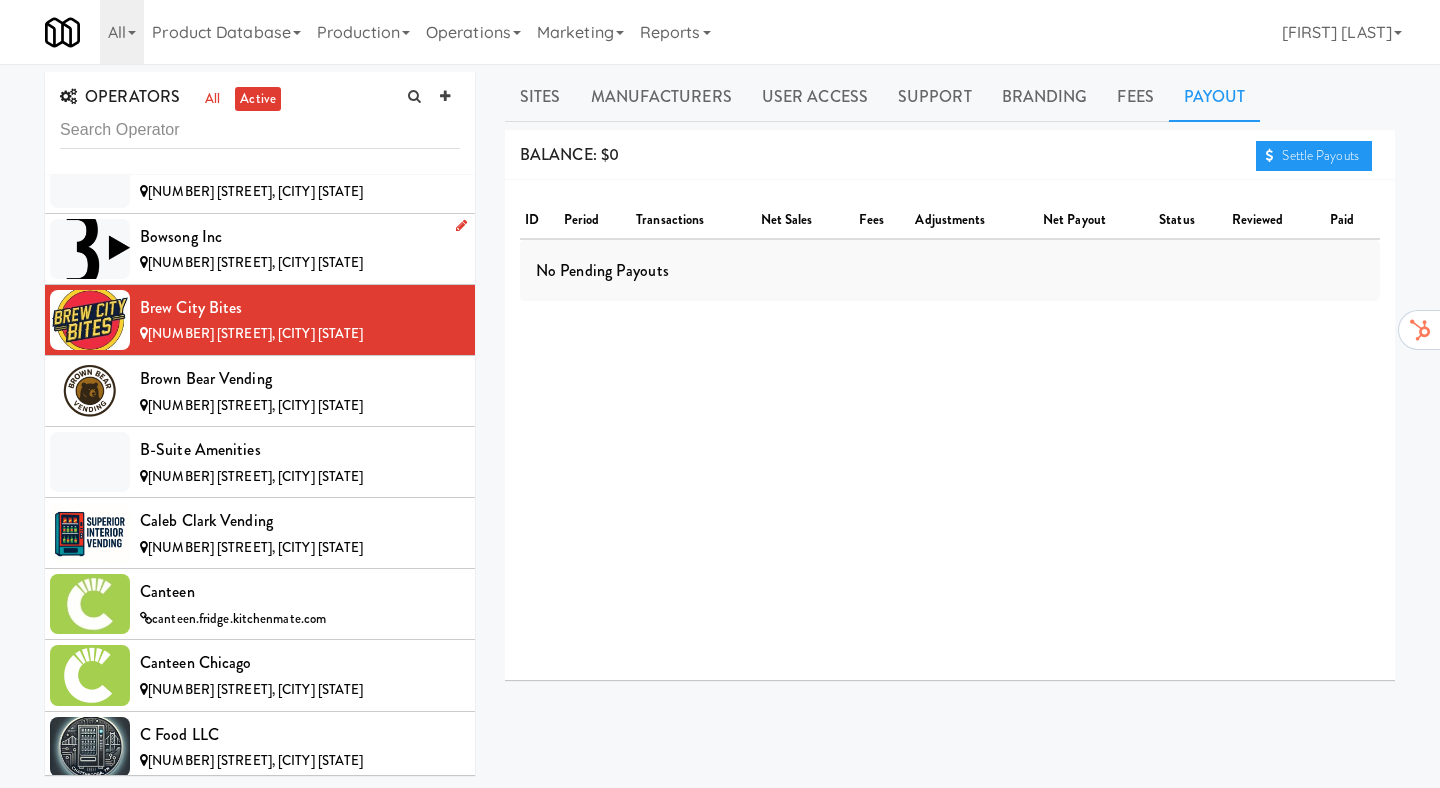 scroll, scrollTop: 1593, scrollLeft: 0, axis: vertical 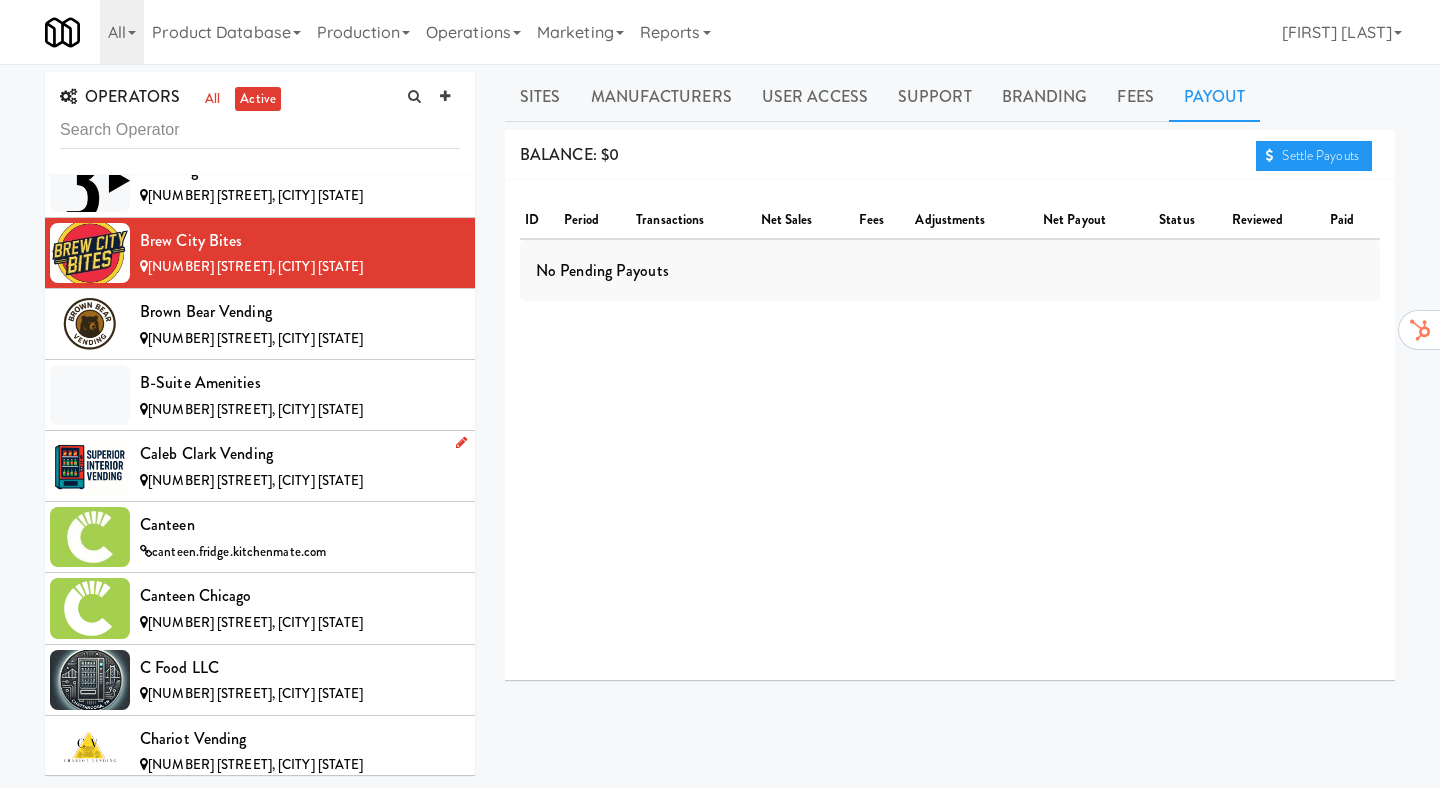 click on "Caleb Clark Vending" at bounding box center [300, 454] 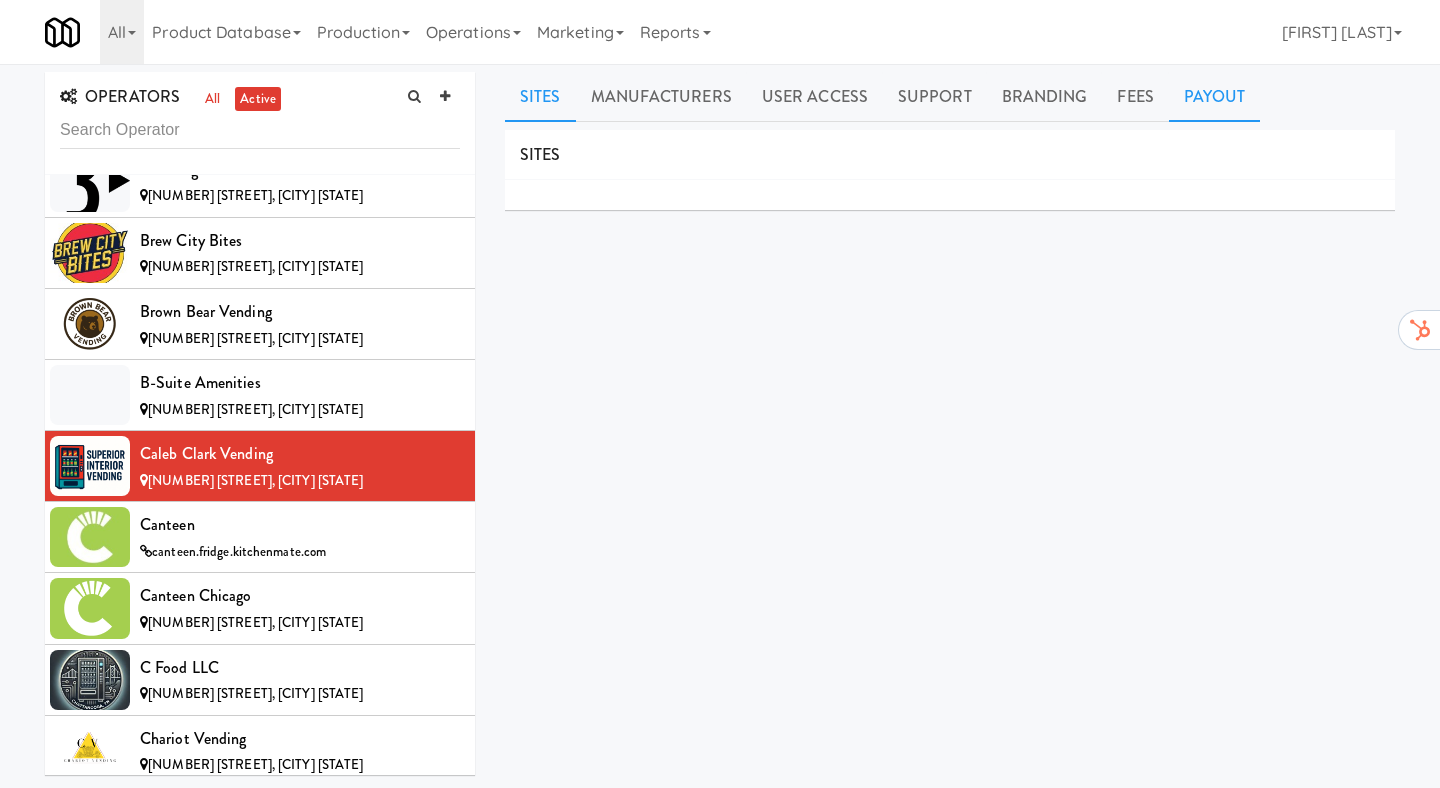 click on "Payout" at bounding box center (1215, 97) 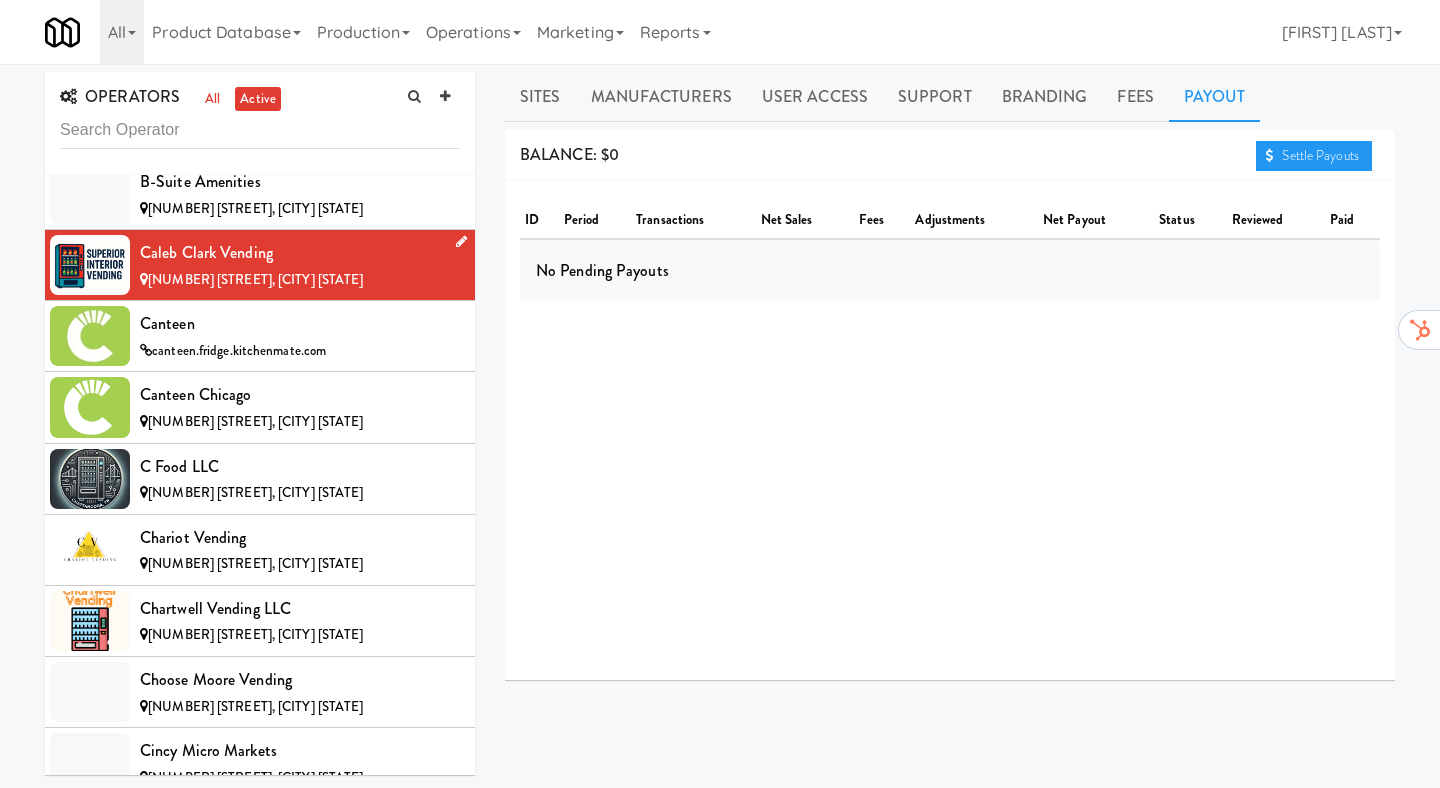 scroll, scrollTop: 1875, scrollLeft: 0, axis: vertical 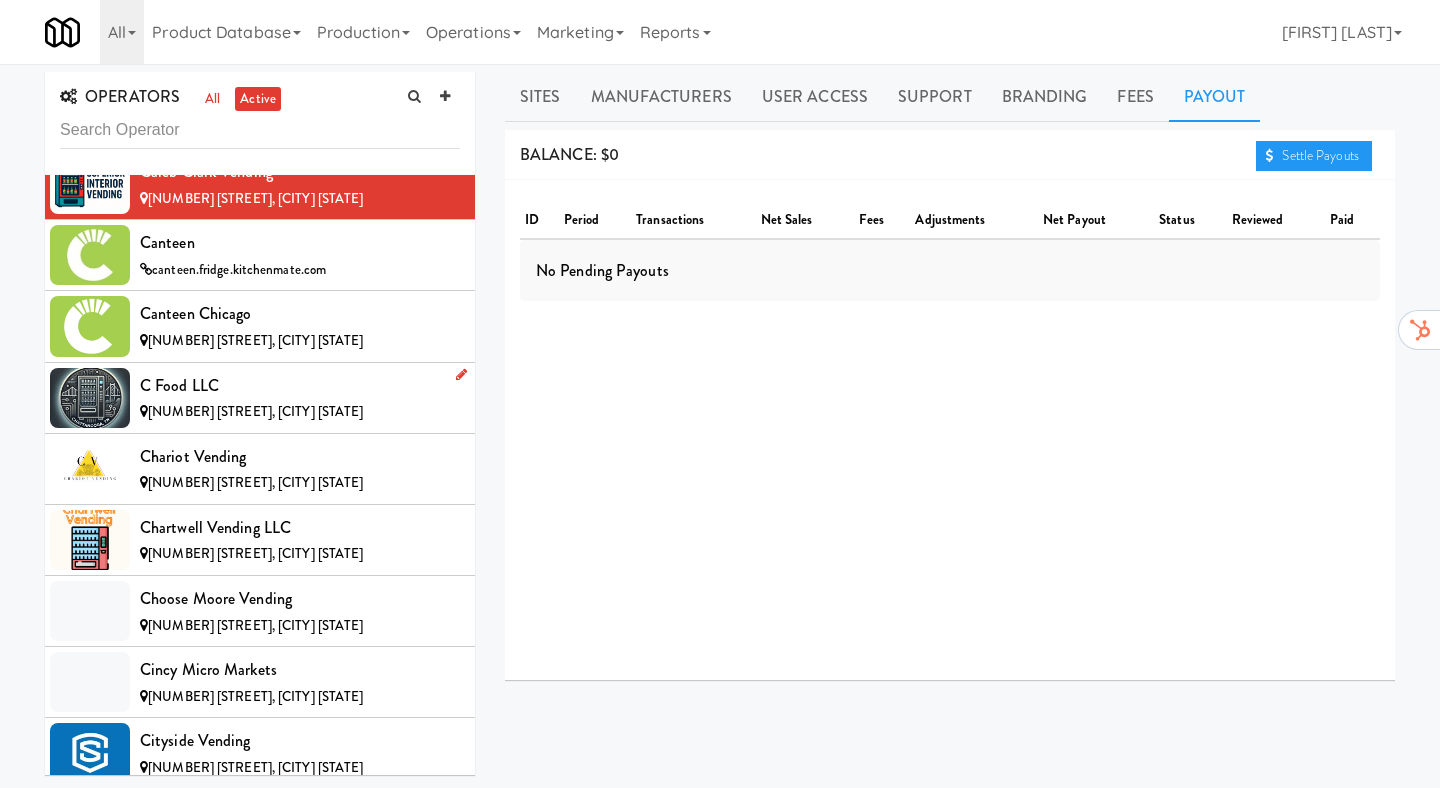 click on "[COMPANY] [NUMBER] [STREET], [CITY] [STATE]" at bounding box center (300, 398) 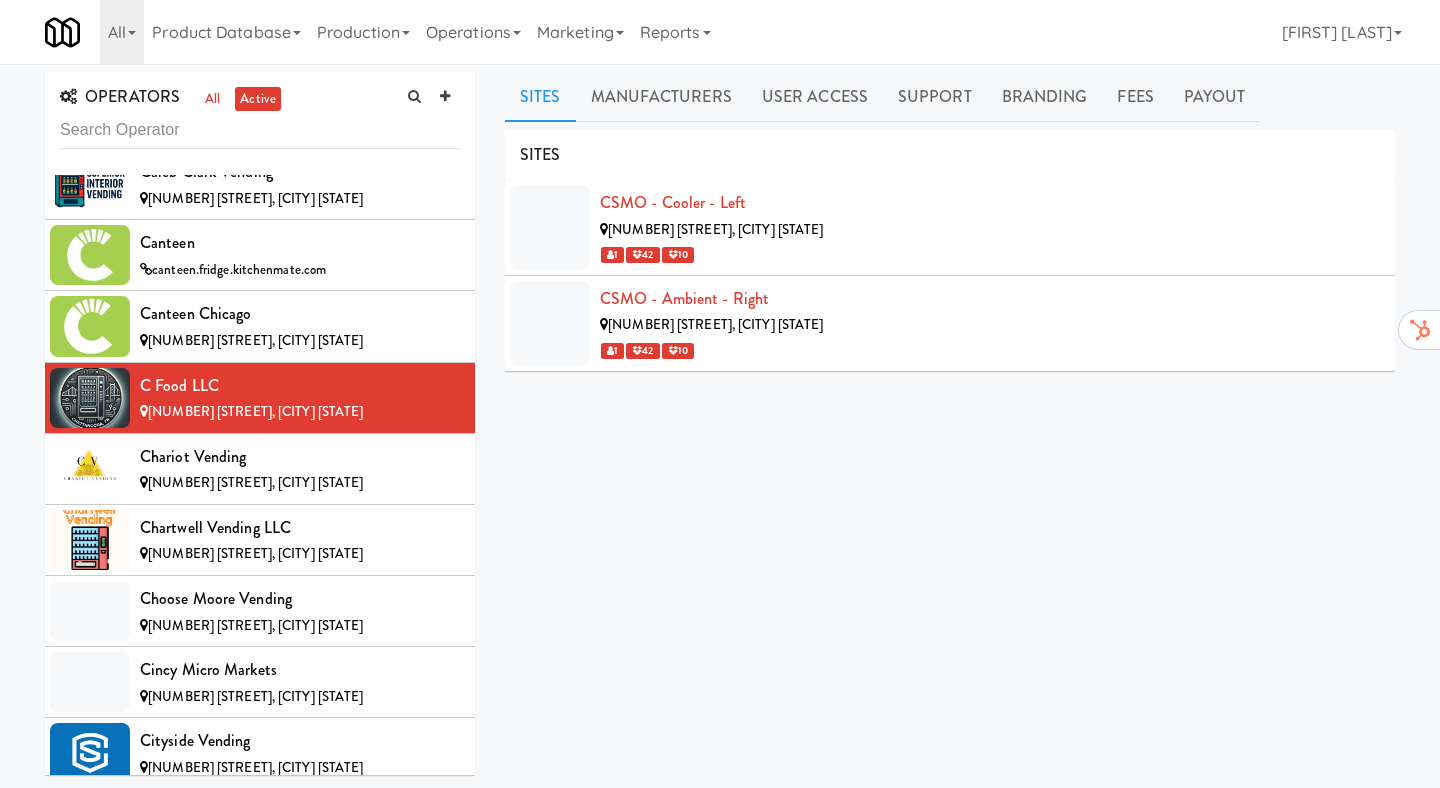 click on "All   [NUMBER] [PRODUCT] https://classic.micromart.com/?operator_id=[NUMBER]   [NUMBER] https://classic.micromart.com/?operator_id=[NUMBER]   [COMPANY] https://classic.micromart.com/?operator_id=[NUMBER]   [COMPANY] https://classic.micromart.com/?operator_id=[NUMBER]   [COMPANY] https://classic.micromart.com/?operator_id=[NUMBER]   [COMPANY] https://classic.micromart.com/?operator_id=[NUMBER]   [COMPANY] https://classic.micromart.com/?operator_id=[NUMBER]   [COMPANY] https://classic.micromart.com/?operator_id=[NUMBER]   [COMPANY] https://classic.micromart.com/?operator_id=[NUMBER]   [COMPANY] https://classic.micromart.com/?operator_id=[NUMBER]   [COMPANY] https://classic.micromart.com/?operator_id=[NUMBER]   [COMPANY] https://classic.micromart.com/?operator_id=[NUMBER]   [COMPANY] https://classic.micromart.com/?operator_id=[NUMBER]   [COMPANY]     [COMPANY]" at bounding box center (720, 32) 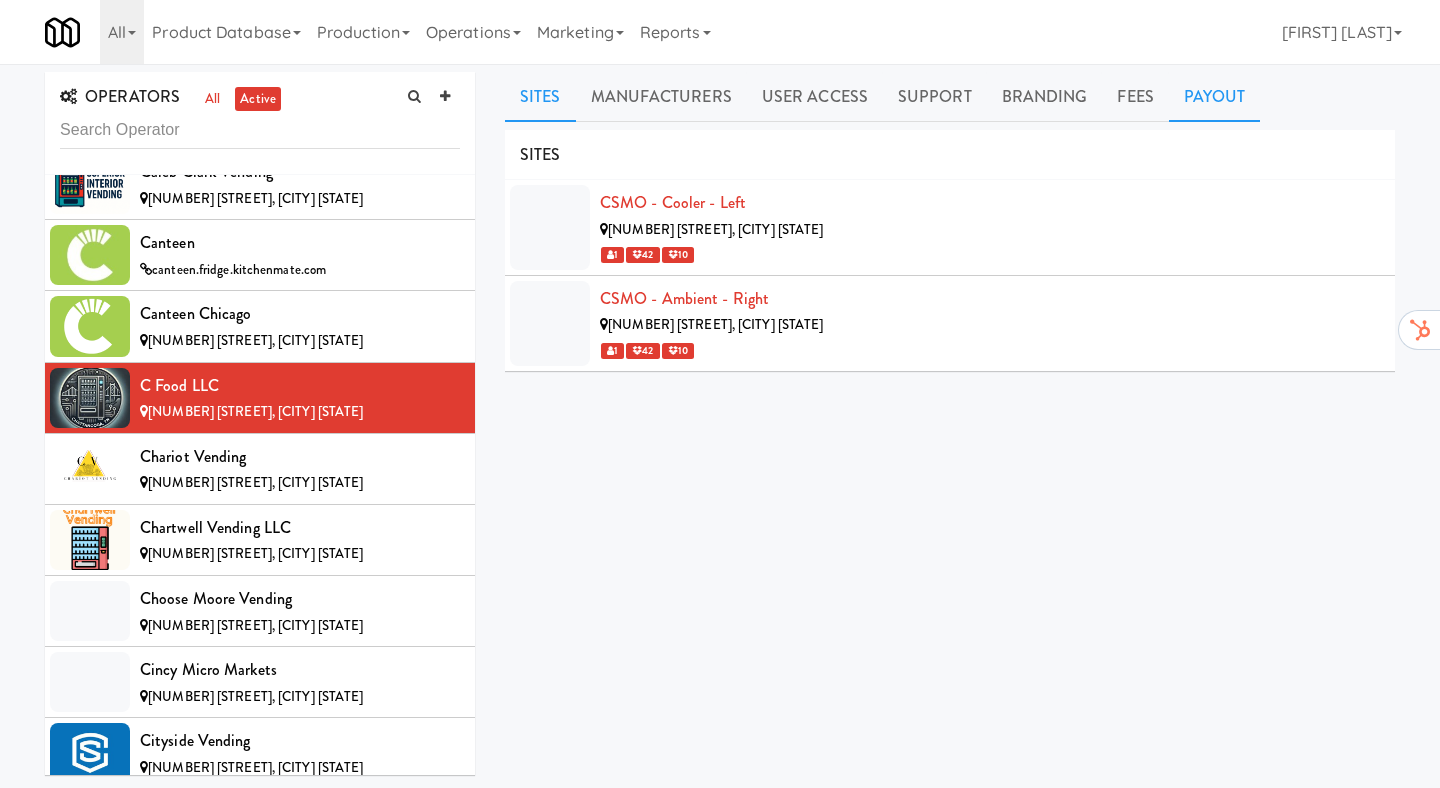click on "Payout" at bounding box center [1215, 97] 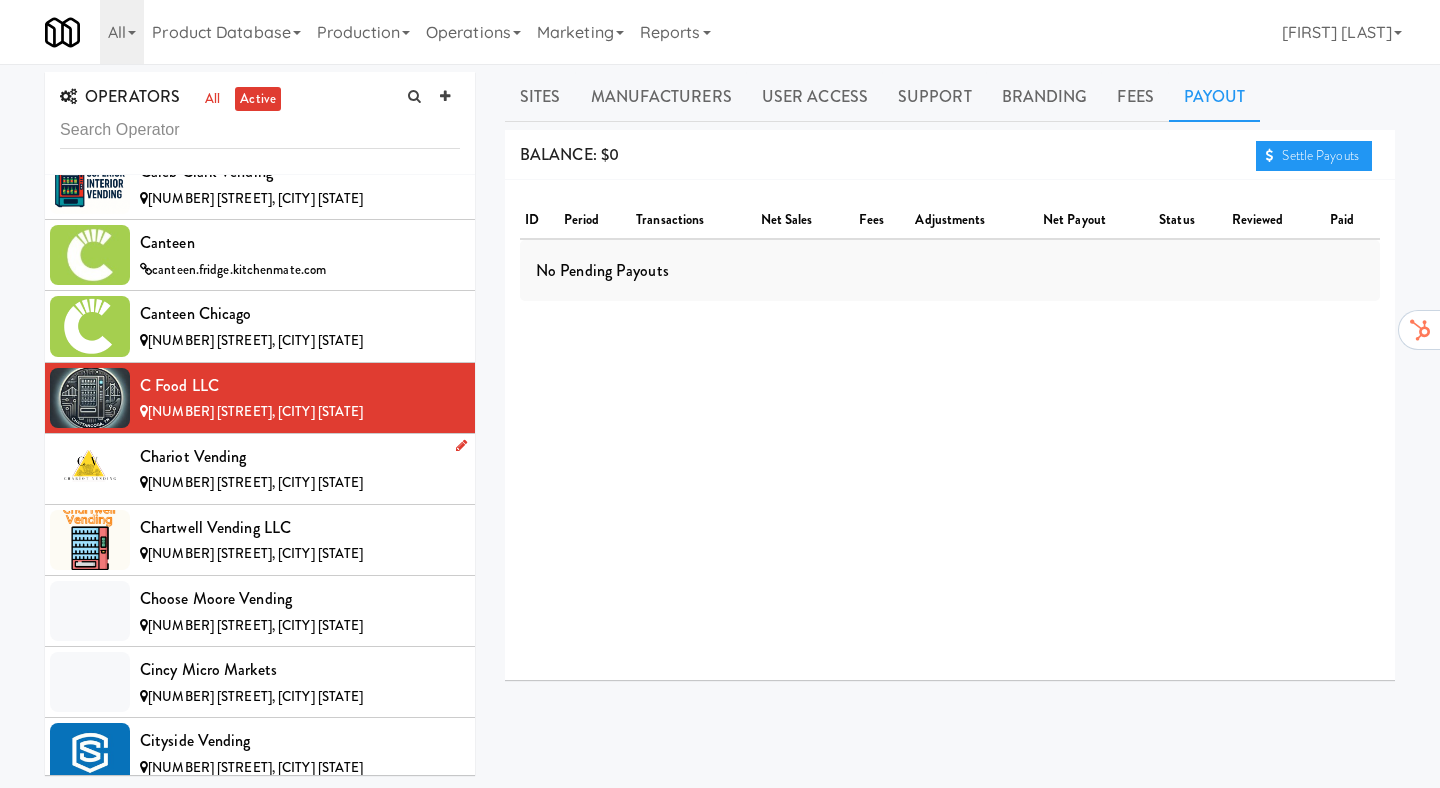 click on "Chariot Vending" at bounding box center (300, 457) 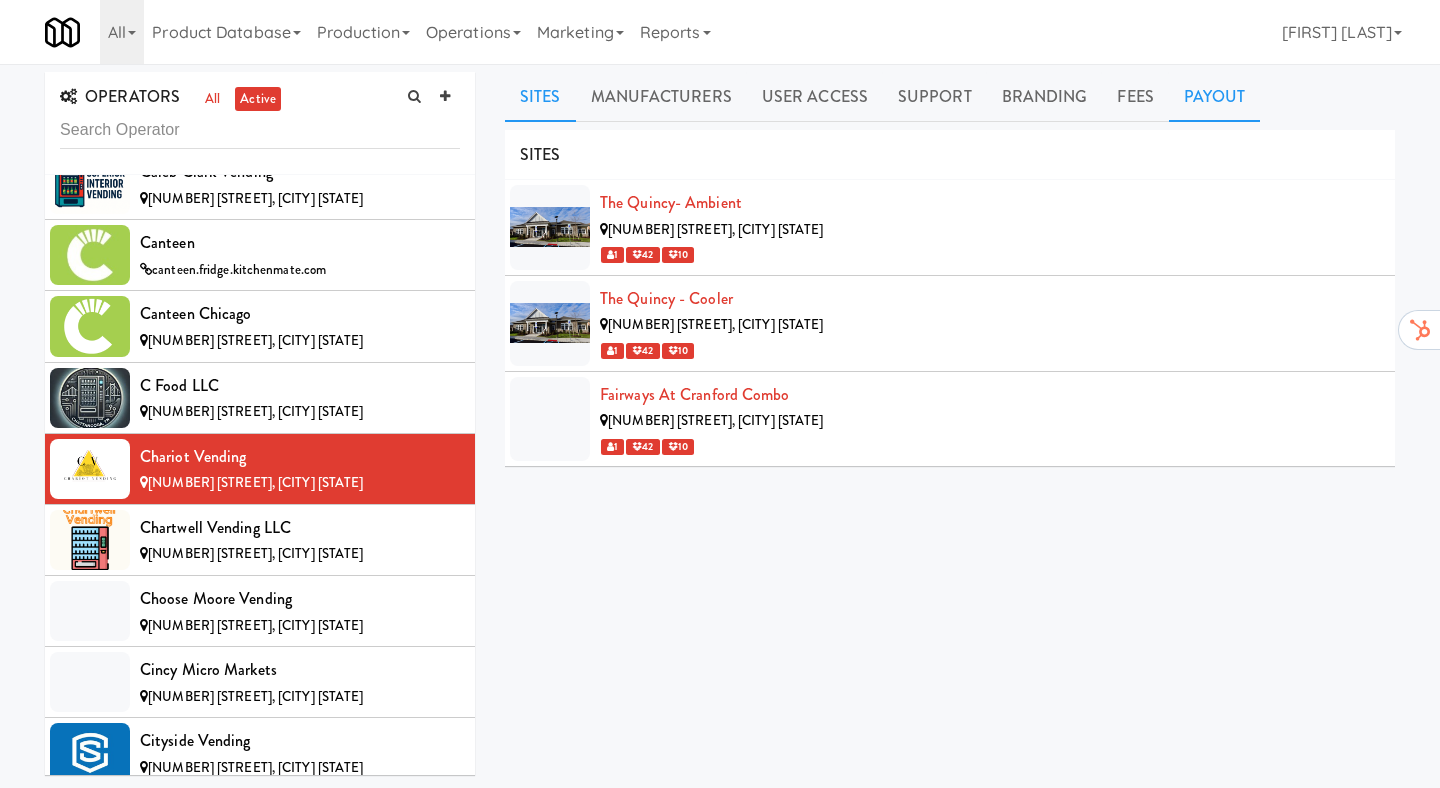 click on "Payout" at bounding box center [1215, 97] 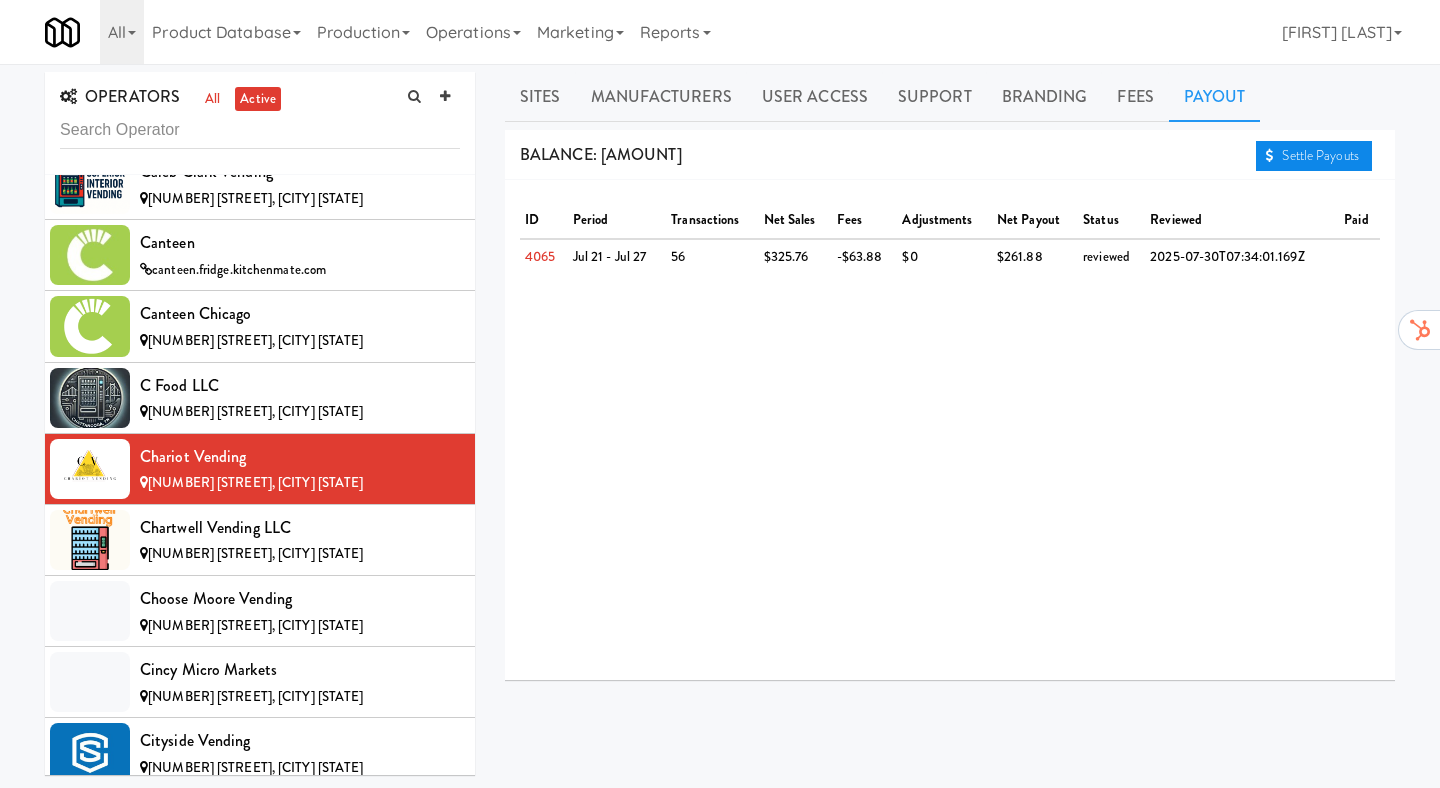 click on "Settle Payouts" at bounding box center (1314, 156) 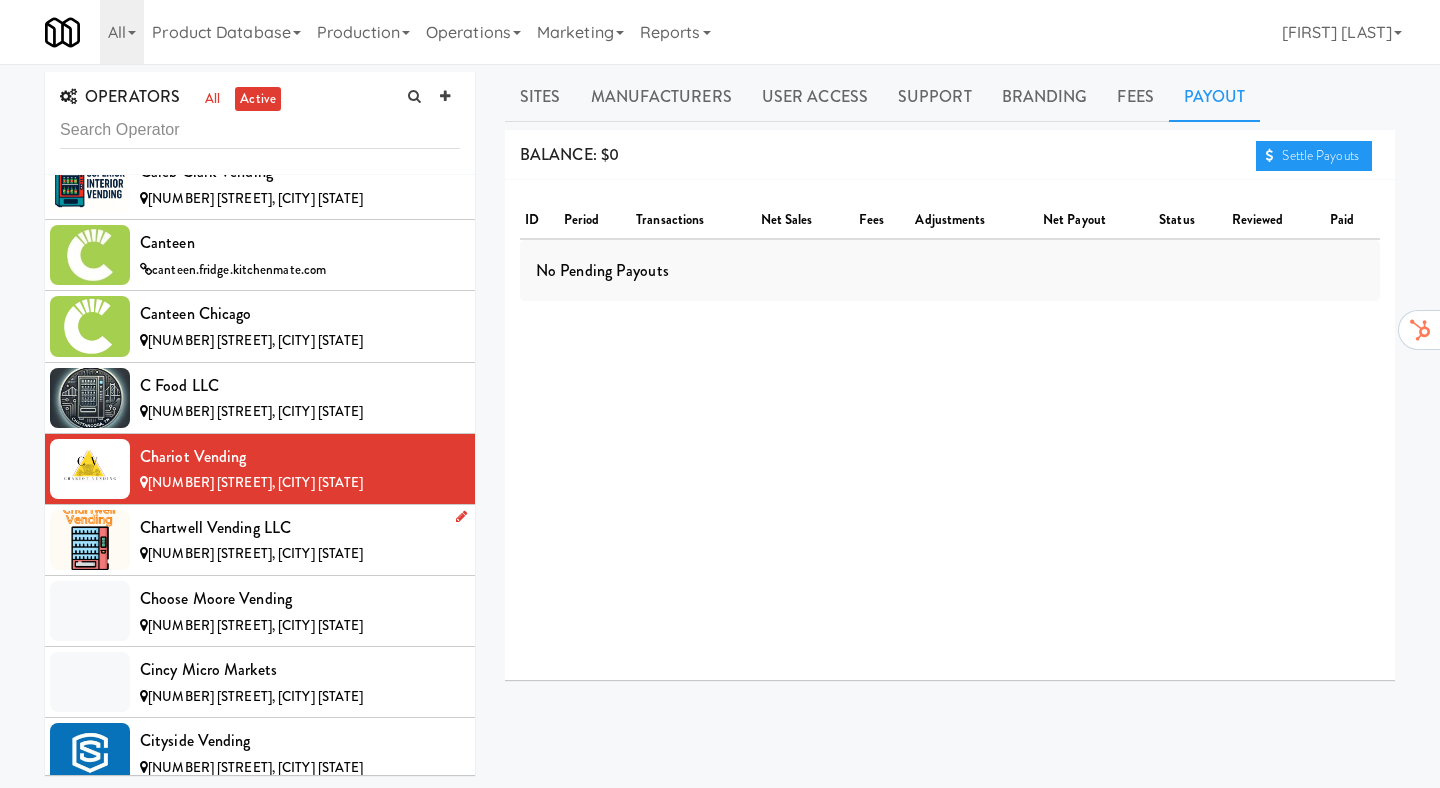 click on "[COMPANY] [NUMBER] [STREET], [CITY] [STATE]" at bounding box center (260, 540) 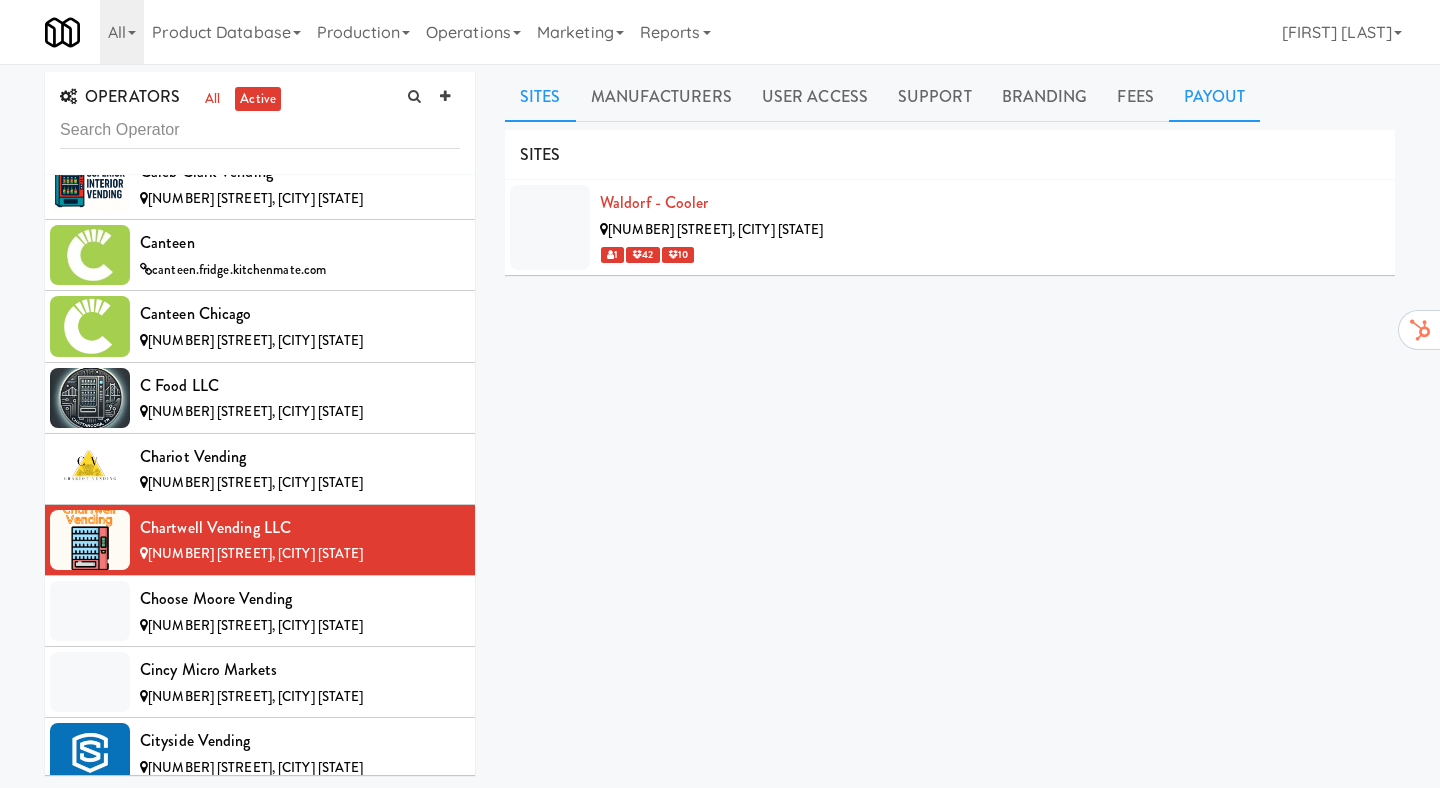 click on "Payout" at bounding box center (1215, 97) 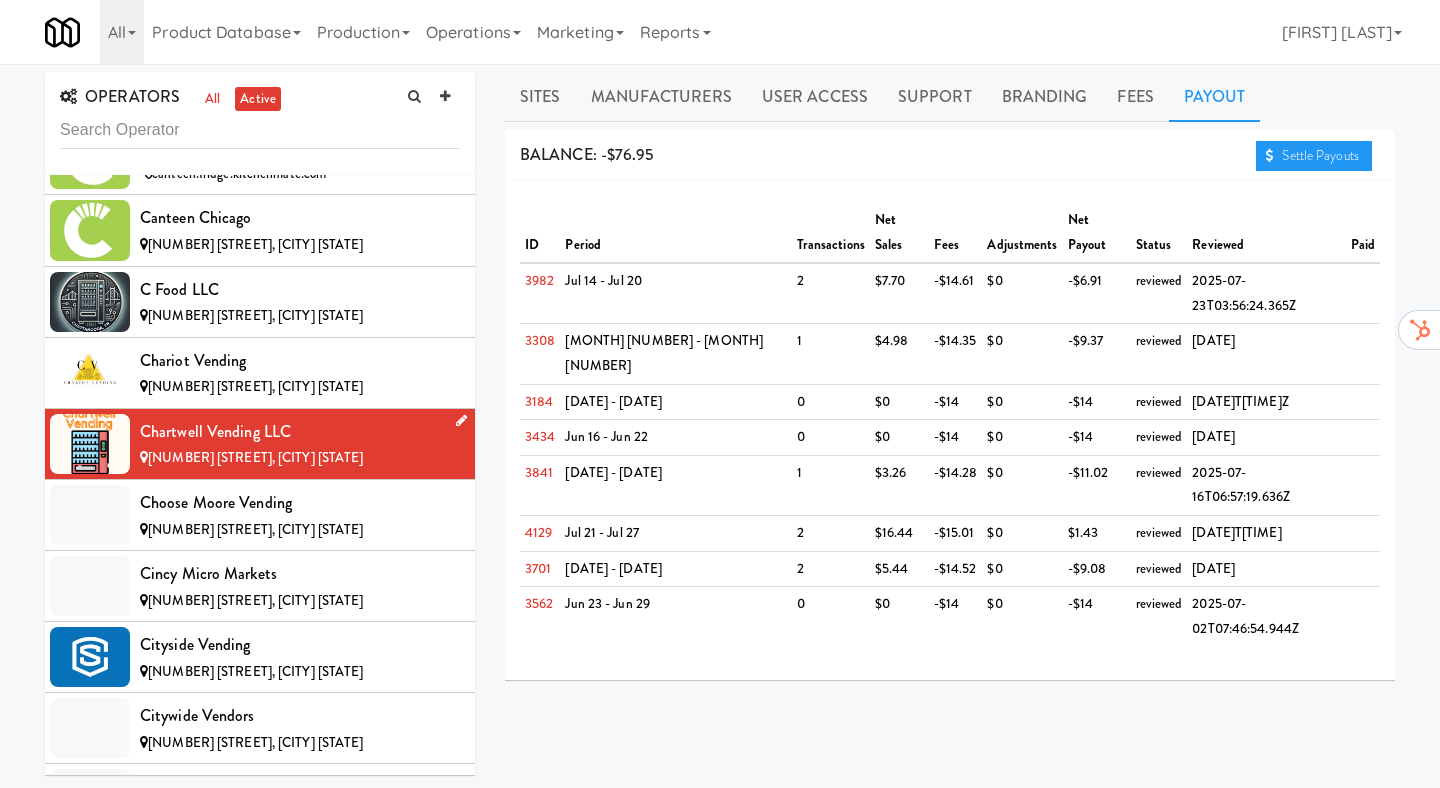 scroll, scrollTop: 2034, scrollLeft: 0, axis: vertical 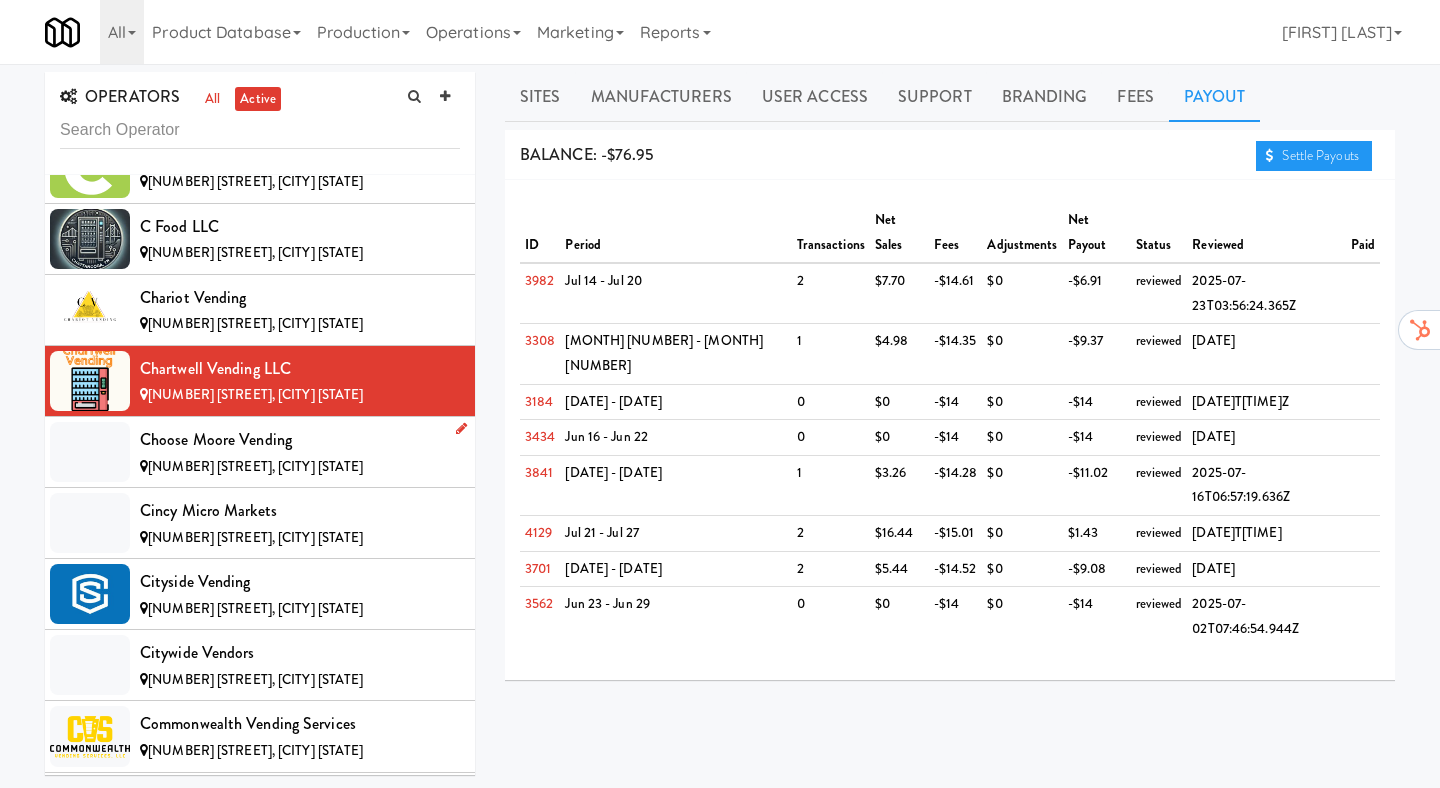 click on "[NUMBER] [STREET], [CITY] [STATE]" at bounding box center (255, 466) 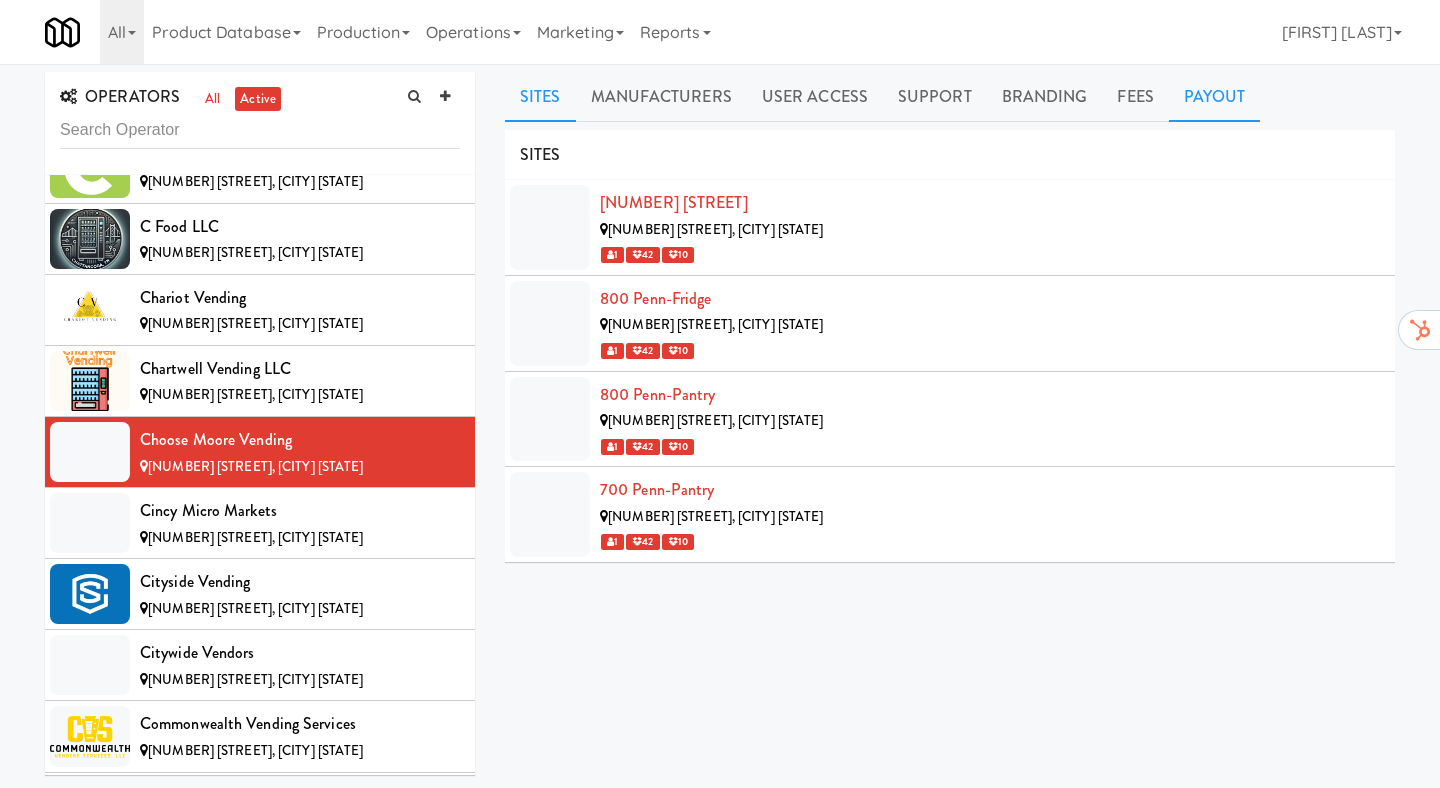 click on "Payout" at bounding box center [1215, 97] 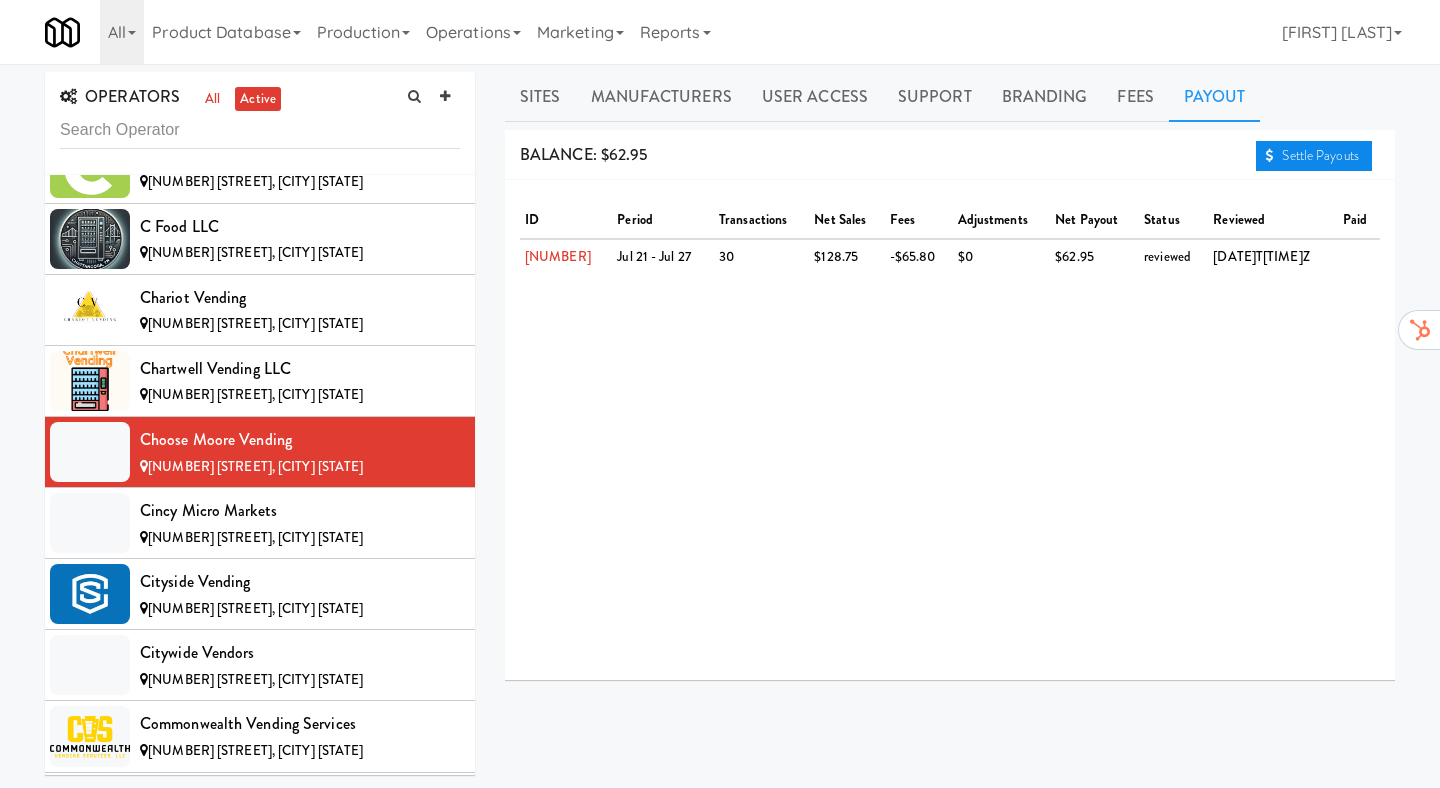 click on "Settle Payouts" at bounding box center [1314, 156] 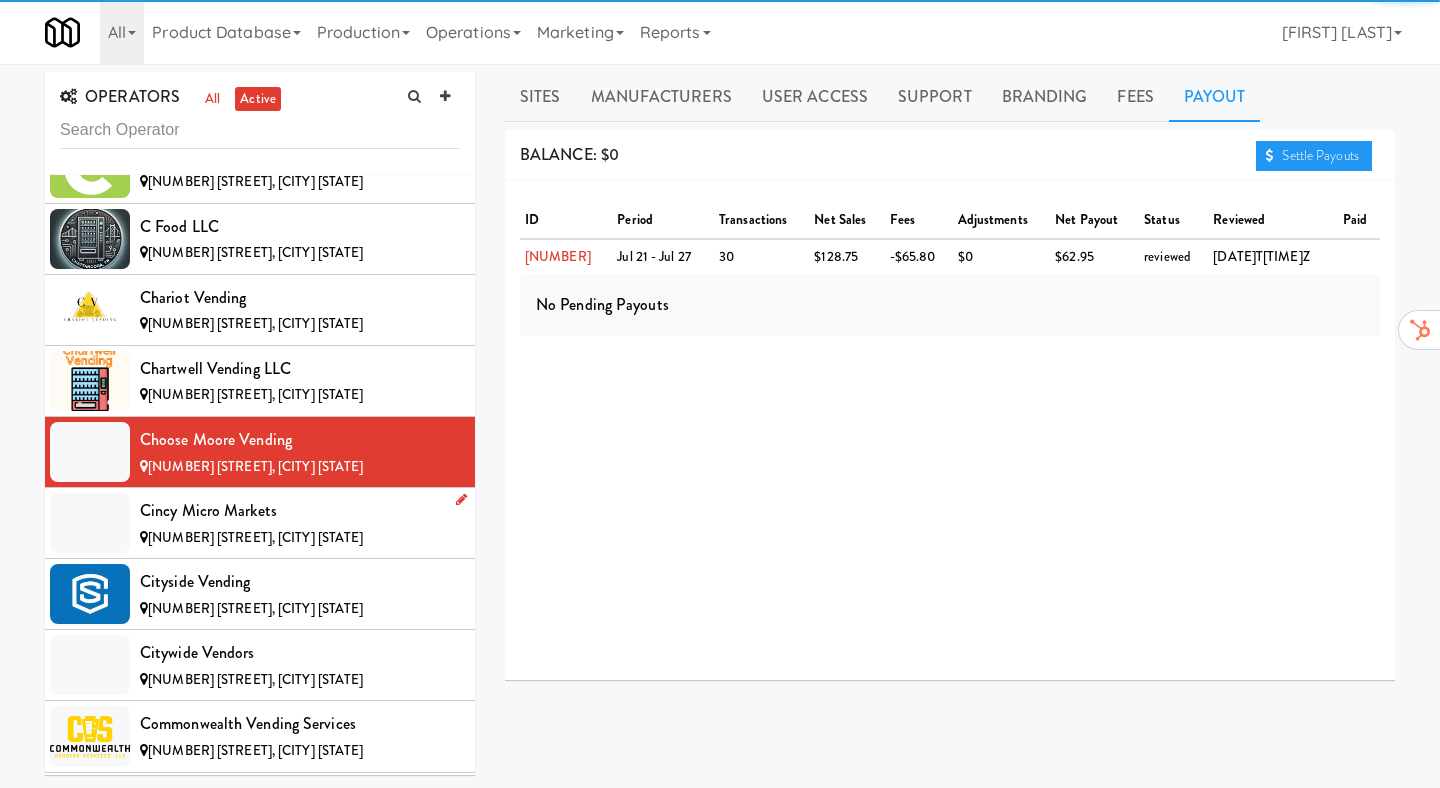 click on "Cincy Micro Markets" at bounding box center [300, 511] 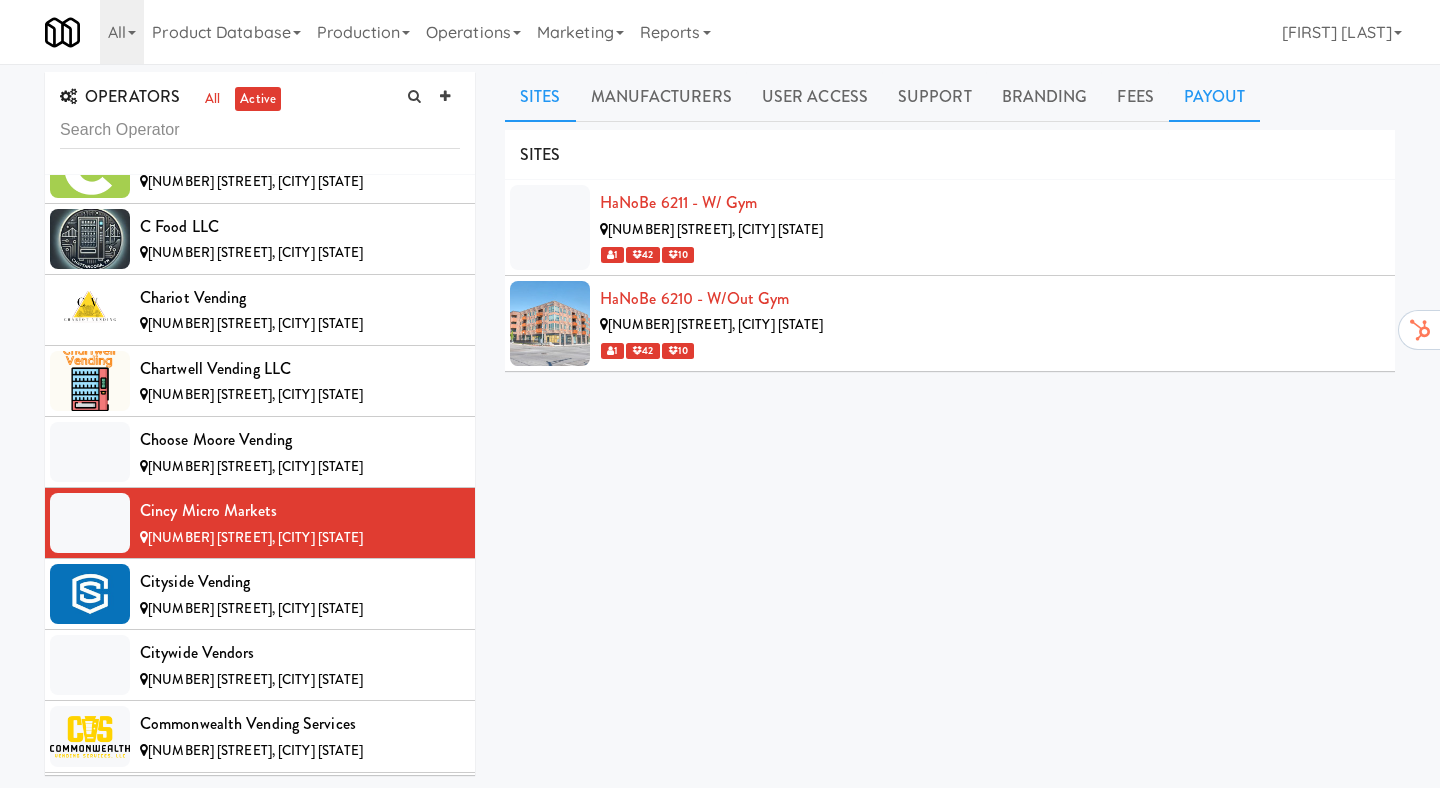 click on "Payout" at bounding box center (1215, 97) 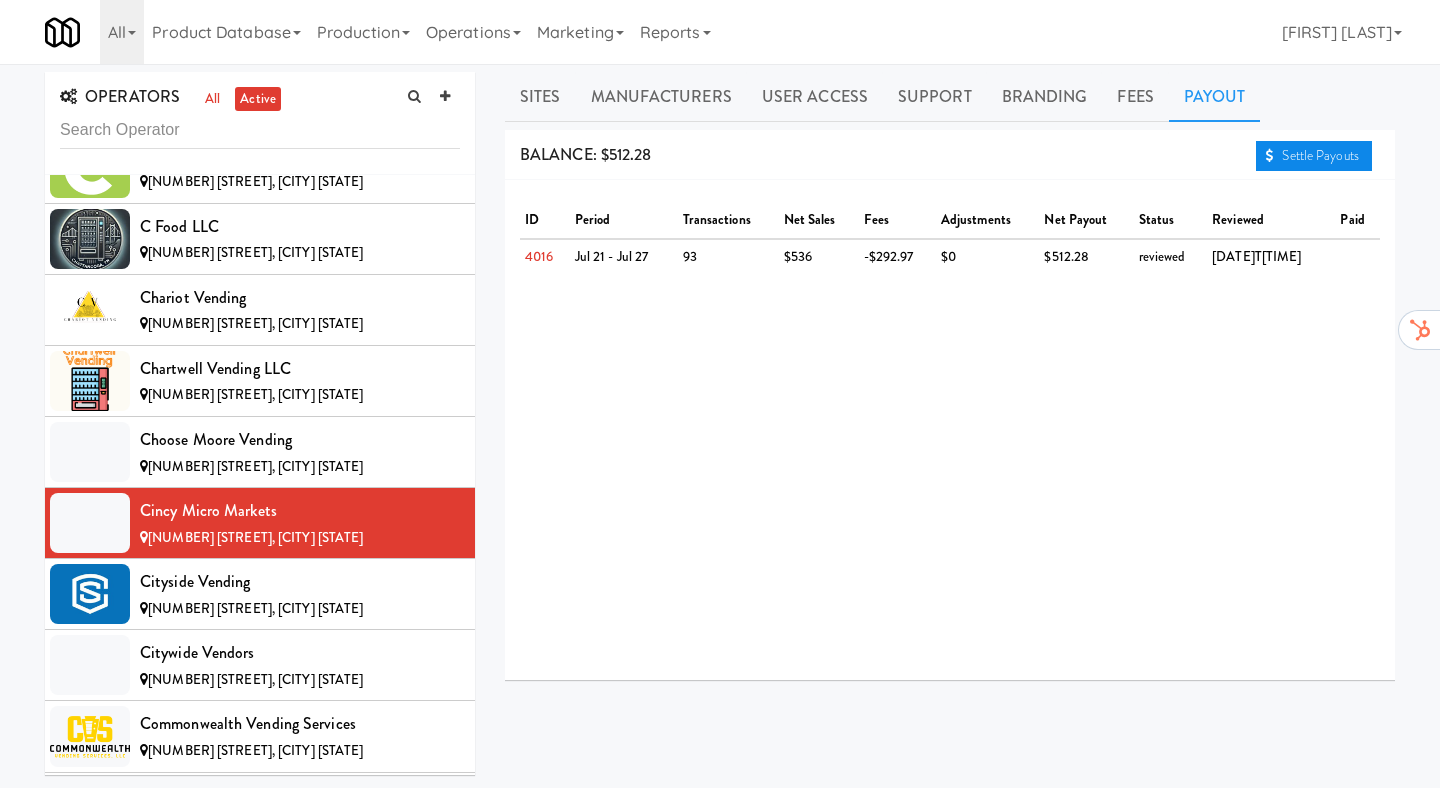 click on "Settle Payouts" at bounding box center [1314, 156] 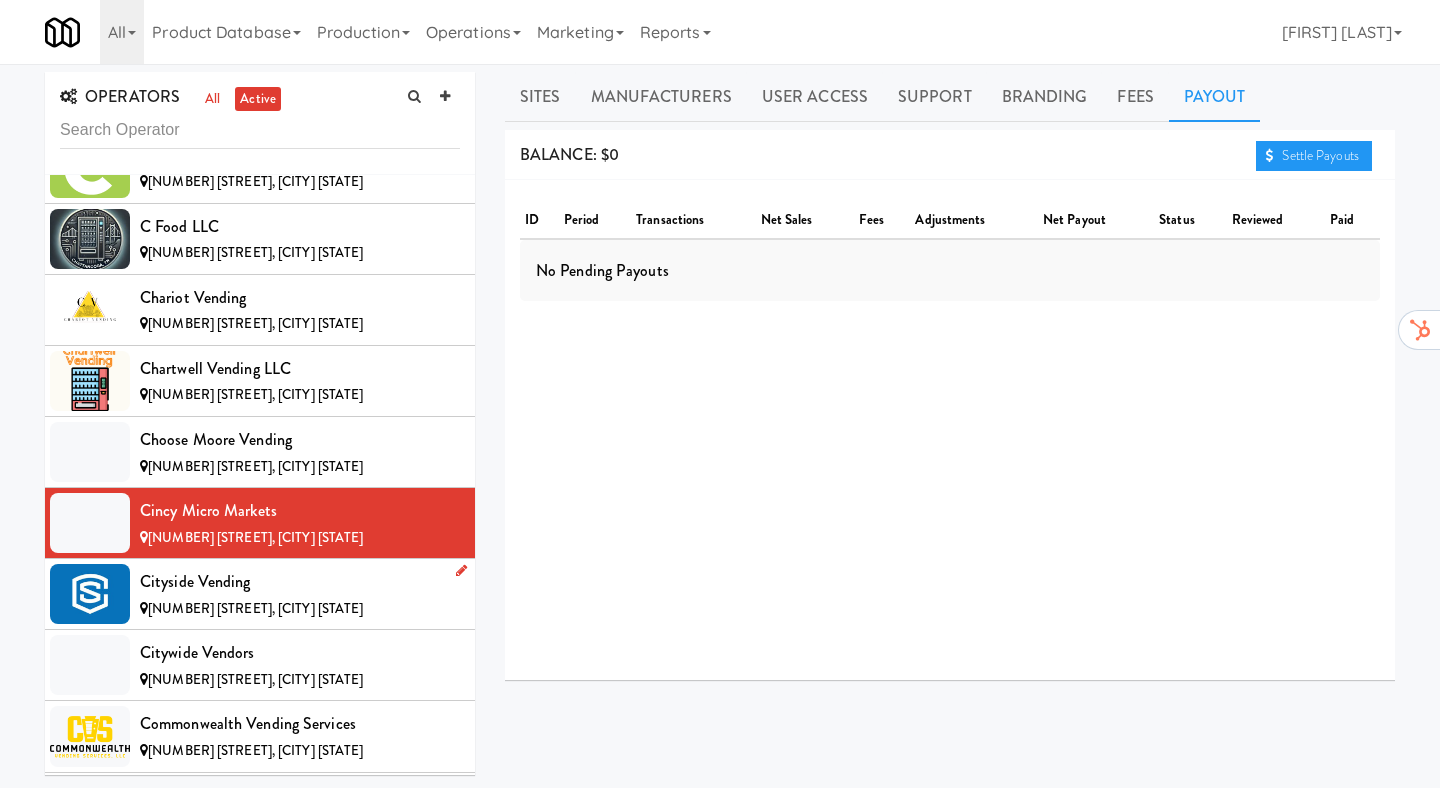 click on "[NUMBER] [STREET], [CITY] [STATE]" at bounding box center [255, 608] 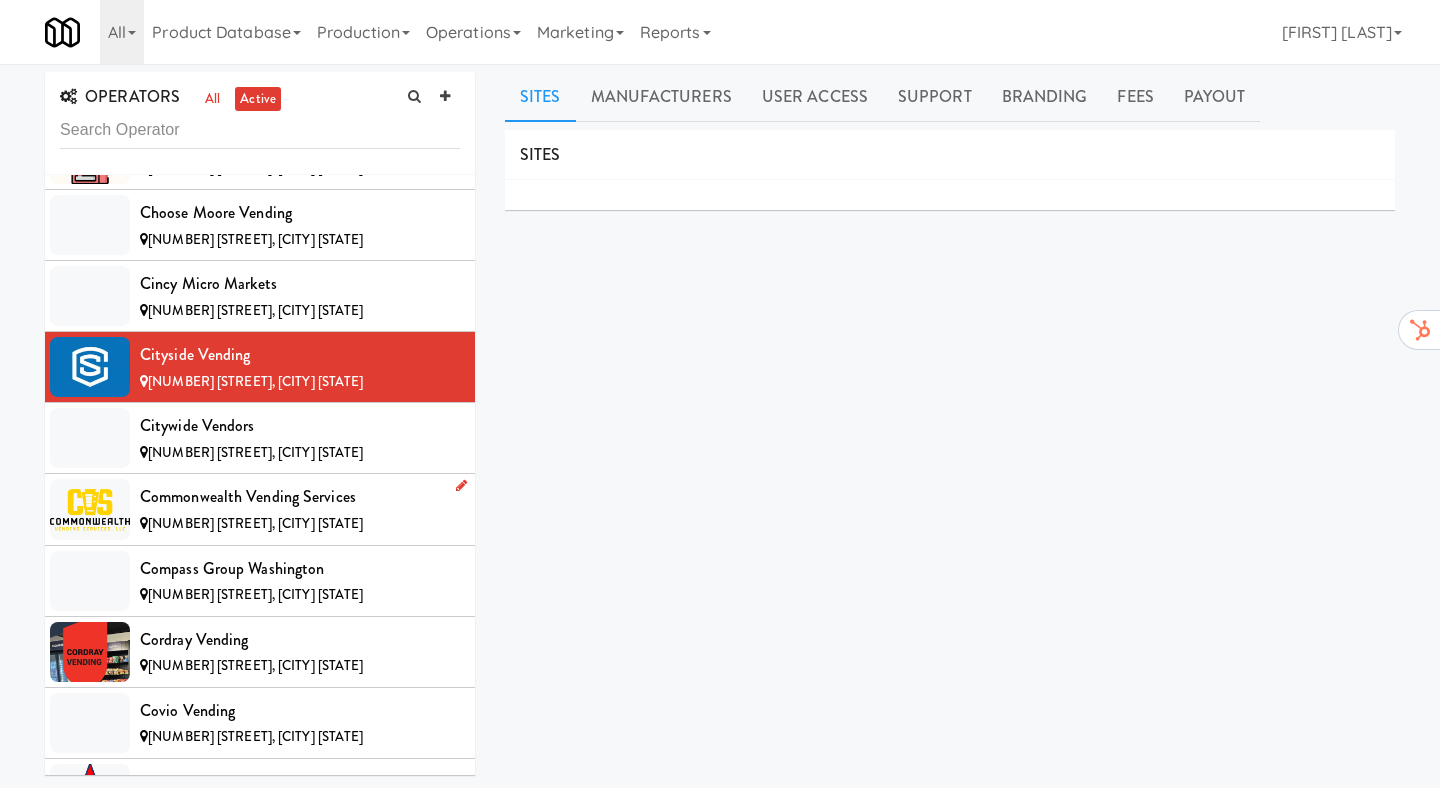 scroll, scrollTop: 2322, scrollLeft: 0, axis: vertical 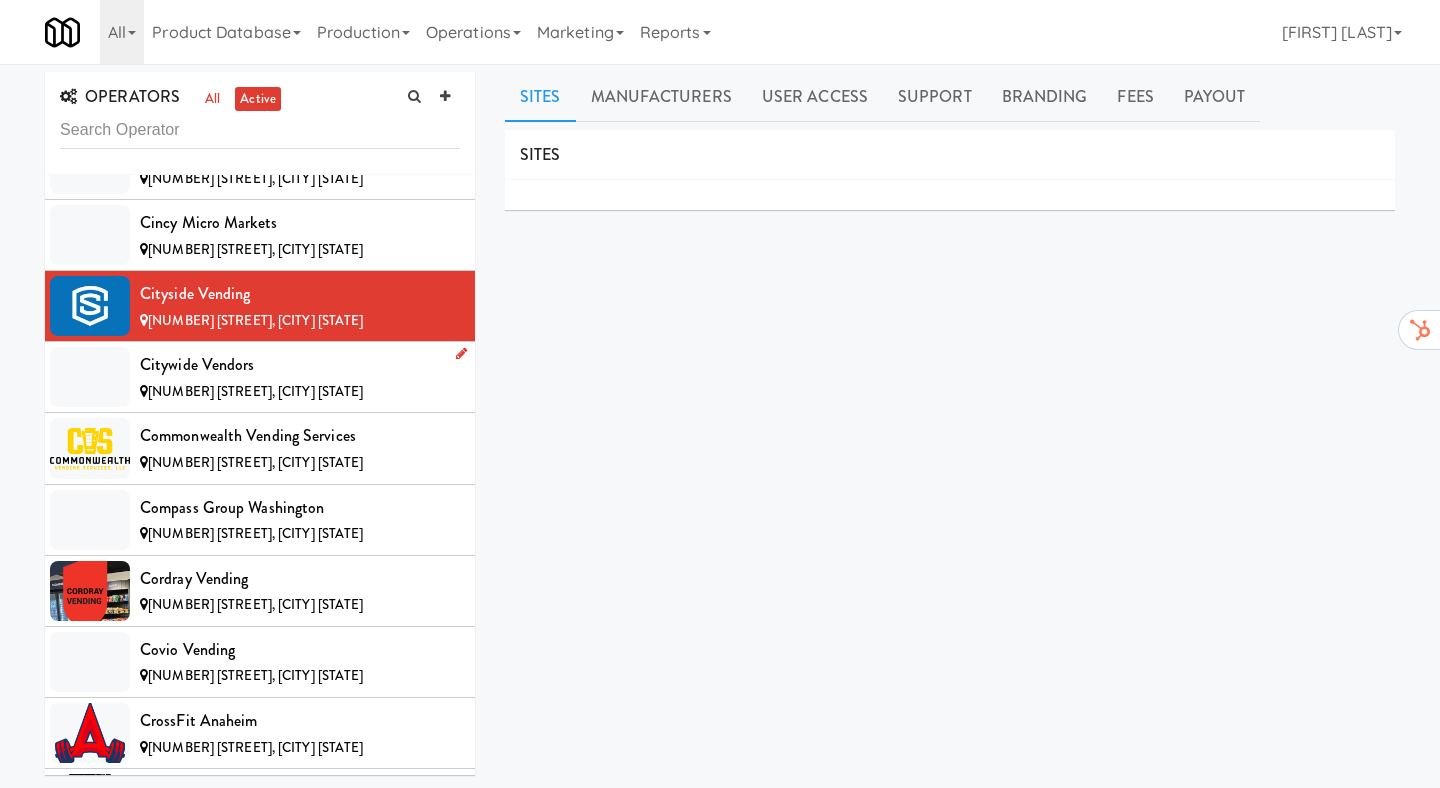click on "[COMPANY] [NUMBER] [STREET], [CITY] [STATE]" at bounding box center [260, 377] 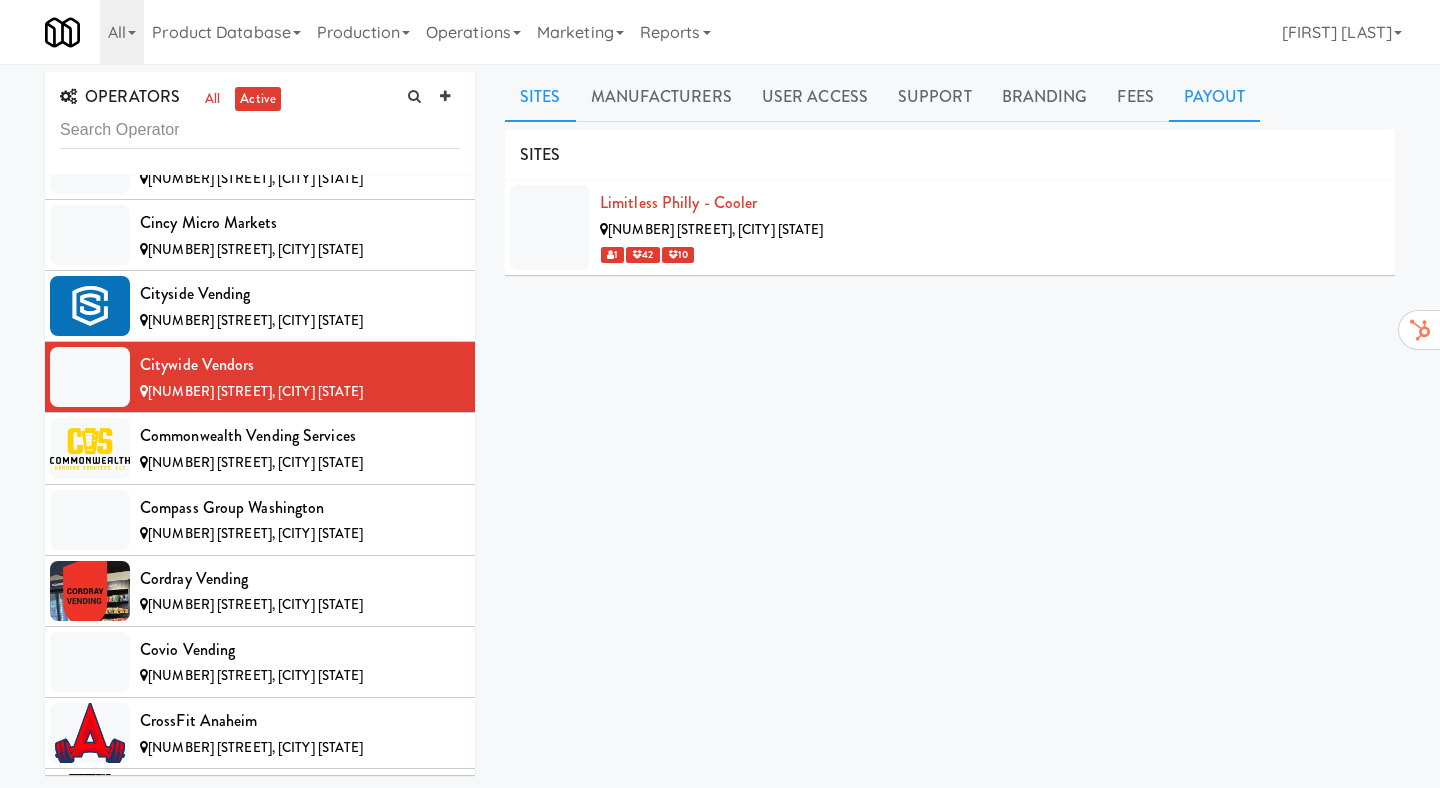 click on "Payout" at bounding box center [1215, 97] 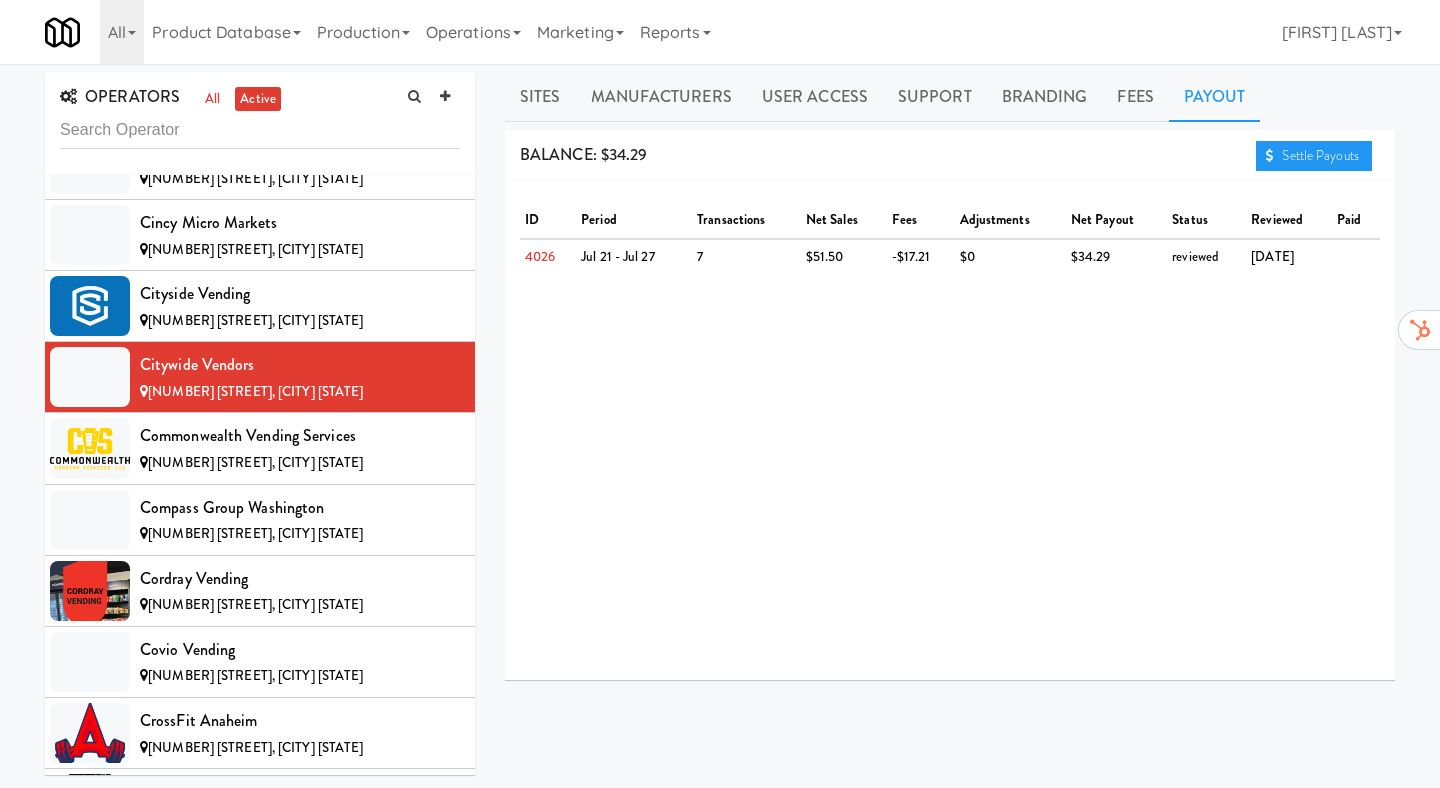 click on "Settle Payouts" at bounding box center [950, 155] 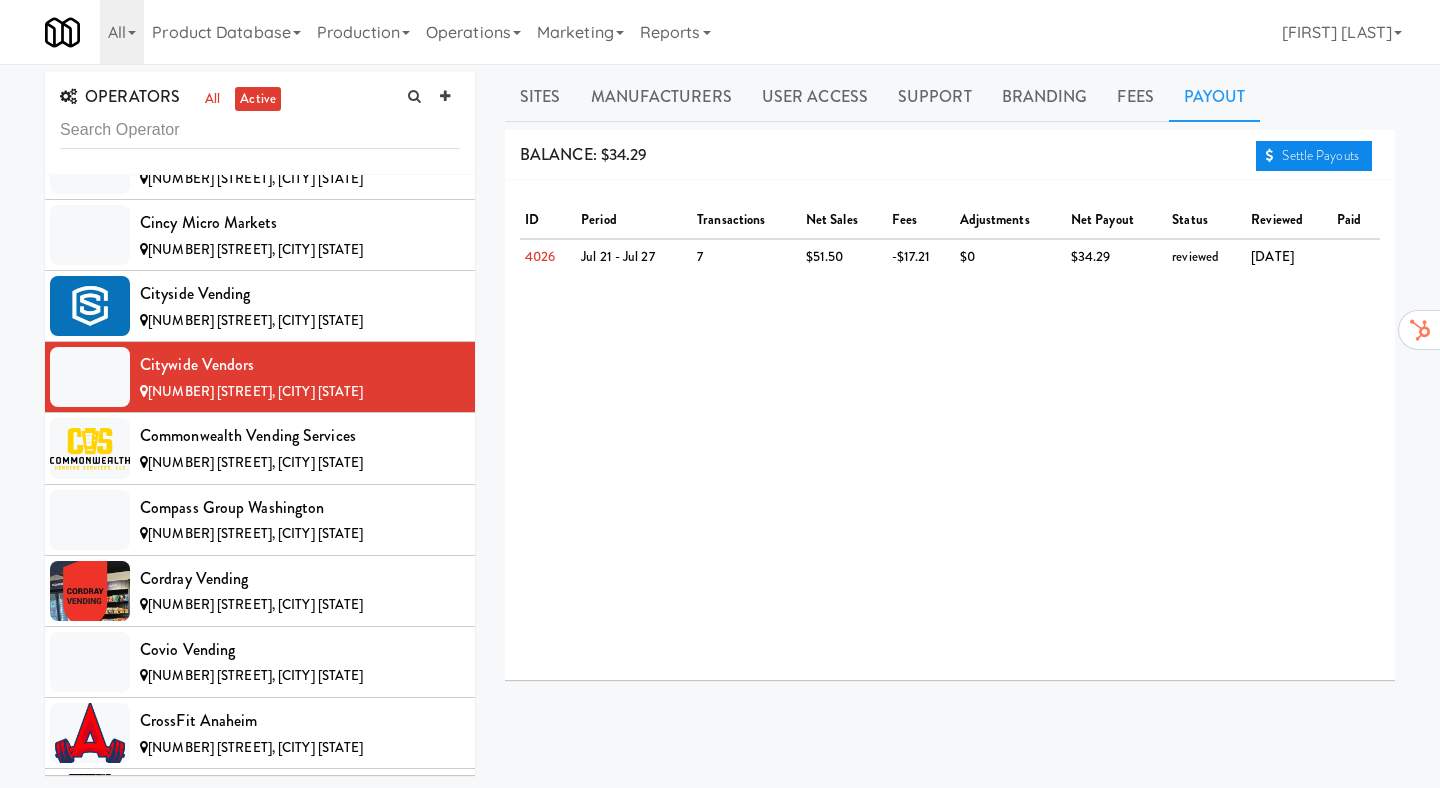 click on "Settle Payouts" at bounding box center (1314, 156) 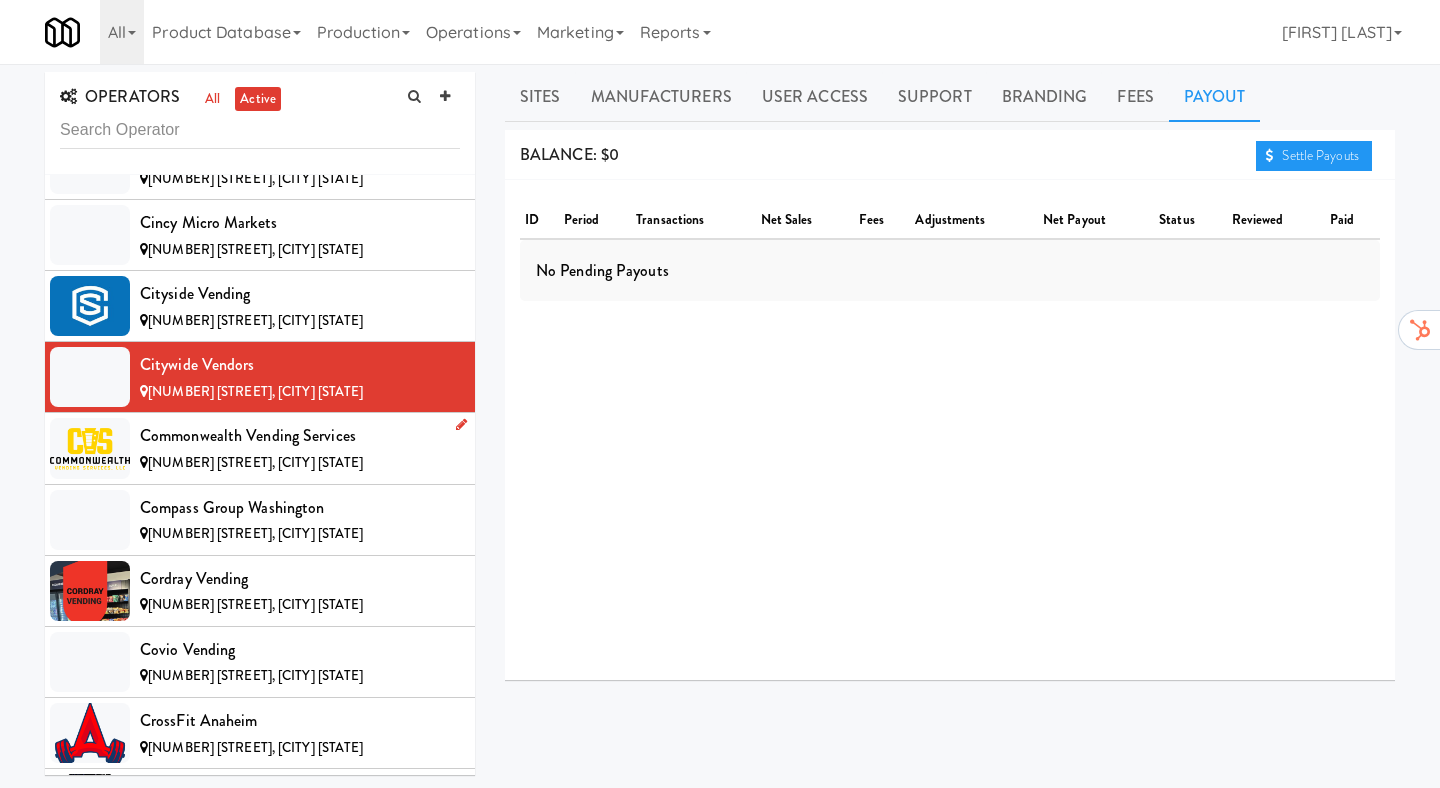 click on "[NUMBER] [STREET], [CITY] [STATE]" at bounding box center [255, 462] 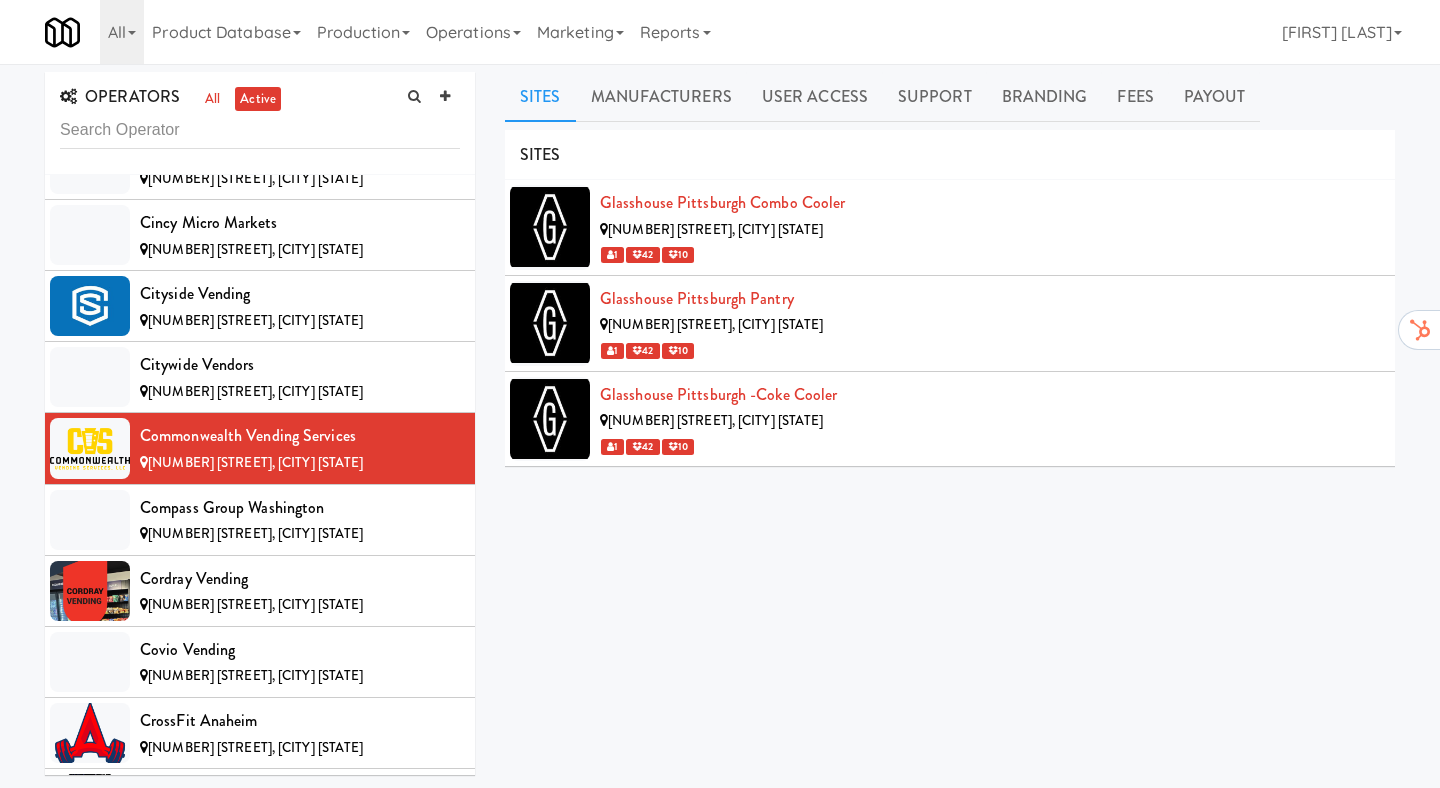 click on "All   [NUMBER] [PRODUCT] https://classic.micromart.com/?operator_id=[NUMBER]   [NUMBER] https://classic.micromart.com/?operator_id=[NUMBER]   [COMPANY] https://classic.micromart.com/?operator_id=[NUMBER]   [COMPANY] https://classic.micromart.com/?operator_id=[NUMBER]   [COMPANY] https://classic.micromart.com/?operator_id=[NUMBER]   [COMPANY] https://classic.micromart.com/?operator_id=[NUMBER]   [COMPANY] https://classic.micromart.com/?operator_id=[NUMBER]   [COMPANY] https://classic.micromart.com/?operator_id=[NUMBER]   [COMPANY] https://classic.micromart.com/?operator_id=[NUMBER]   [COMPANY] https://classic.micromart.com/?operator_id=[NUMBER]   [COMPANY] https://classic.micromart.com/?operator_id=[NUMBER]   [COMPANY] https://classic.micromart.com/?operator_id=[NUMBER]   [COMPANY] https://classic.micromart.com/?operator_id=[NUMBER]   [COMPANY]     [COMPANY]" at bounding box center (720, 32) 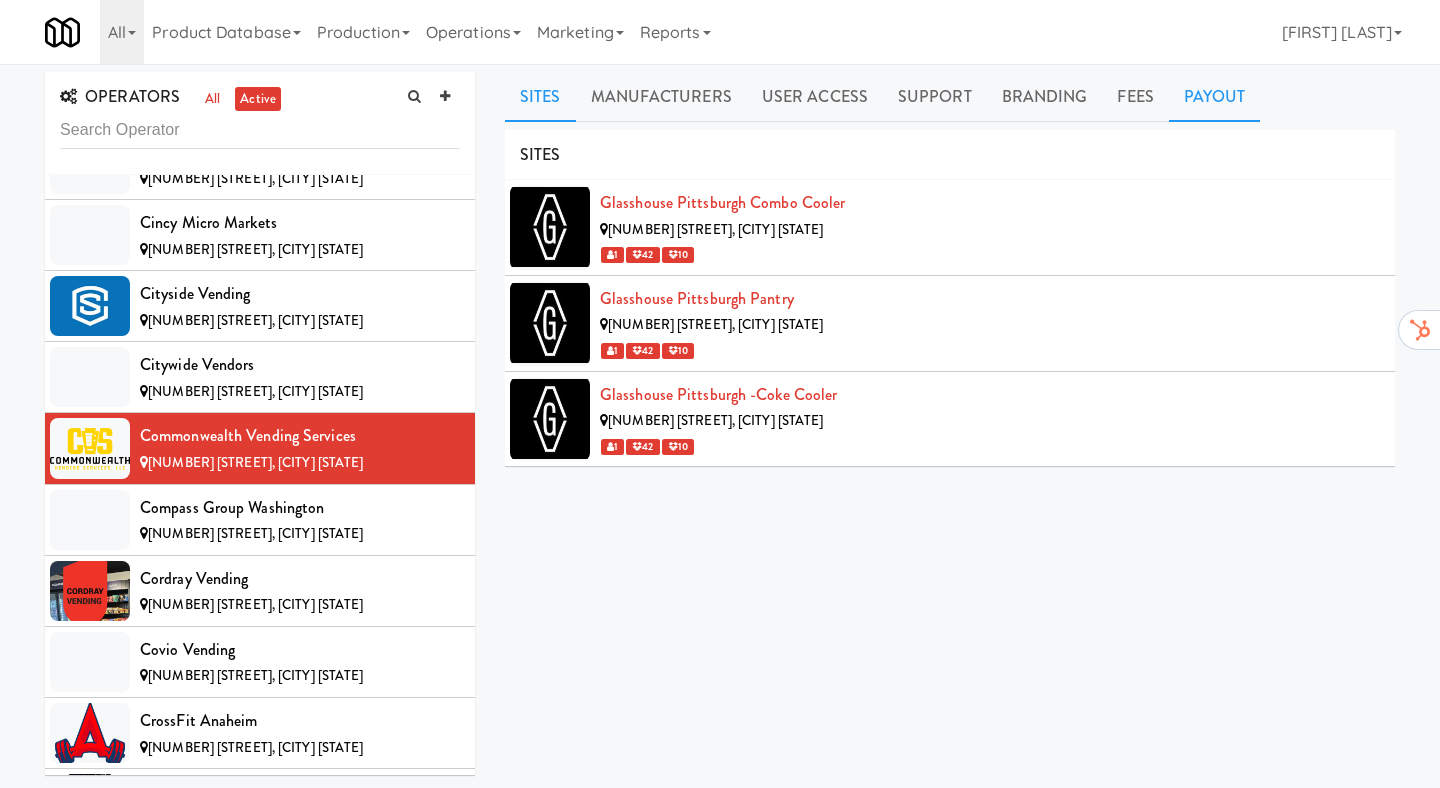 click on "Payout" at bounding box center (1215, 97) 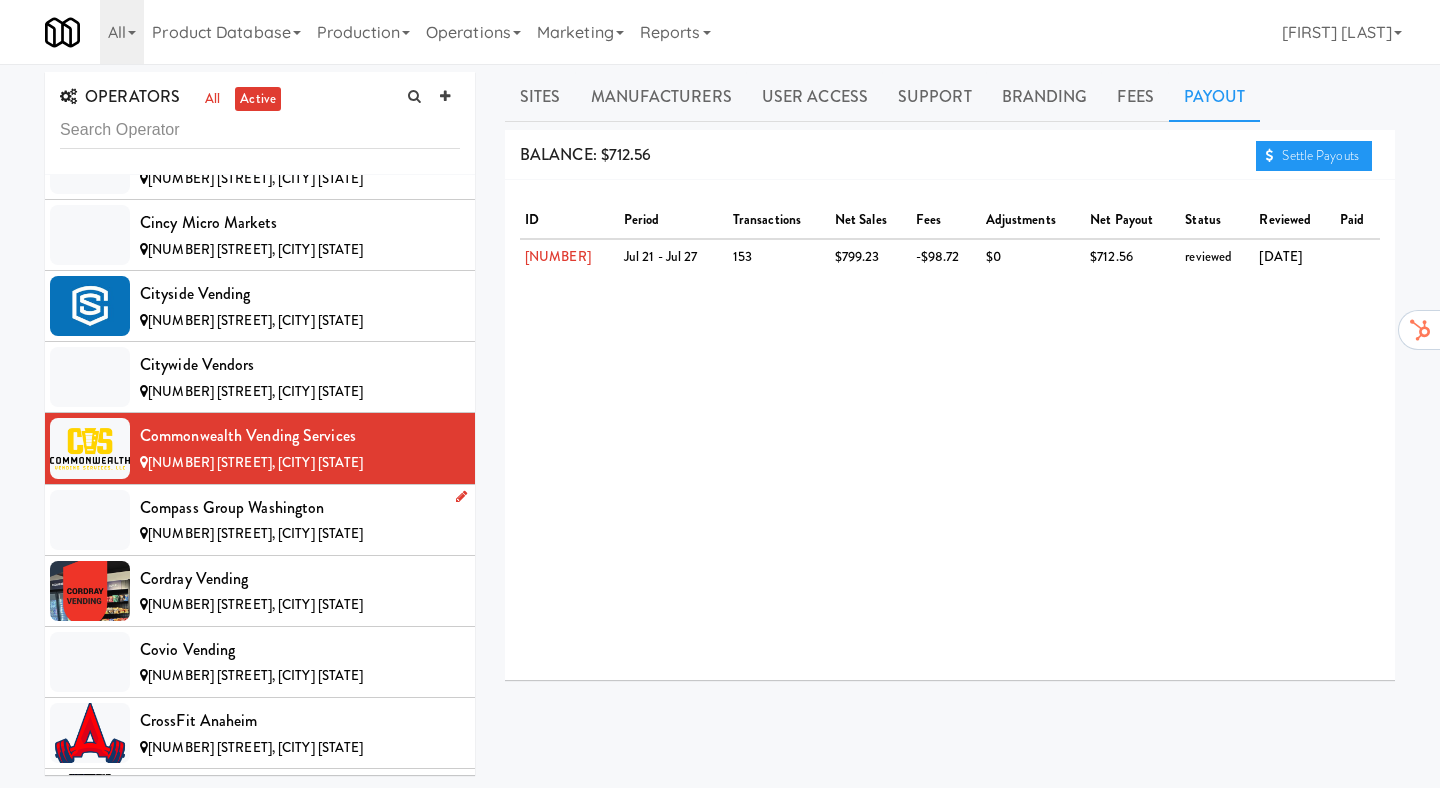 click on "Compass Group Washington" at bounding box center [300, 508] 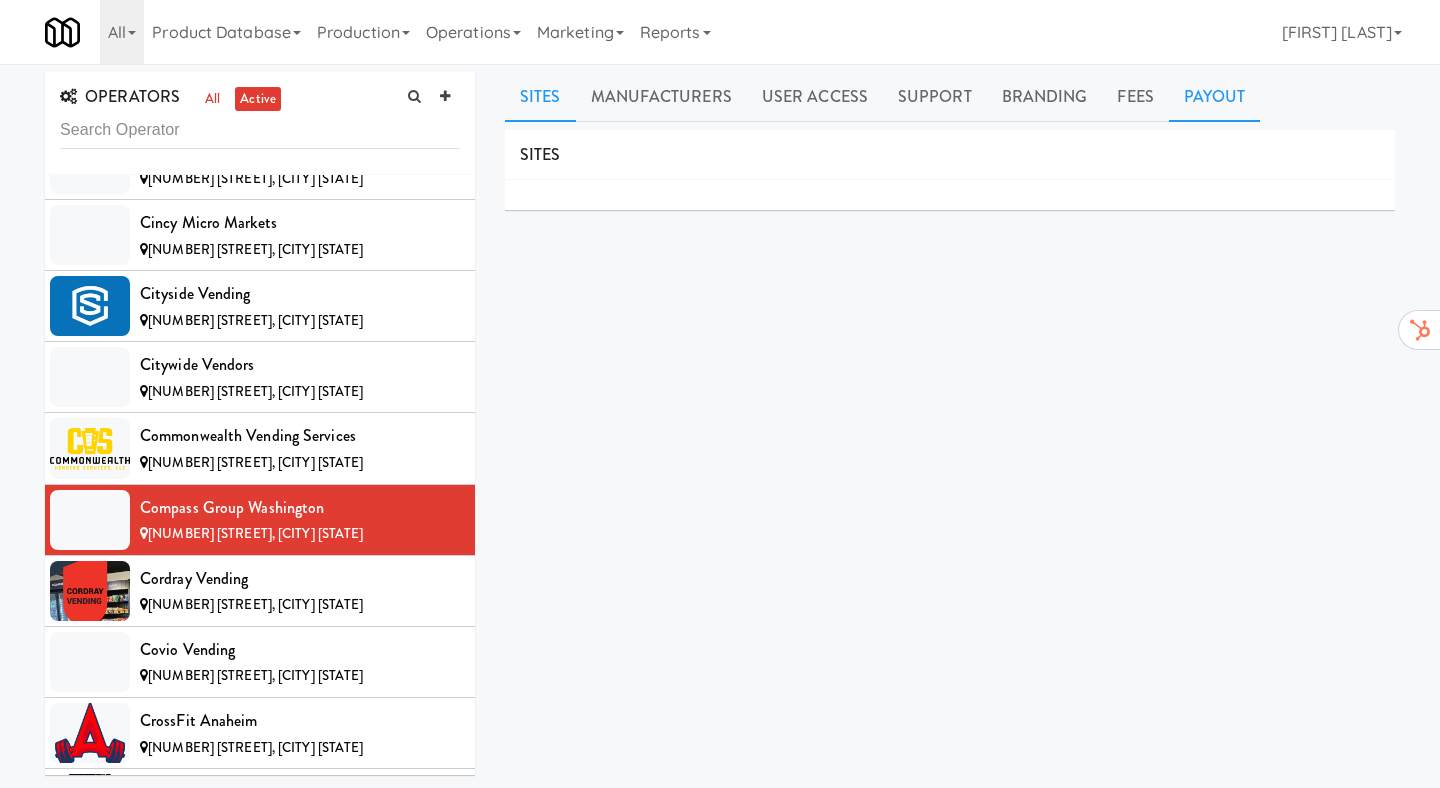 click on "Payout" at bounding box center (1215, 97) 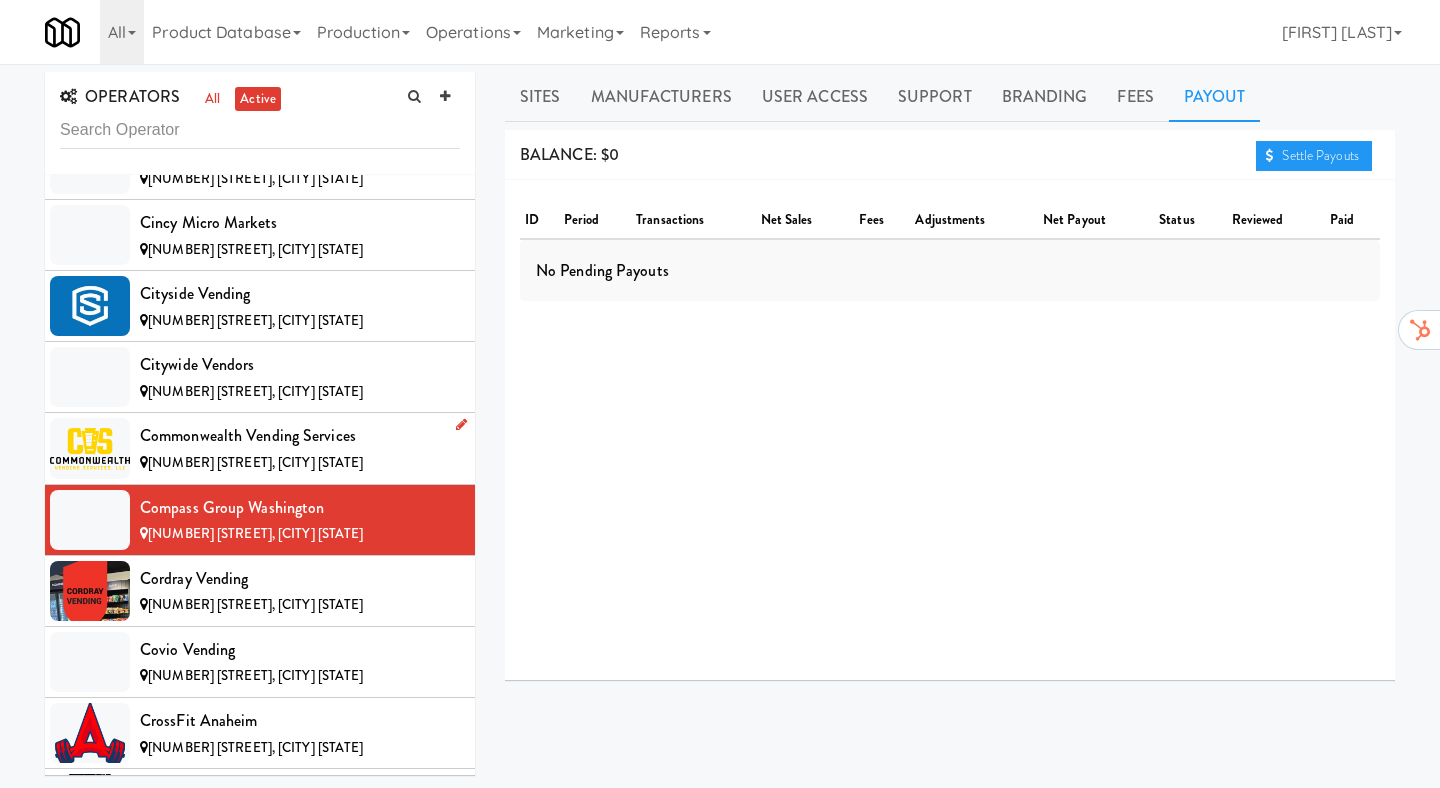 click on "[NUMBER] [STREET], [CITY] [STATE]" at bounding box center (300, 463) 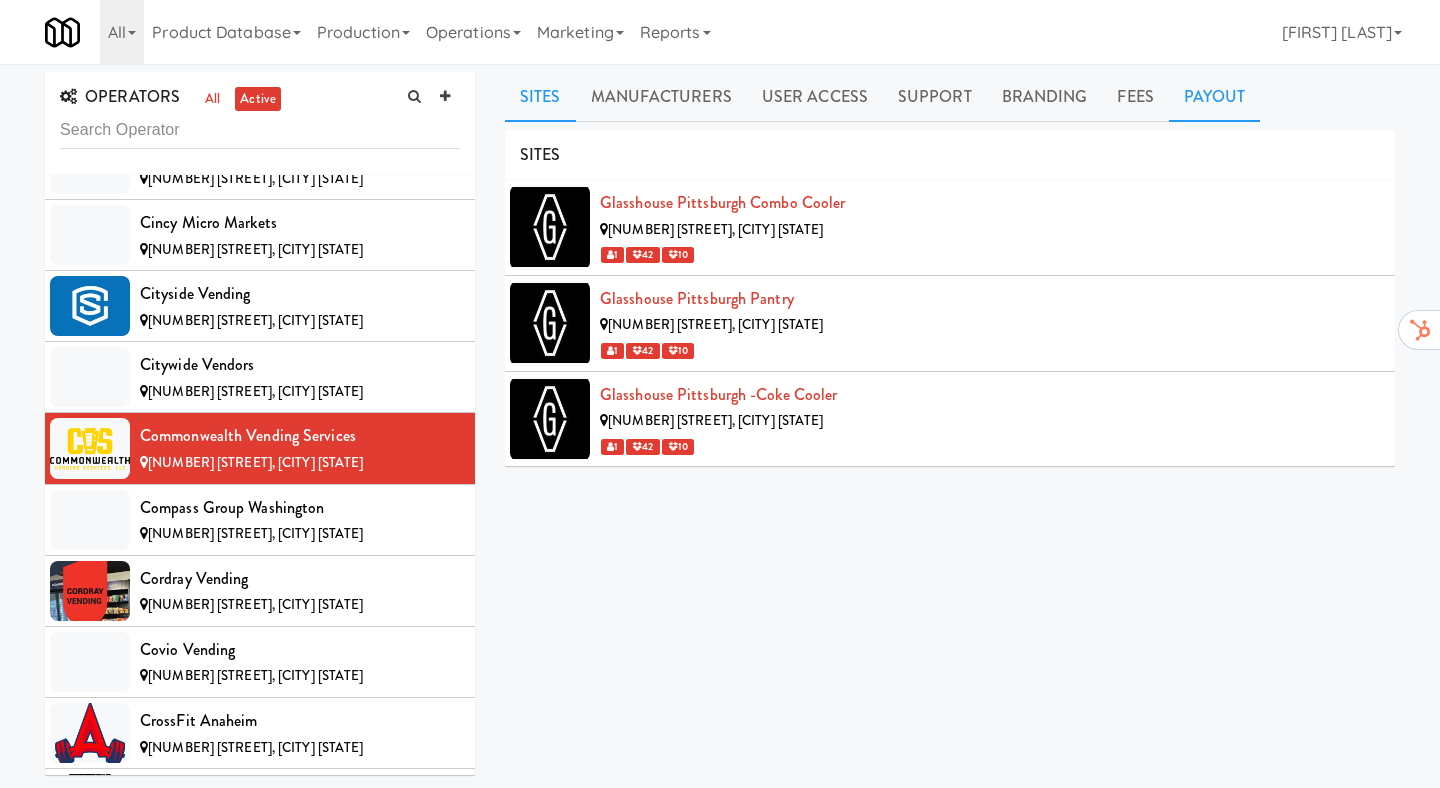 click on "Payout" at bounding box center (1215, 97) 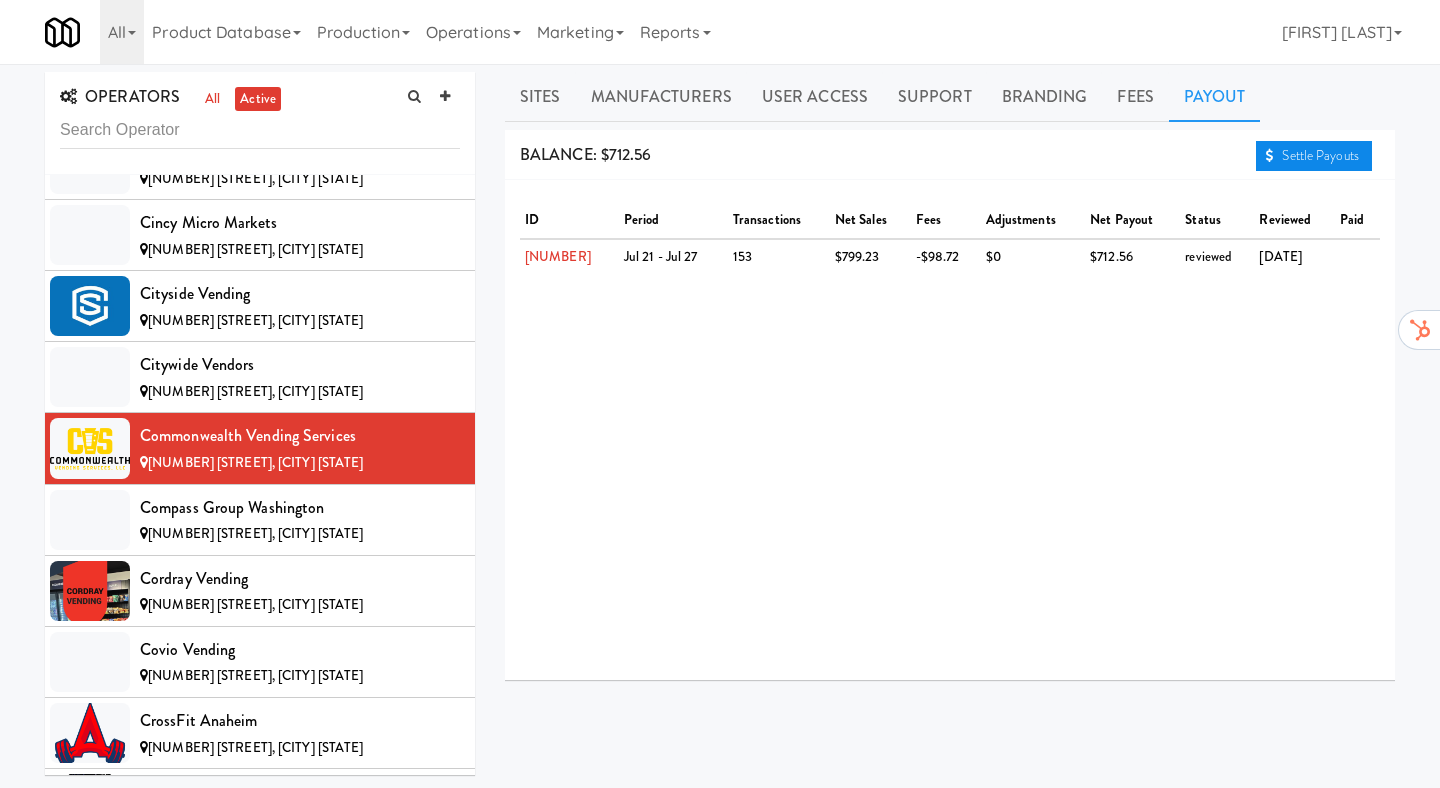 click on "Settle Payouts" at bounding box center [1314, 156] 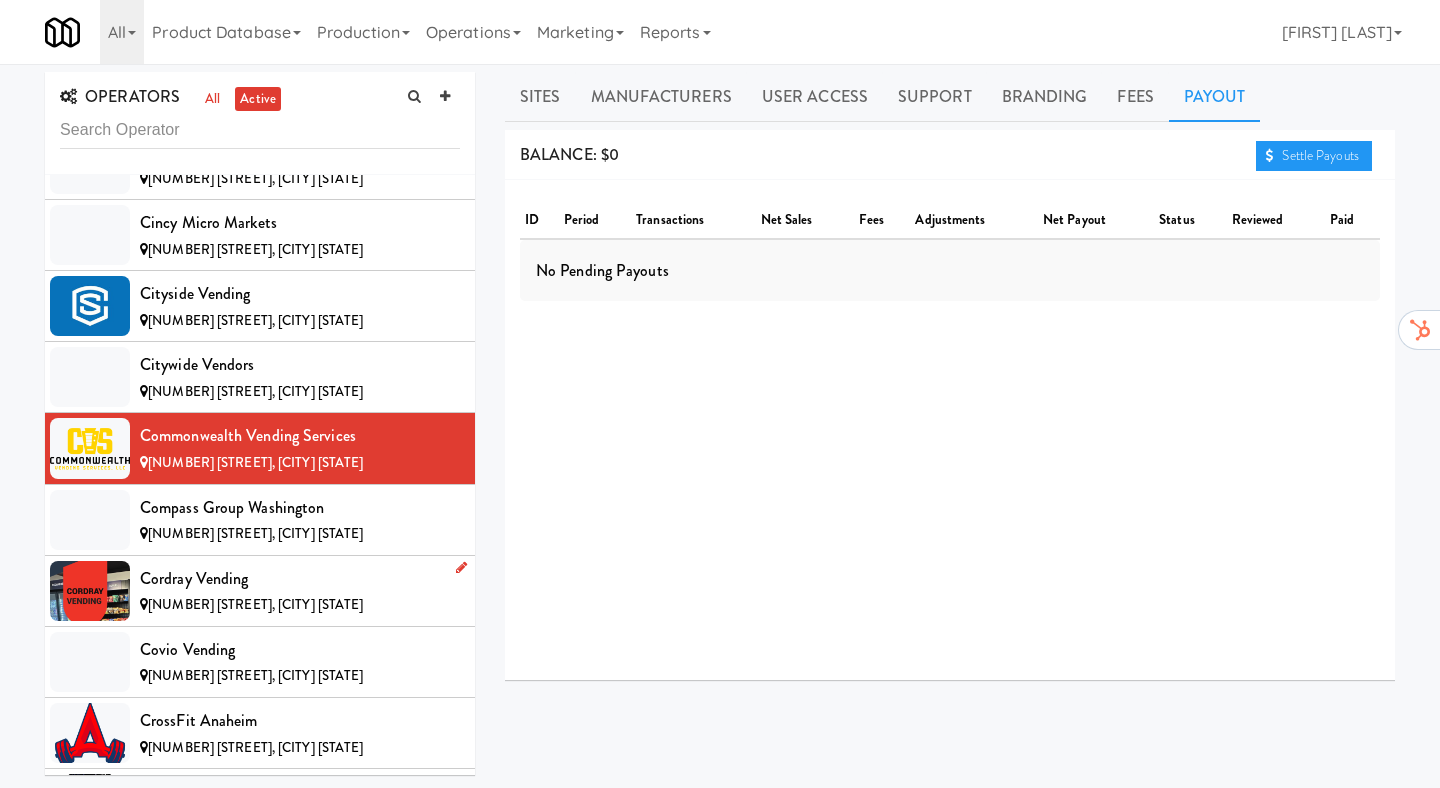 click on "Cordray Vending" at bounding box center (300, 579) 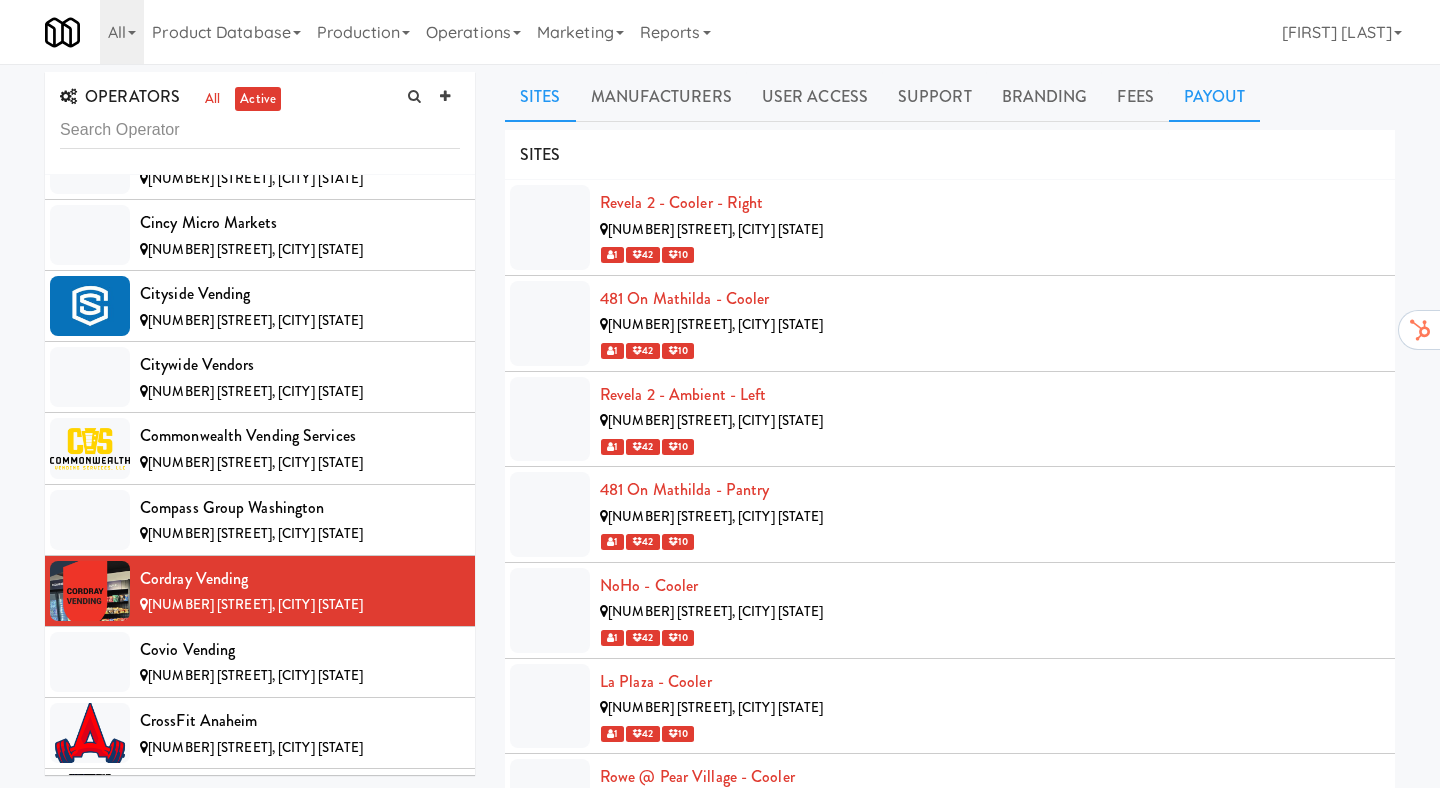 click on "Payout" at bounding box center (1215, 97) 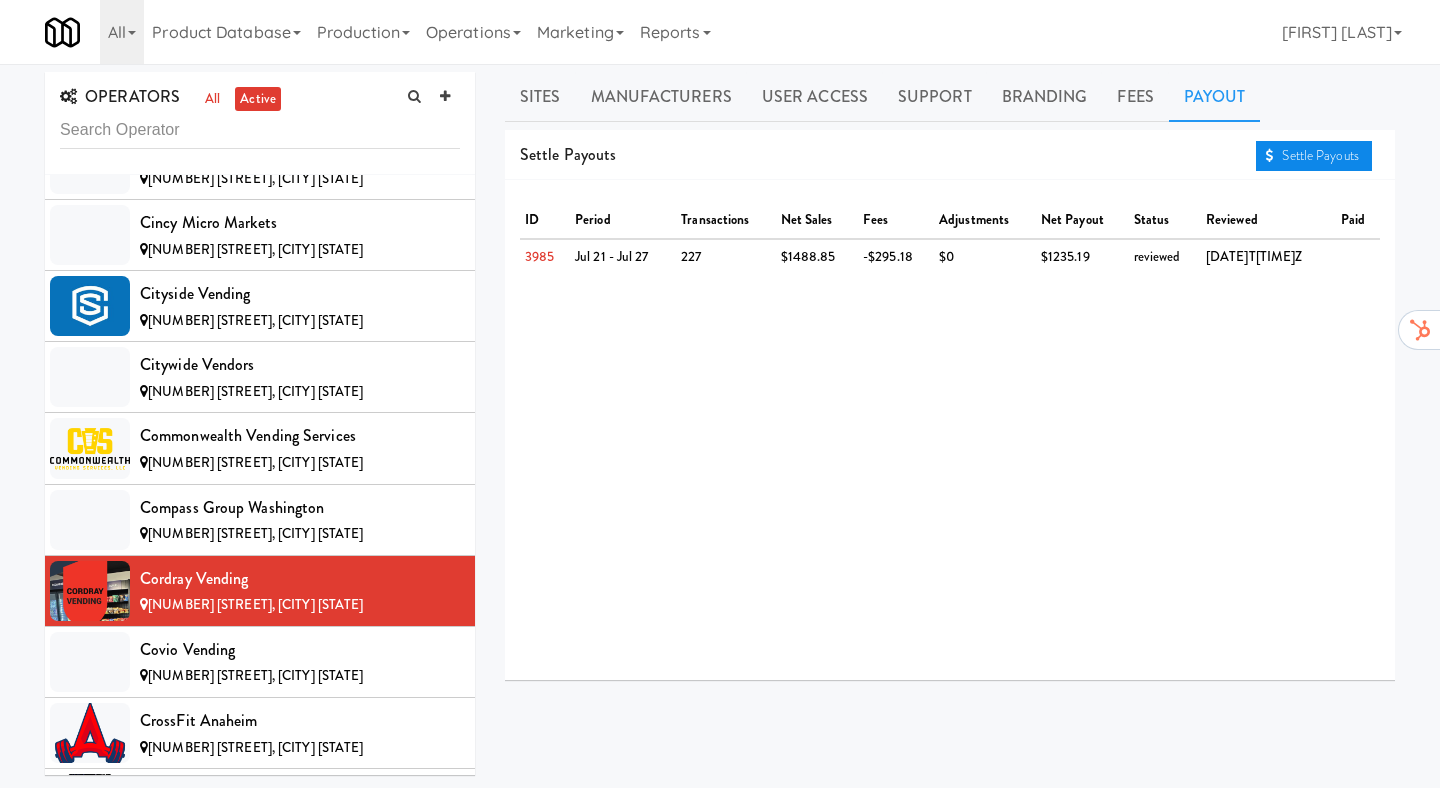 click on "Settle Payouts" at bounding box center [1314, 156] 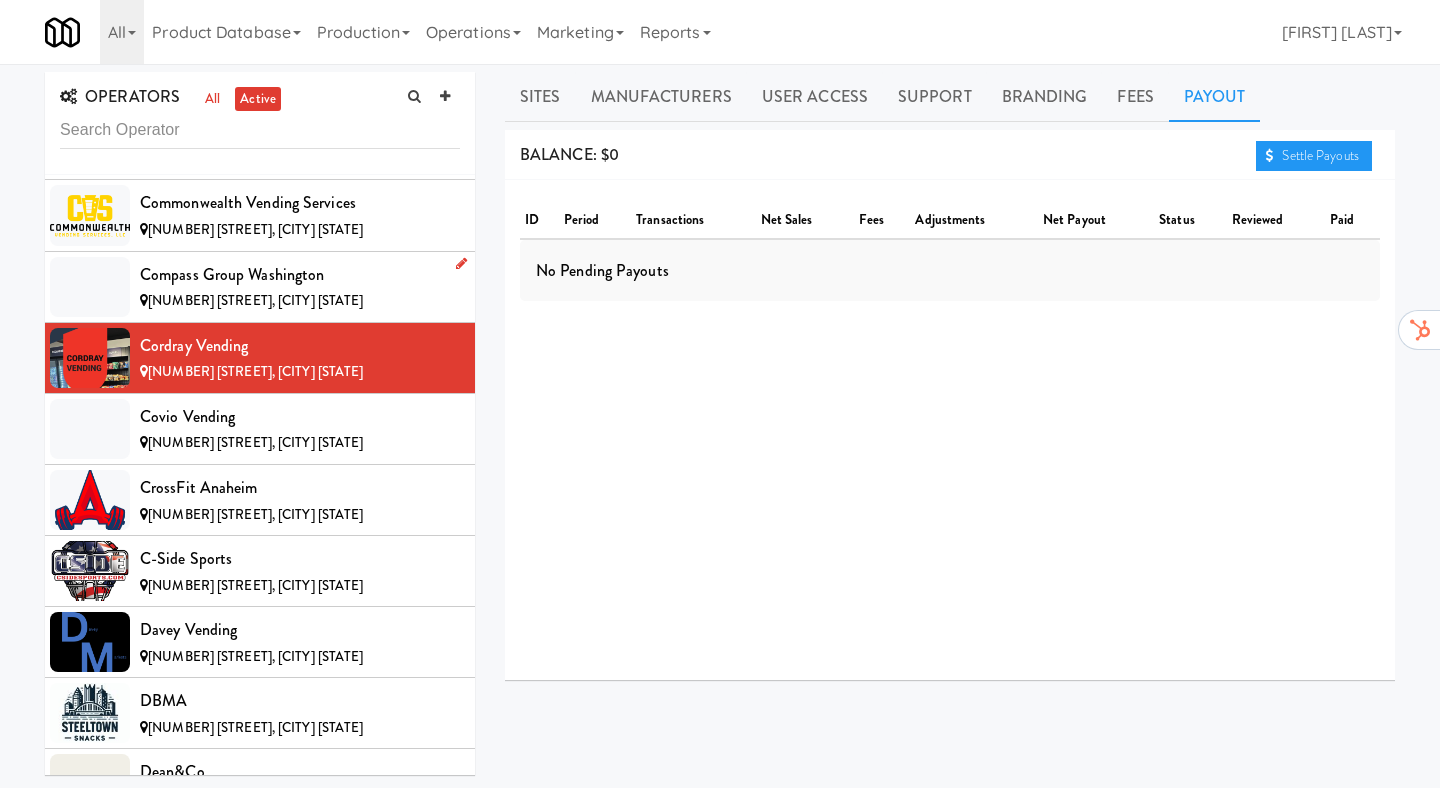 scroll, scrollTop: 2621, scrollLeft: 0, axis: vertical 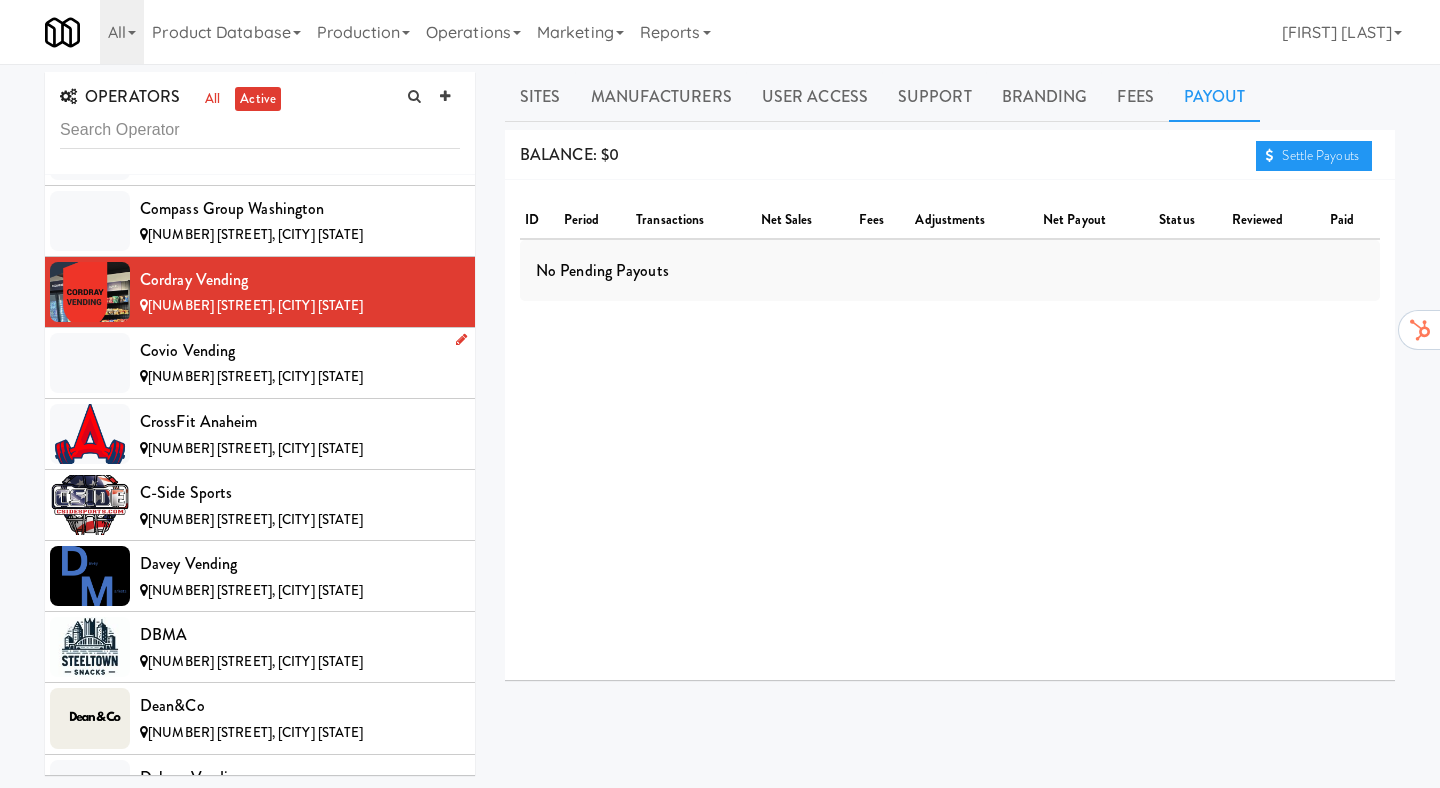 click on "[NUMBER] [STREET], [CITY] [STATE]" at bounding box center (300, 377) 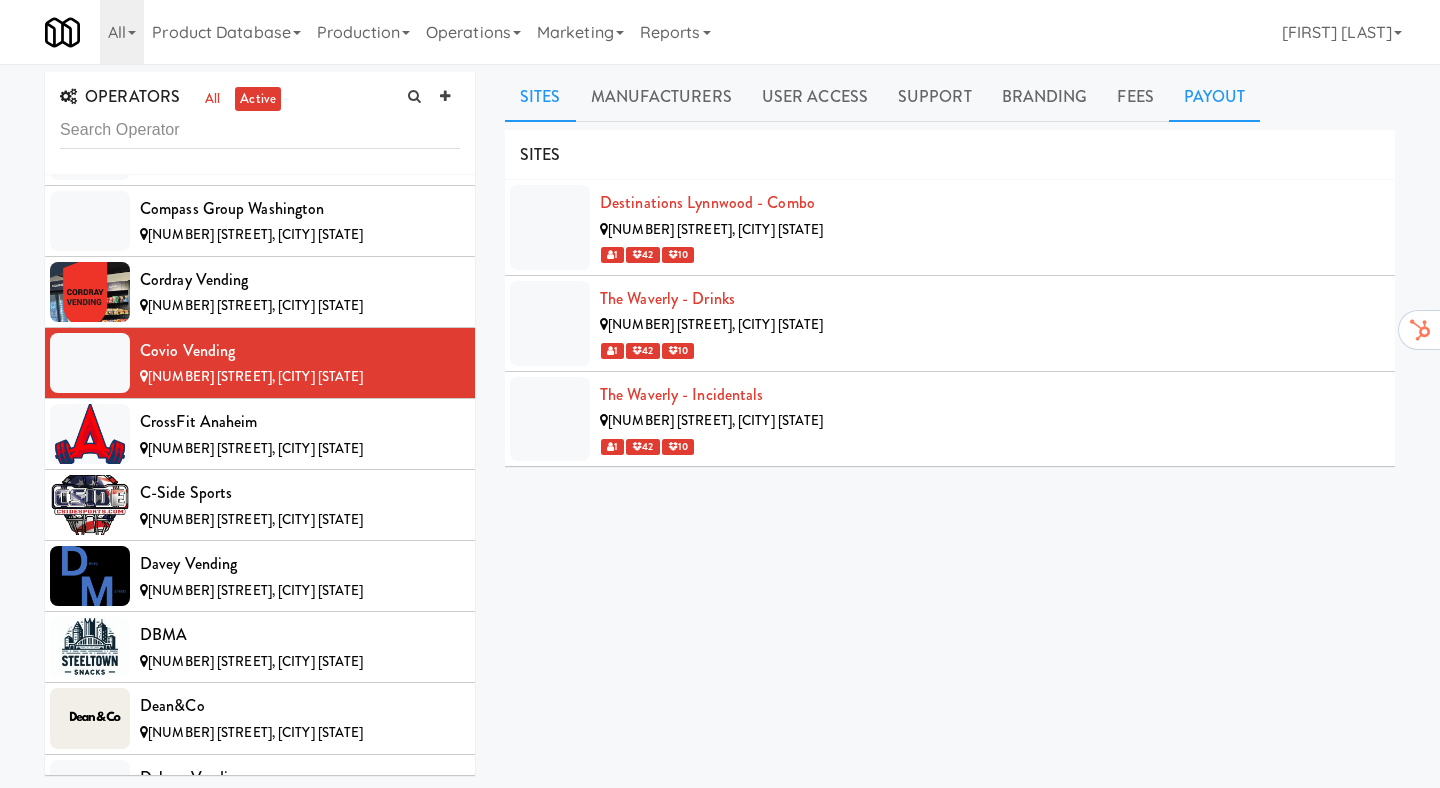 click on "Payout" at bounding box center (1215, 97) 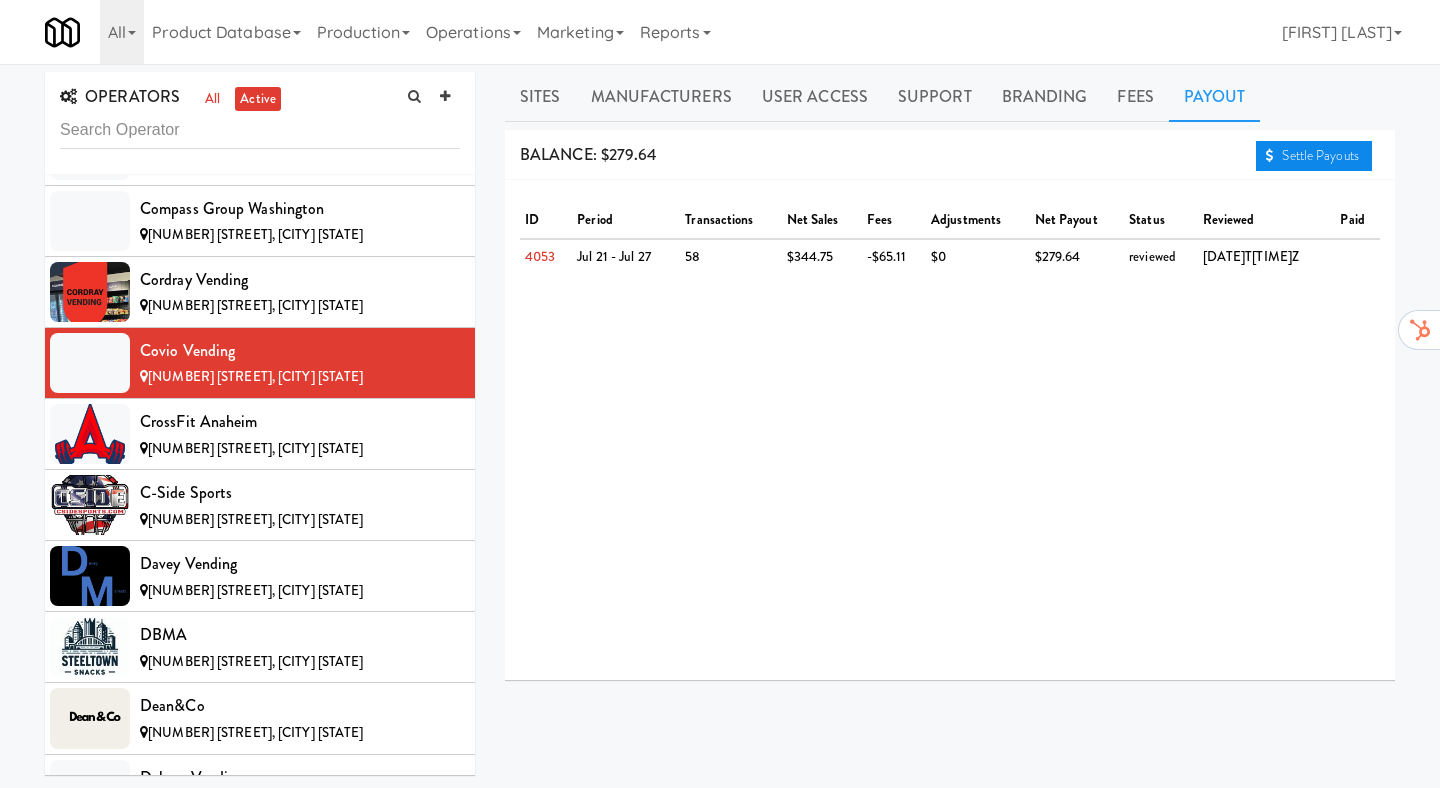 click on "Settle Payouts" at bounding box center (1314, 156) 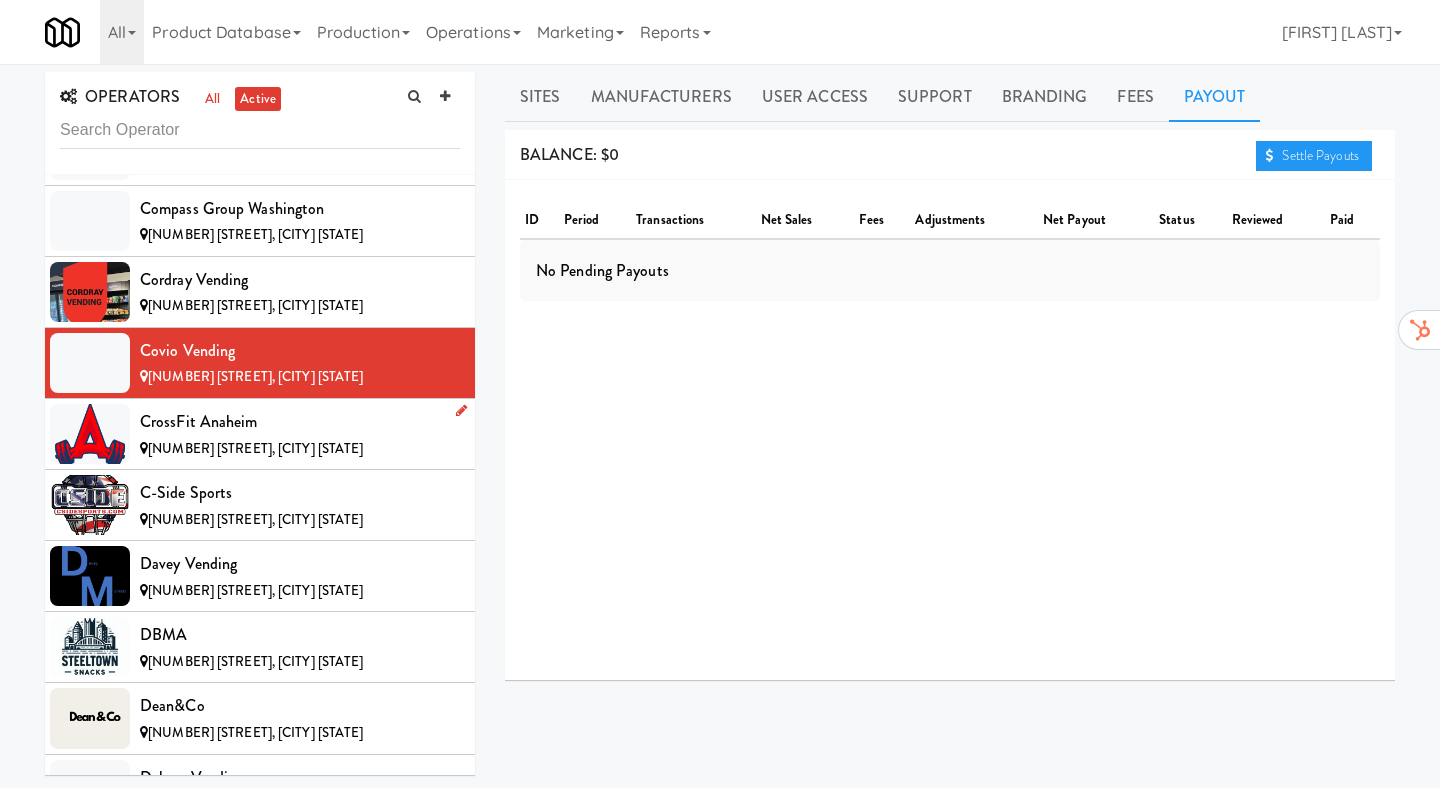 click on "CrossFit Anaheim" at bounding box center (300, 422) 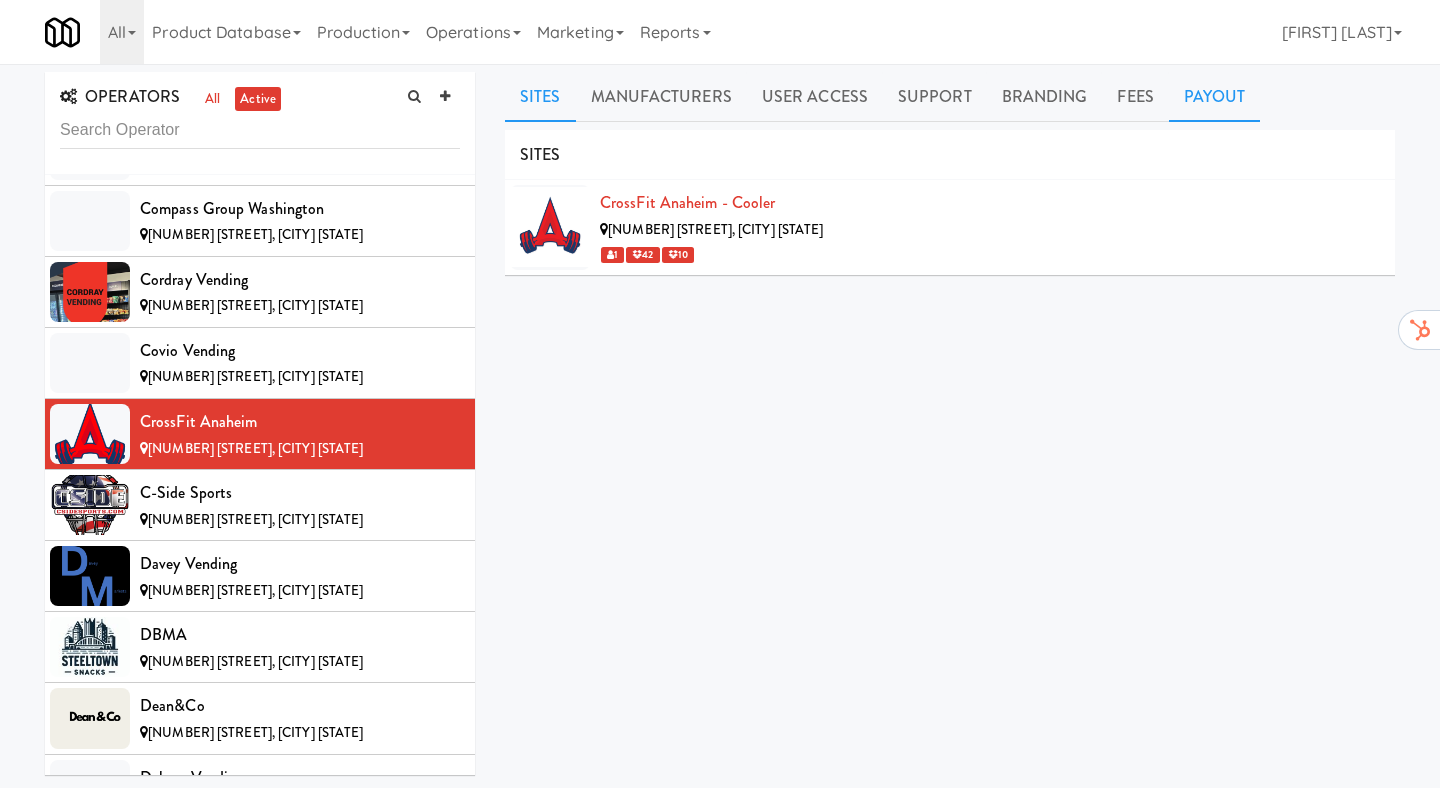 click on "Payout" at bounding box center [1215, 97] 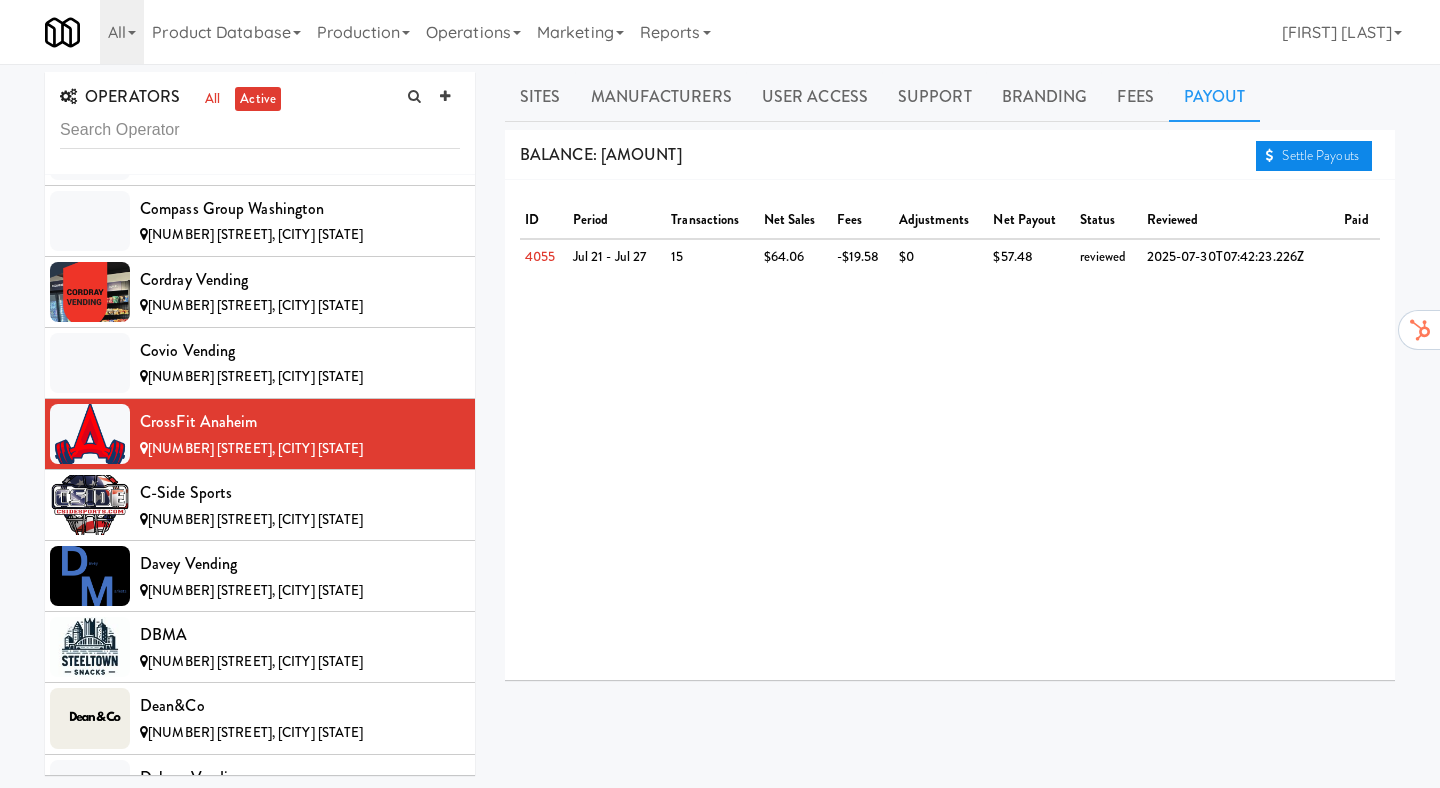 click on "Settle Payouts" at bounding box center (1314, 156) 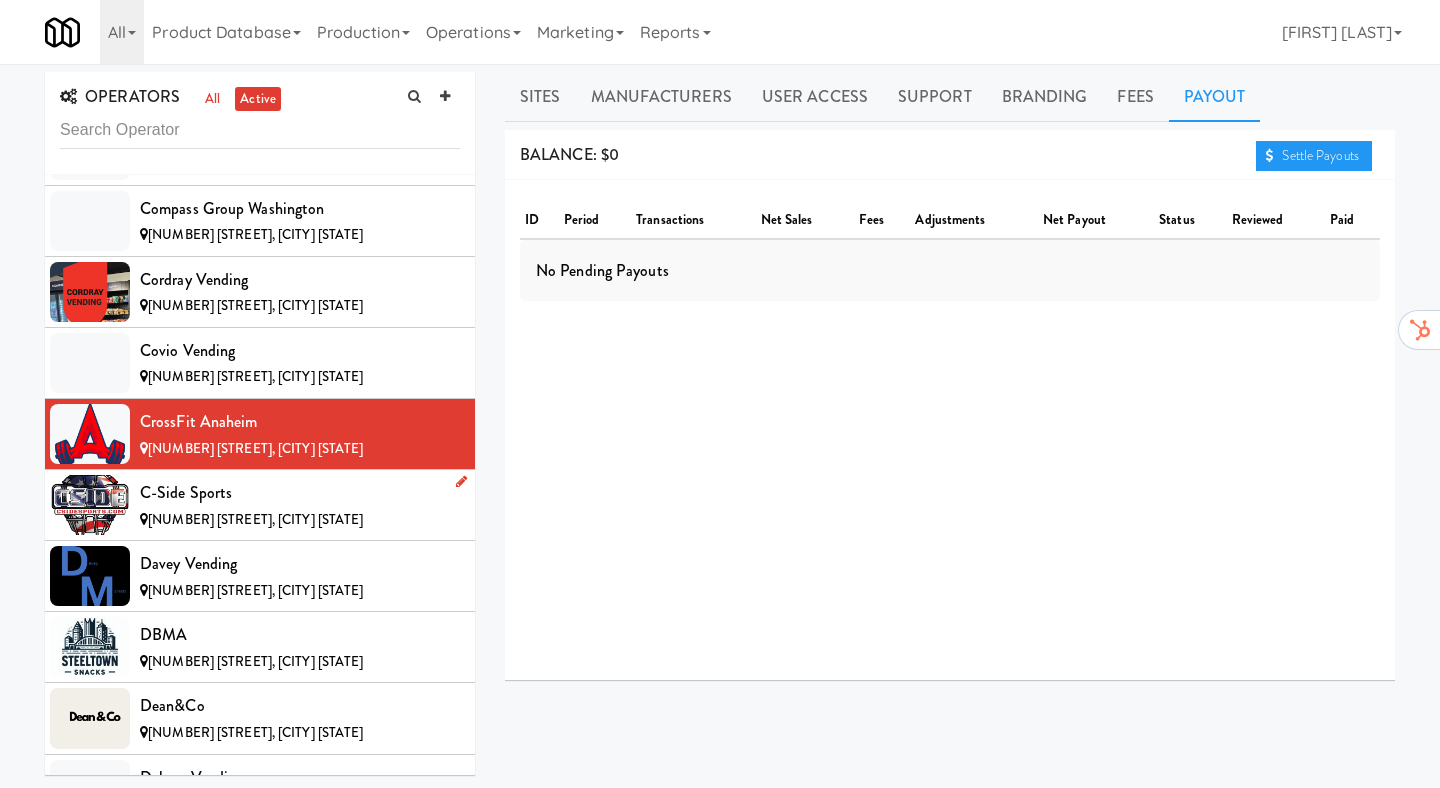 click on "C-Side Sports" at bounding box center (300, 493) 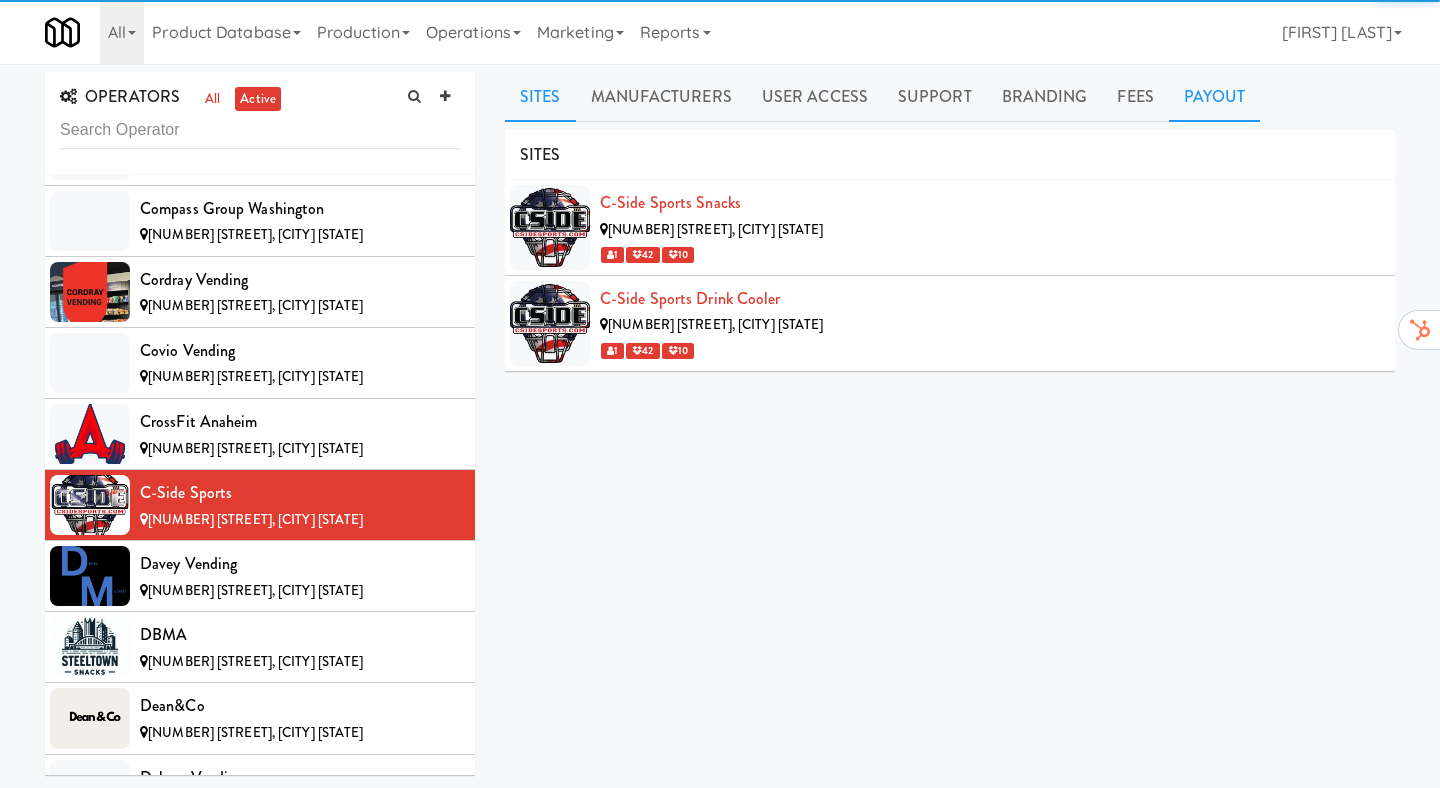 click on "Payout" at bounding box center [1215, 97] 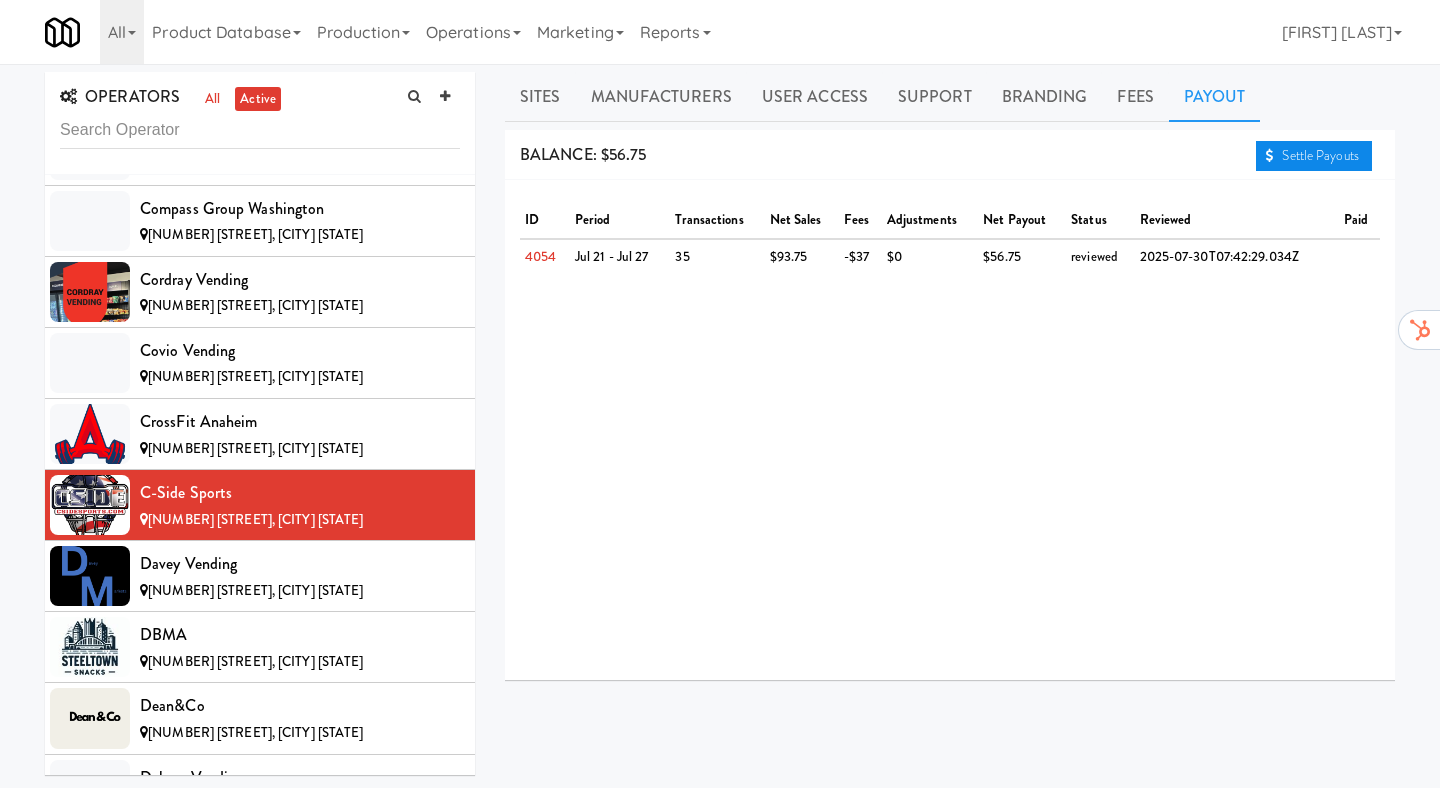 click on "Settle Payouts" at bounding box center (1314, 156) 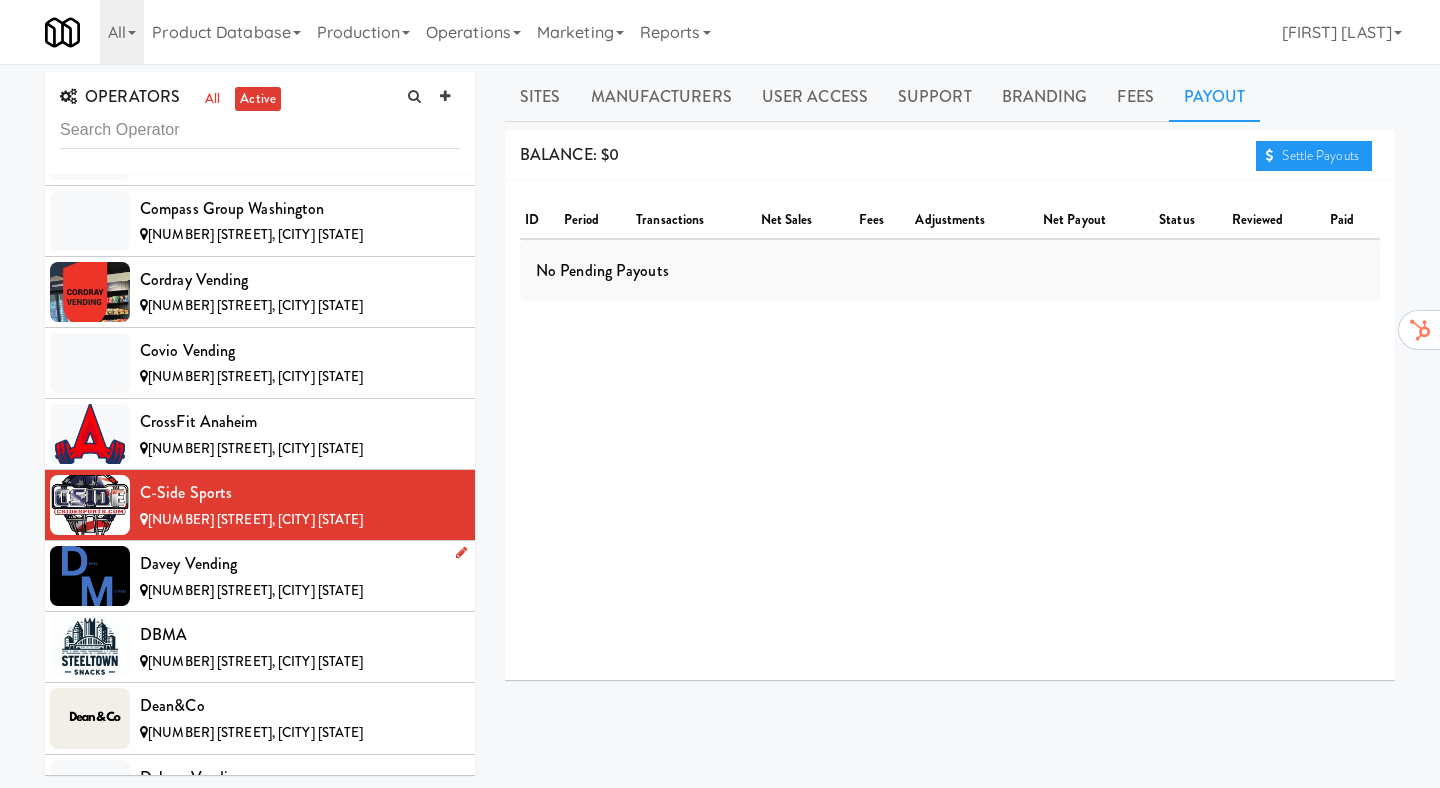 click on "Davey Vending" at bounding box center [300, 564] 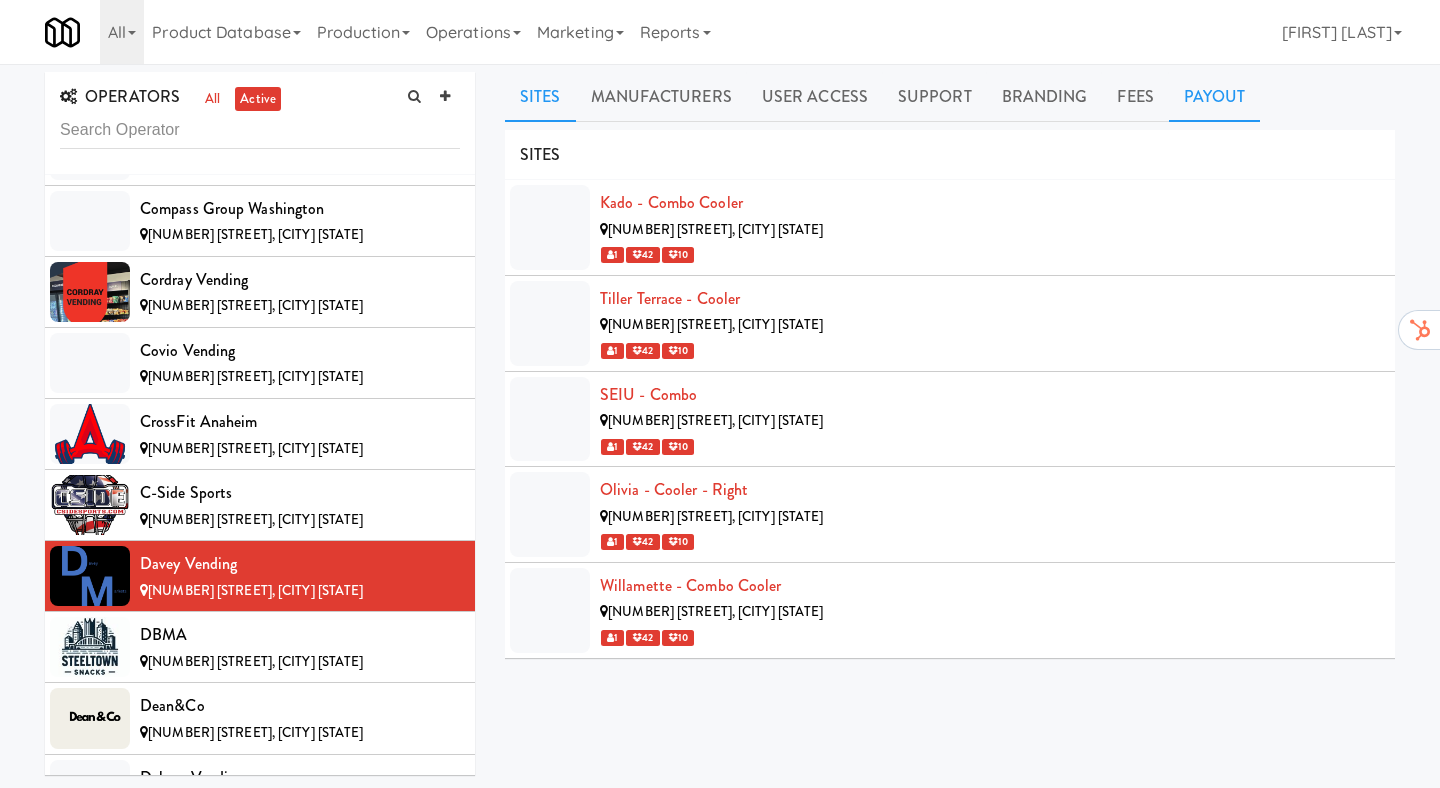 click on "Payout" at bounding box center [1215, 97] 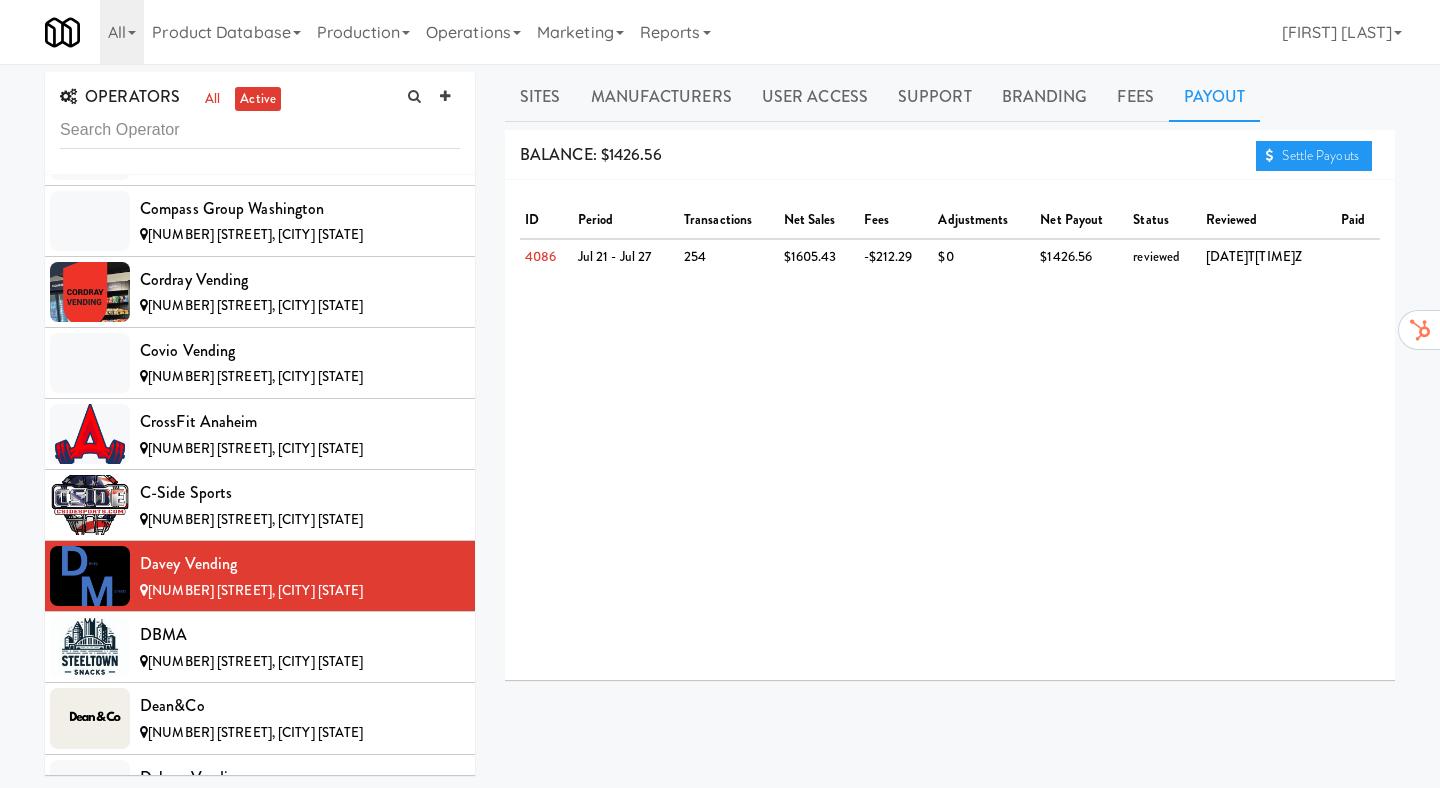 click on "Settle Payouts" at bounding box center [1318, 156] 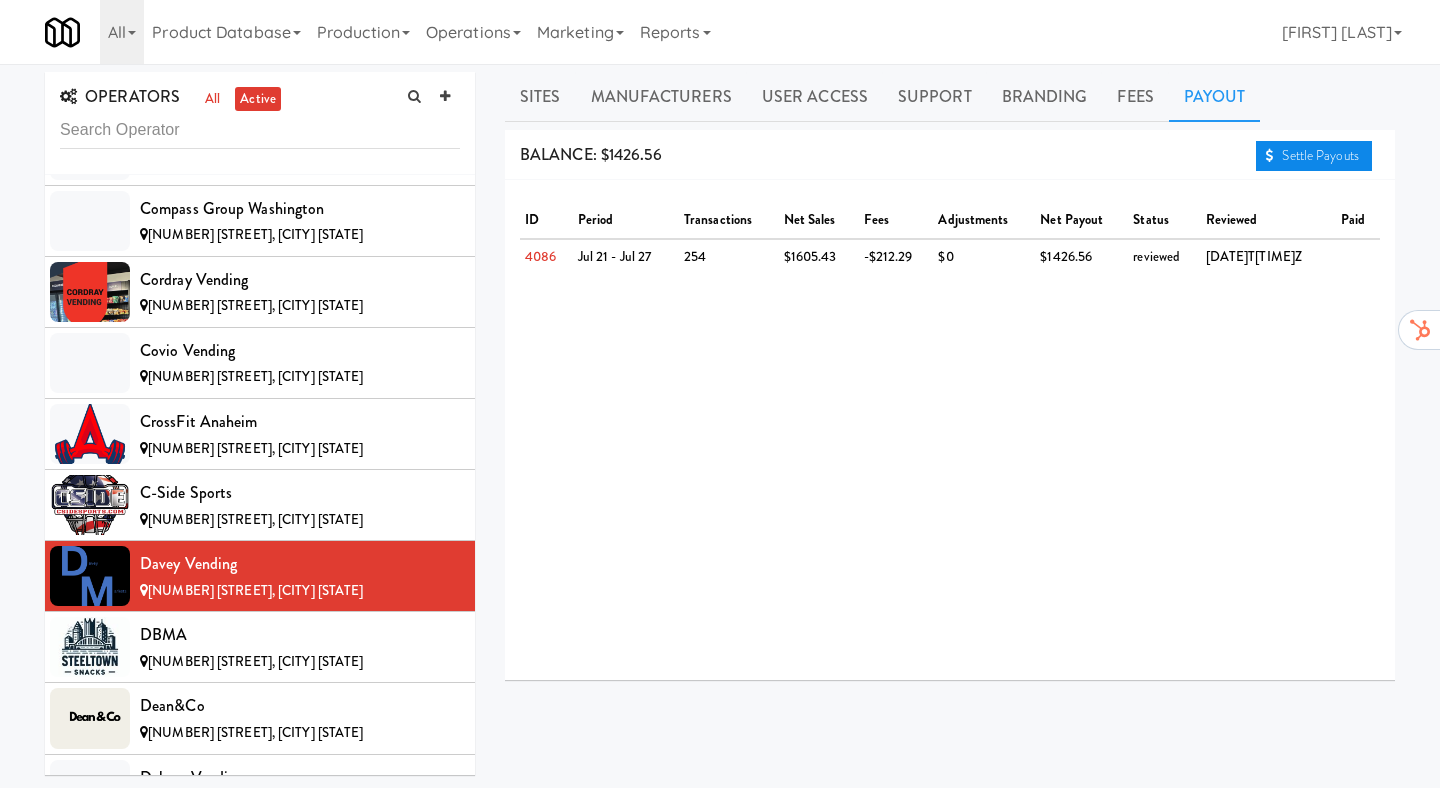 click on "Settle Payouts" at bounding box center (1314, 156) 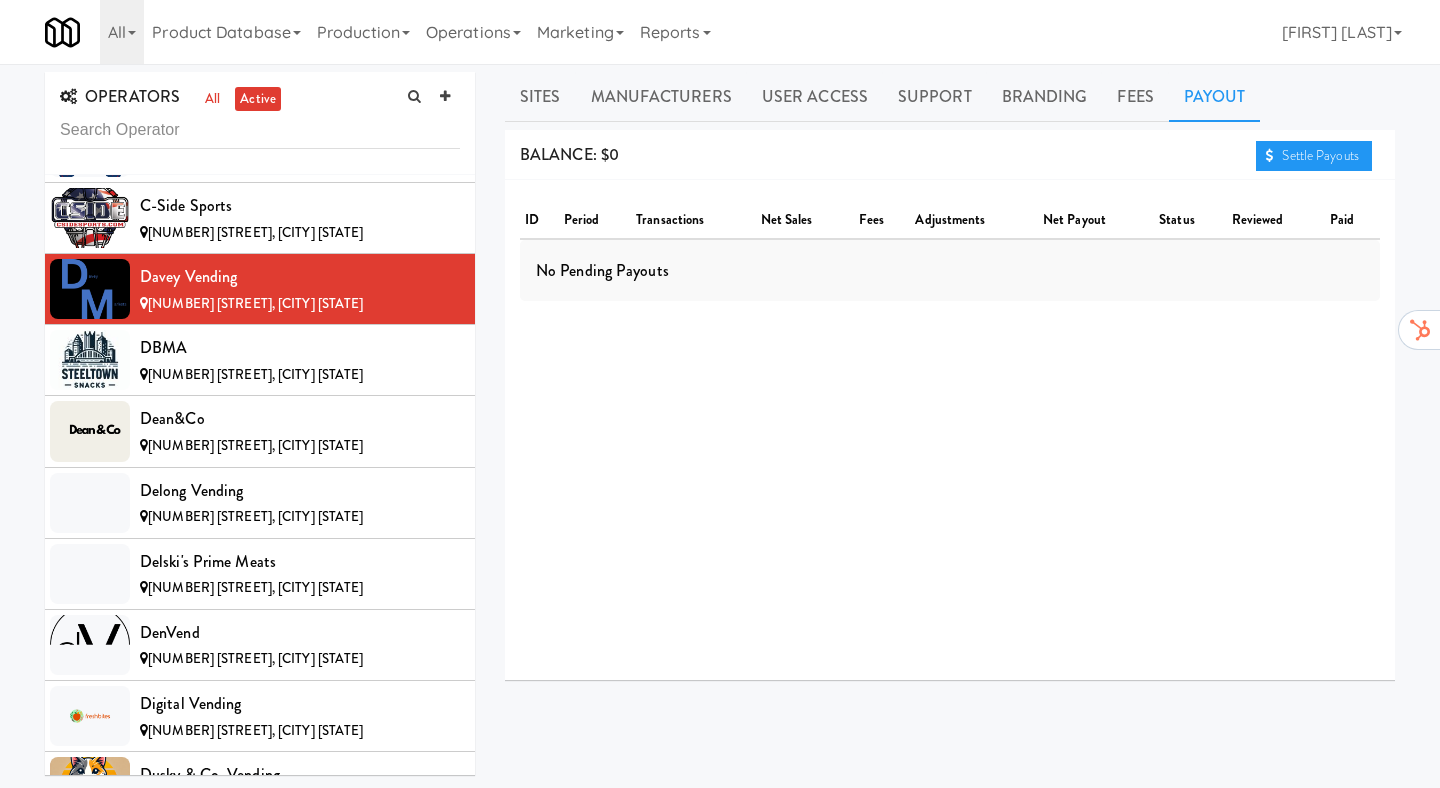 scroll, scrollTop: 2989, scrollLeft: 0, axis: vertical 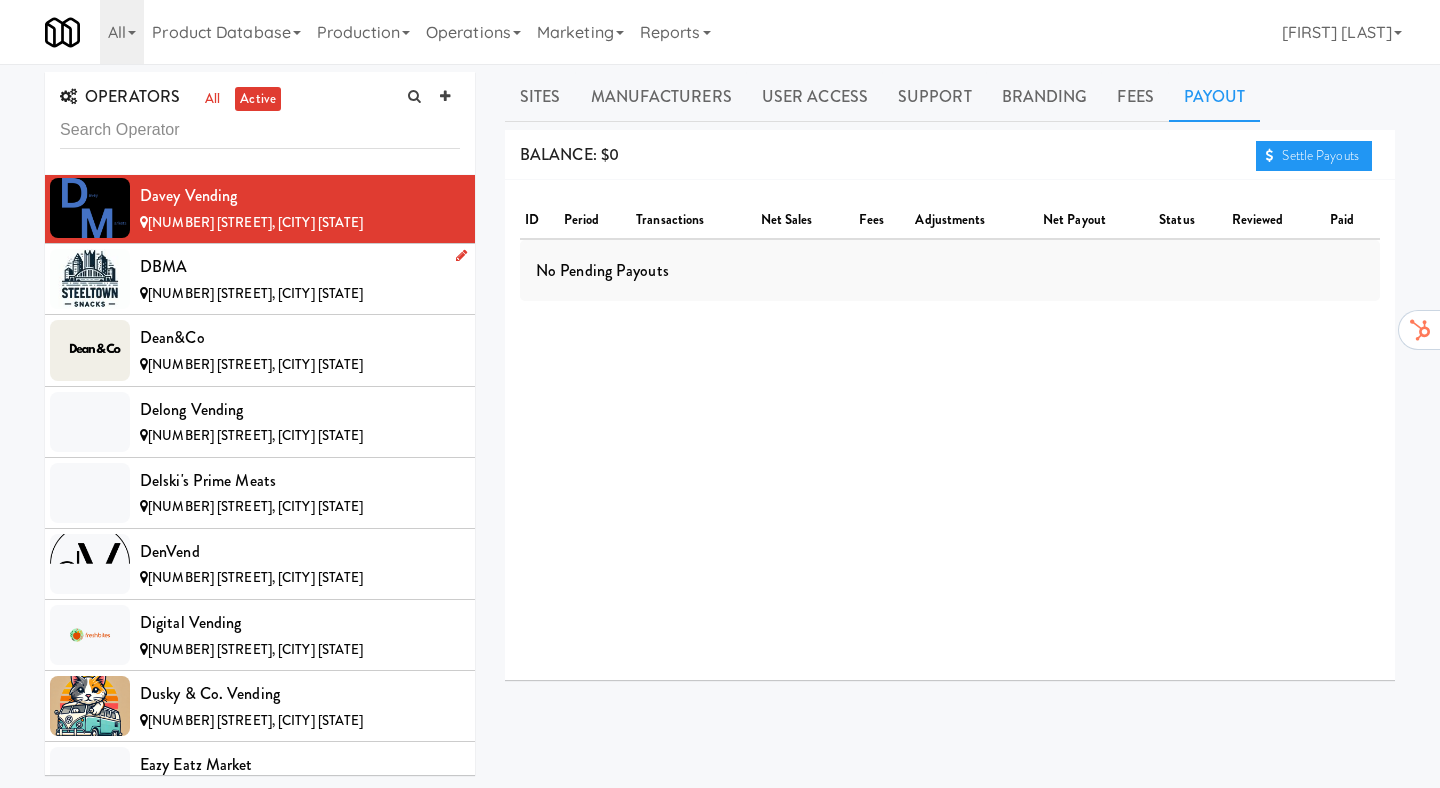 click on "[COMPANY] [NUMBER] [STREET], [CITY] [STATE]" at bounding box center [260, 279] 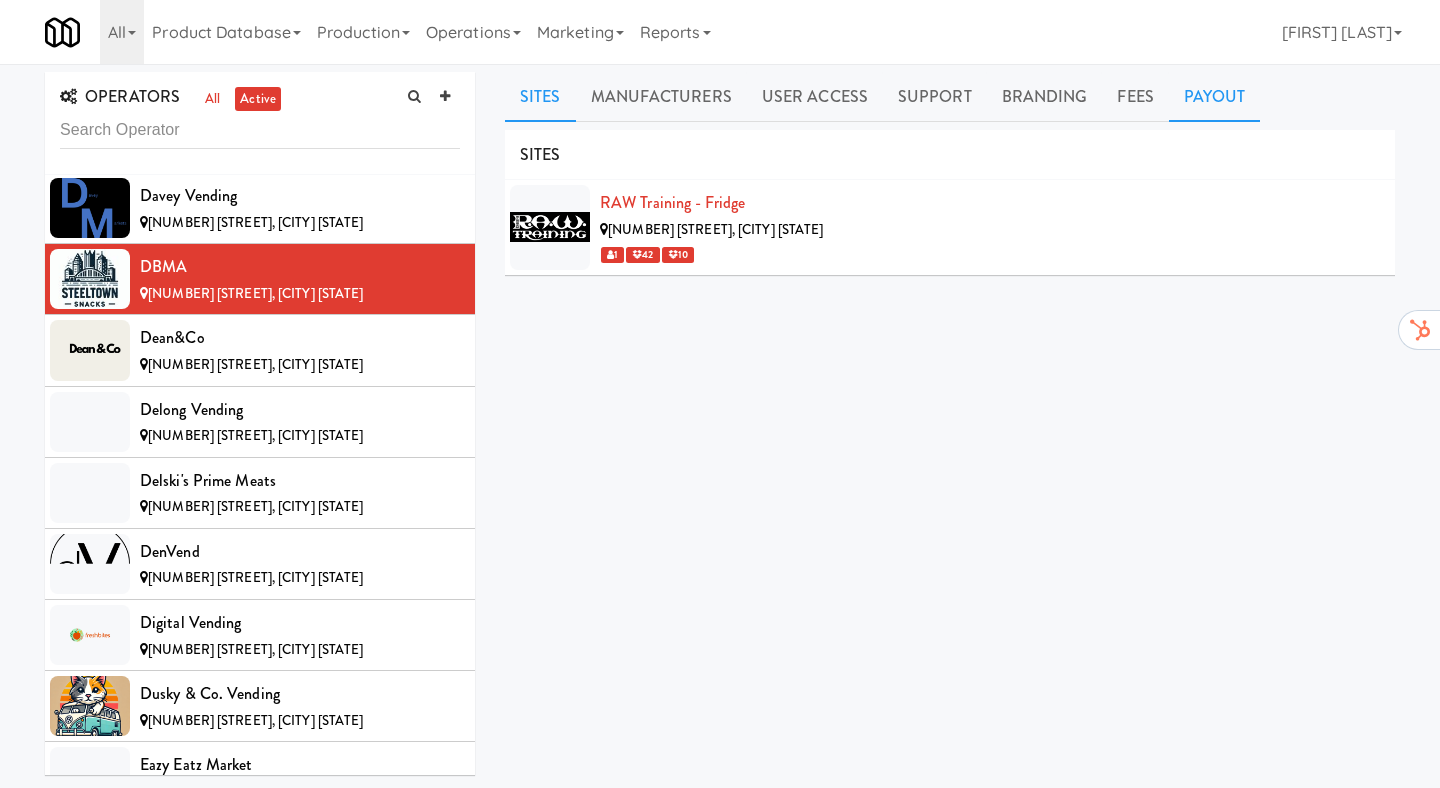 click on "Payout" at bounding box center (1215, 97) 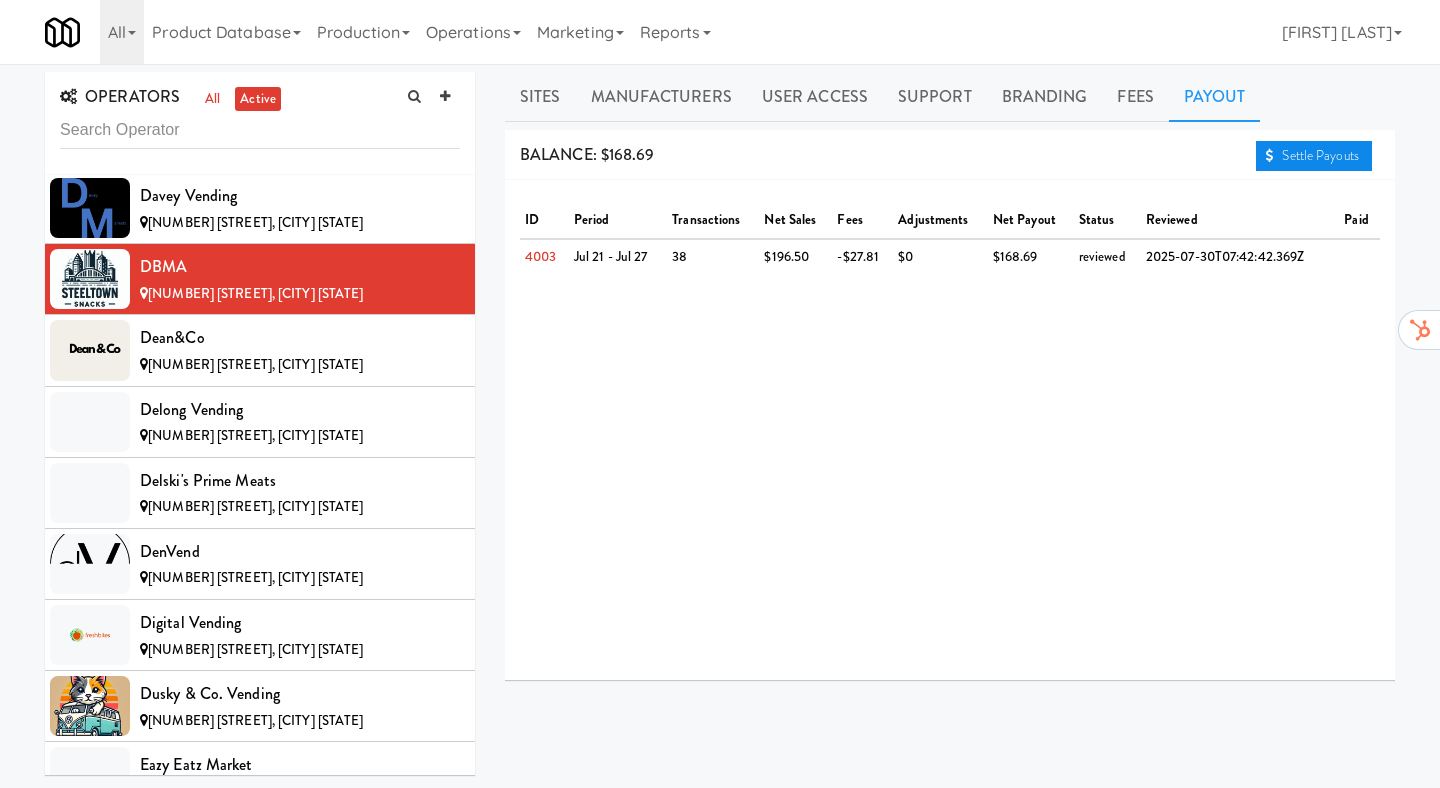 click at bounding box center [1270, 155] 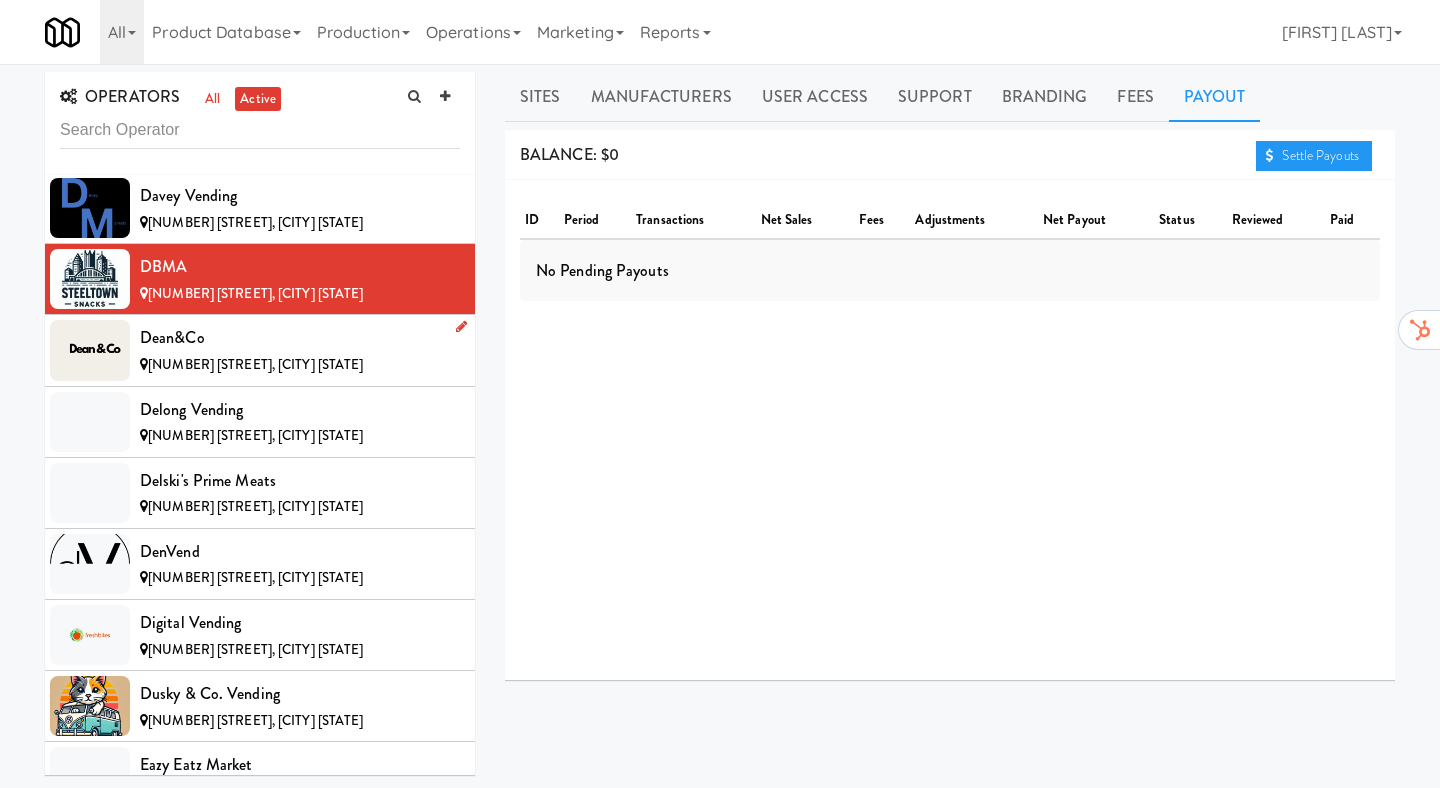 click on "[NUMBER] [STREET], [CITY] [STATE]" at bounding box center (300, 365) 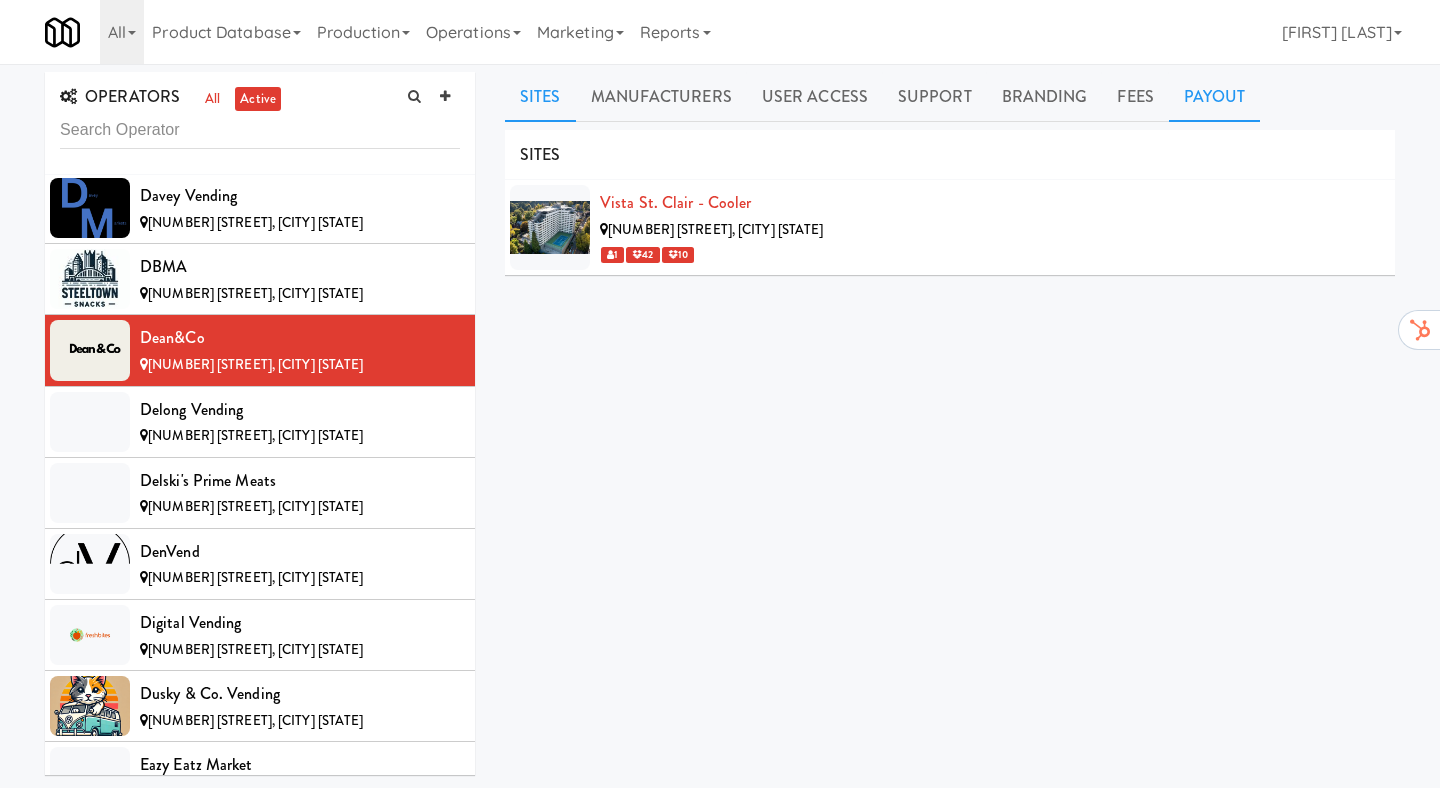 click on "Payout" at bounding box center (1215, 97) 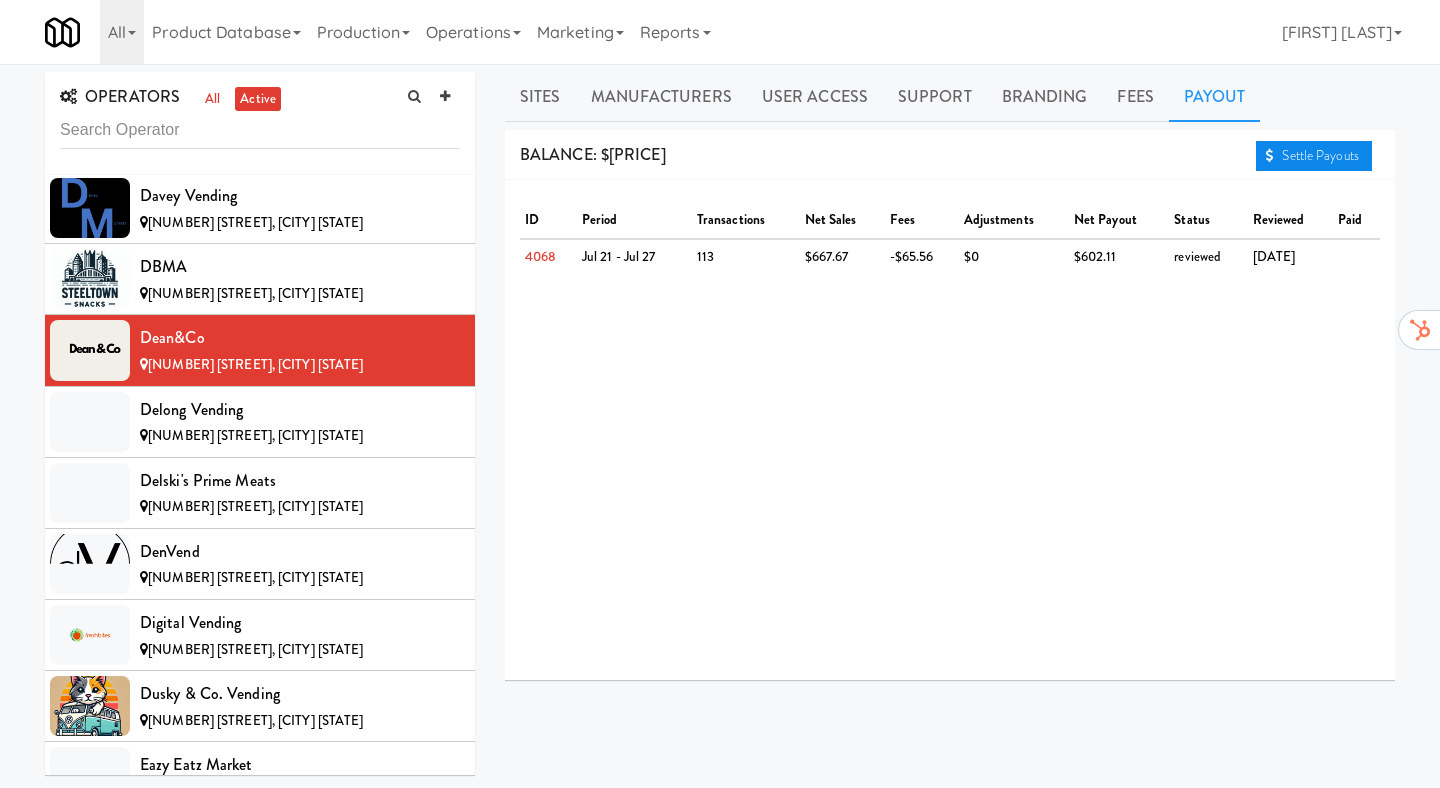 click on "Settle Payouts" at bounding box center [1314, 156] 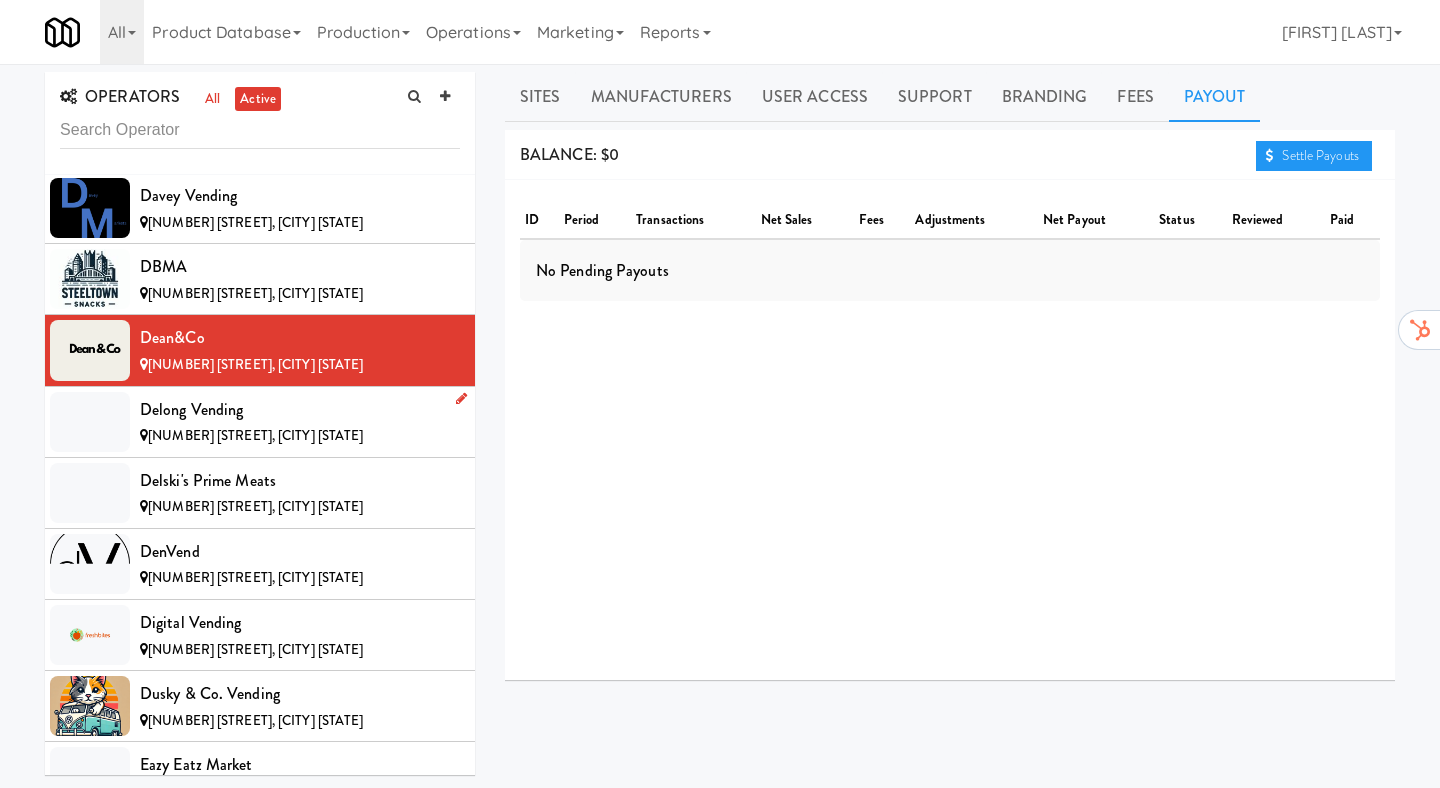 click on "[NUMBER] [STREET], [CITY] [STATE]" at bounding box center (300, 436) 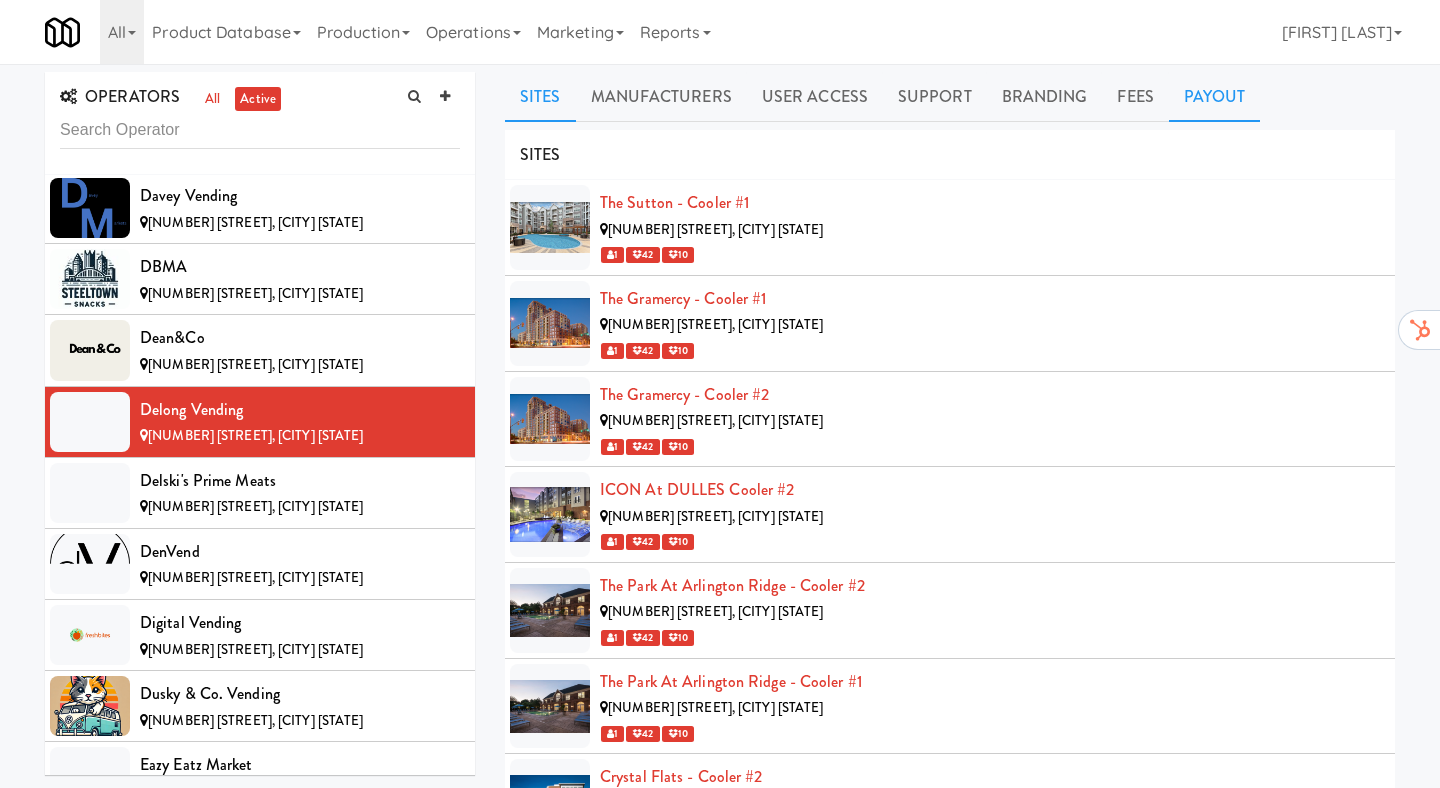 click on "Payout" at bounding box center [1215, 97] 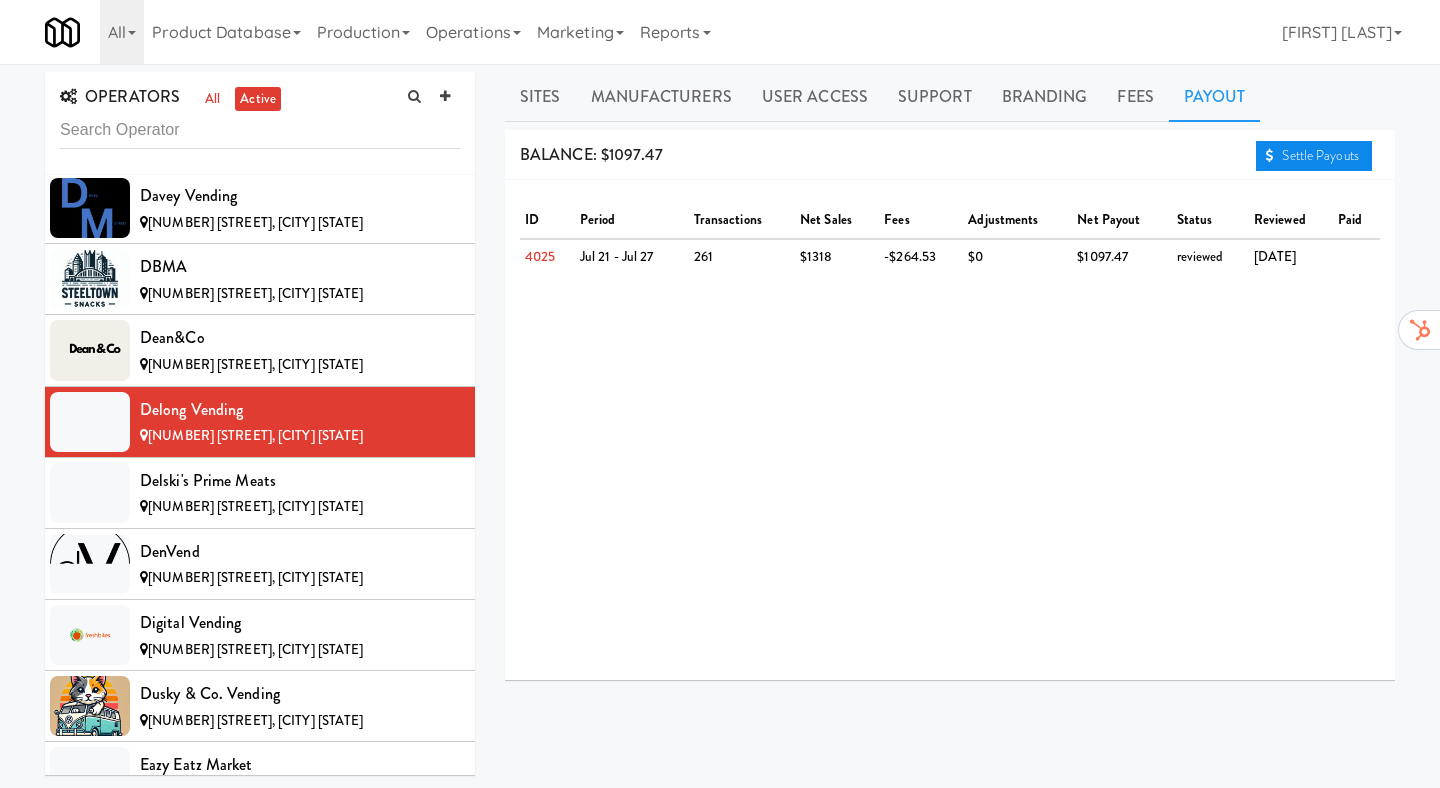 click on "Settle Payouts" at bounding box center [1314, 156] 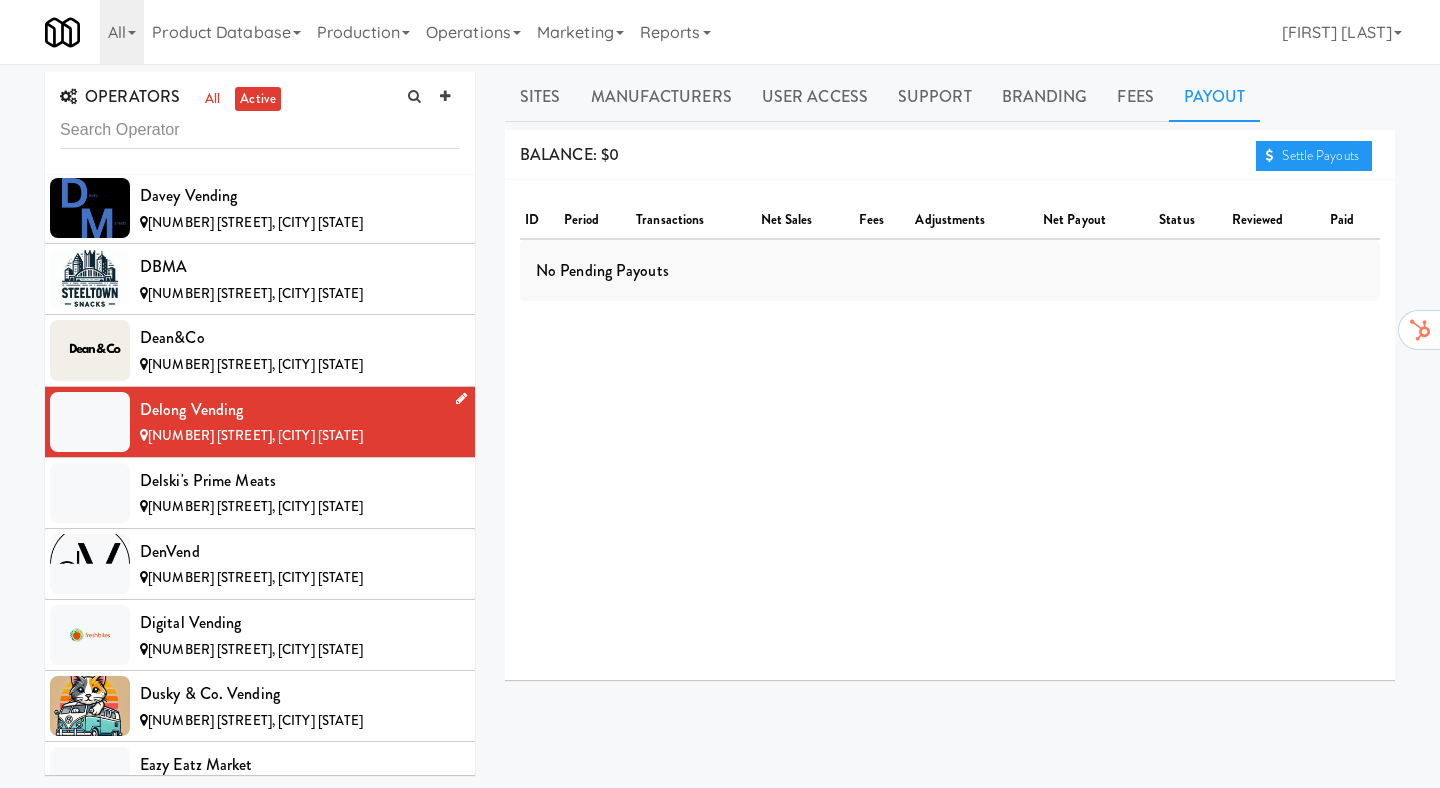 click on "Delong Vending [NUMBER] [STREET], [CITY] [STATE]" at bounding box center [260, 422] 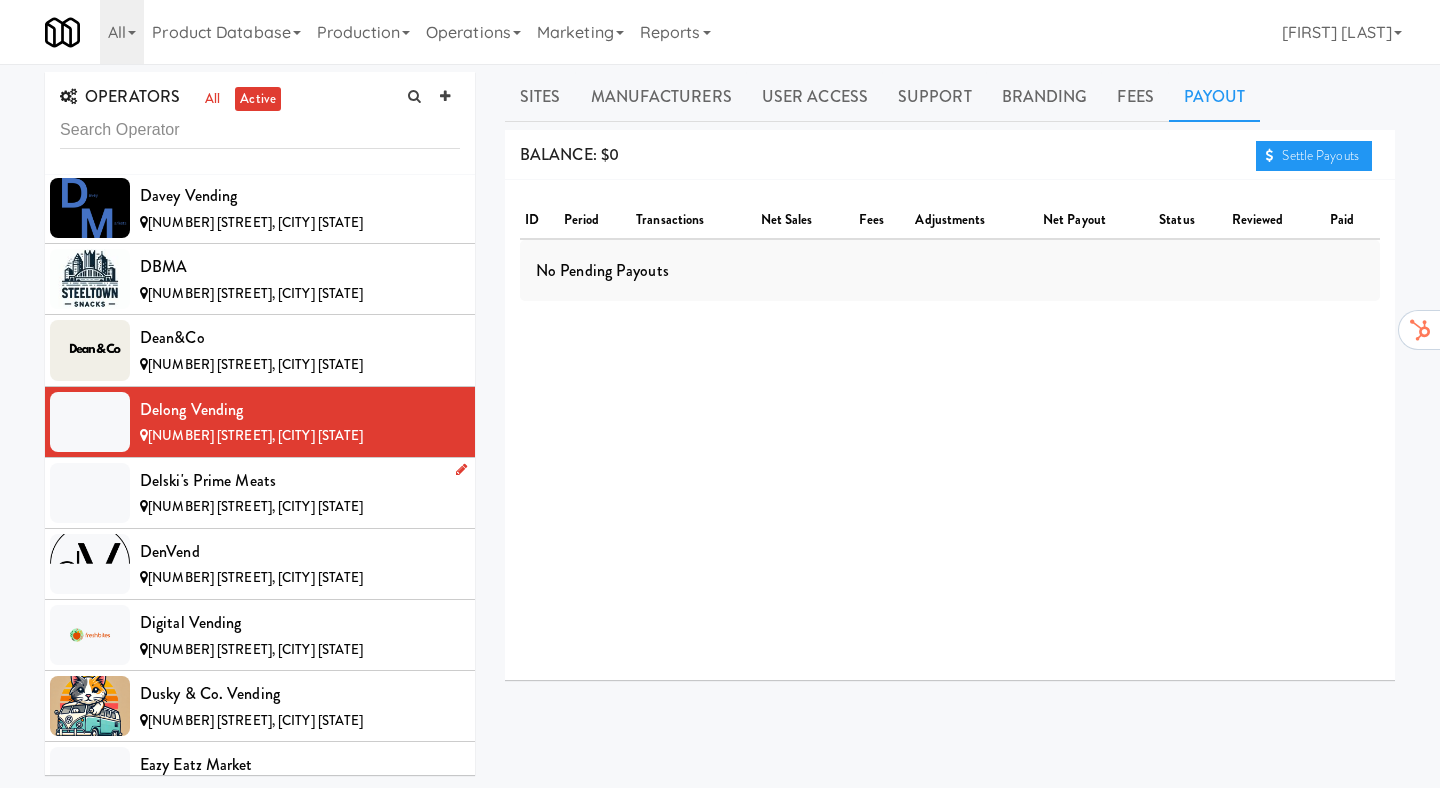click on "Delski's Prime Meats" at bounding box center [300, 481] 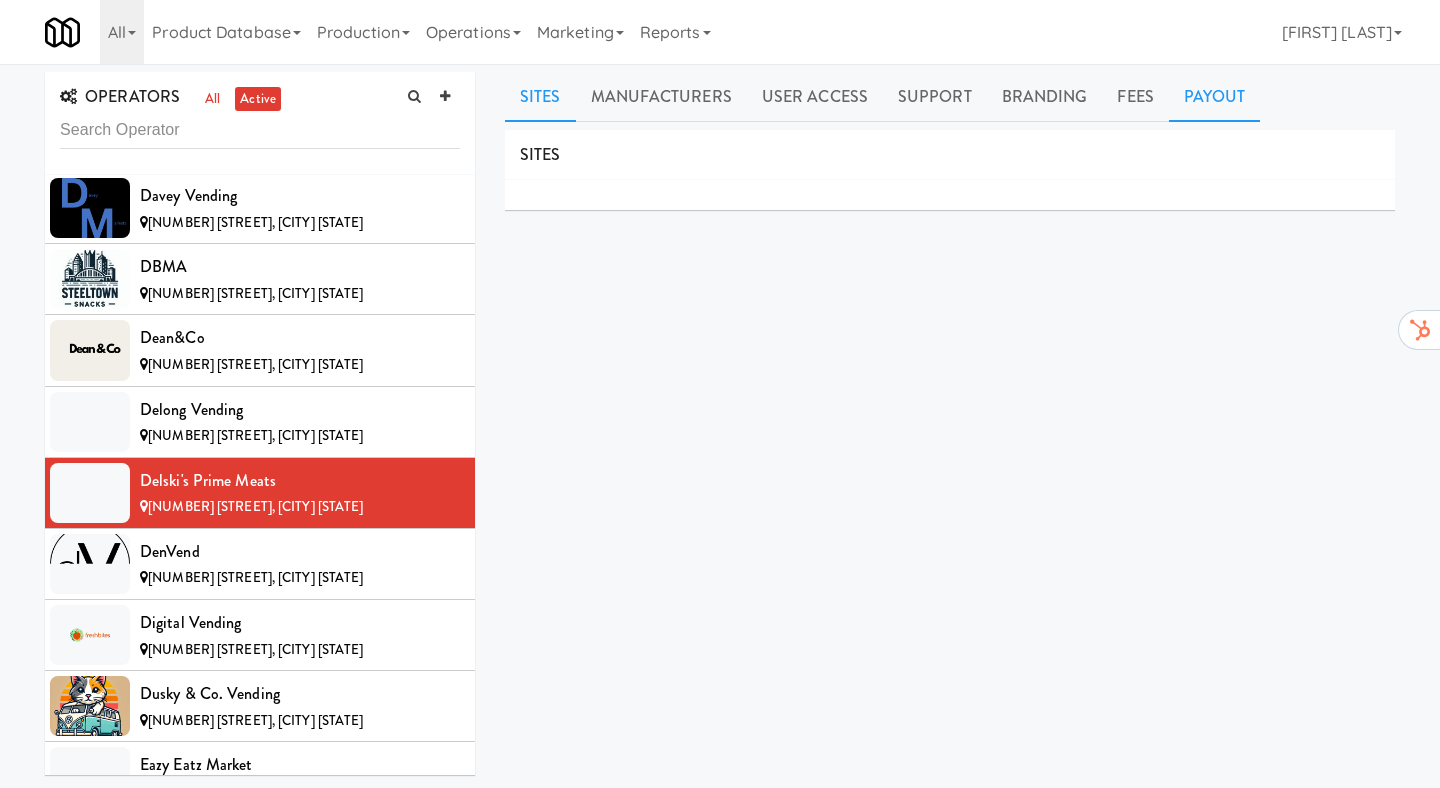 click on "Payout" at bounding box center [1215, 97] 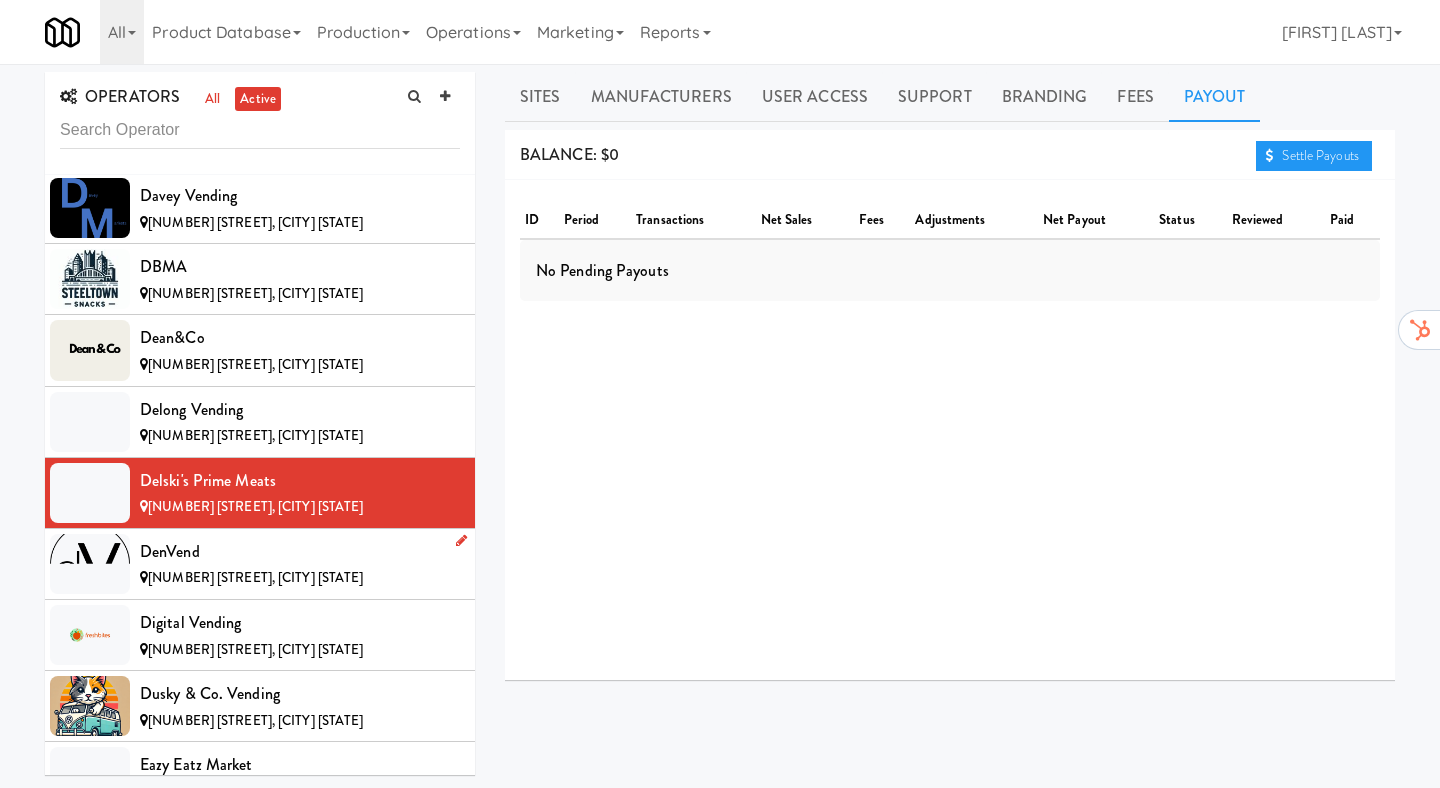 click on "[COMPANY] [NUMBER] [STREET], [CITY] [STATE]" at bounding box center (260, 564) 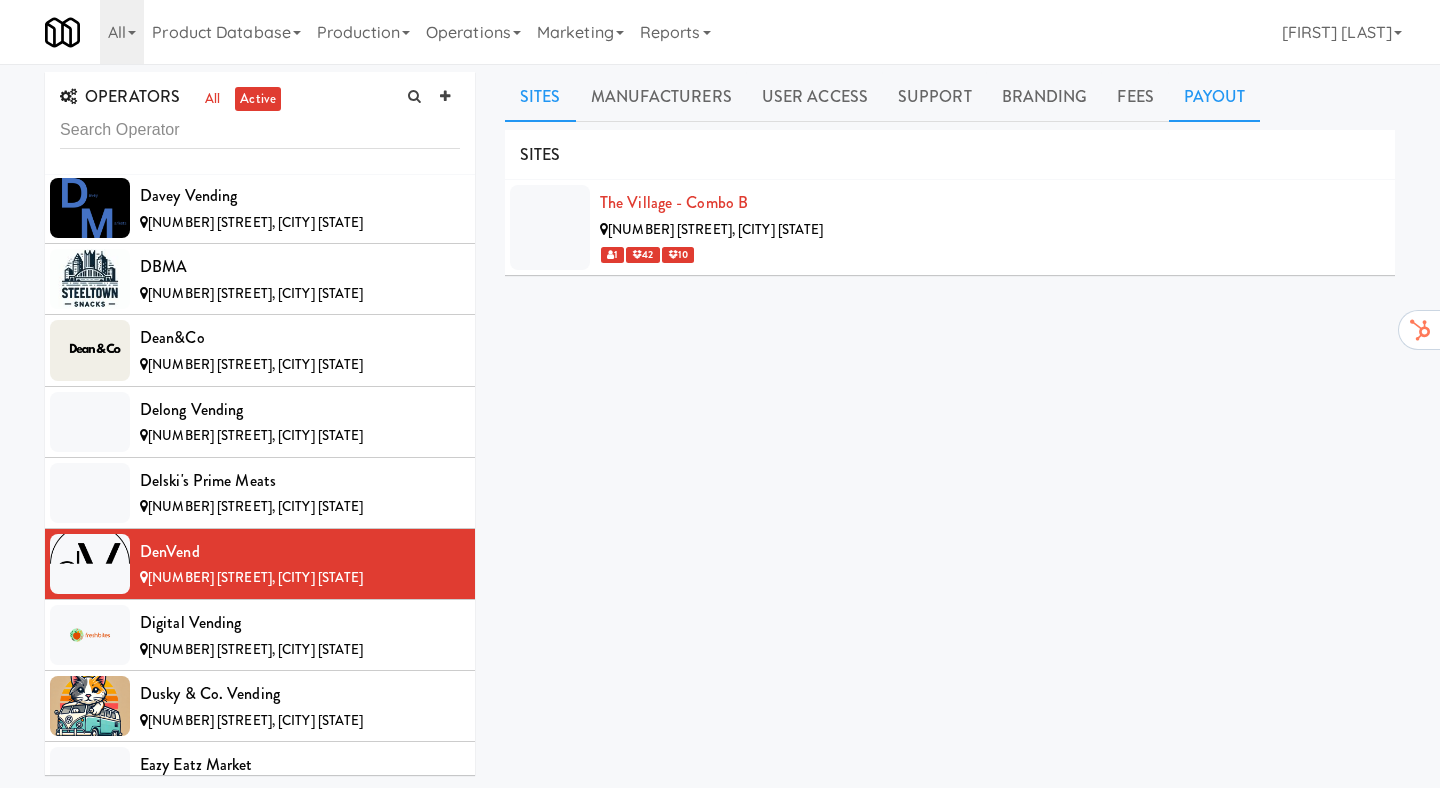 click on "Payout" at bounding box center (1215, 97) 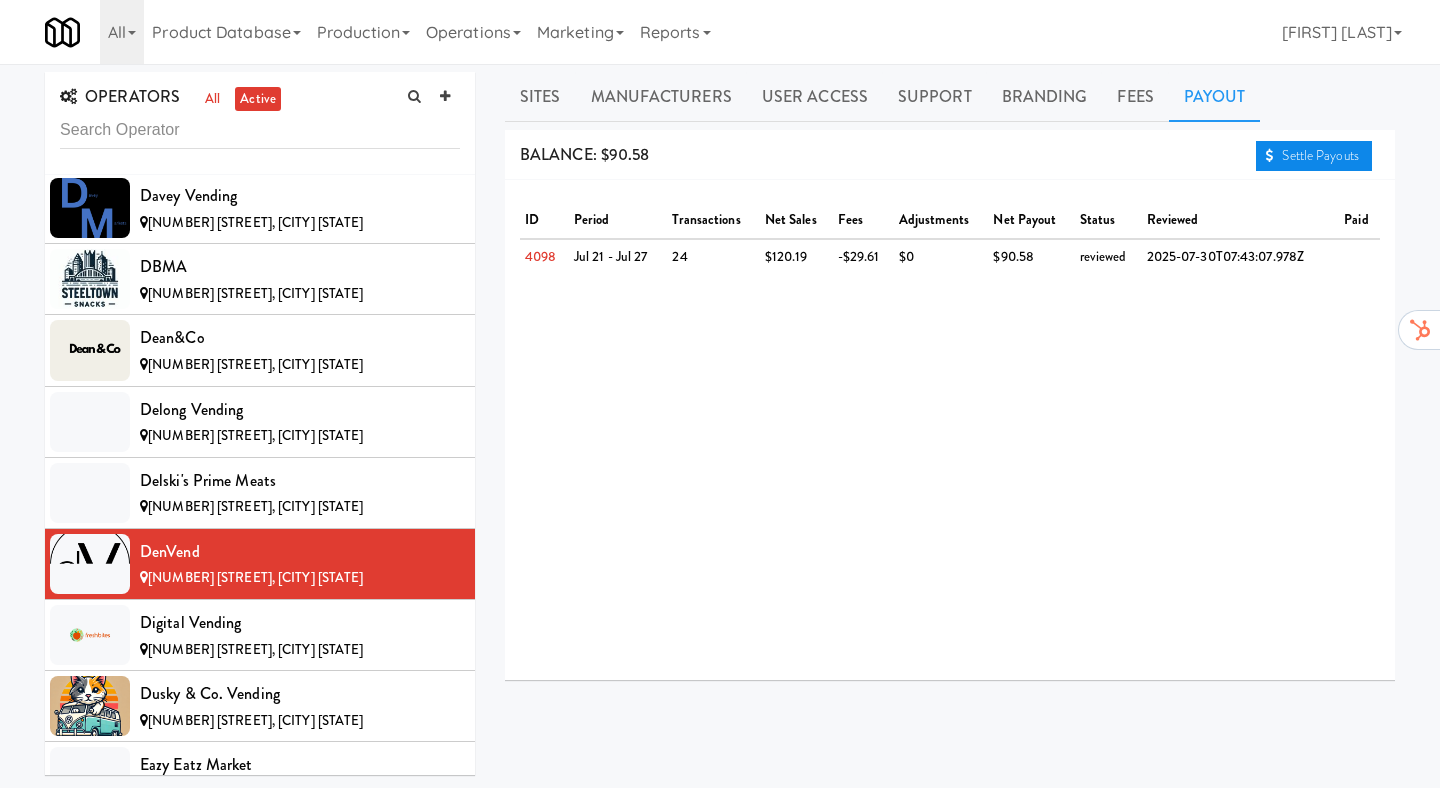click on "Settle Payouts" at bounding box center (1314, 156) 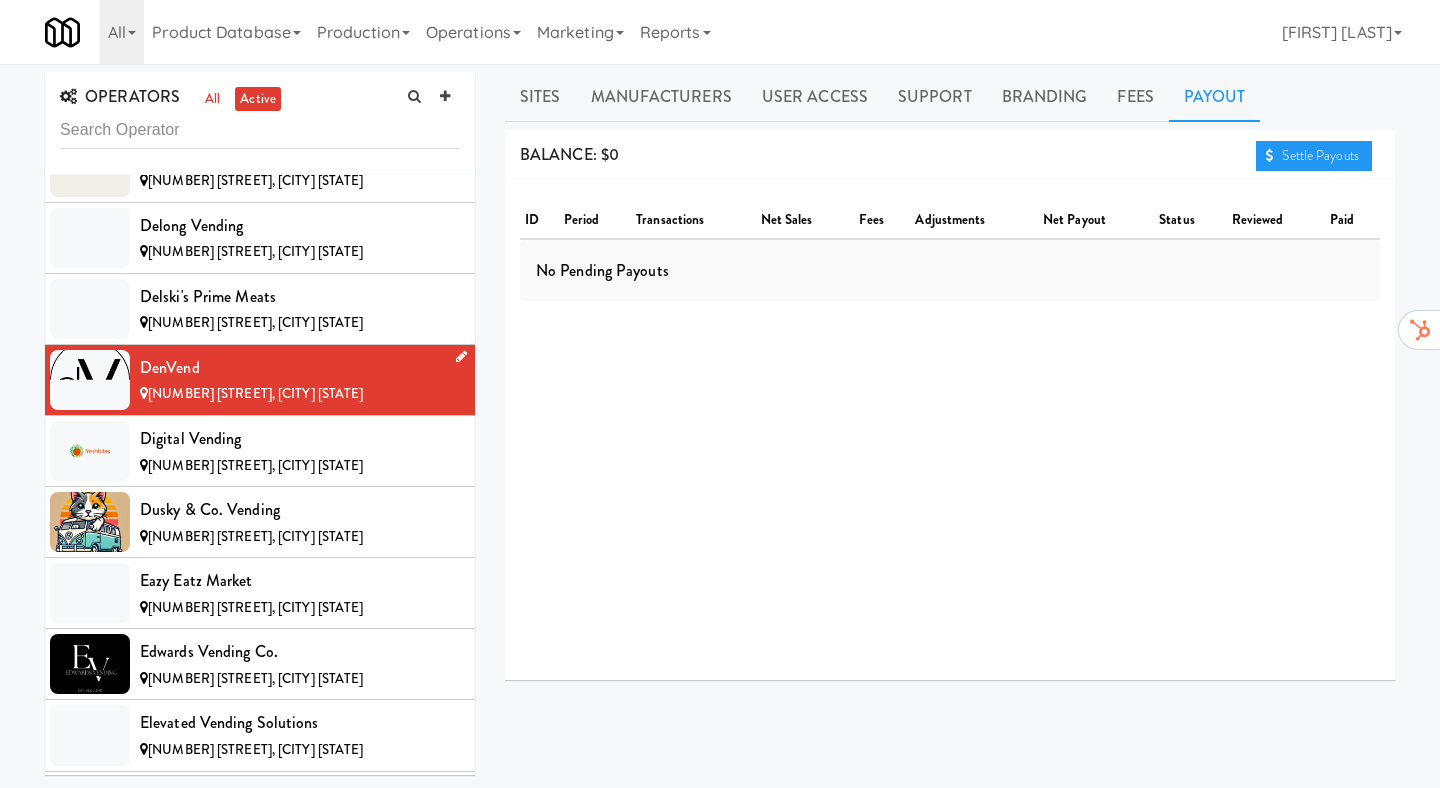 scroll, scrollTop: 3306, scrollLeft: 0, axis: vertical 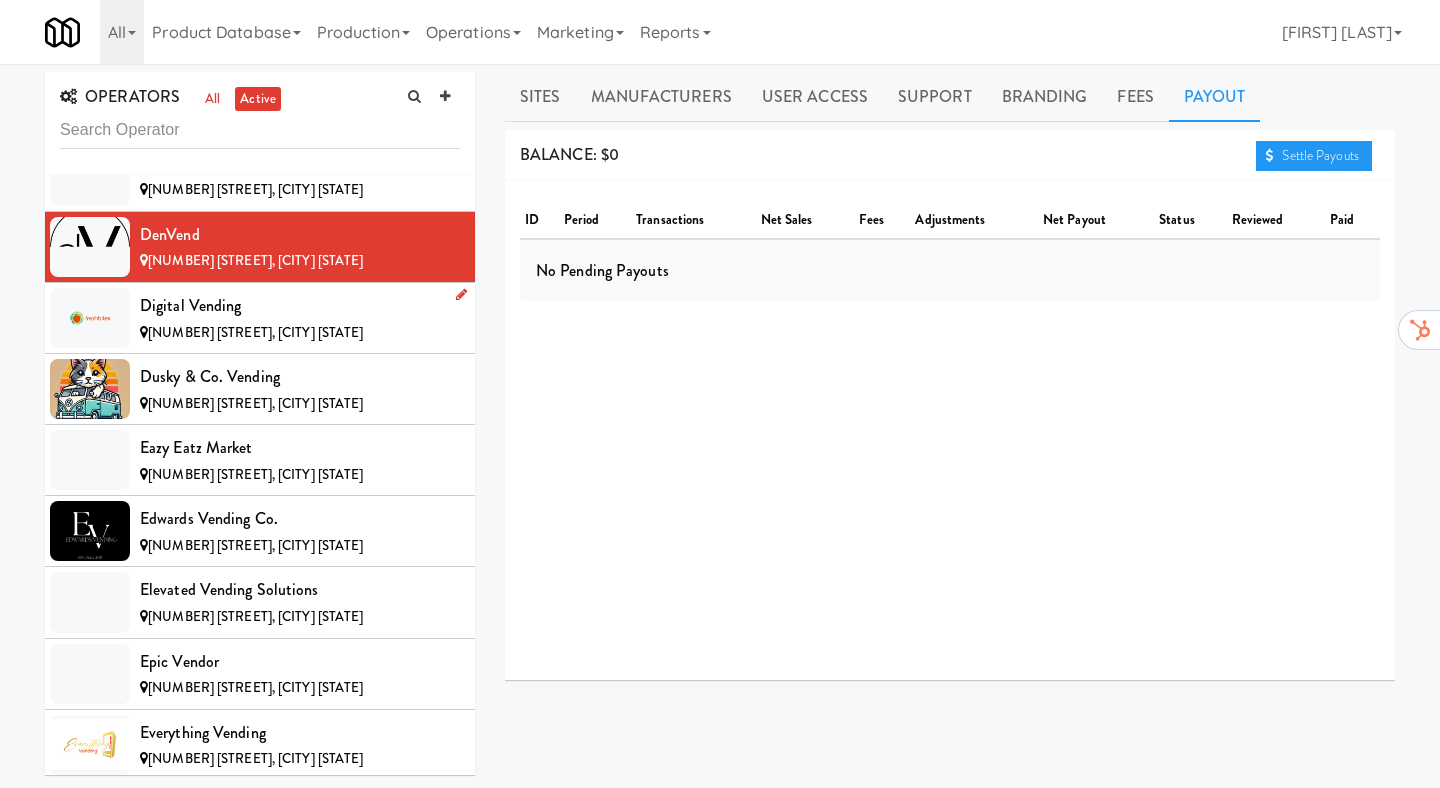 click on "[NUMBER] [STREET], [CITY] [STATE]" at bounding box center (255, 332) 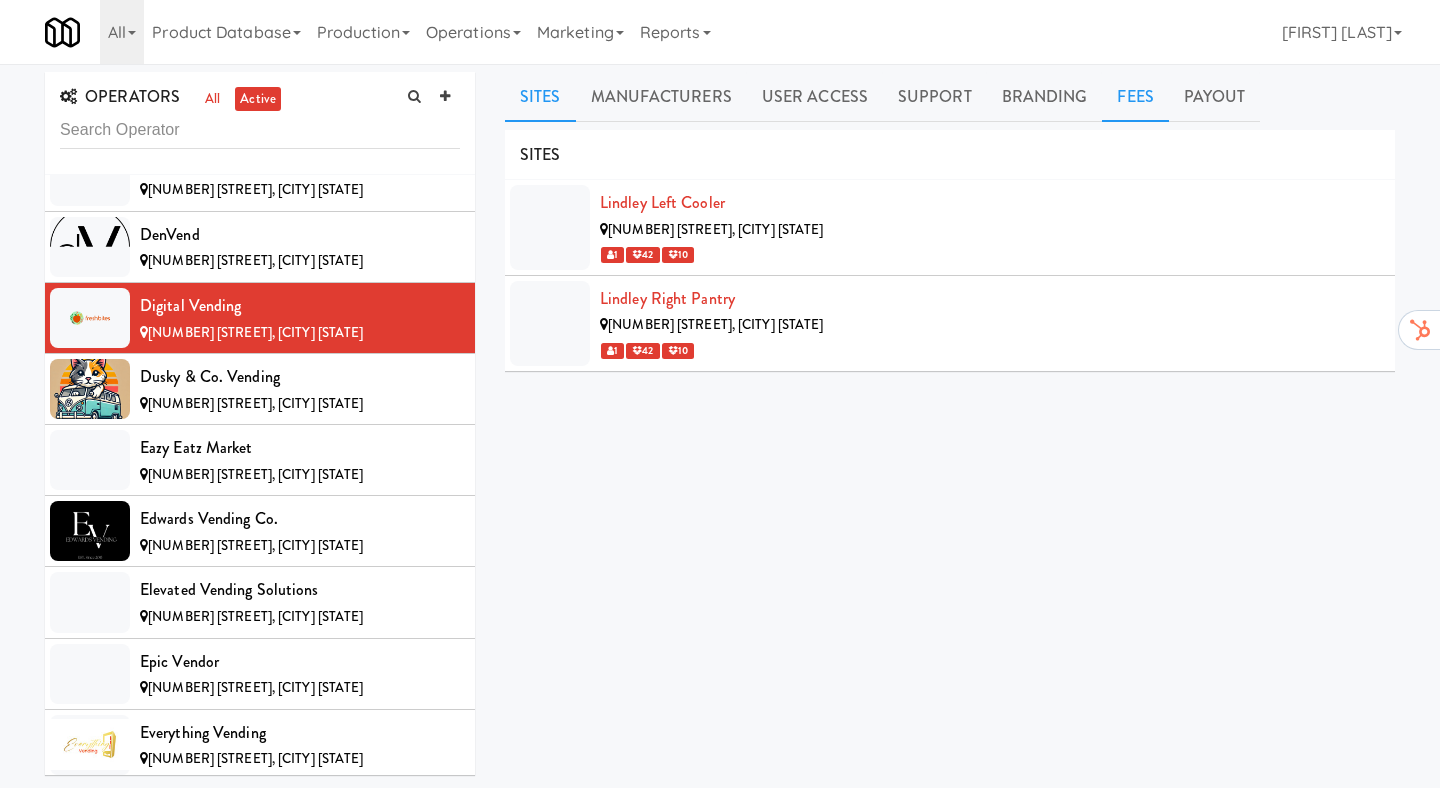 click on "Fees" at bounding box center [1135, 97] 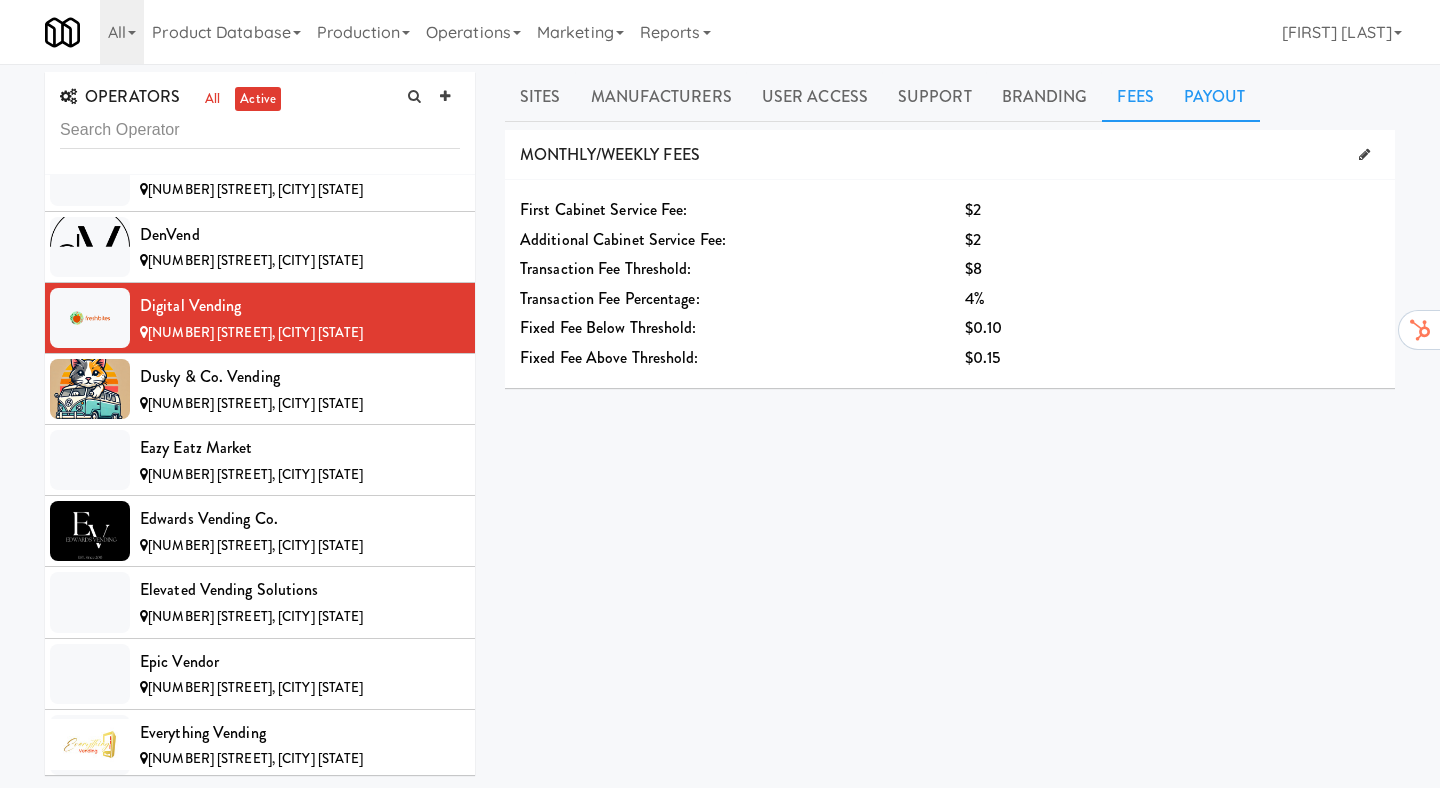 click on "Payout" at bounding box center [1215, 97] 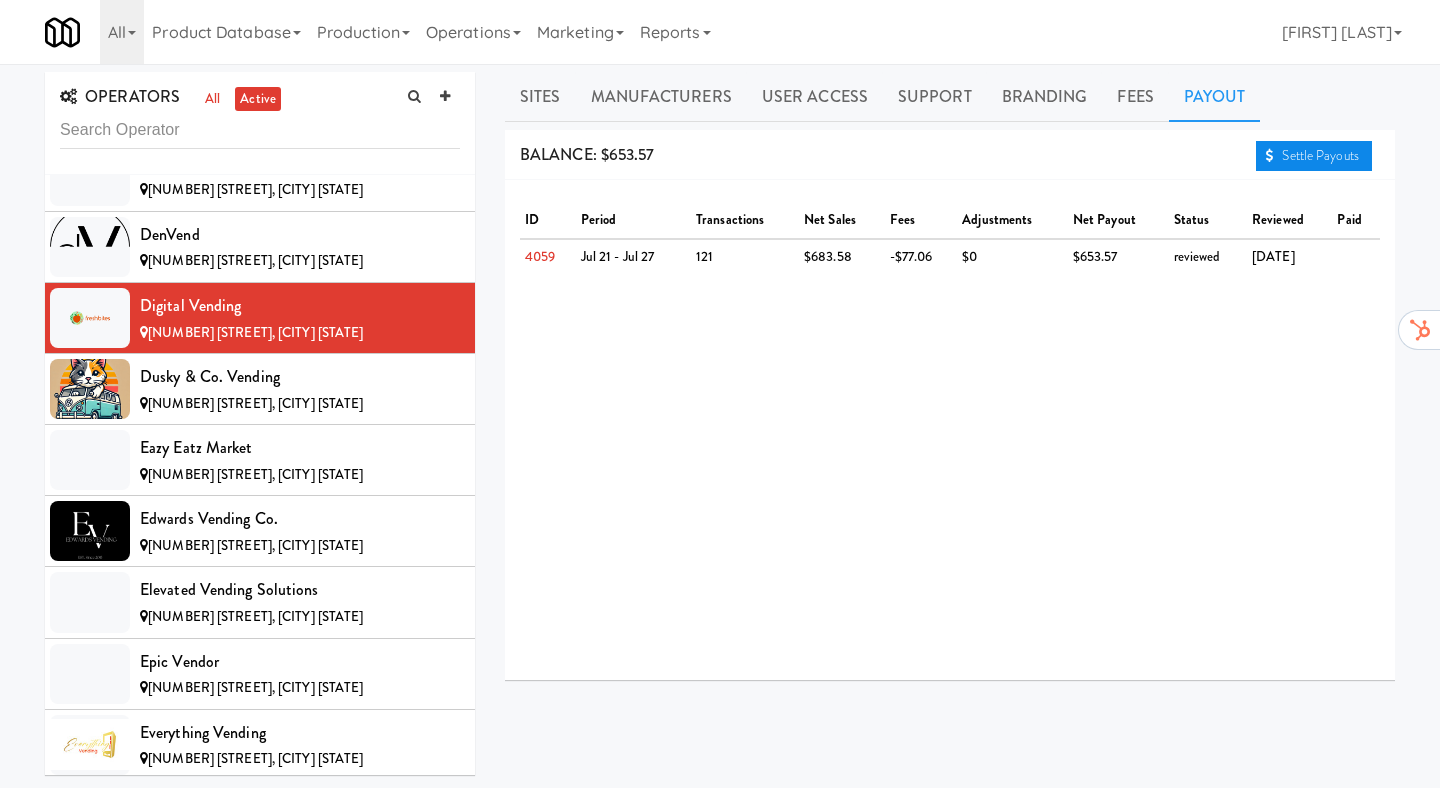 click on "Settle Payouts" at bounding box center [1314, 156] 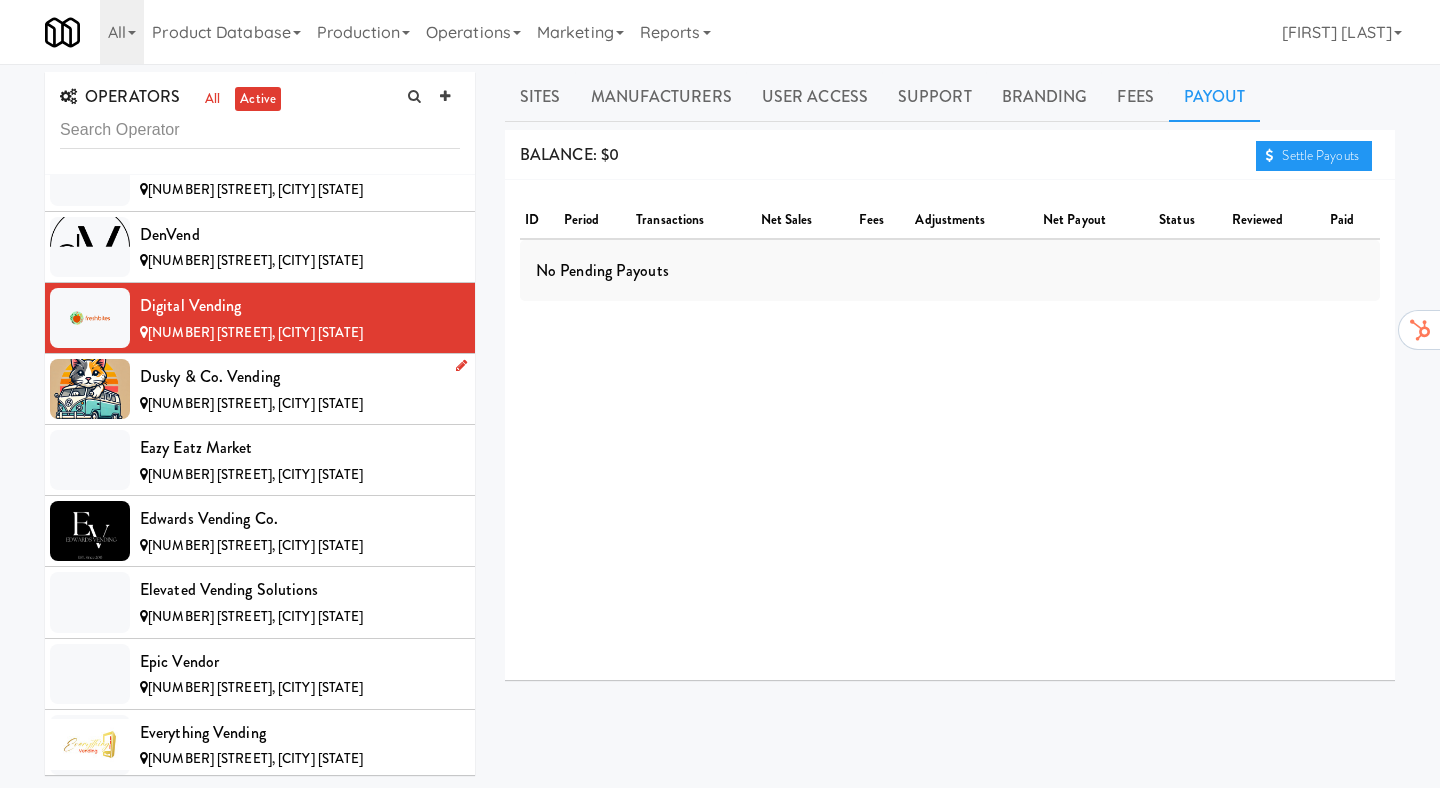 click on "Dusky & Co. Vending" at bounding box center [300, 377] 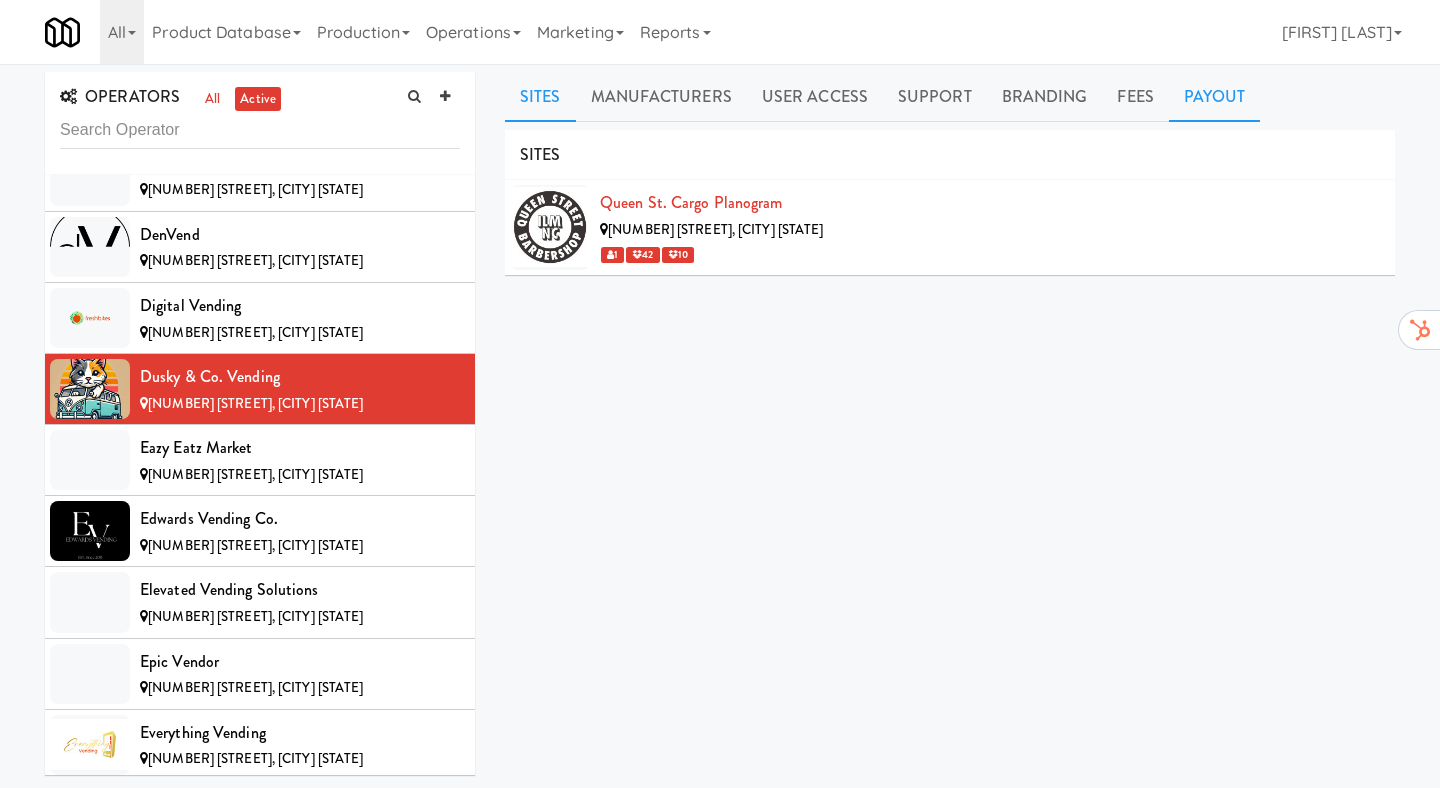 click on "Payout" at bounding box center (1215, 97) 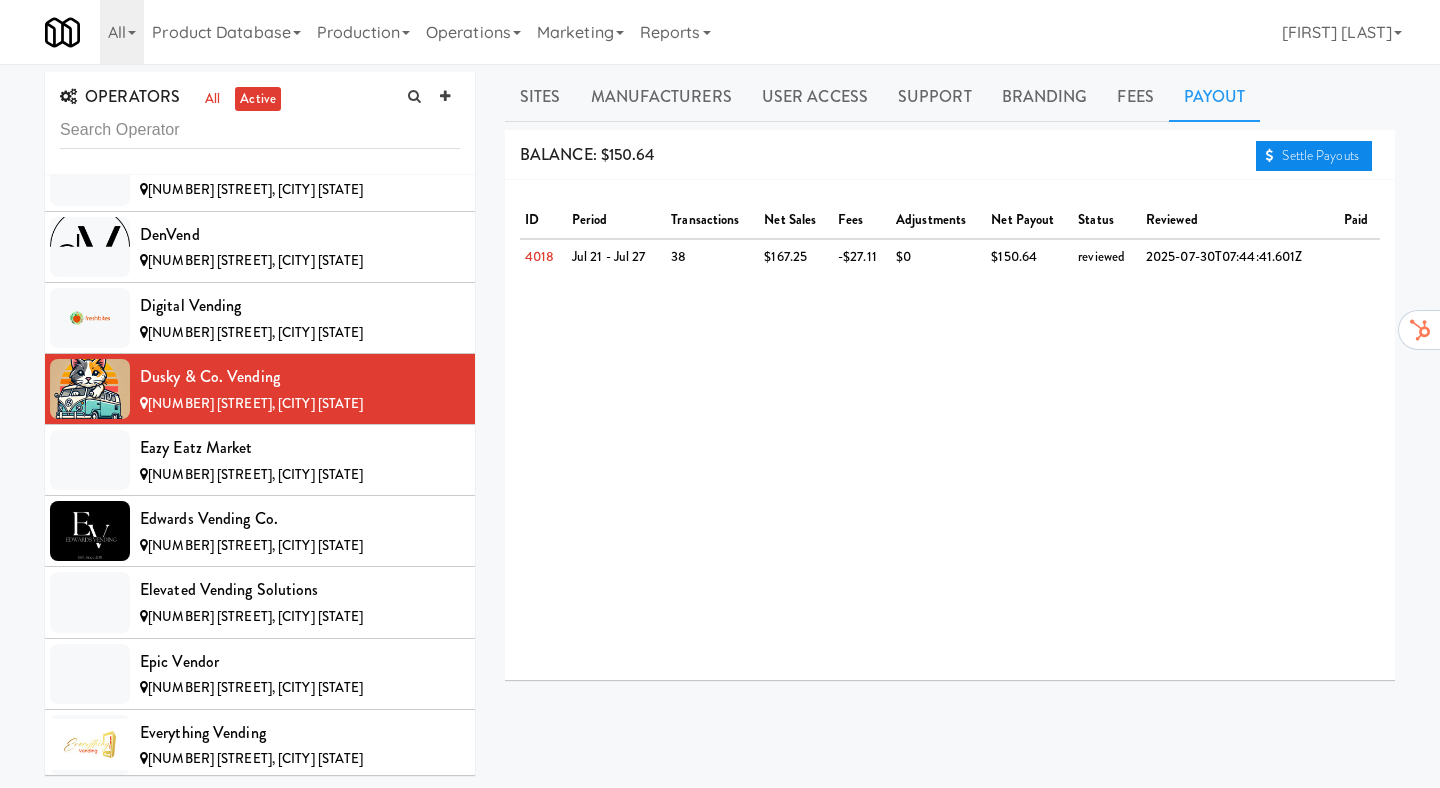 click on "Settle Payouts" at bounding box center [1314, 156] 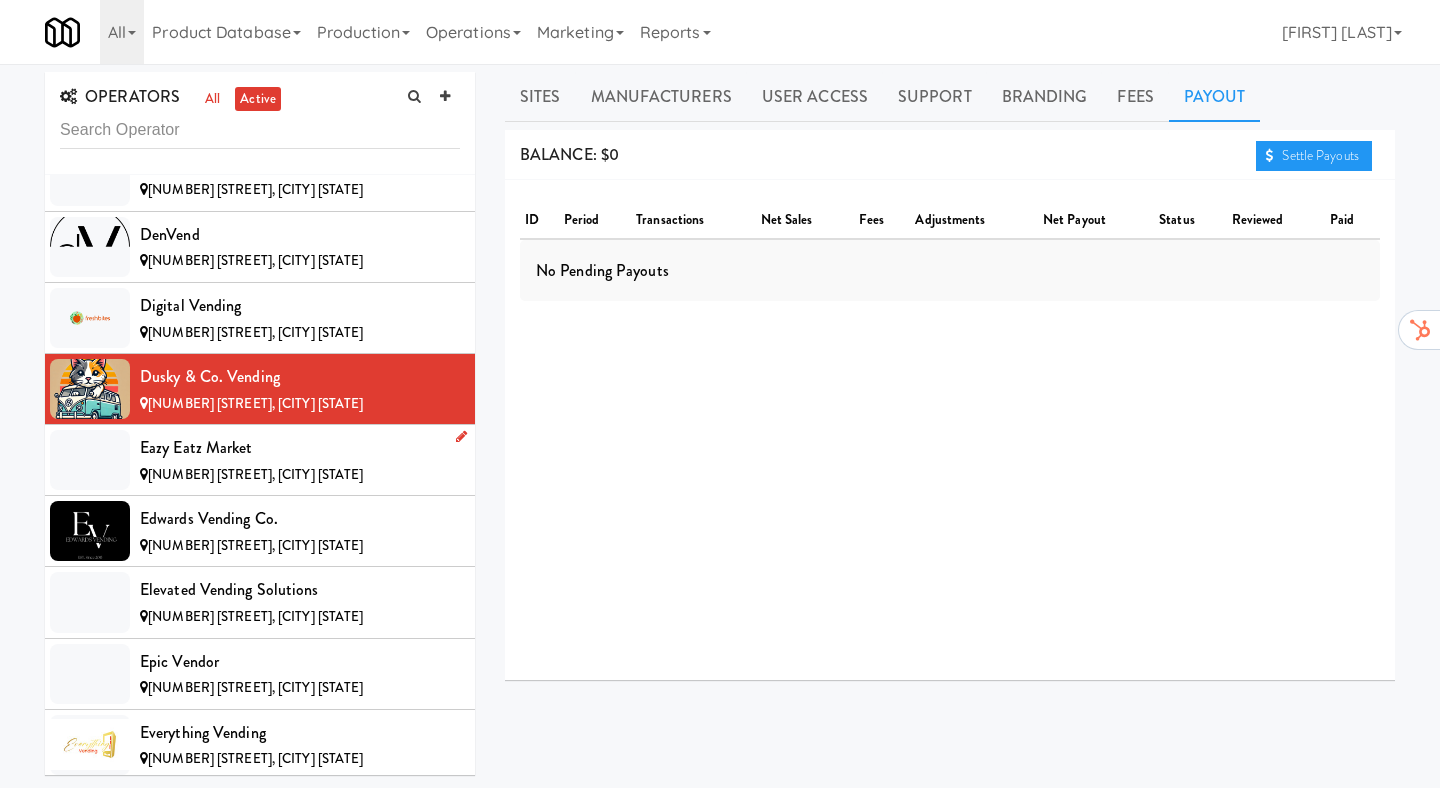 click on "[NUMBER] [STREET], [CITY] [STATE]" at bounding box center (255, 474) 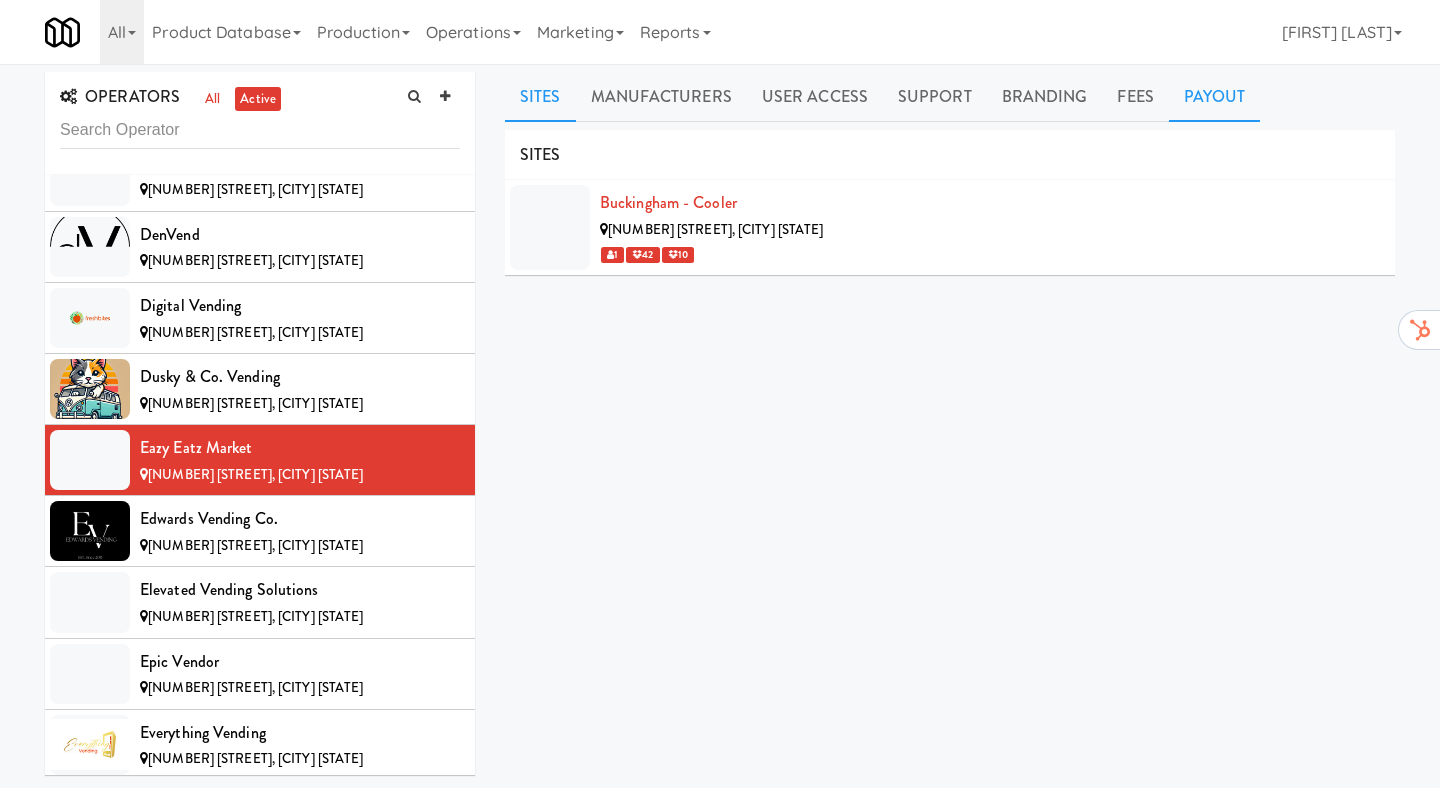 click on "Payout" at bounding box center (1215, 97) 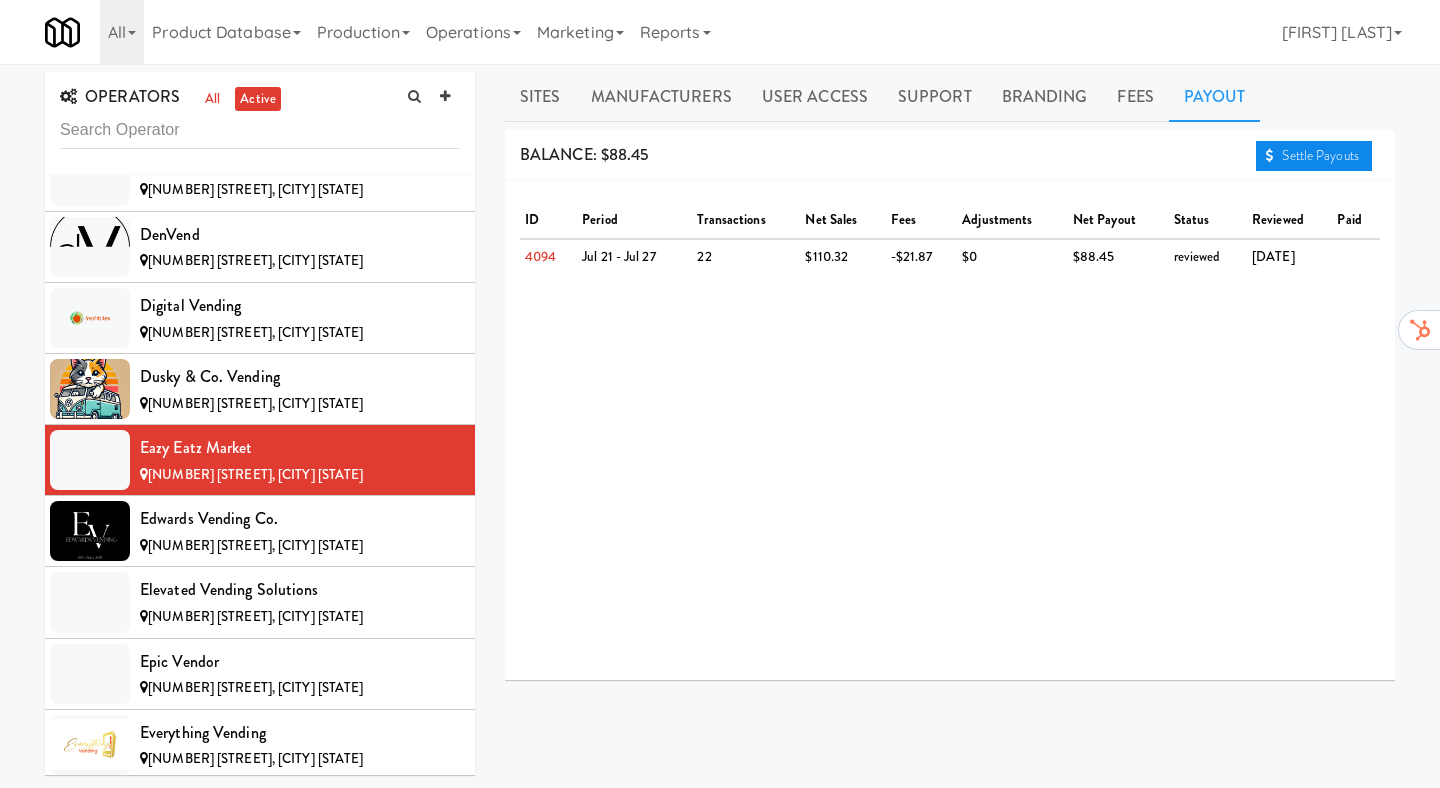click on "Settle Payouts" at bounding box center [1314, 156] 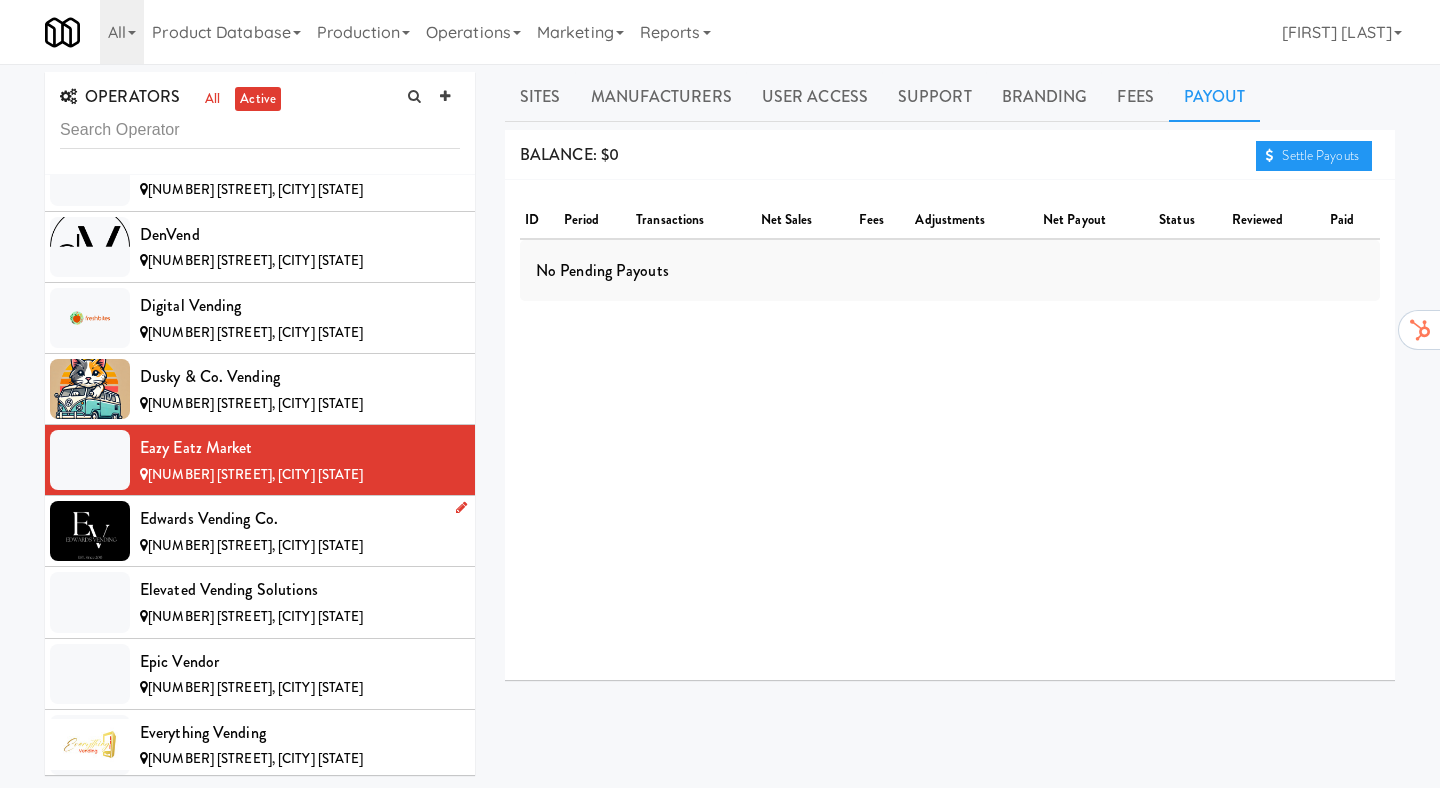 click on "Edwards Vending Co." at bounding box center (300, 519) 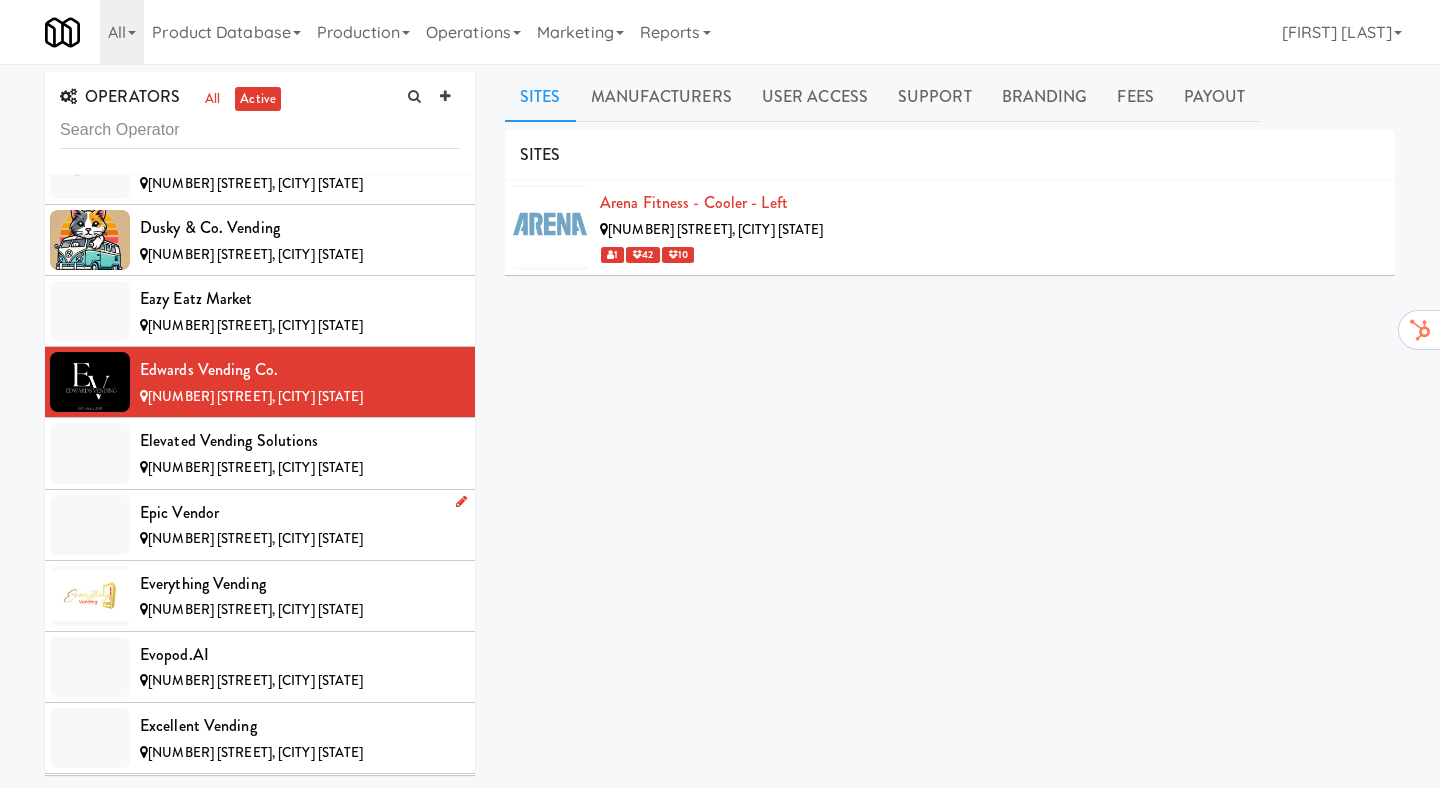scroll, scrollTop: 3479, scrollLeft: 0, axis: vertical 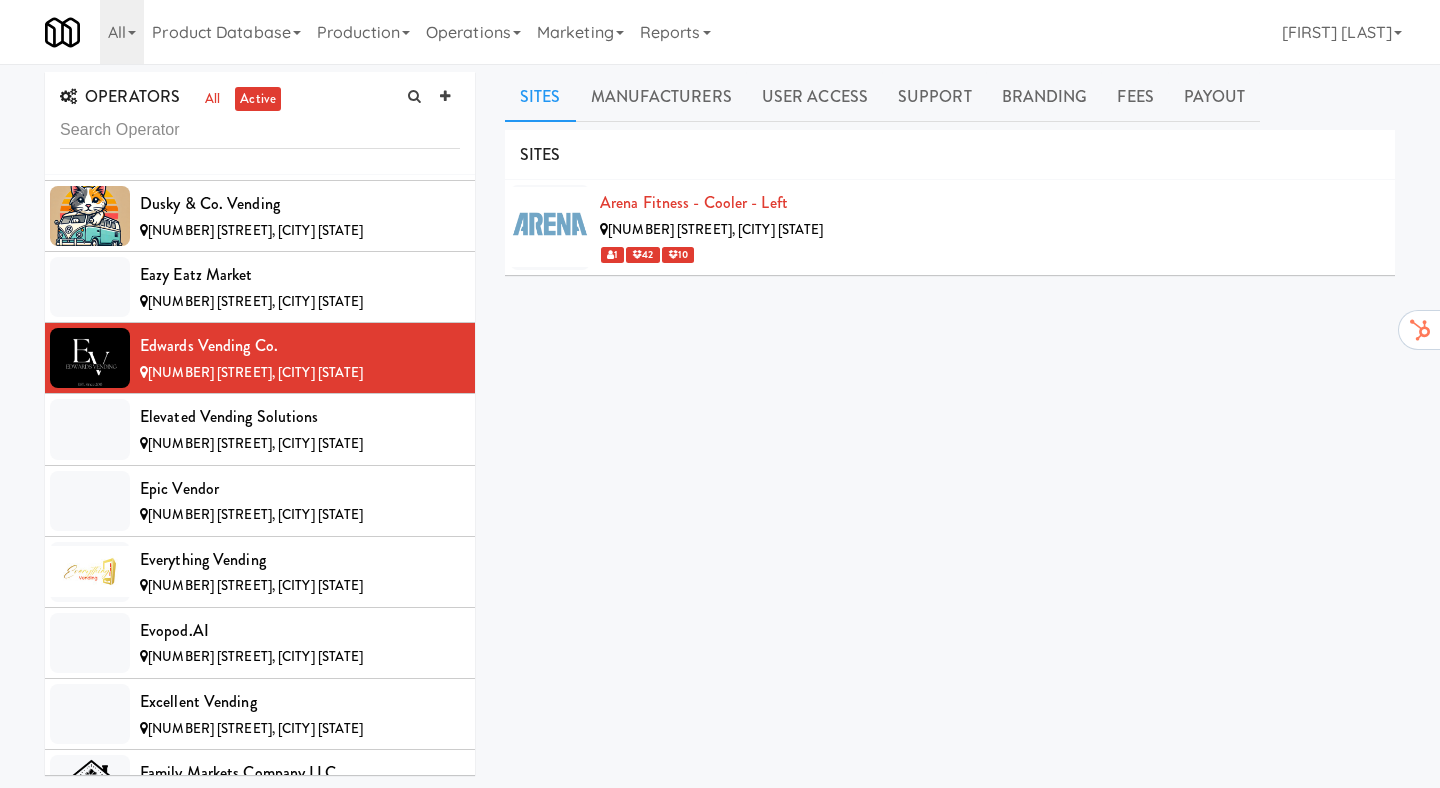 click on "SITES" at bounding box center (950, 155) 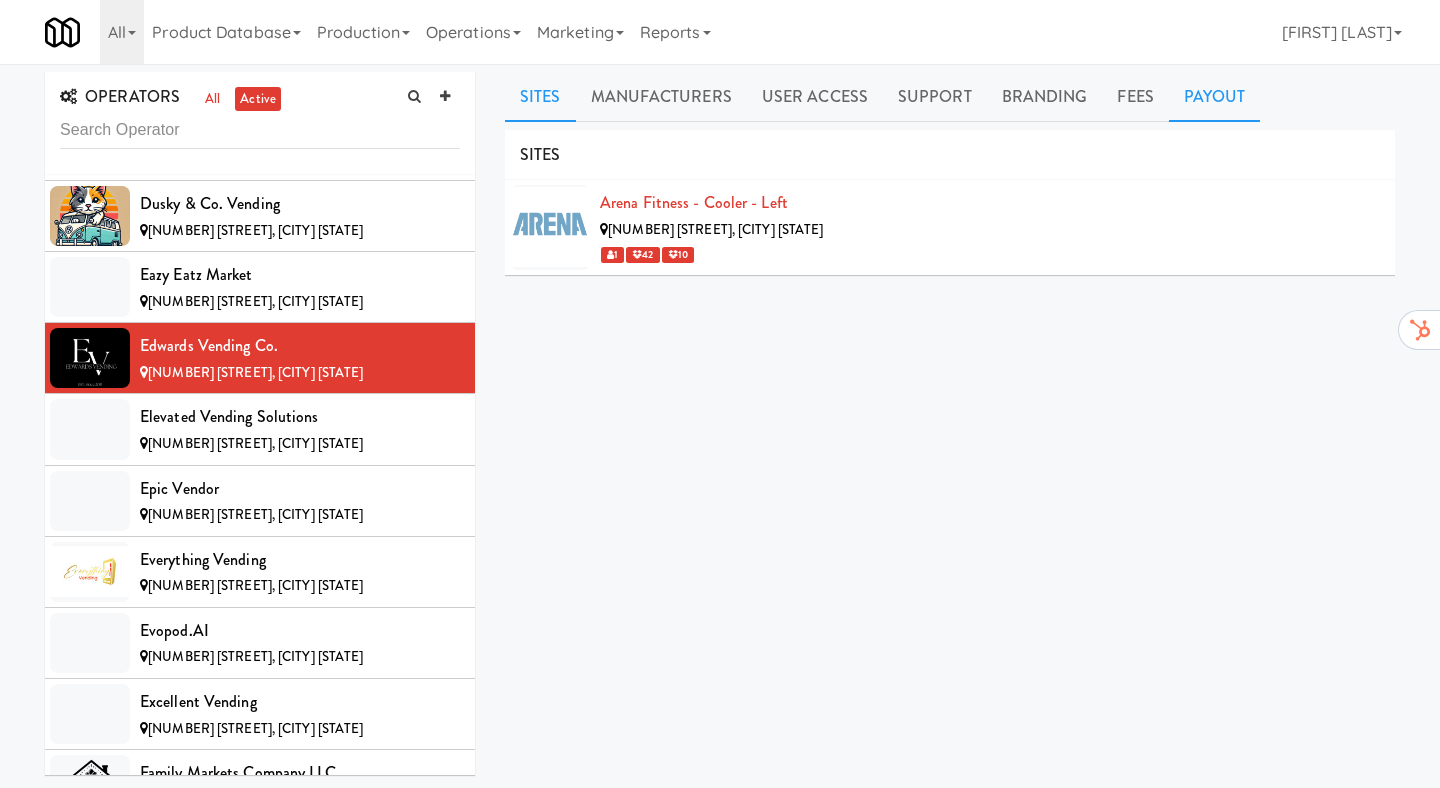 click on "Payout" at bounding box center [1215, 97] 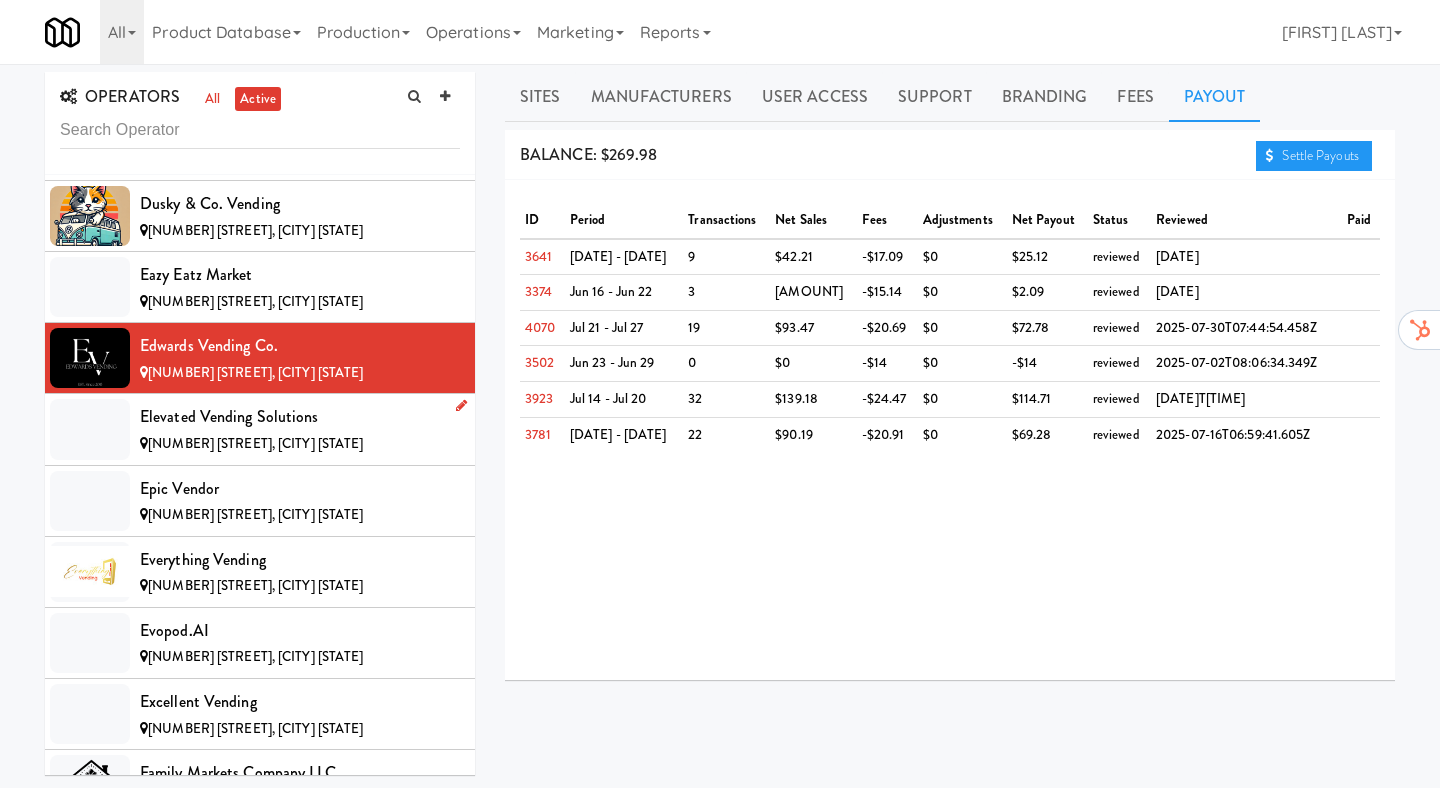 click on "Elevated Vending Solutions" at bounding box center (300, 417) 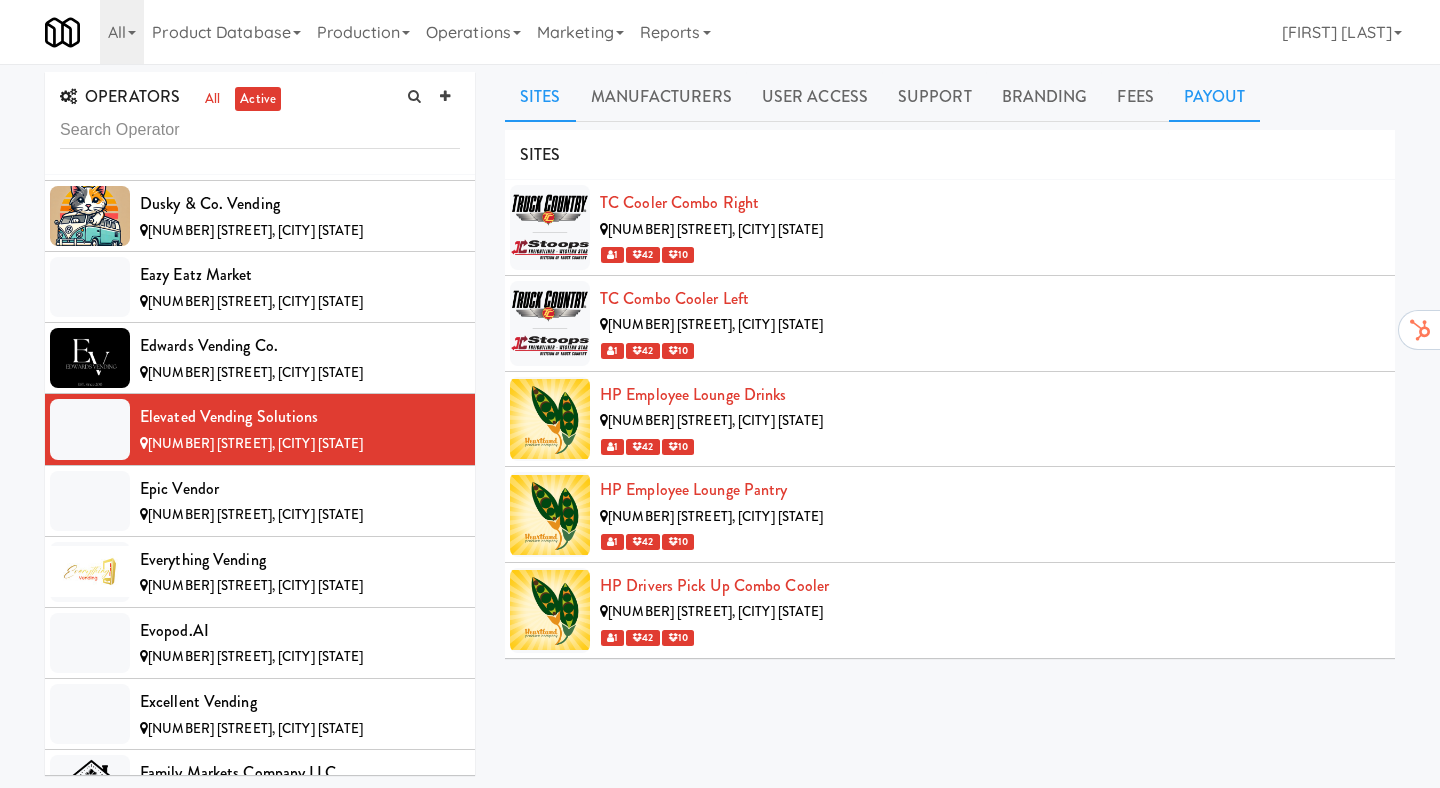 click on "Payout" at bounding box center [1215, 97] 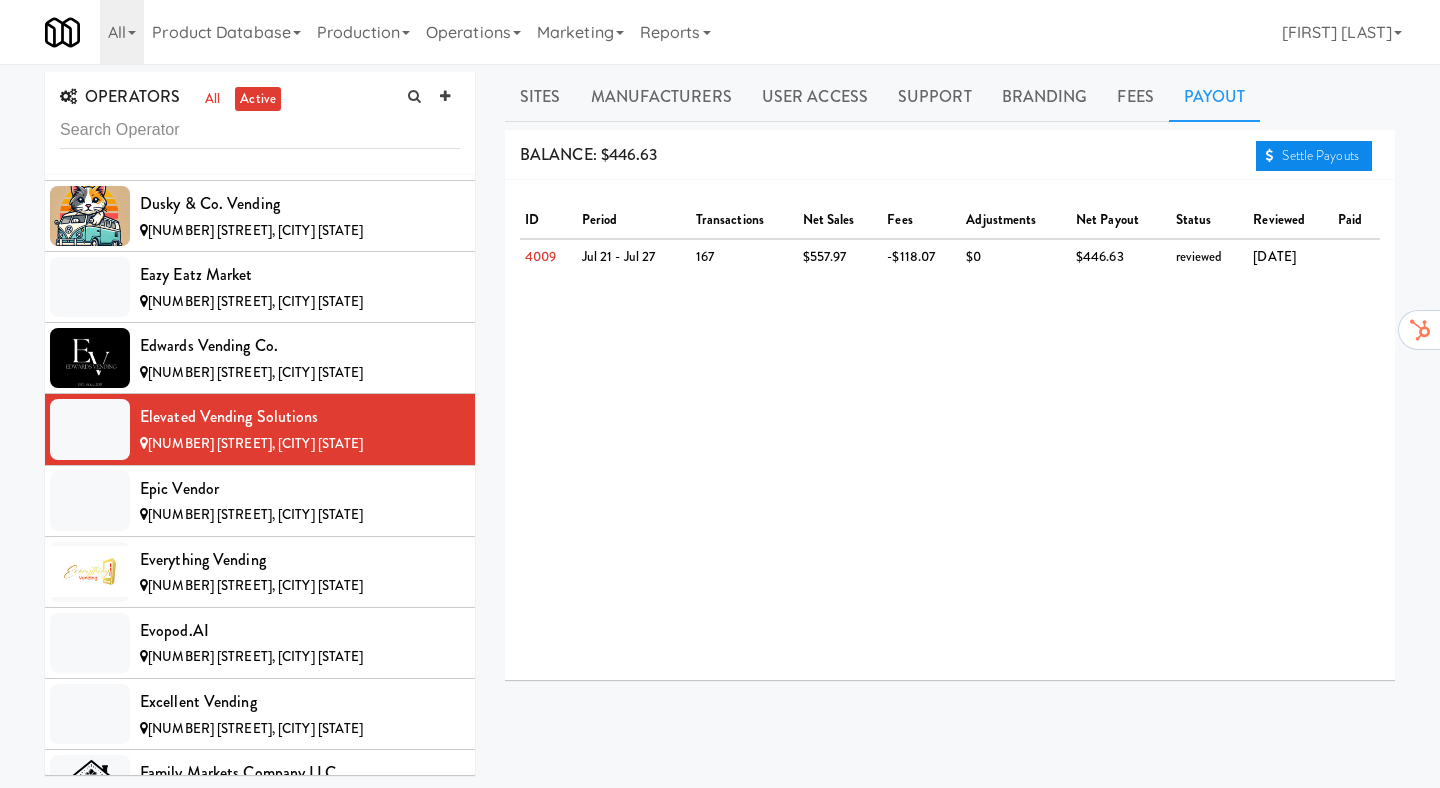 click on "Settle Payouts" at bounding box center [1314, 156] 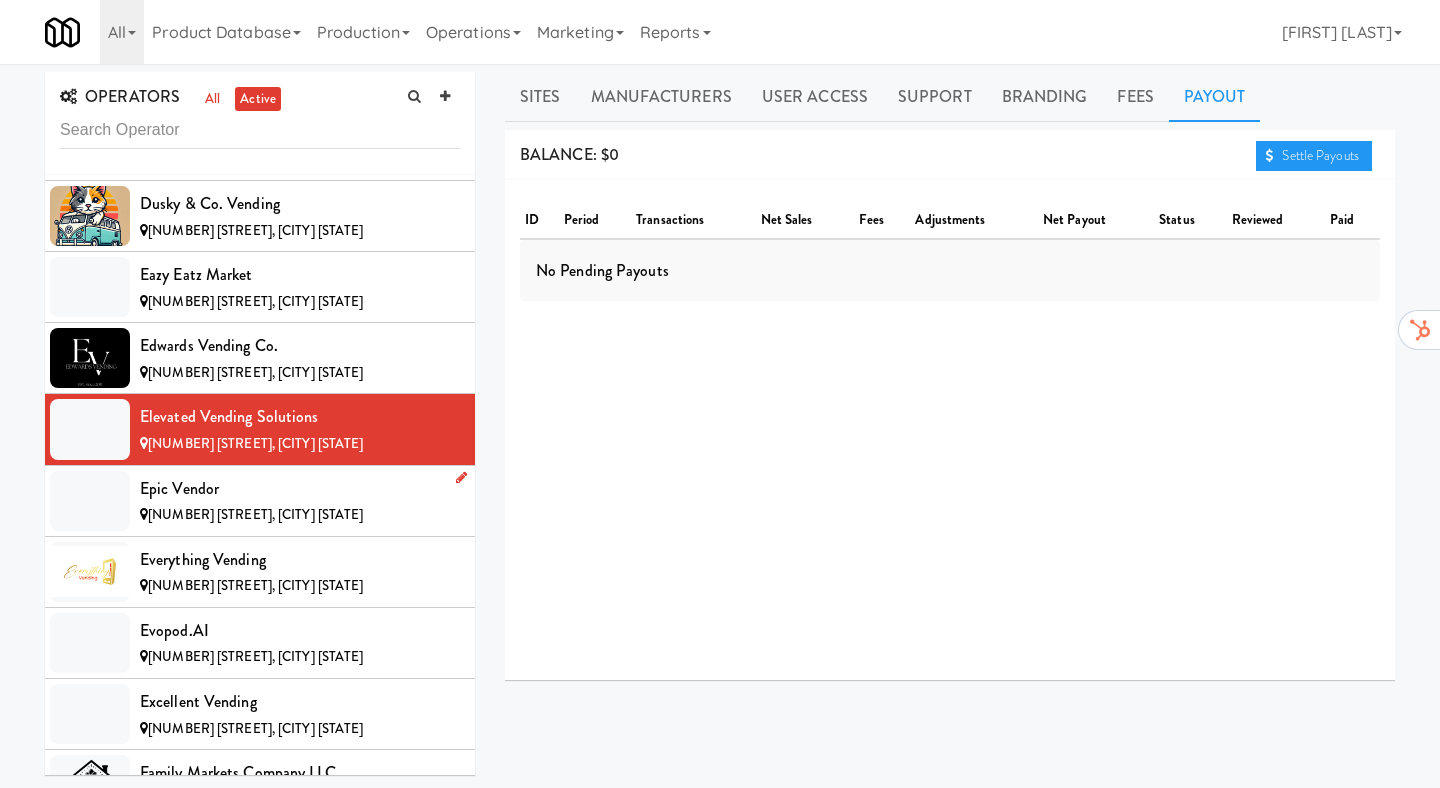 click on "[NUMBER] [STREET], [CITY] [STATE]" at bounding box center (255, 514) 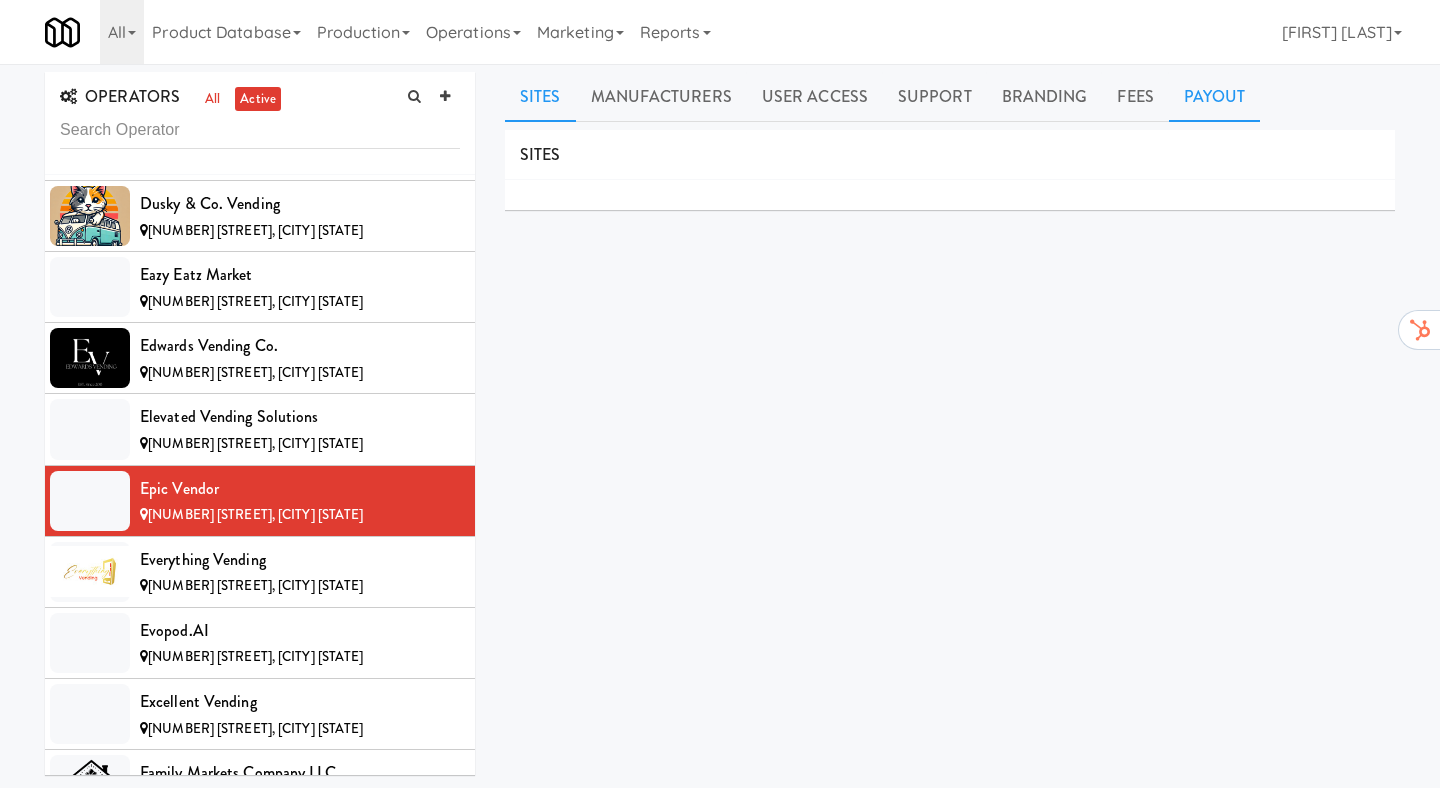 click on "Payout" at bounding box center [1215, 97] 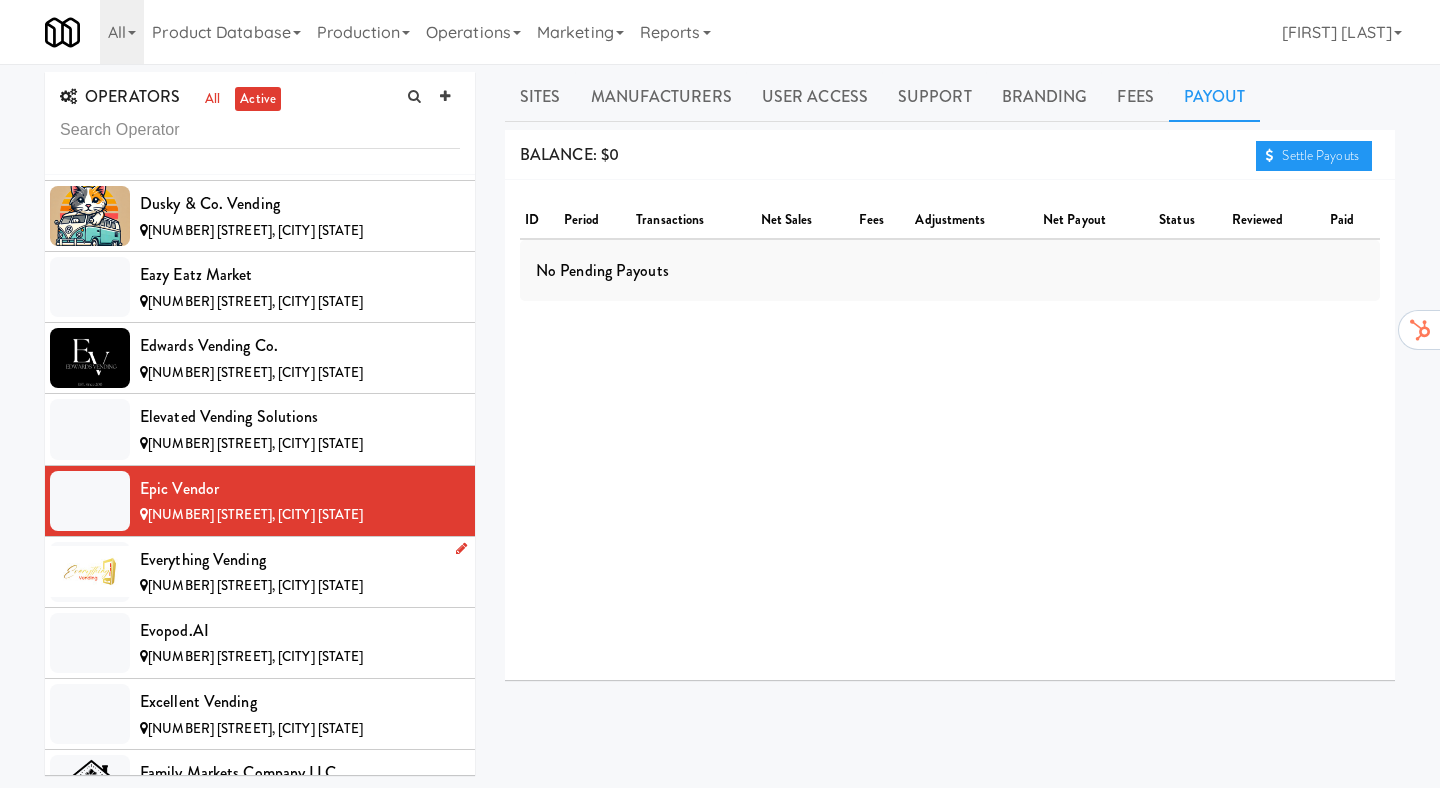 click on "Everything Vending" at bounding box center (300, 560) 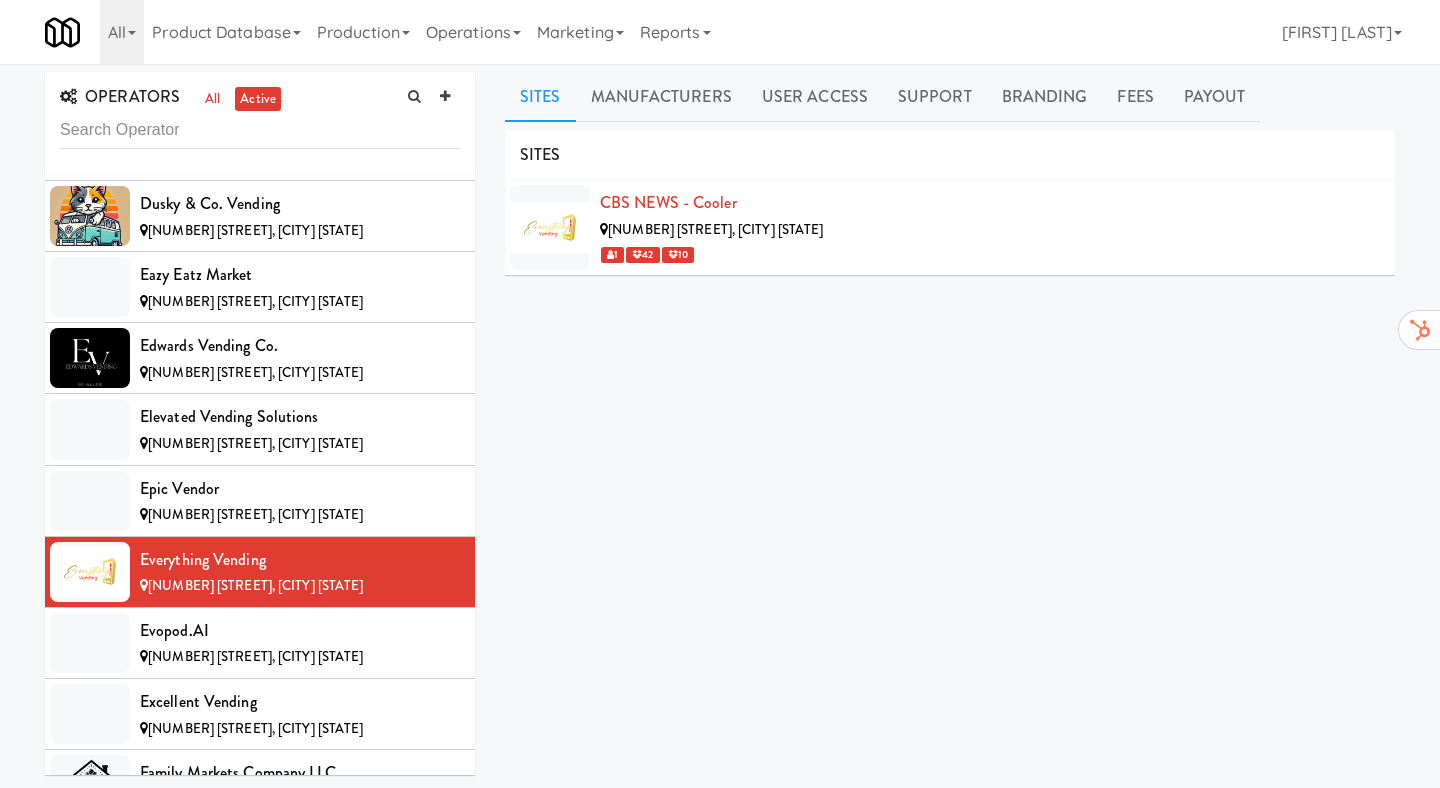 click on "Sites Manufacturers User Access Support Branding Fees Payout   SITES CBS NEWS - Cooler   [NUMBER] [STREET], [CITY] [STATE]    [NUMBER]    [NUMBER]   MANUFACTURERS Everything Vending   USERS   Name Company Registered   [FIRST] [LAST] N/A   [NUMBER] months ago SUPPORT CONTACT INFO Support Url (QR code will point to this) Add support URL Support Email [EMAIL] Support Phone Number [PHONE] Feedback Survey Url Add feedback survey URL LOGOS  These custom operator logos are no longer used in preference to our own branding for simplification. Dark Stacked Logo Url (407 x 368) Add dark stacked logo URL Dark Horizontal Logo Url Add dark horizontal logo URL Light Horizontal Logo Url Add light horizontal logo URL Dark Icon Url (270 x 270) Add dark icon URL Light Icon Url (270 x 270)   MONTHLY/WEEKLY FEES First Cabinet Service Fee: [PRICE] Additional Cabinet Service Fee: [PRICE] Transaction Fee Threshold: [PRICE] Transaction Fee Percentage: [PERCENTAGE]% Fixed Fee Below Threshold: [PRICE] [PRICE]   BALANCE: [AMOUNT]" at bounding box center [950, 476] 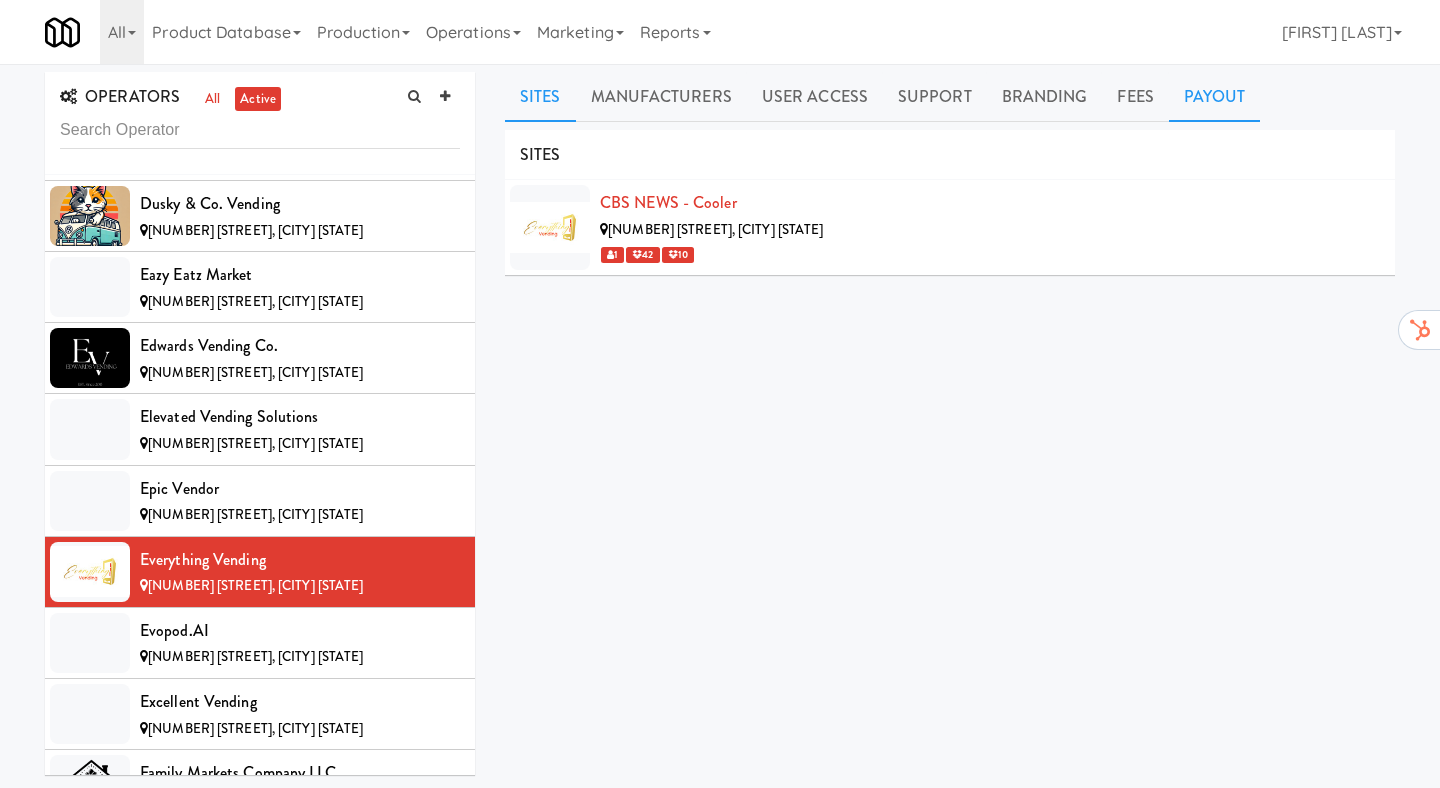 click on "Payout" at bounding box center (1215, 97) 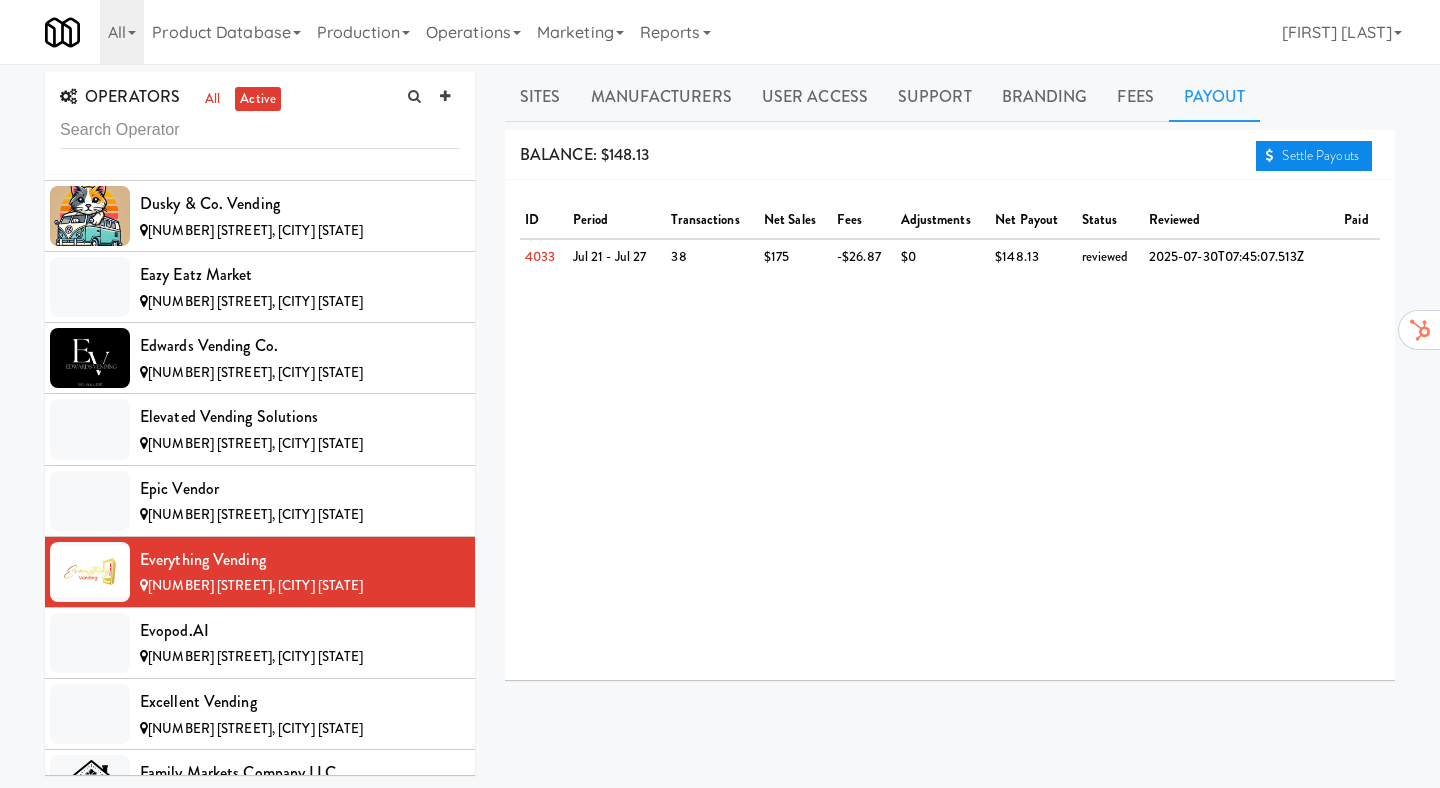 click on "Settle Payouts" at bounding box center [1314, 156] 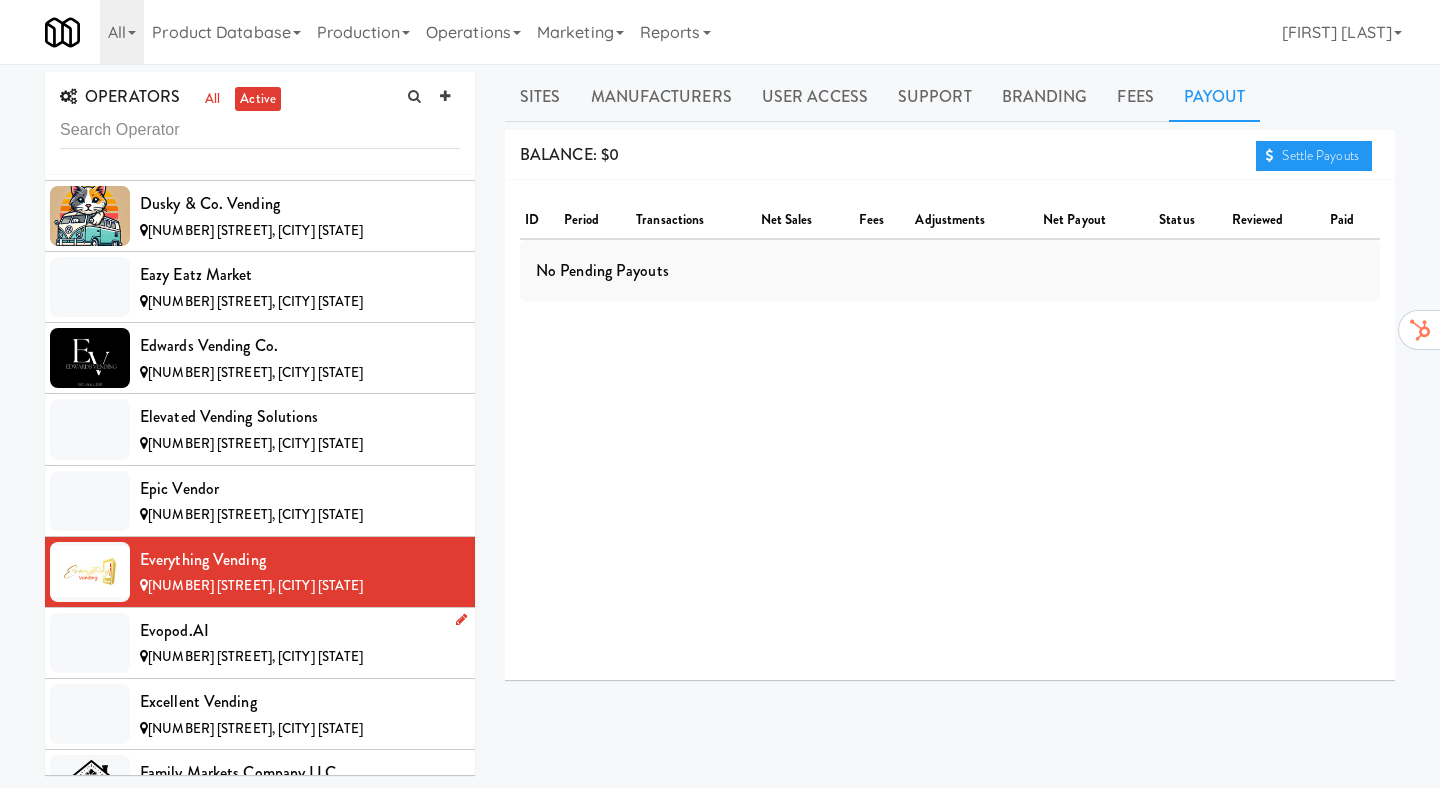 click on "Evopod.AI" at bounding box center [300, 631] 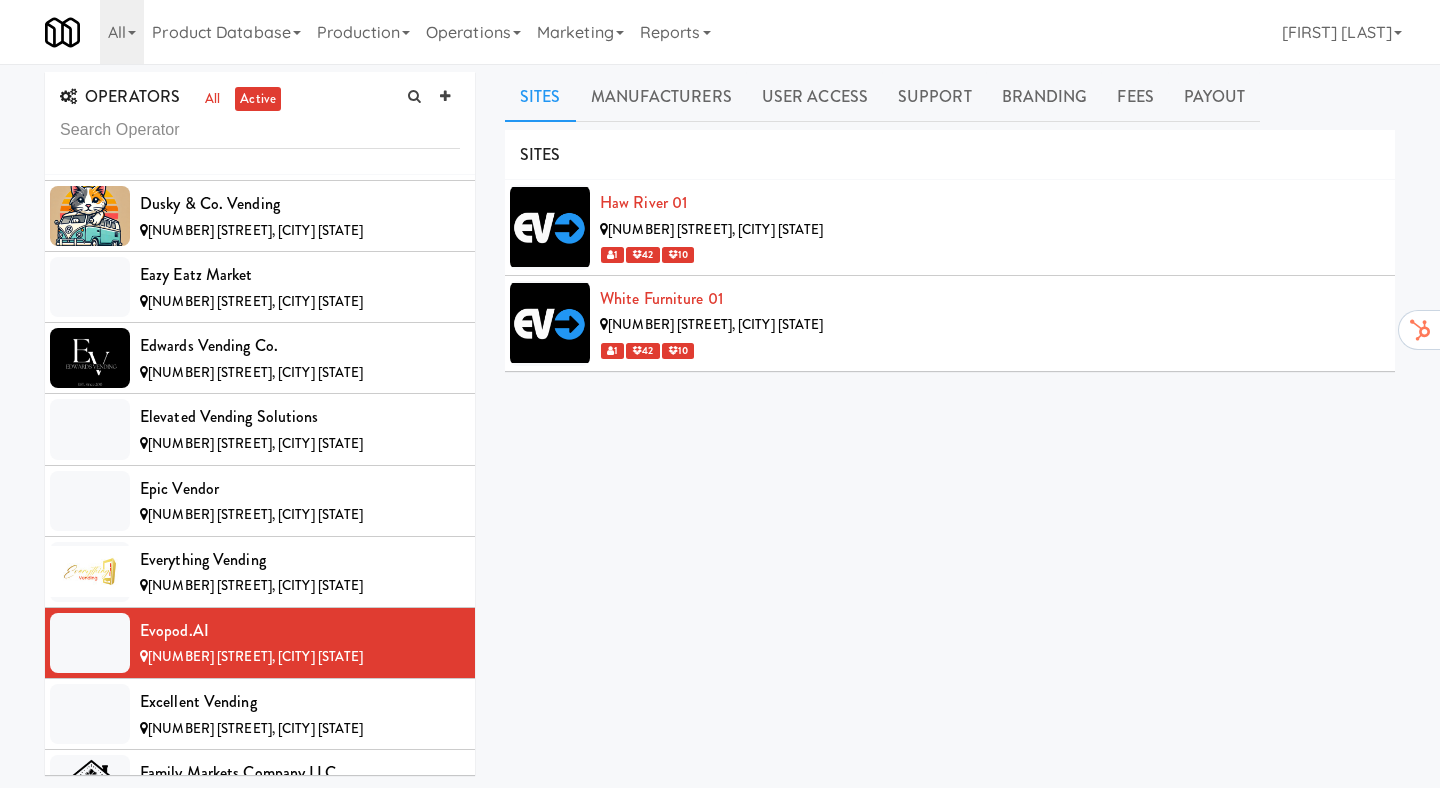 click on "Sites Manufacturers User Access Support Branding Fees Payout Sites Haw River 01 [NUMBER] [STREET], Haw River [STATE] 1 42 10 White Furniture 01 [NUMBER] [STREET], Mebane [STATE] 1 42 10 Manufacturers Evopod.AI Users Name Company Registered Hermes Ventura N/A 3 months ago Support Contact Info Support Url (QR code will point to this) Add support URL Support Email Add support email Support Phone Number Add support phone number Feedback Survey Url Add feedback survey URL Logos These custom operator logos are no longer used in preference to our own branding for simplification. Dark Stacked Logo Url (407 x 368) Add dark stacked logo URL Dark Horizontal Logo Url Add dark horizontal logo URL Light Horizontal Logo Url Add light horizontal logo URL Dark Icon Url (270 x 270) Add dark icon URL Light Icon Url (270 x 270) Monthly/Weekly Fees First Cabinet Service Fee: $2 Additional Cabinet Service Fee: $2 Transaction Fee Threshold: $8 4% $0.10" at bounding box center [950, 476] 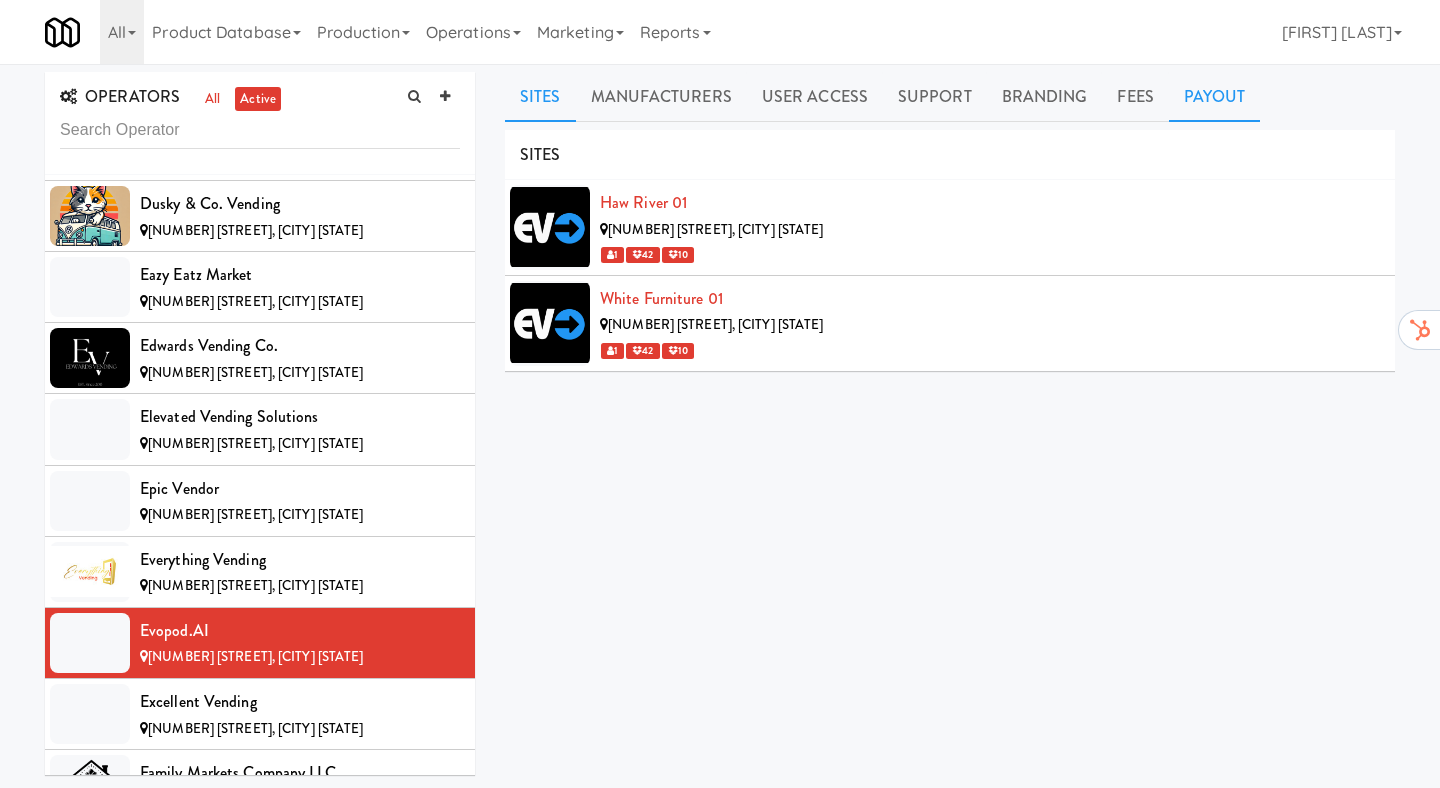 click on "Payout" at bounding box center [1215, 97] 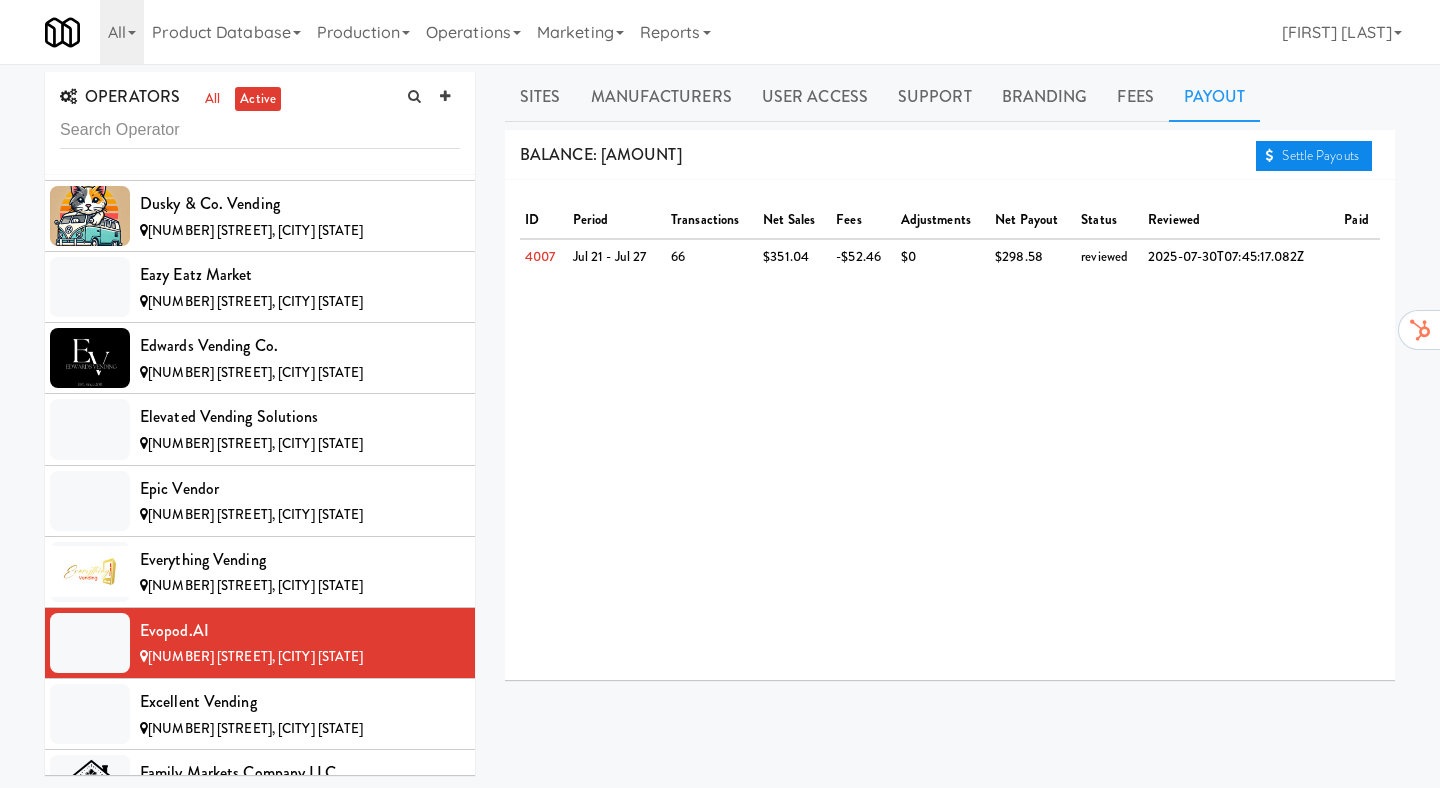 click on "Settle Payouts" at bounding box center [1314, 156] 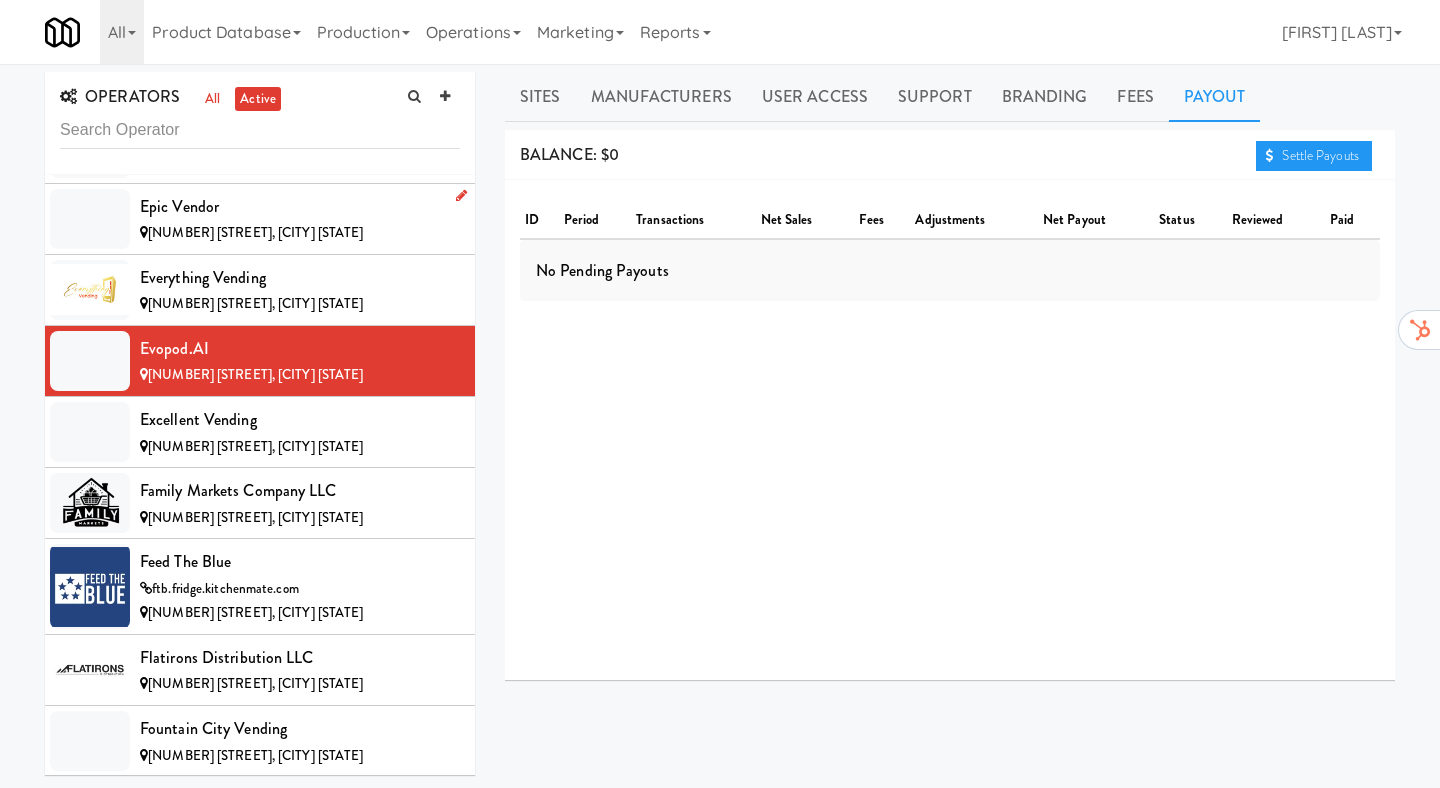 scroll, scrollTop: 3822, scrollLeft: 0, axis: vertical 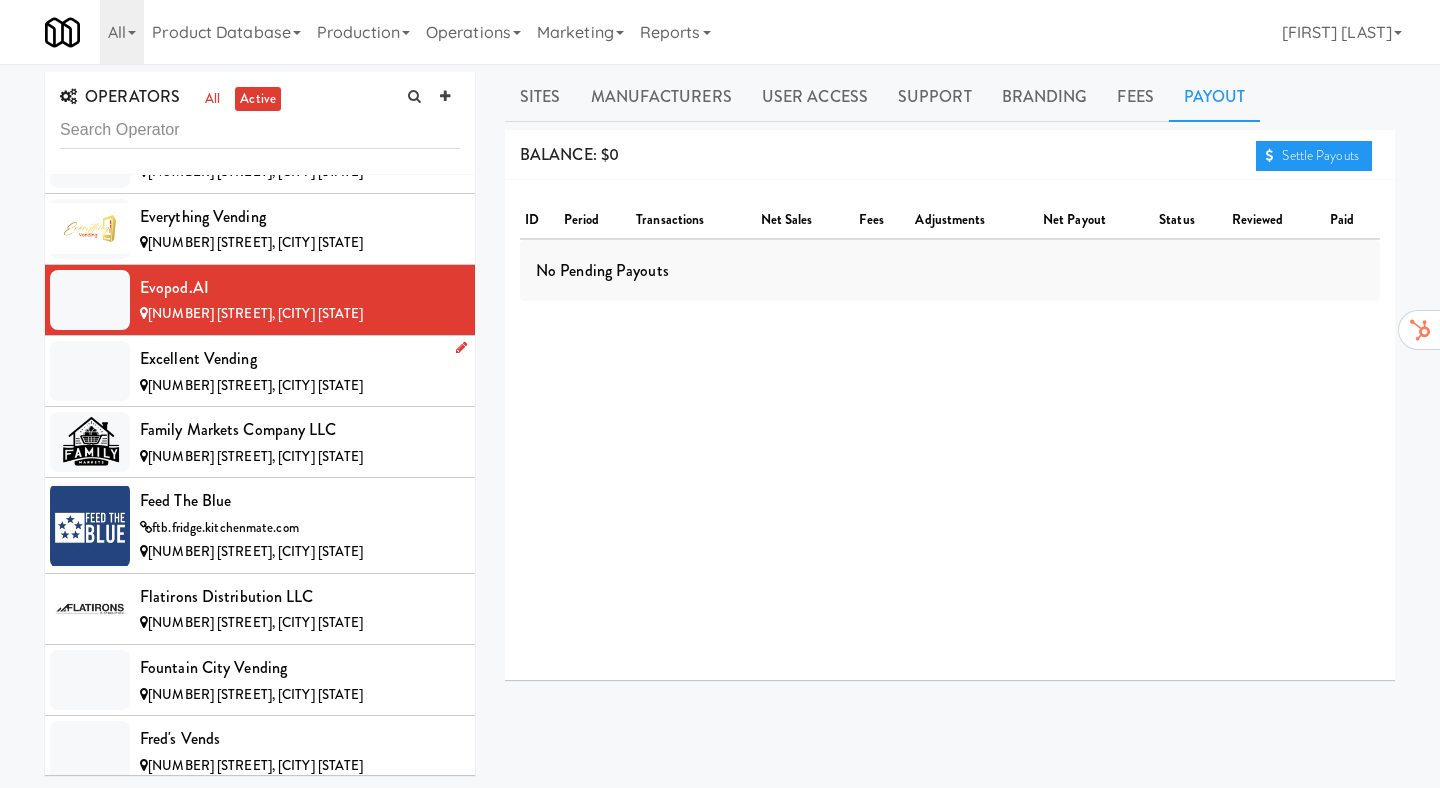 click on "Excellent Vending" at bounding box center [300, 359] 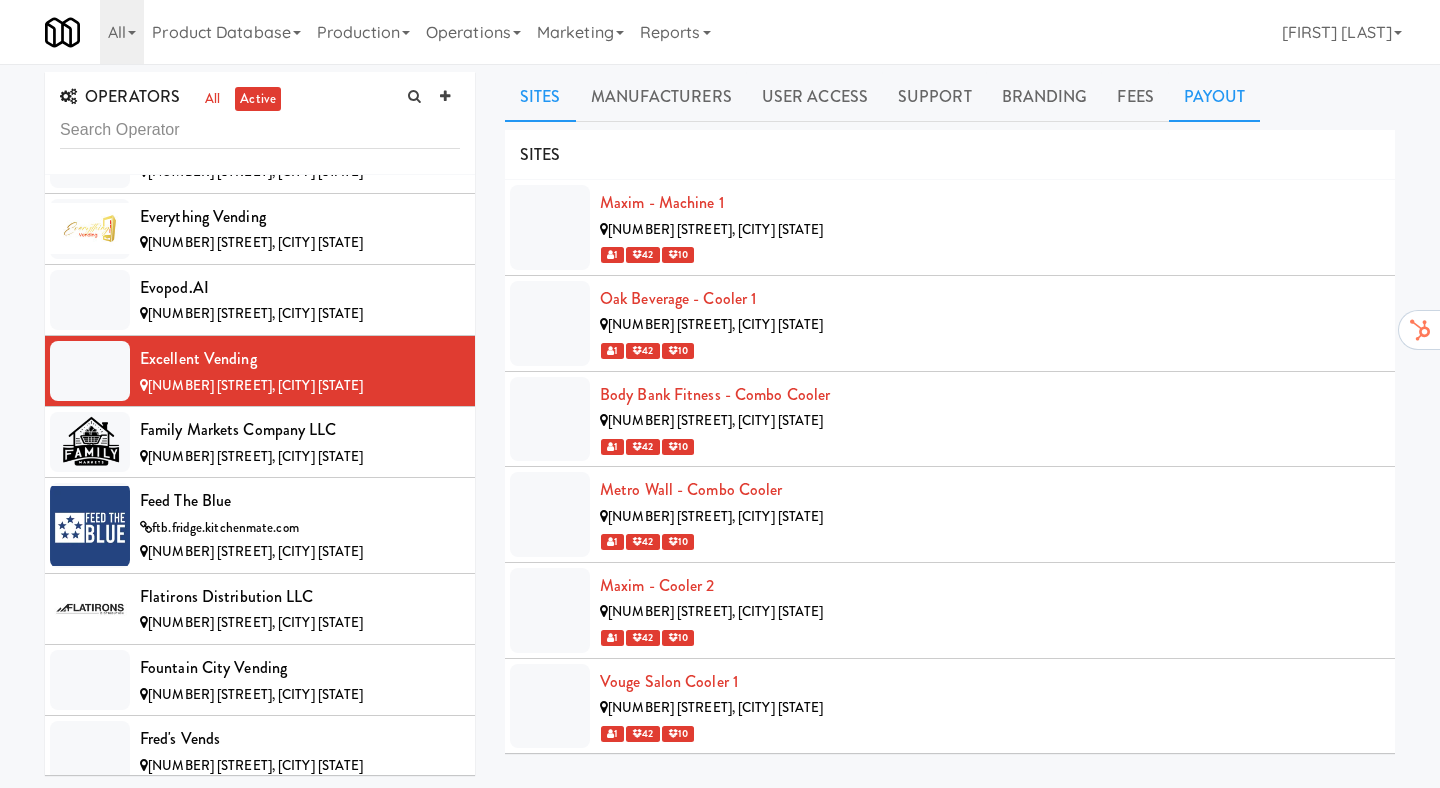 click on "Payout" at bounding box center [1215, 97] 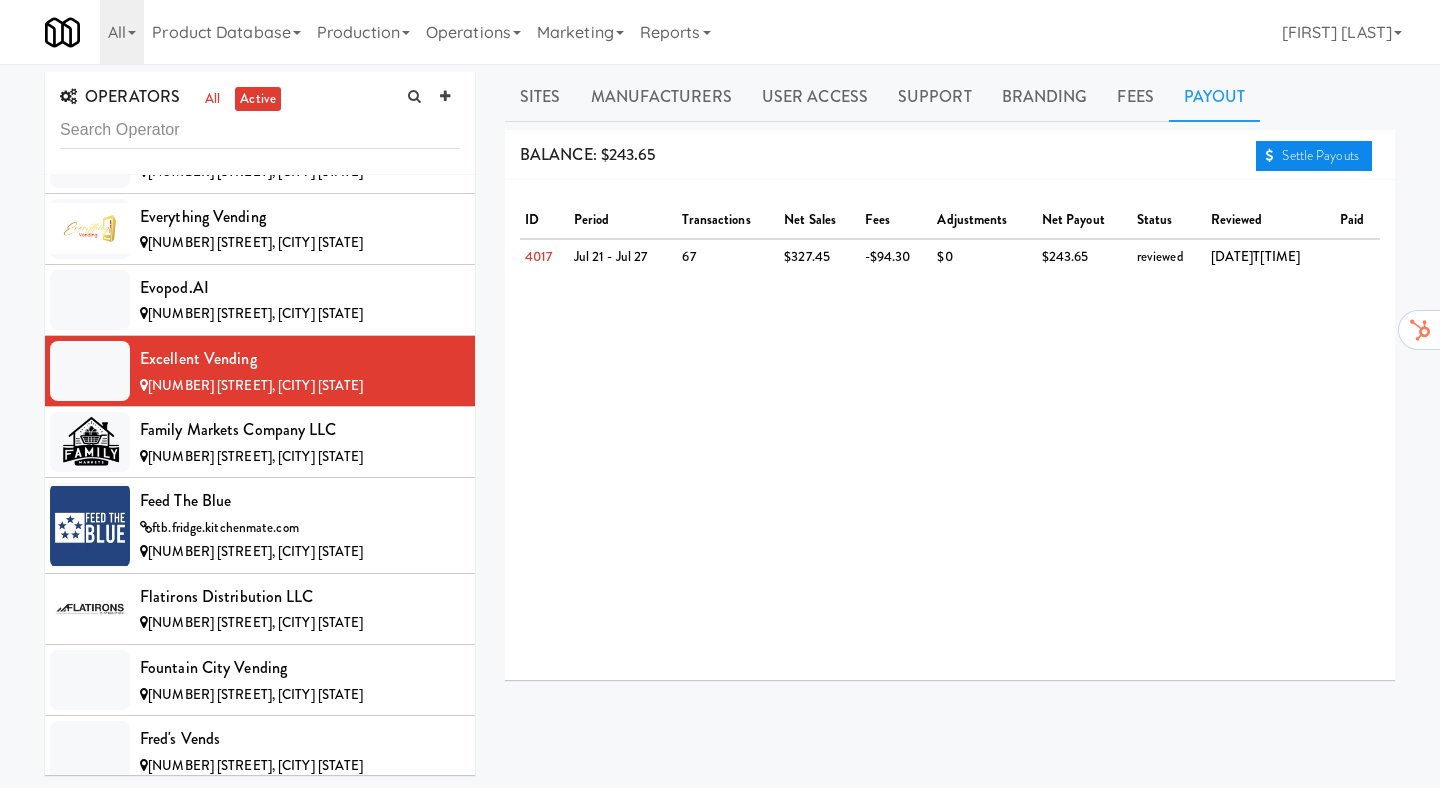 click at bounding box center [1270, 155] 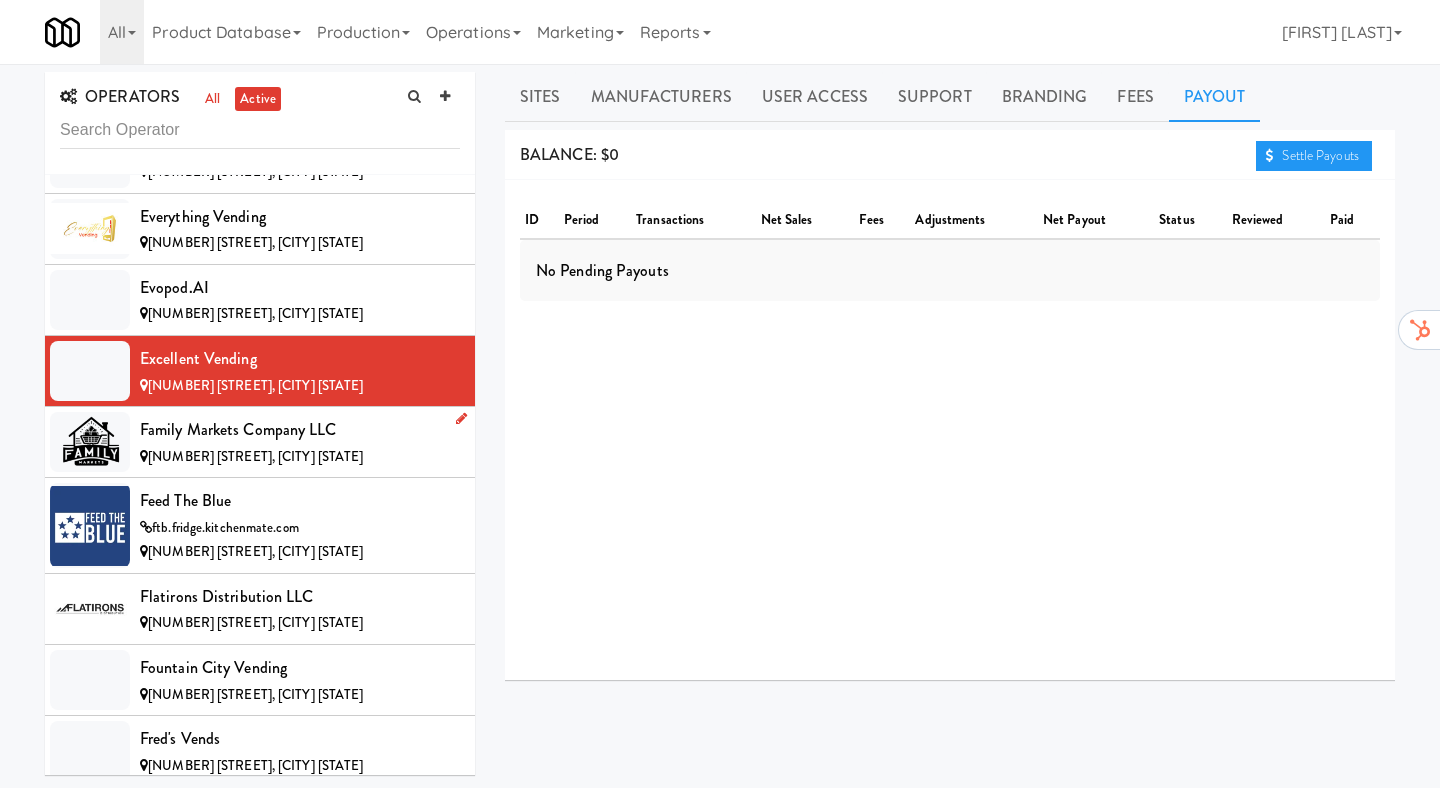 click on "Family Markets Company LLC" at bounding box center [300, 430] 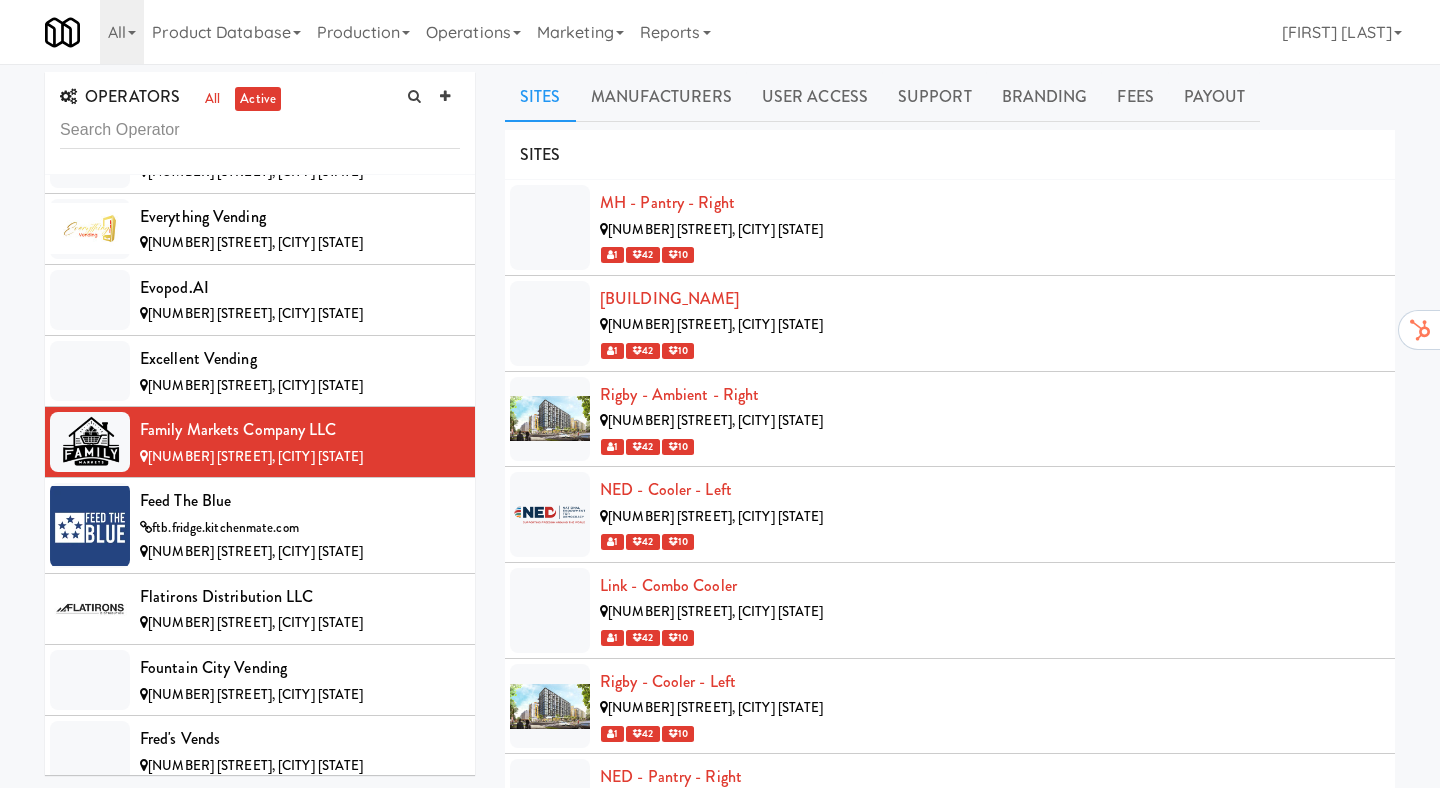 click on "1240 [STREET], [CITY] [STATE] 1220 [STREET], [CITY] [STATE] 1201 [STREET], [CITY] [STATE] 1701 [STREET], [CITY] [STATE] 1220 [STREET], [CITY] [STATE] 1201 [STREET], [CITY] [STATE] 1200 [STREET], [CITY] [STATE] 2607 [STREET], [CITY] [STATE] 6200 [STREET], [CITY] [STATE]" at bounding box center [950, 755] 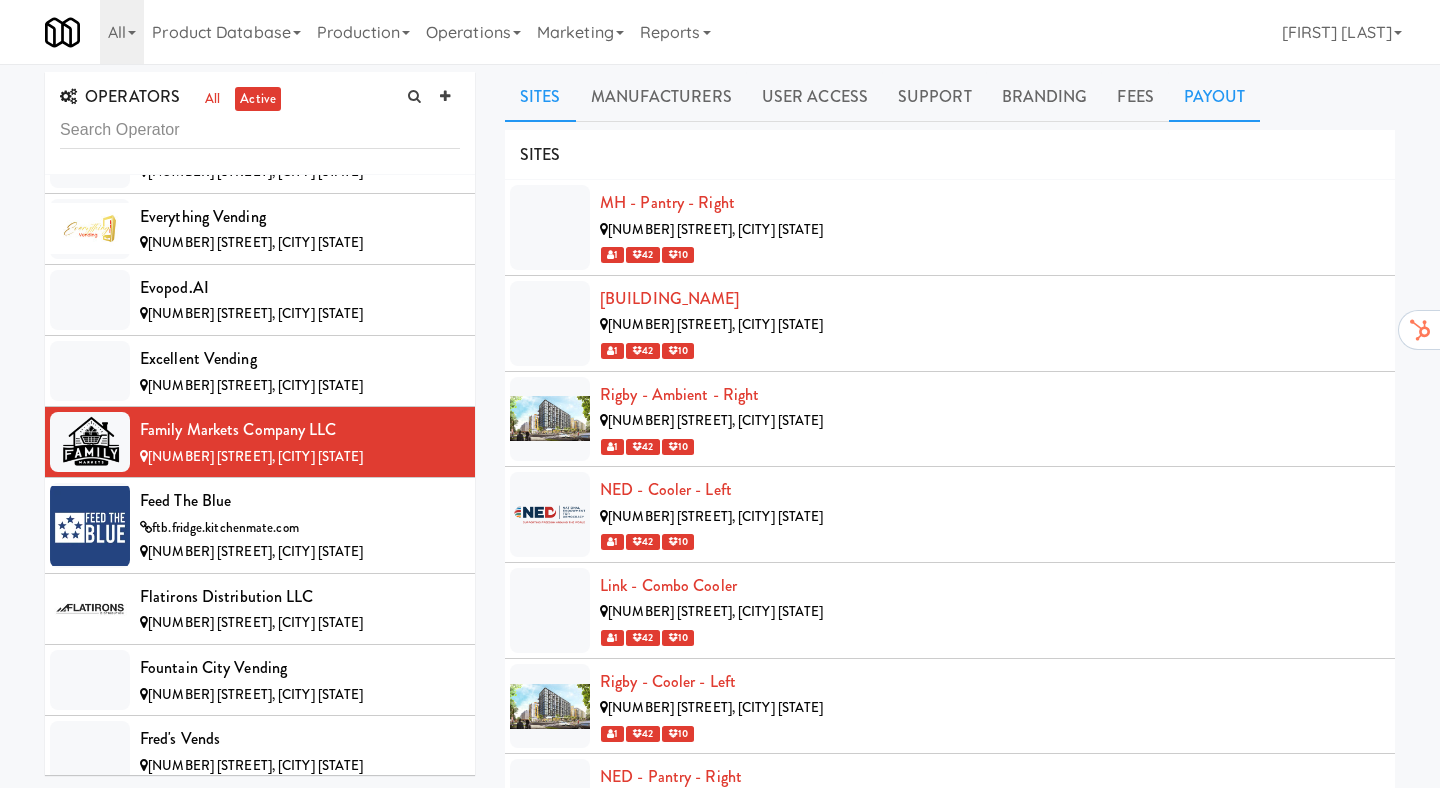 click on "Payout" at bounding box center (1215, 97) 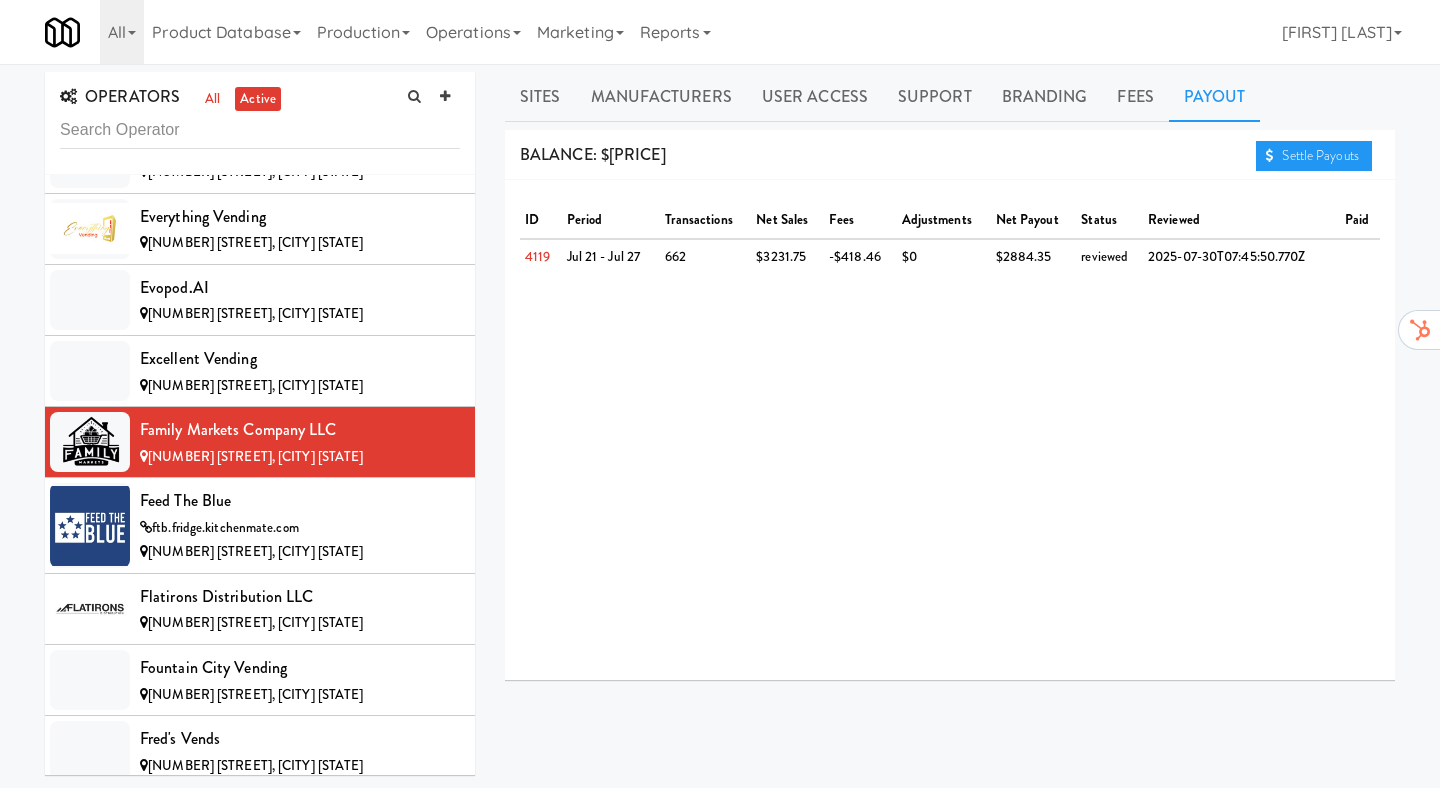click on "BALANCE: [AMOUNT] Settle Payouts" at bounding box center [950, 155] 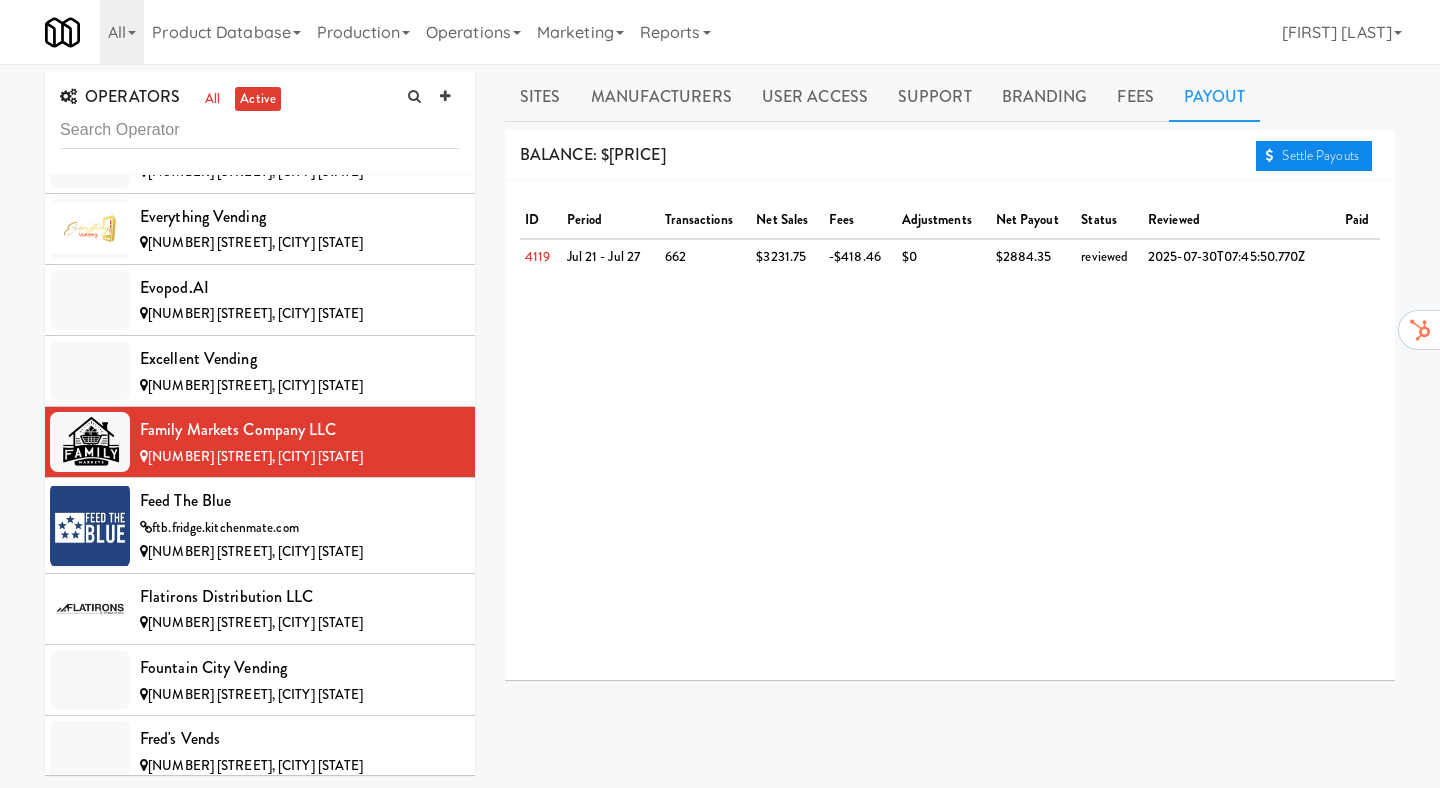 click on "Settle Payouts" at bounding box center (1314, 156) 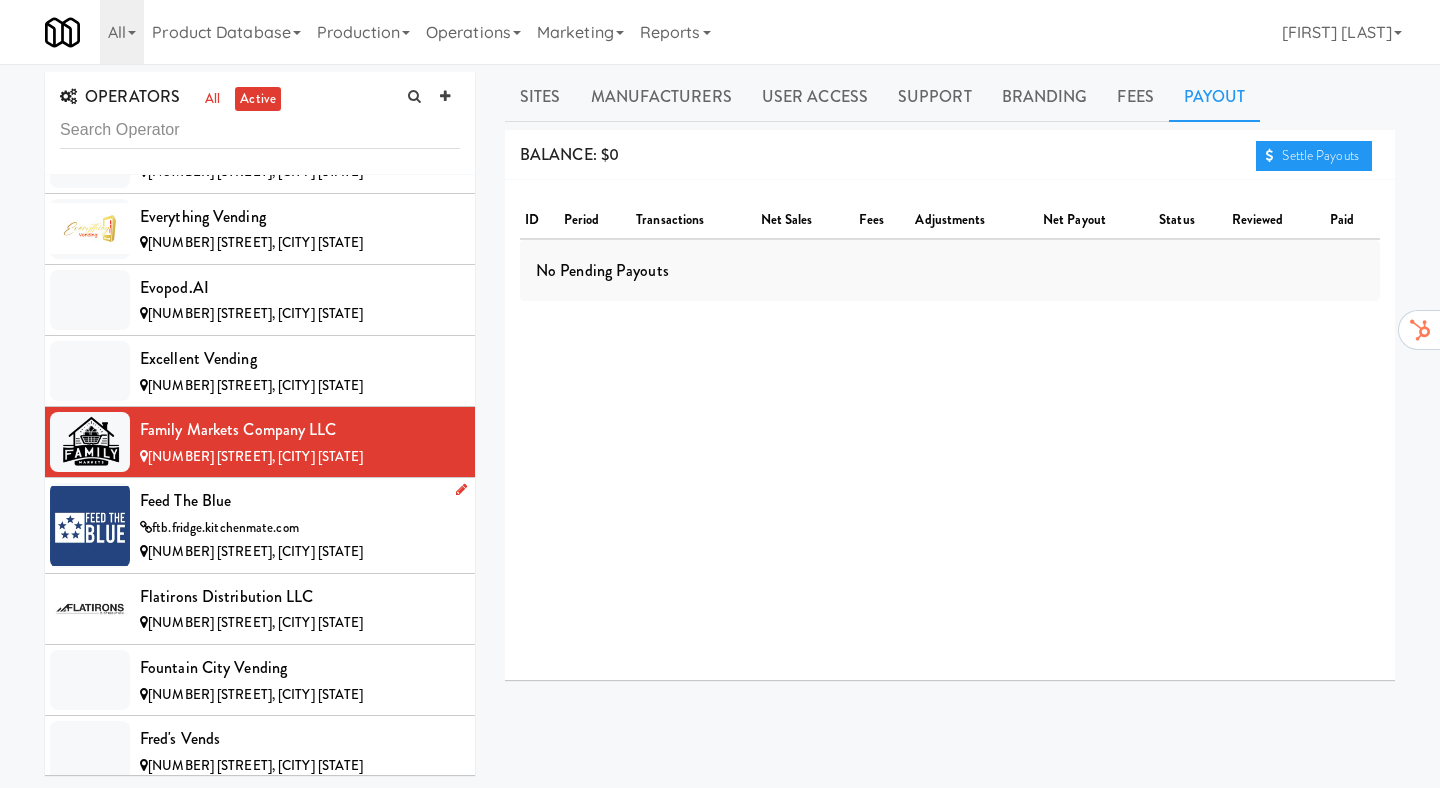 click on "Feed The Blue" at bounding box center (300, 501) 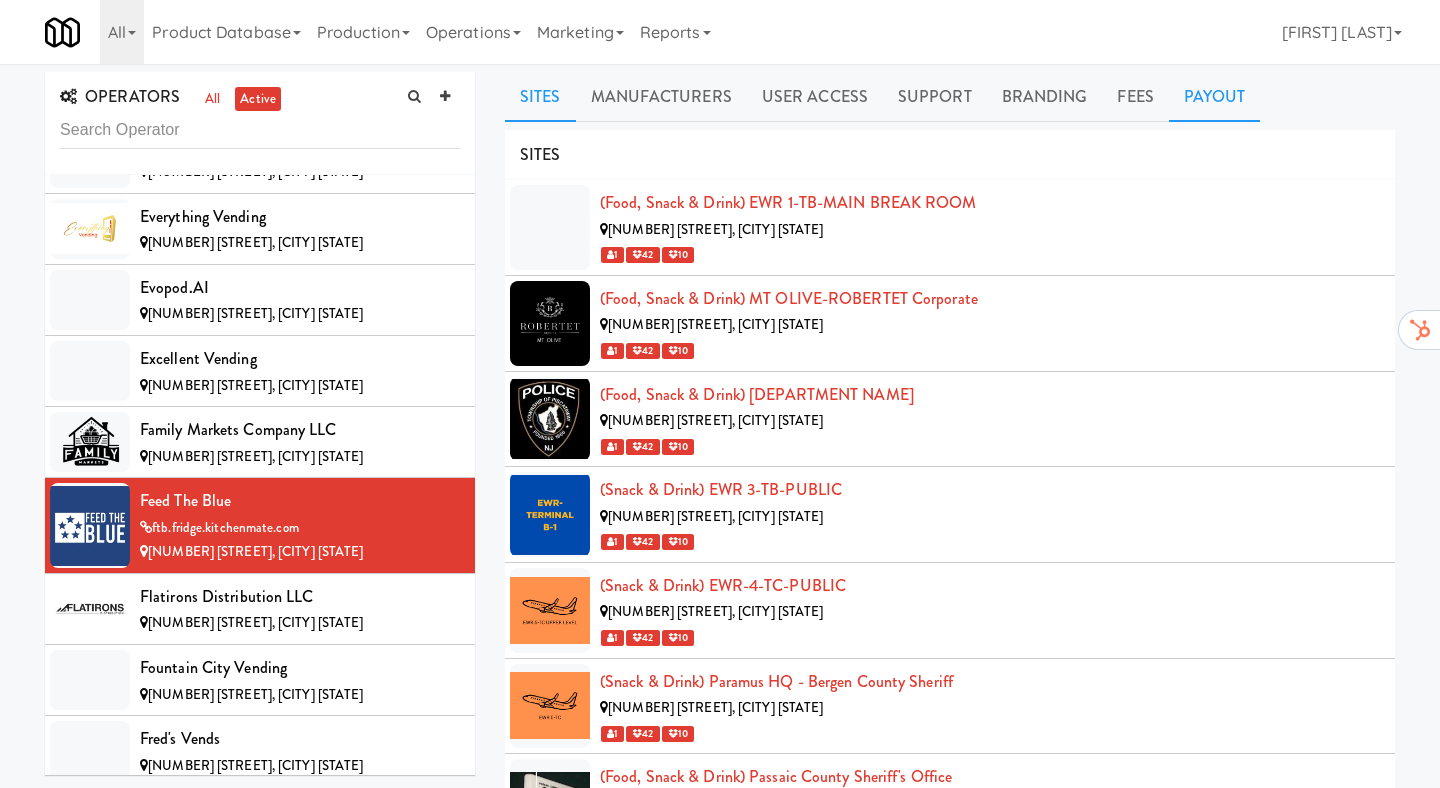 click on "Payout" at bounding box center [1215, 97] 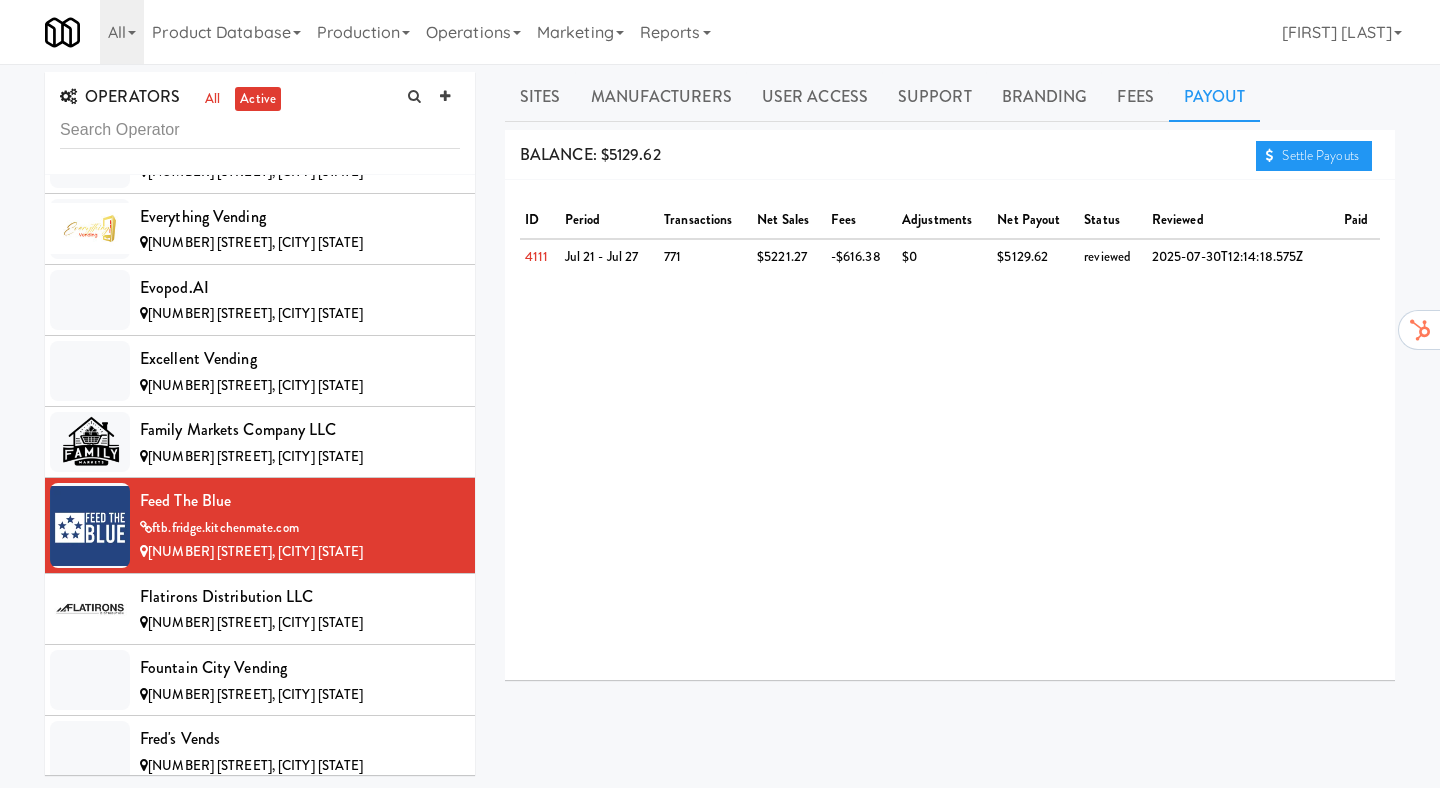 click on "ID period transactions net sales fees adjustments net payout status reviewed paid   4111 Jul 21 - Jul 27 771 $5221.27 -$616.38 $0 $5129.62 reviewed [DATE]" at bounding box center (950, 430) 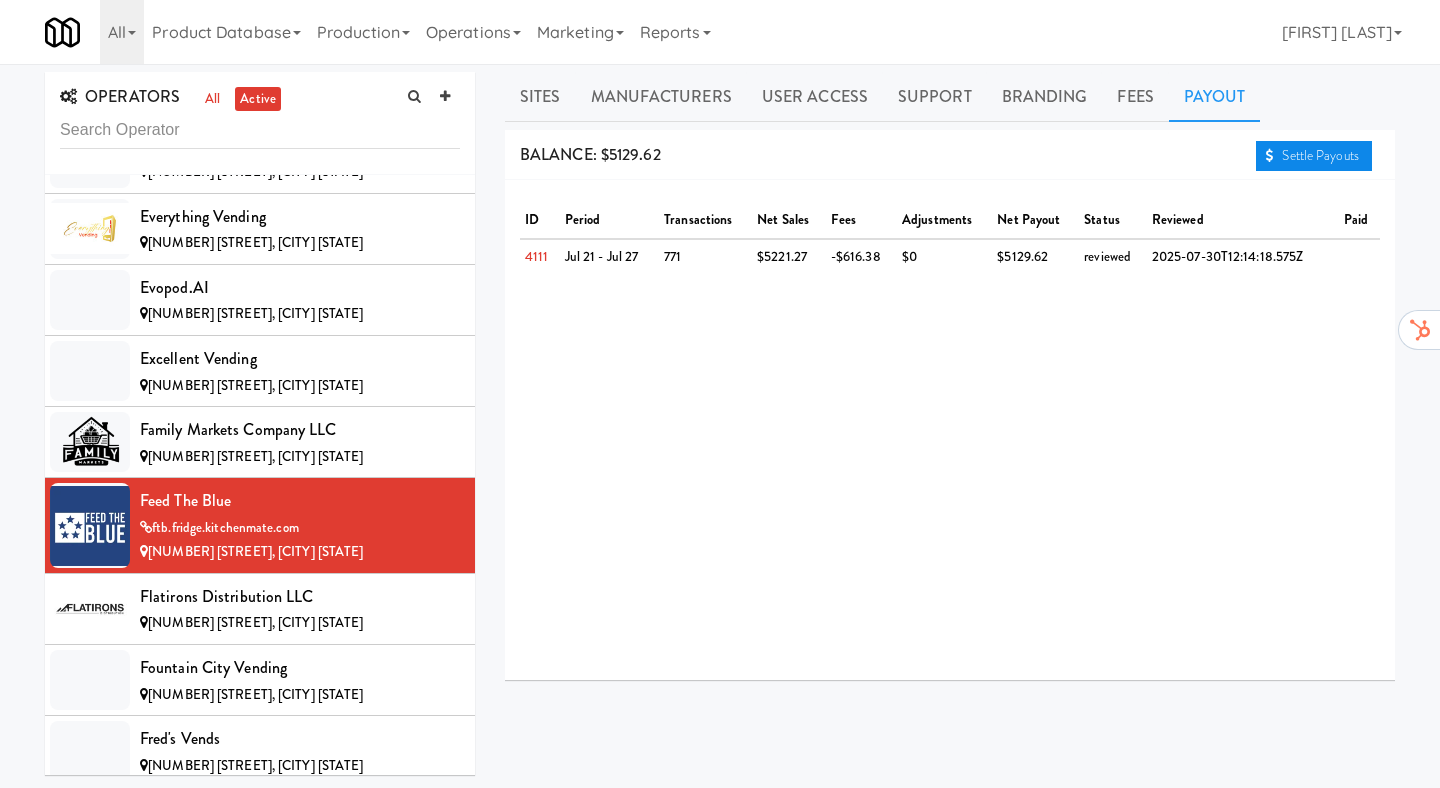 click on "Settle Payouts" at bounding box center [1314, 156] 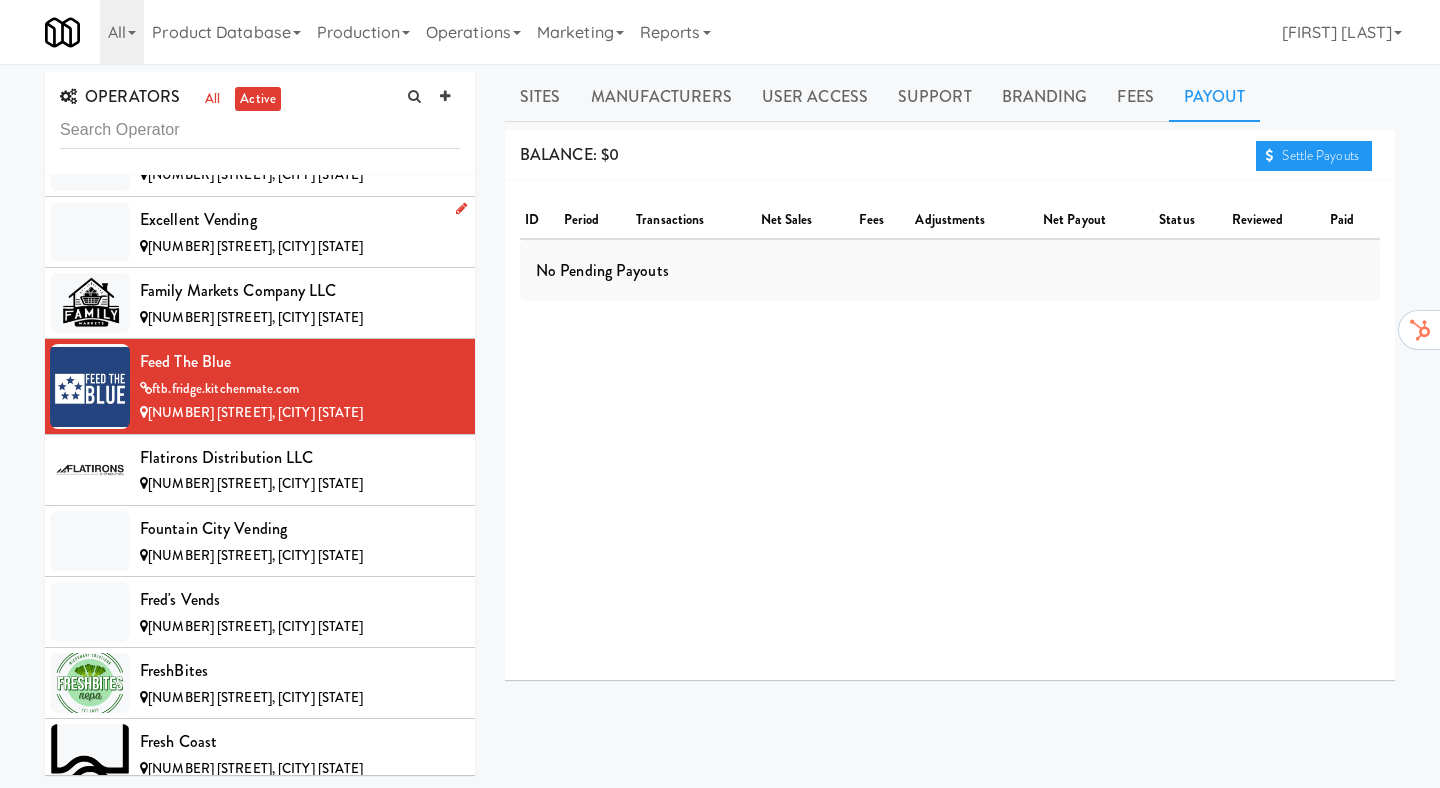 scroll, scrollTop: 4071, scrollLeft: 0, axis: vertical 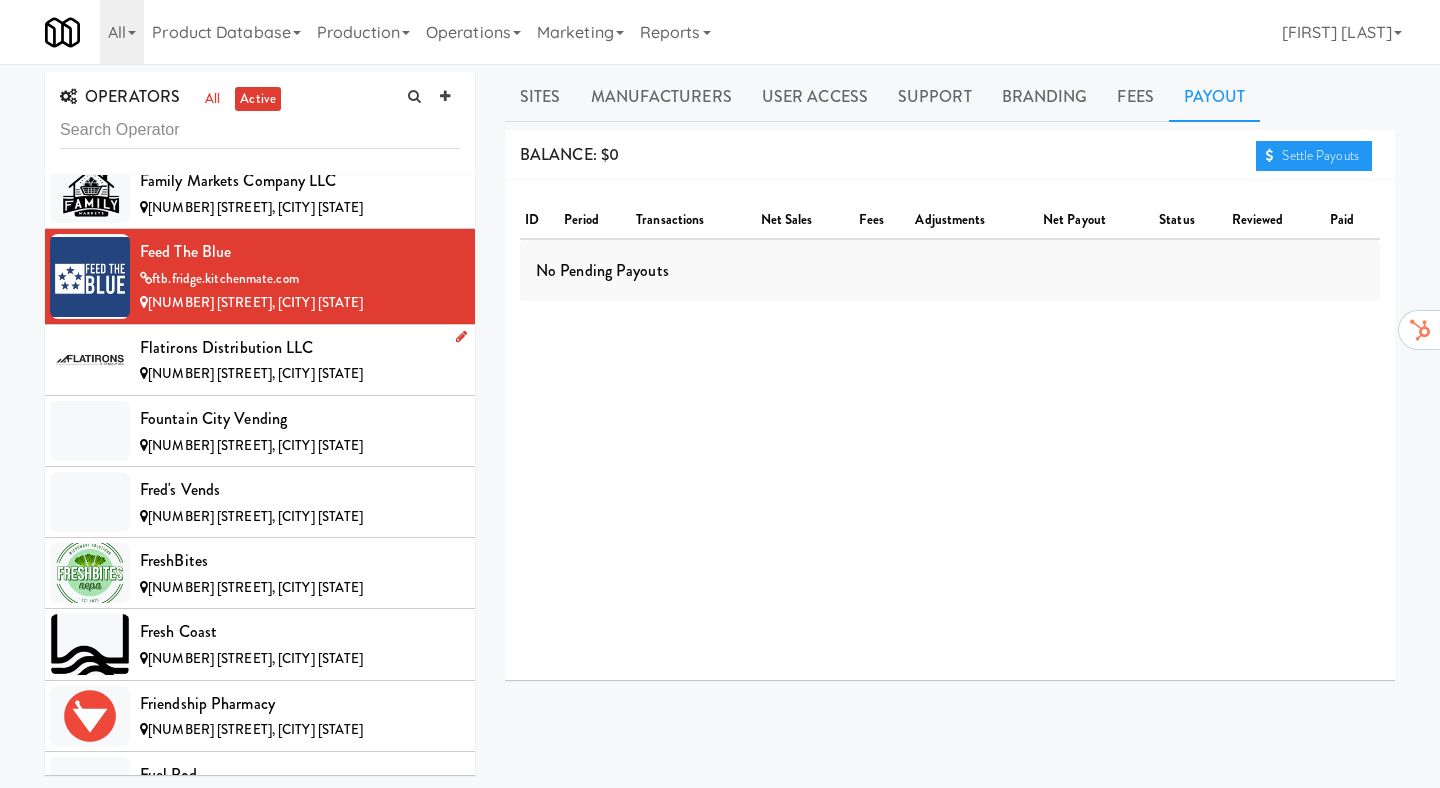 click on "[NUMBER] [STREET], [CITY] [STATE]" at bounding box center [300, 374] 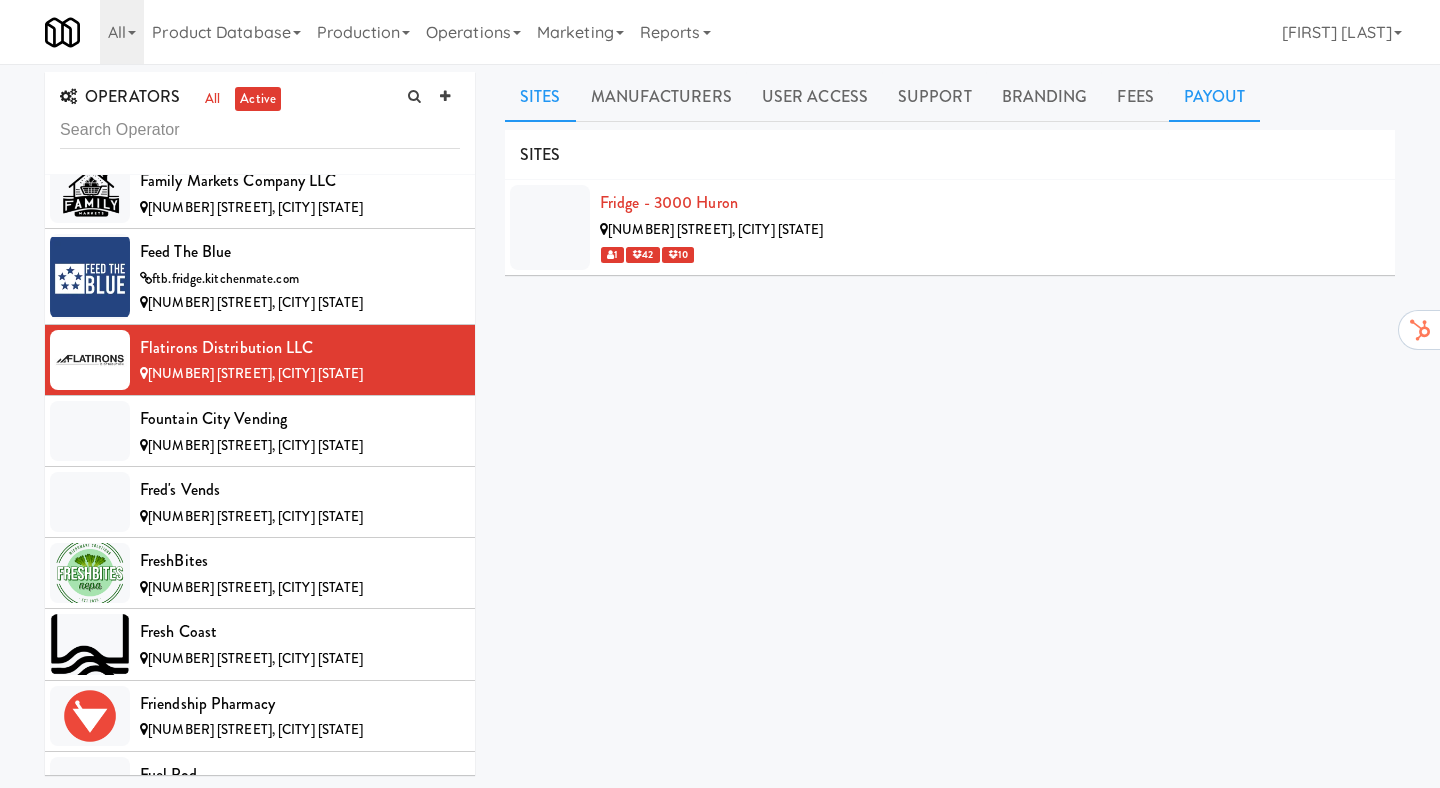click on "Payout" at bounding box center [1215, 97] 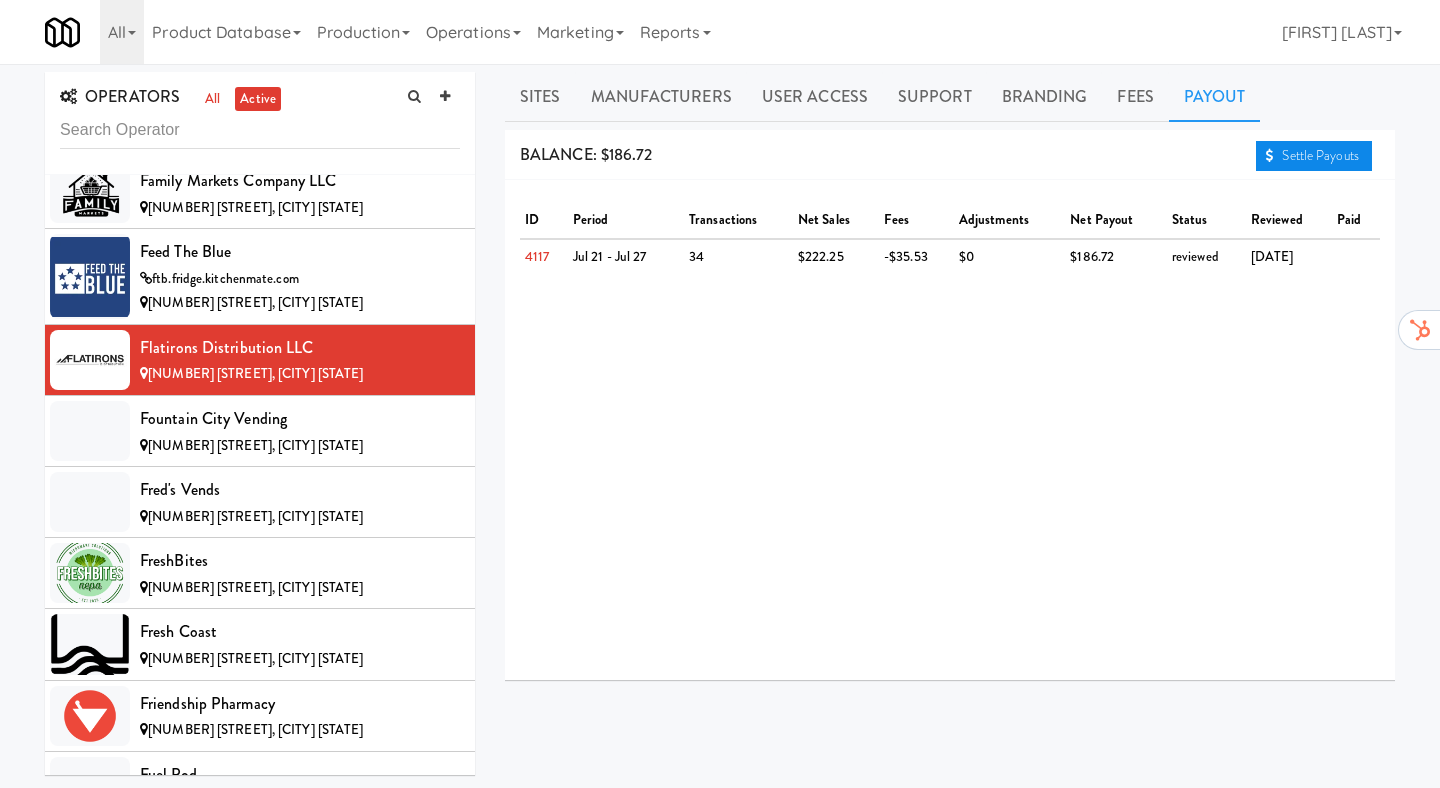 click on "Settle Payouts" at bounding box center [1314, 156] 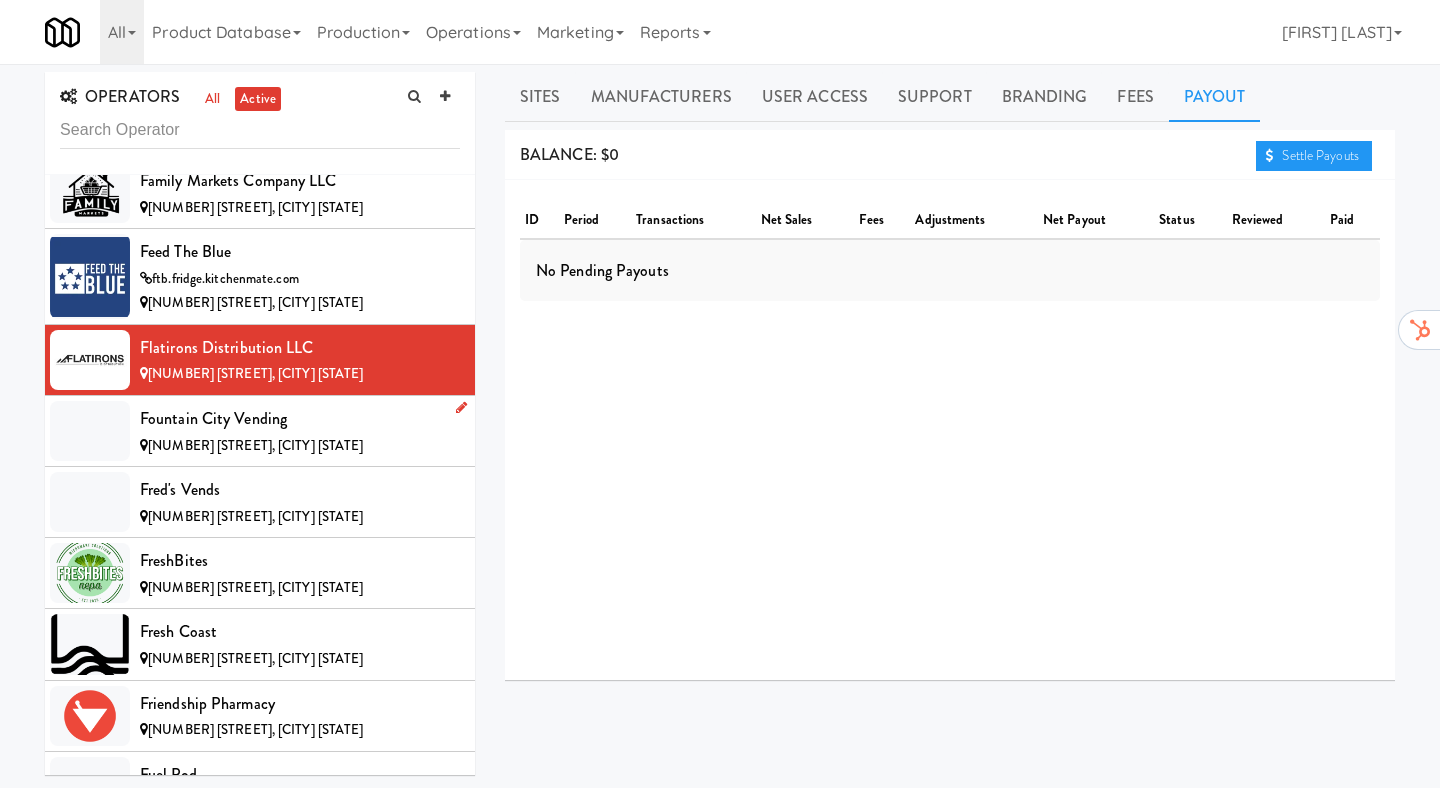 click on "[COMPANY] [NUMBER] [STREET], [CITY] [STATE]" at bounding box center (260, 431) 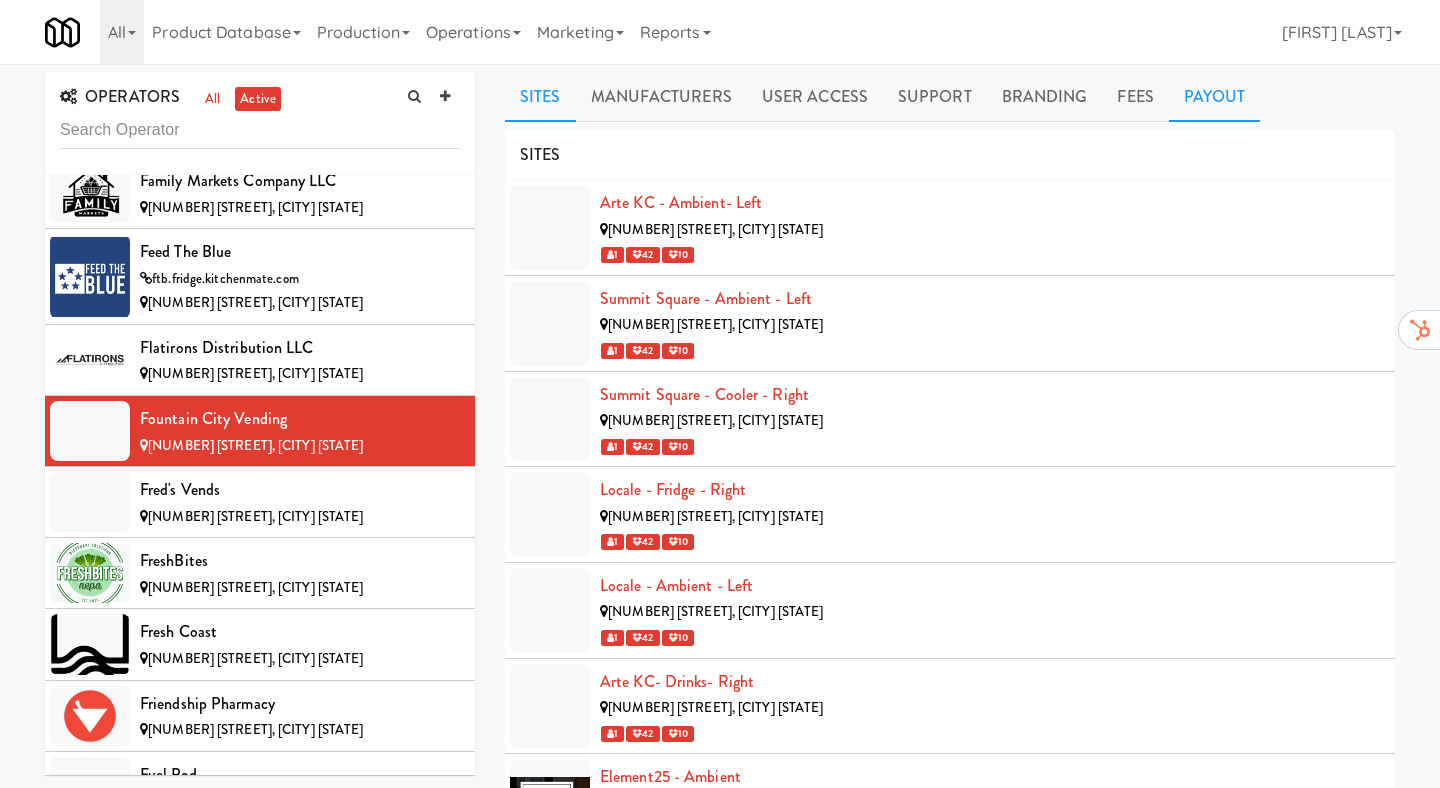 click on "Payout" at bounding box center [1215, 97] 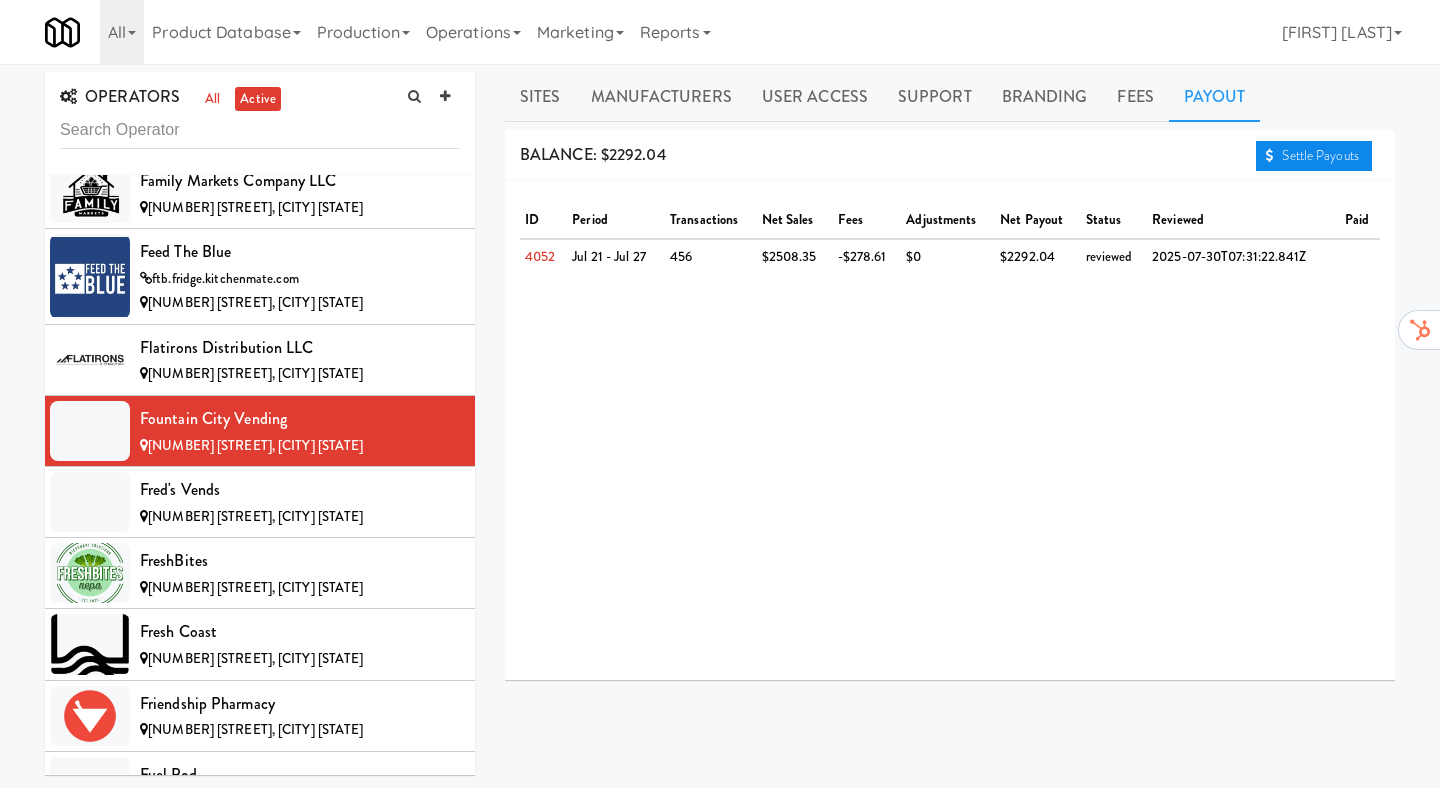 click on "Settle Payouts" at bounding box center (1314, 156) 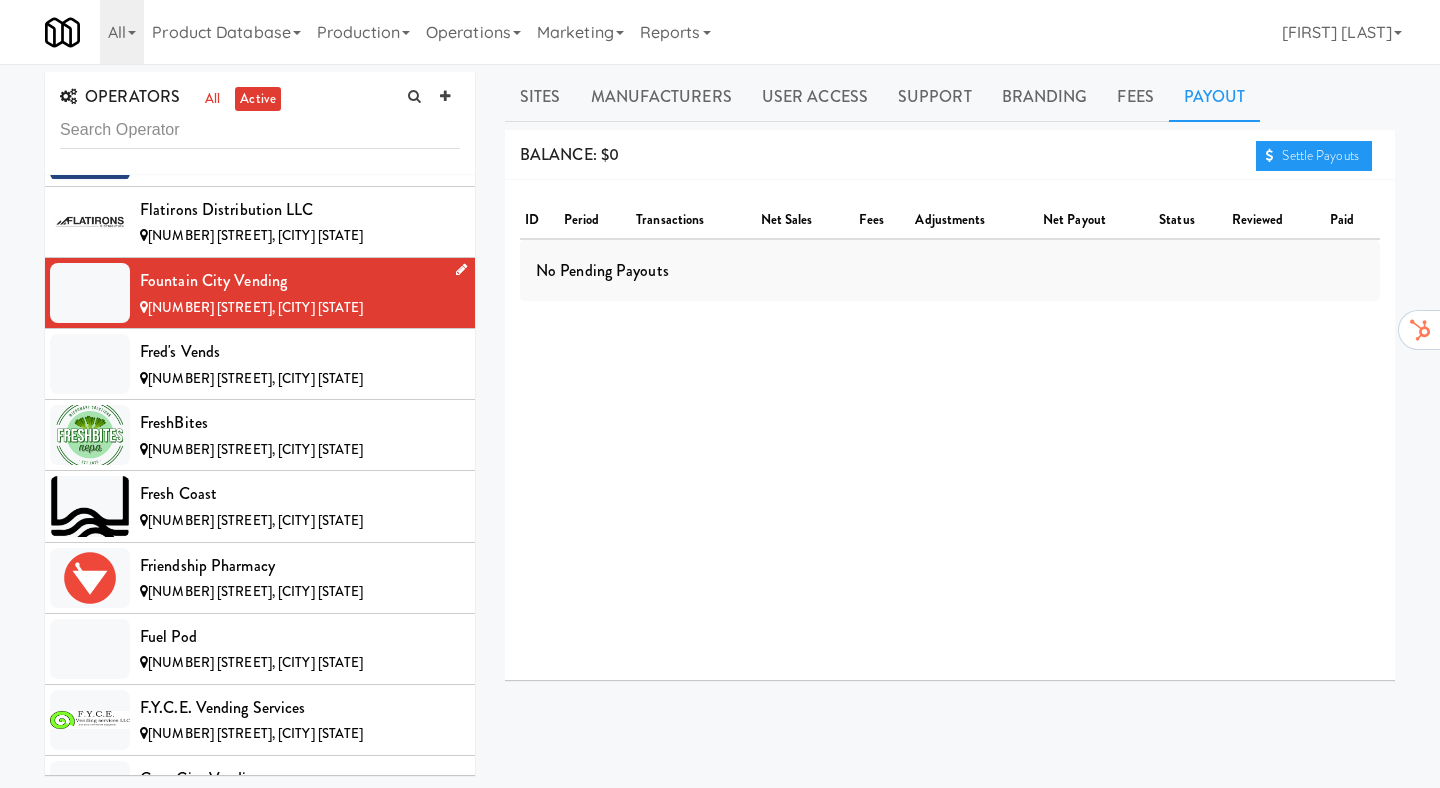scroll, scrollTop: 4257, scrollLeft: 0, axis: vertical 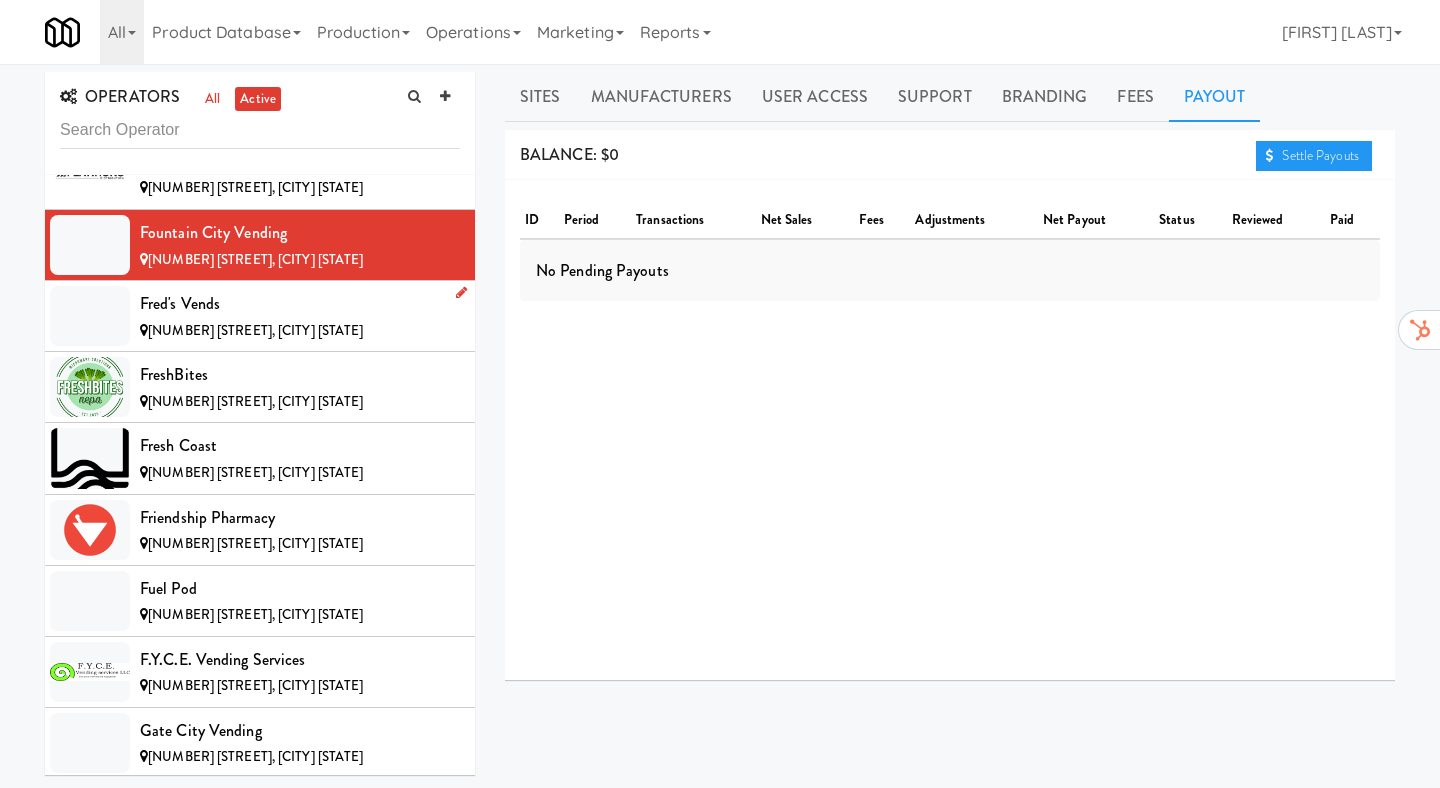 click on "Fred's Vends" at bounding box center (300, 304) 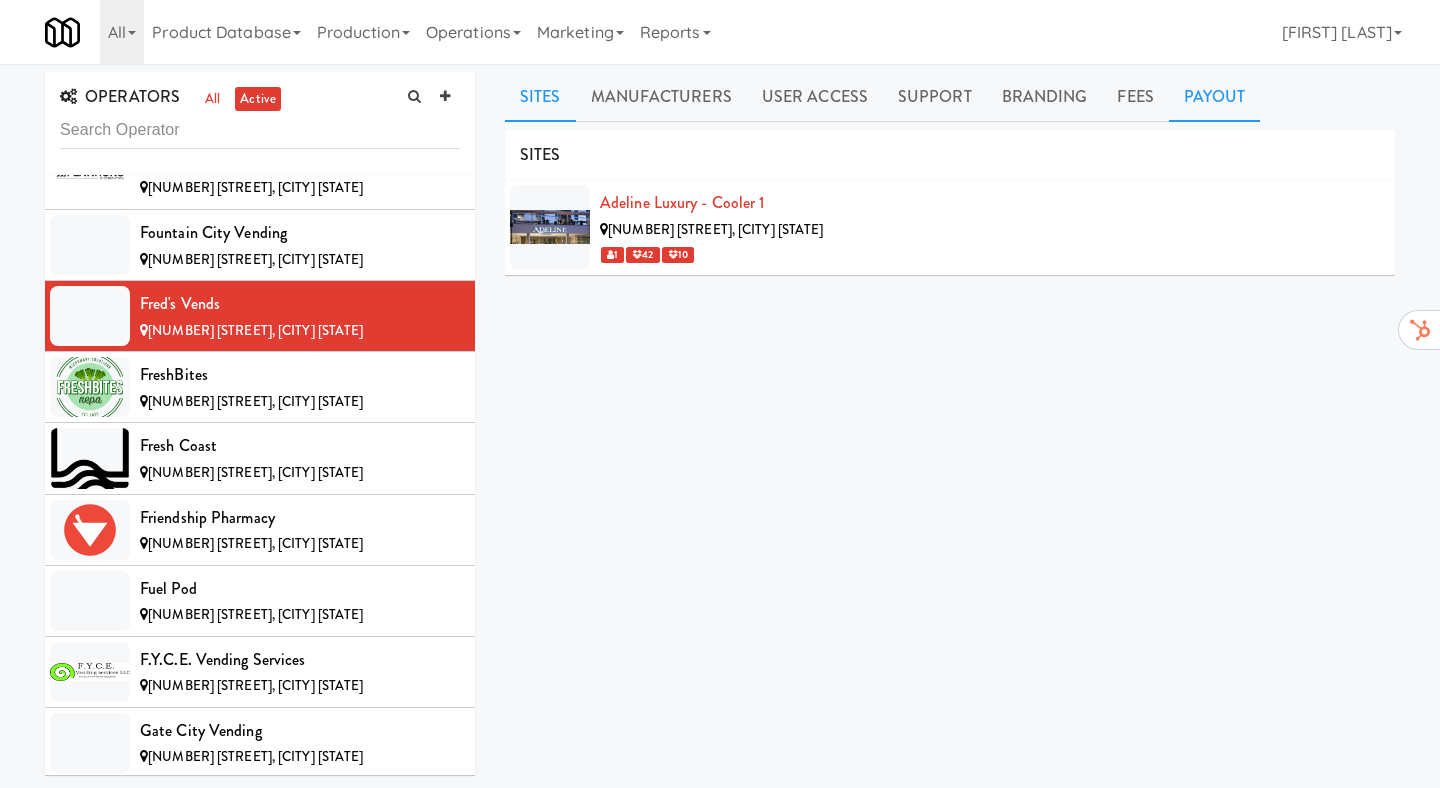 click on "Payout" at bounding box center [1215, 97] 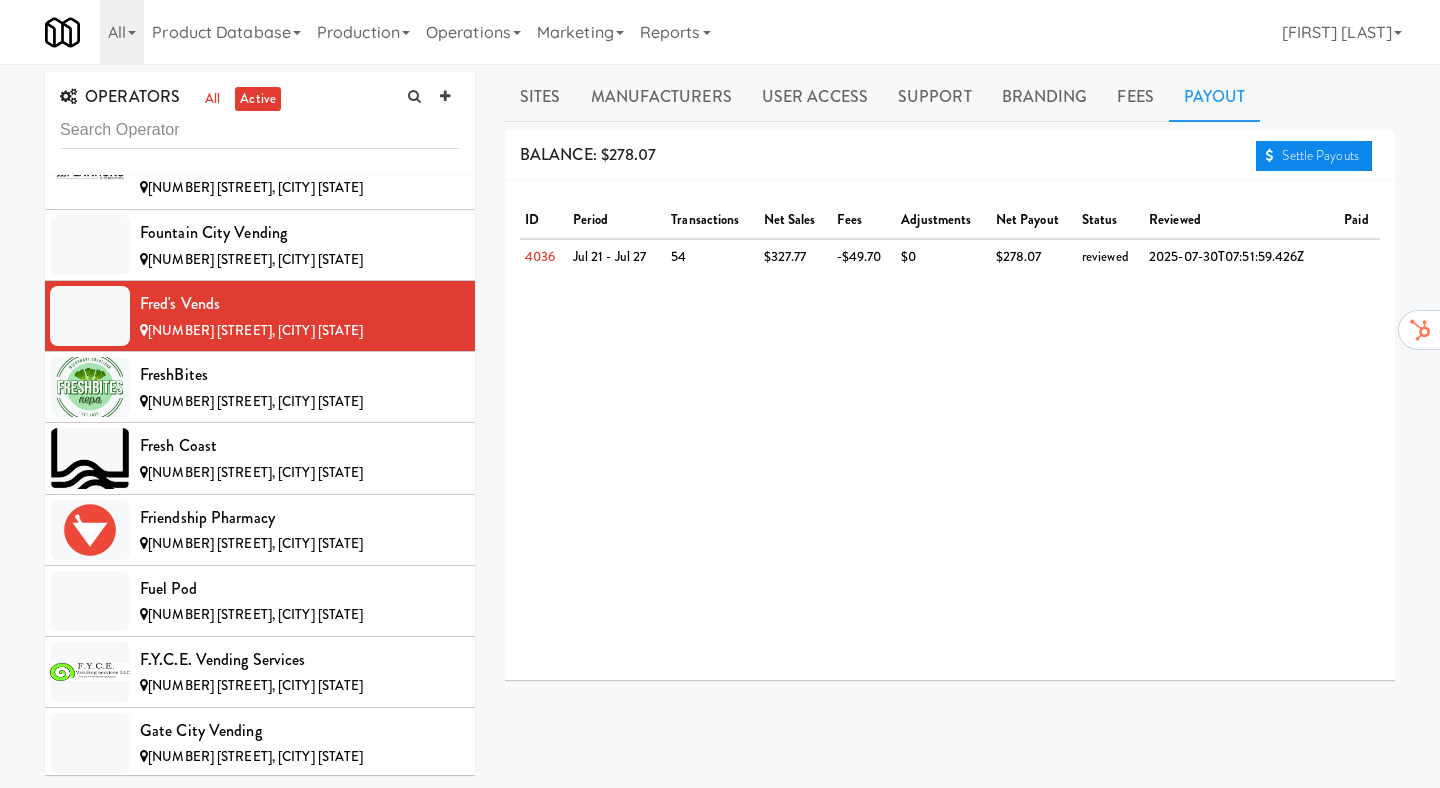 click on "Settle Payouts" at bounding box center (1314, 156) 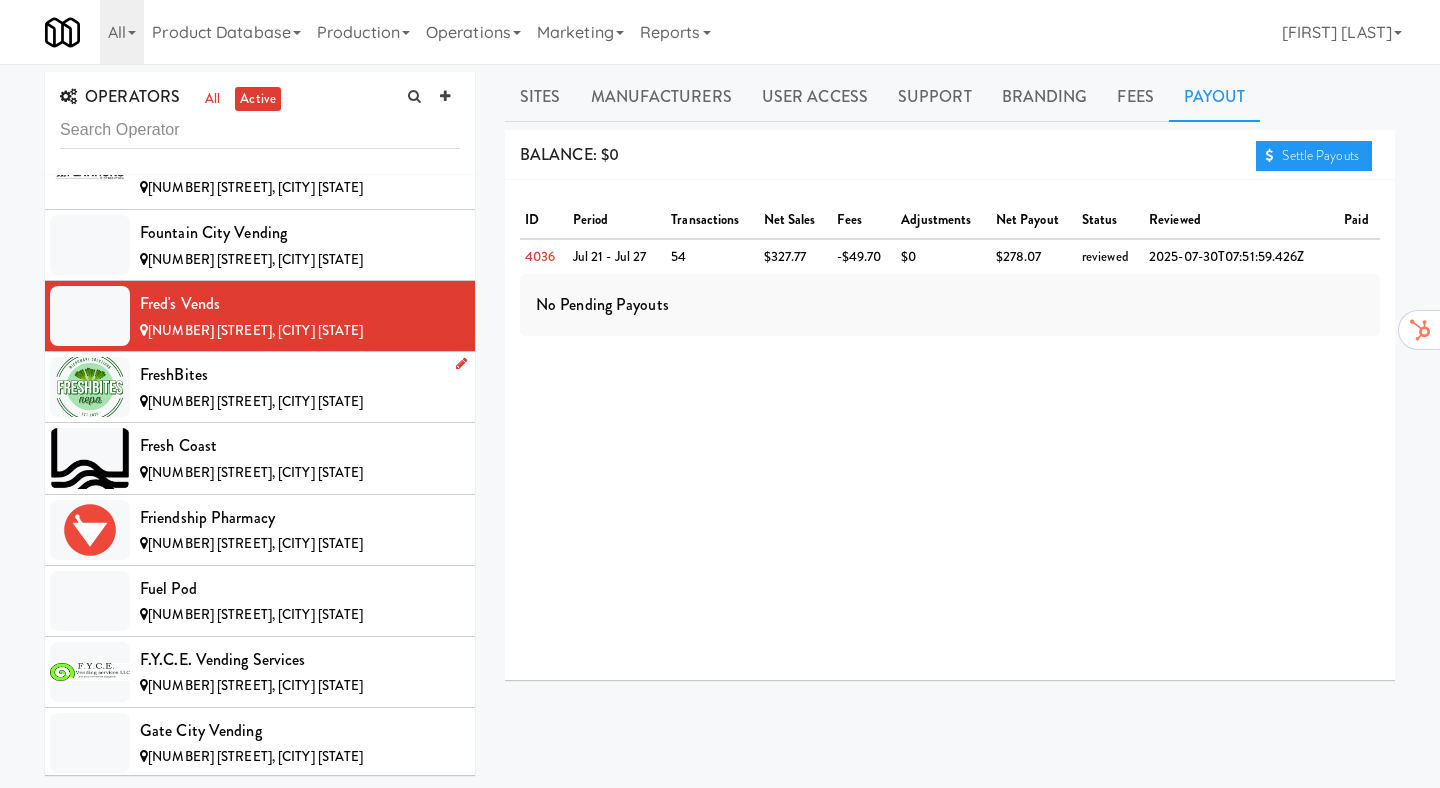 click on "FreshBites" at bounding box center (300, 375) 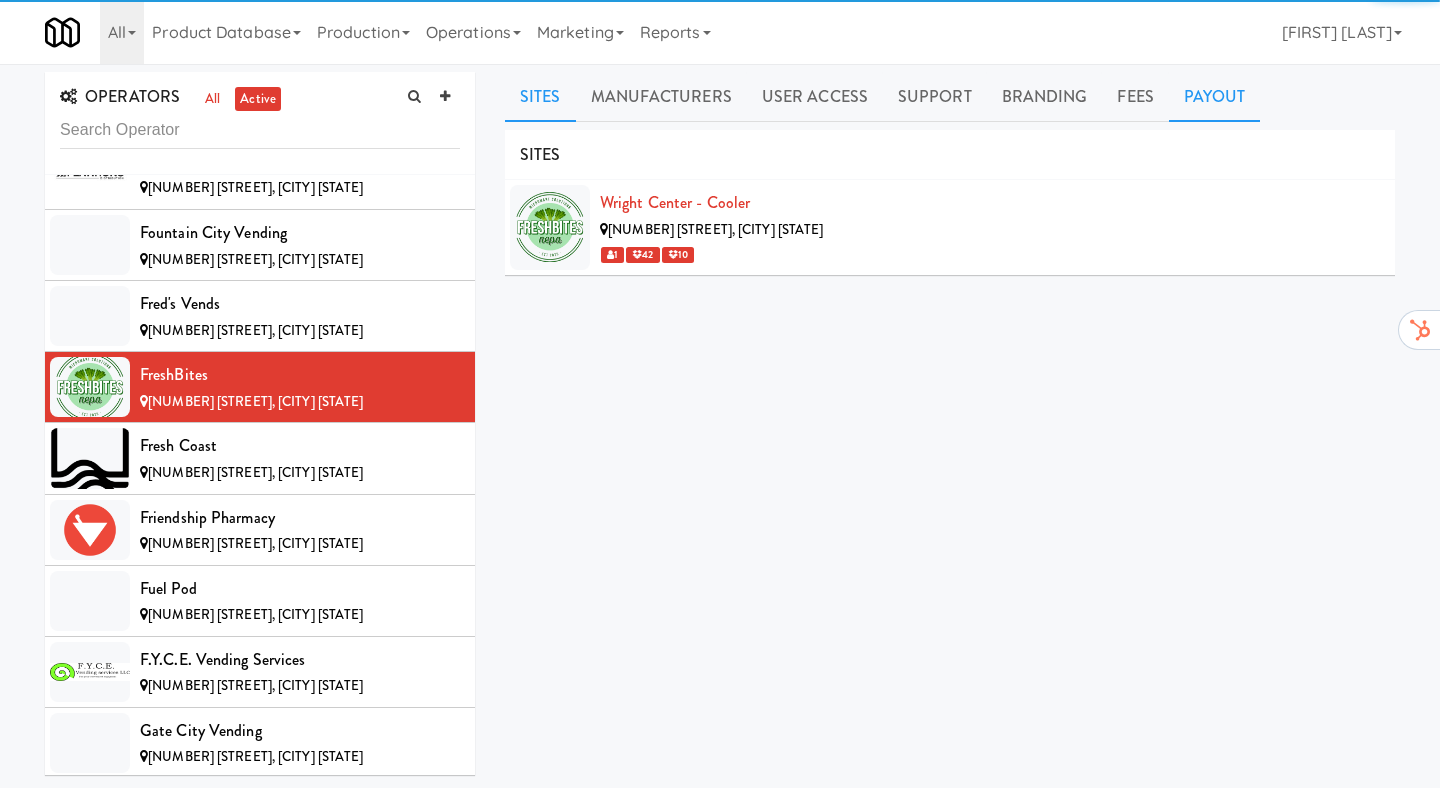 click on "Payout" at bounding box center (1215, 97) 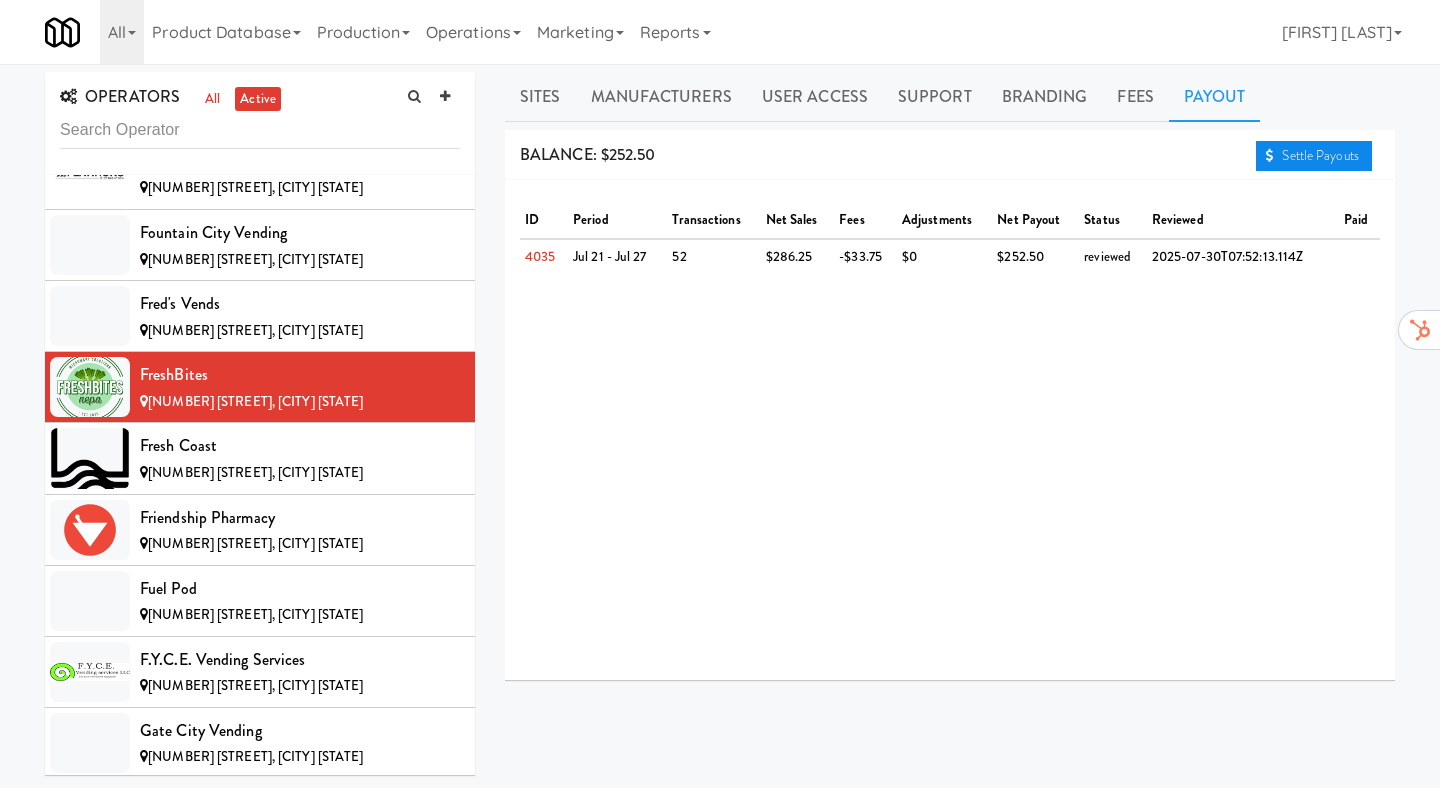 click on "Settle Payouts" at bounding box center [1314, 156] 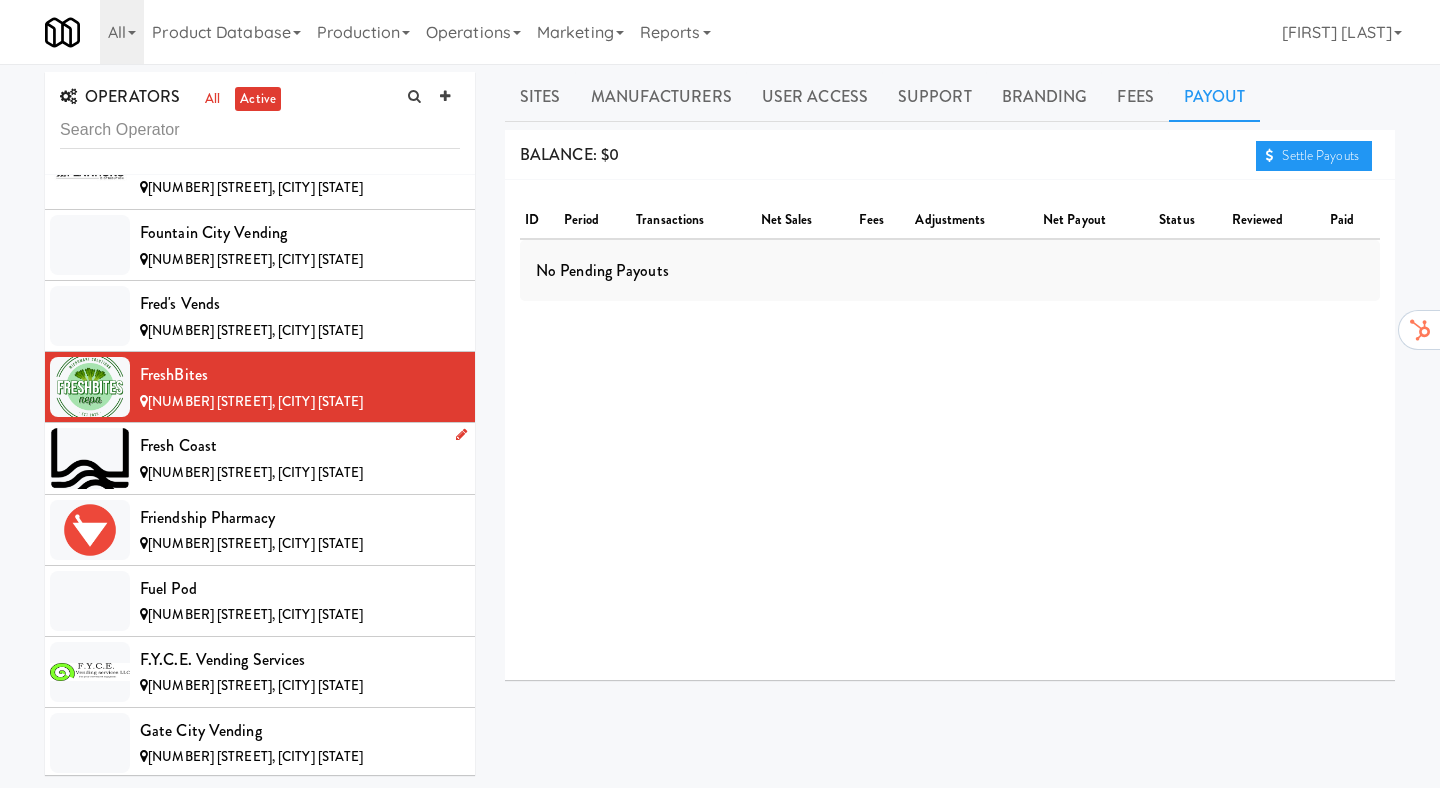 click on "Fresh Coast" at bounding box center [300, 446] 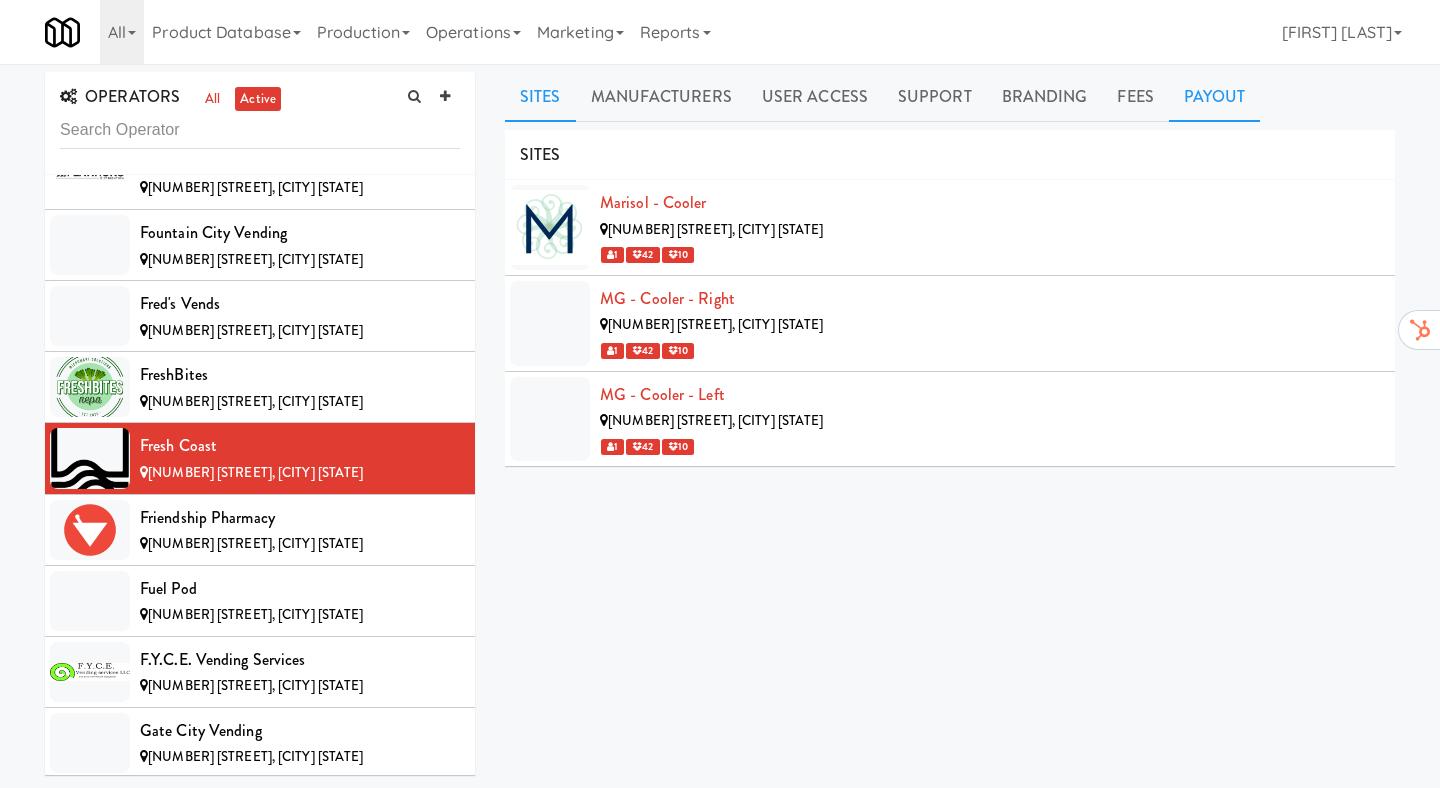 click on "Payout" at bounding box center [1215, 97] 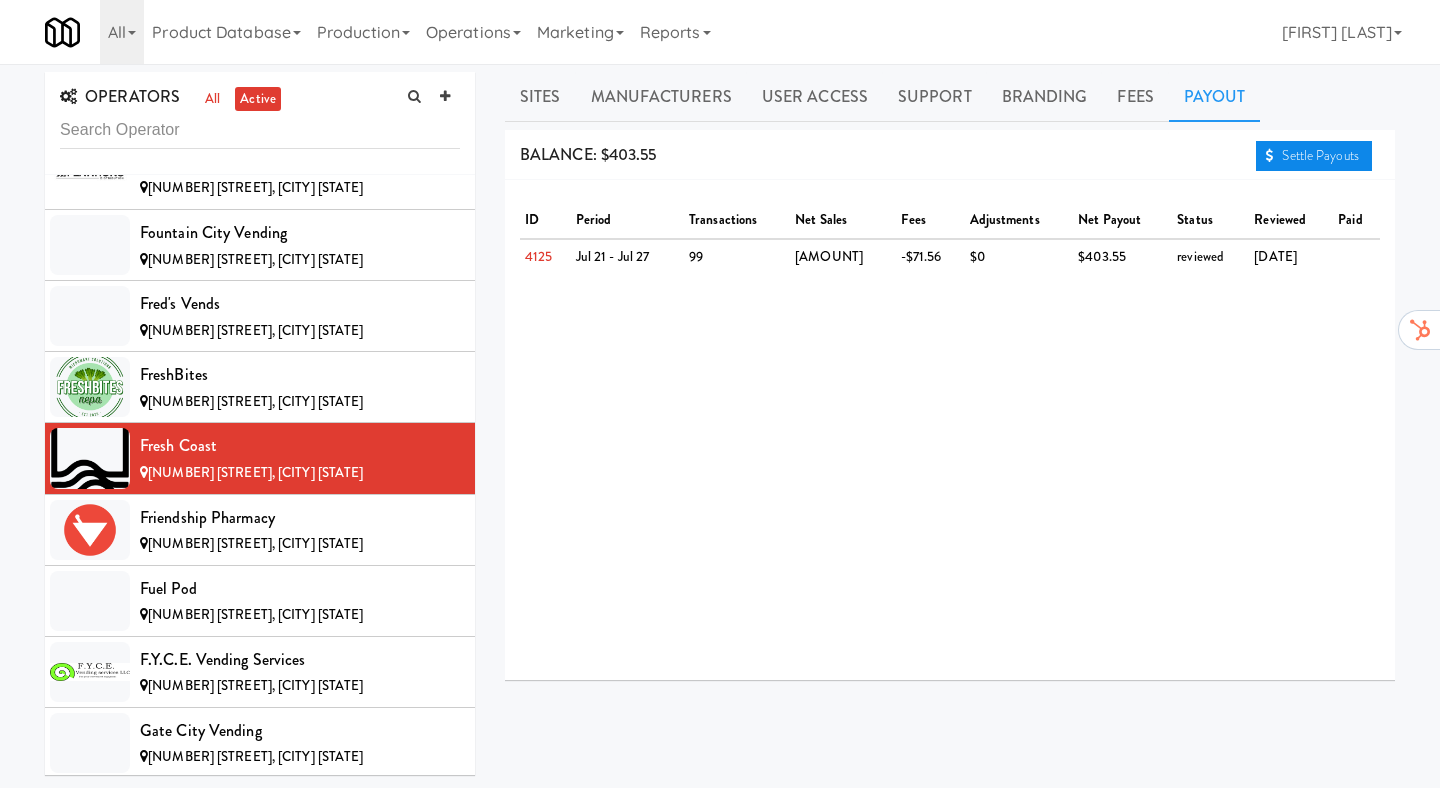click on "Settle Payouts" at bounding box center (1314, 156) 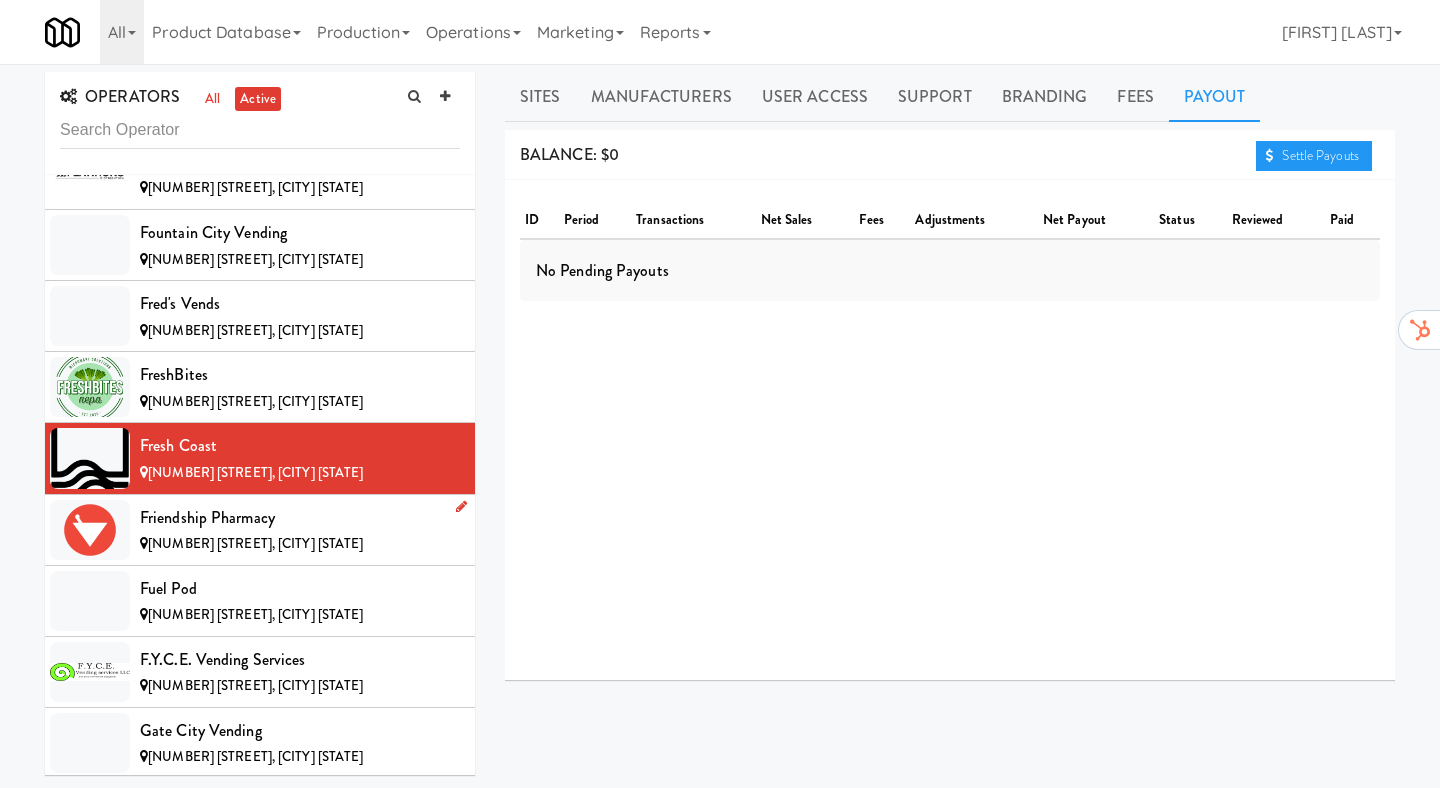 click on "[NUMBER] [STREET], [CITY] [STATE]" at bounding box center [255, 543] 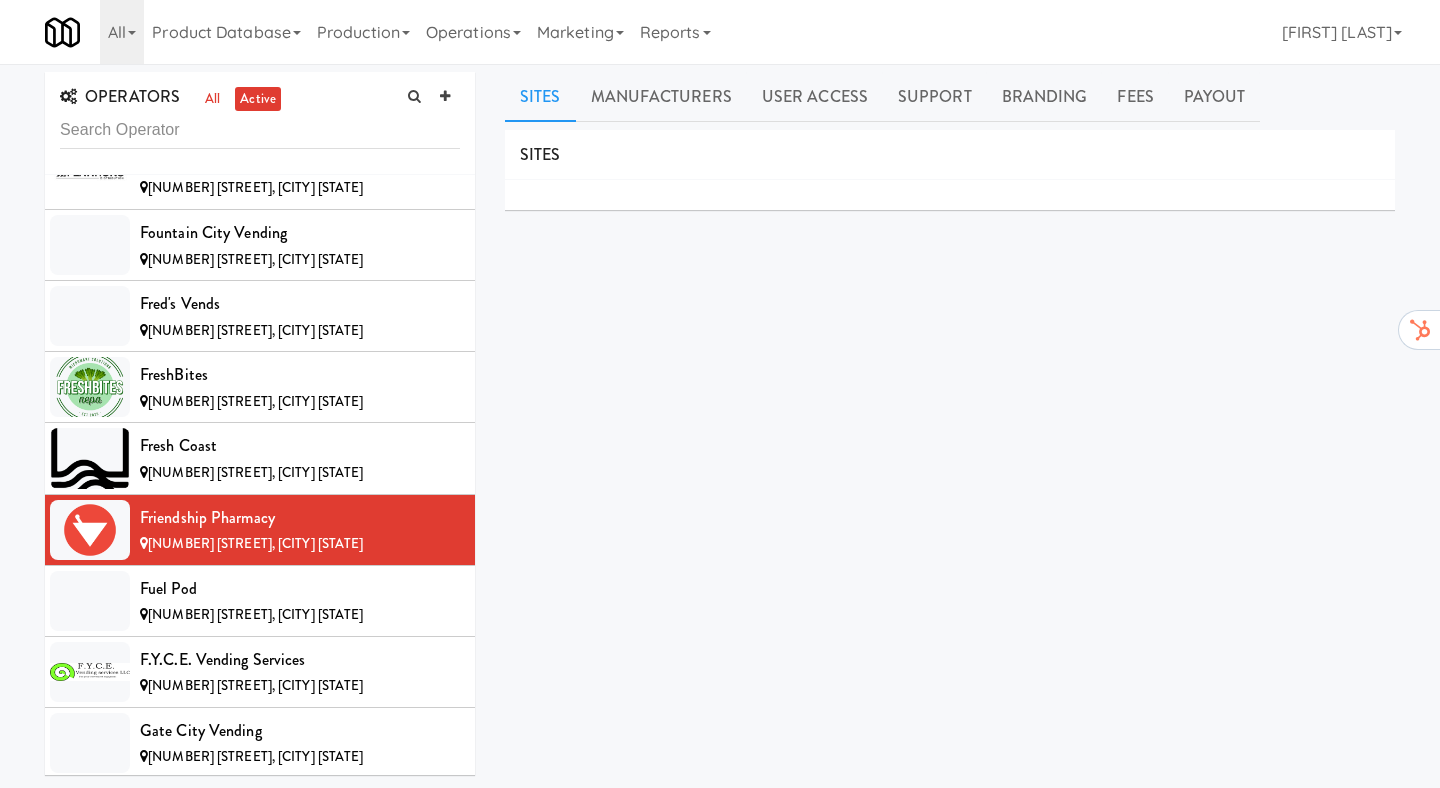 click on "Sites Manufacturers User Access Support Branding Fees Payout   SITES   MANUFACTURERS Friendship Pharmacy   USERS   Name Company Registered   [FIRST] [LAST] N/A   [NUMBER] months ago   [FIRST] [LAST] N/A   [NUMBER] days ago   SUPPORT CONTACT INFO Support Url (QR code will point to this) Add support URL Support Email [EMAIL] Support Phone Number [PHONE] Feedback Survey Url Add feedback survey URL LOGOS  These custom operator logos are no longer used in preference to our own branding for simplification. Dark Stacked Logo Url (407 x 368) Add dark stacked logo URL Dark Horizontal Logo Url Add dark horizontal logo URL Light Horizontal Logo Url Add light horizontal logo URL Dark Icon Url (270 x 270) Add dark icon URL Light Icon Url (270 x 270)   MONTHLY/WEEKLY FEES First Cabinet Service Fee: [PRICE] Additional Cabinet Service Fee: [PRICE] Transaction Fee Threshold: [PRICE] Transaction Fee Percentage: [PERCENTAGE]% Fixed Fee Below Threshold: [PRICE] Fixed Fee Above Threshold: [PRICE]   BALANCE: [AMOUNT]  Settle Payouts   ID" at bounding box center [950, 476] 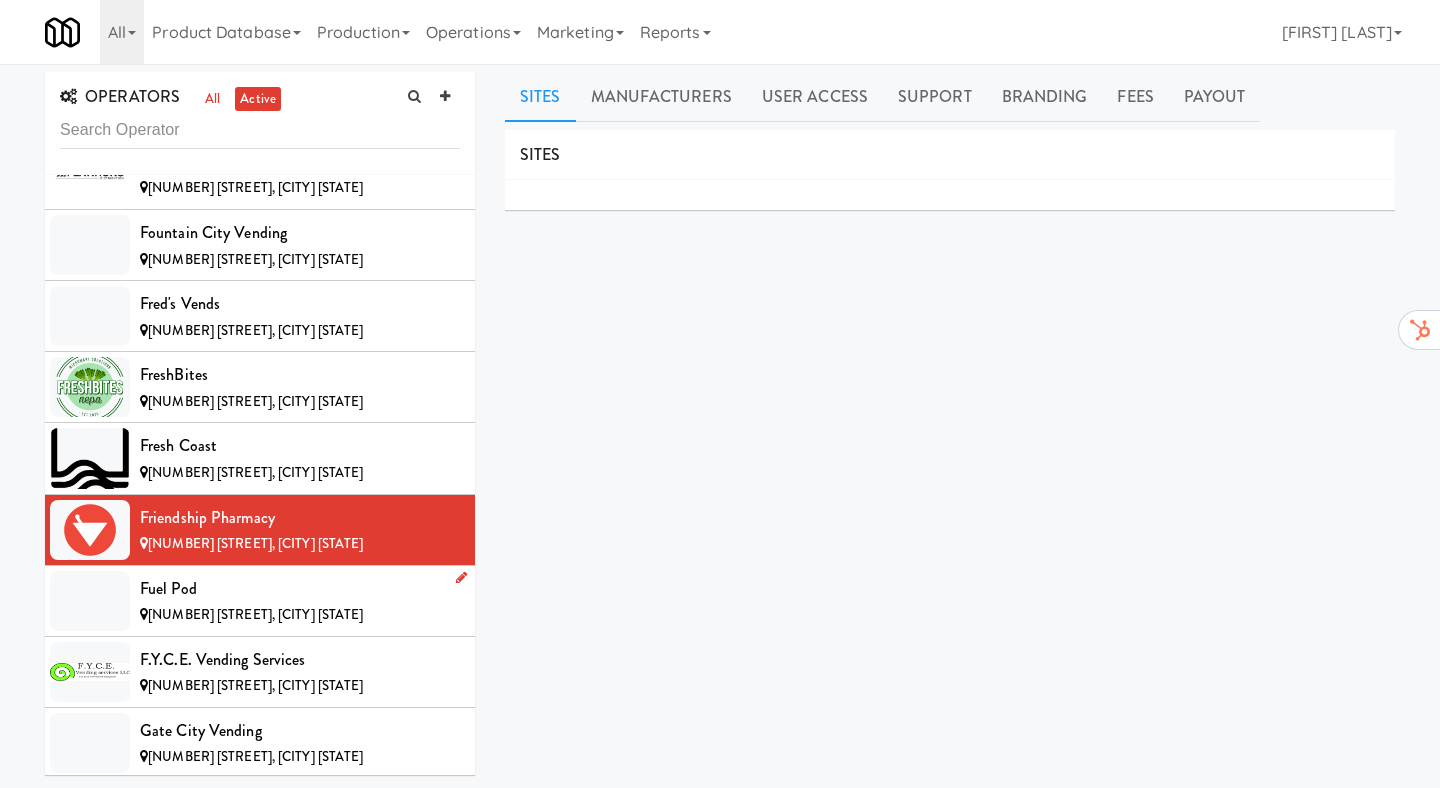 click on "Fuel Pod" at bounding box center [300, 589] 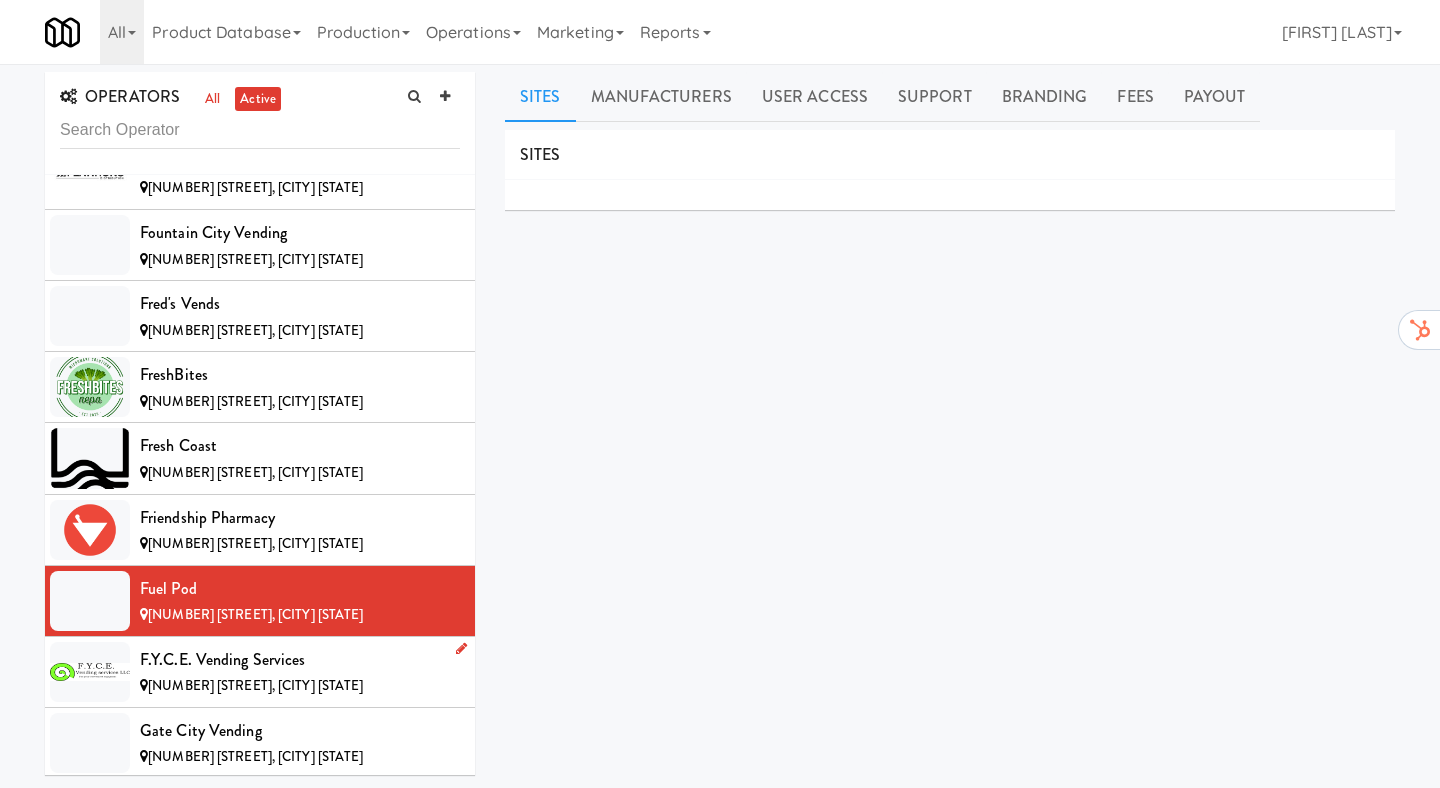 click on "[NUMBER] [STREET], [CITY] [STATE]" at bounding box center [300, 686] 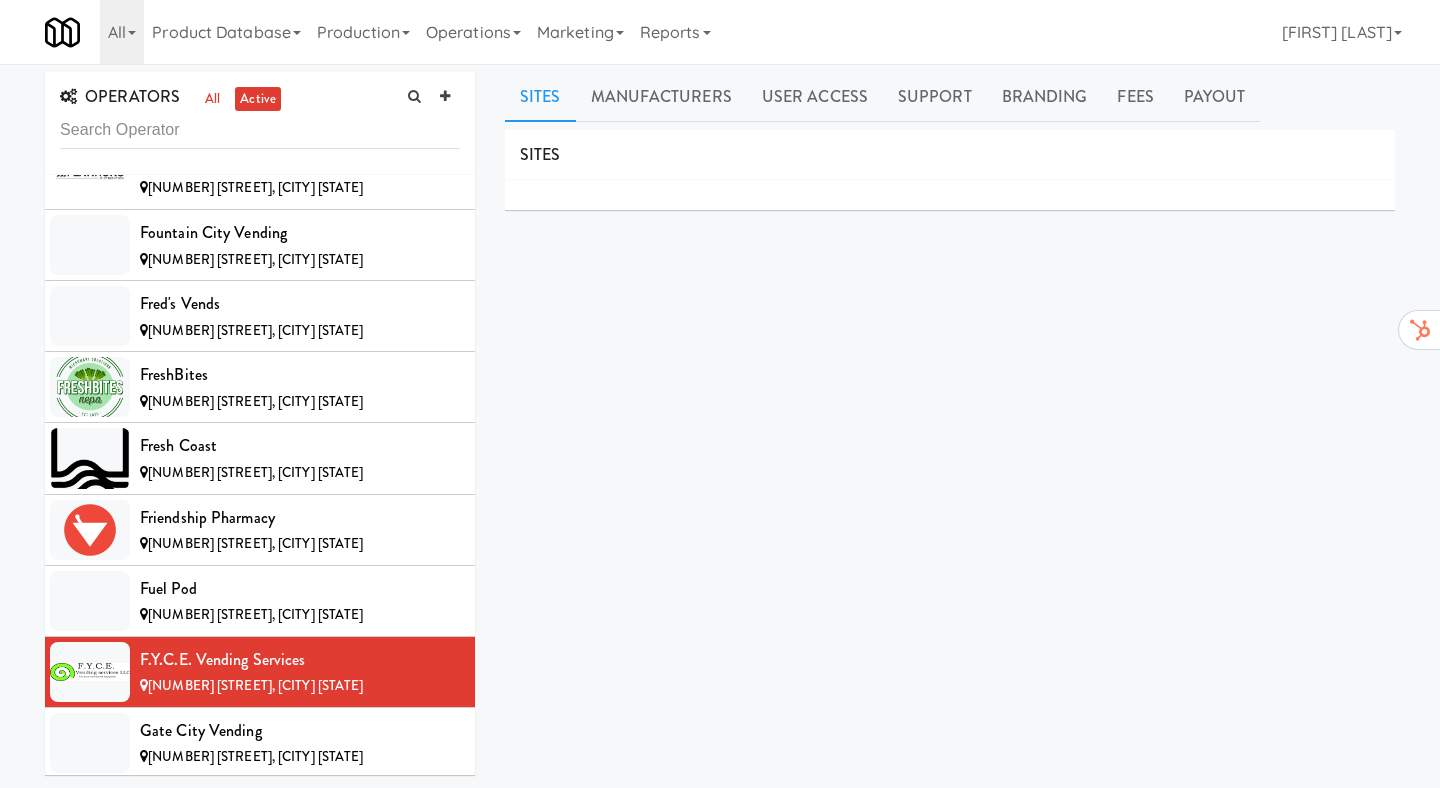 scroll, scrollTop: 91, scrollLeft: 0, axis: vertical 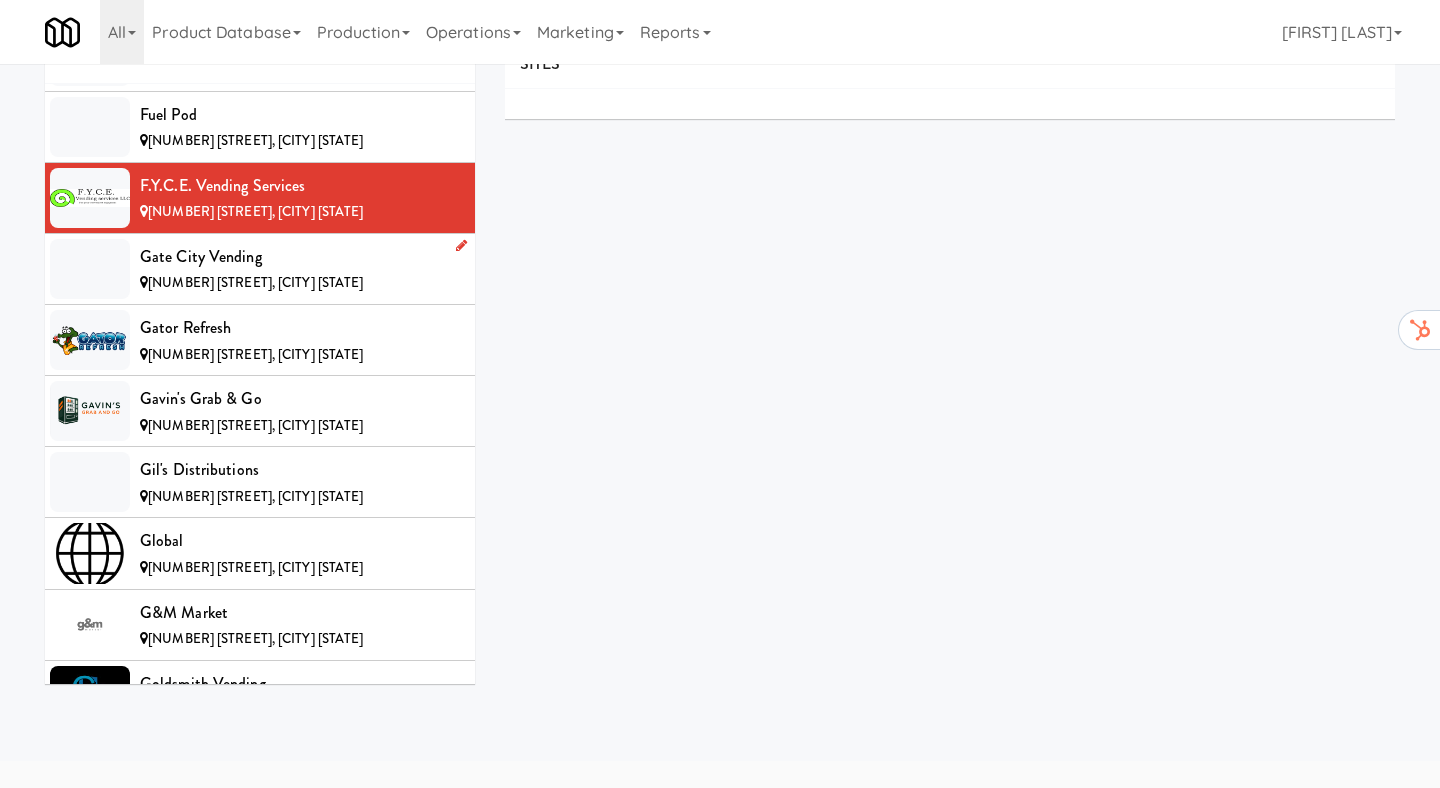 click on "[NUMBER] [STREET], [CITY] [STATE]" at bounding box center (300, 283) 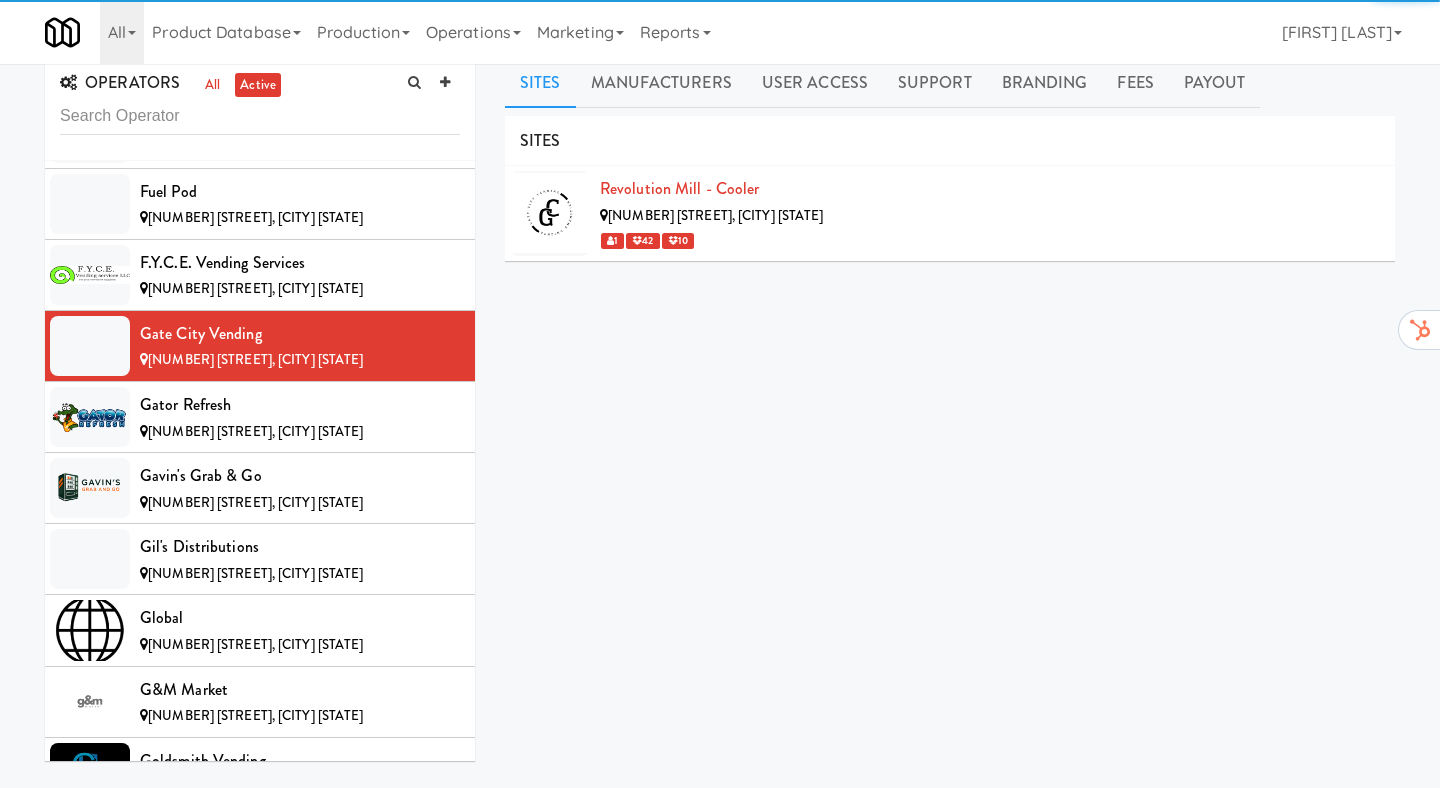 scroll, scrollTop: 0, scrollLeft: 0, axis: both 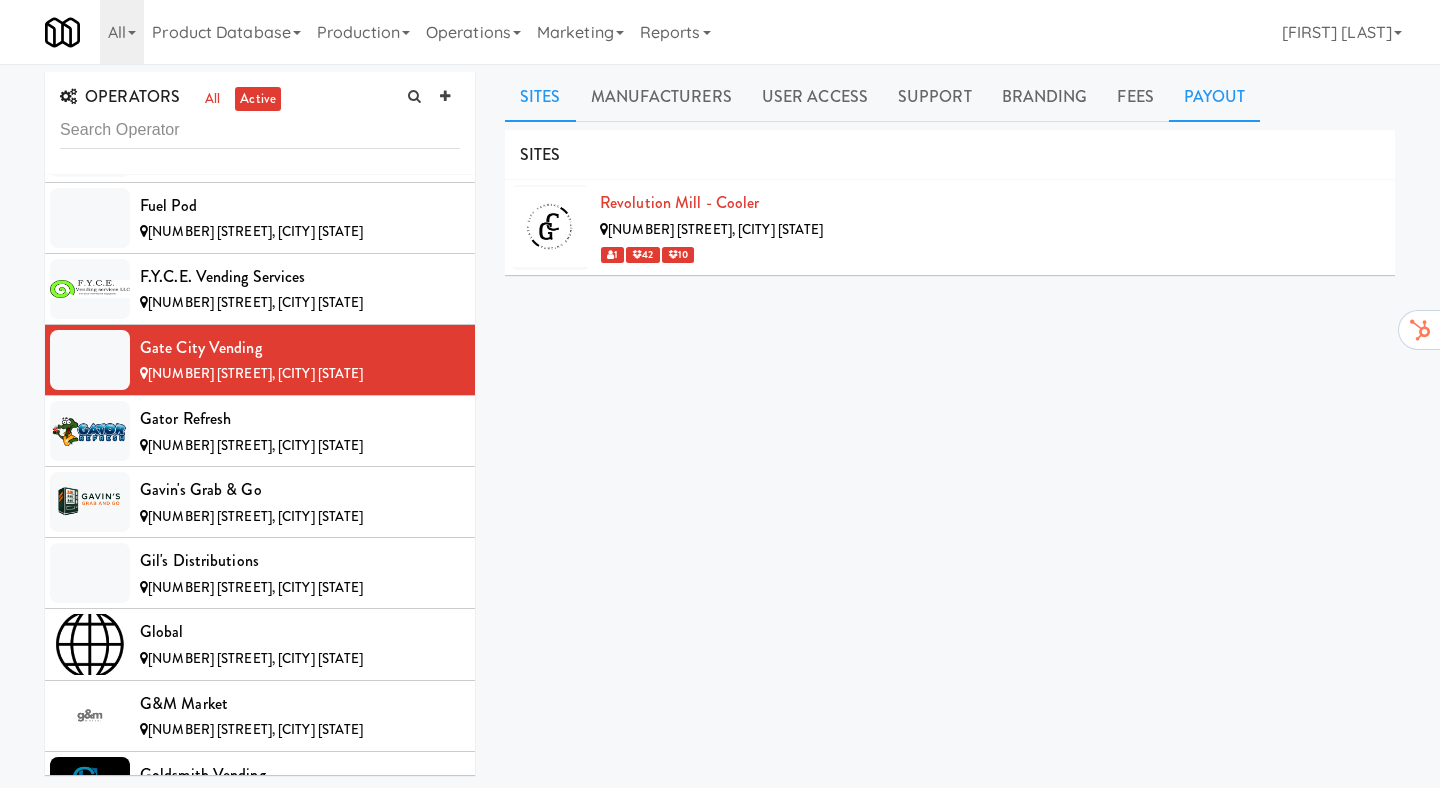 click on "Payout" at bounding box center (1215, 97) 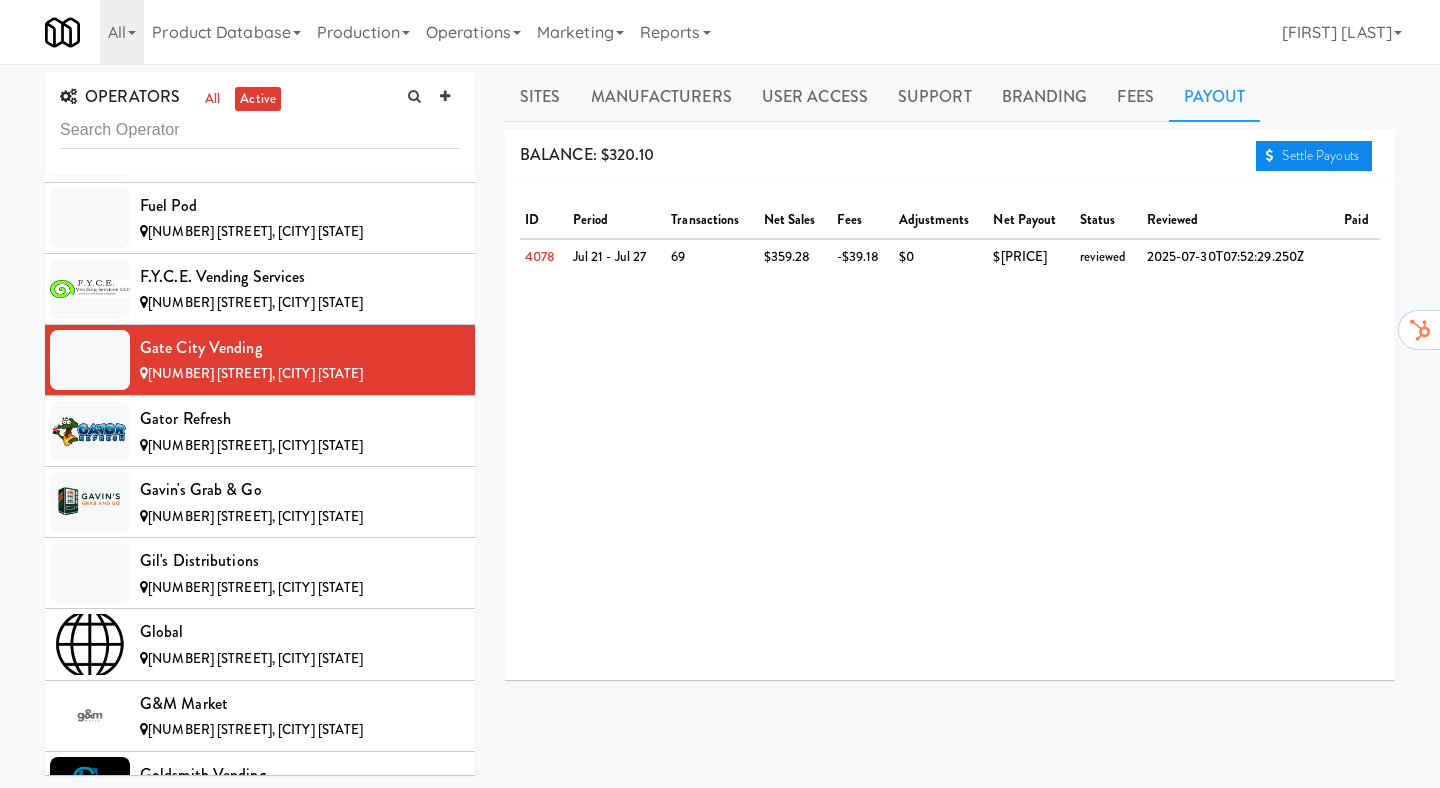 click on "Settle Payouts" at bounding box center [1314, 156] 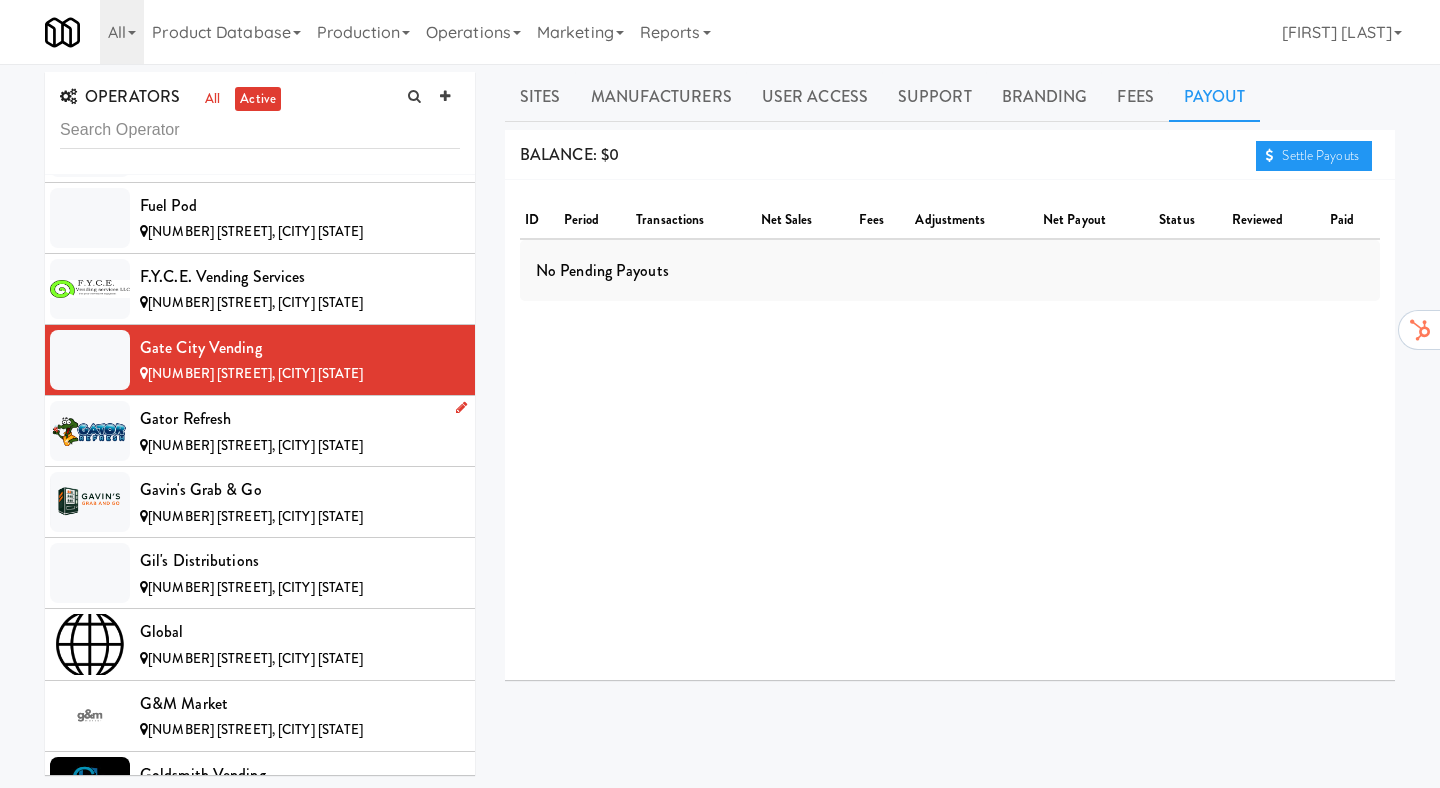 click on "[NUMBER] [STREET], [CITY] [STATE]" at bounding box center [255, 445] 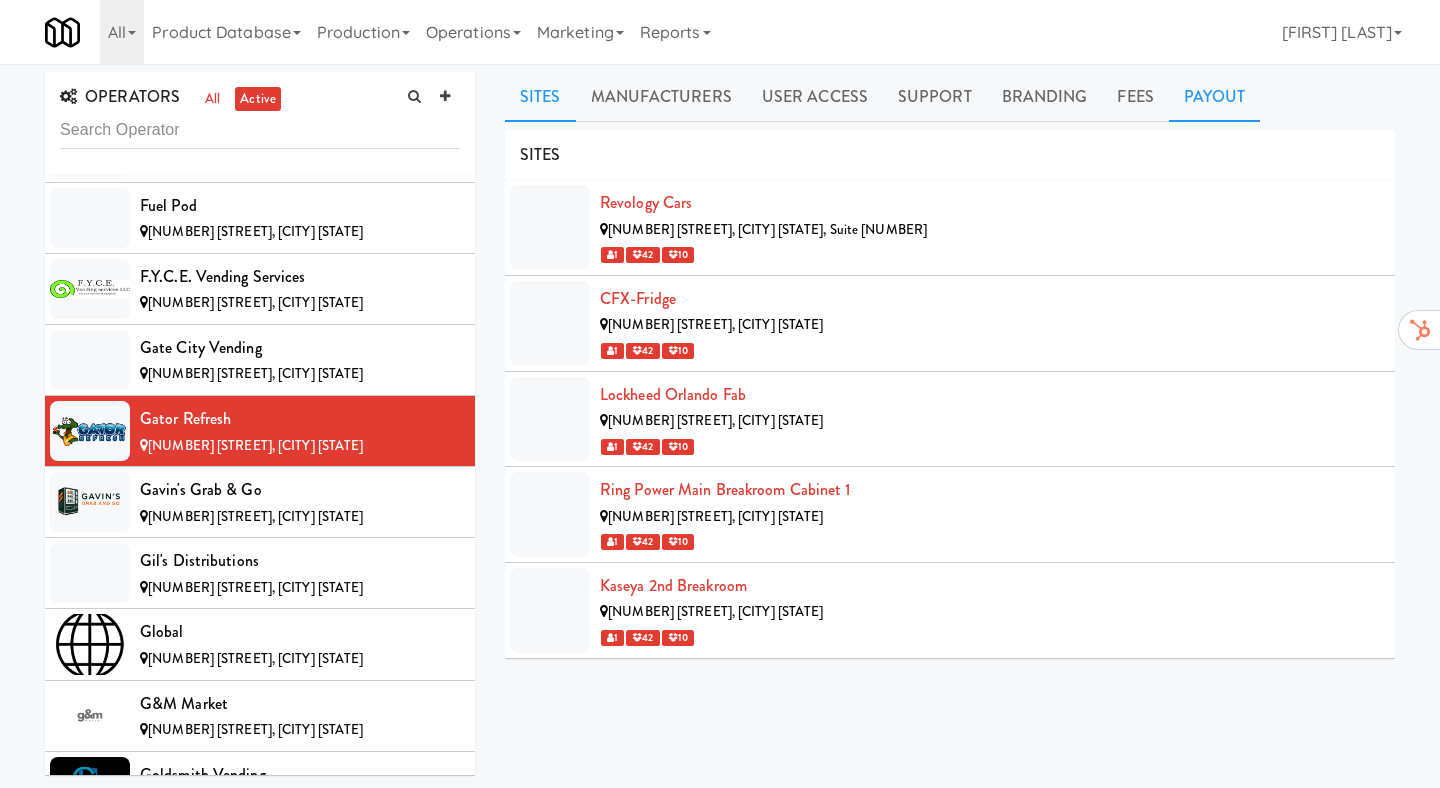 click on "Payout" at bounding box center [1215, 97] 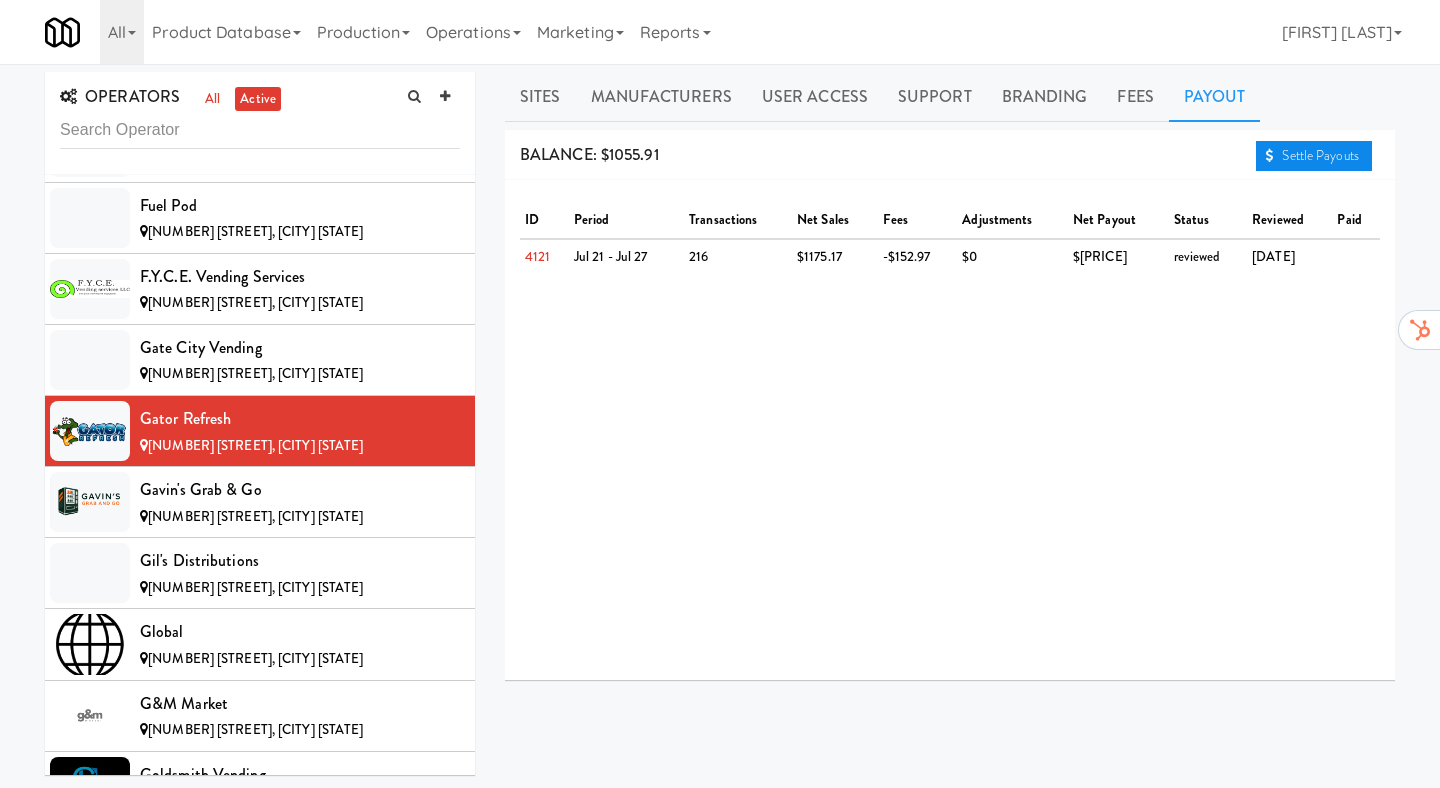 click on "Settle Payouts" at bounding box center (1314, 156) 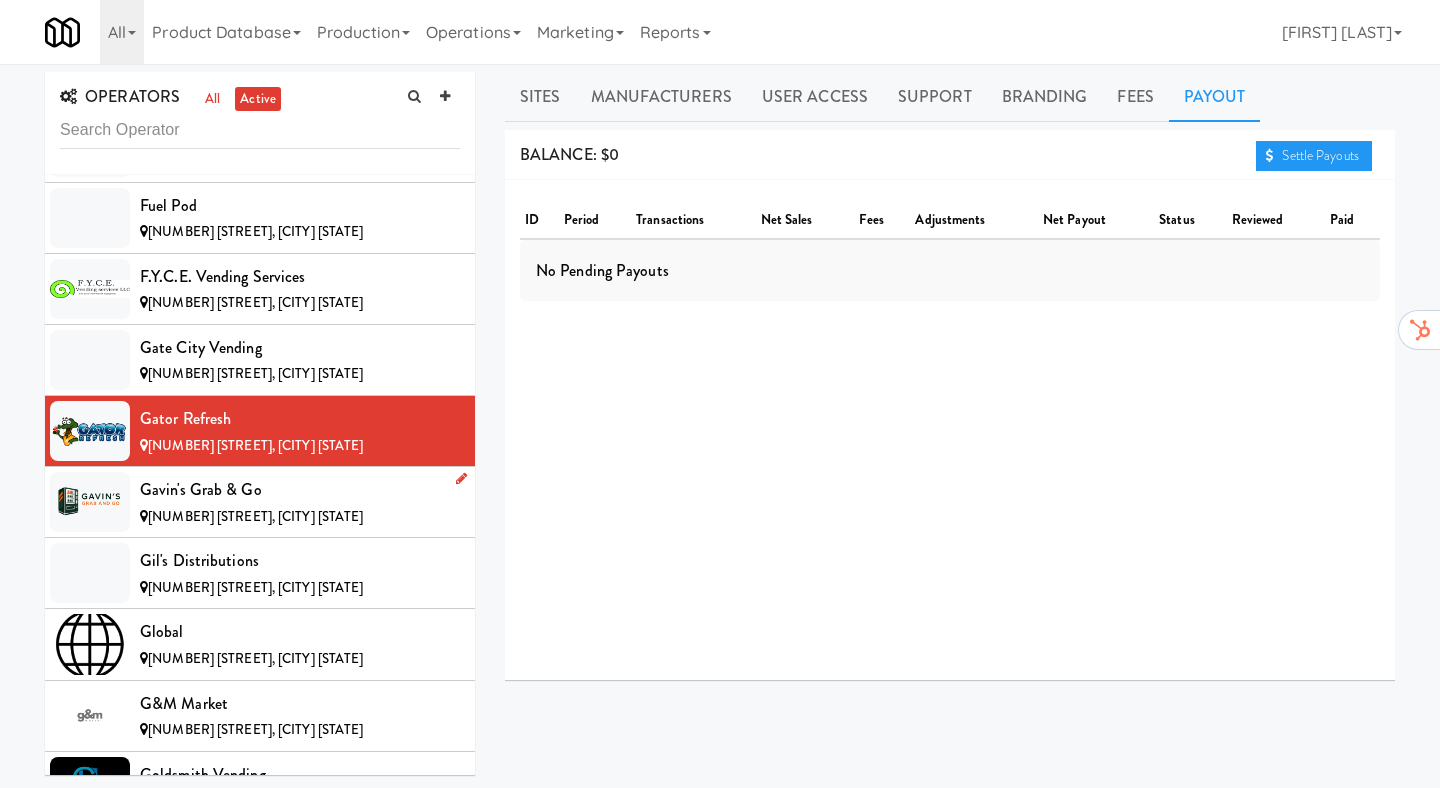 click on "[NUMBER] [STREET], [CITY] [STATE]" at bounding box center (255, 516) 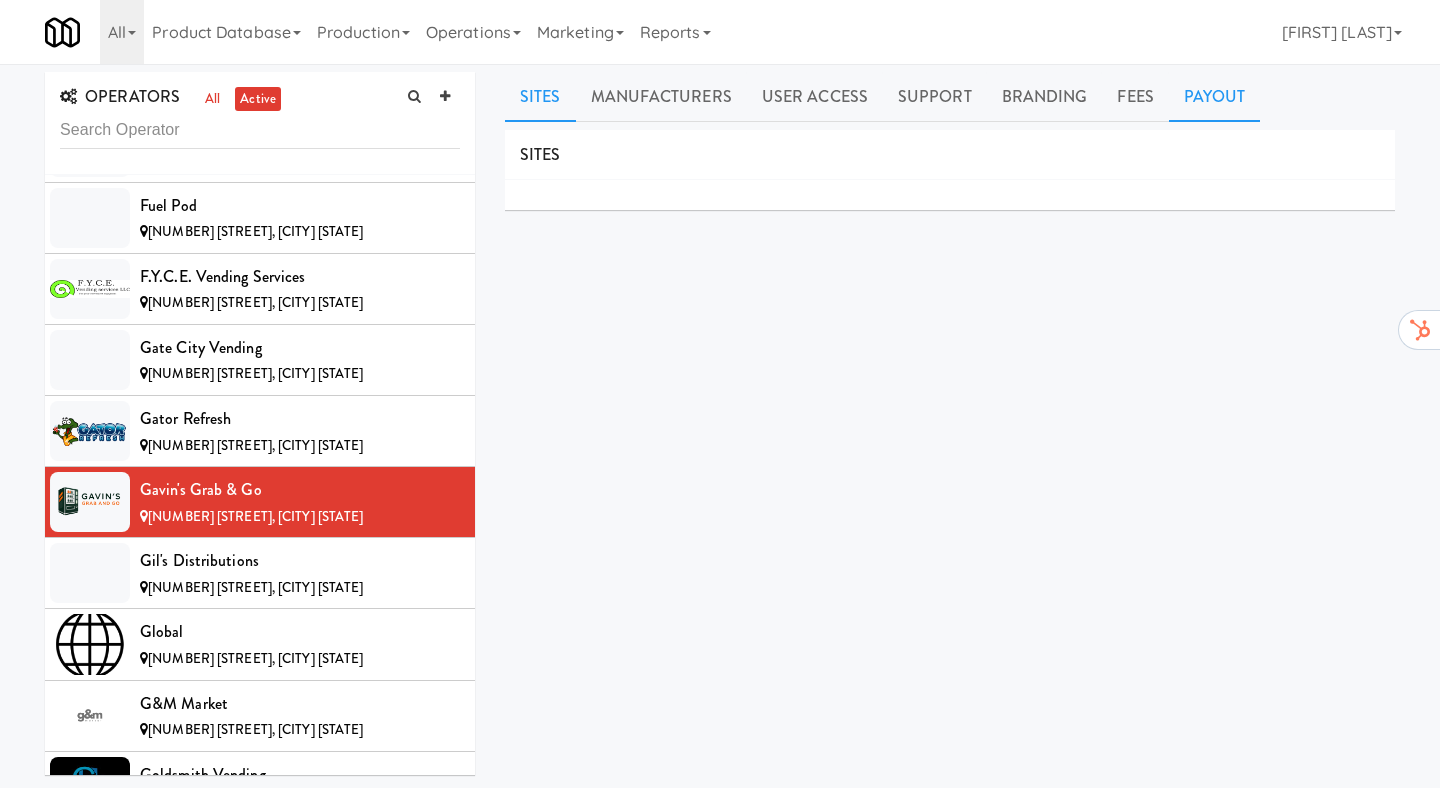 click on "Payout" at bounding box center [1215, 97] 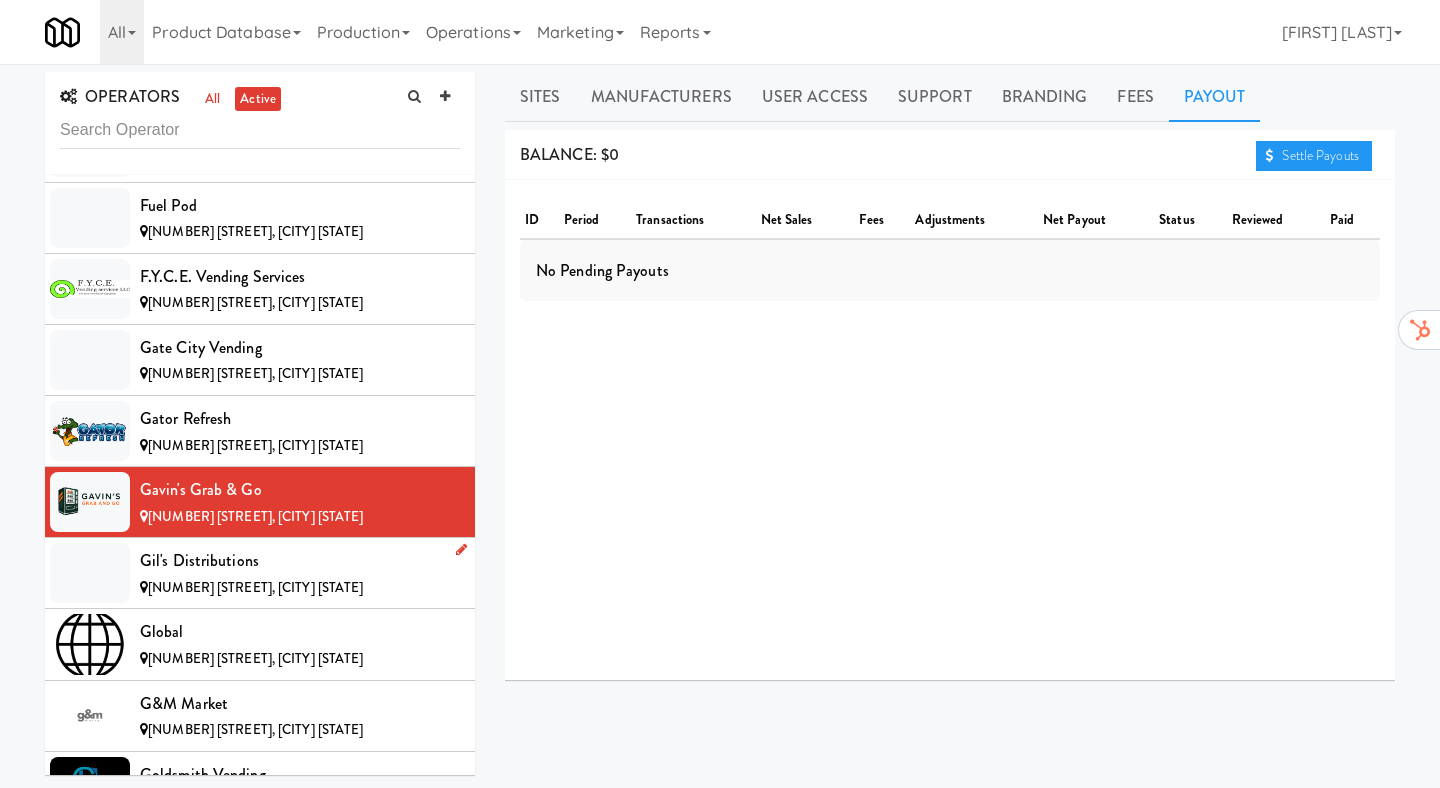 click on "Gil's Distributions" at bounding box center (300, 561) 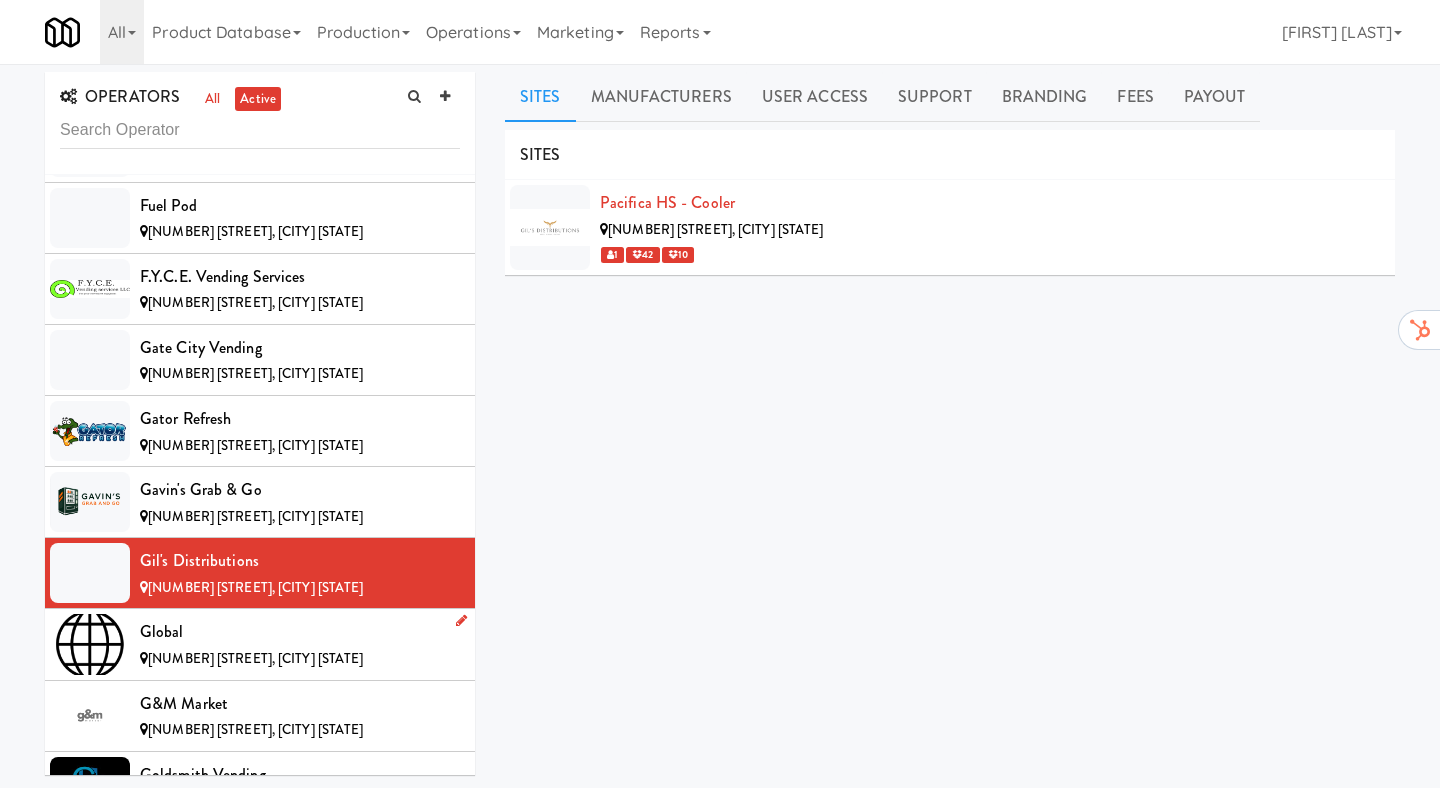 click on "[NUMBER] [STREET], [CITY] [STATE]" at bounding box center (255, 658) 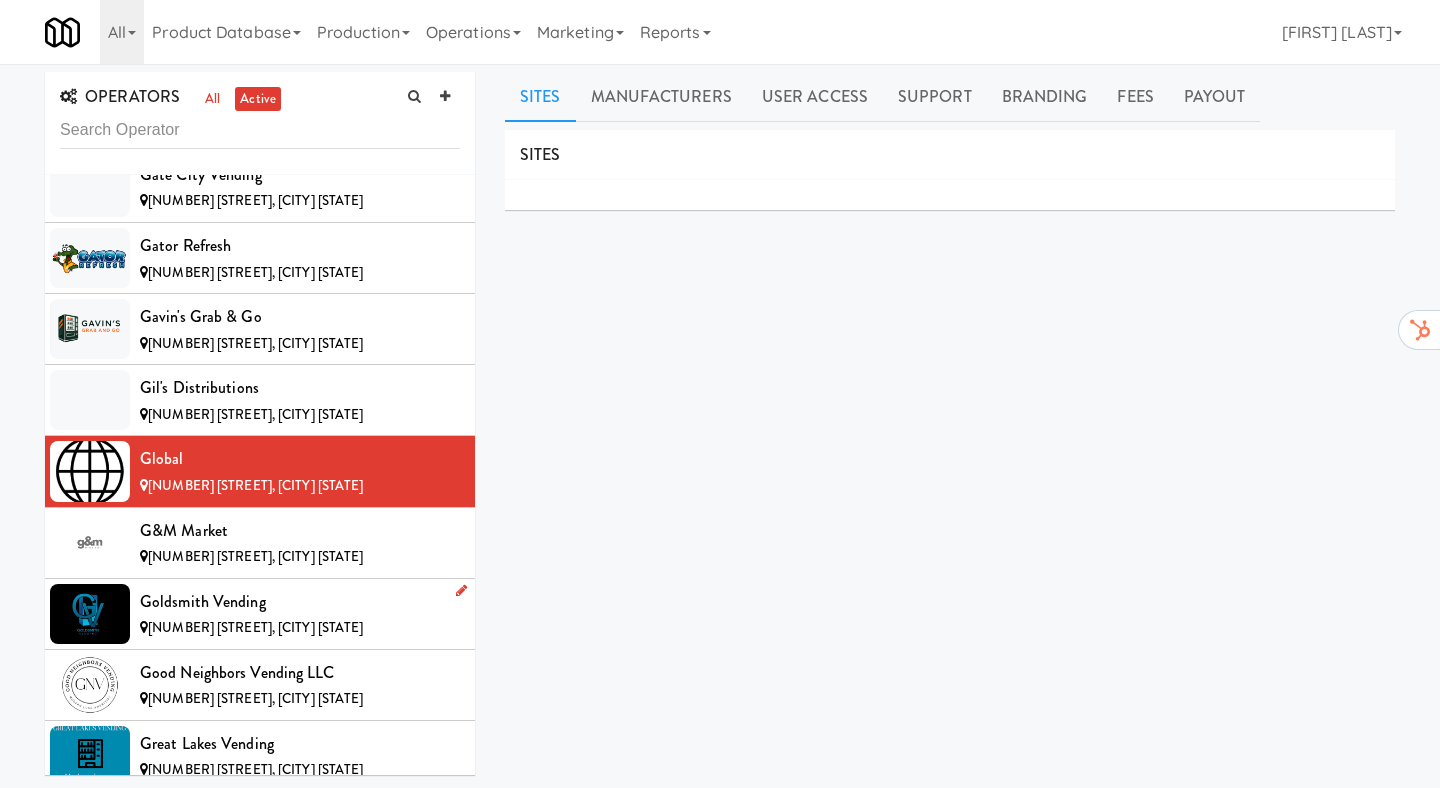 scroll, scrollTop: 4873, scrollLeft: 0, axis: vertical 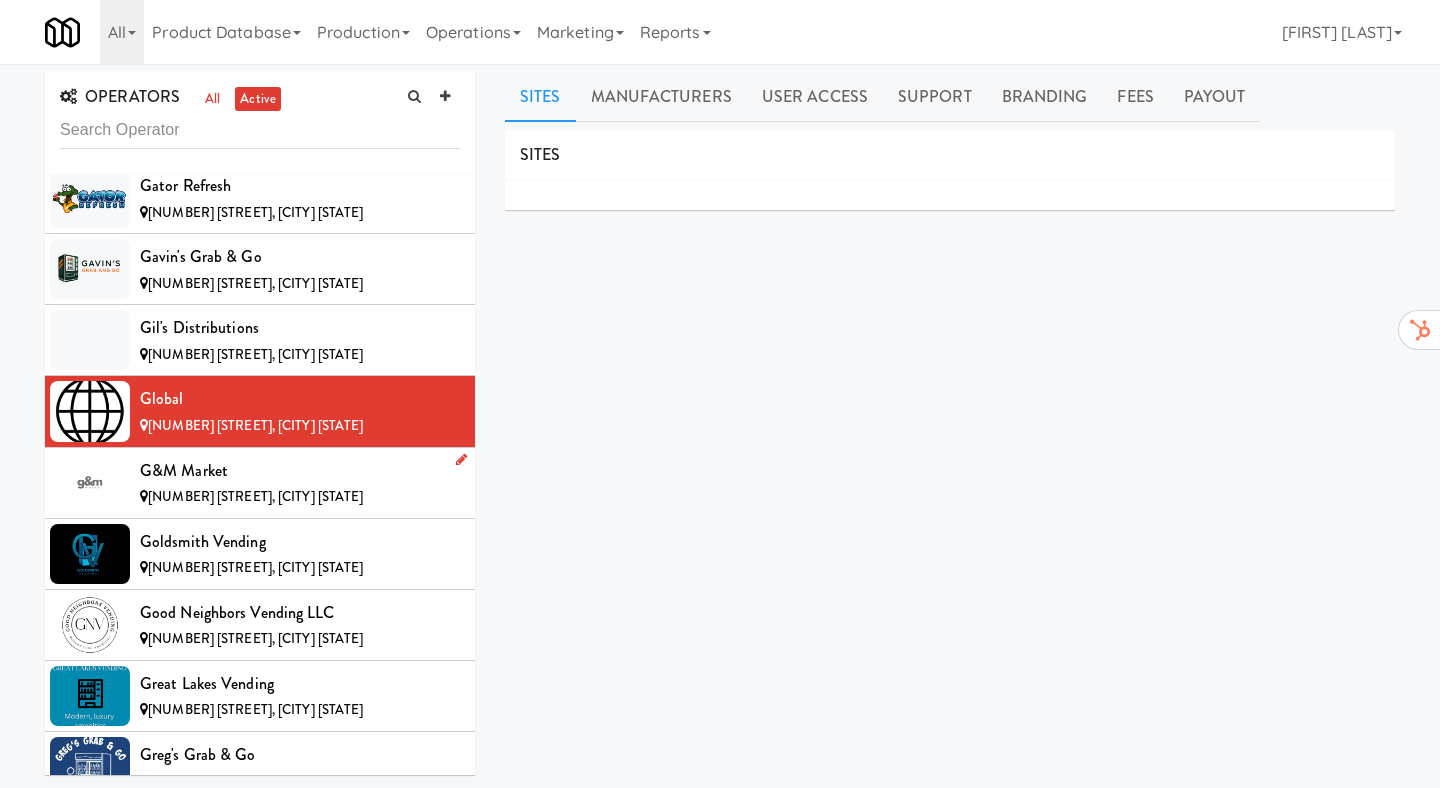 click on "[NUMBER] [STREET], [CITY] [STATE]" at bounding box center (255, 496) 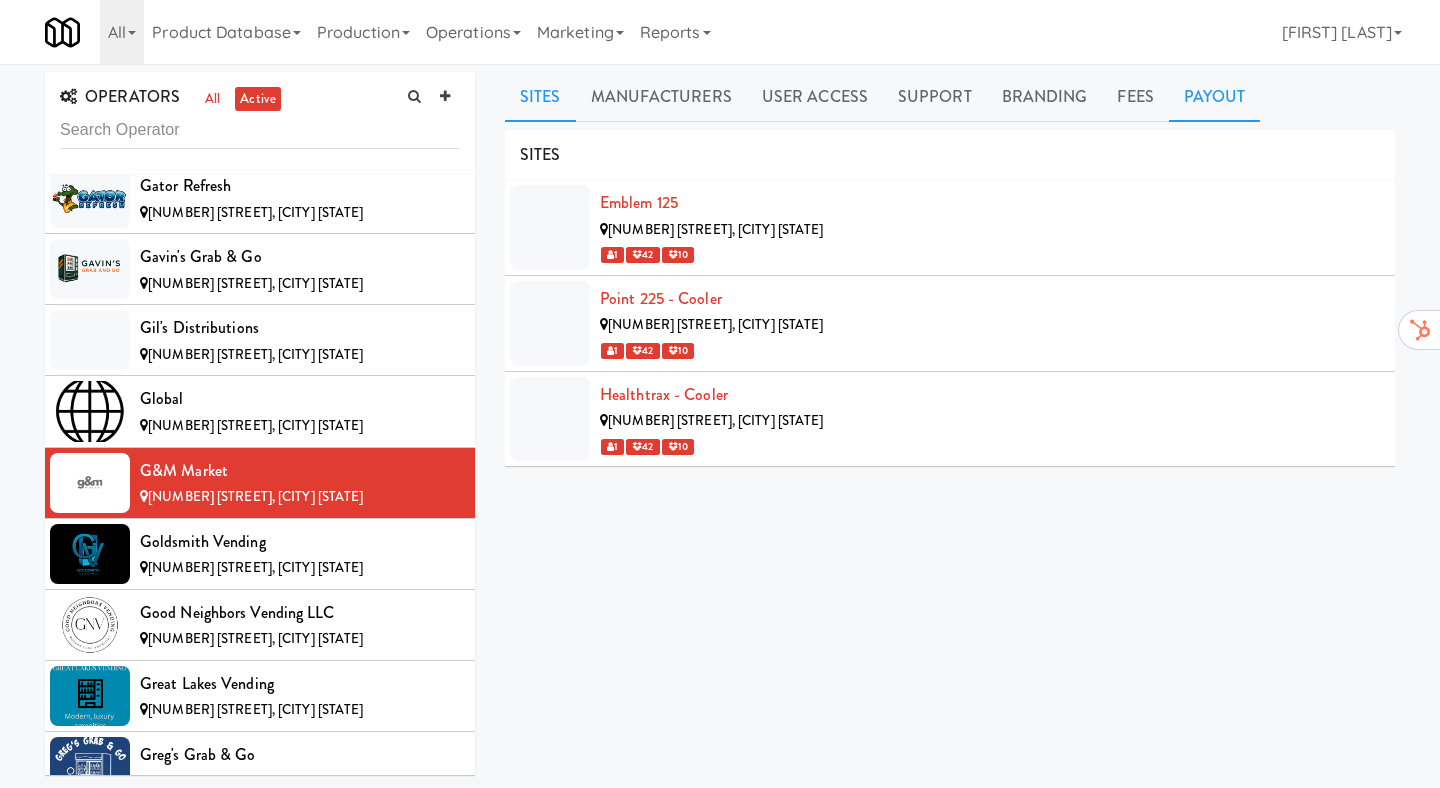 click on "Payout" at bounding box center (1215, 97) 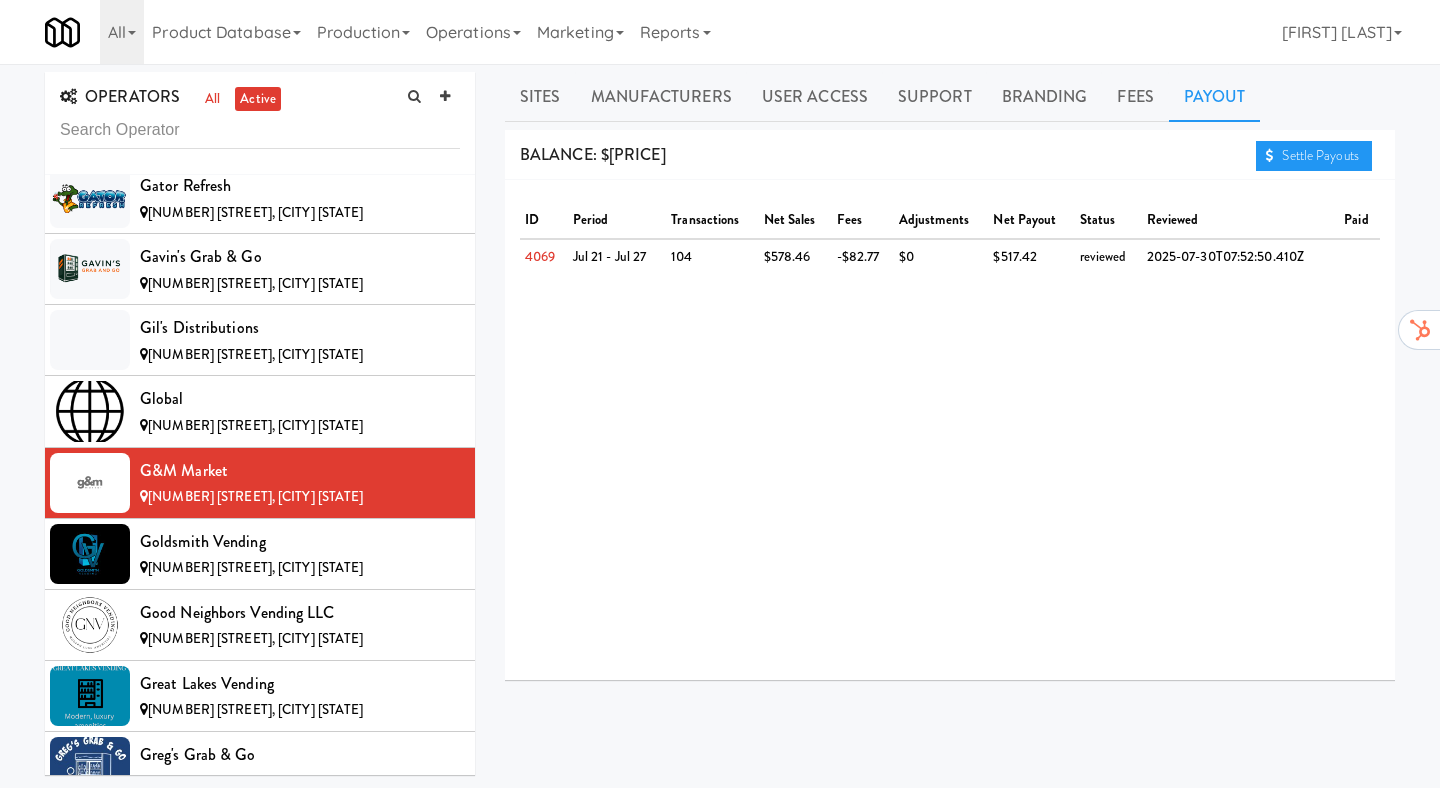 click on "Settle Payouts" at bounding box center (950, 155) 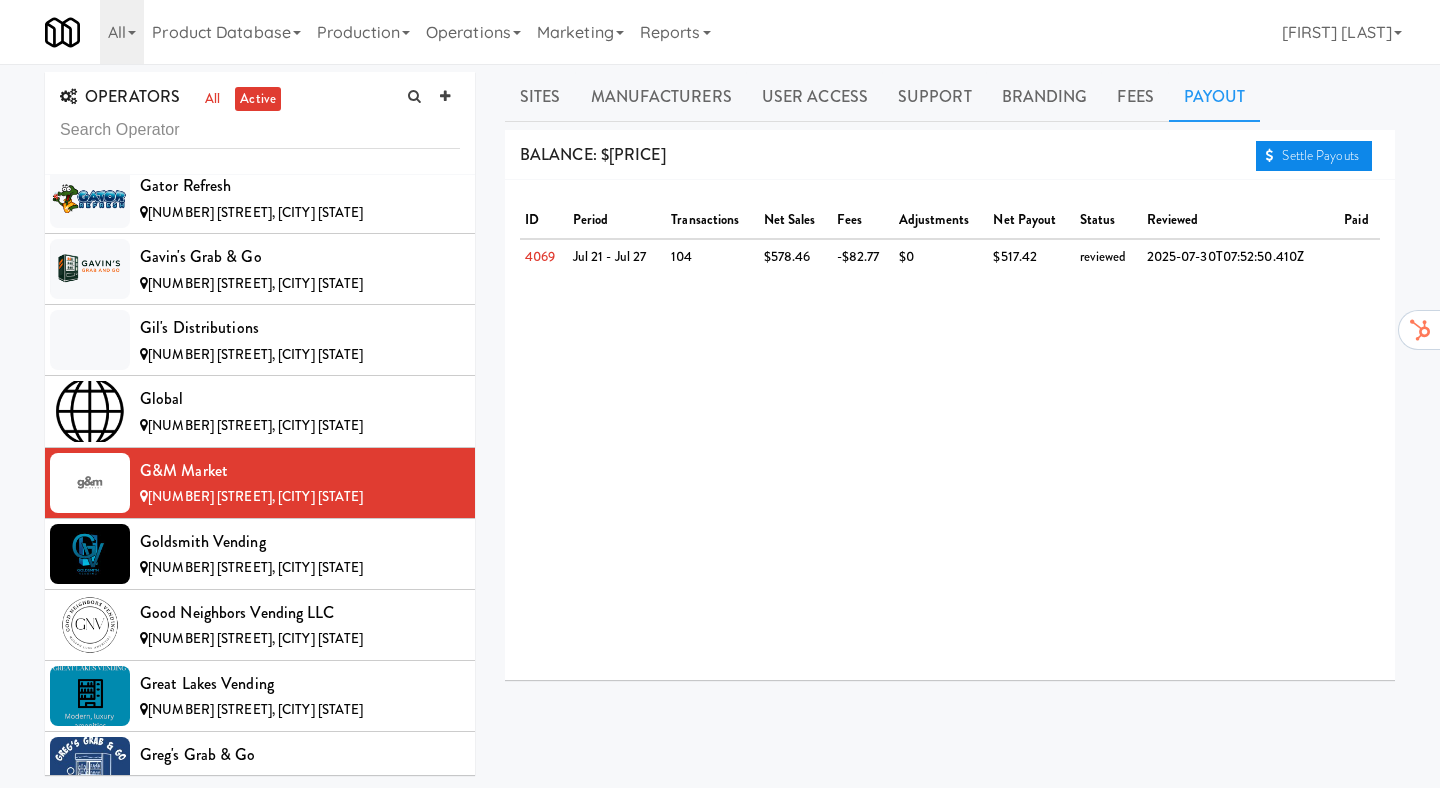 click at bounding box center [1270, 155] 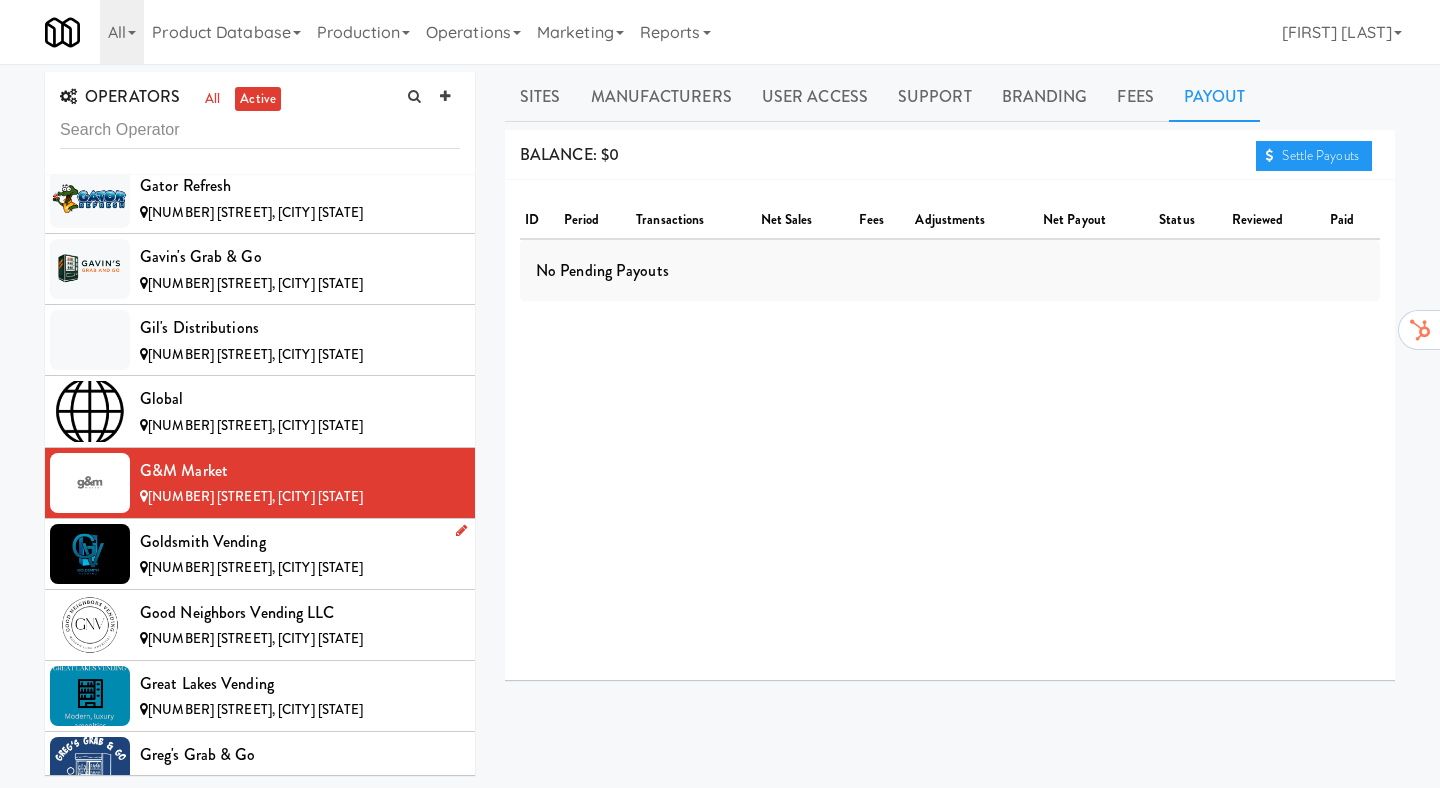 click on "[NUMBER] [STREET], [CITY] [STATE]" at bounding box center [300, 568] 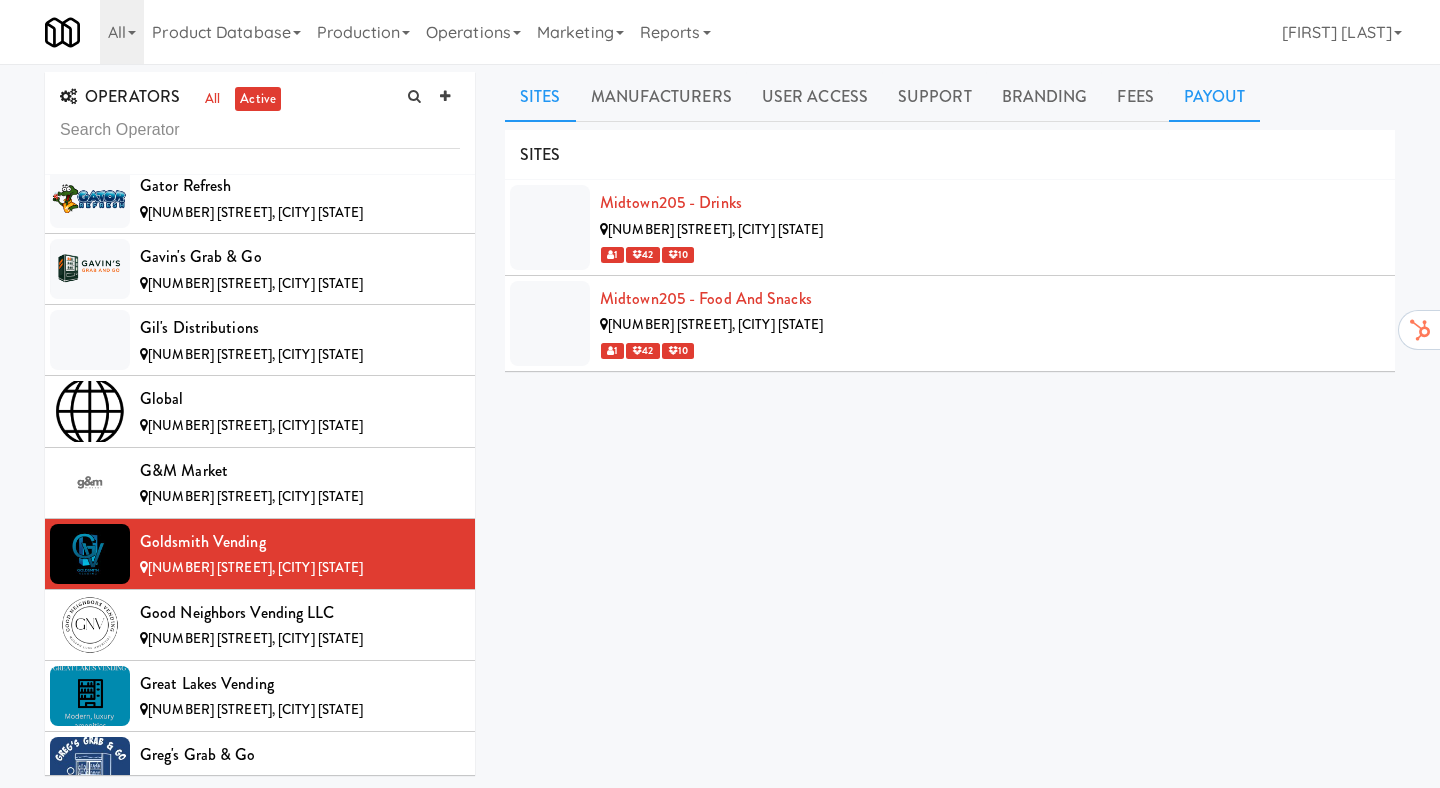 click on "Payout" at bounding box center [1215, 97] 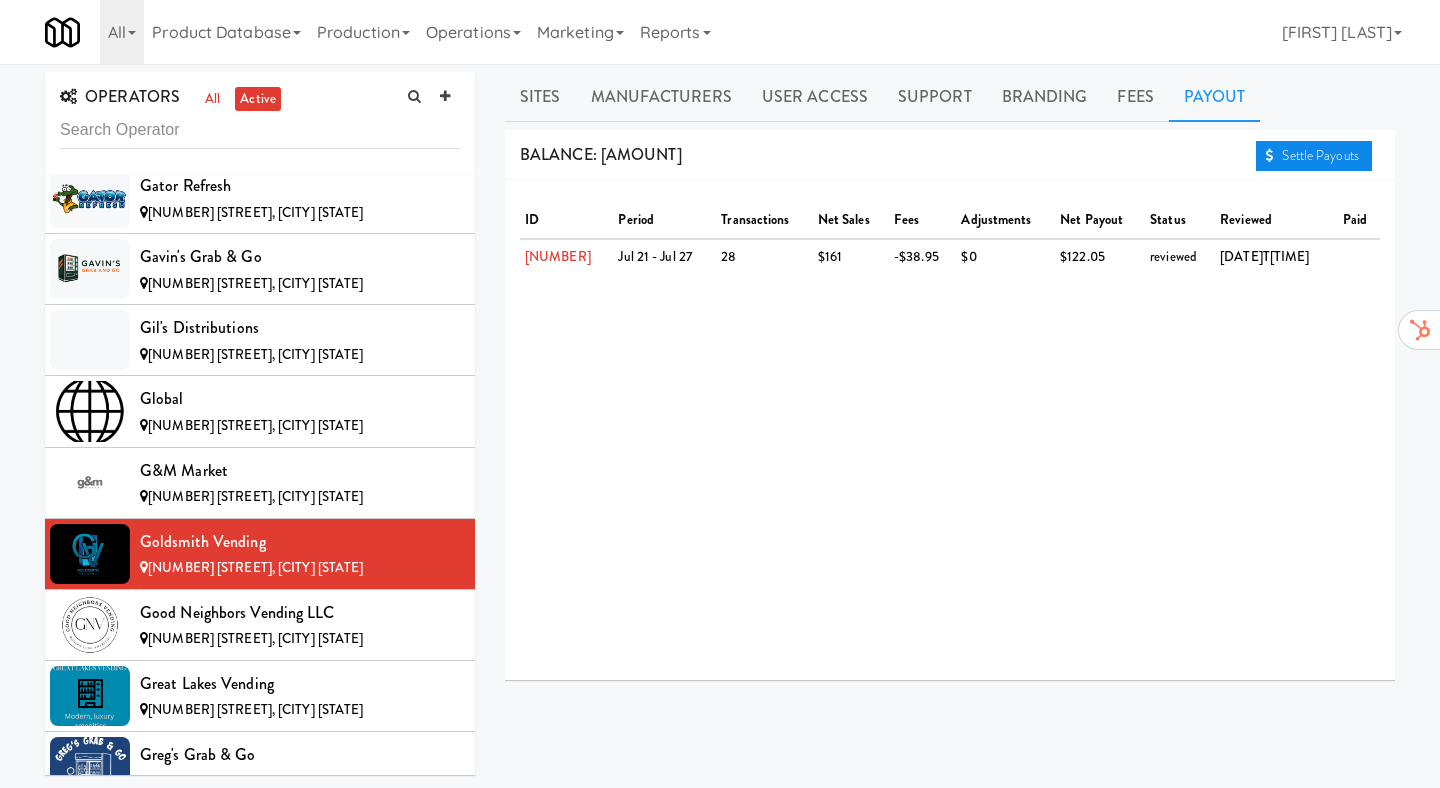click on "Settle Payouts" at bounding box center (1314, 156) 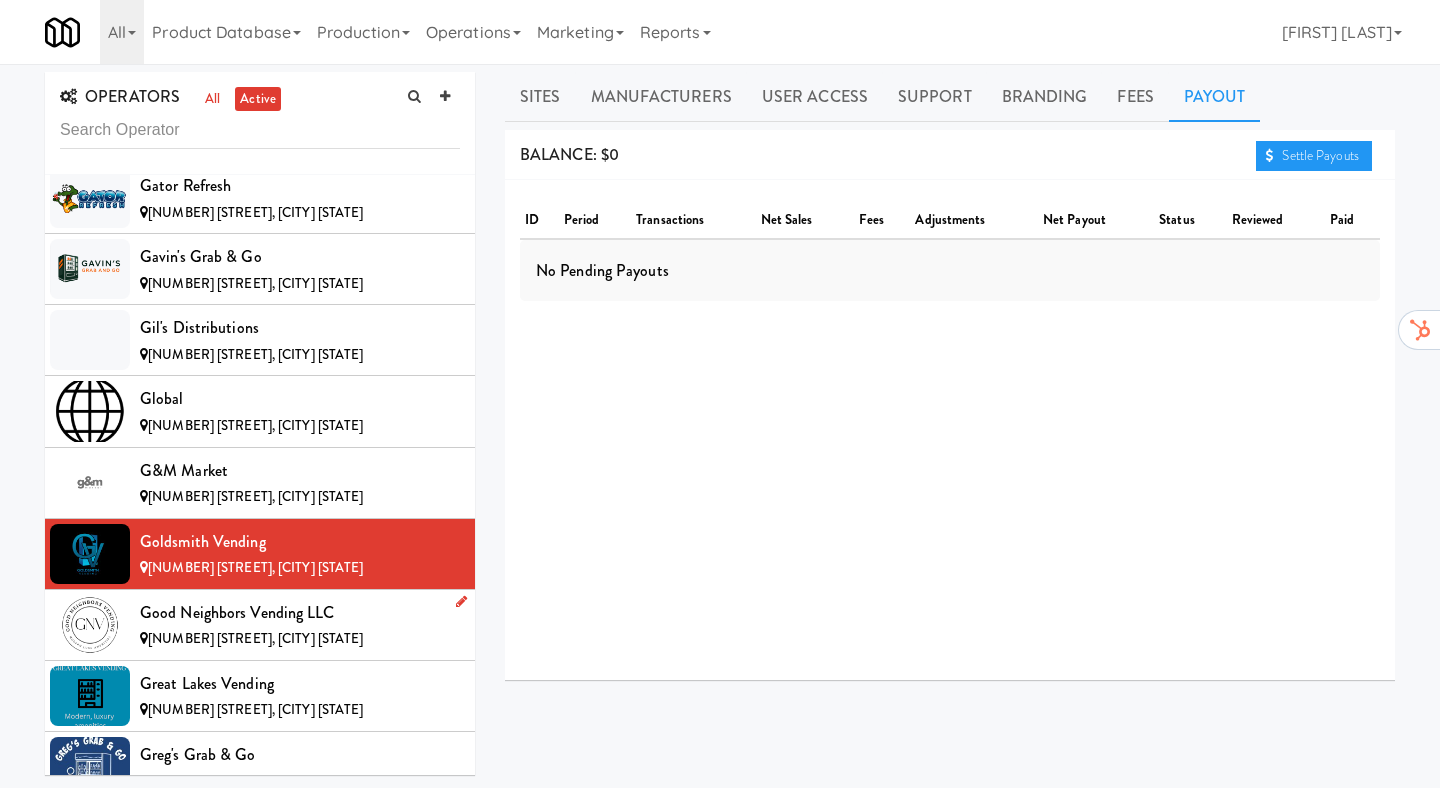 click on "[NUMBER] [STREET], [CITY] [STATE]" at bounding box center [300, 639] 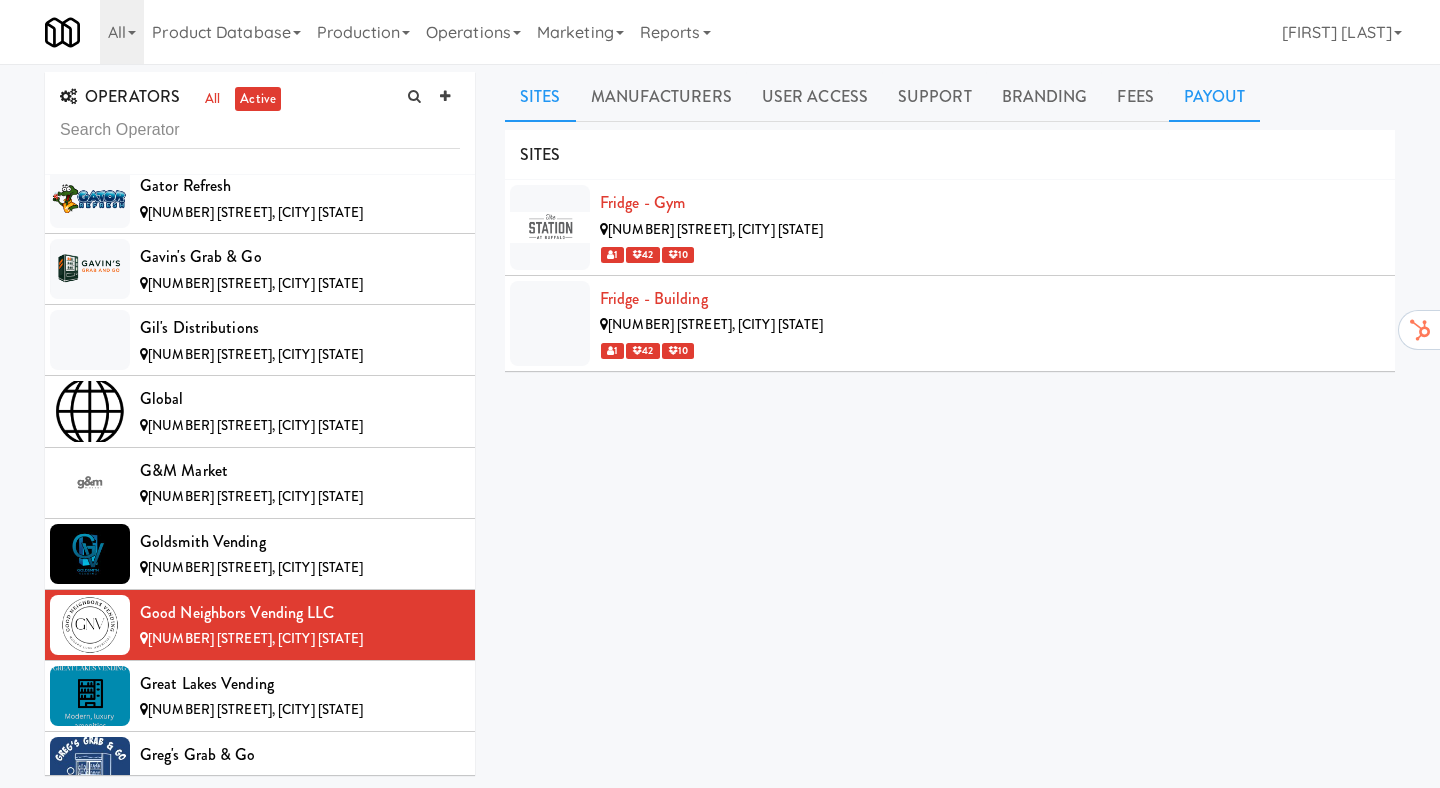 click on "Payout" at bounding box center [1215, 97] 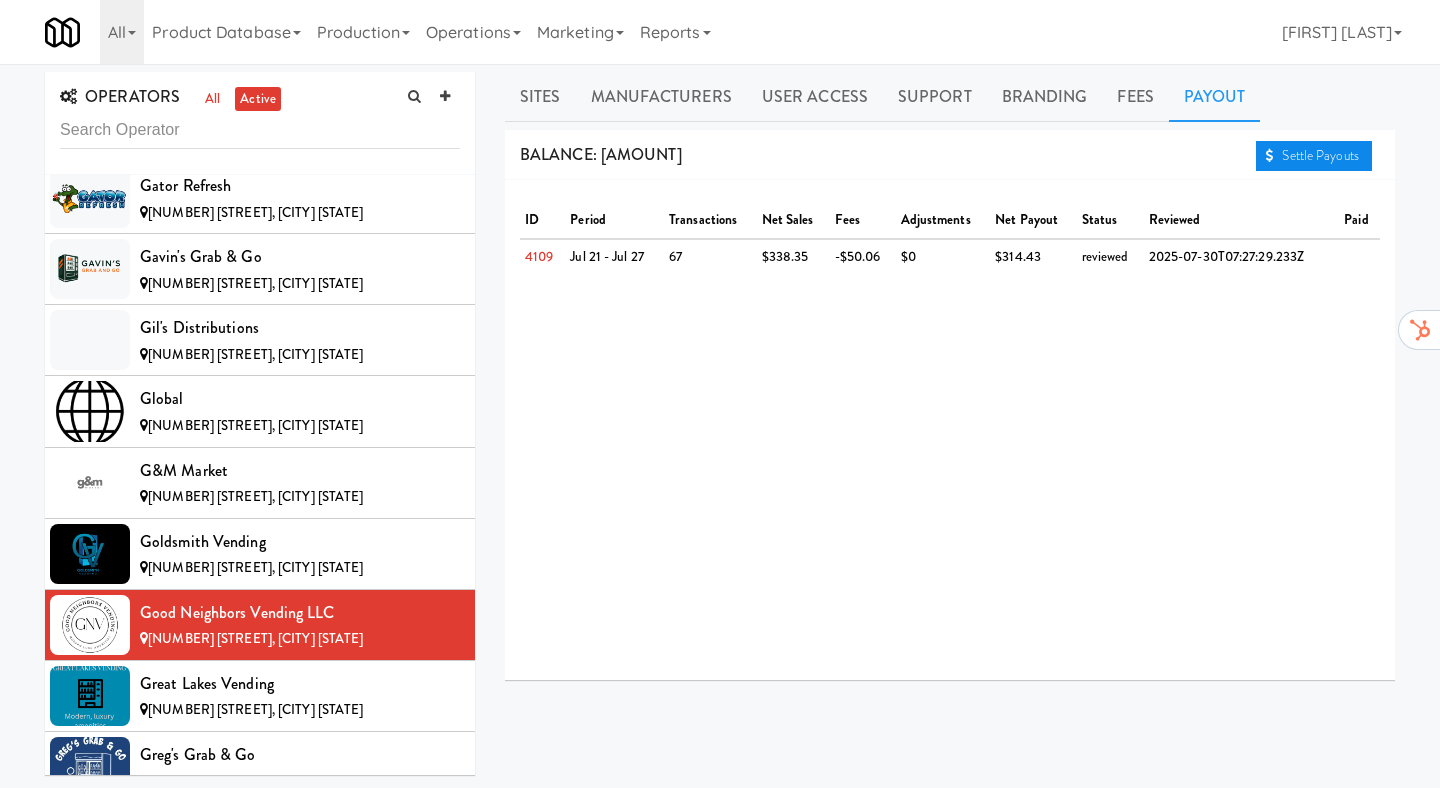 click on "Settle Payouts" at bounding box center (1314, 156) 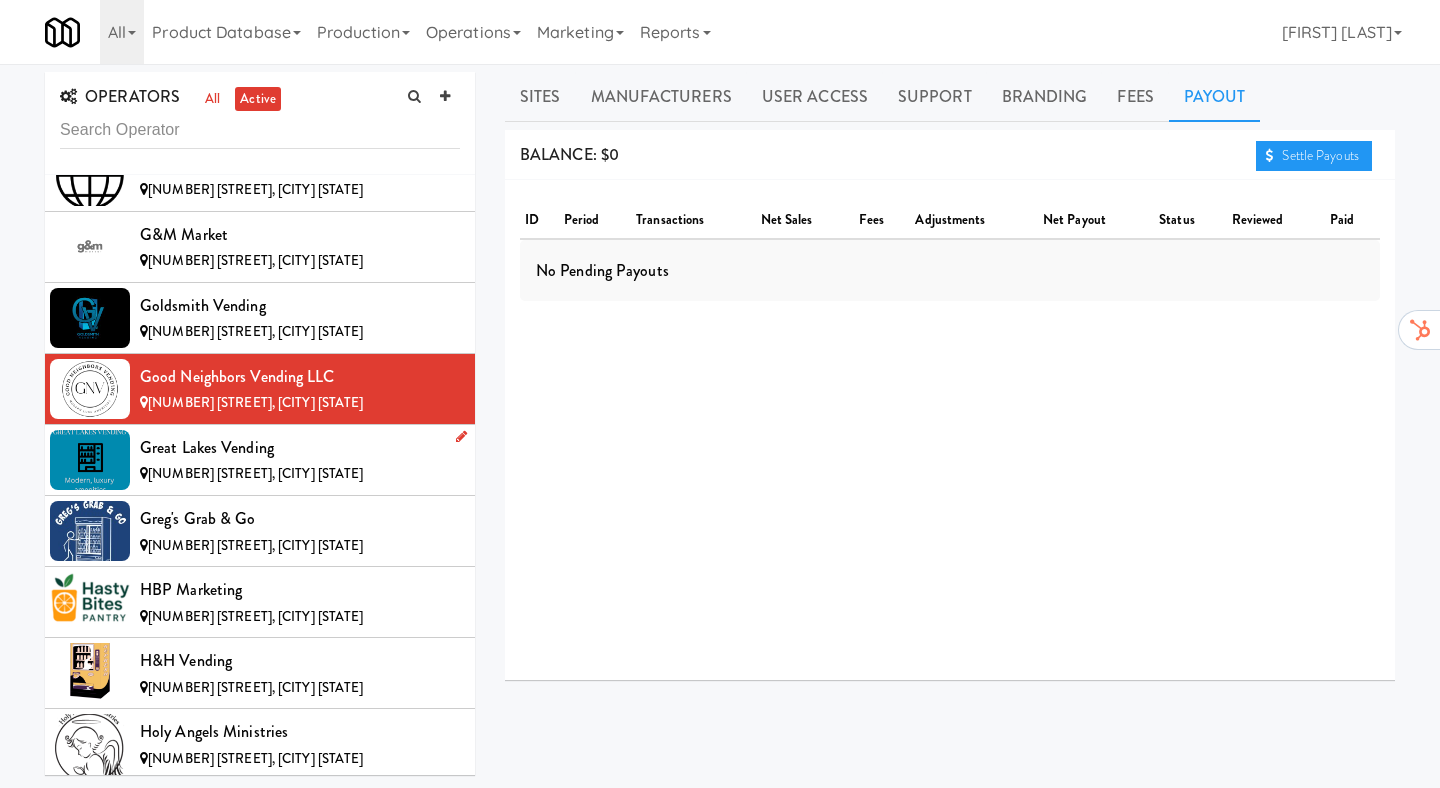 scroll, scrollTop: 5148, scrollLeft: 0, axis: vertical 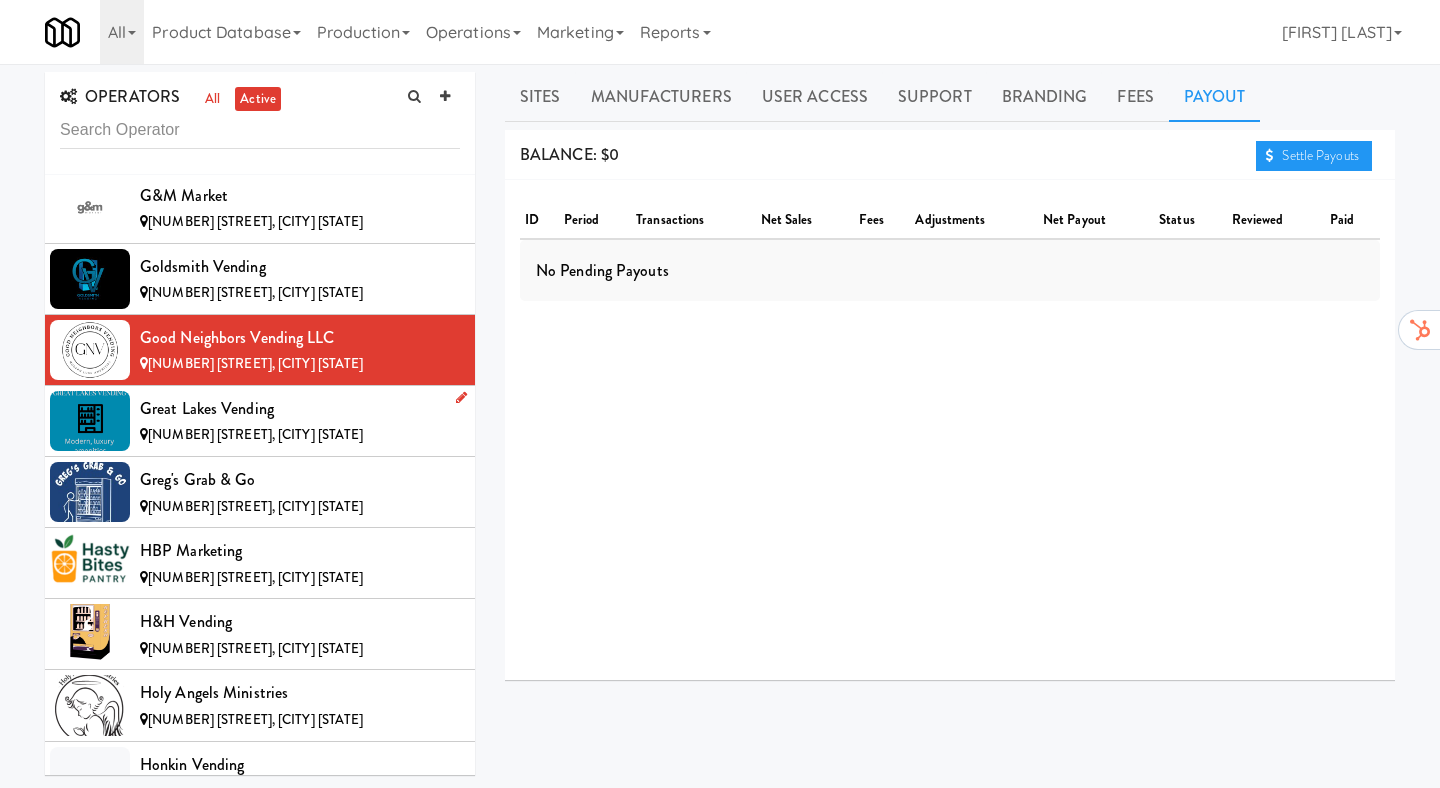 click on "Great Lakes Vending" at bounding box center (300, 409) 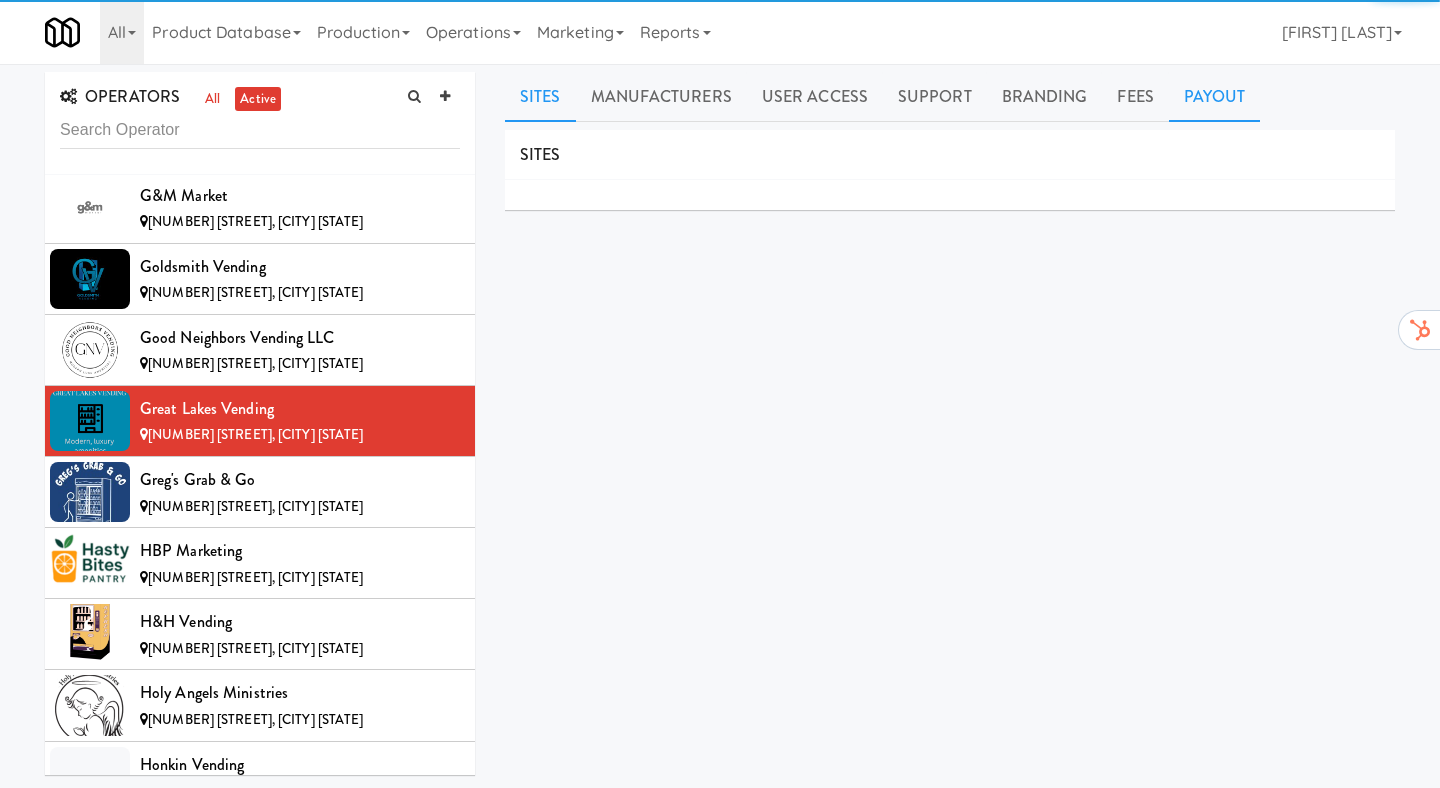 click on "Payout" at bounding box center (1215, 97) 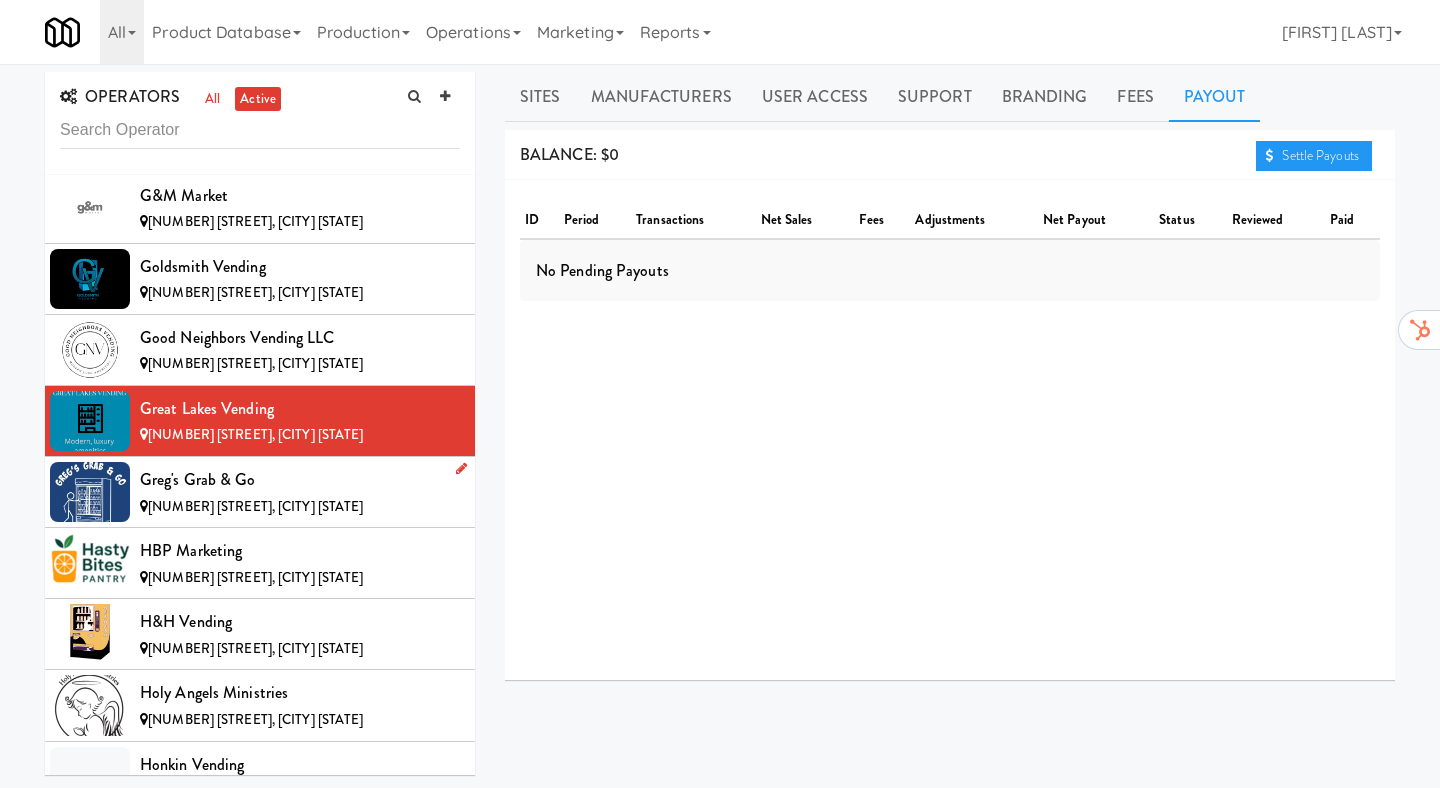 click on "[NUMBER] [STREET], [CITY] [STATE]" at bounding box center (255, 506) 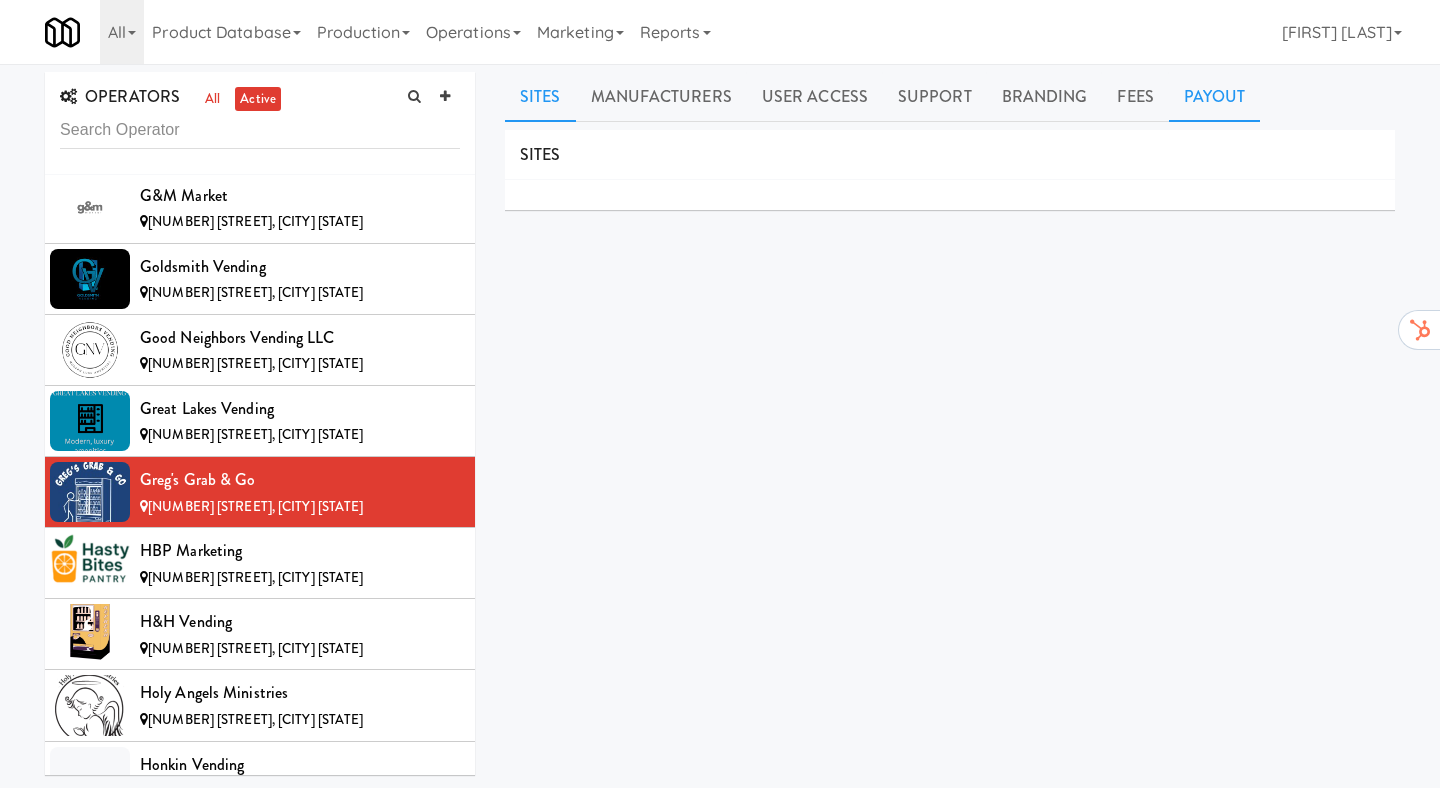 click on "Payout" at bounding box center [1215, 97] 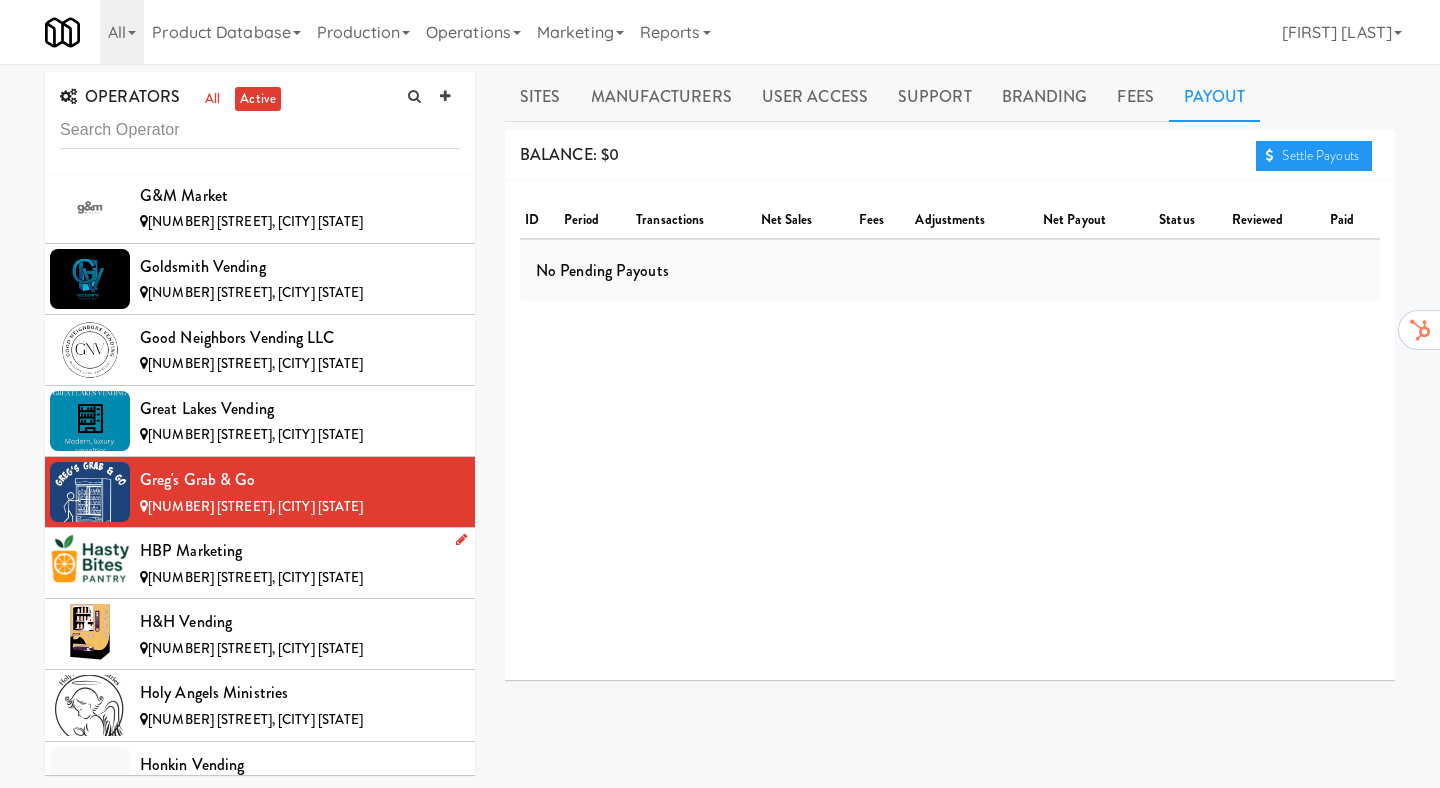 click on "HBP Marketing" at bounding box center [300, 551] 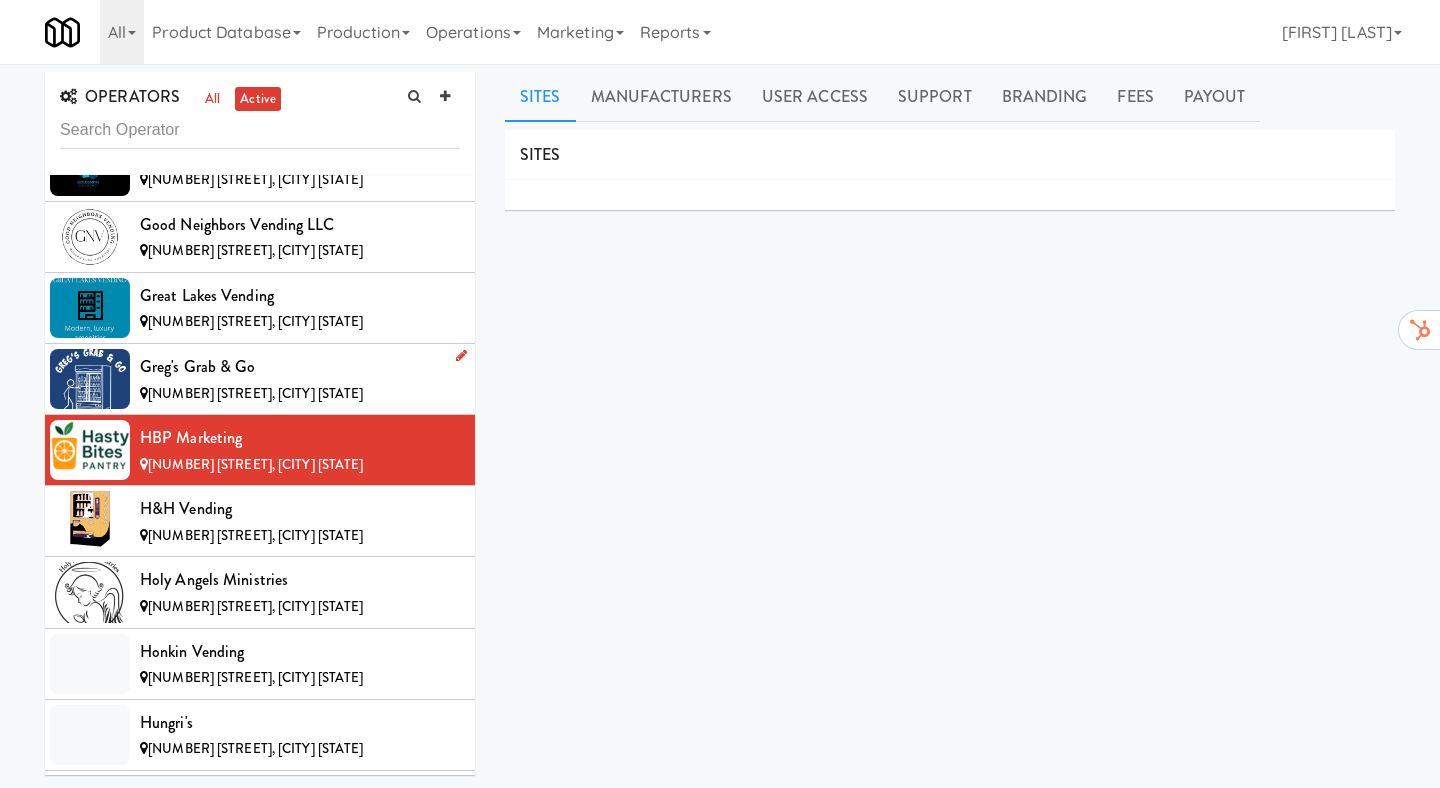 scroll, scrollTop: 5273, scrollLeft: 0, axis: vertical 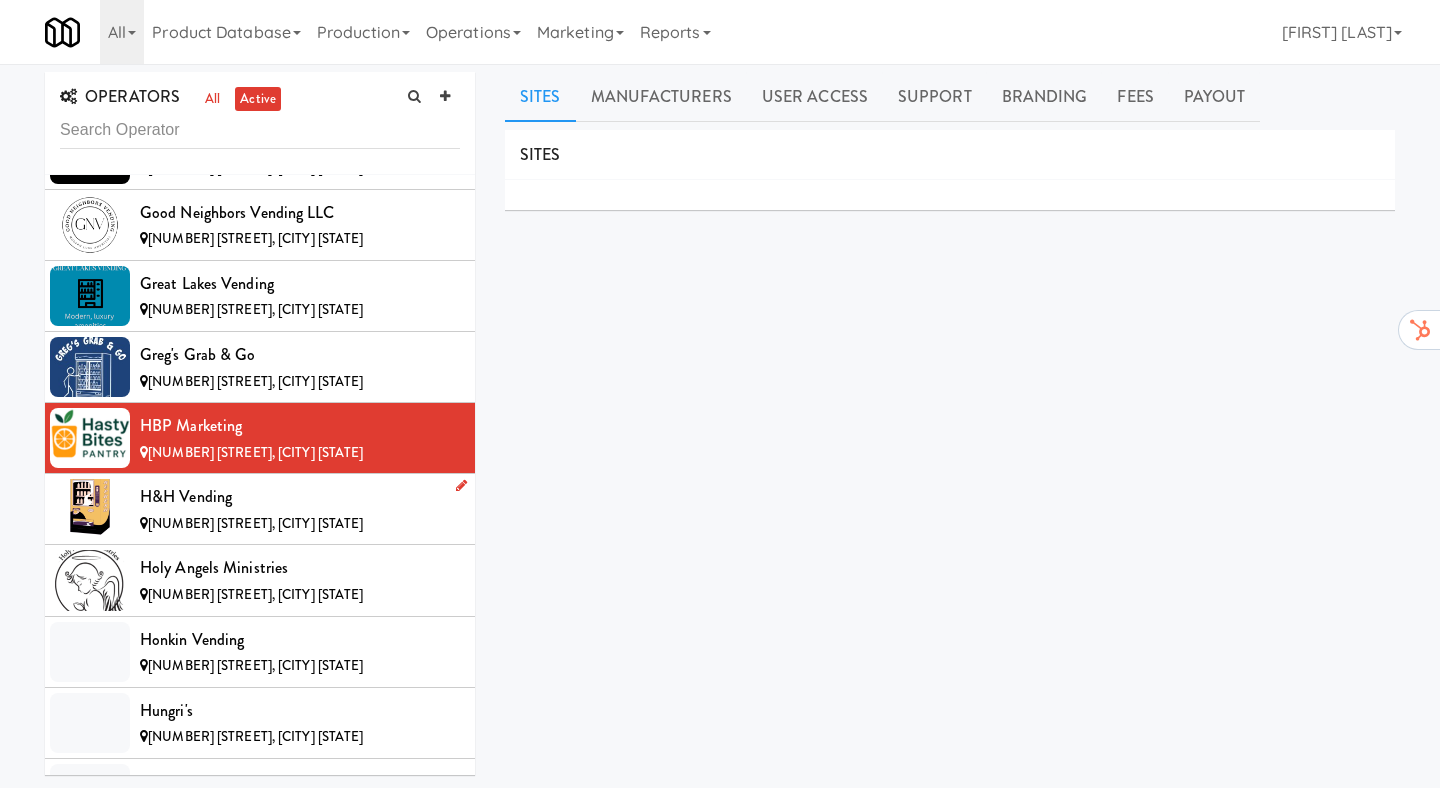 click on "[COMPANY] [NUMBER] [STREET], [CITY] [STATE]" at bounding box center (260, 509) 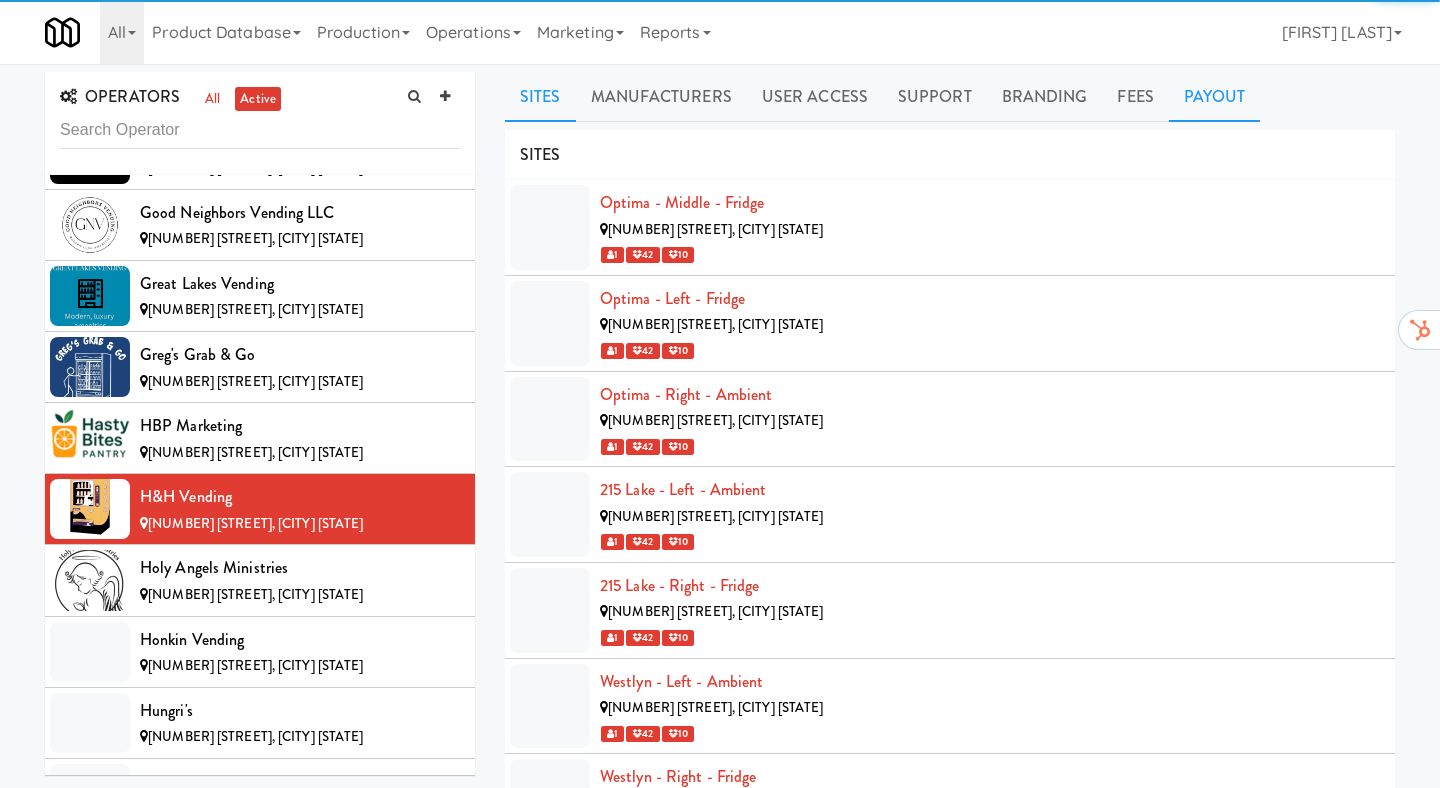 click on "Payout" at bounding box center [1215, 97] 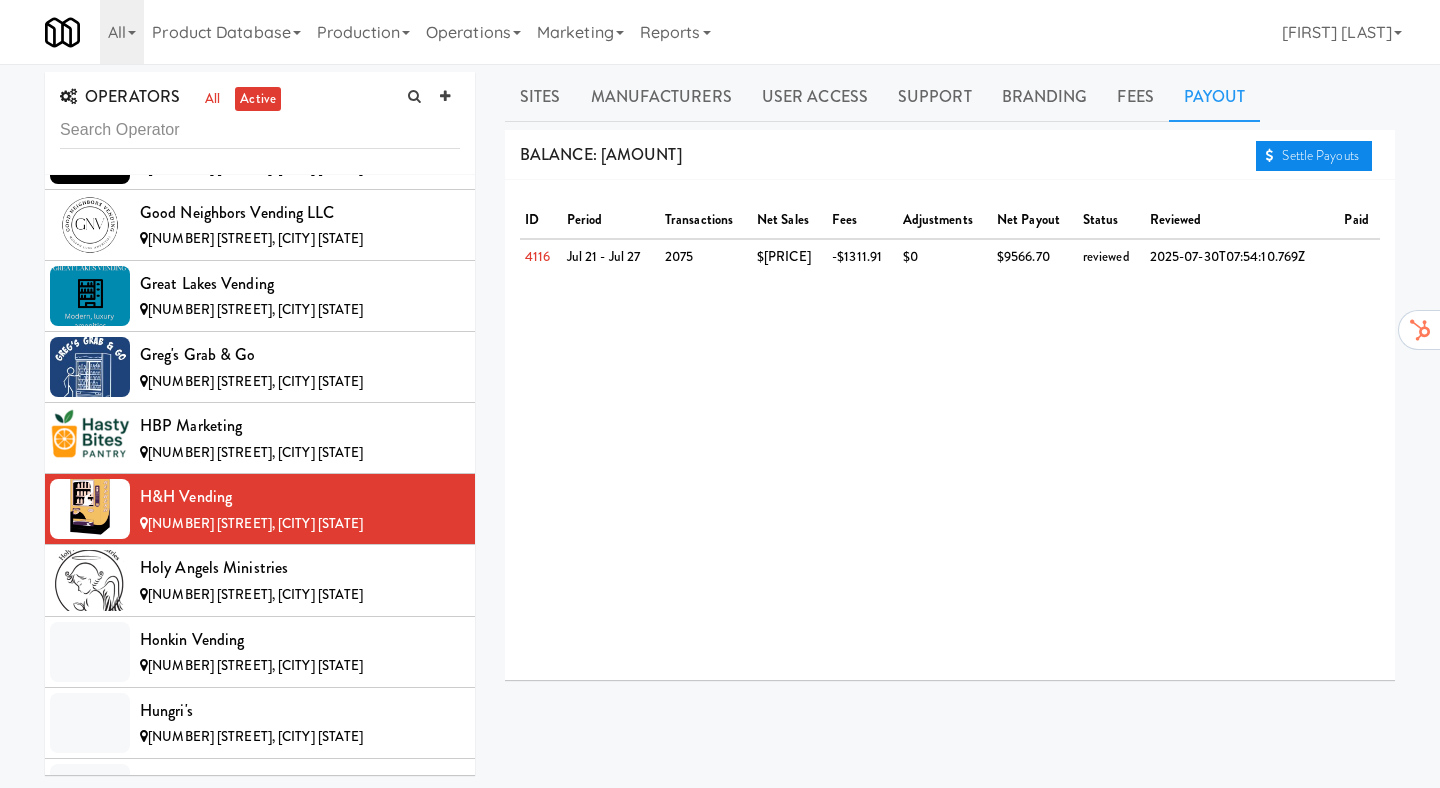 click on "Settle Payouts" at bounding box center [1314, 156] 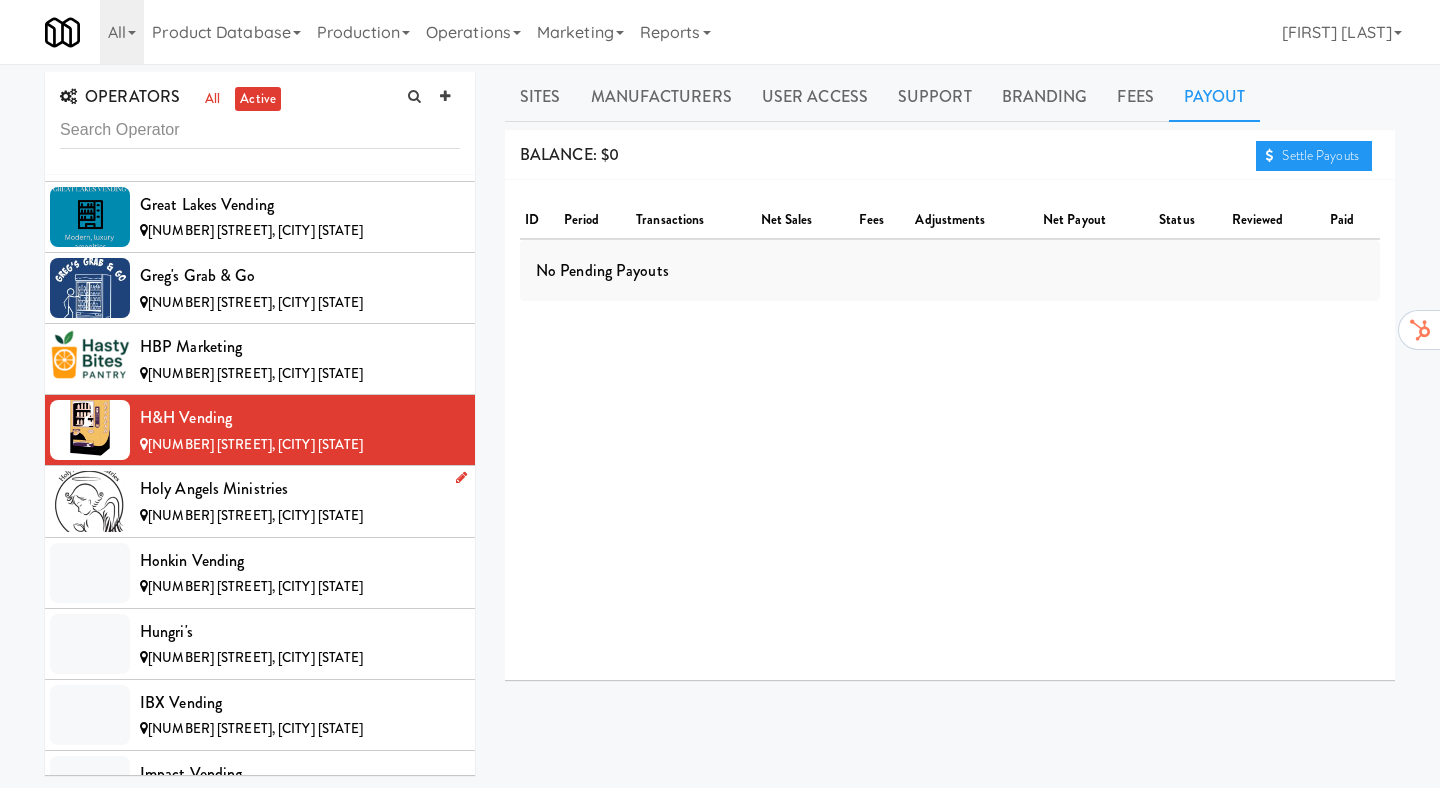 scroll, scrollTop: 5410, scrollLeft: 0, axis: vertical 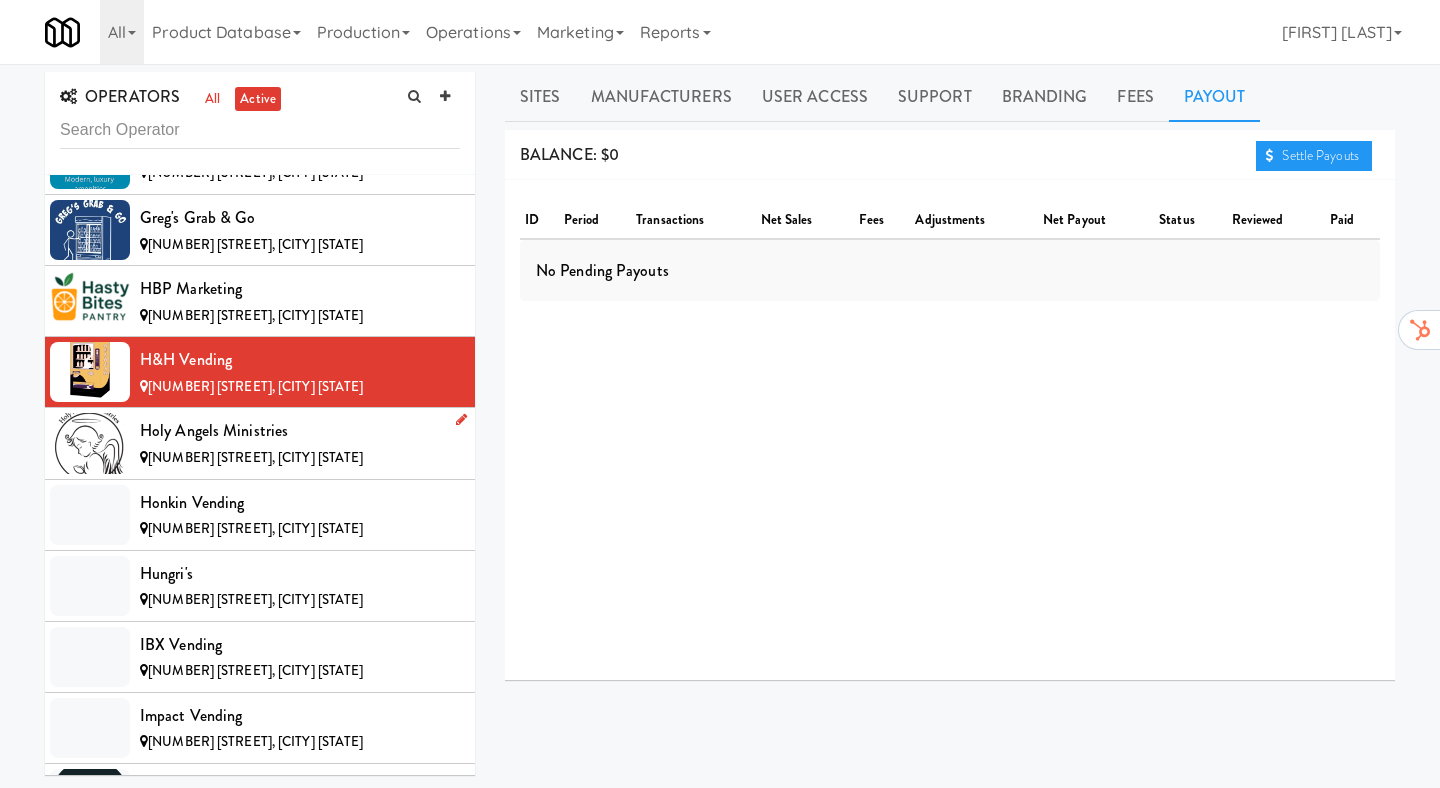 click on "[NUMBER] [STREET], [CITY] [STATE]" at bounding box center (300, 458) 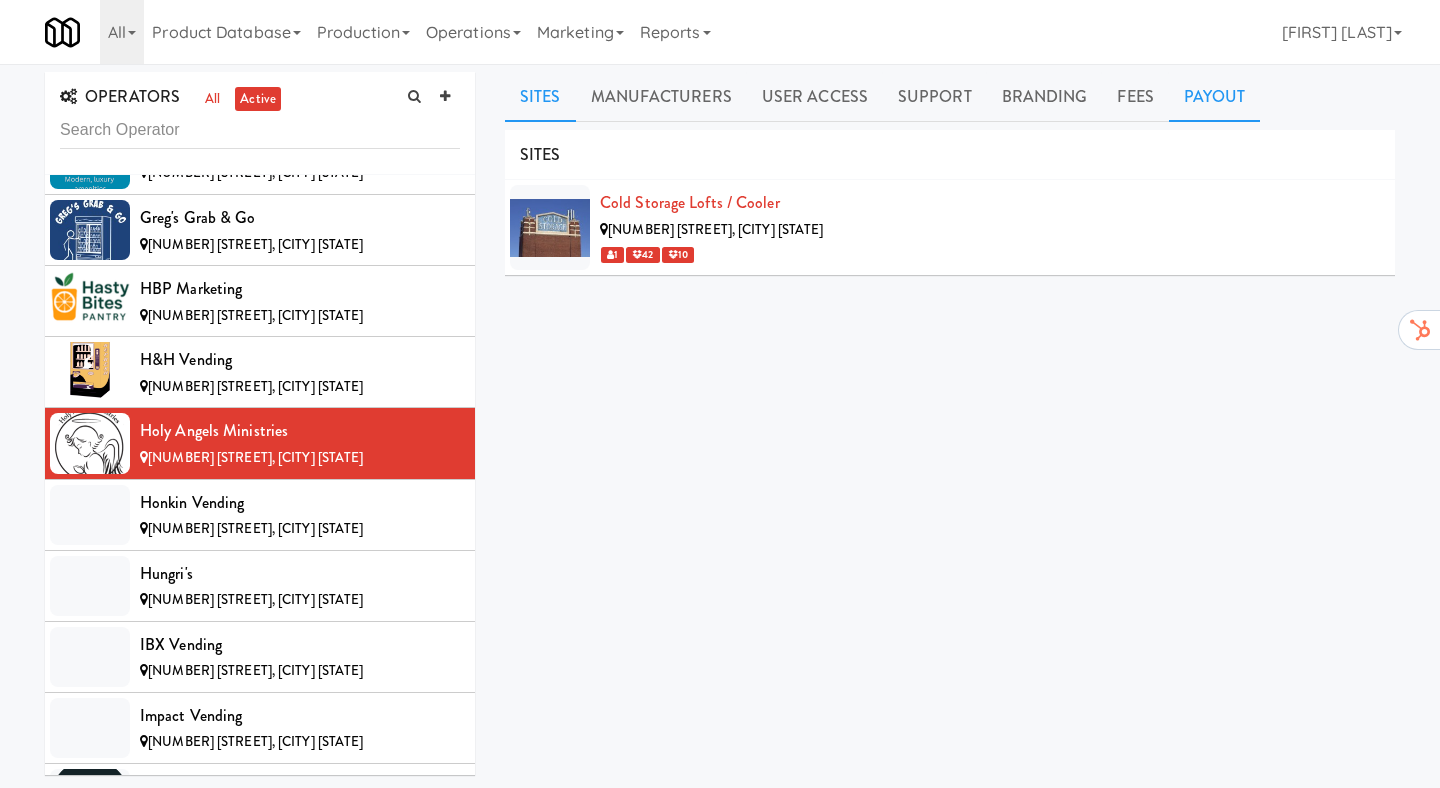 click on "Payout" at bounding box center (1215, 97) 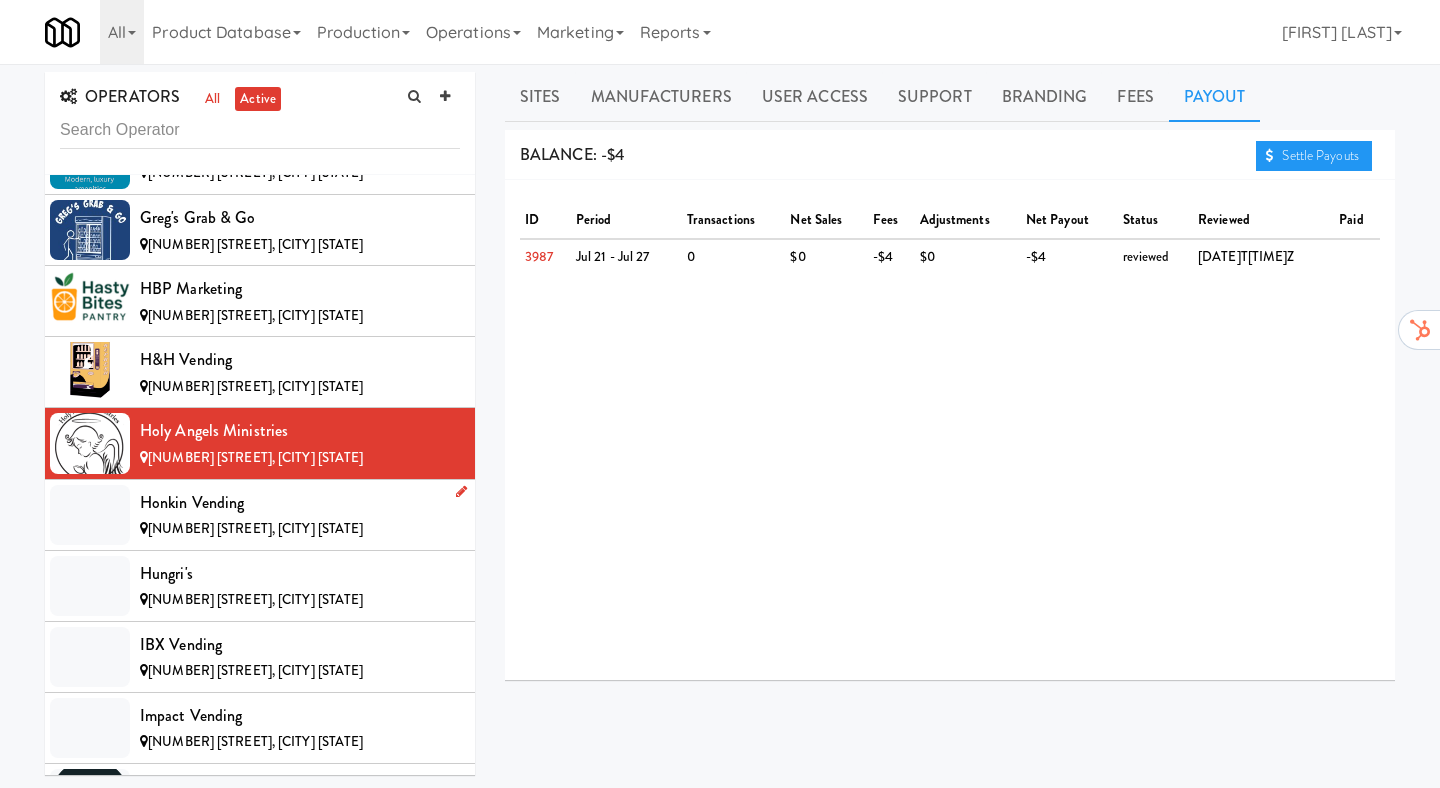 click on "Honkin Vending" at bounding box center (300, 503) 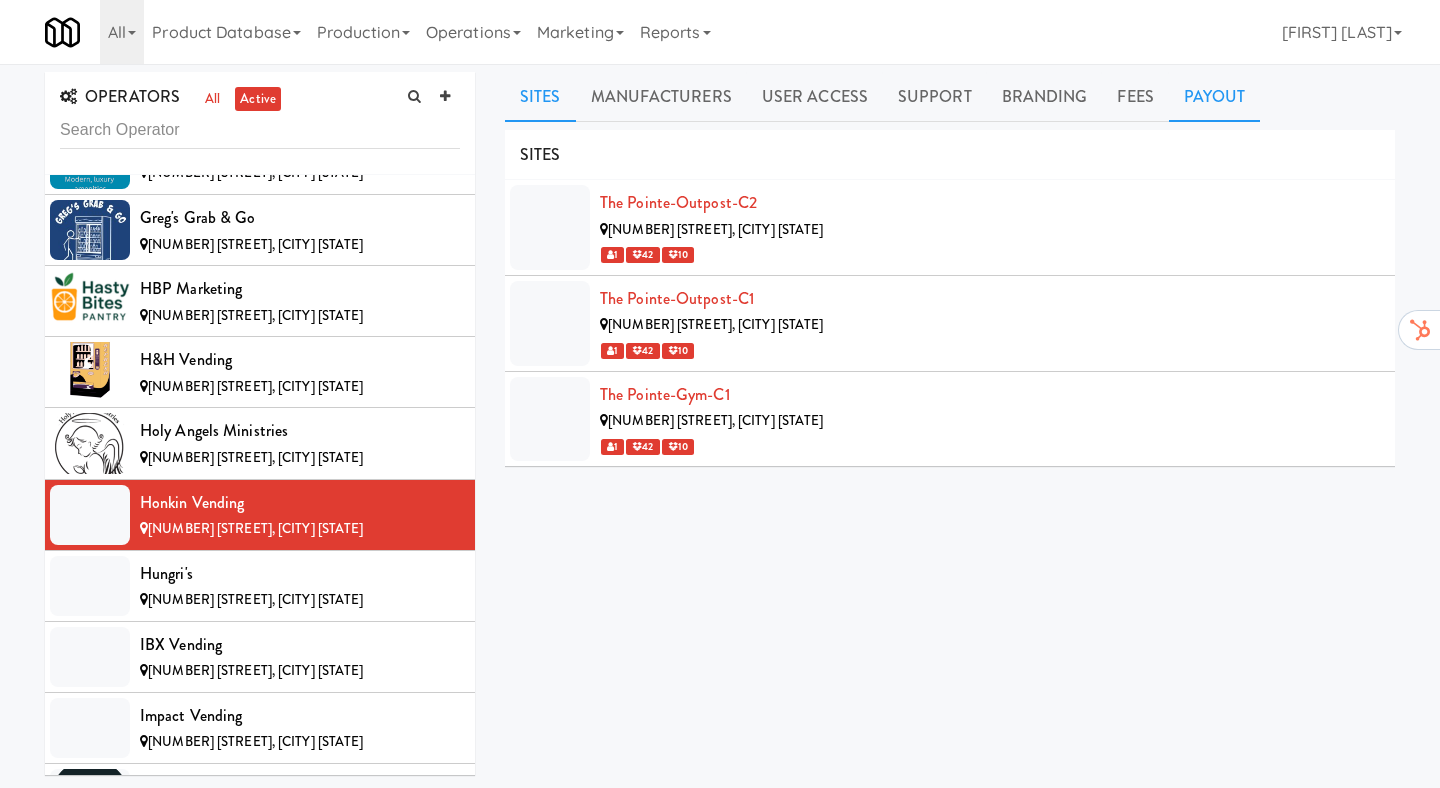 click on "Payout" at bounding box center [1215, 97] 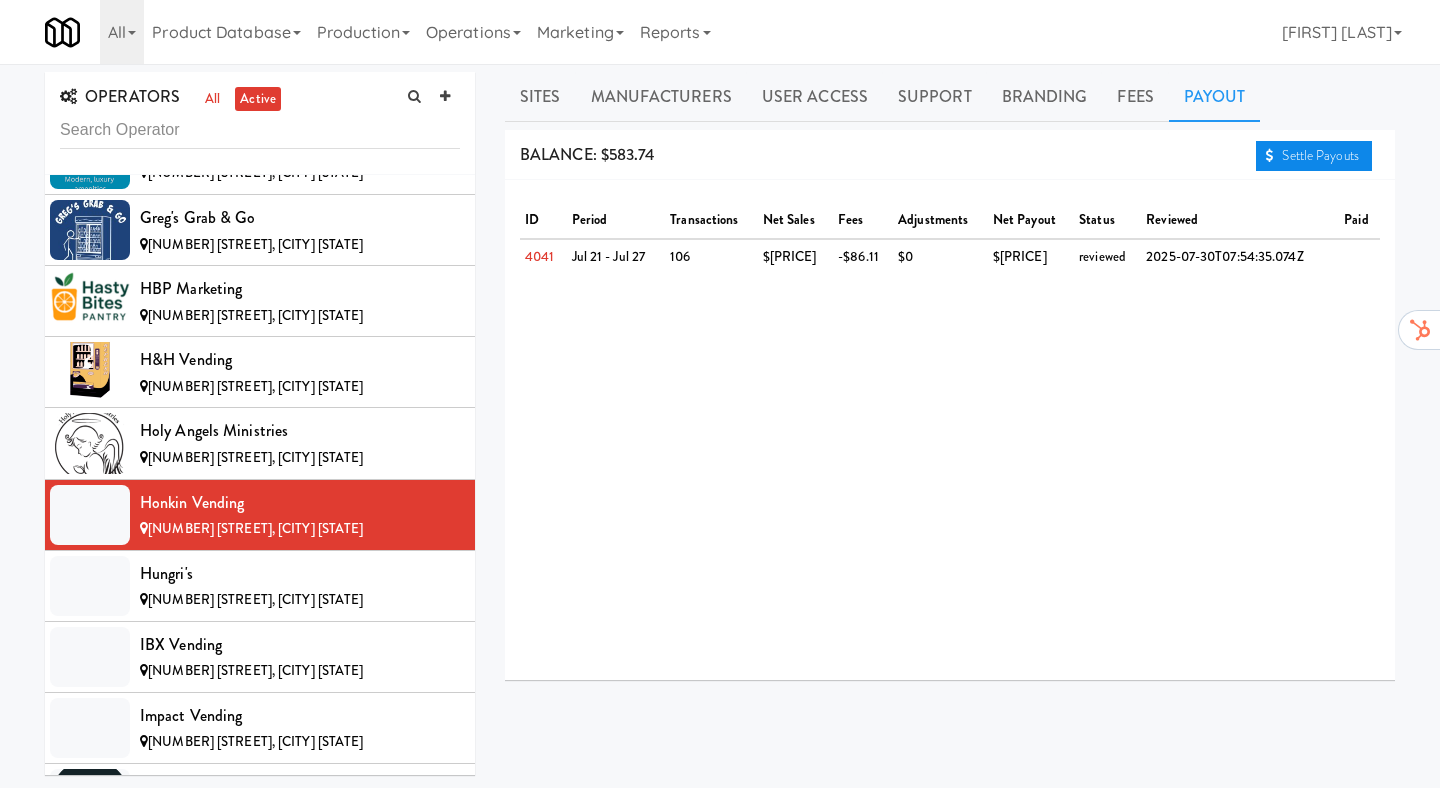 click on "Settle Payouts" at bounding box center [1314, 156] 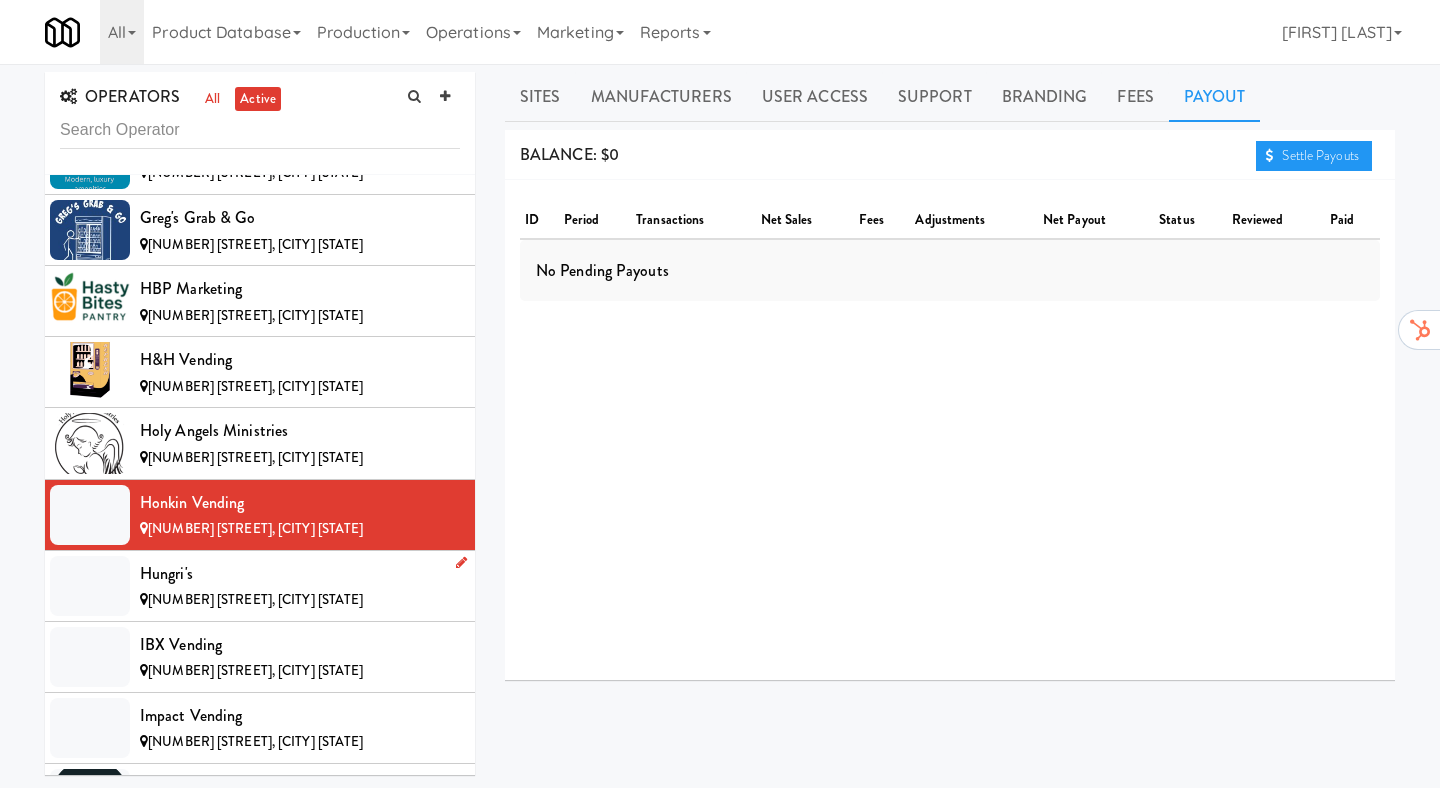 click on "Hungri's" at bounding box center [300, 574] 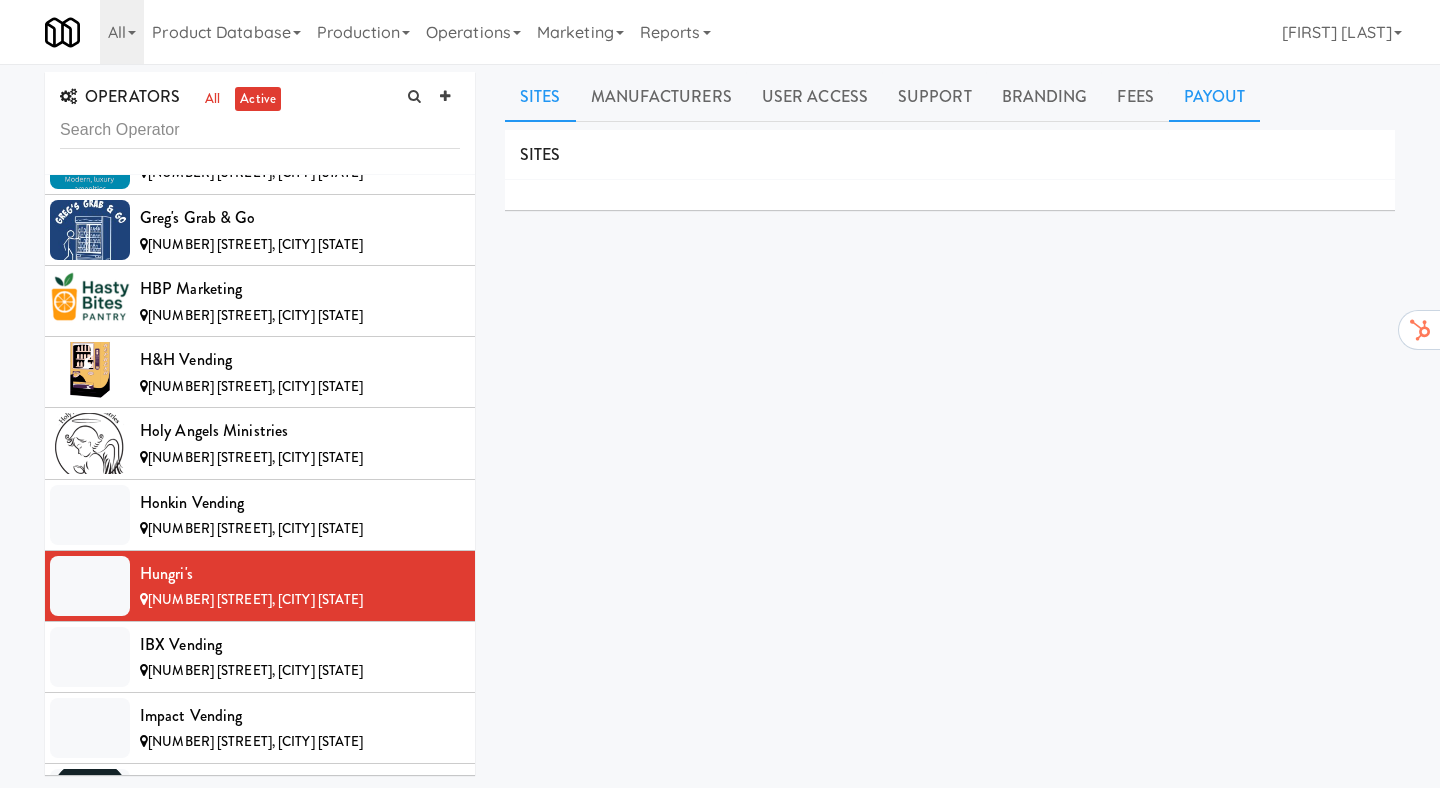 click on "Payout" at bounding box center [1215, 97] 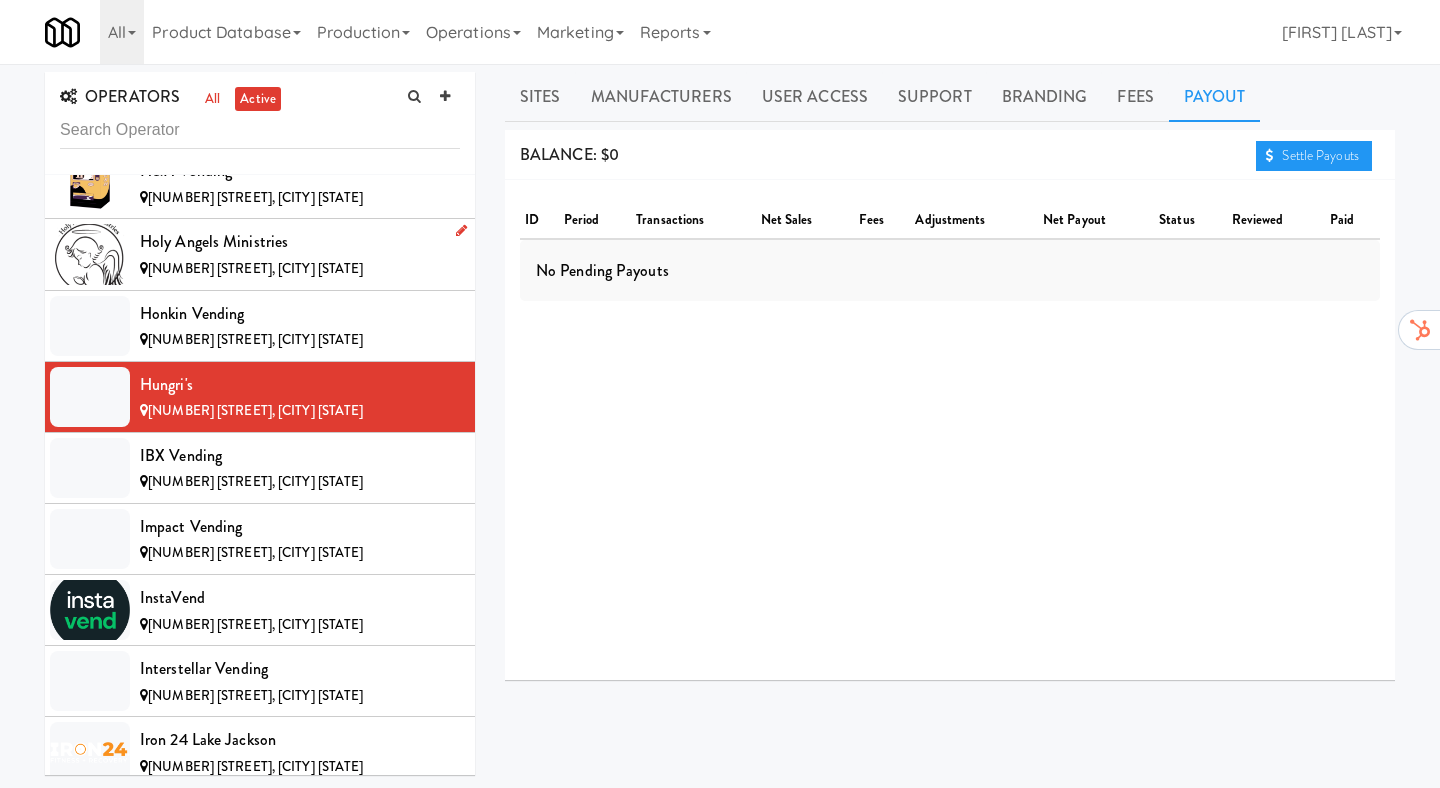 scroll, scrollTop: 5629, scrollLeft: 0, axis: vertical 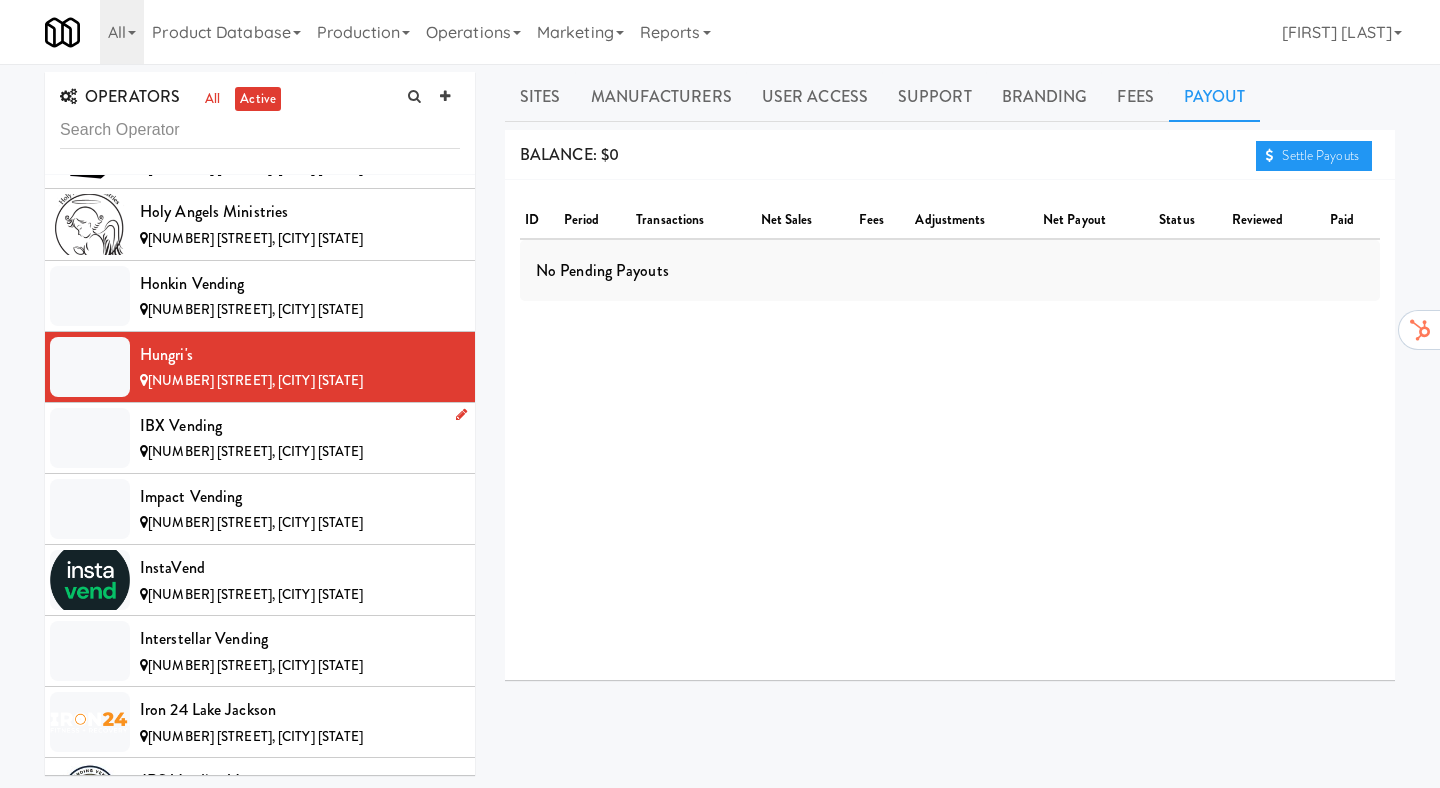 click on "IBX Vending" at bounding box center [300, 426] 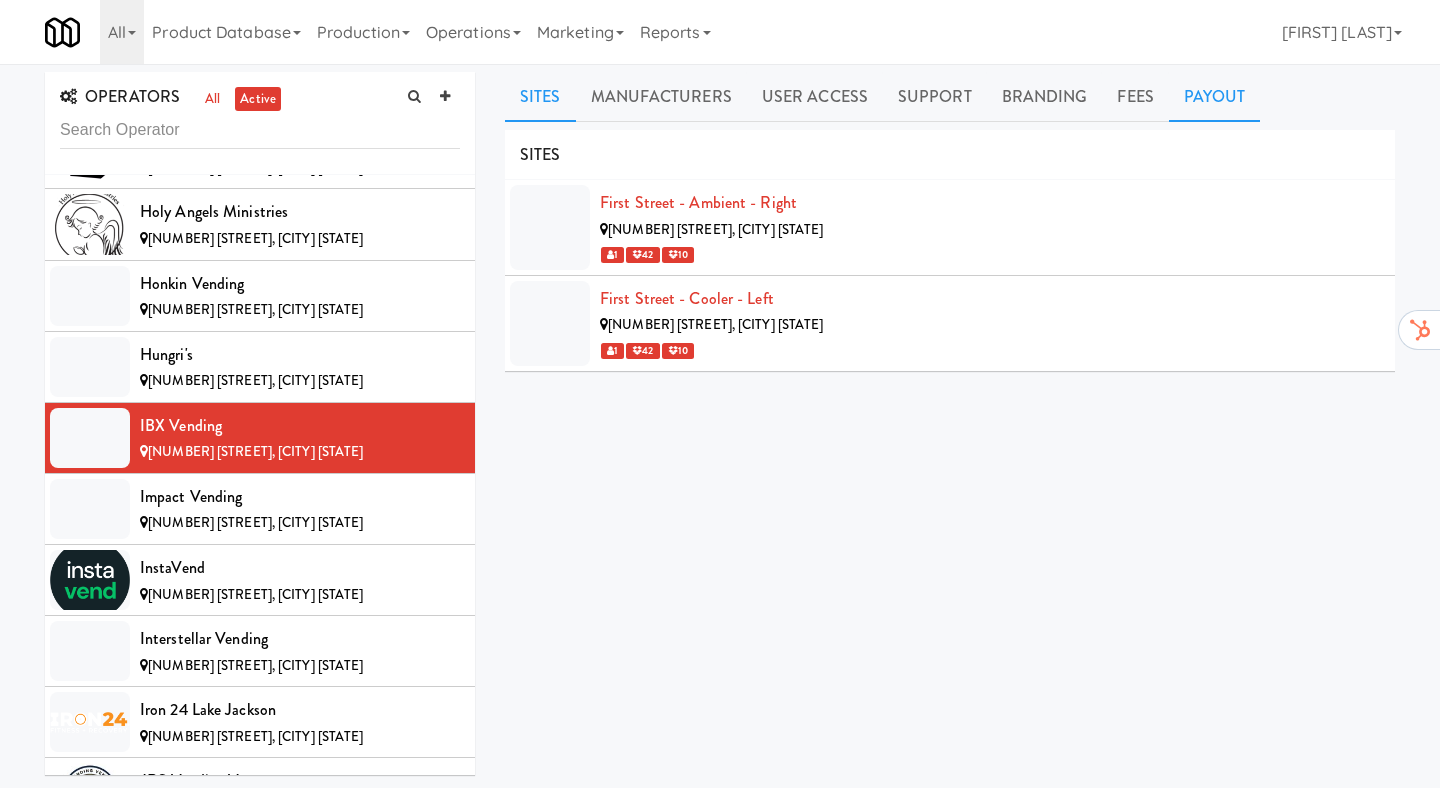 click on "Payout" at bounding box center [1215, 97] 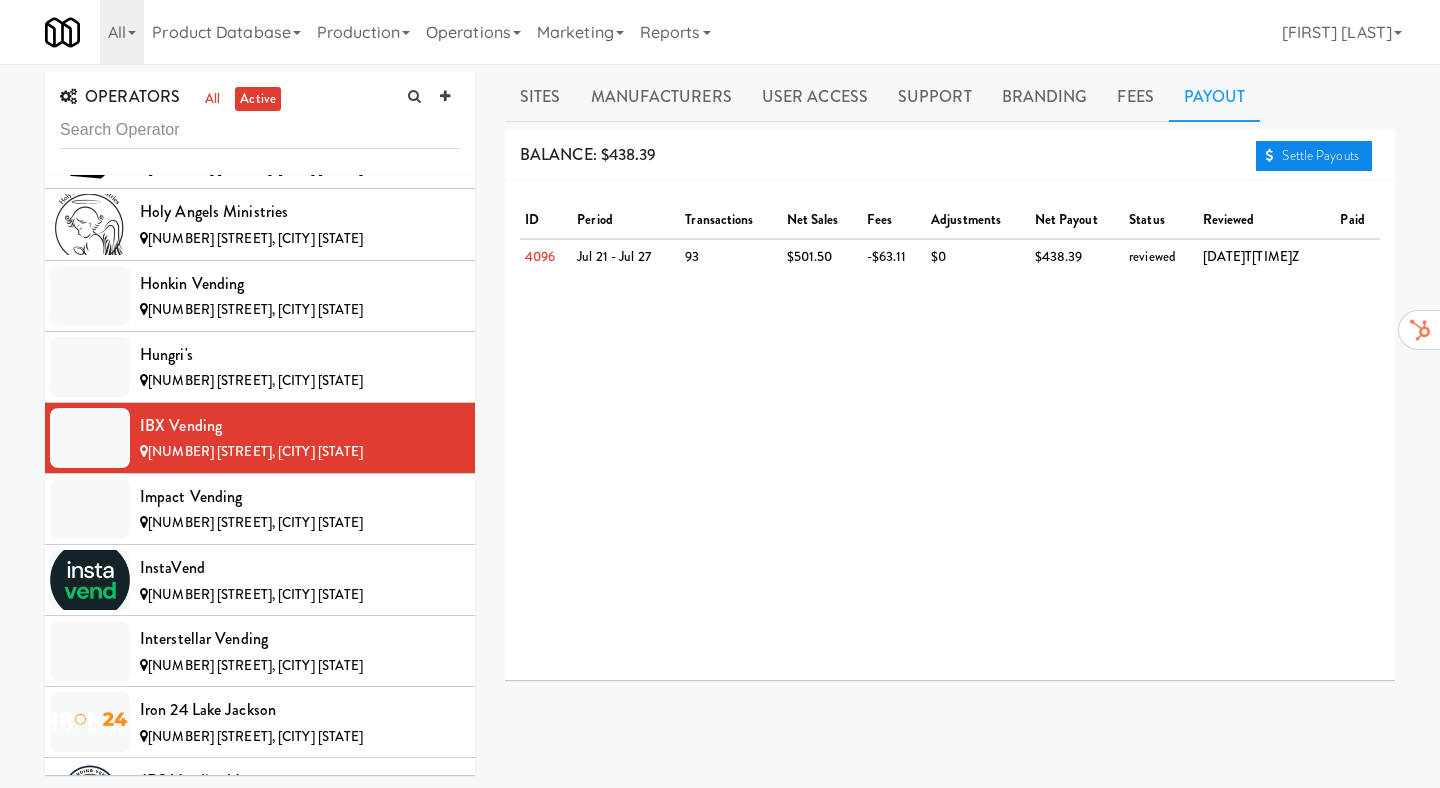 click on "Settle Payouts" at bounding box center [1314, 156] 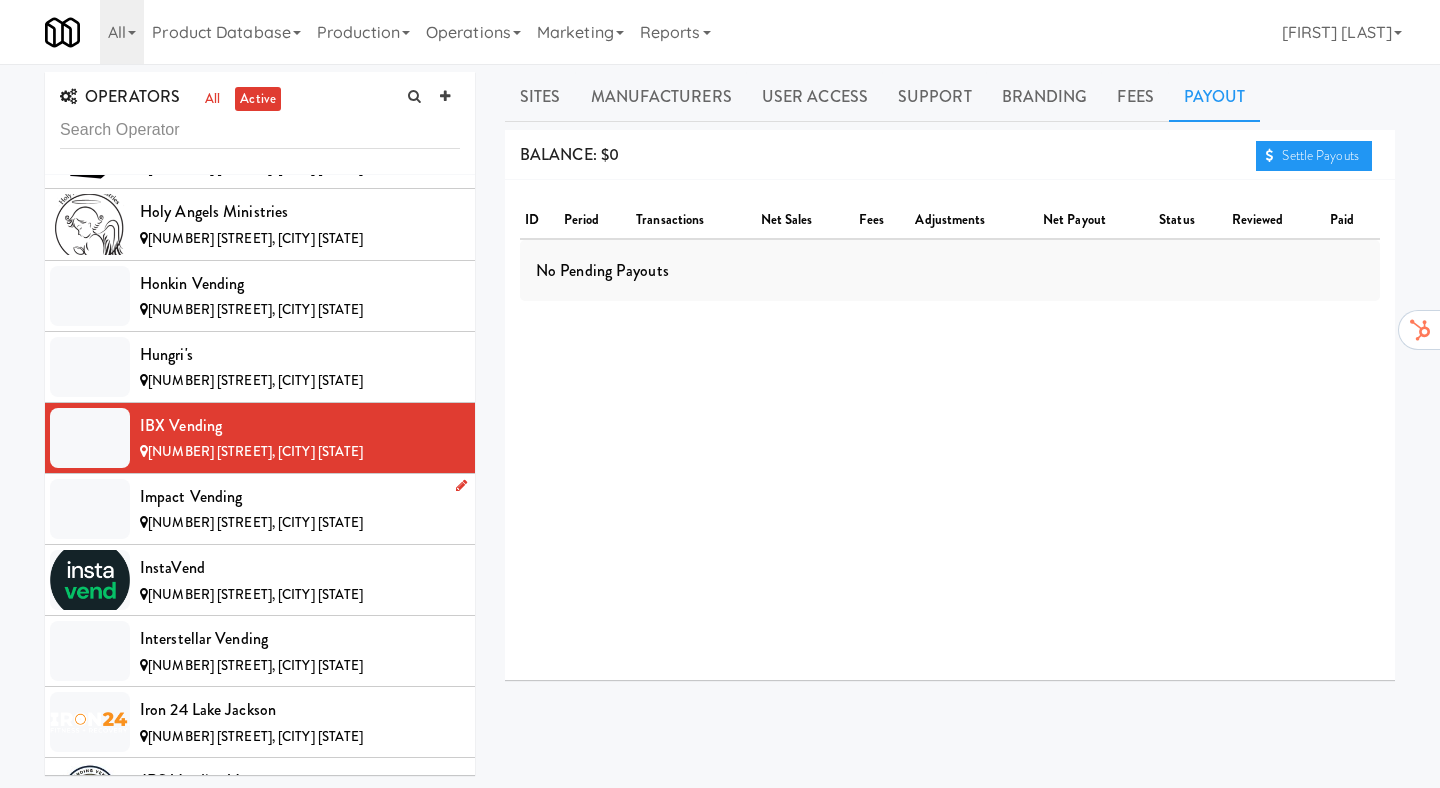 click on "[NUMBER] [STREET], [CITY] [STATE]" at bounding box center [300, 523] 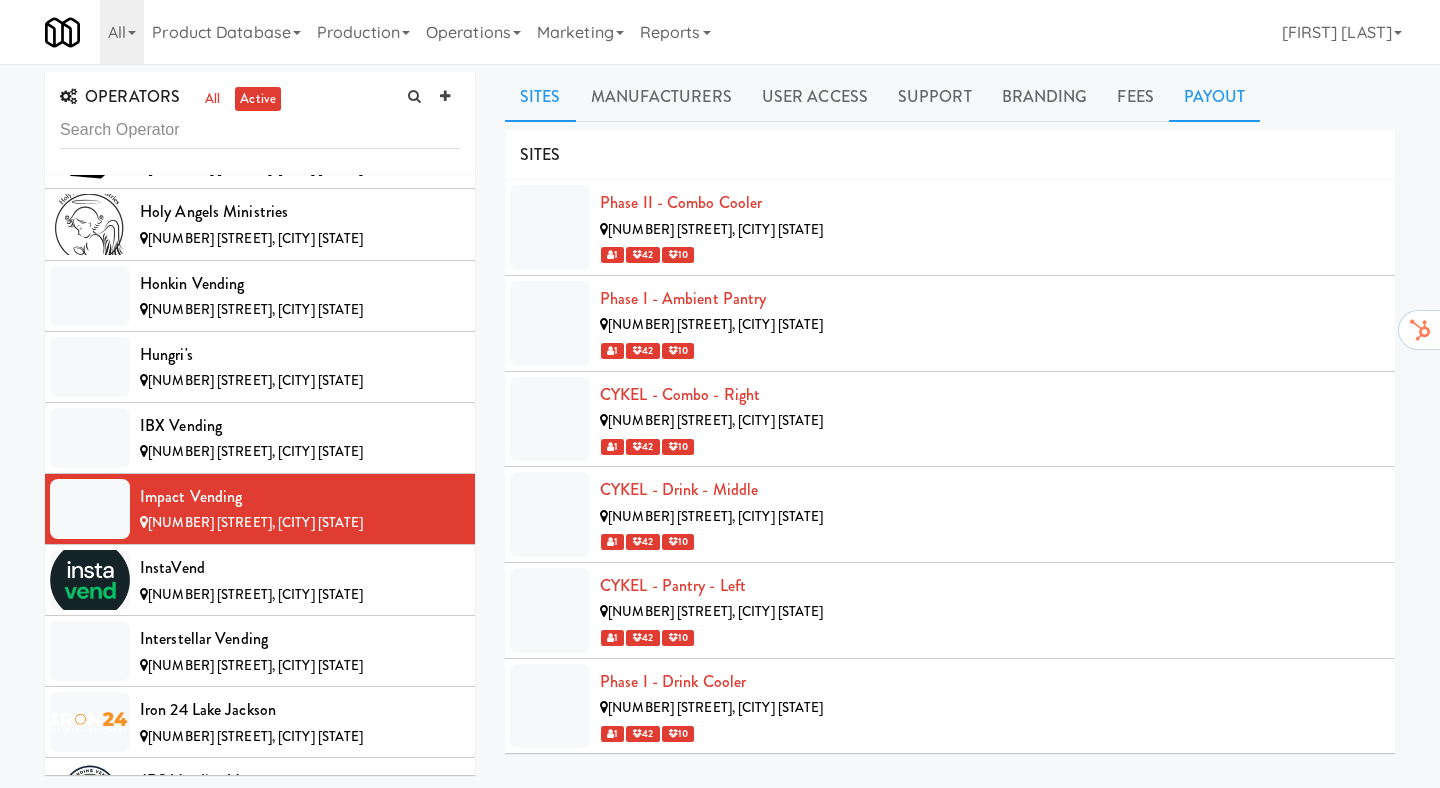 click on "Payout" at bounding box center (1215, 97) 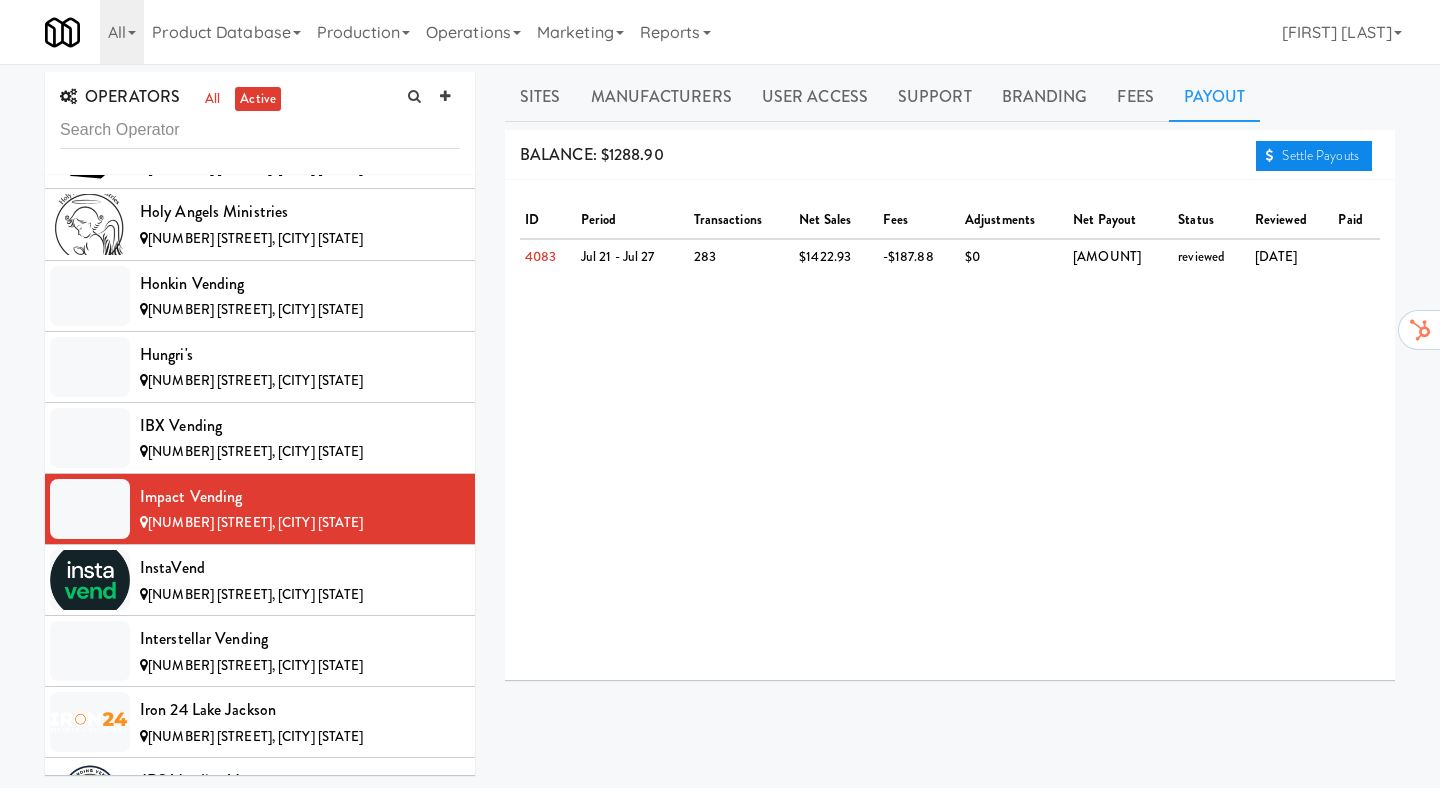 click on "Settle Payouts" at bounding box center [1314, 156] 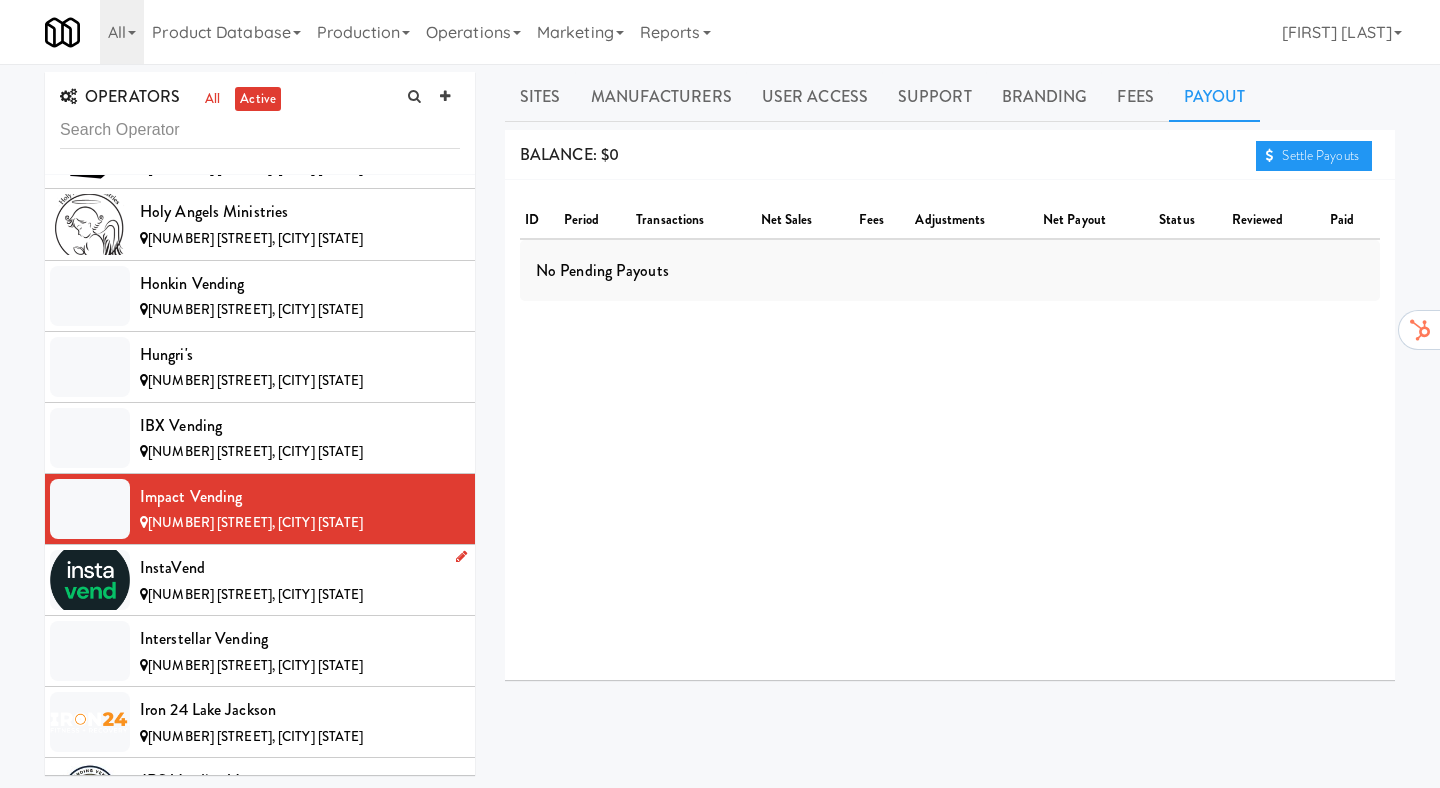 click on "[NUMBER] [STREET], [CITY] [STATE]" at bounding box center [300, 595] 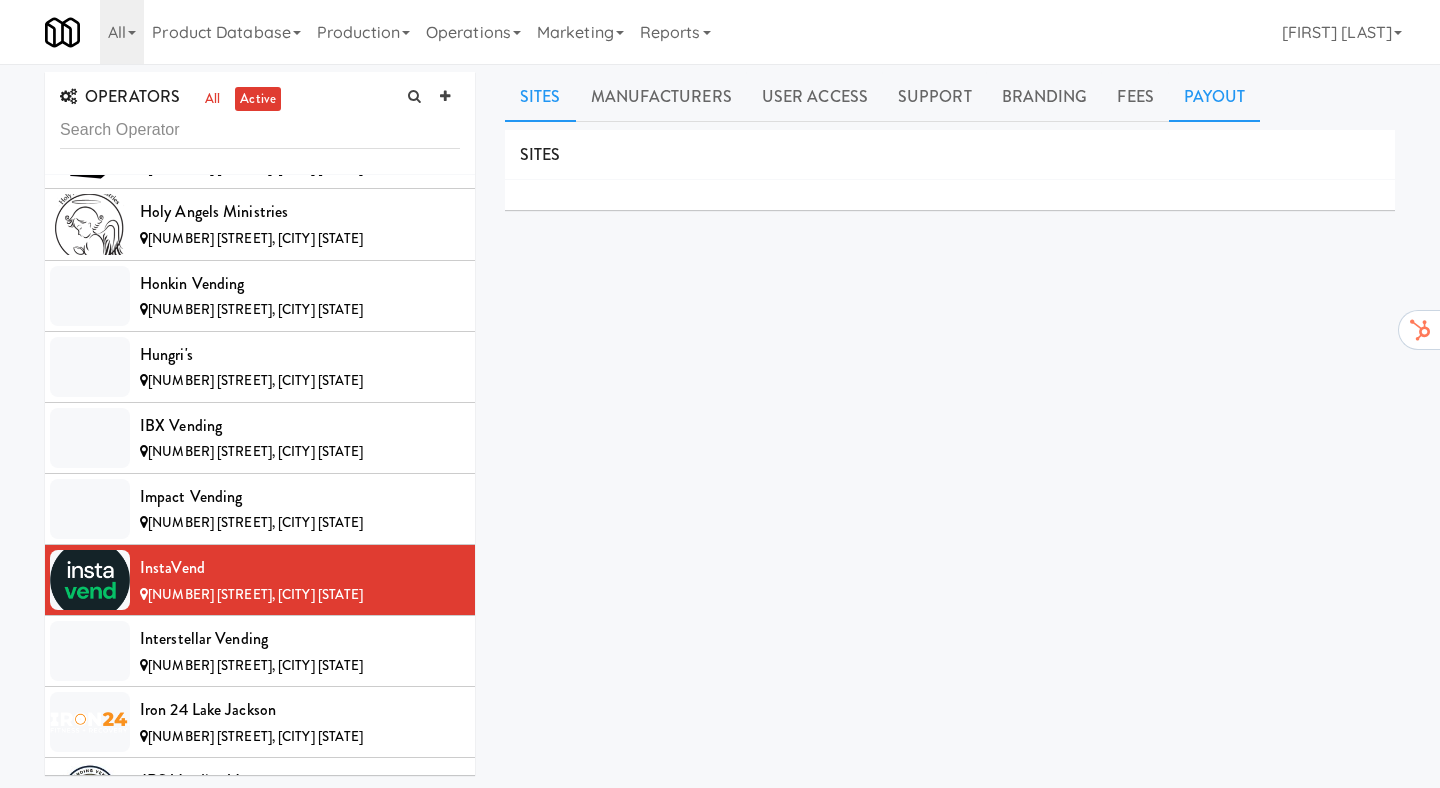click on "Payout" at bounding box center (1215, 97) 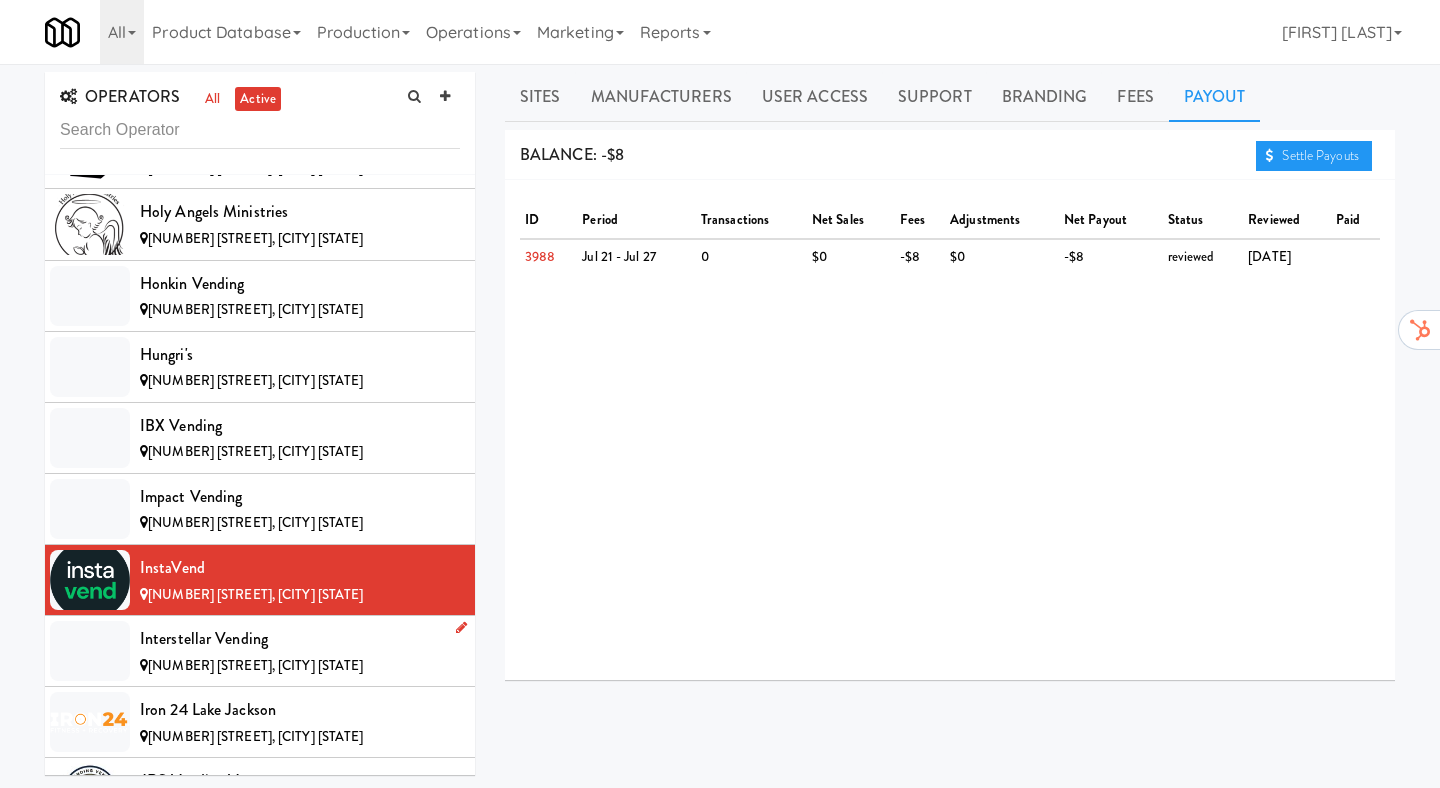 click on "Interstellar Vending" at bounding box center [300, 639] 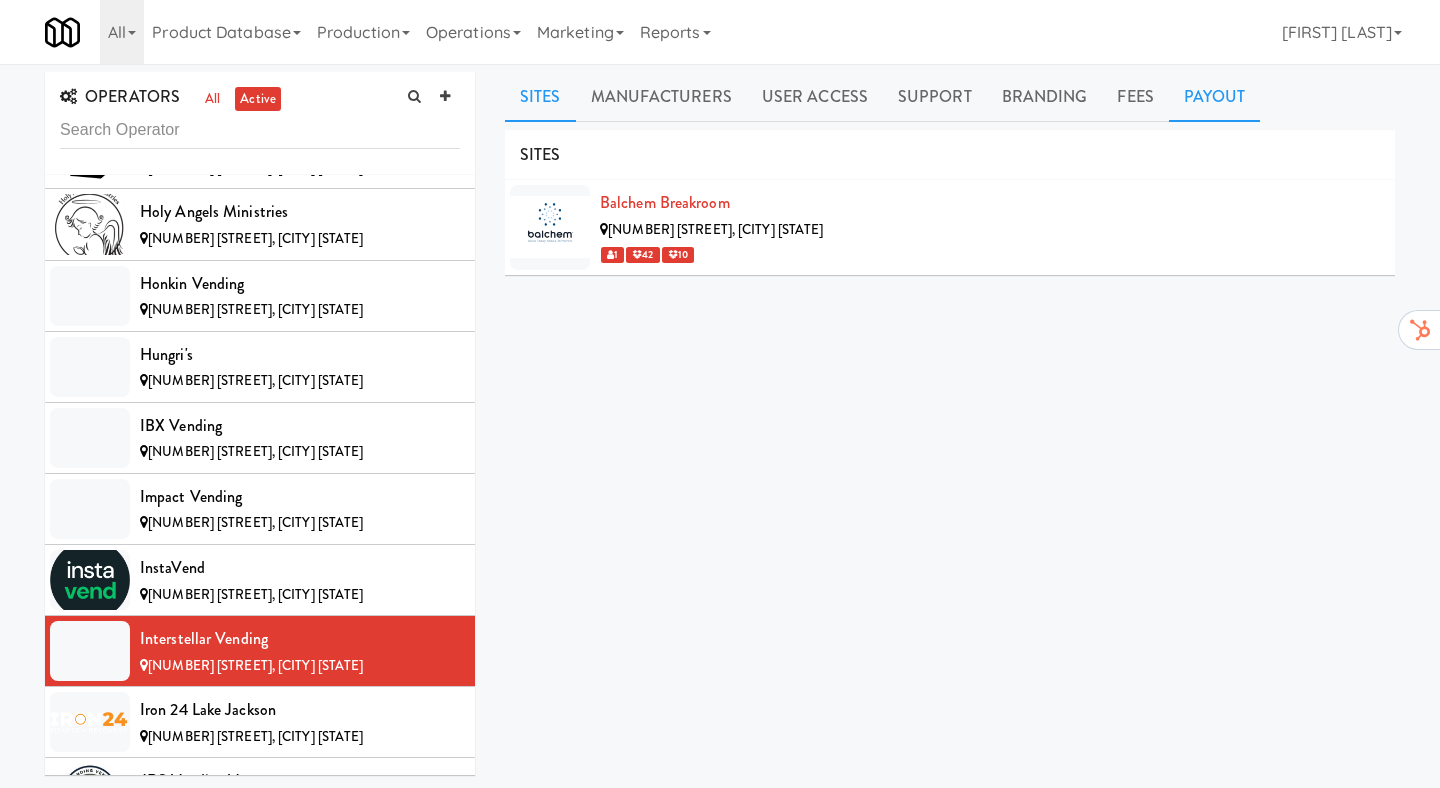 click on "Payout" at bounding box center [1215, 97] 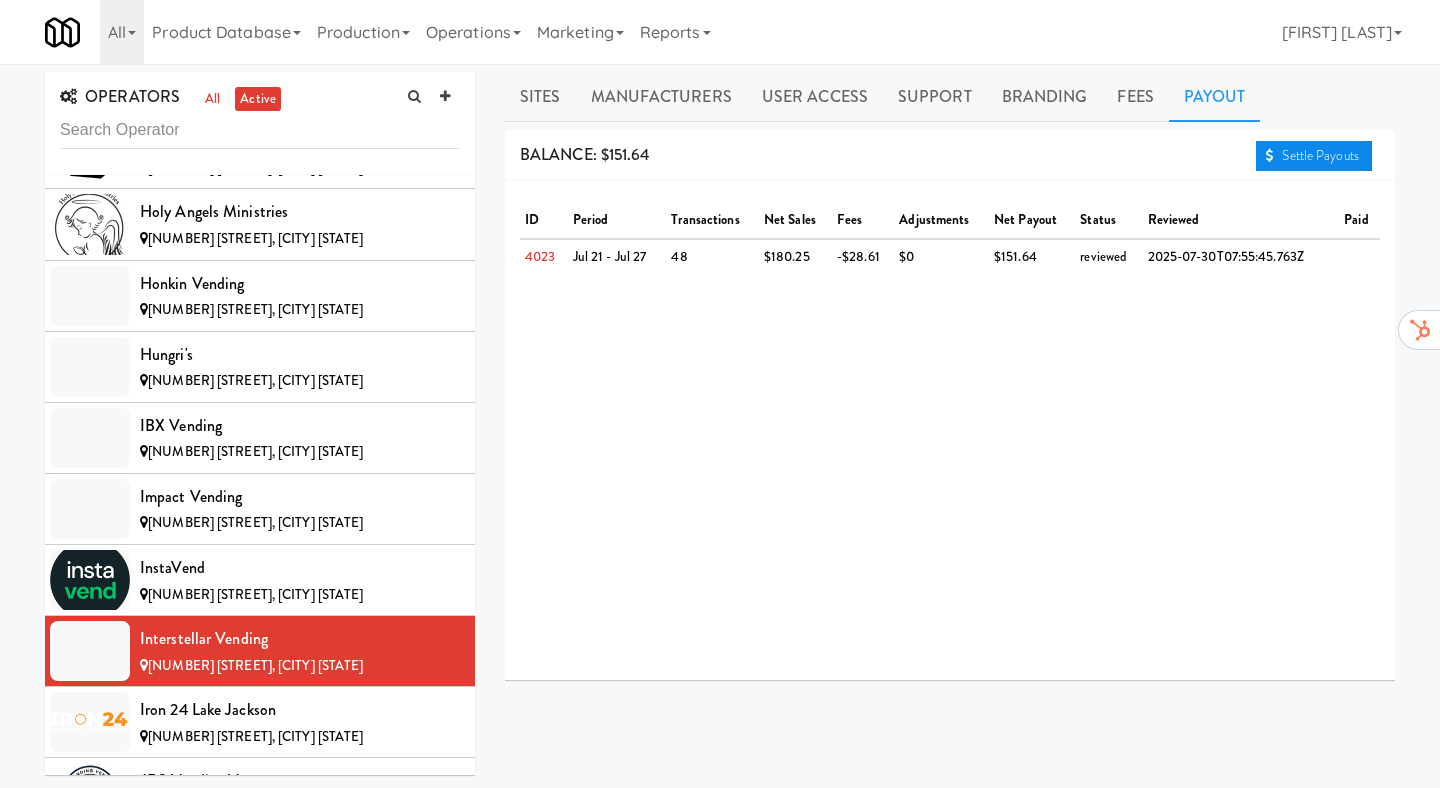 click on "Settle Payouts" at bounding box center [1314, 156] 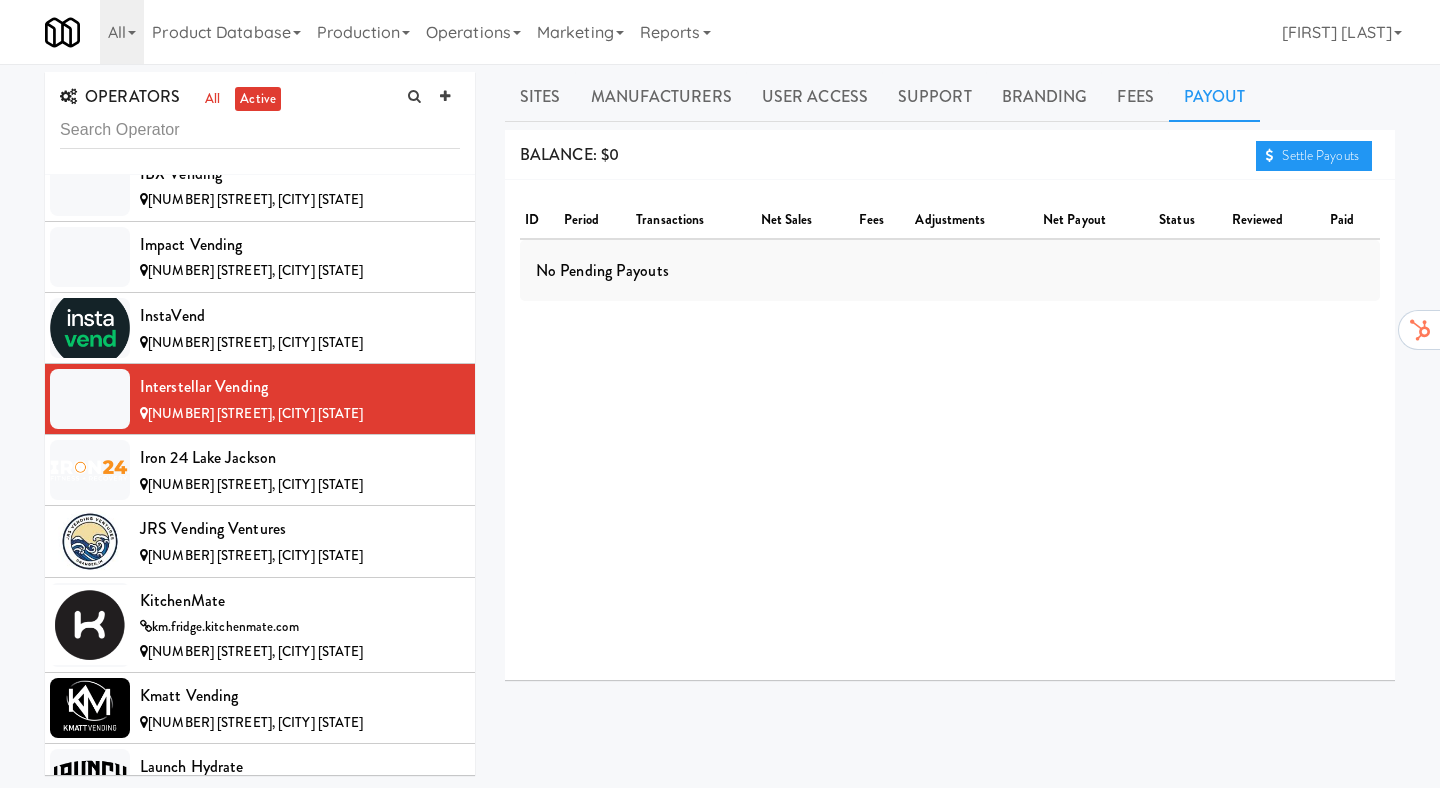 scroll, scrollTop: 5993, scrollLeft: 0, axis: vertical 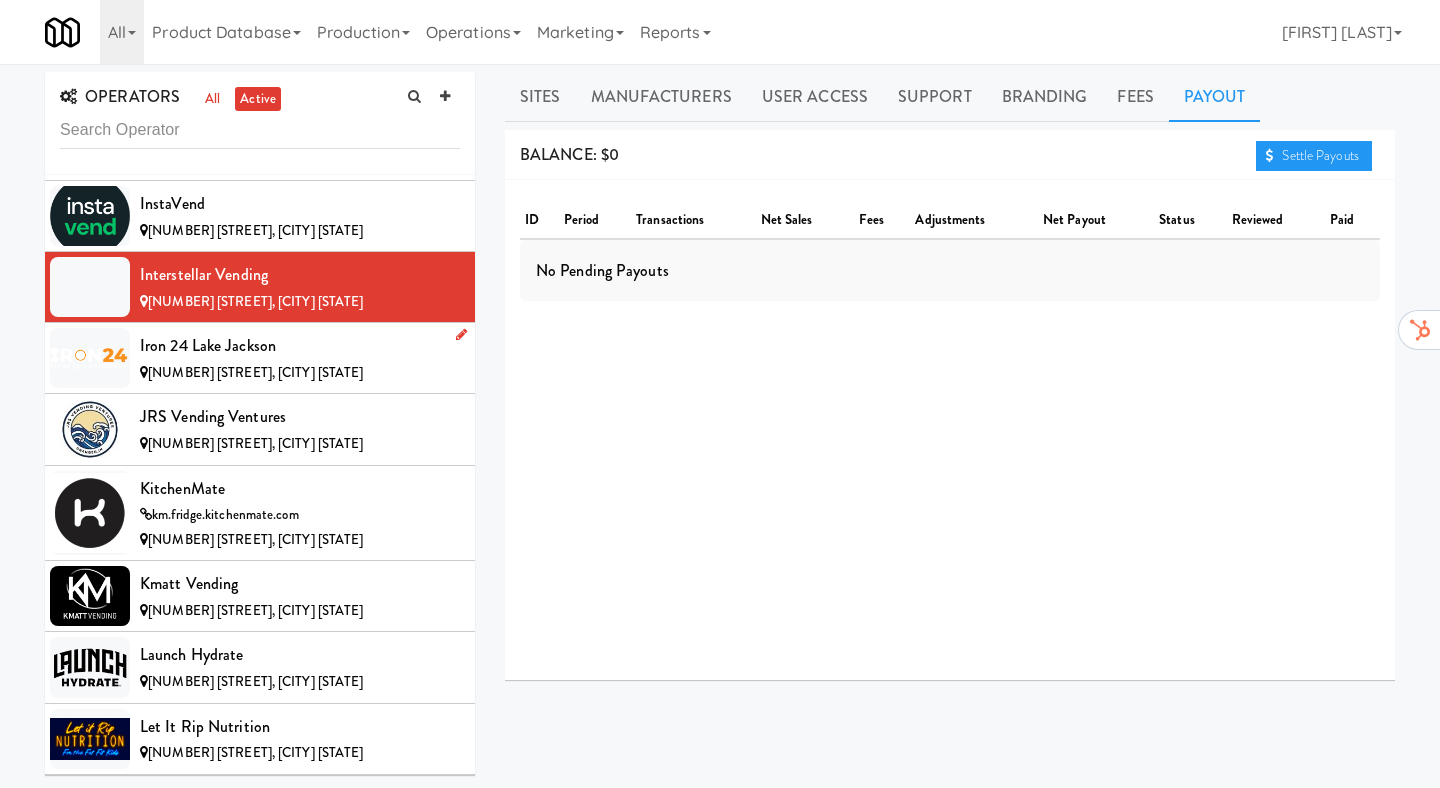 click on "[NUMBER] [STREET], [CITY] [STATE]" at bounding box center (260, 358) 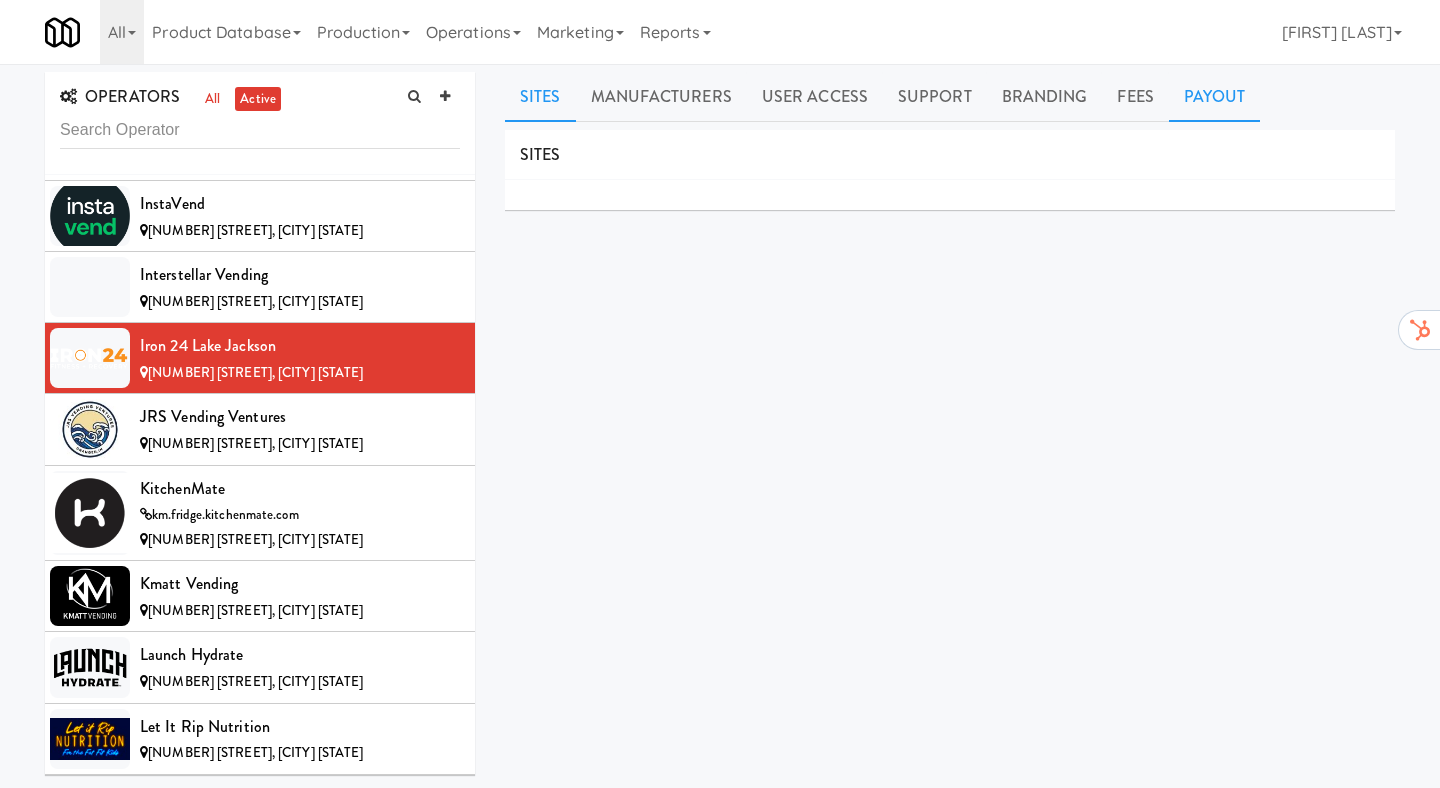 click on "Payout" at bounding box center [1215, 97] 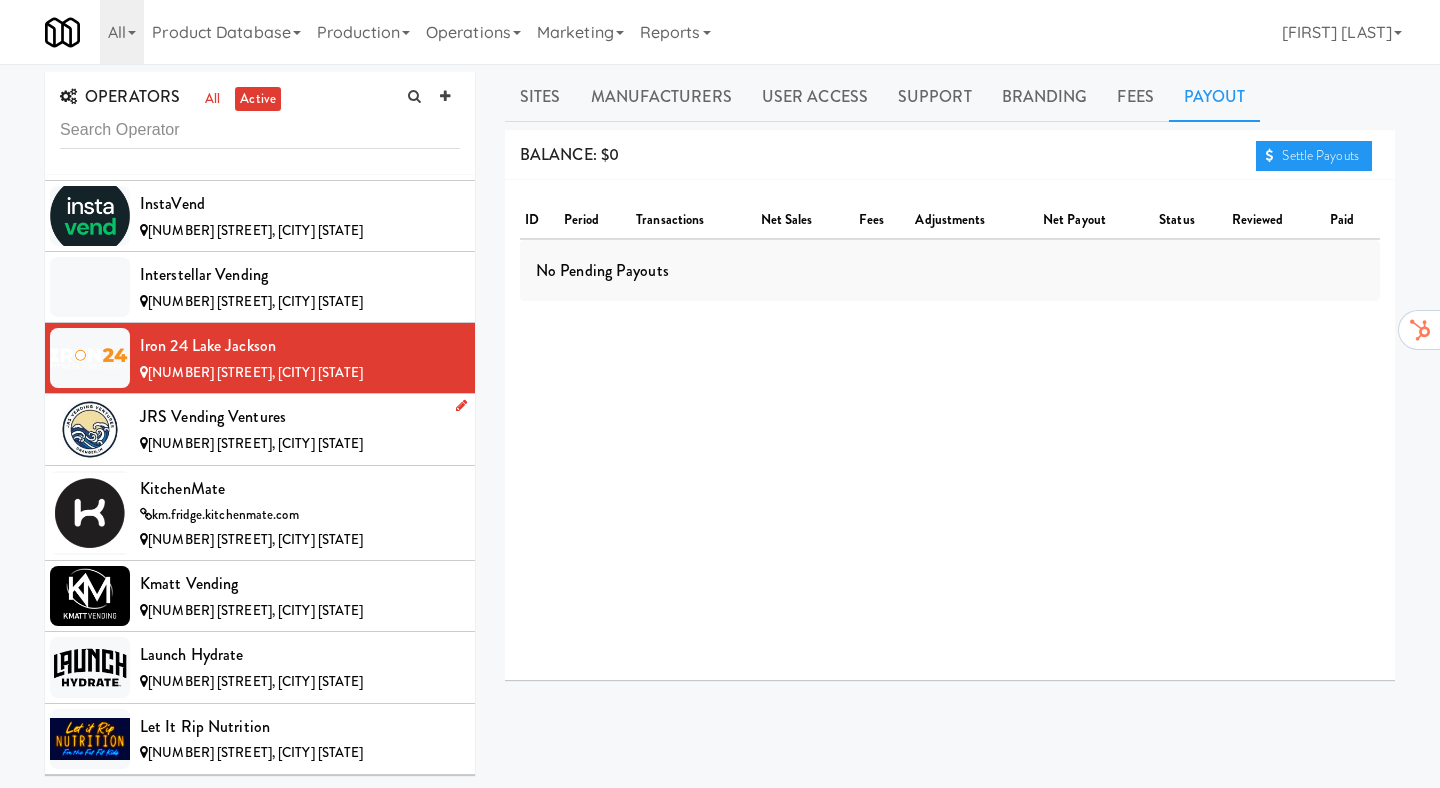 click on "[NUMBER] [STREET], [CITY] [STATE]" at bounding box center [255, 443] 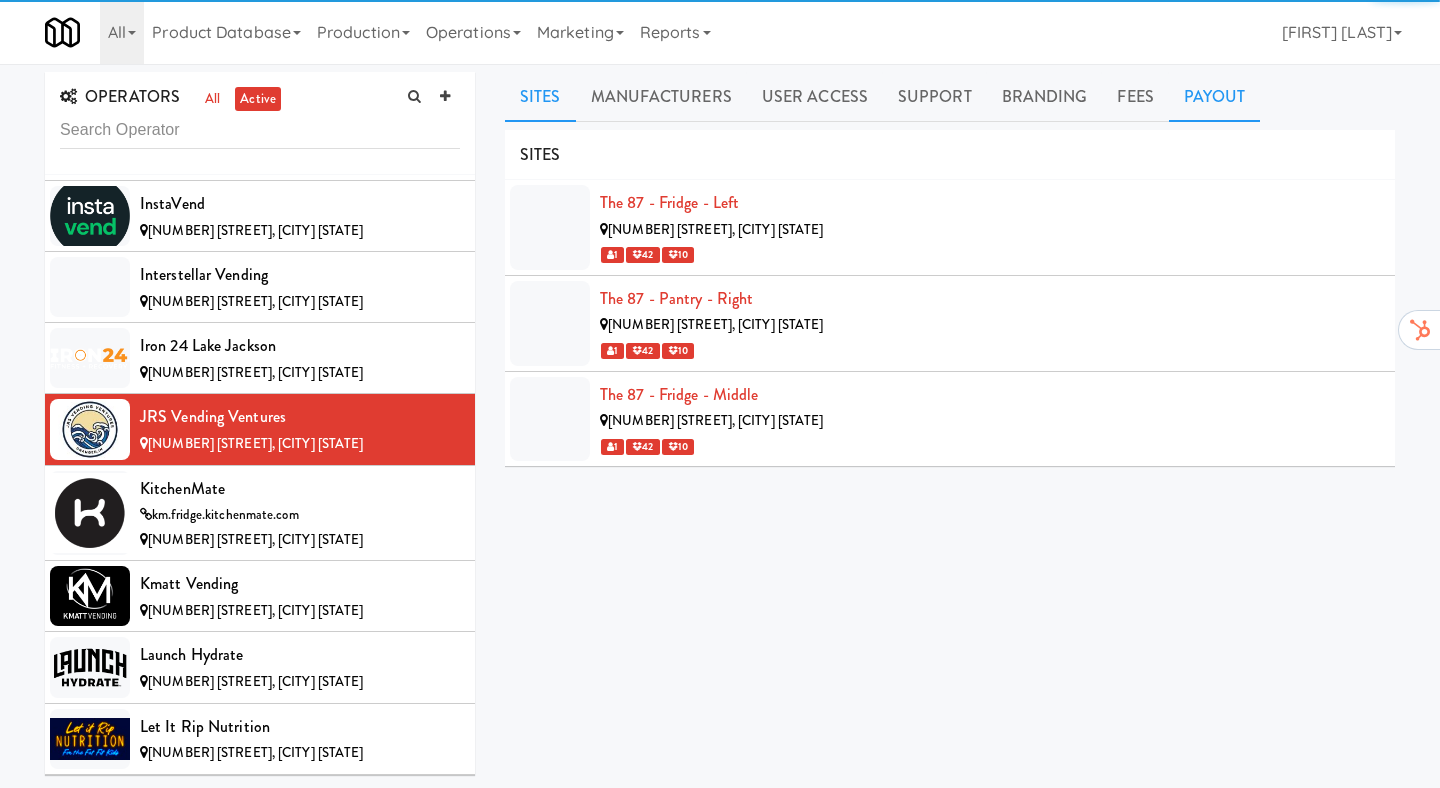click on "Payout" at bounding box center (1215, 97) 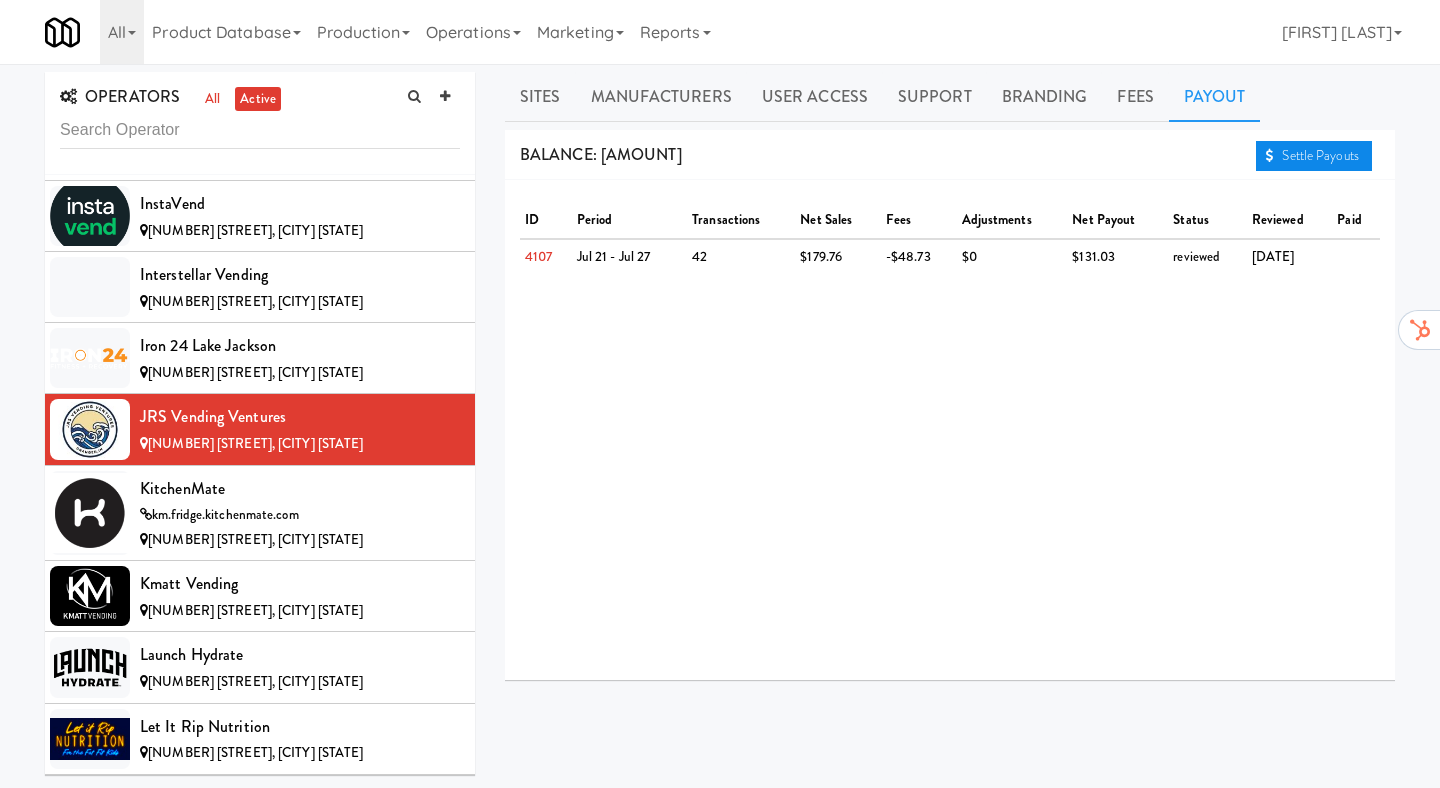 click on "Settle Payouts" at bounding box center [1314, 156] 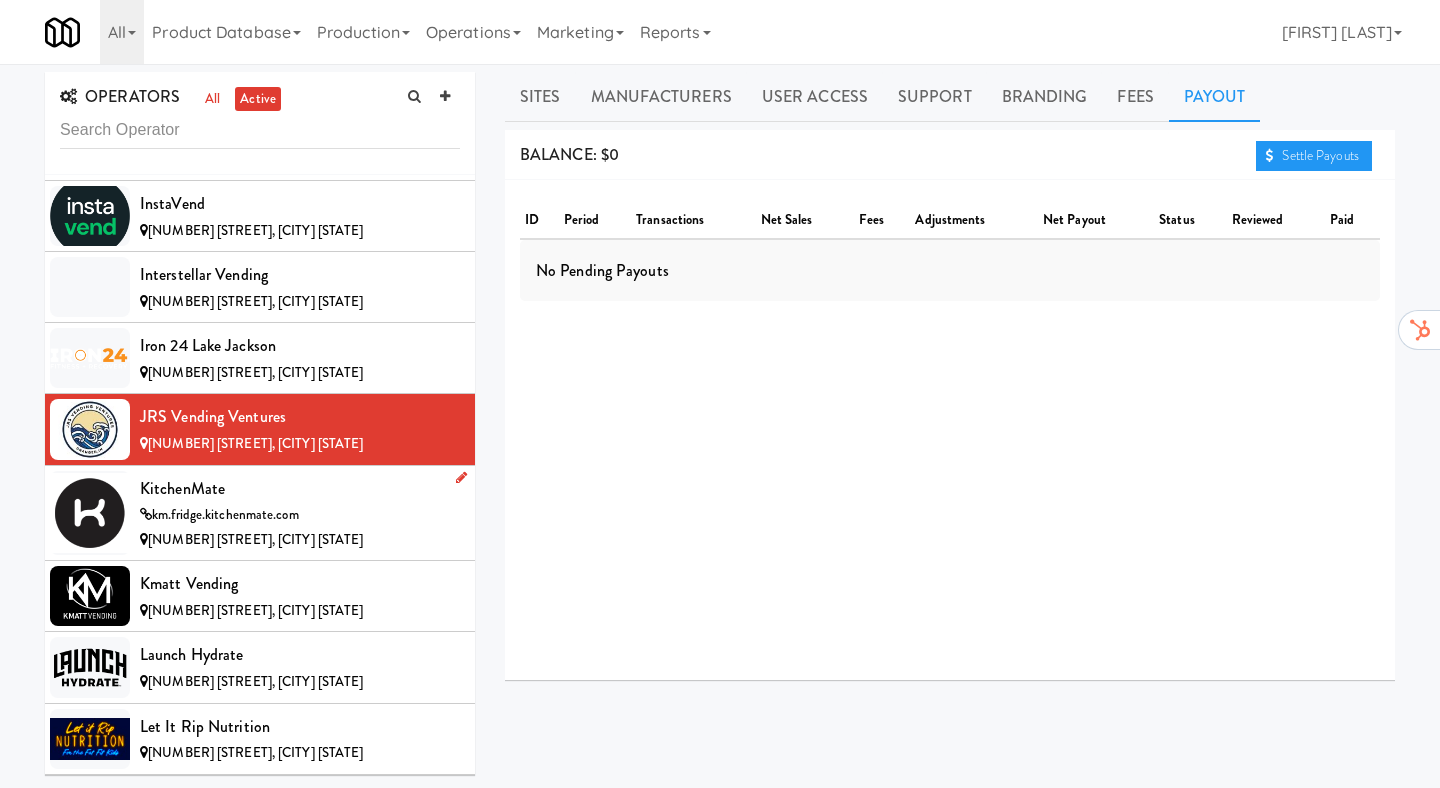 click on "km.fridge.kitchenmate.com" at bounding box center (225, 514) 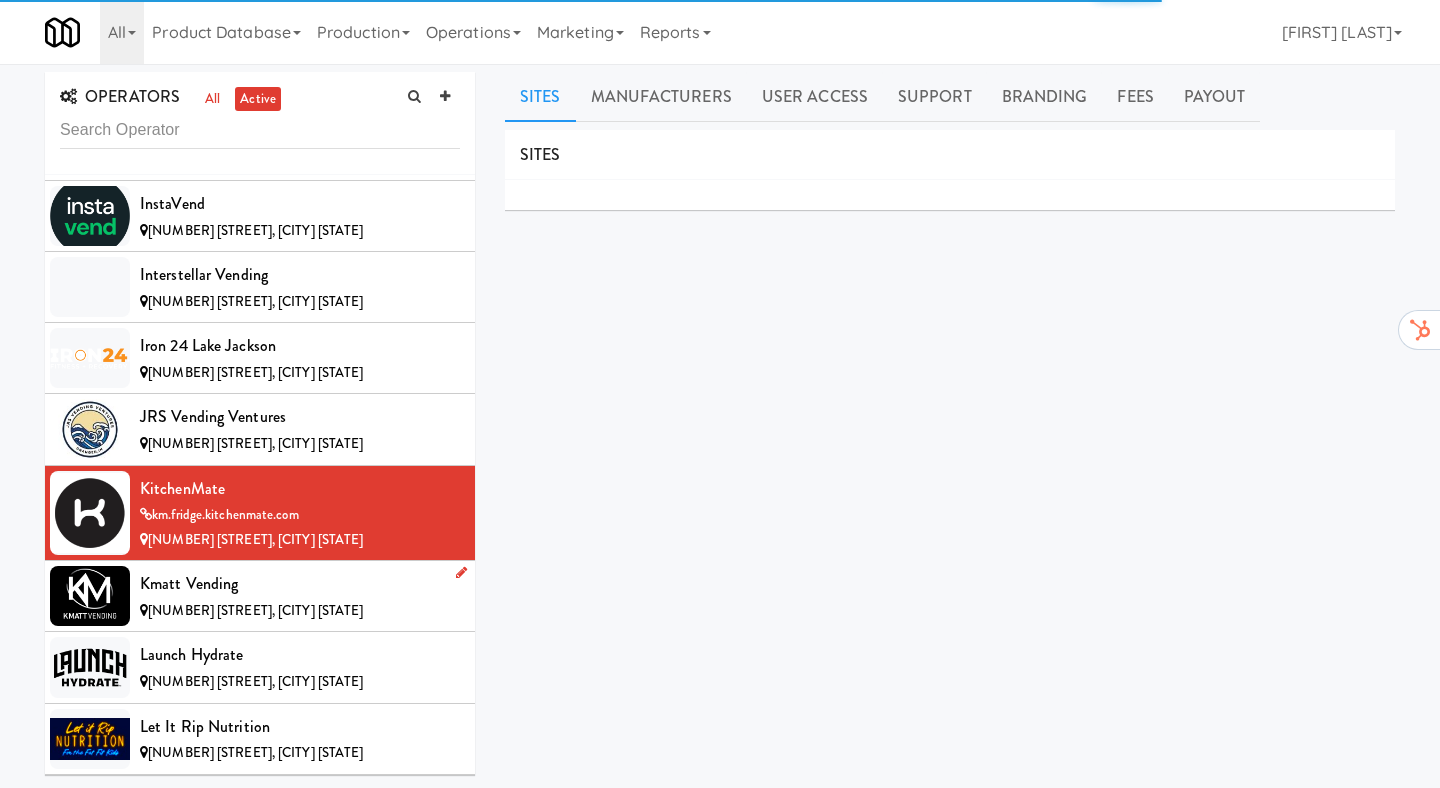 click on "Kmatt Vending" at bounding box center (300, 584) 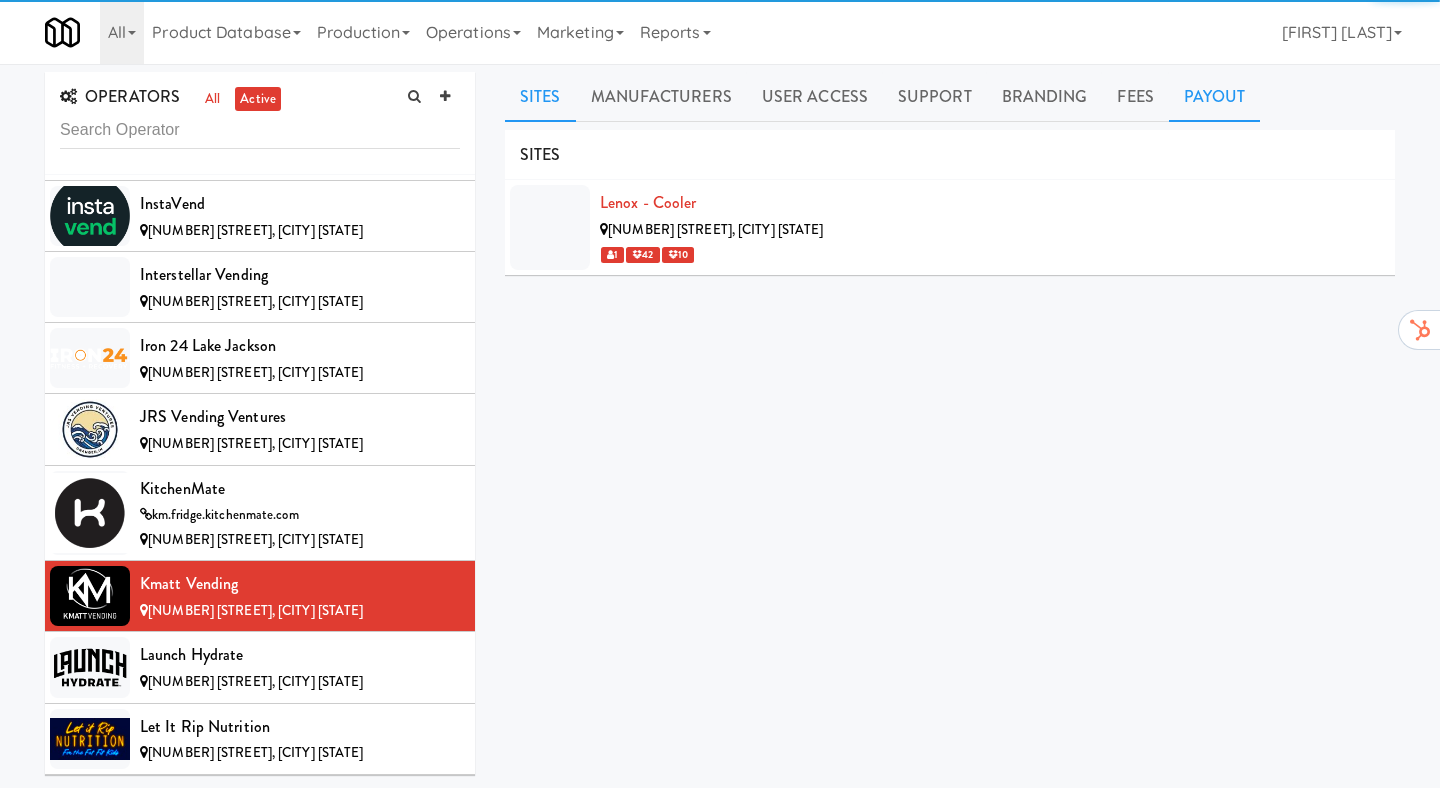 click on "Payout" at bounding box center [1215, 97] 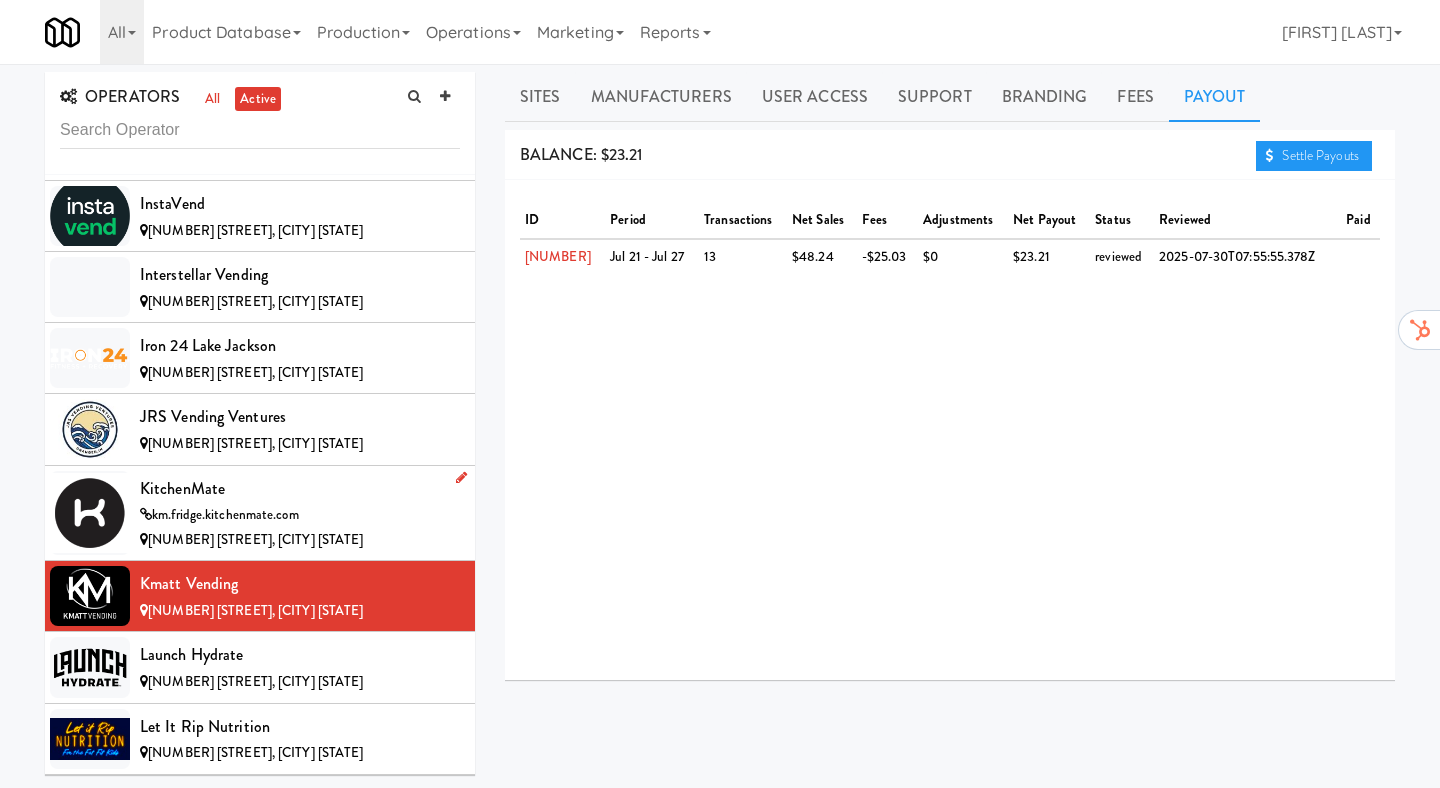 click on "km.fridge.kitchenmate.com" at bounding box center (300, 515) 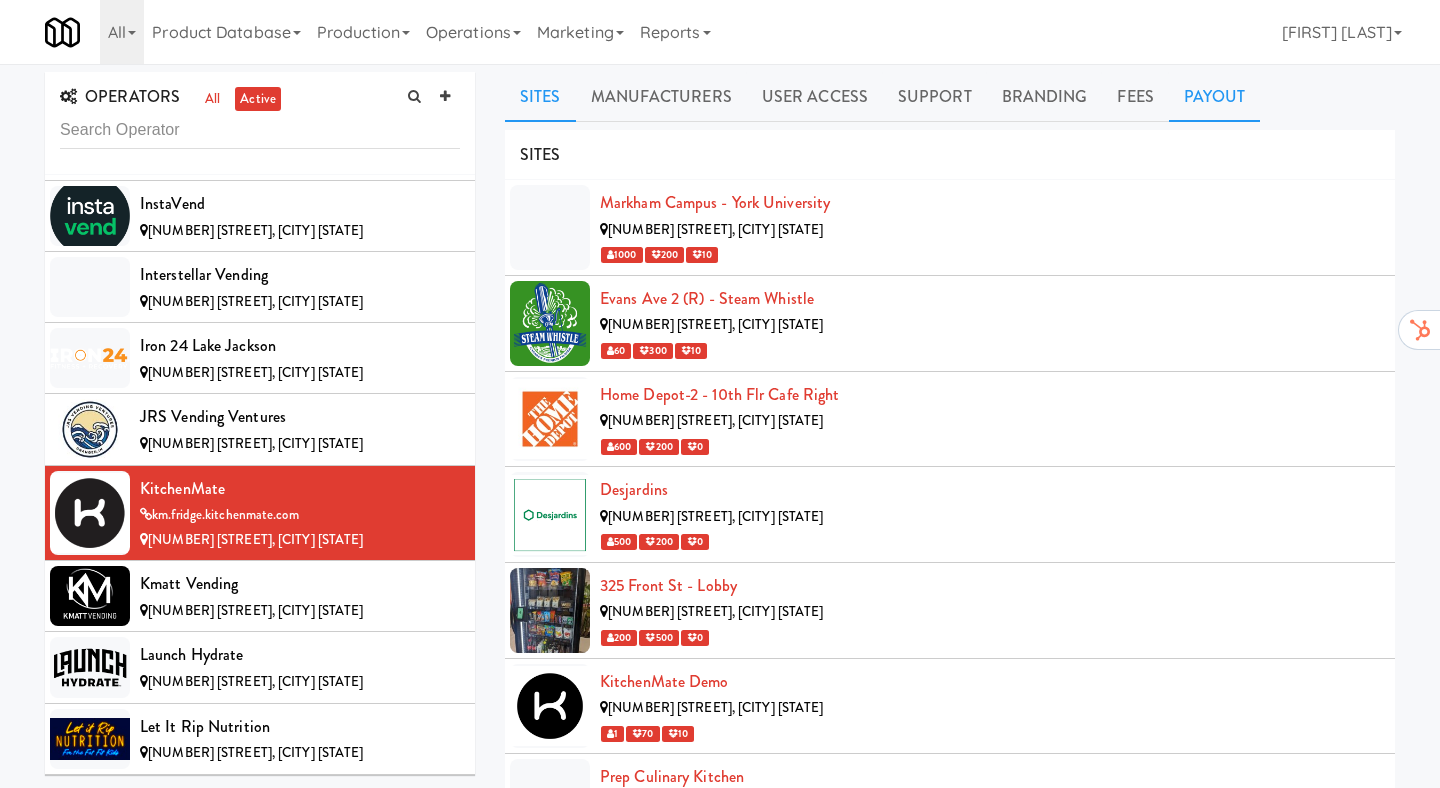 click on "Payout" at bounding box center [1215, 97] 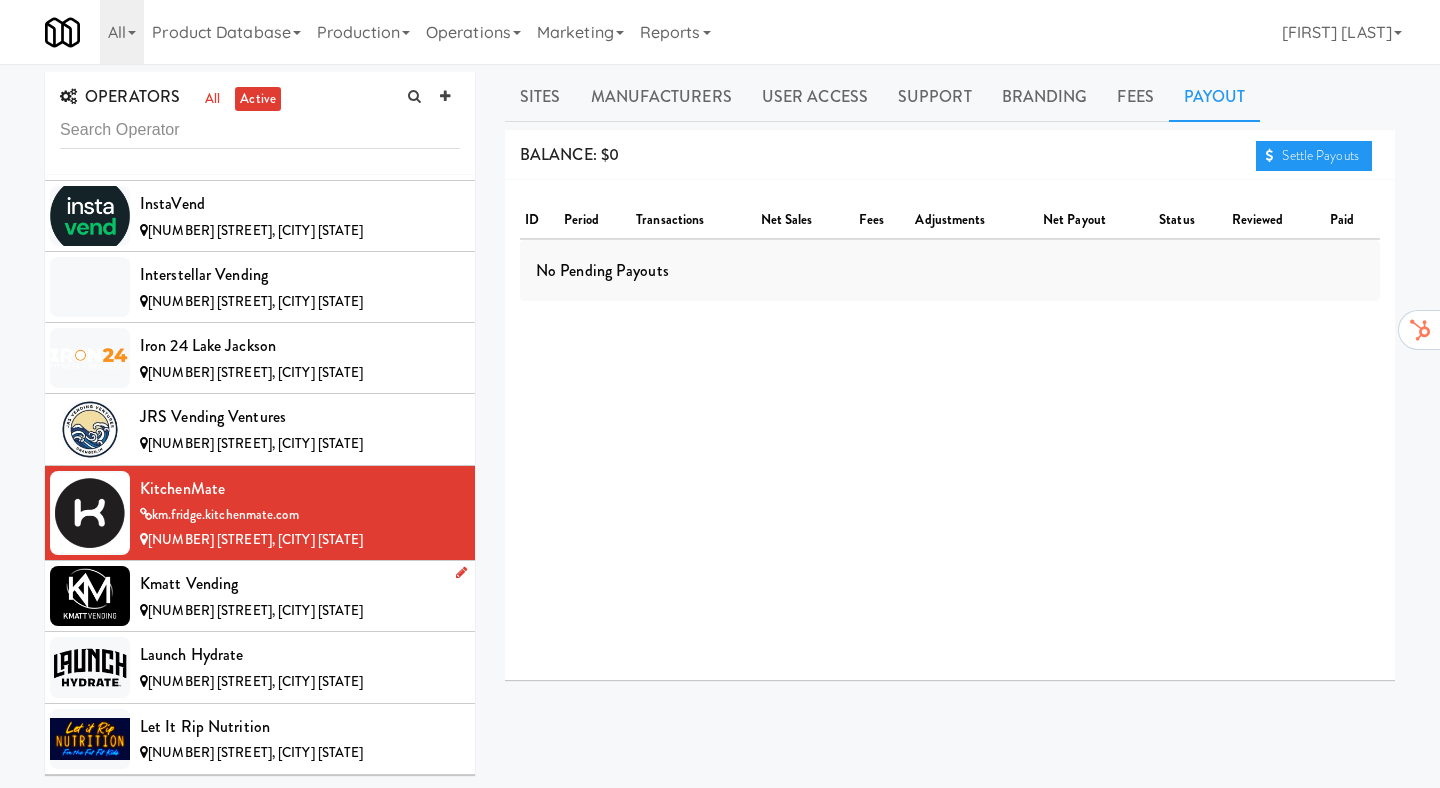 click on "Kmatt Vending" at bounding box center [300, 584] 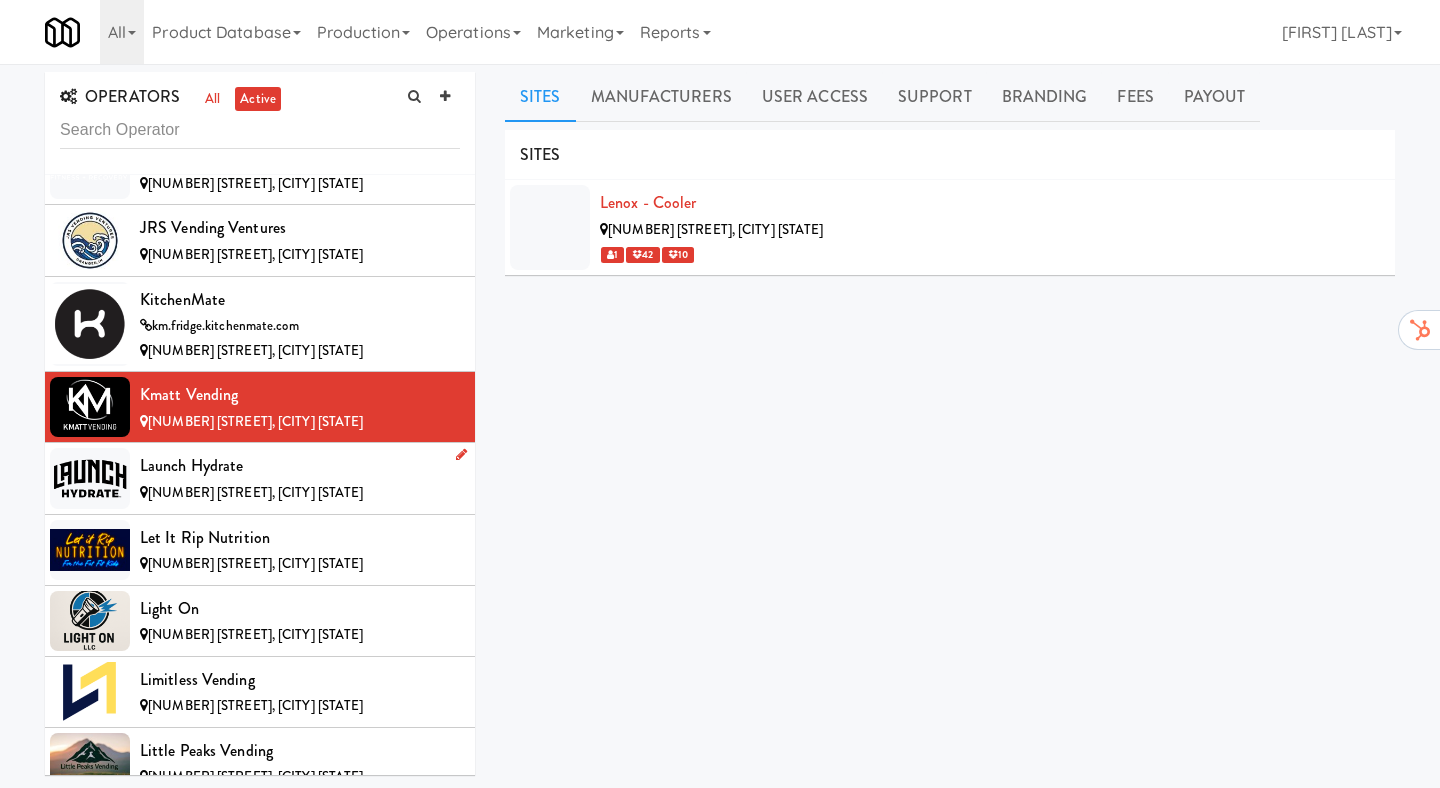 scroll, scrollTop: 6233, scrollLeft: 0, axis: vertical 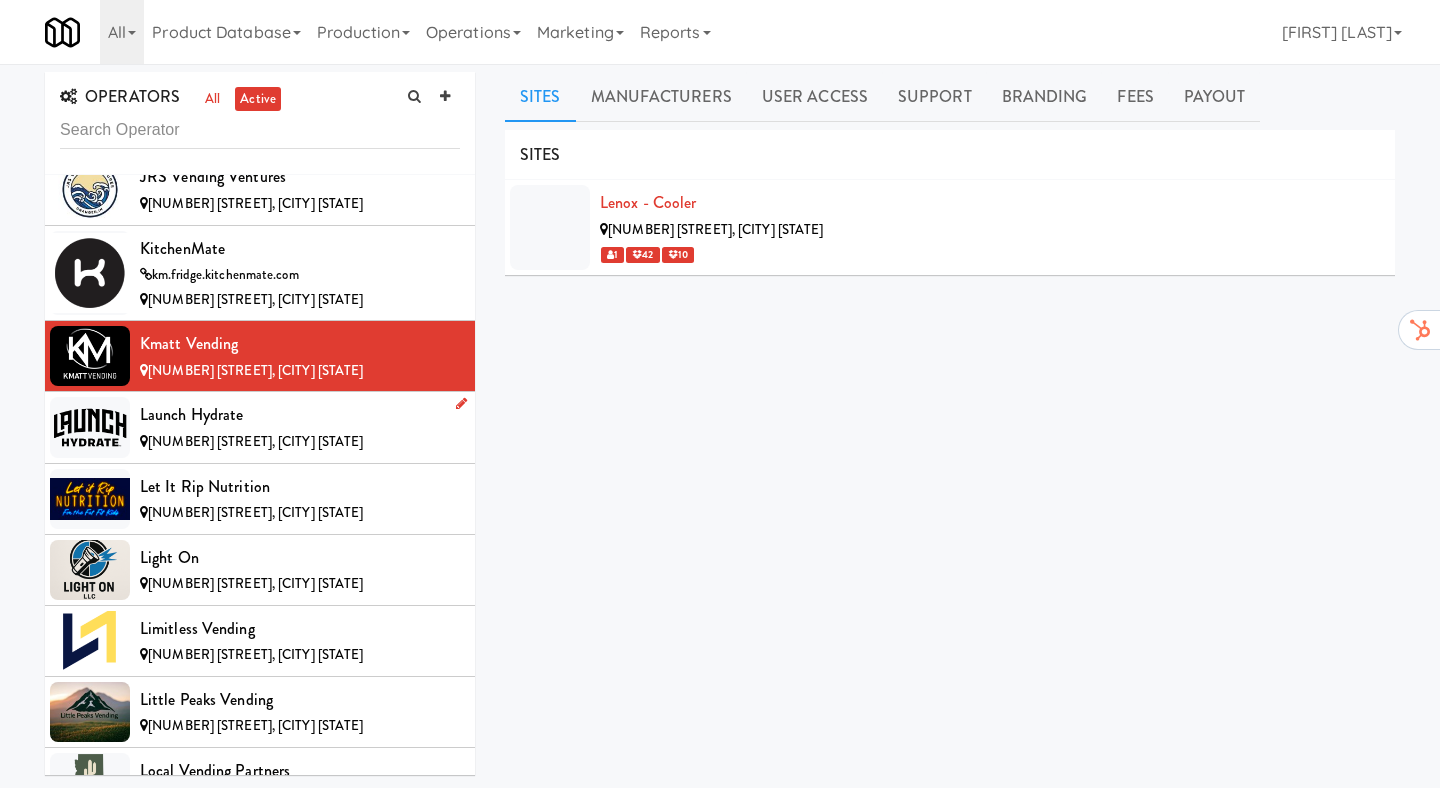 click on "[NUMBER] [STREET], [CITY] [STATE]" at bounding box center (300, 442) 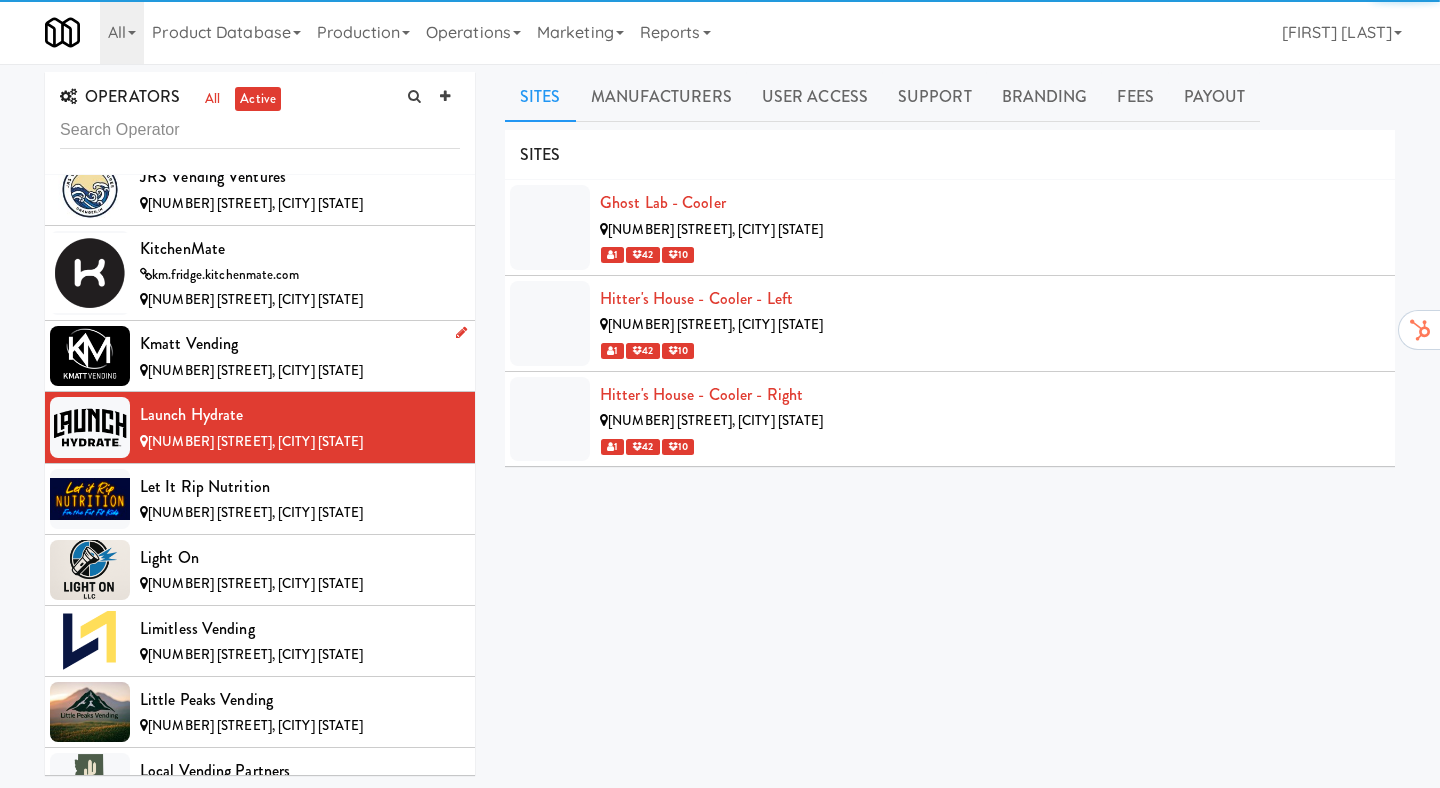 click on "[NUMBER] [STREET], [CITY] [STATE]" at bounding box center (255, 370) 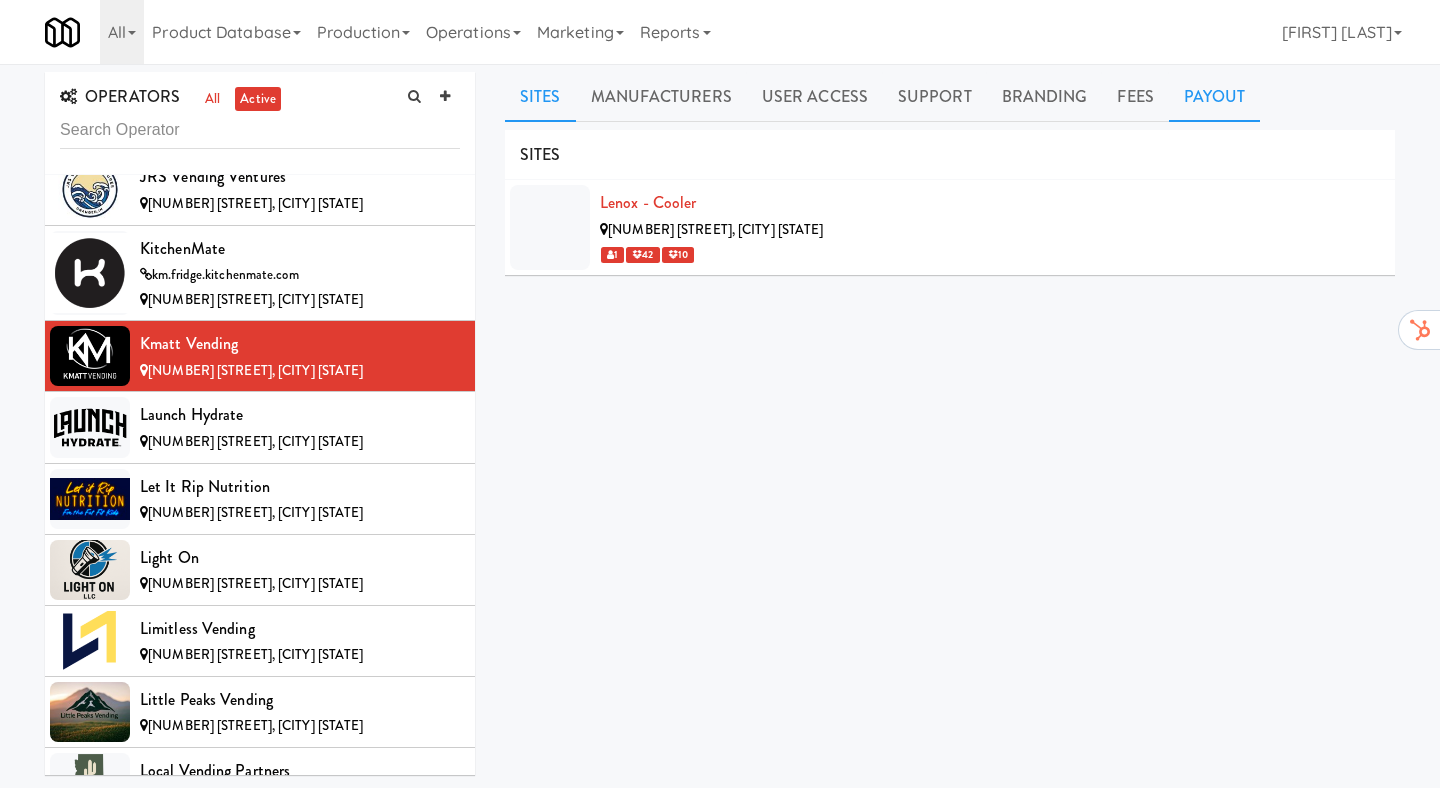 click on "Payout" at bounding box center [1215, 97] 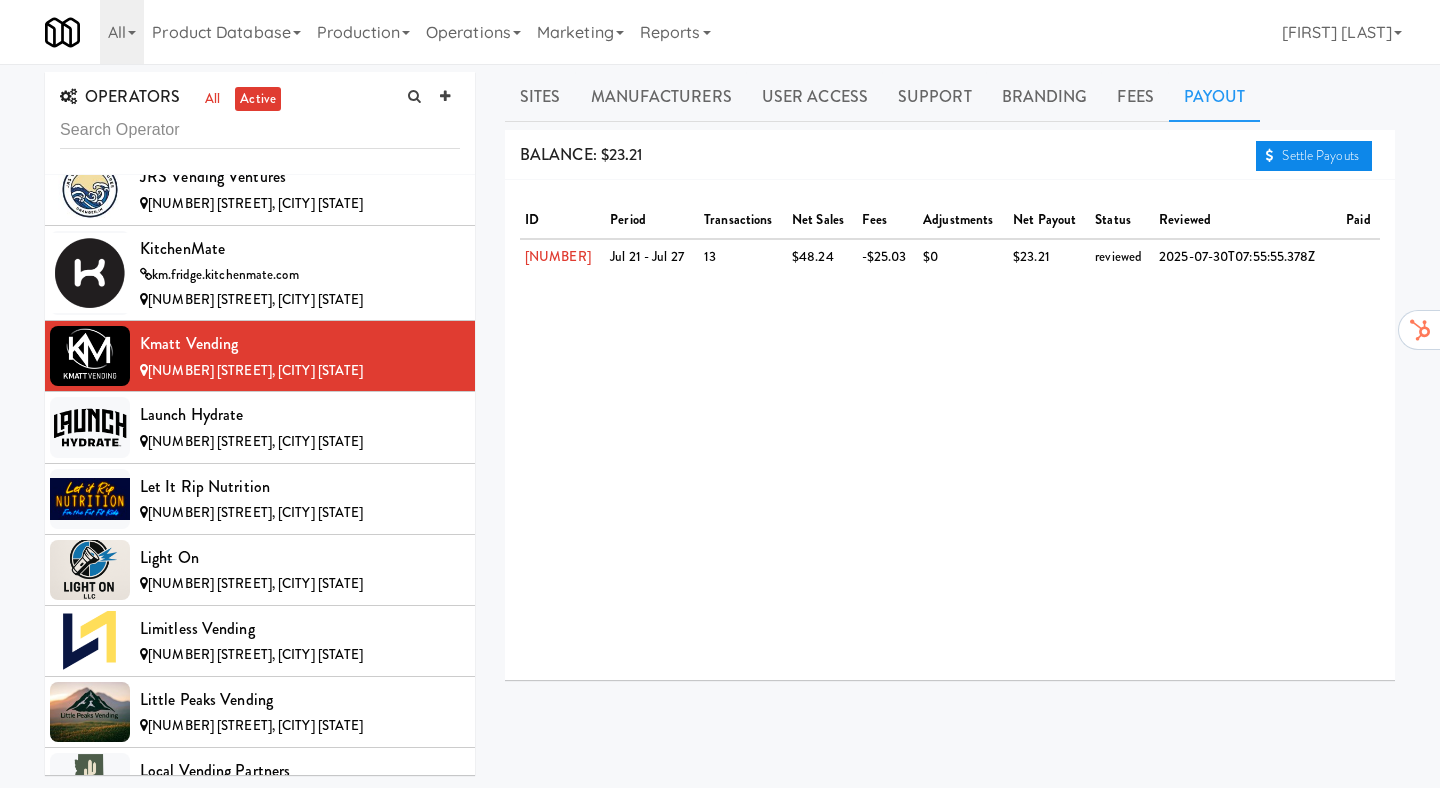 click on "Settle Payouts" at bounding box center (1314, 156) 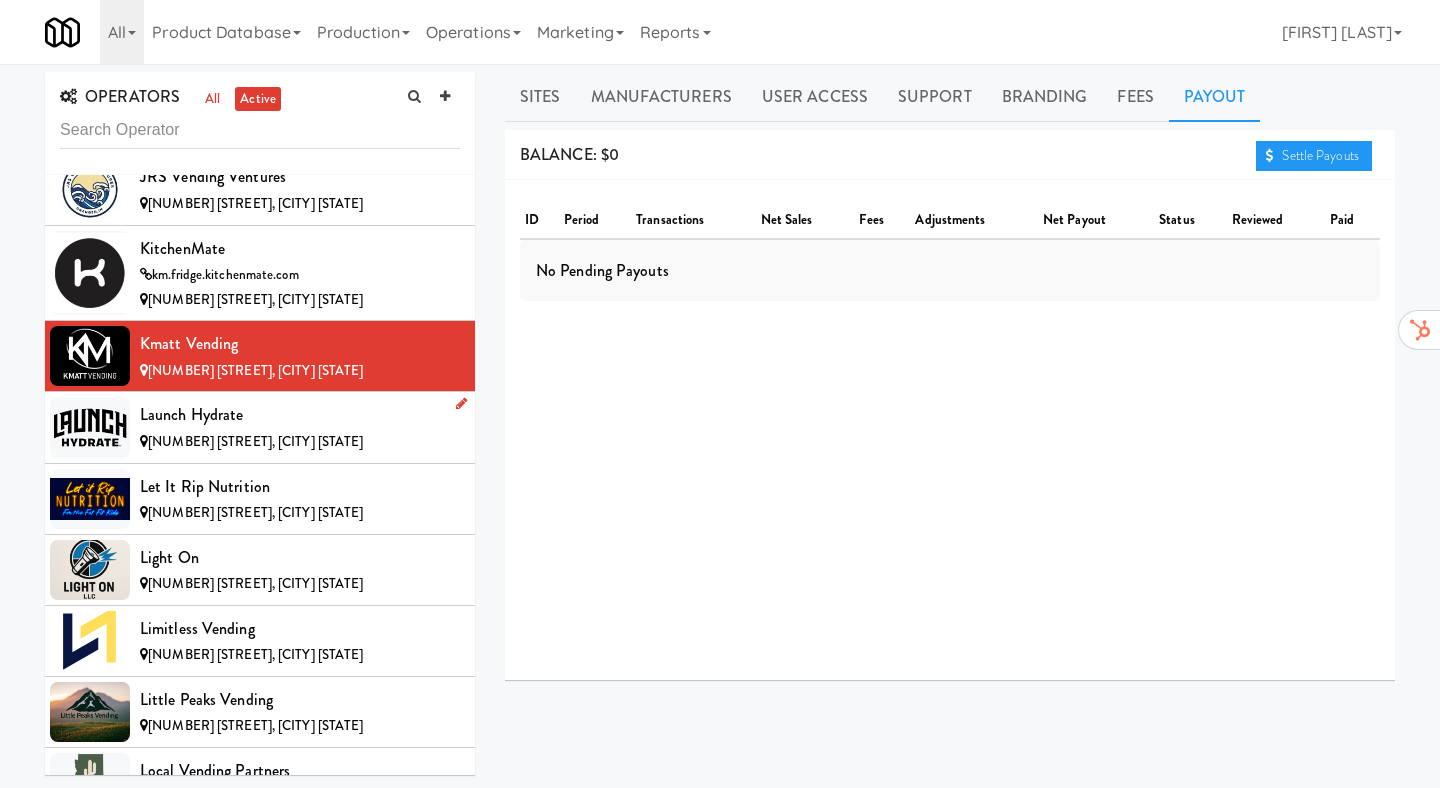 click on "Launch Hydrate" at bounding box center [300, 415] 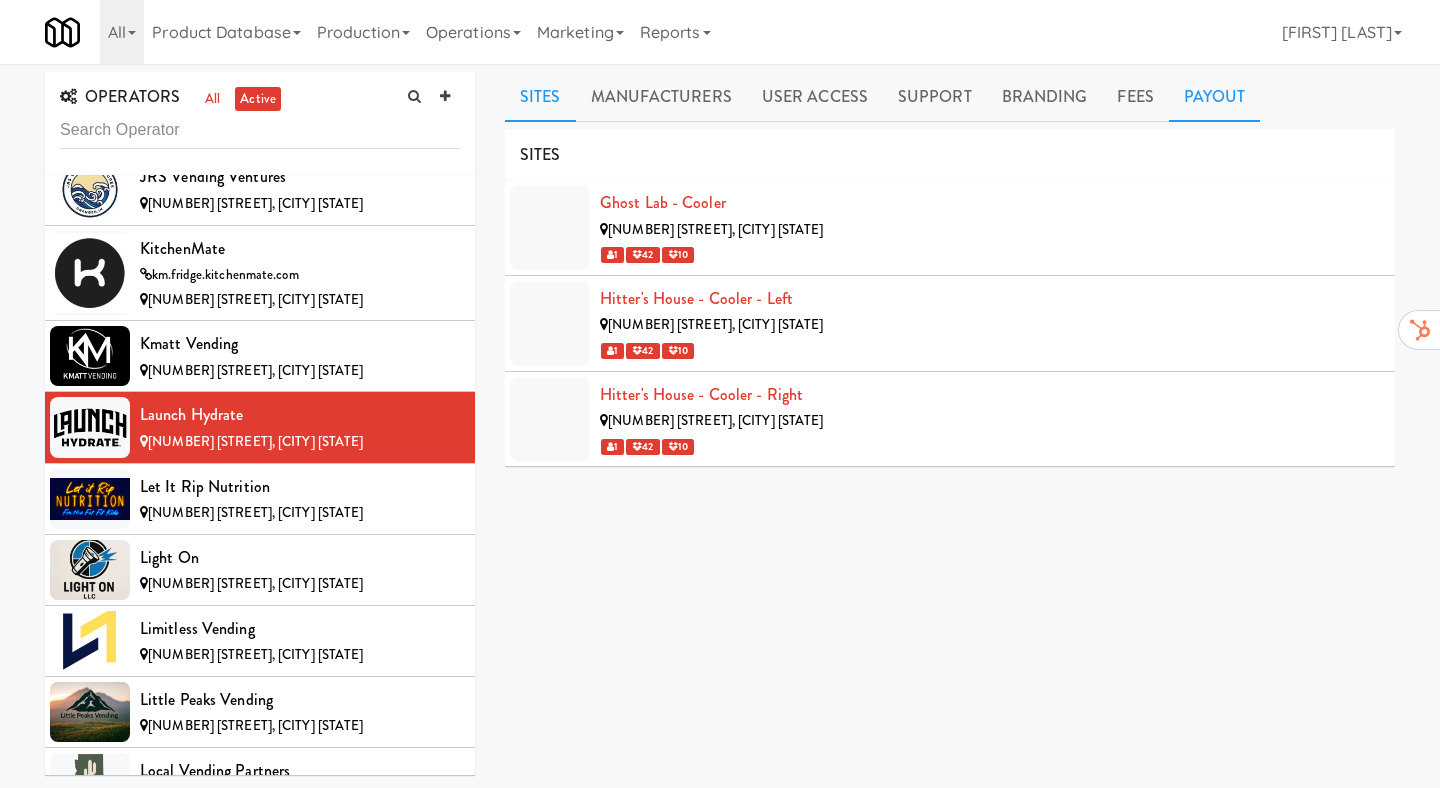 click on "Payout" at bounding box center (1215, 97) 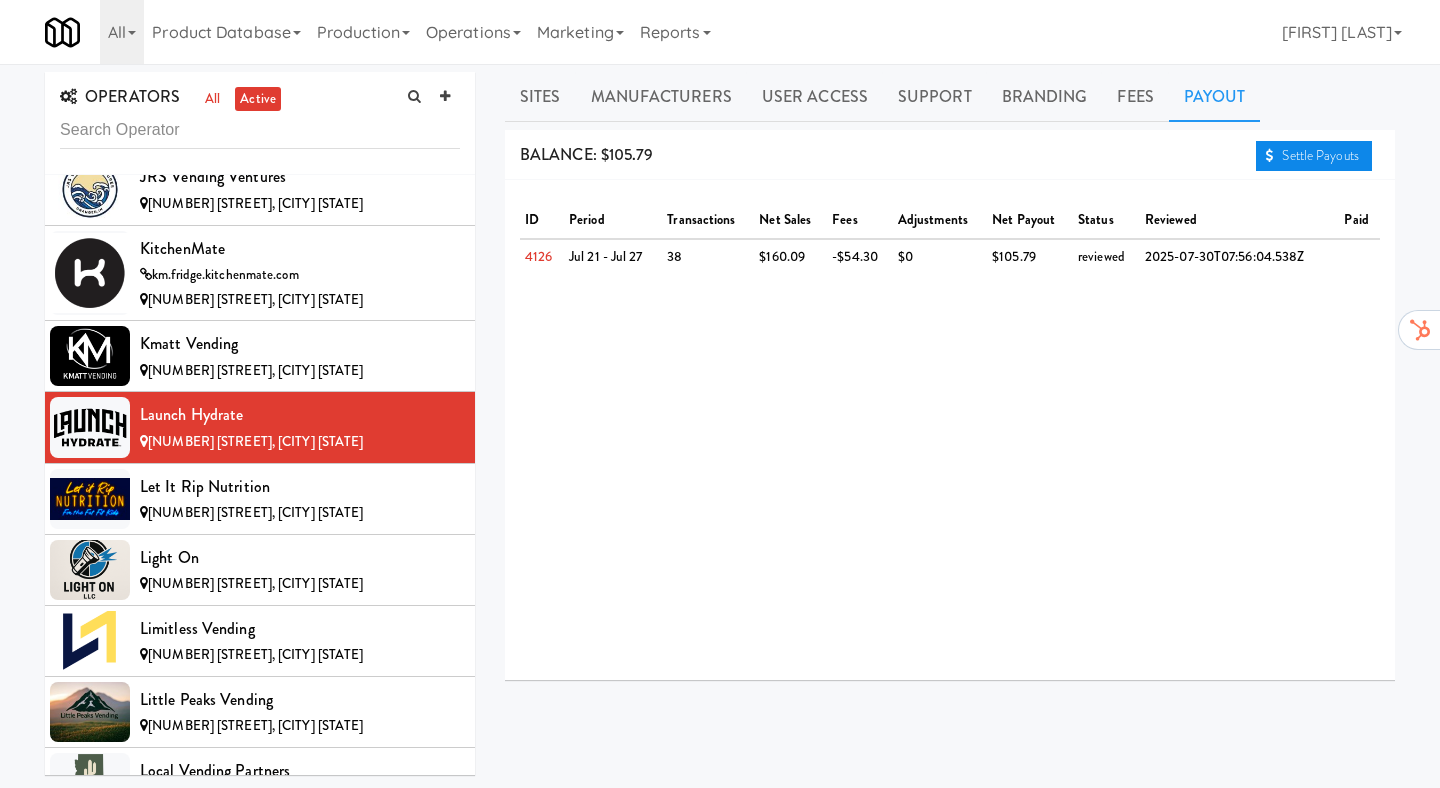 click on "Settle Payouts" at bounding box center [1314, 156] 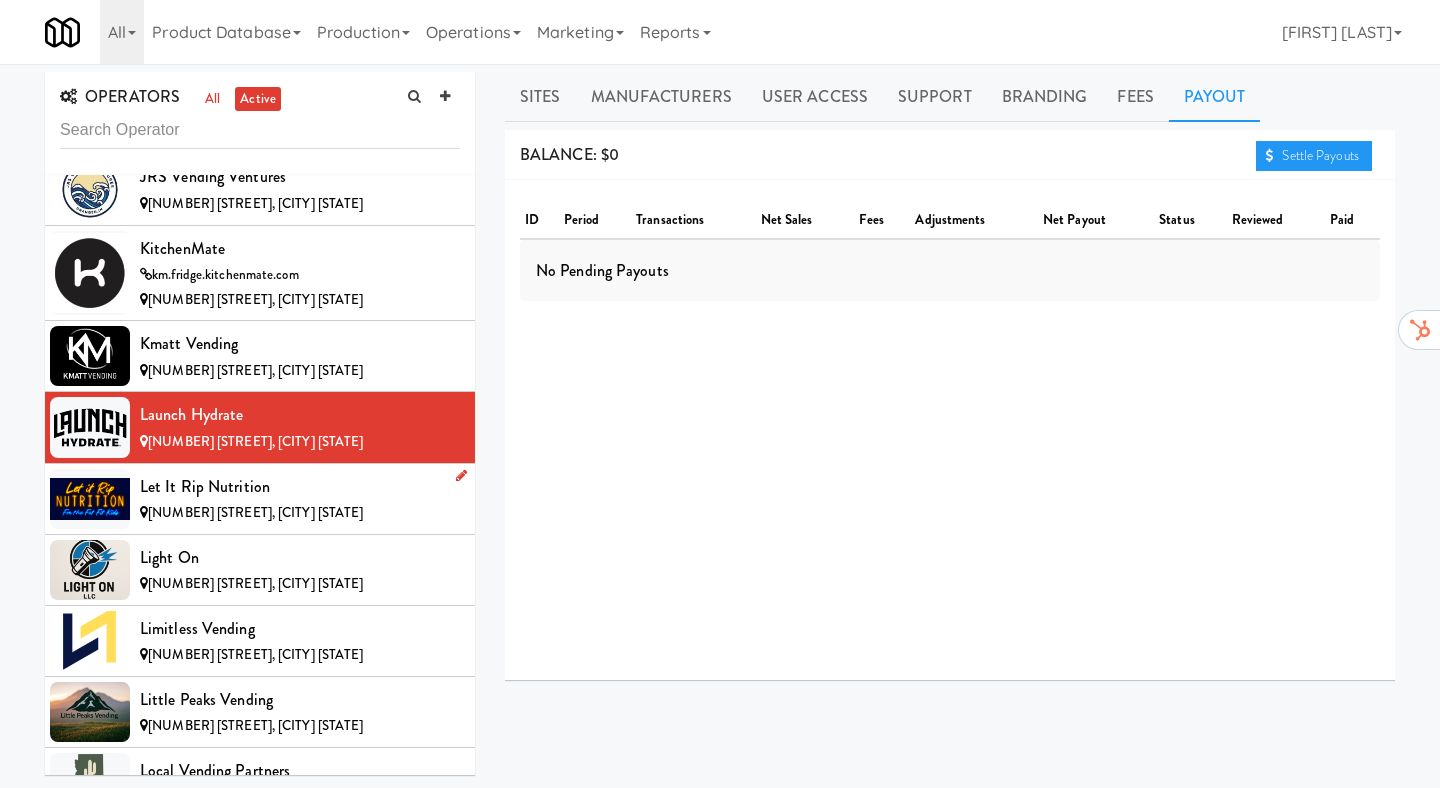 click on "Let it Rip Nutrition" at bounding box center [300, 487] 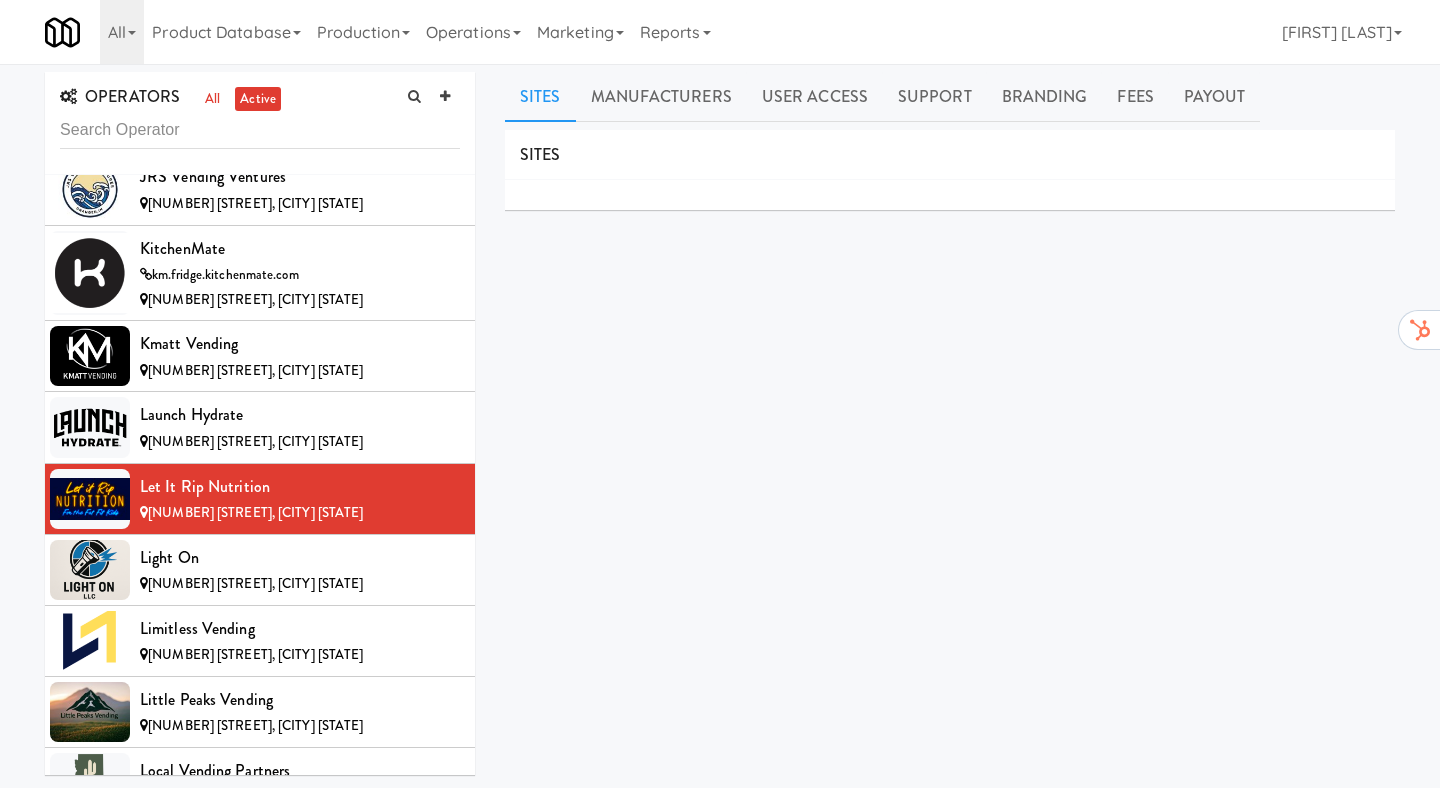 click on "Sites Manufacturers User Access Support Branding Fees Payout" at bounding box center (950, 97) 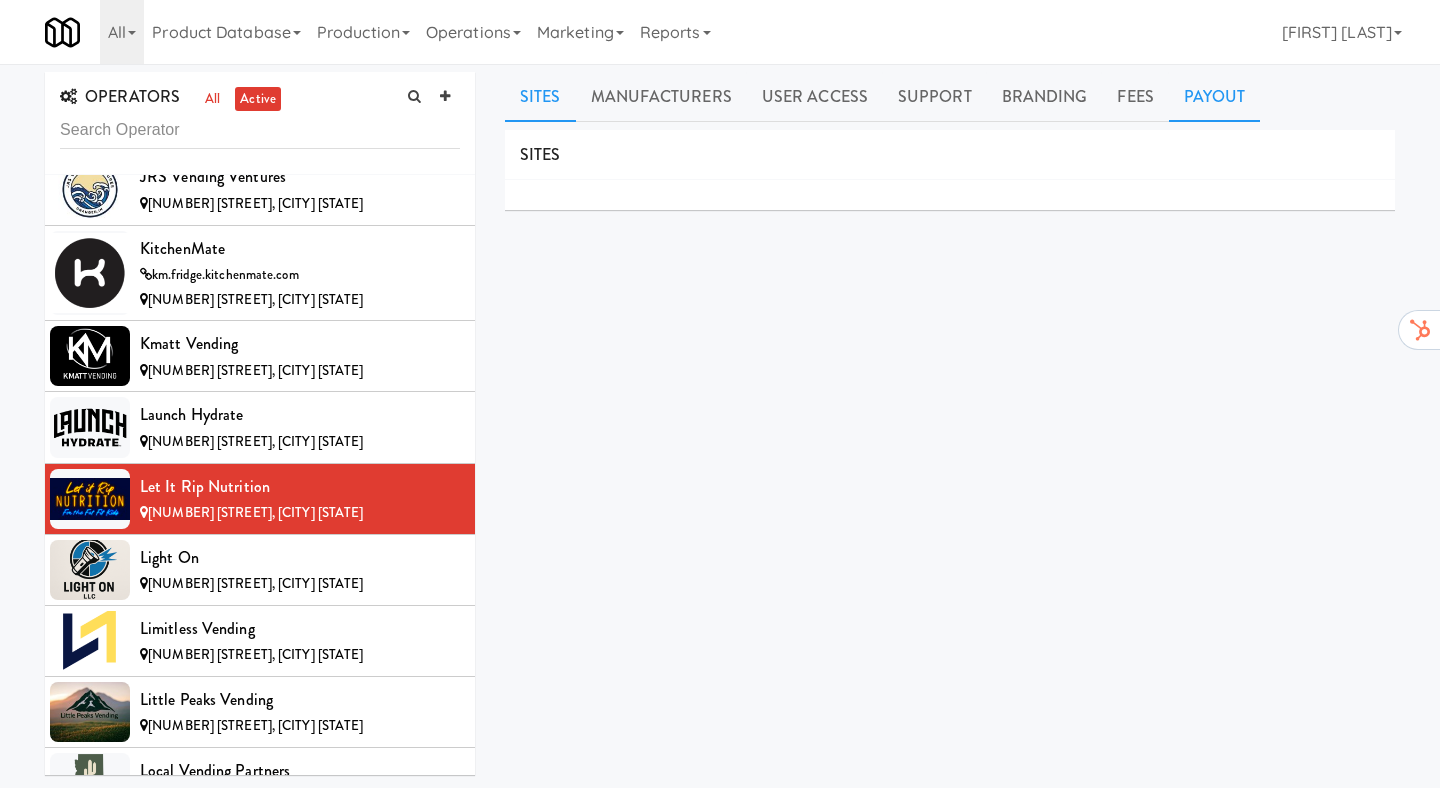 click on "Payout" at bounding box center (1215, 97) 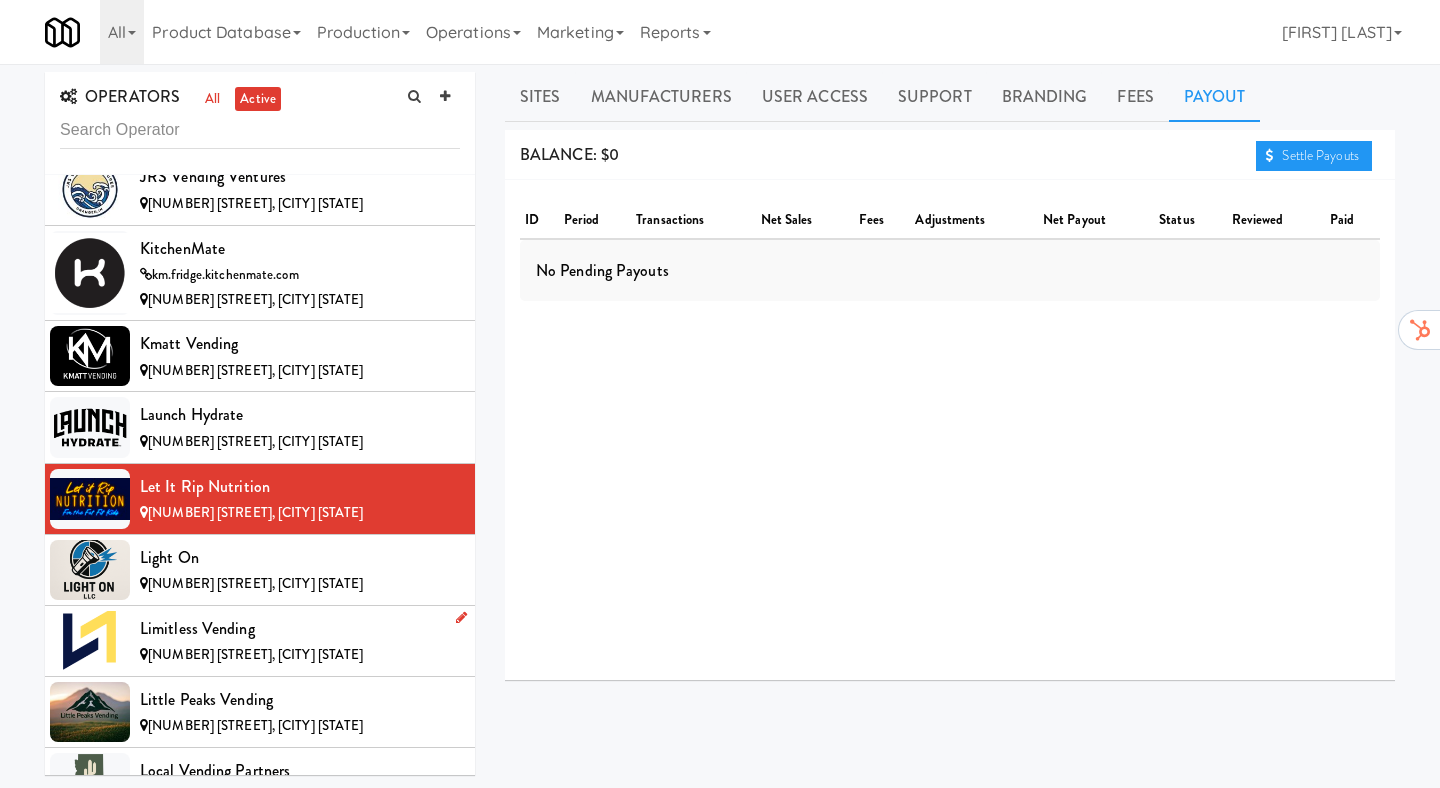 click on "Limitless Vending [NUMBER] [STREET], [CITY] [STATE]" at bounding box center [260, 641] 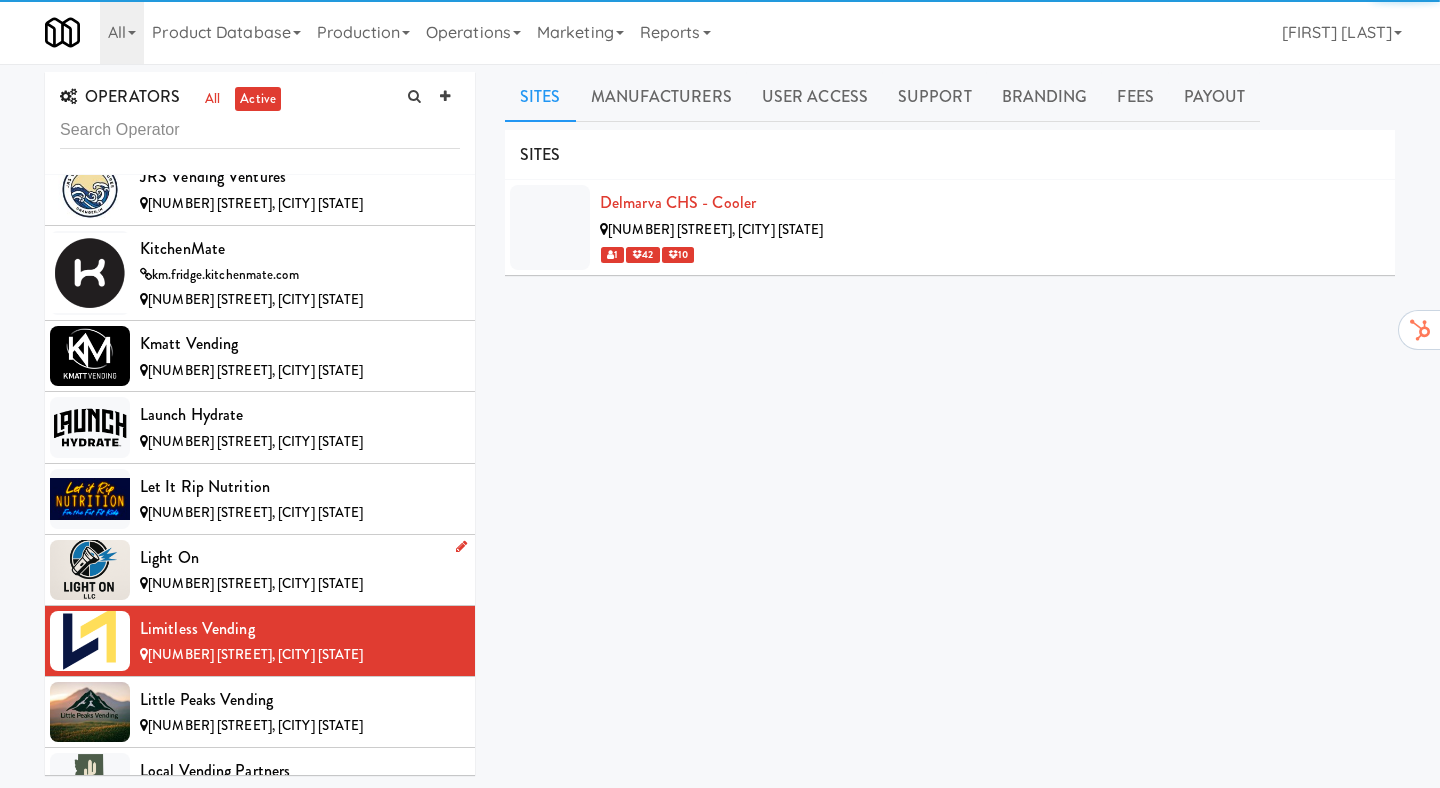 click on "[NUMBER] [STREET], [CITY] [STATE]" at bounding box center [300, 584] 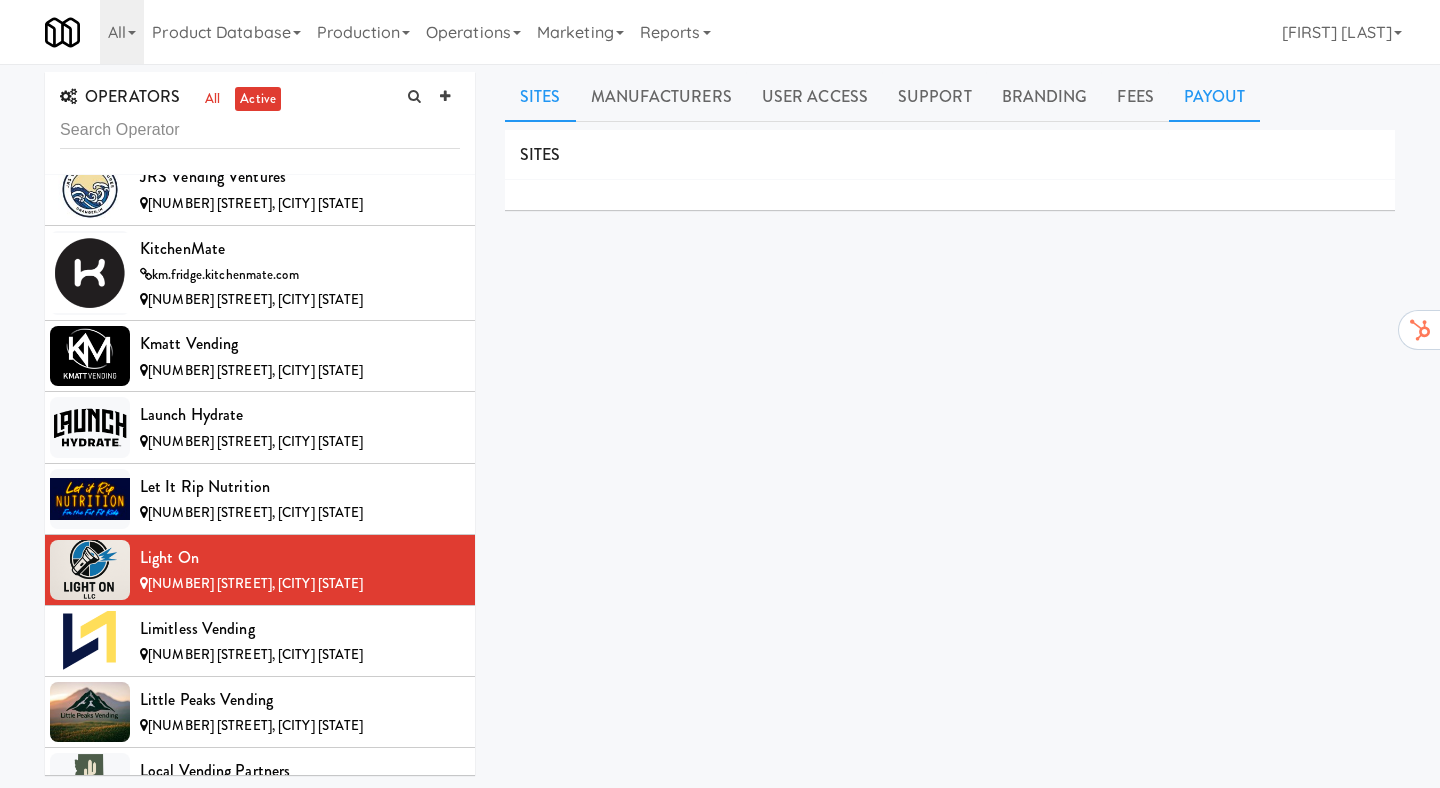 click on "Payout" at bounding box center (1215, 97) 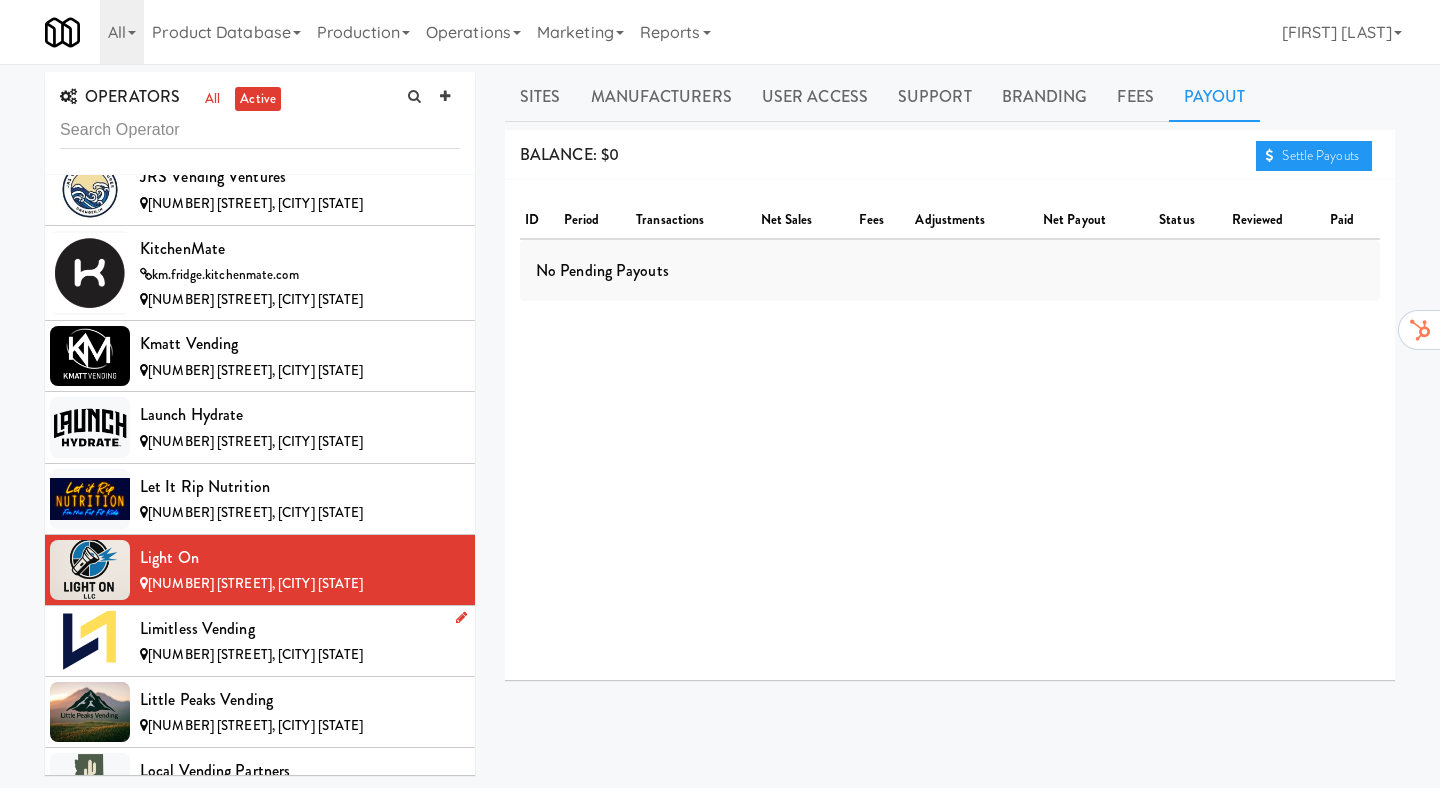 click on "Limitless Vending [NUMBER] [STREET], [CITY] [STATE]" at bounding box center [260, 641] 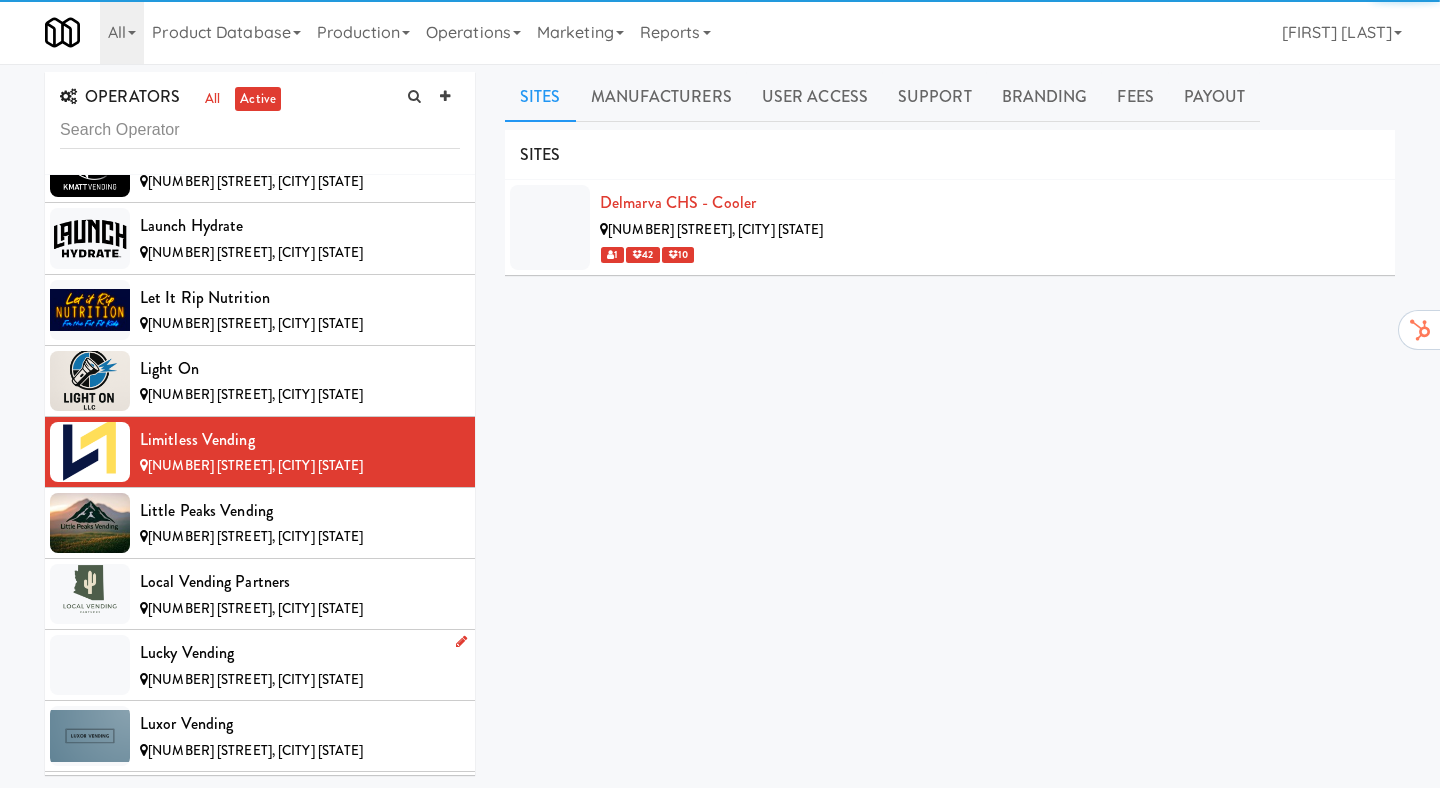 scroll, scrollTop: 6480, scrollLeft: 0, axis: vertical 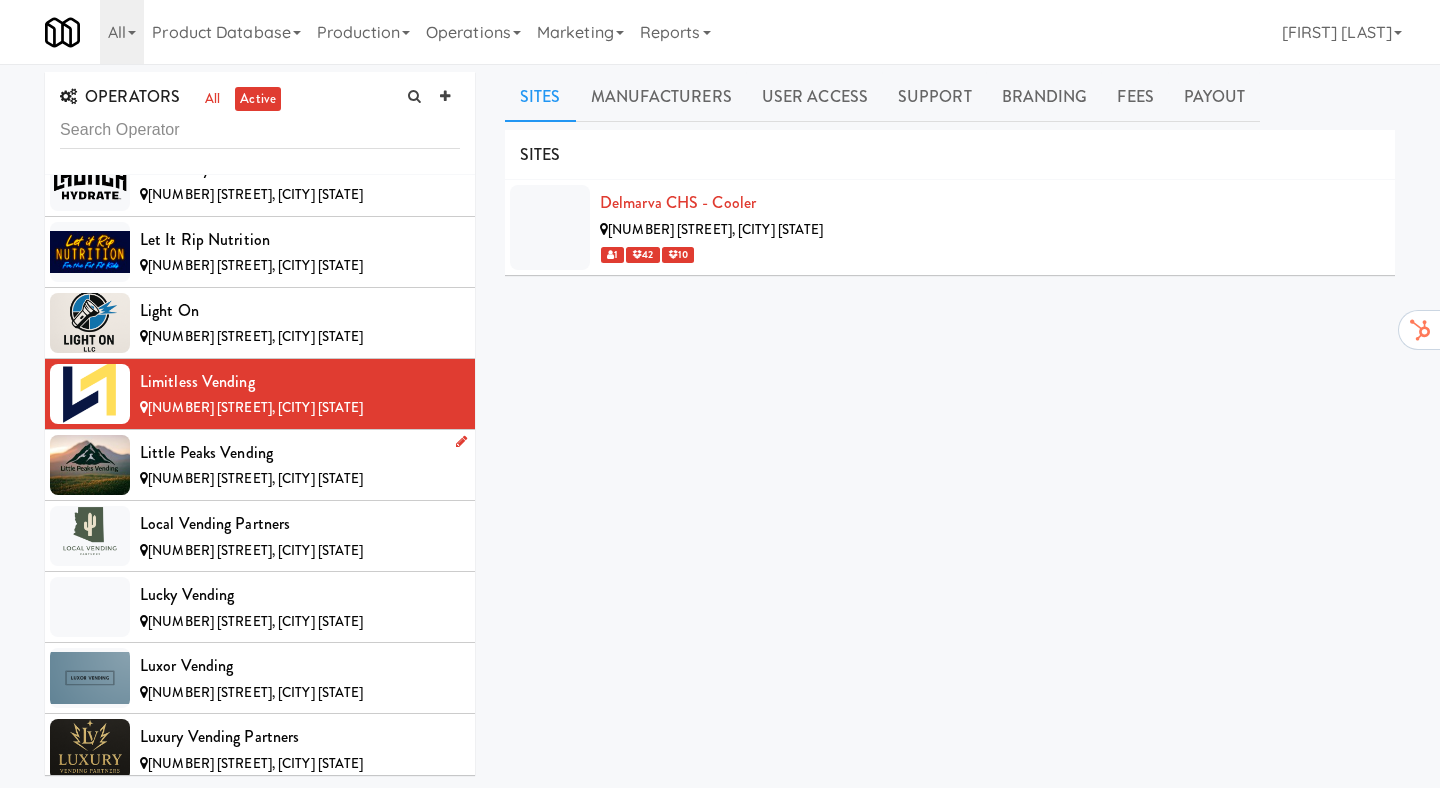 click on "[NUMBER] [STREET], [CITY] [STATE]" at bounding box center (300, 479) 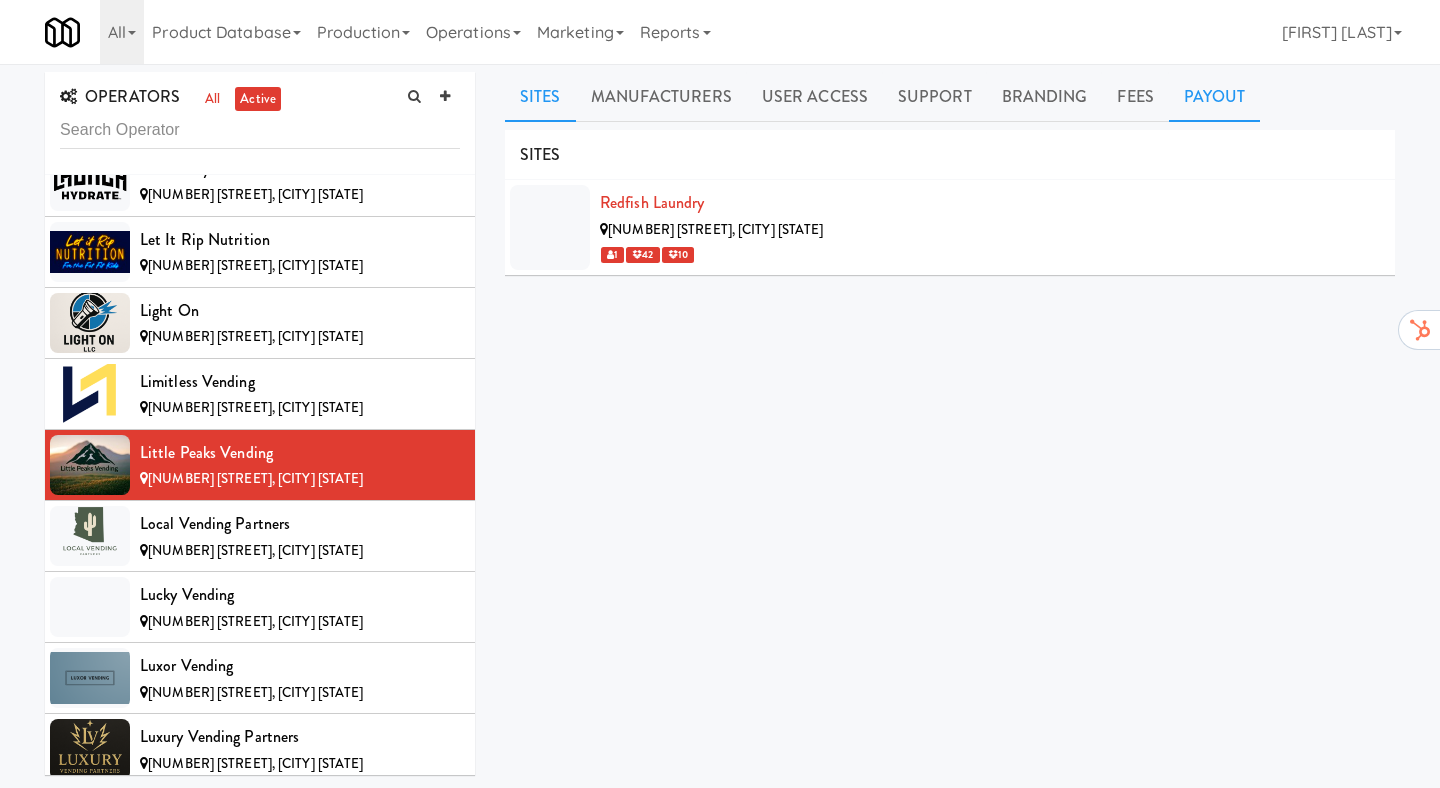 click on "Payout" at bounding box center [1215, 97] 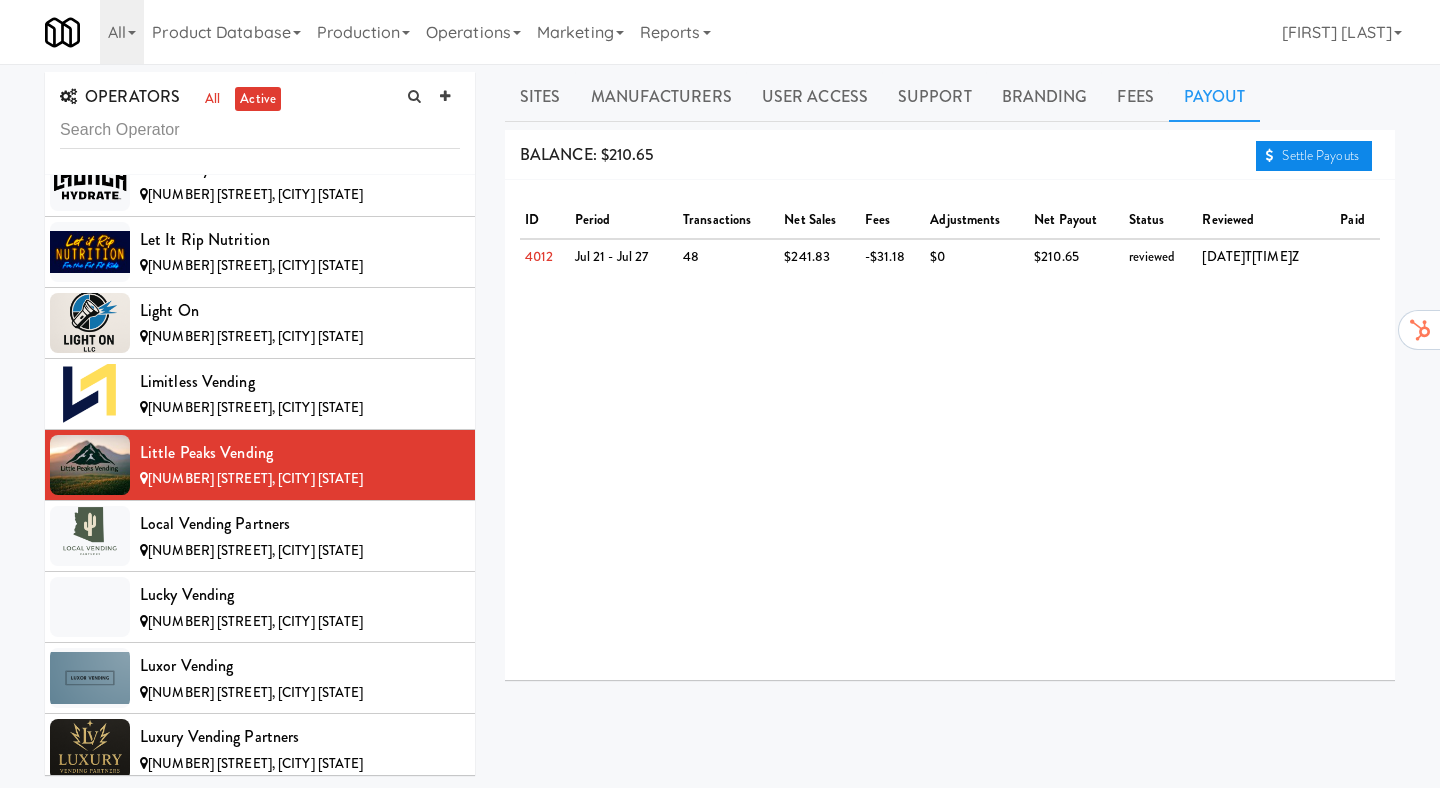 click on "Settle Payouts" at bounding box center [1314, 156] 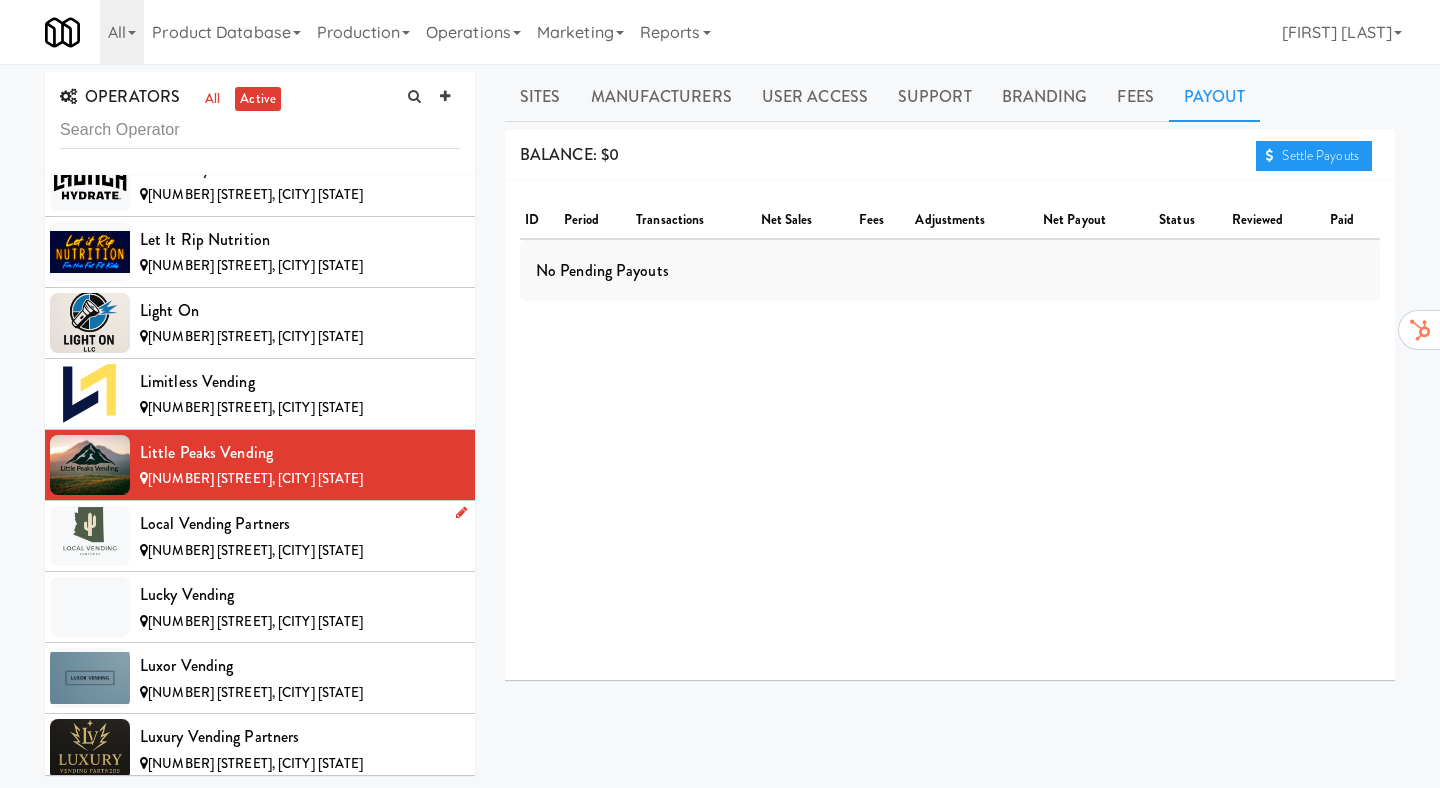 click on "[NUMBER] [STREET], [CITY] [STATE]" at bounding box center [300, 551] 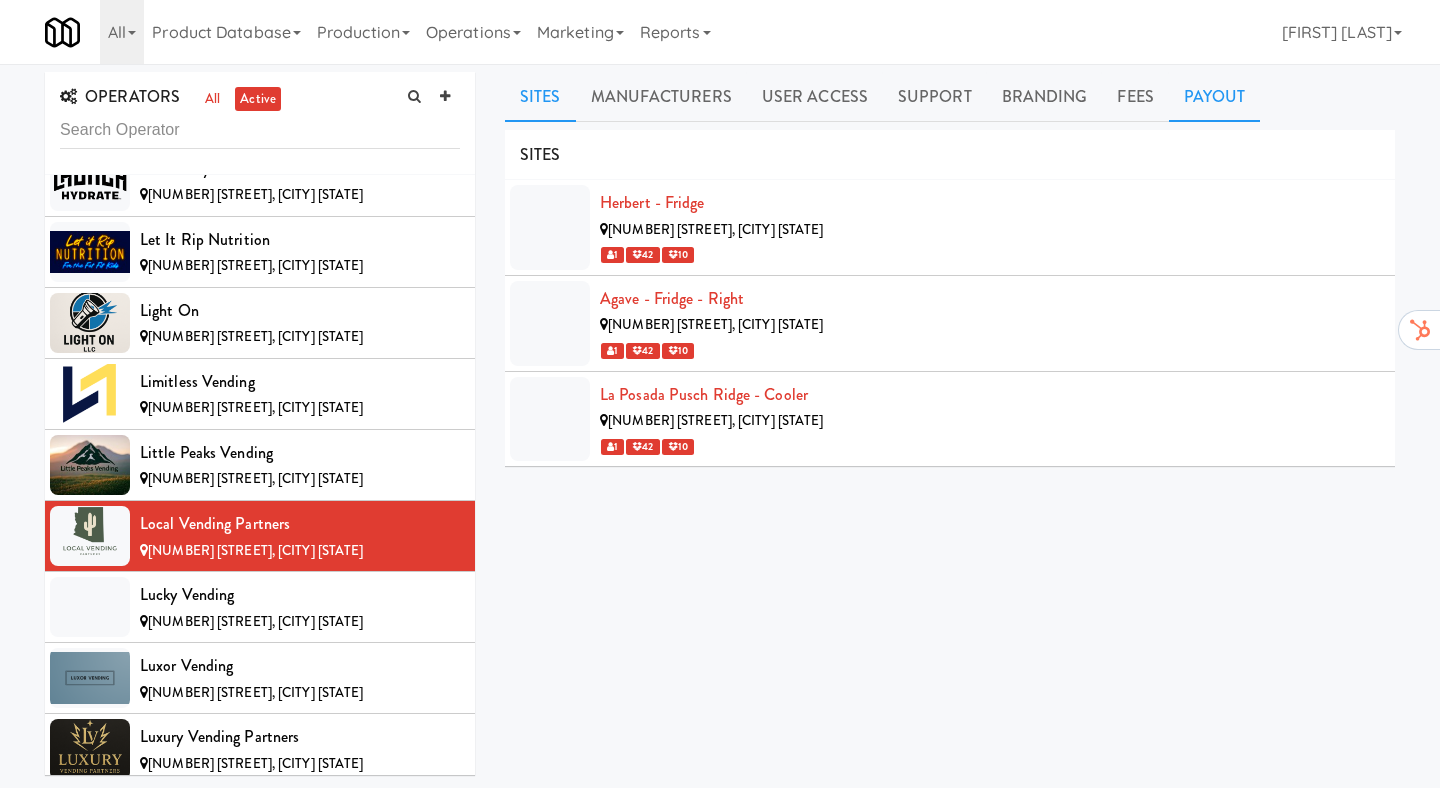 click on "Payout" at bounding box center (1215, 97) 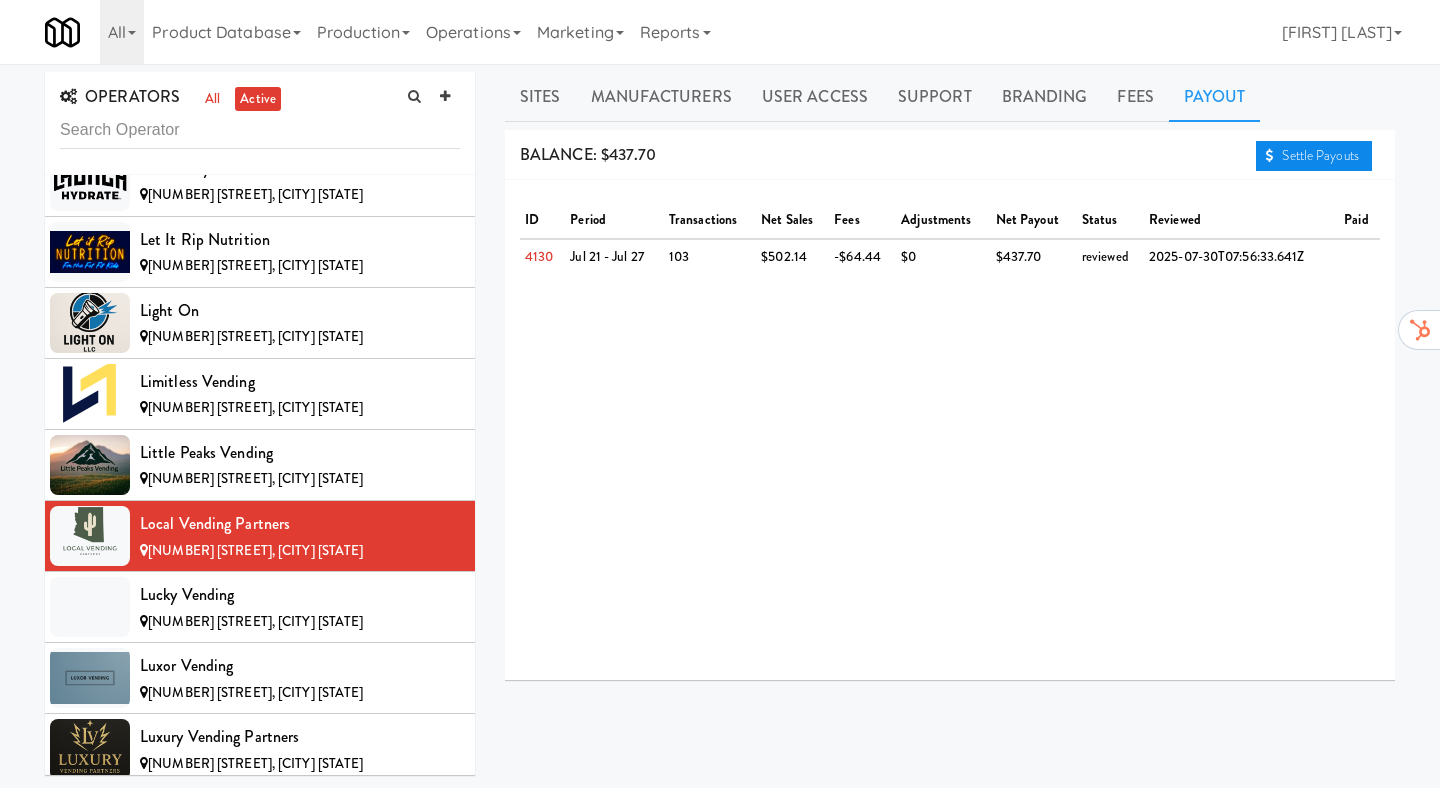 click on "Settle Payouts" at bounding box center (1314, 156) 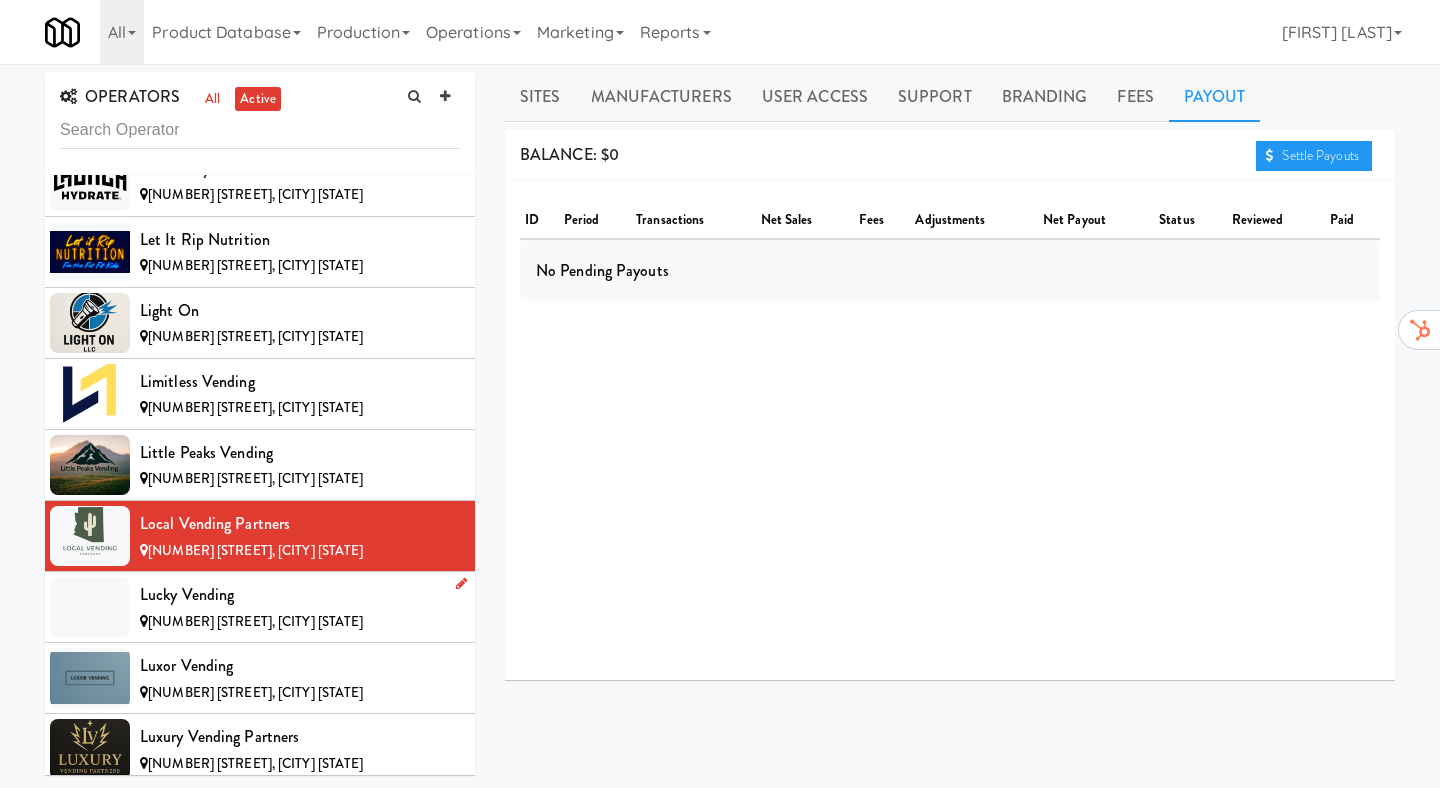 click on "Lucky Vending" at bounding box center [300, 595] 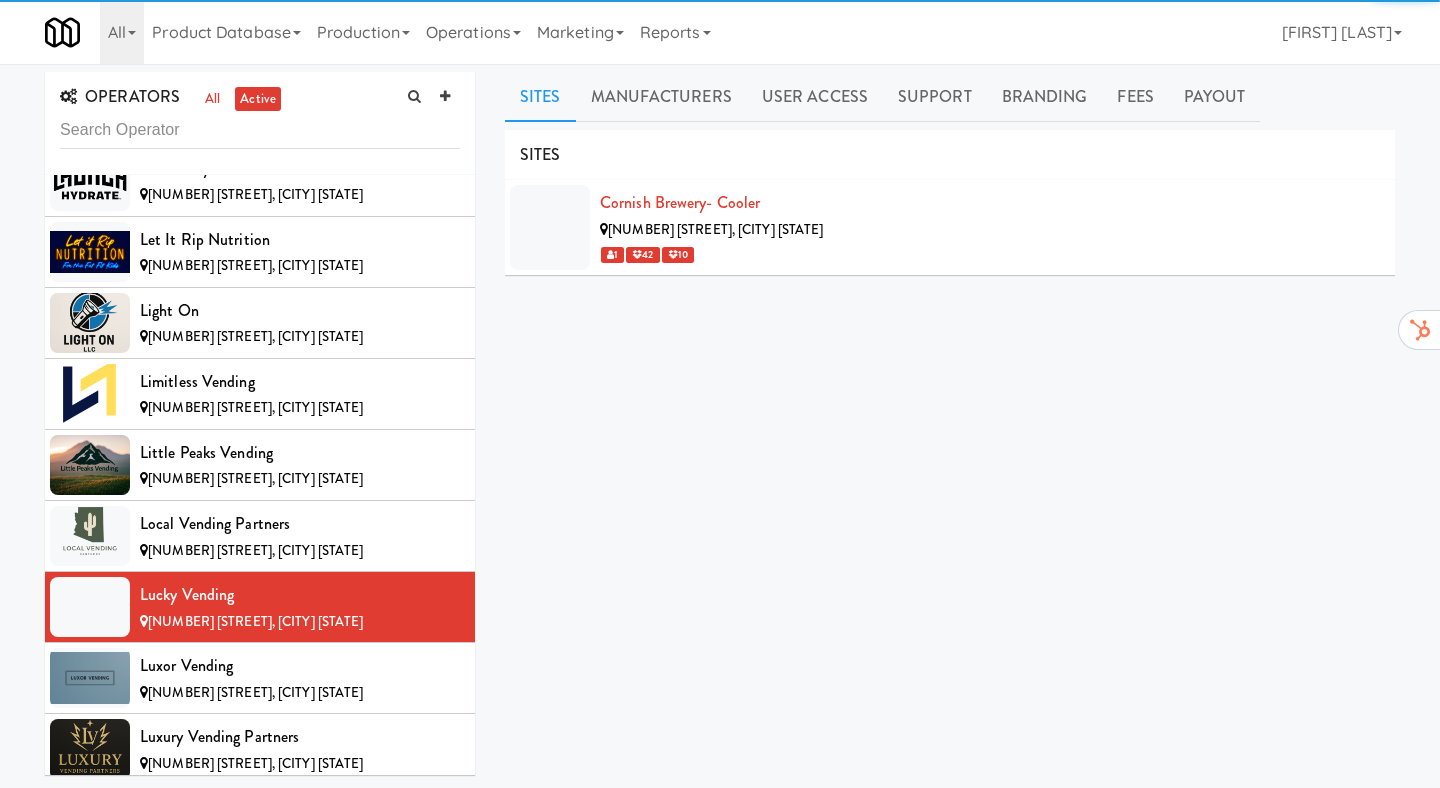 click on "Sites Manufacturers User Access Support Branding Fees Payout   SITES Cornish Brewery- Cooler  [NUMBER] [STREET], [CITY] [STATE]    1    42    10   MANUFACTURERS Lucky Vending   USERS   Name Company Registered   [FIRST] [LAST] N/A   4 months ago SUPPORT CONTACT INFO Support Url (QR code will point to this) Add support URL Support Email Add support email Support Phone Number Add support phone number Feedback Survey Url Add feedback survey URL LOGOS  These custom operator logos are no longer used in preference to our own branding for simplification. Dark Stacked Logo Url (407 x 368) Add dark stacked logo URL Dark Horizontal Logo Url Add dark horizontal logo URL Light Horizontal Logo Url Add light horizontal logo URL Dark Icon Url (270 x 270) Add dark icon URL Light Icon Url (270 x 270)   MONTHLY/WEEKLY FEES First Cabinet Service Fee: $2 Additional Cabinet Service Fee: $2 Transaction Fee Threshold: $8 Transaction Fee Percentage: 4% Fixed Fee Below Threshold: $0.10 $0.15   BALANCE: $46.97" at bounding box center (950, 476) 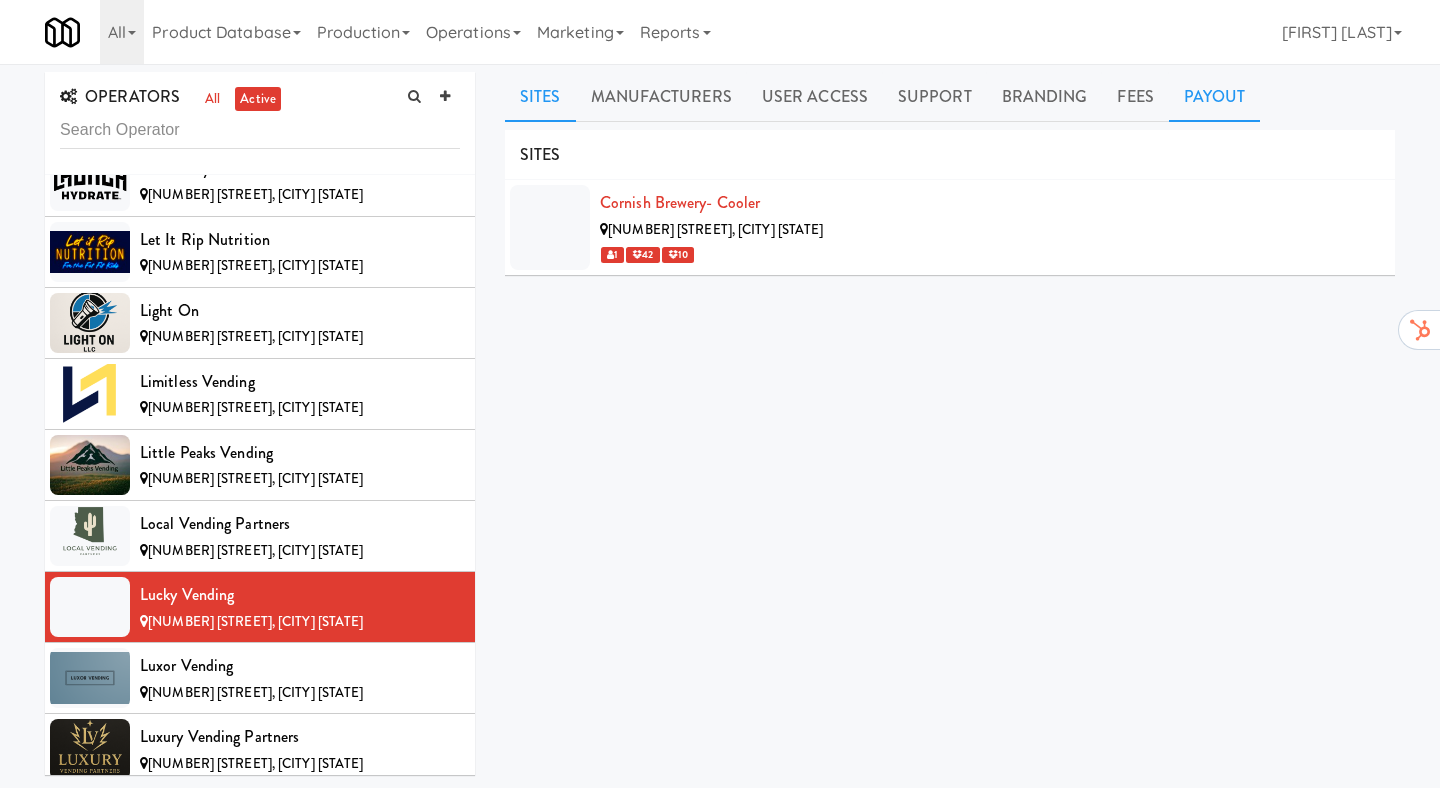 click on "Payout" at bounding box center (1215, 97) 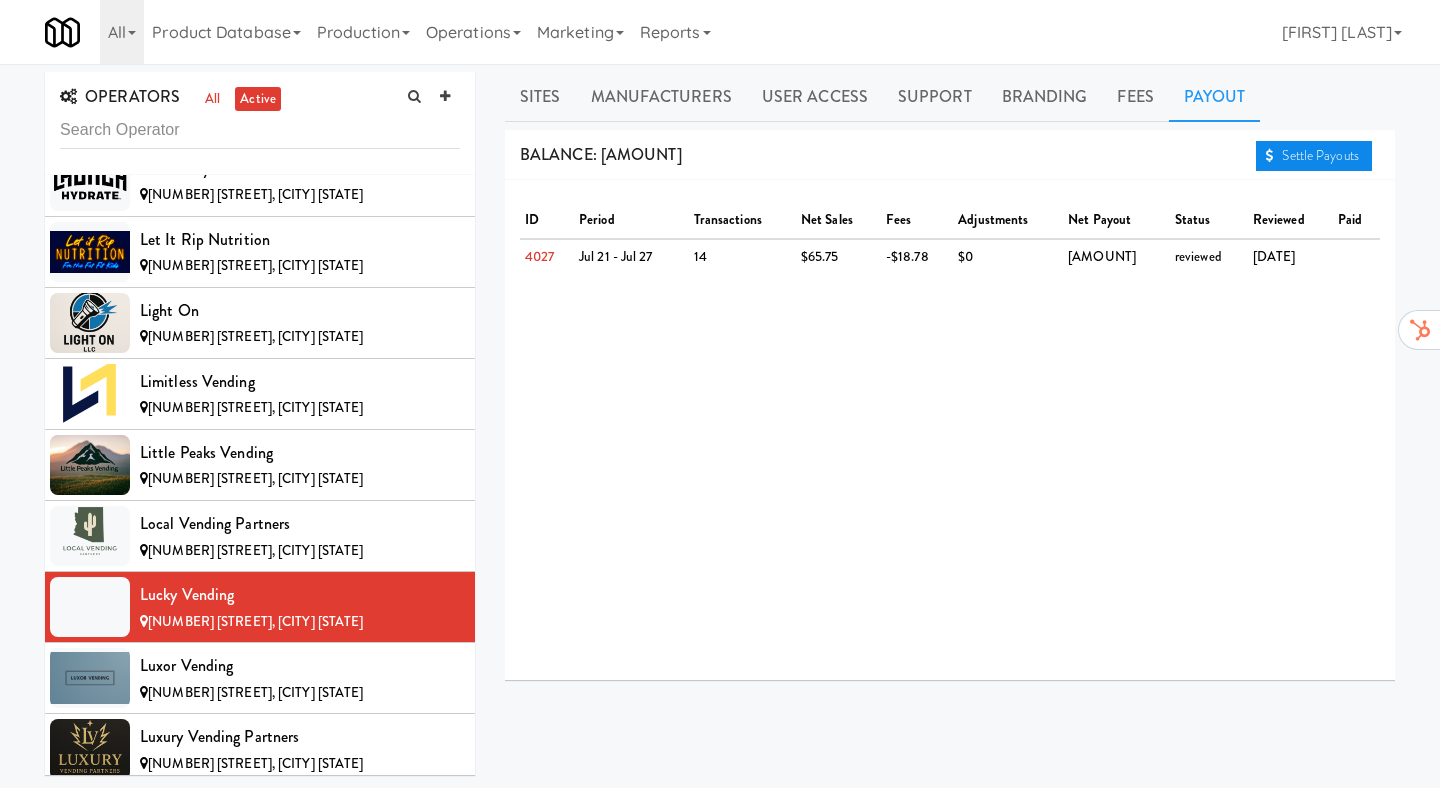 click on "Settle Payouts" at bounding box center (1314, 156) 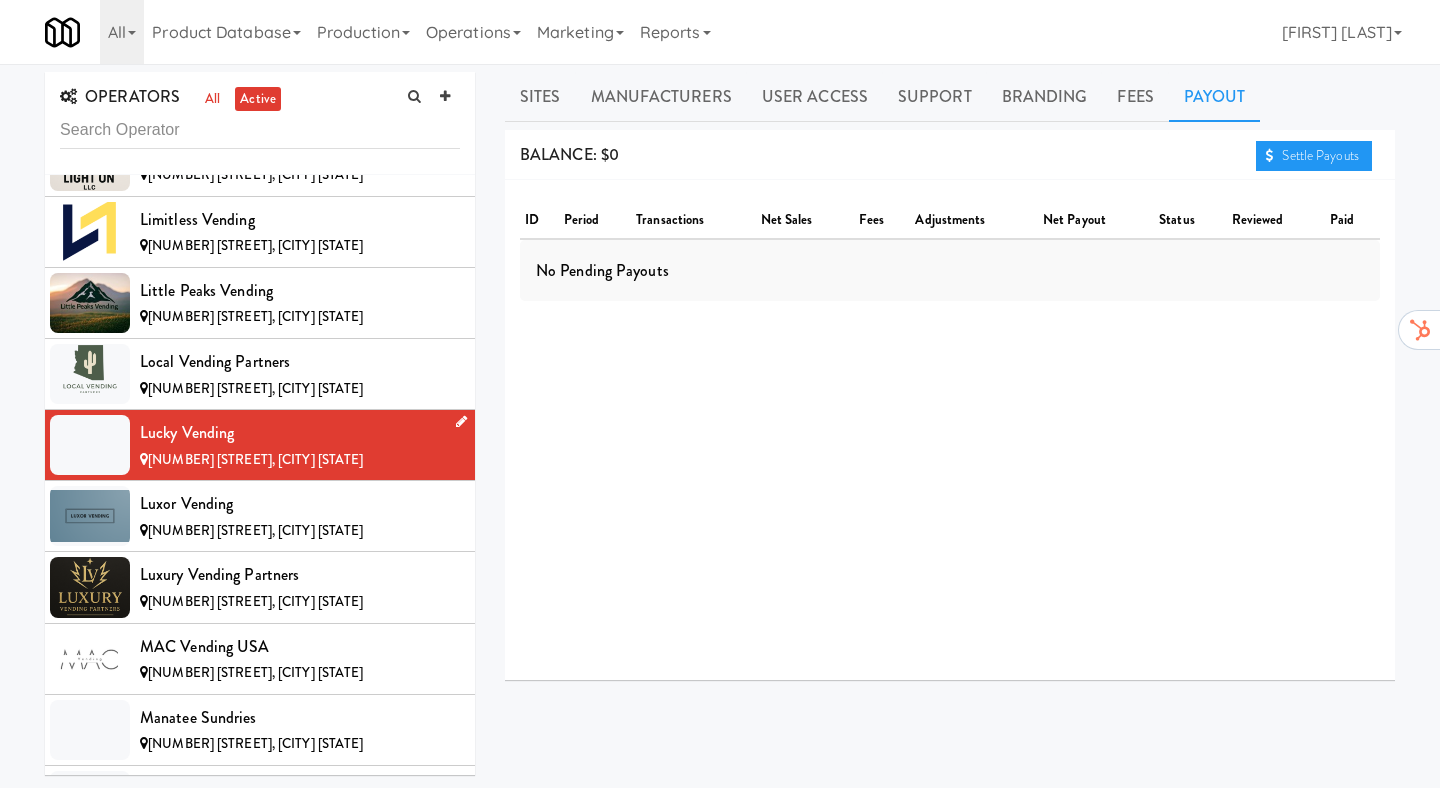 scroll, scrollTop: 6723, scrollLeft: 0, axis: vertical 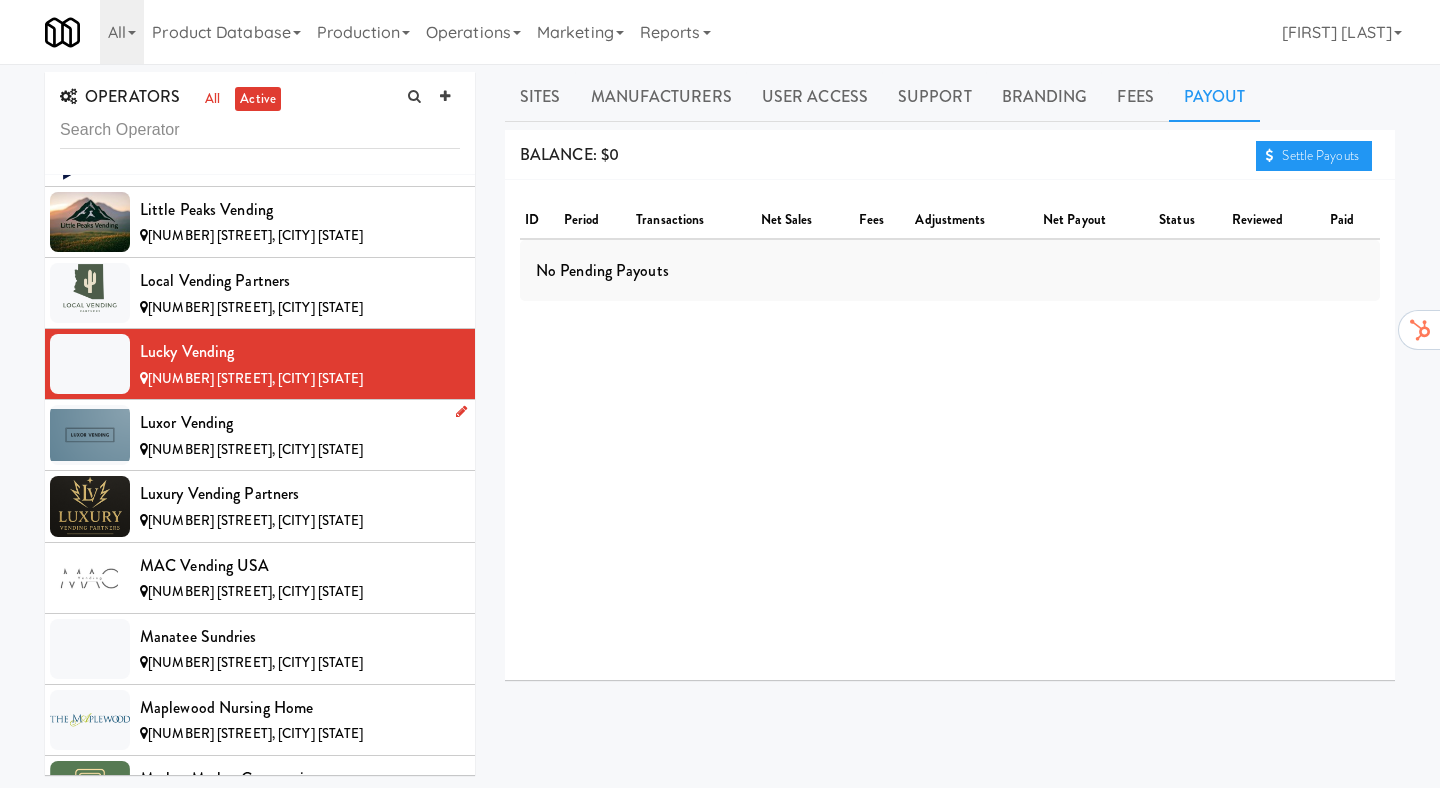 click on "[NUMBER] [STREET], [CITY] [STATE]" at bounding box center (300, 450) 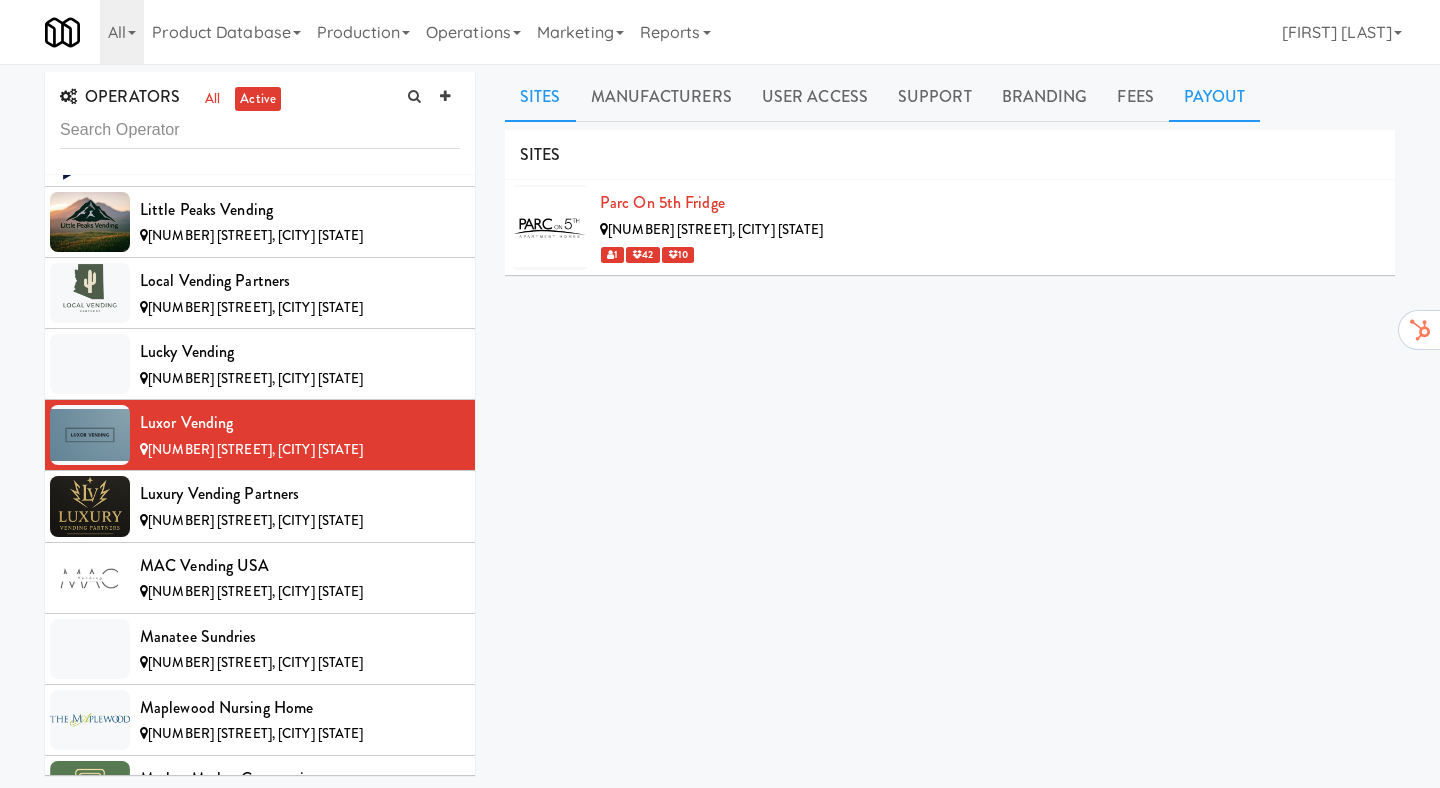 click on "Payout" at bounding box center [1215, 97] 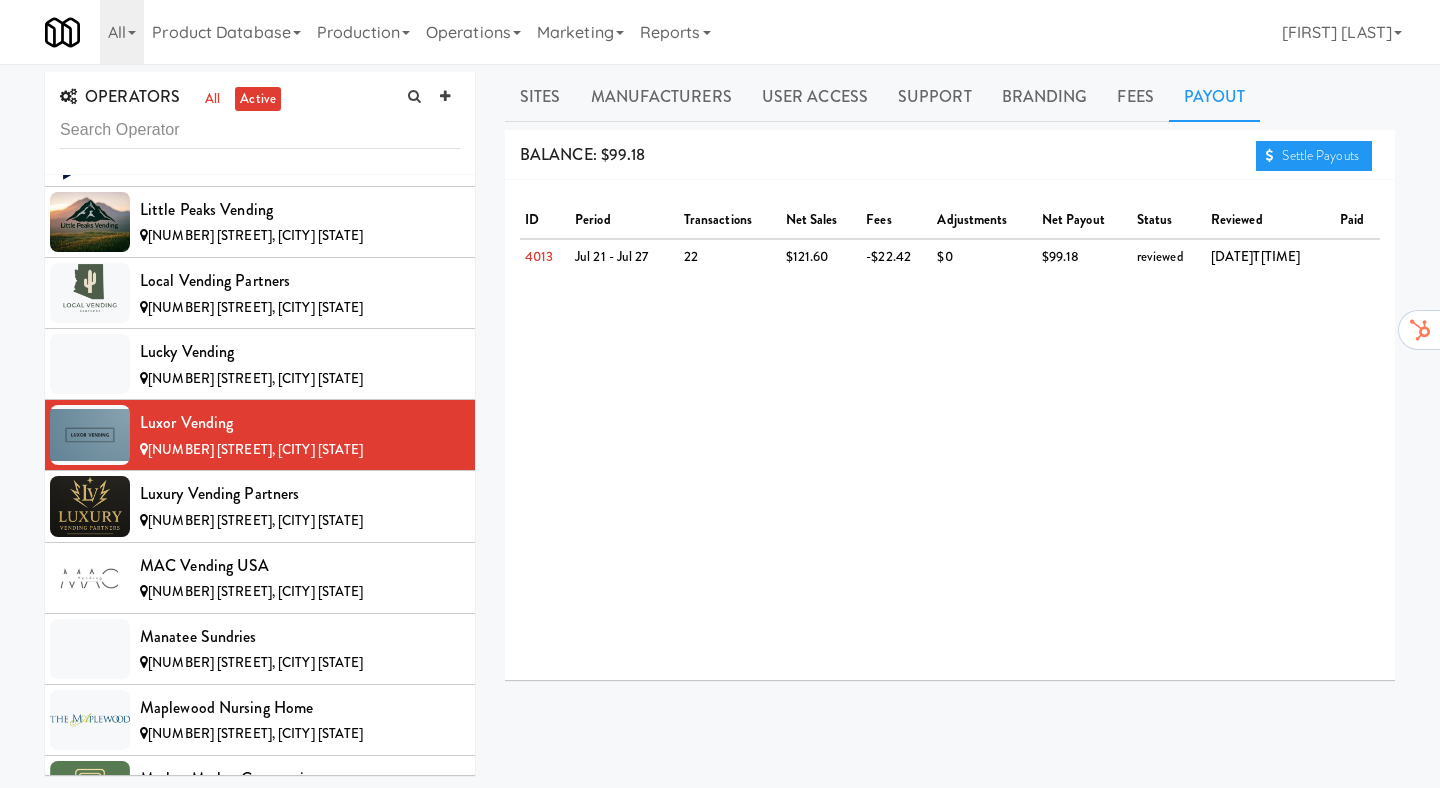 click on "BALANCE: $99.18  Settle Payouts" at bounding box center [950, 155] 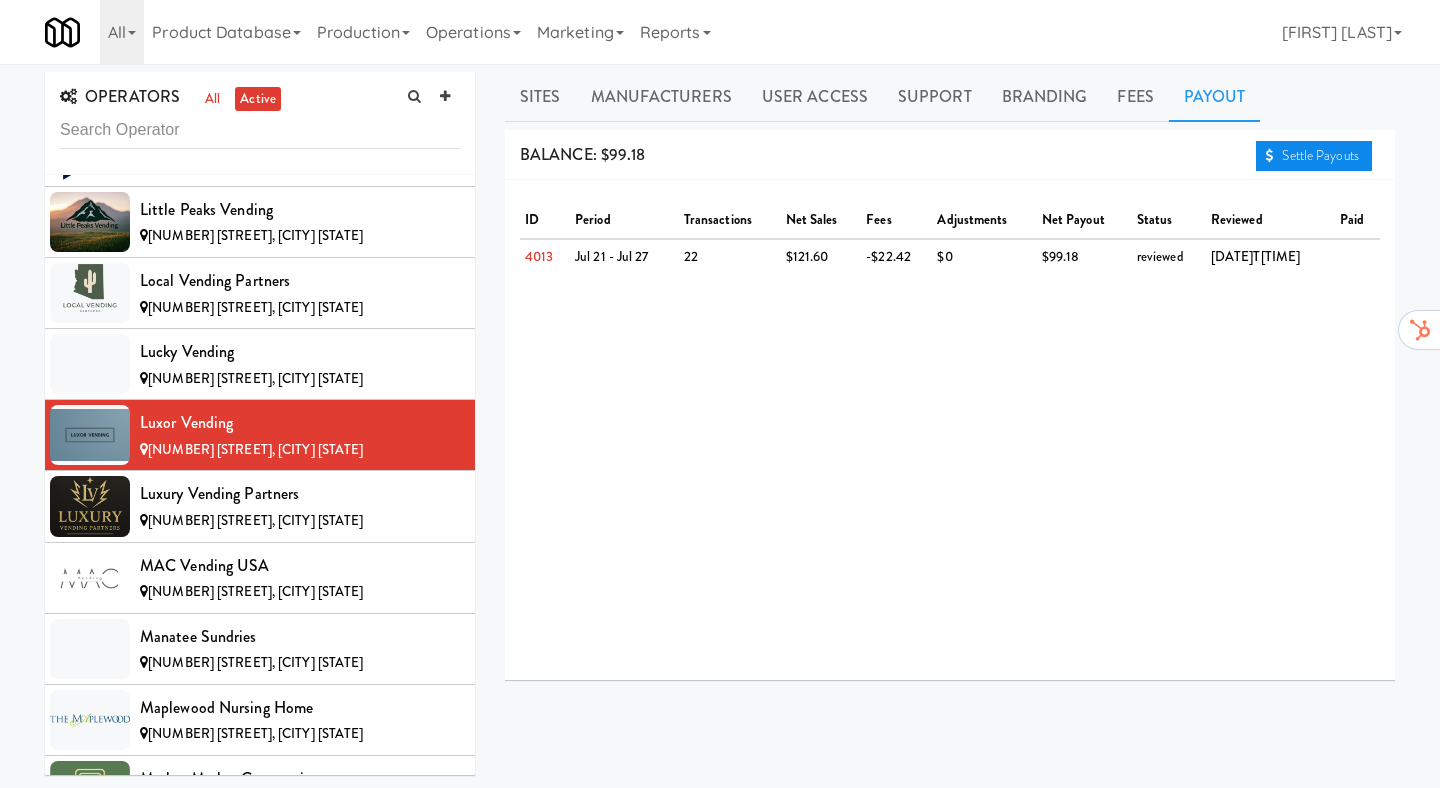 click on "Settle Payouts" at bounding box center (1314, 156) 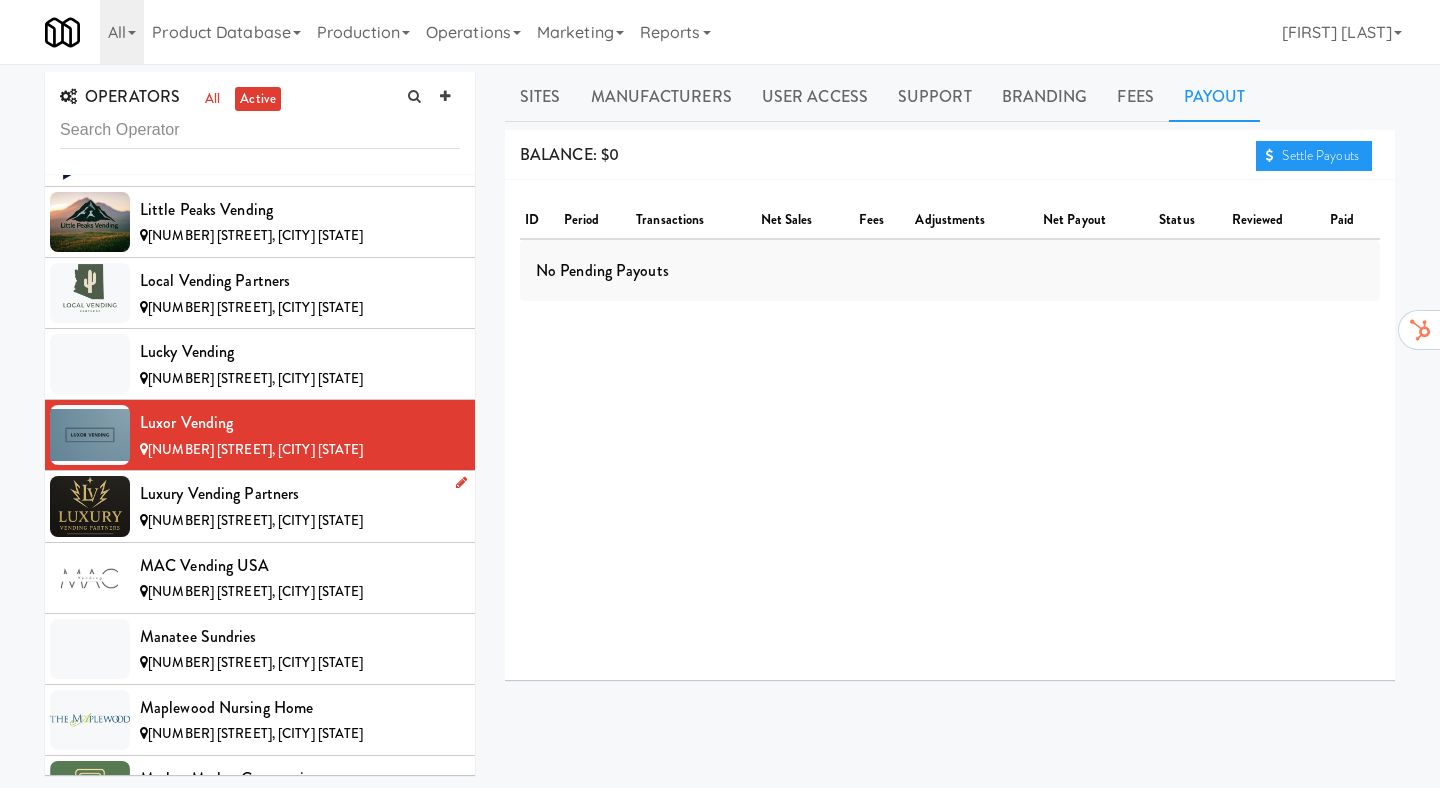click on "Luxury Vending Partners" at bounding box center [300, 494] 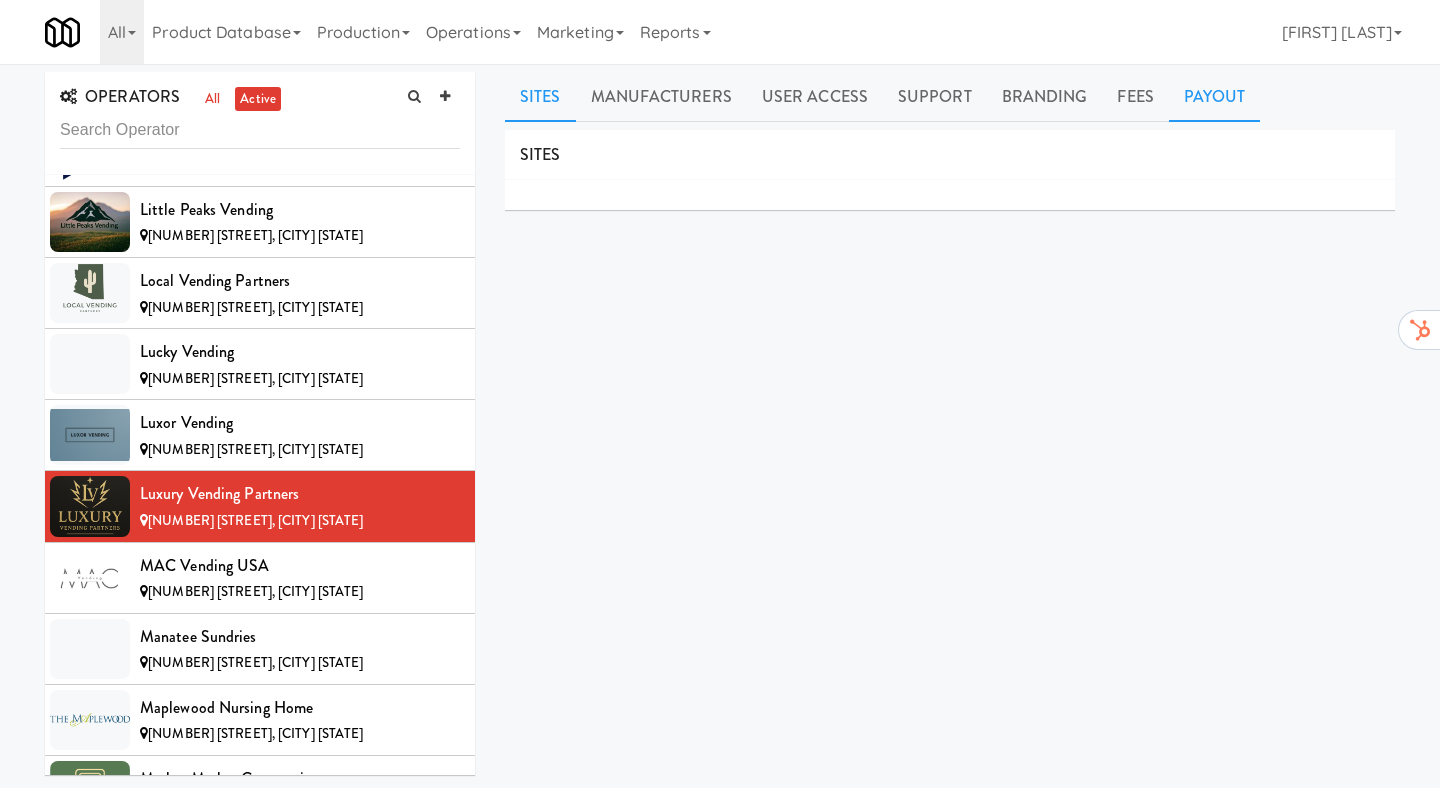 click on "Payout" at bounding box center [1215, 97] 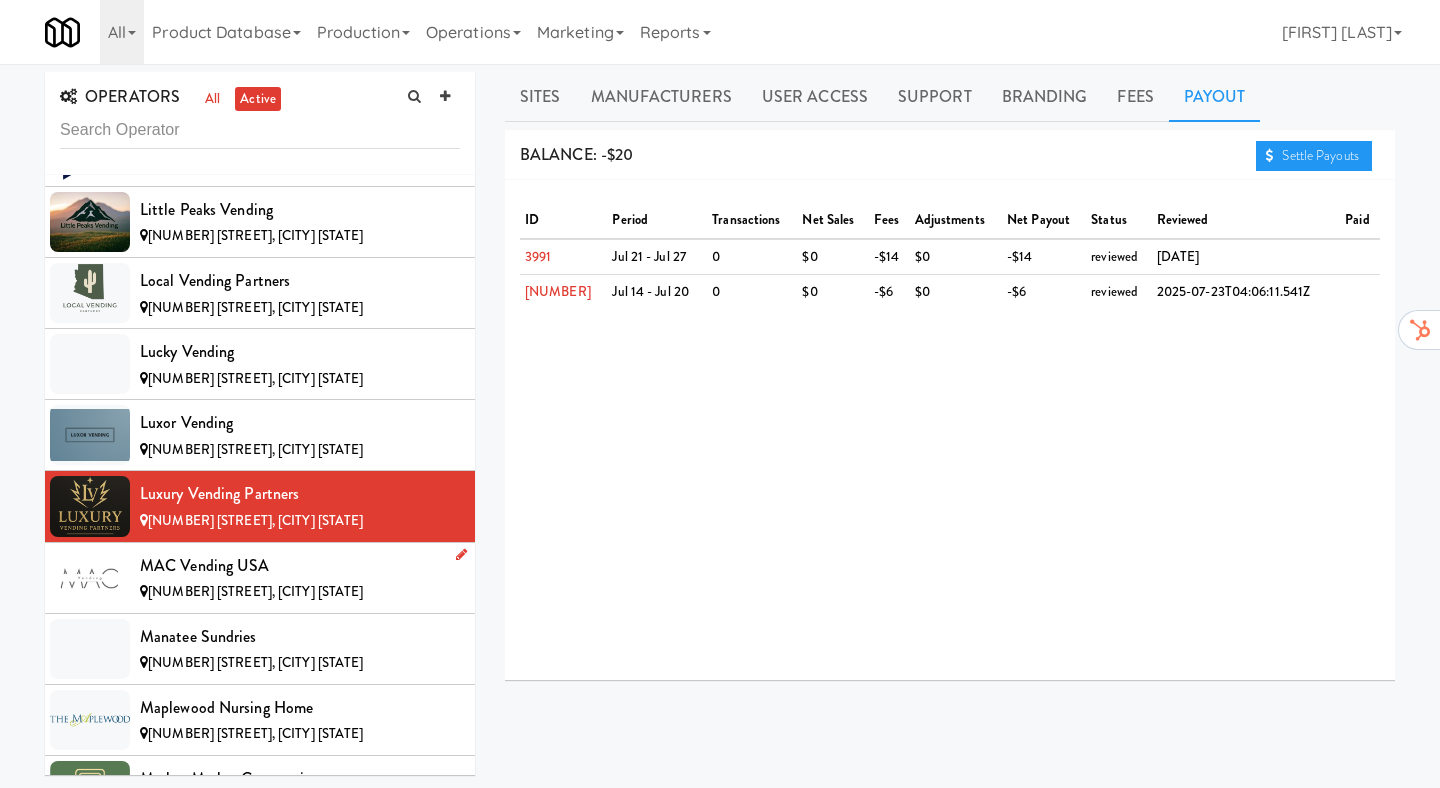 click on "[NUMBER] [STREET], [CITY] [STATE]" at bounding box center [300, 592] 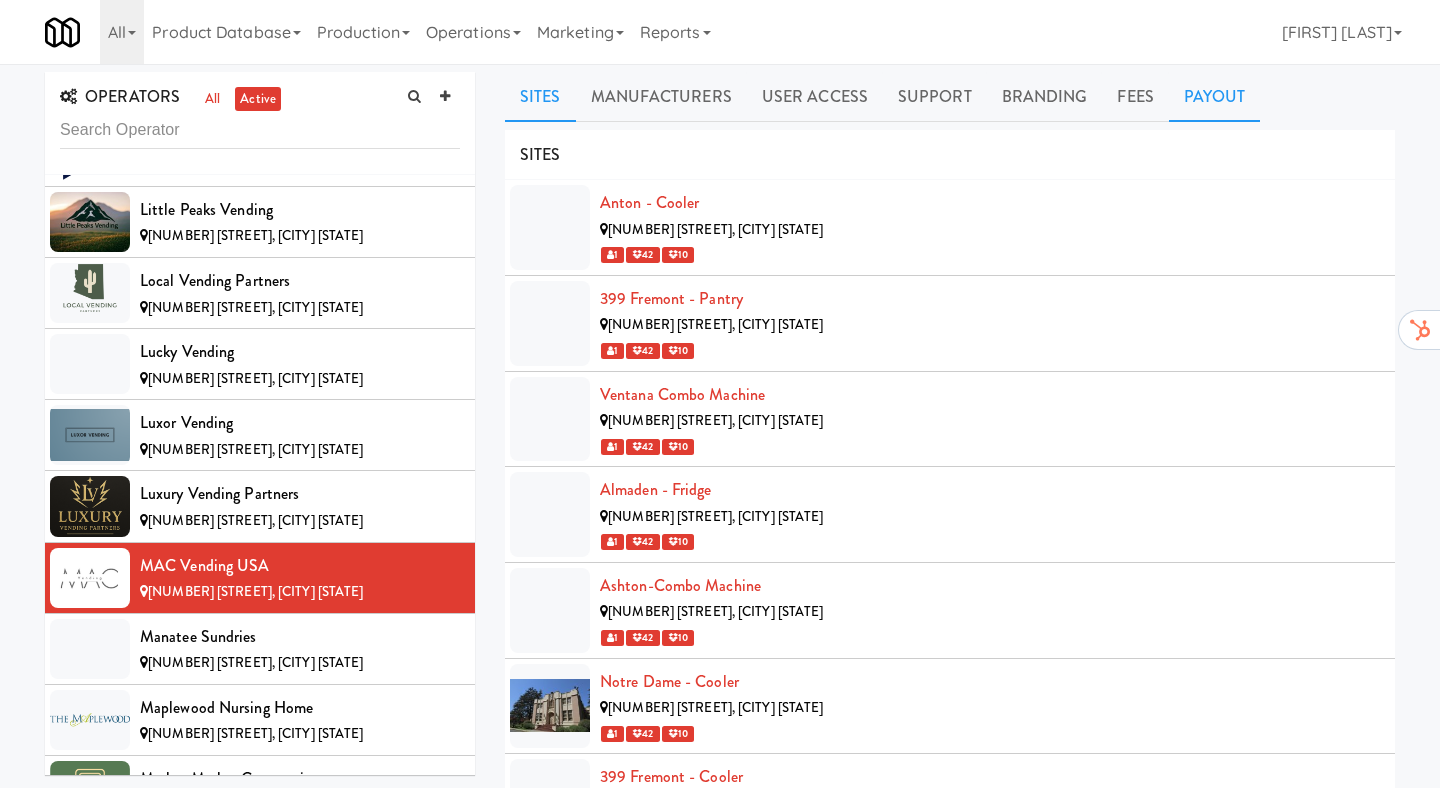 click on "Payout" at bounding box center (1215, 97) 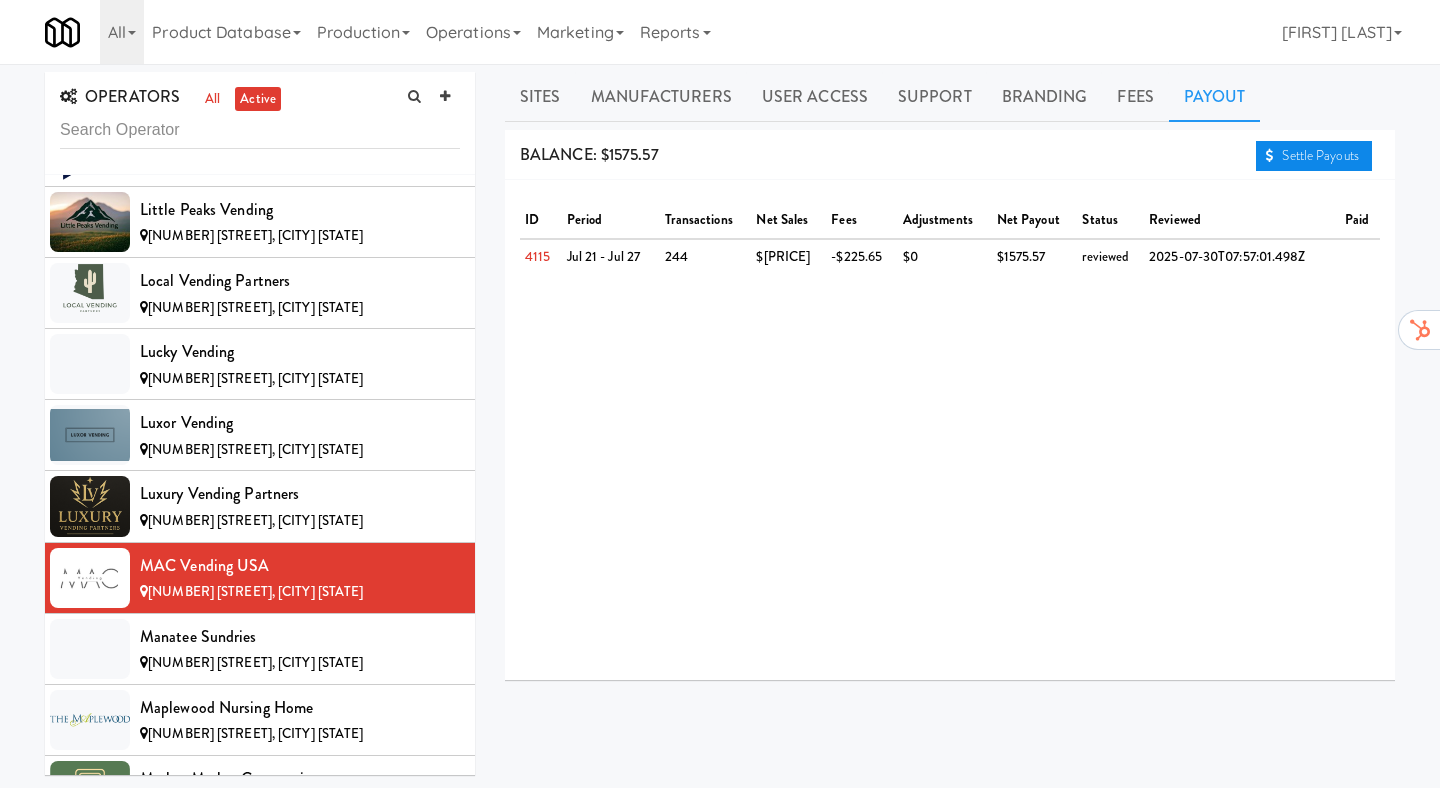 click on "Settle Payouts" at bounding box center [1314, 156] 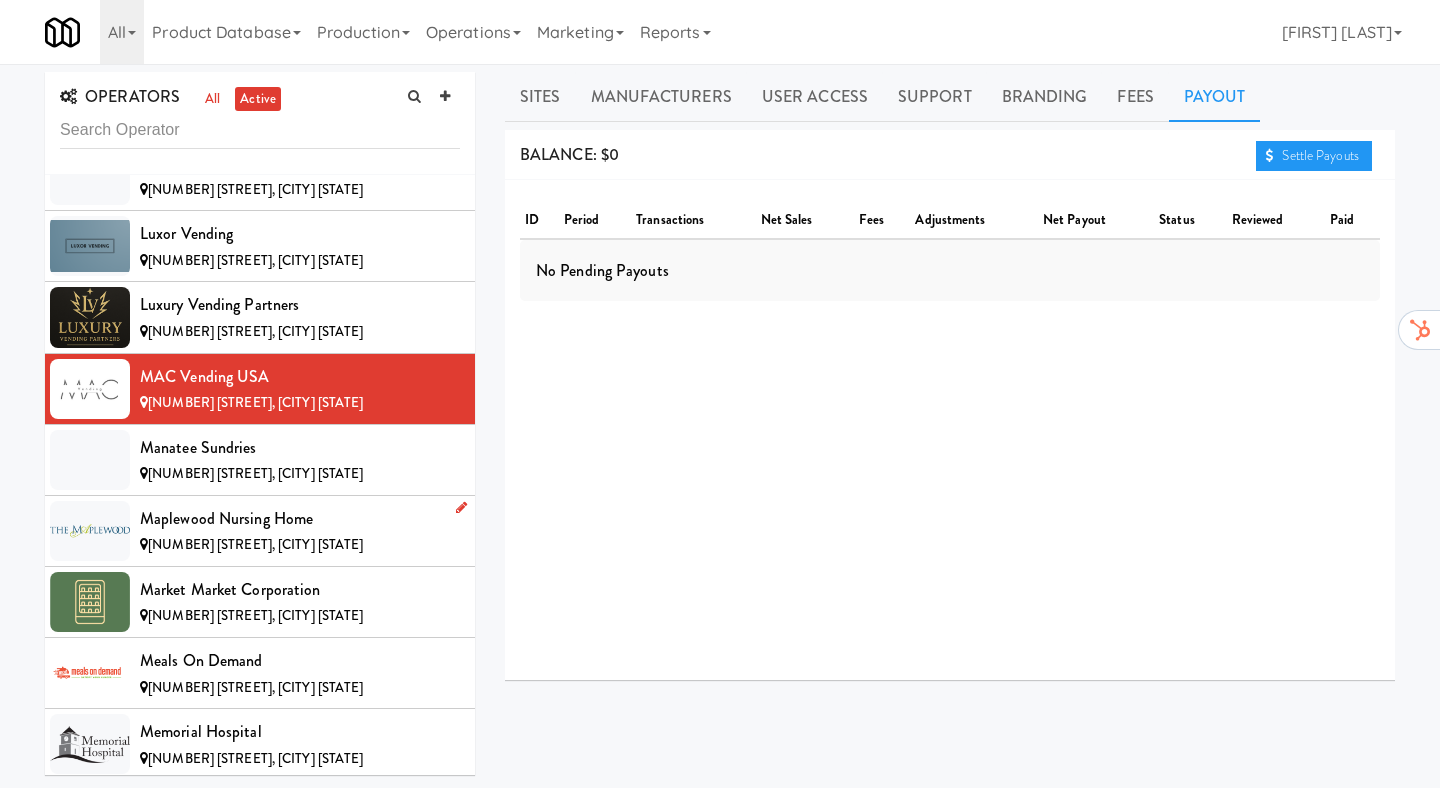 scroll, scrollTop: 6928, scrollLeft: 0, axis: vertical 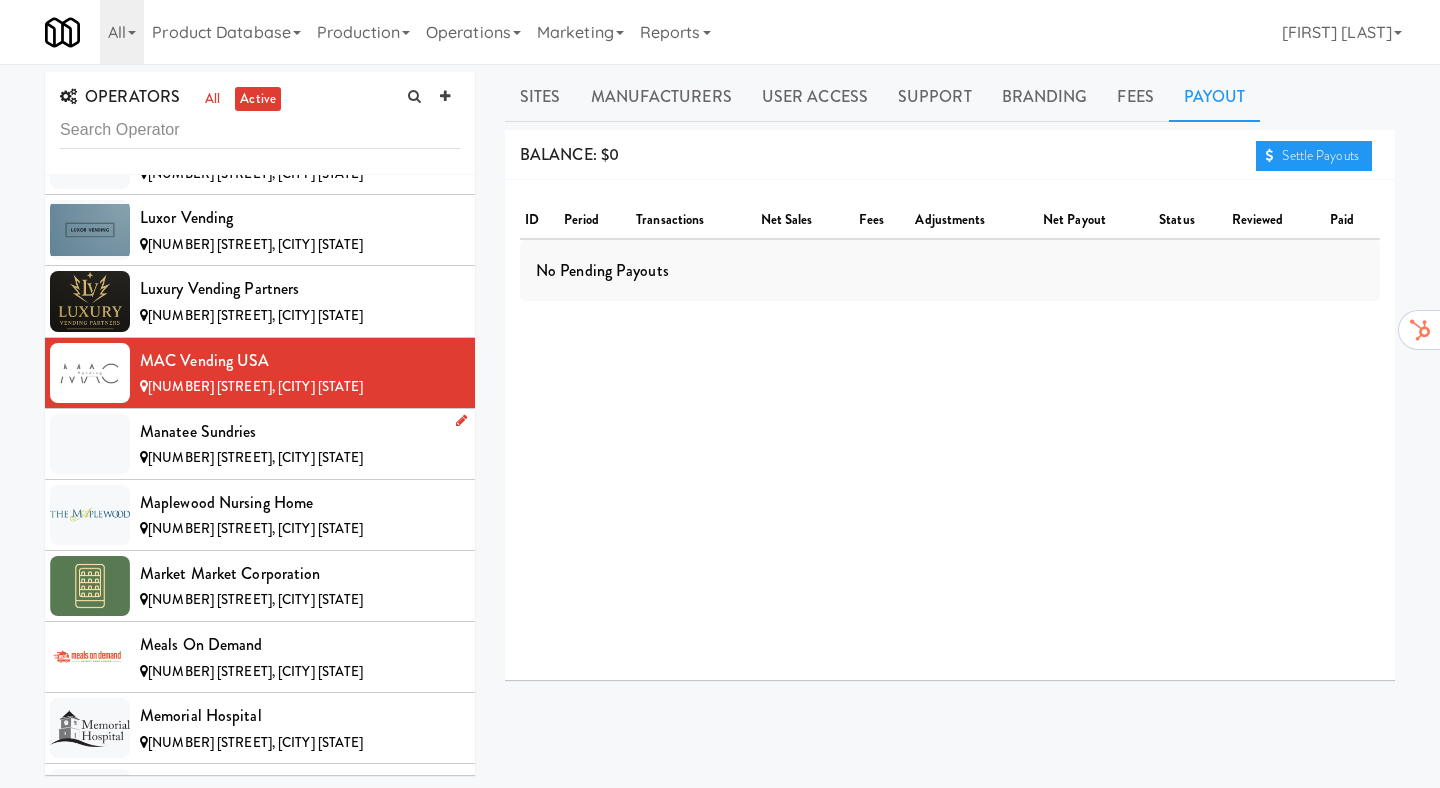 click on "[NUMBER] [STREET], [CITY] [STATE]" at bounding box center (300, 458) 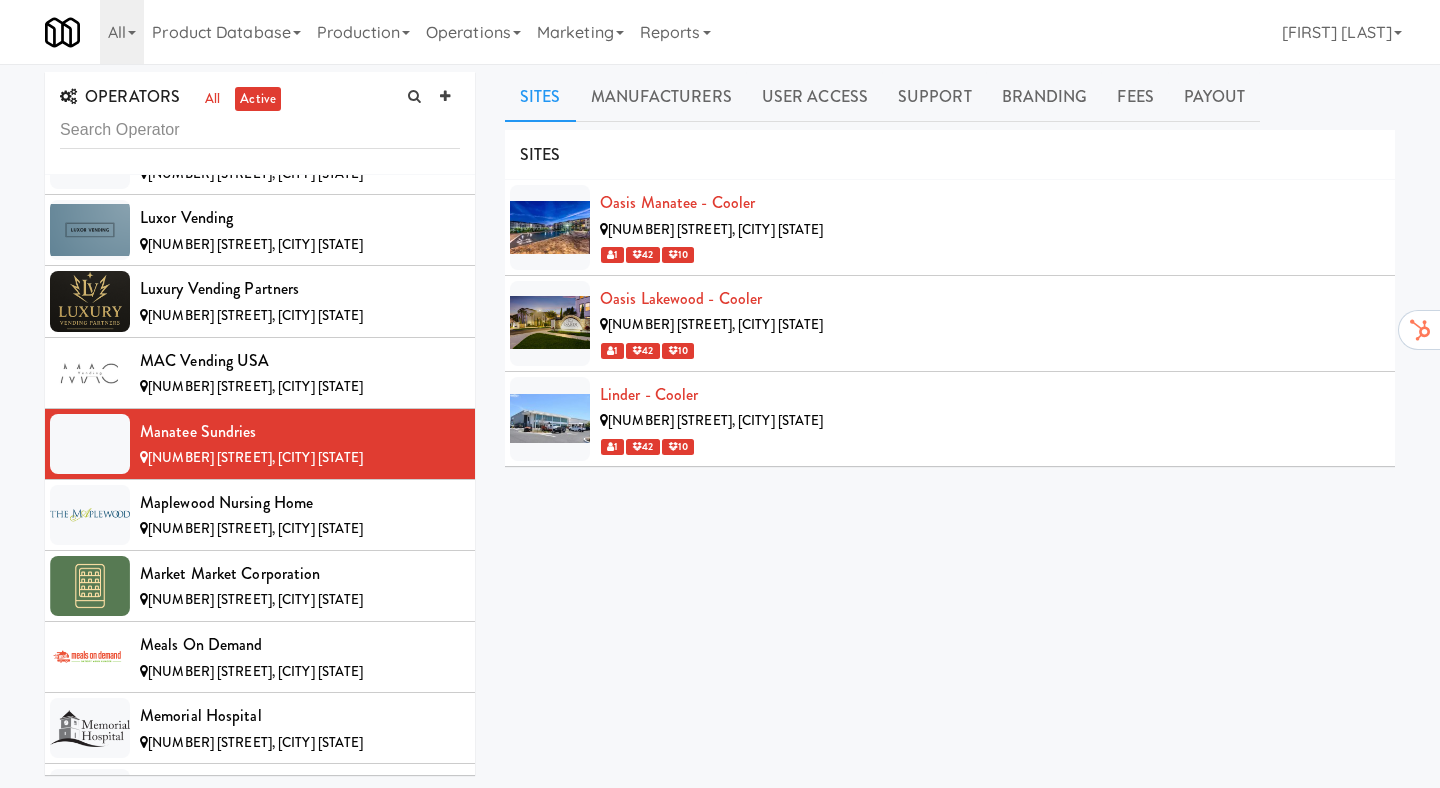 click on "SITES" at bounding box center (950, 155) 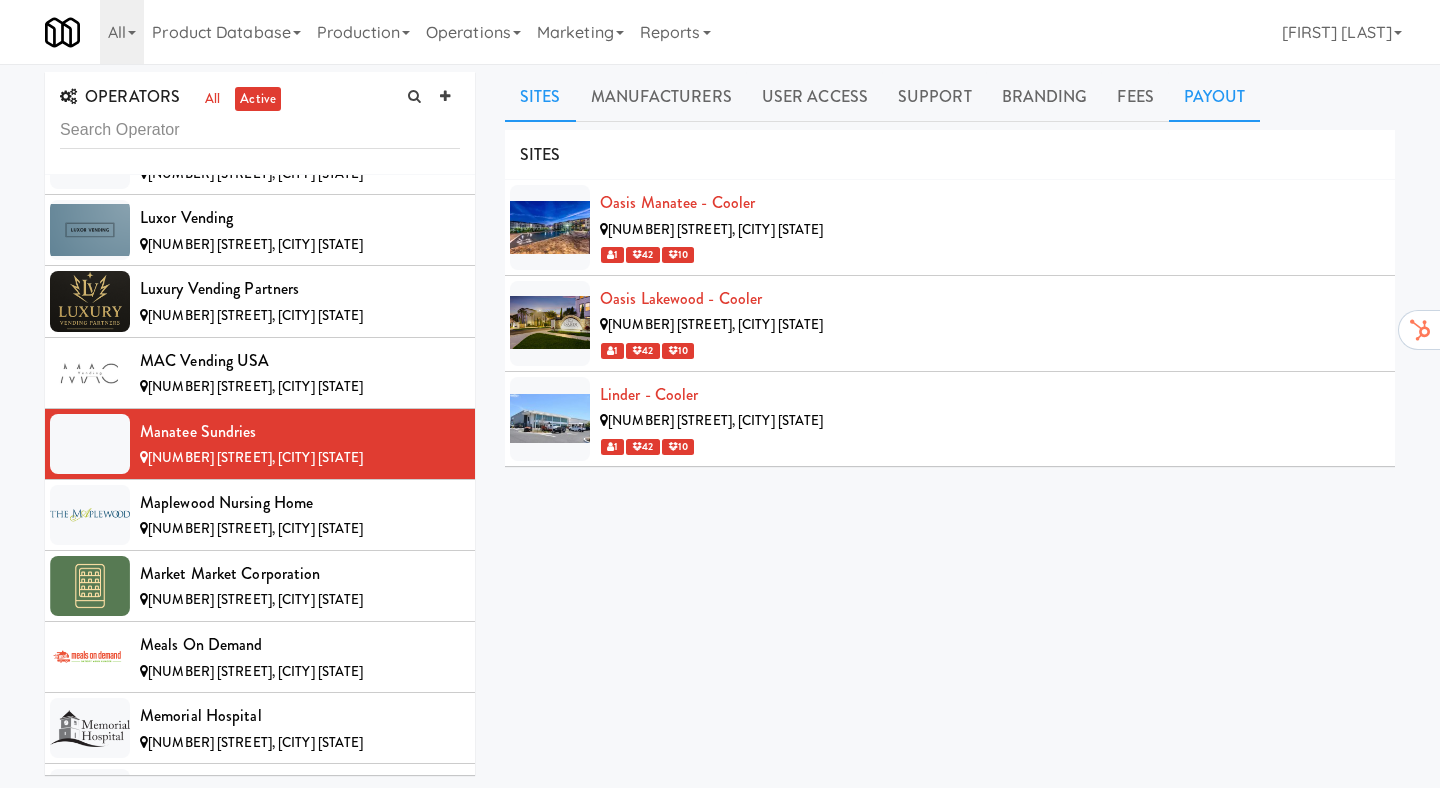 click on "Payout" at bounding box center (1215, 97) 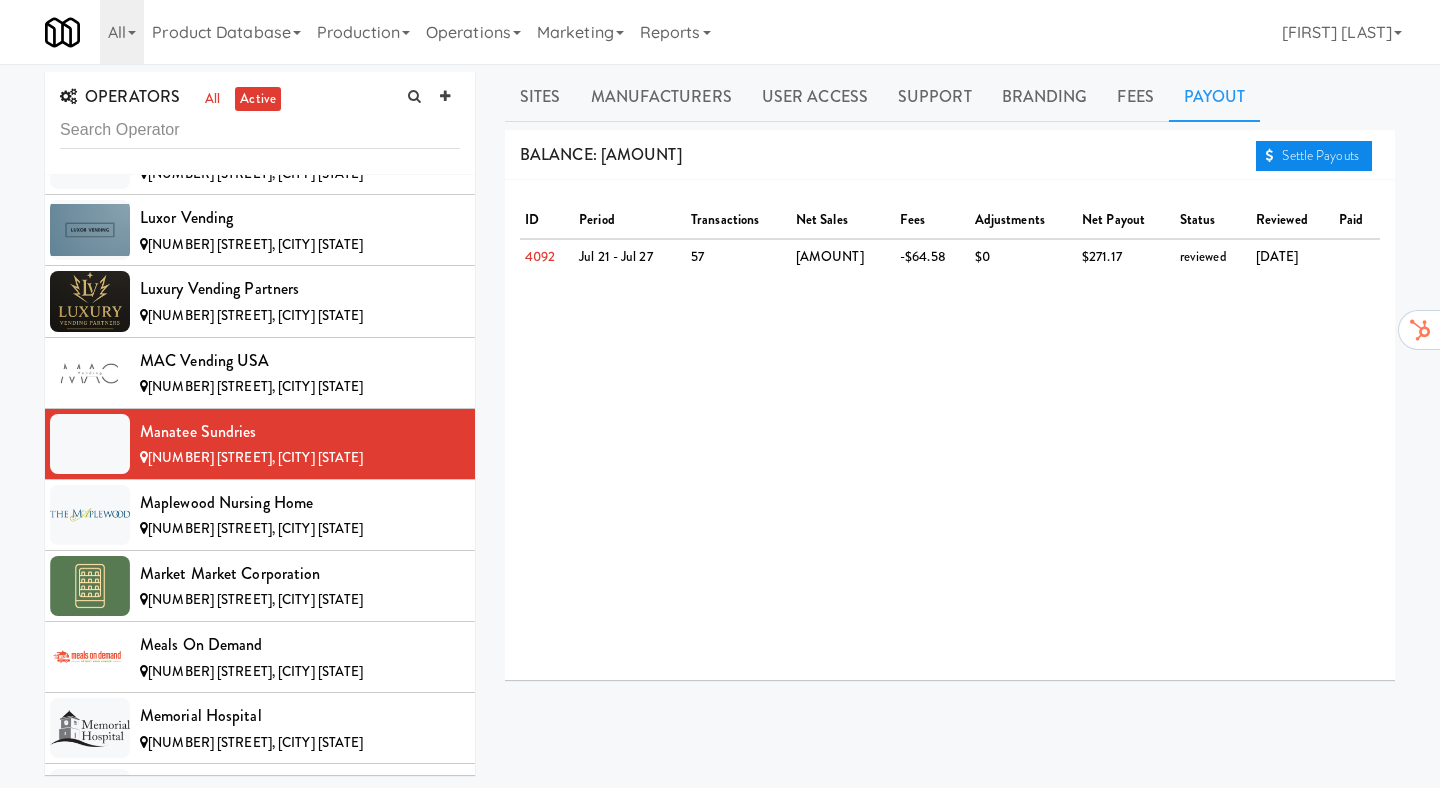 click on "Settle Payouts" at bounding box center [1314, 156] 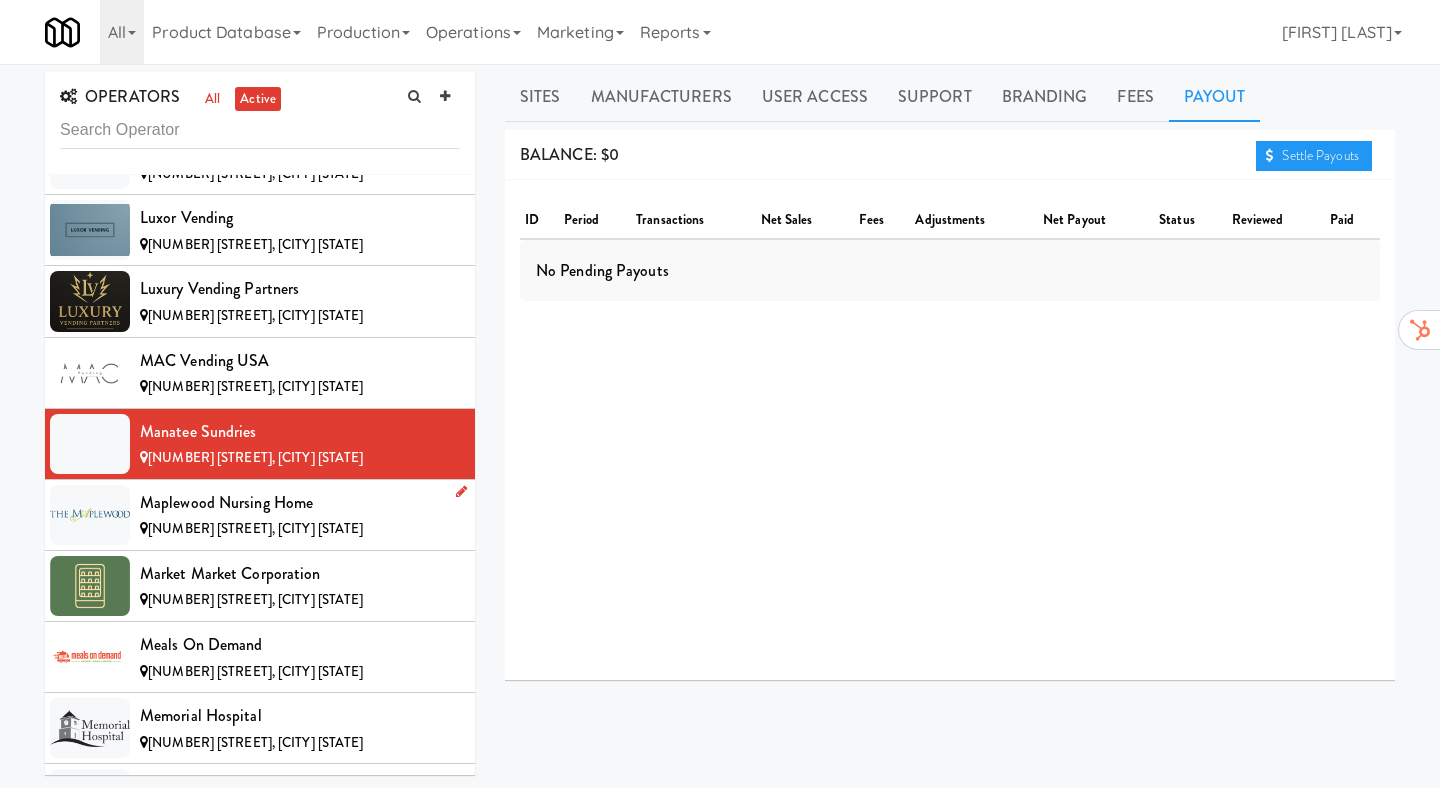 click on "Maplewood Nursing Home" at bounding box center (300, 503) 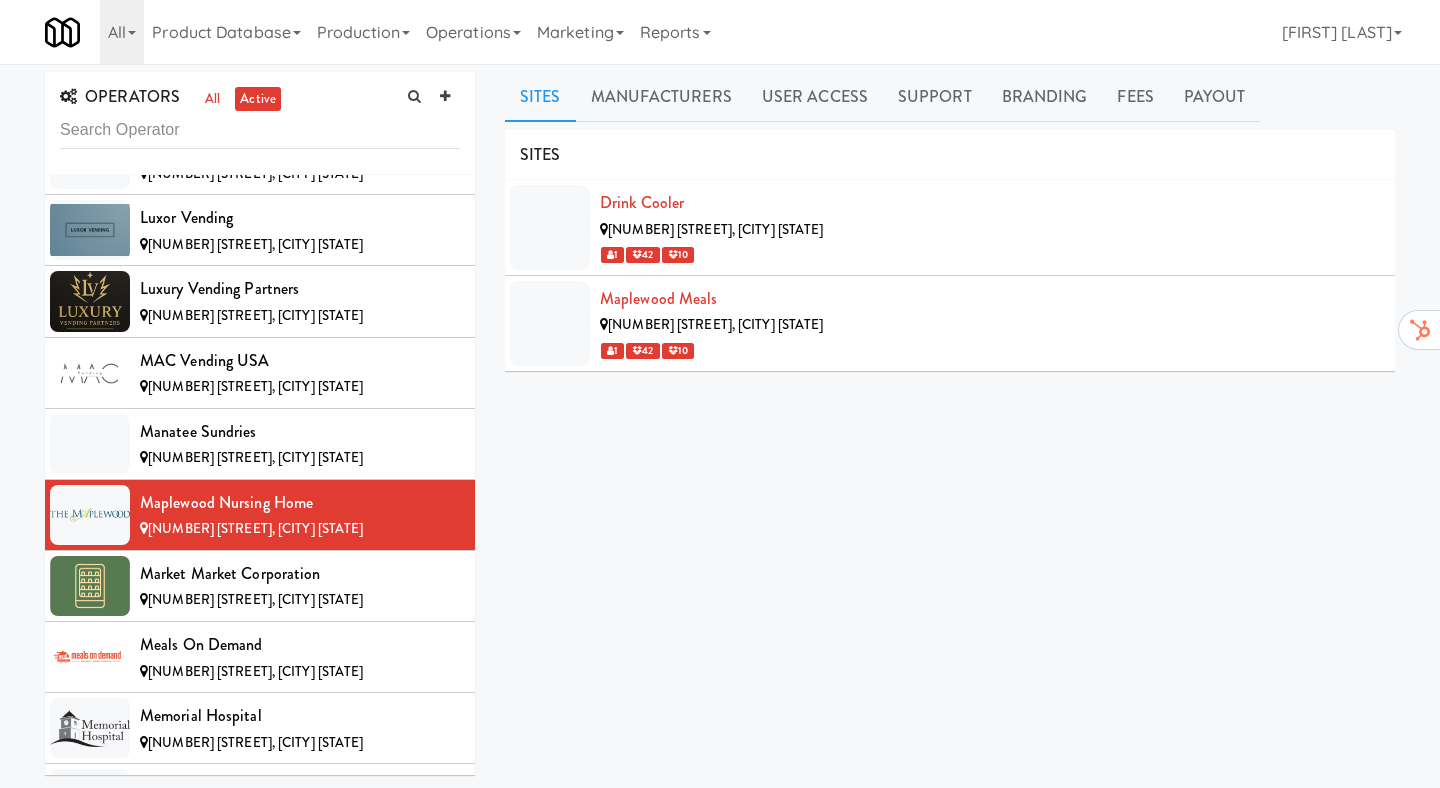 click on "OPERATORS all active [NUMBER] Smrt Mrkt  [NUMBER] [STREET], [CITY] [STATE] [POSTAL_CODE] Canada  [NUMBER] [STREET], [CITY] [STATE] AA Vending  [NUMBER] [STREET], [CITY] [STATE] Abrom Vending  [NUMBER] [STREET], [CITY] [STATE] Access Amenities  [NUMBER] [STREET], [CITY] [STATE] Ace Plus Vending  [NUMBER] [STREET], [CITY] [STATE] AetherTek, Inc.  [NUMBER] [STREET], [CITY] [STATE] AI Vending  [NUMBER] [STREET], [CITY] [STATE] Allgood Provisions  [NUMBER] [STREET], [CITY] [STATE] Alligator Arms Vending  [NUMBER] [STREET], [CITY] [STATE] All Things Vending  [NUMBER] [STREET], [CITY] [STATE] Alpine Modern Vending  [NUMBER] [STREET], [CITY] [STATE] Amenity Advocates  [NUMBER] [STREET], [CITY] [STATE] AsRight Ventures  [NUMBER] [STREET], [CITY] [STATE] AVI Foodsystems  [NUMBER] [STREET], [CITY] [STATE] Ayoba Vending  [NUMBER] [STREET], [CITY] [STATE] Backcountry Vending LLC  [NUMBER] [STREET], [CITY] [STATE] Bay to Bay Vending  [NUMBER] [STREET], [CITY] [STATE] BiteCraft Markets  [NUMBER] [STREET], [CITY] [STATE] Bite - Food & Beverage BiteHub Blum Brothers DBMA" at bounding box center (720, 472) 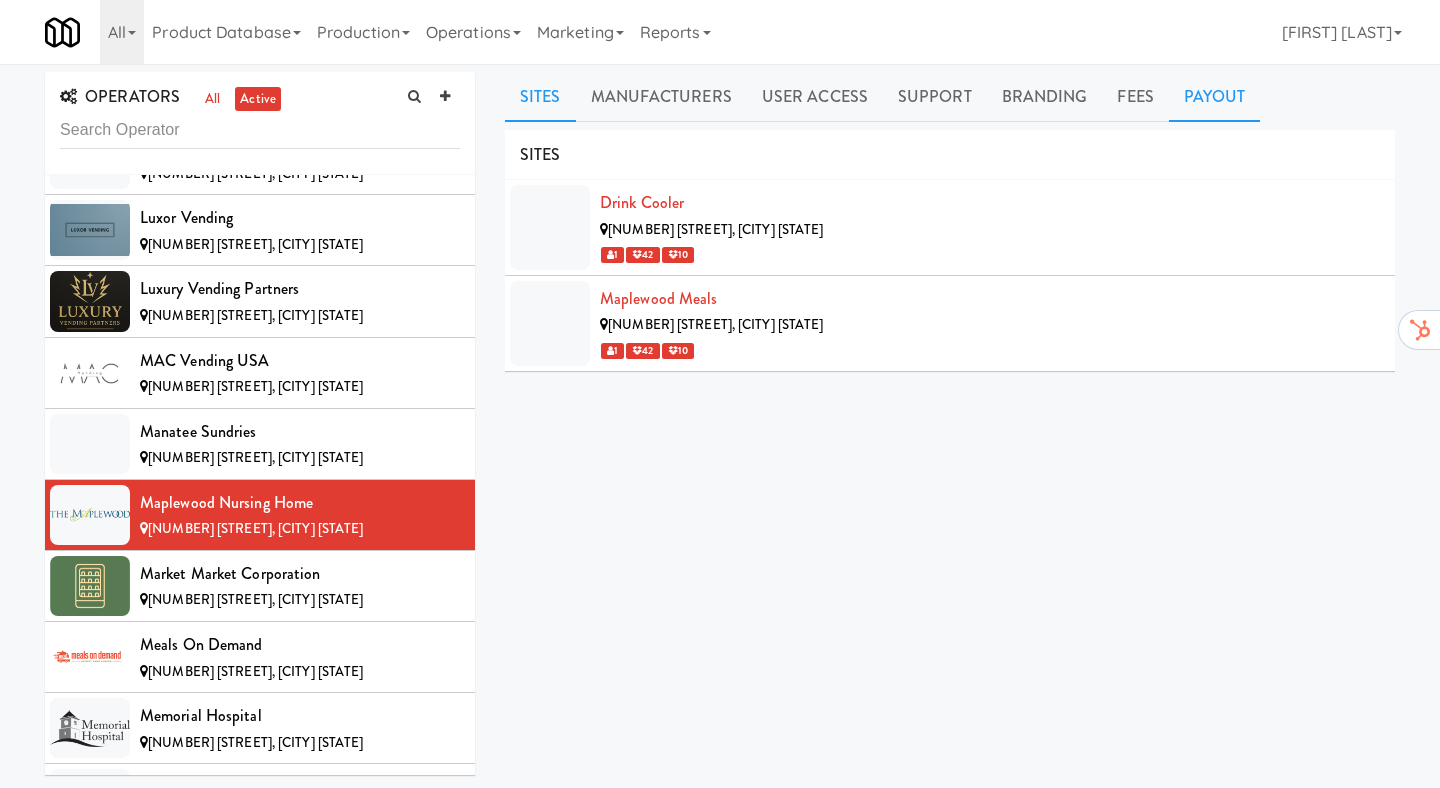 click on "Payout" at bounding box center (1215, 97) 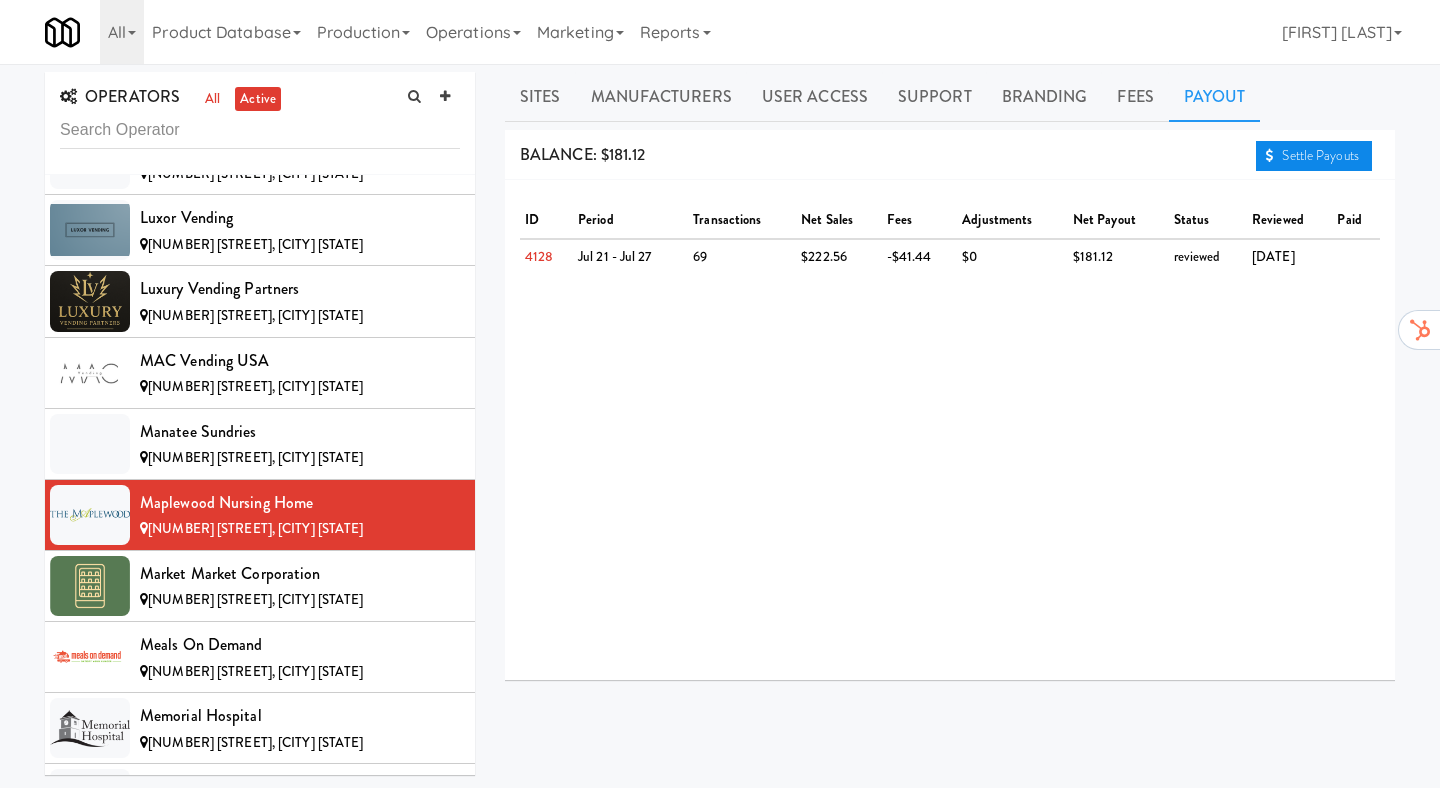 click on "Settle Payouts" at bounding box center [1314, 156] 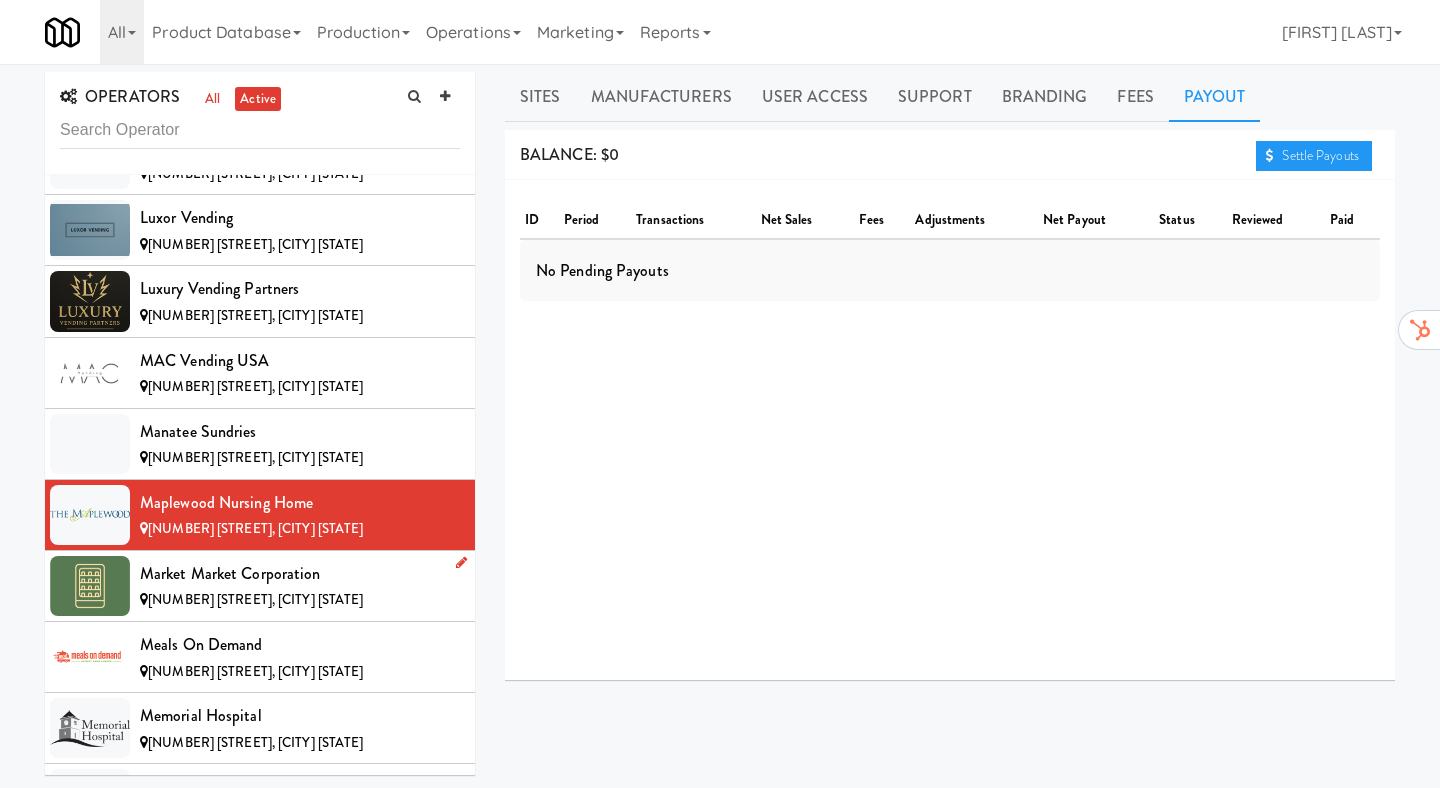 click on "Market Market Corporation" at bounding box center (300, 574) 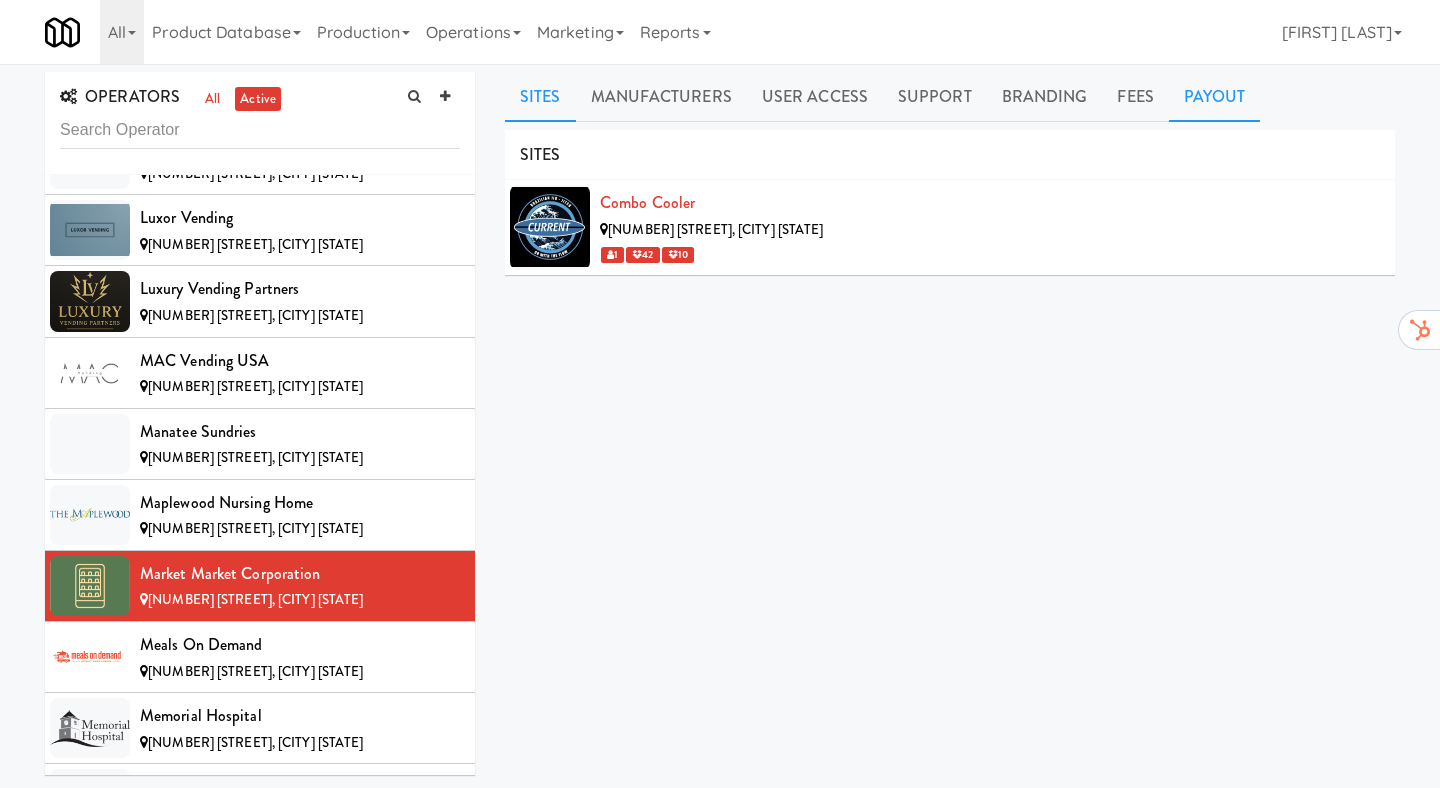 click on "Payout" at bounding box center (1215, 97) 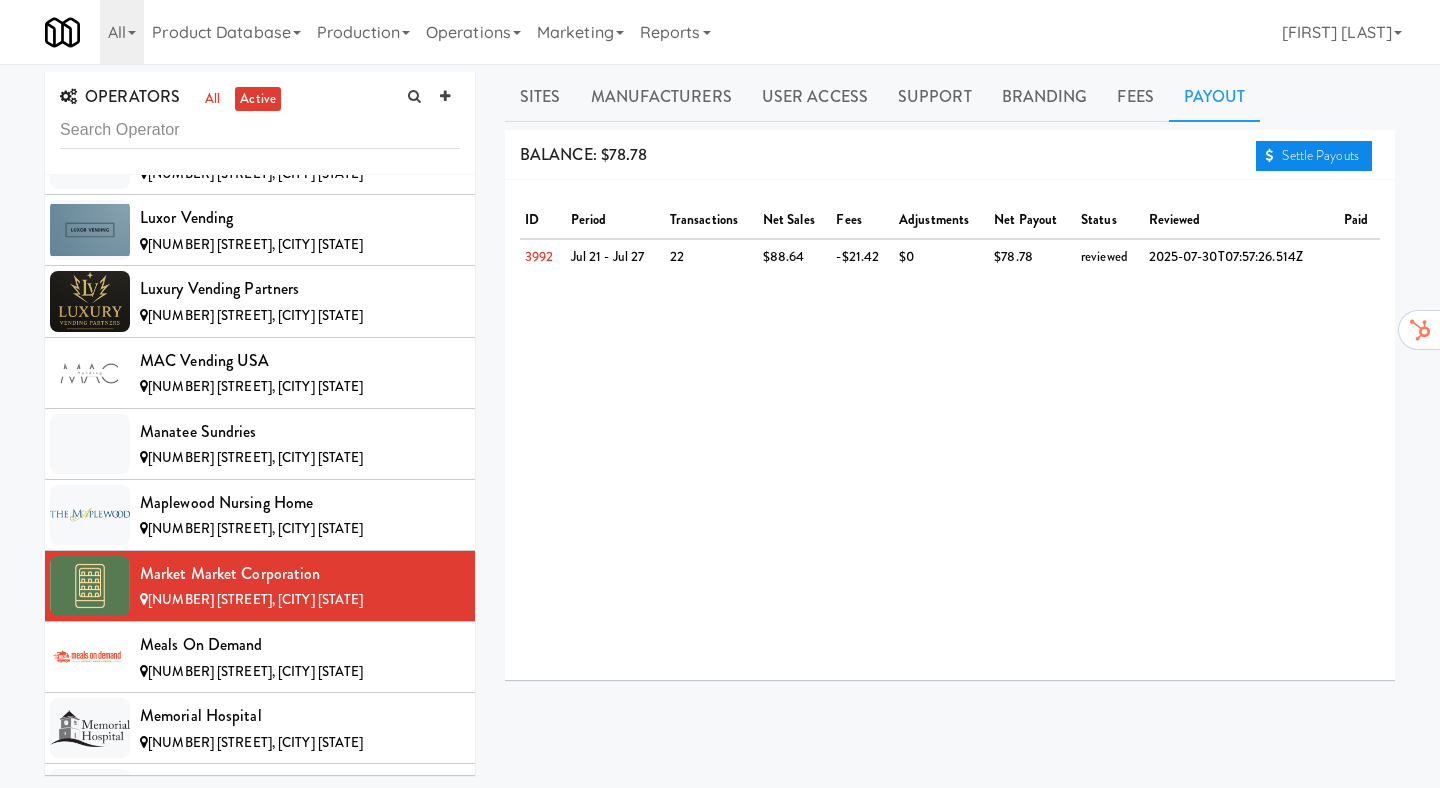 click on "Settle Payouts" at bounding box center (1314, 156) 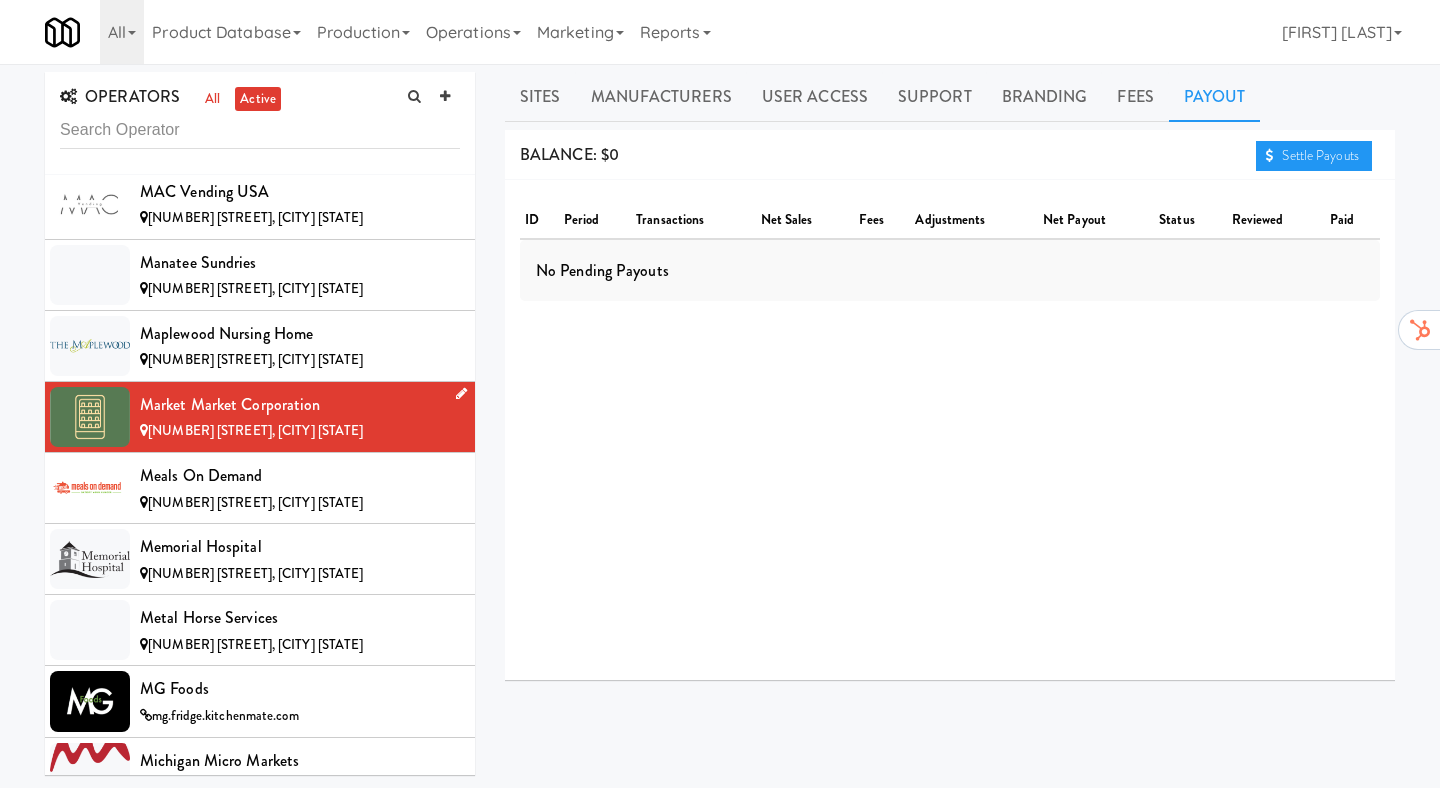 scroll, scrollTop: 7148, scrollLeft: 0, axis: vertical 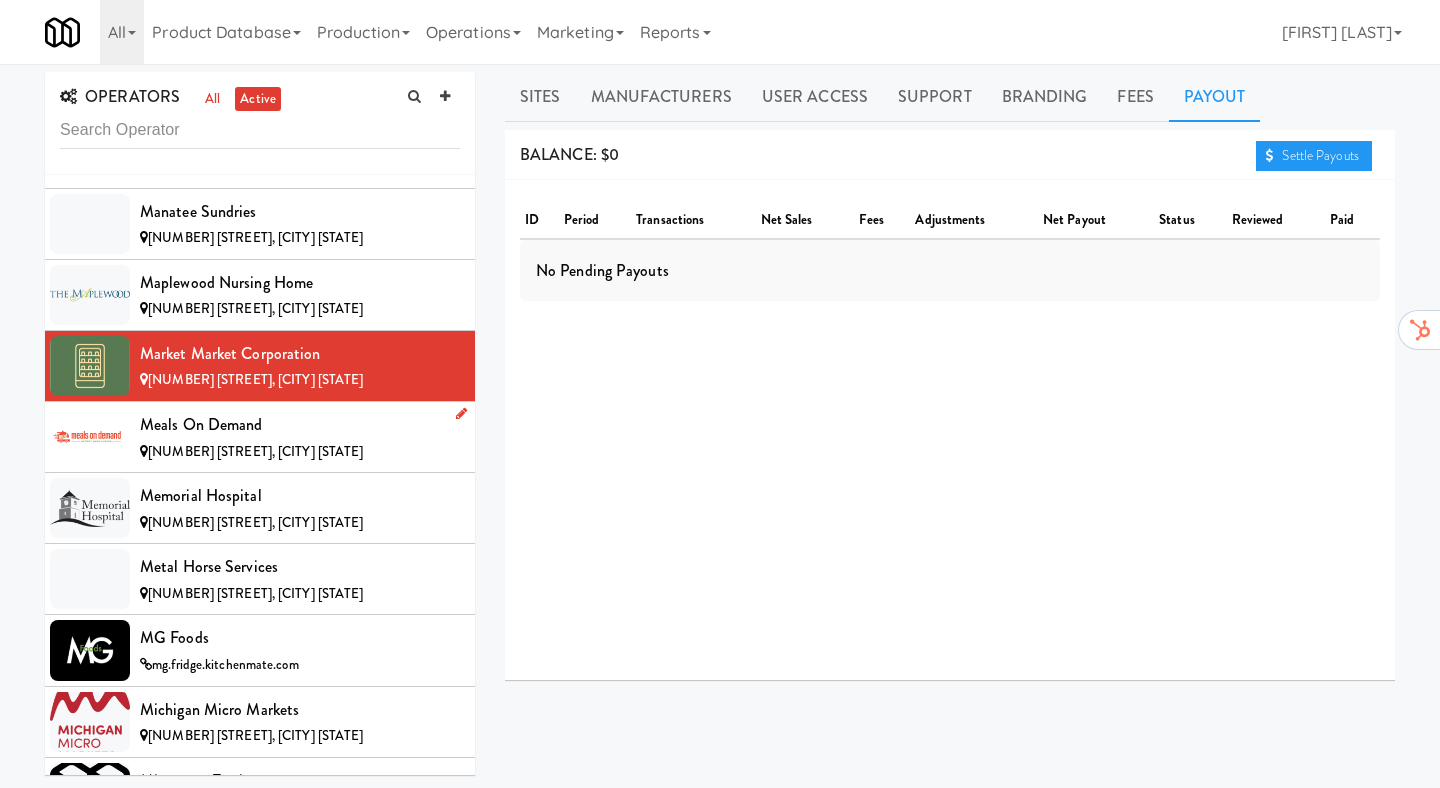 click on "[NUMBER] [STREET], [CITY] [STATE]" at bounding box center (300, 452) 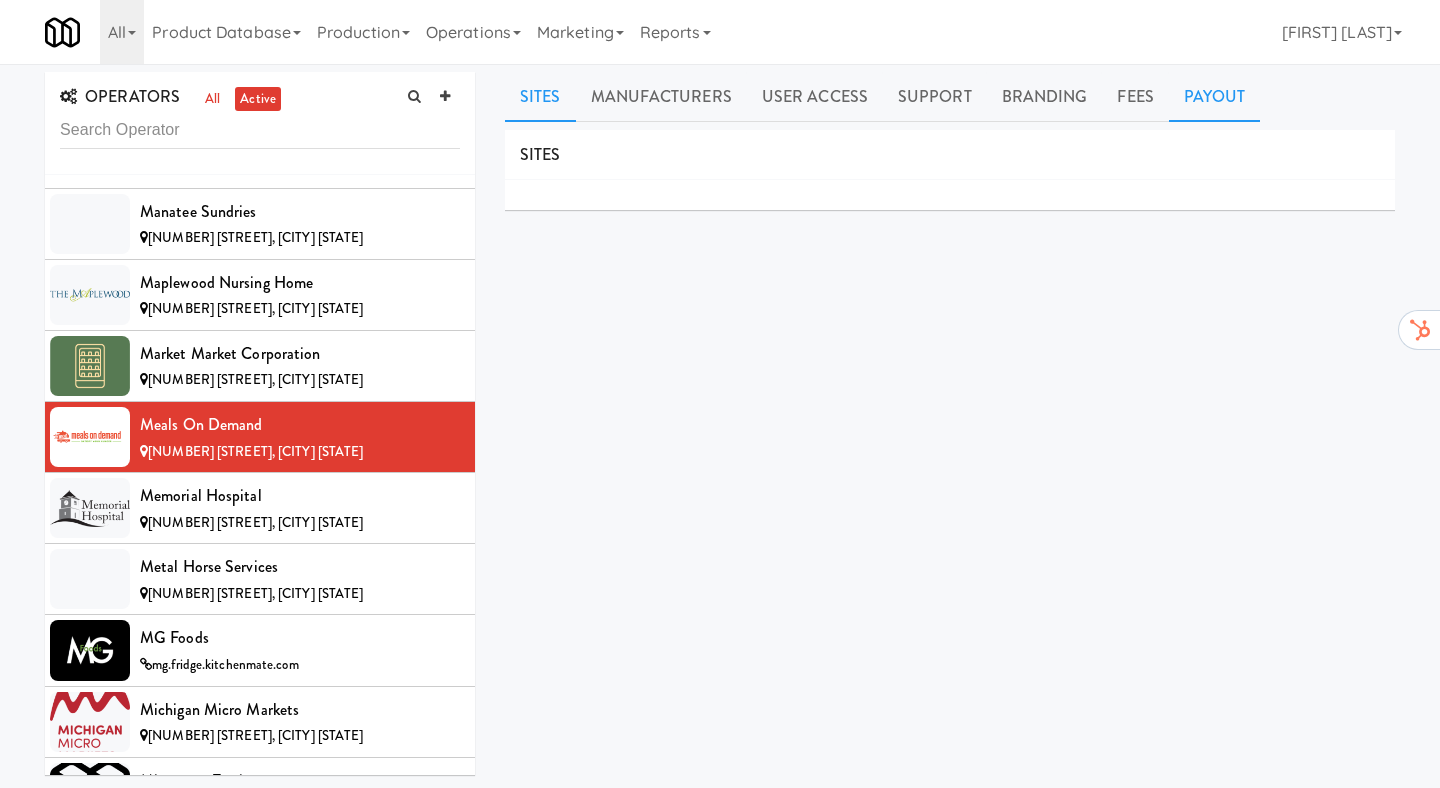 click on "Payout" at bounding box center [1215, 97] 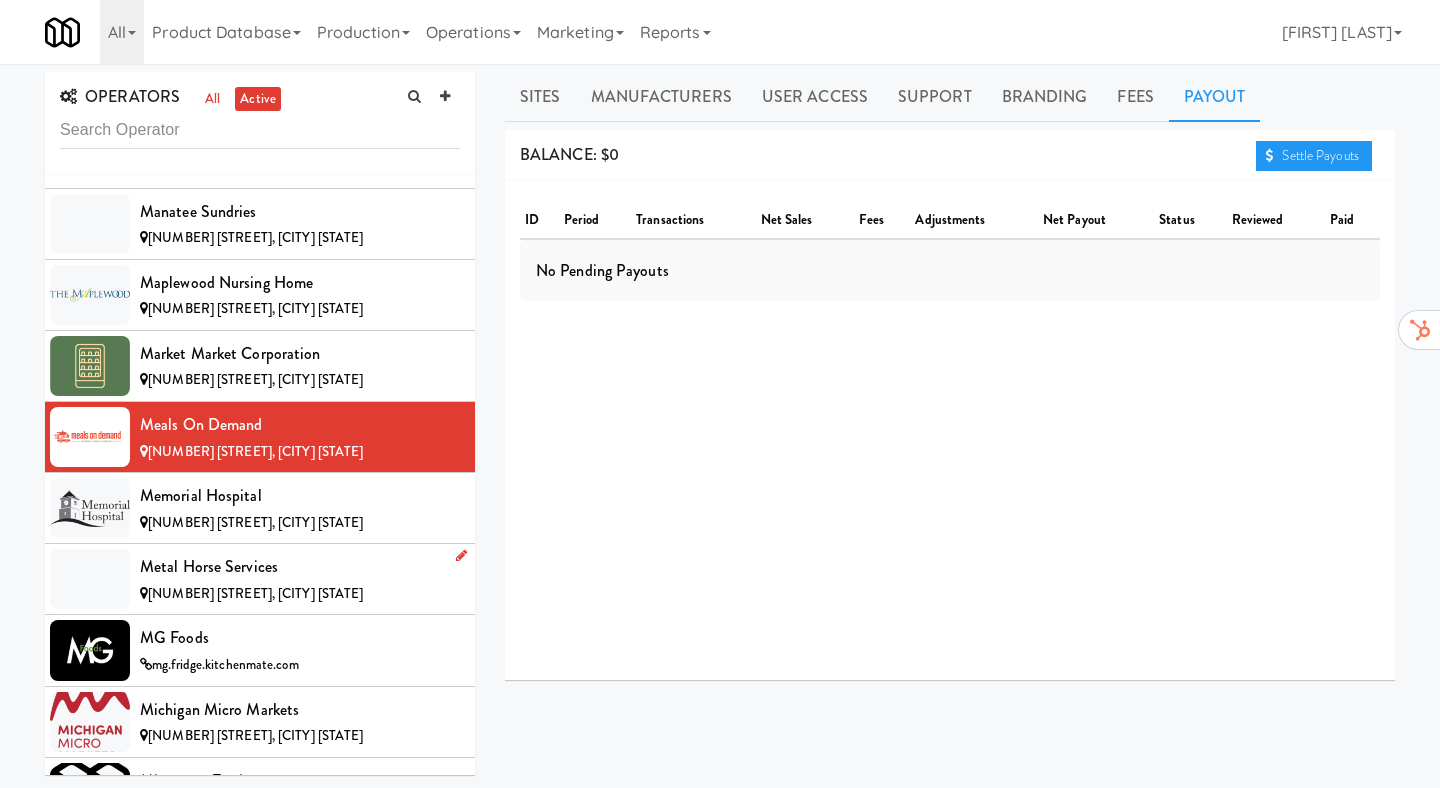 click on "[COMPANY] [NUMBER] [STREET], [CITY] [STATE]" at bounding box center (260, 579) 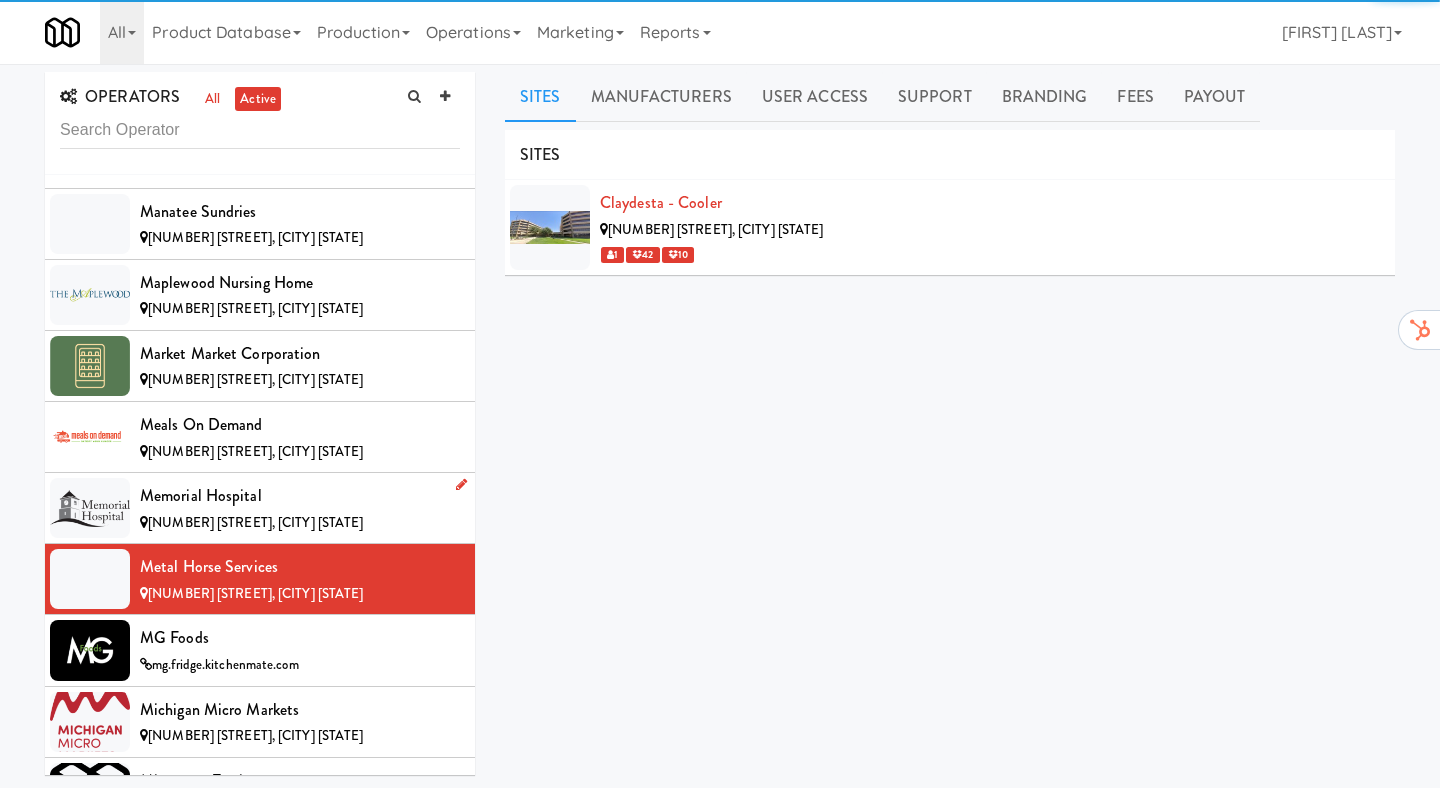 click on "[COMPANY] [NUMBER] [STREET], [CITY] [STATE]" at bounding box center (300, 508) 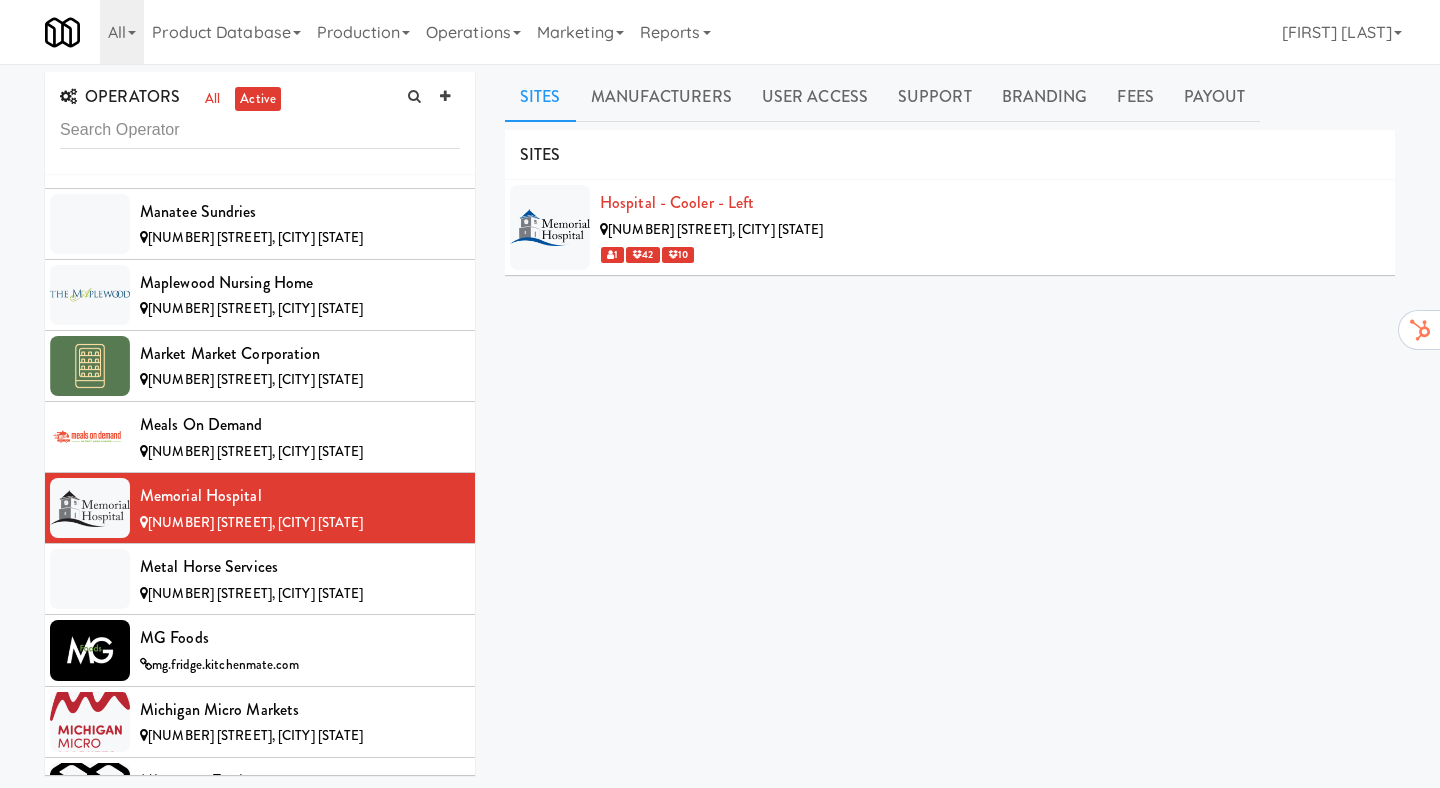 click on "Sites Manufacturers User Access Support Branding Fees Payout   SITES Hospital - Cooler - Left  [NUMBER] [STREET], [CITY] [STATE]    [NUMBER]    [NUMBER]   MANUFACTURERS Memorial Hospital   USERS   Name Company Registered   [FIRST] [LAST] N/A   [TIME] ago SUPPORT CONTACT INFO Support Url (QR code will point to this) Add support URL Support Email [EMAIL] Support Phone Number [PHONE] Feedback Survey Url Add feedback survey URL LOGOS  These custom operator logos are no longer used in preference to our own branding for simplification. Dark Stacked Logo Url (407 x 368) Add dark stacked logo URL Dark Horizontal Logo Url Add dark horizontal logo URL Light Horizontal Logo Url Add light horizontal logo URL Dark Icon Url (270 x 270) Add dark icon URL Light Icon Url (270 x 270)   MONTHLY/WEEKLY FEES First Cabinet Service Fee: $[PRICE] Additional Cabinet Service Fee: $[PRICE] Transaction Fee Threshold: $[PRICE] Transaction Fee Percentage: [PERCENTAGE]% Fixed Fee Below Threshold: $[PRICE] Fixed Fee Above Threshold: $[PRICE]" at bounding box center (950, 476) 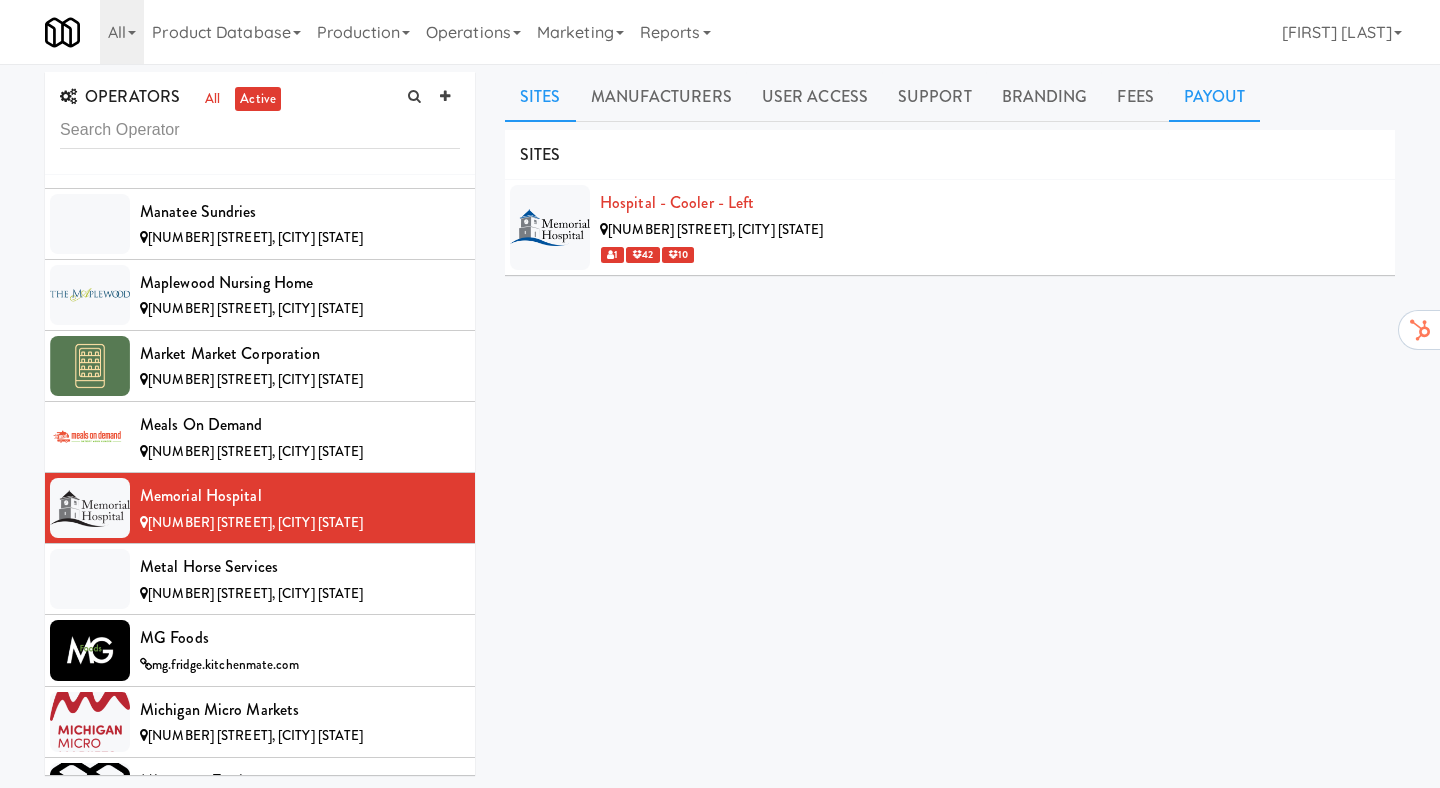 click on "Payout" at bounding box center (1215, 97) 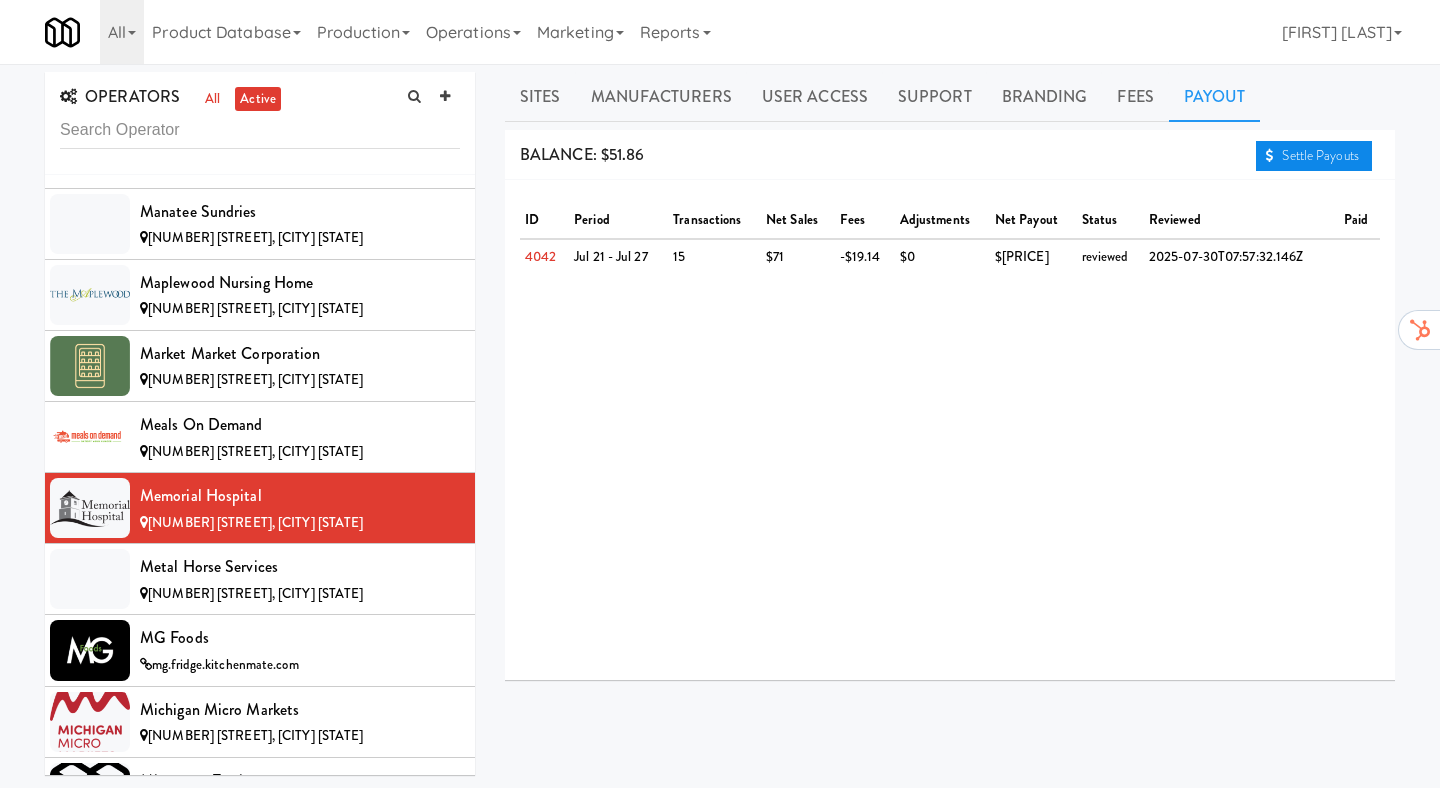 click on "Settle Payouts" at bounding box center [1314, 156] 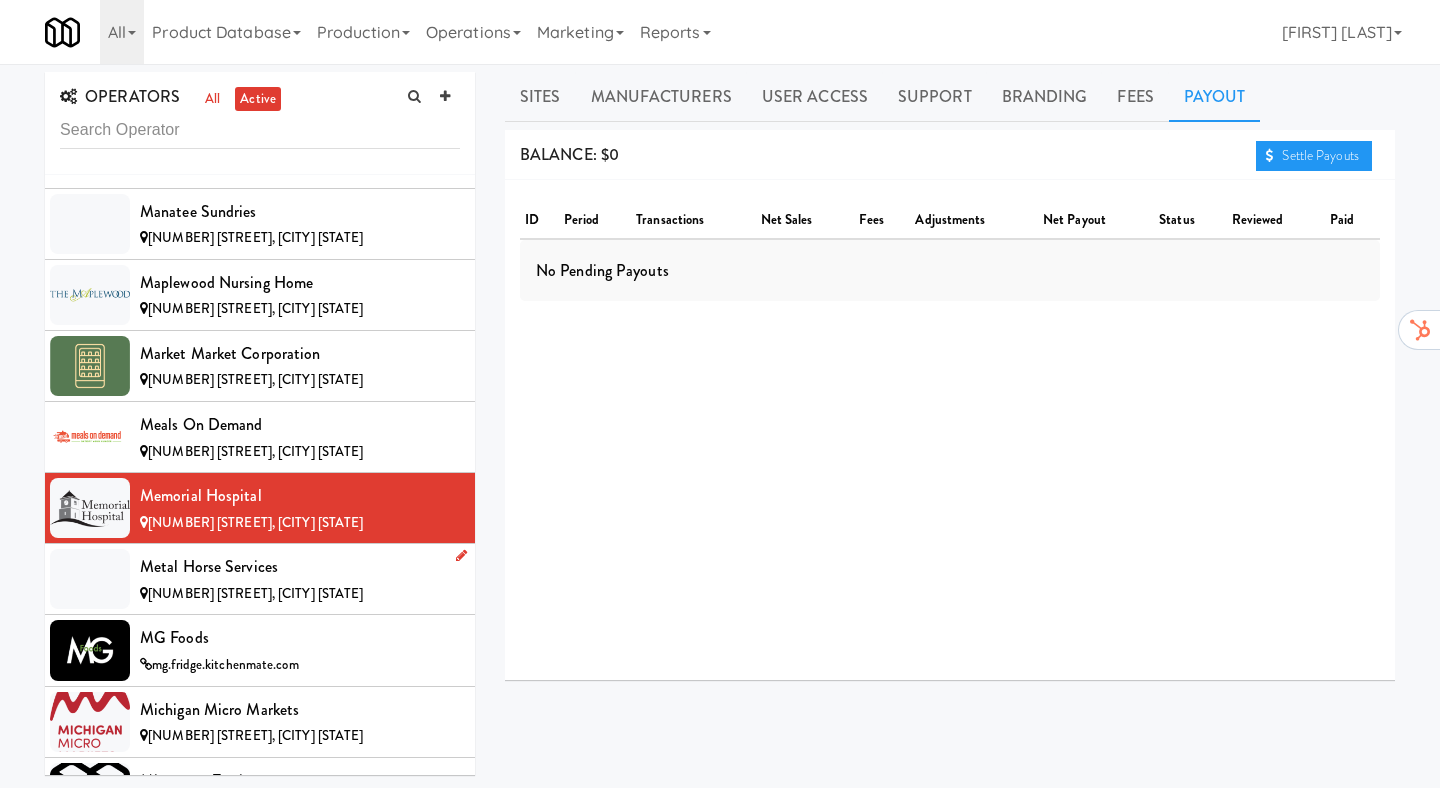 click on "Metal Horse Services" at bounding box center (300, 567) 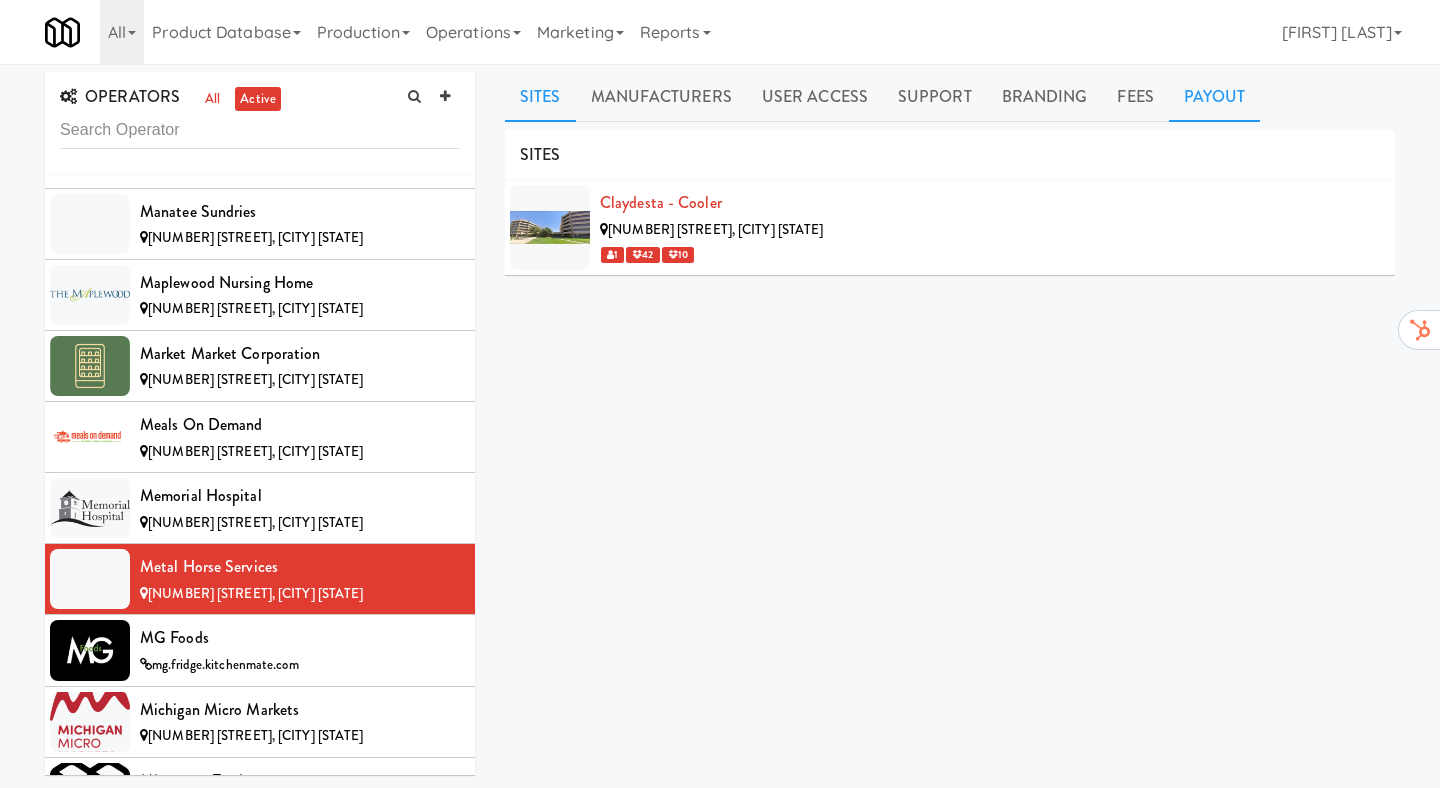 click on "Payout" at bounding box center (1215, 97) 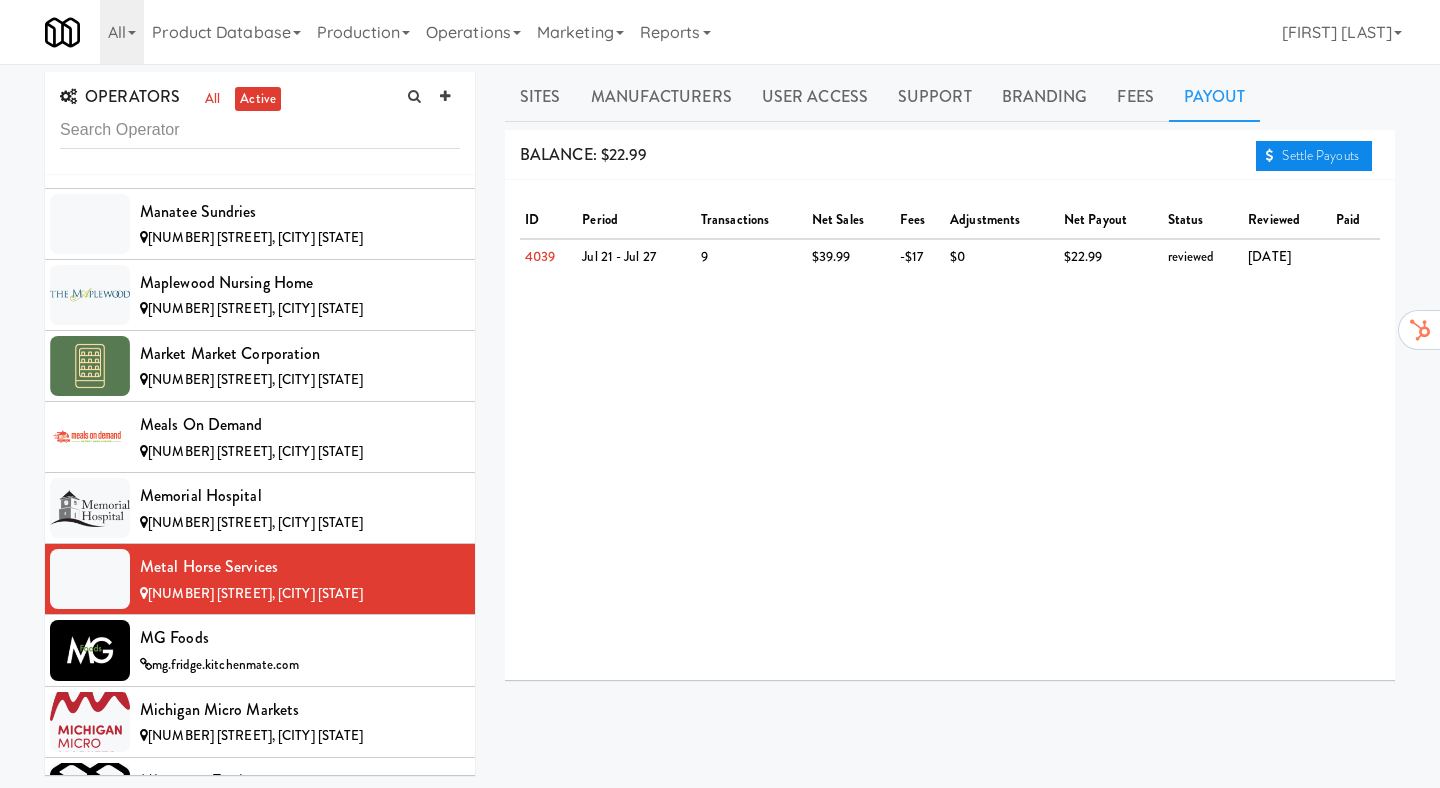 click on "Settle Payouts" at bounding box center [1314, 156] 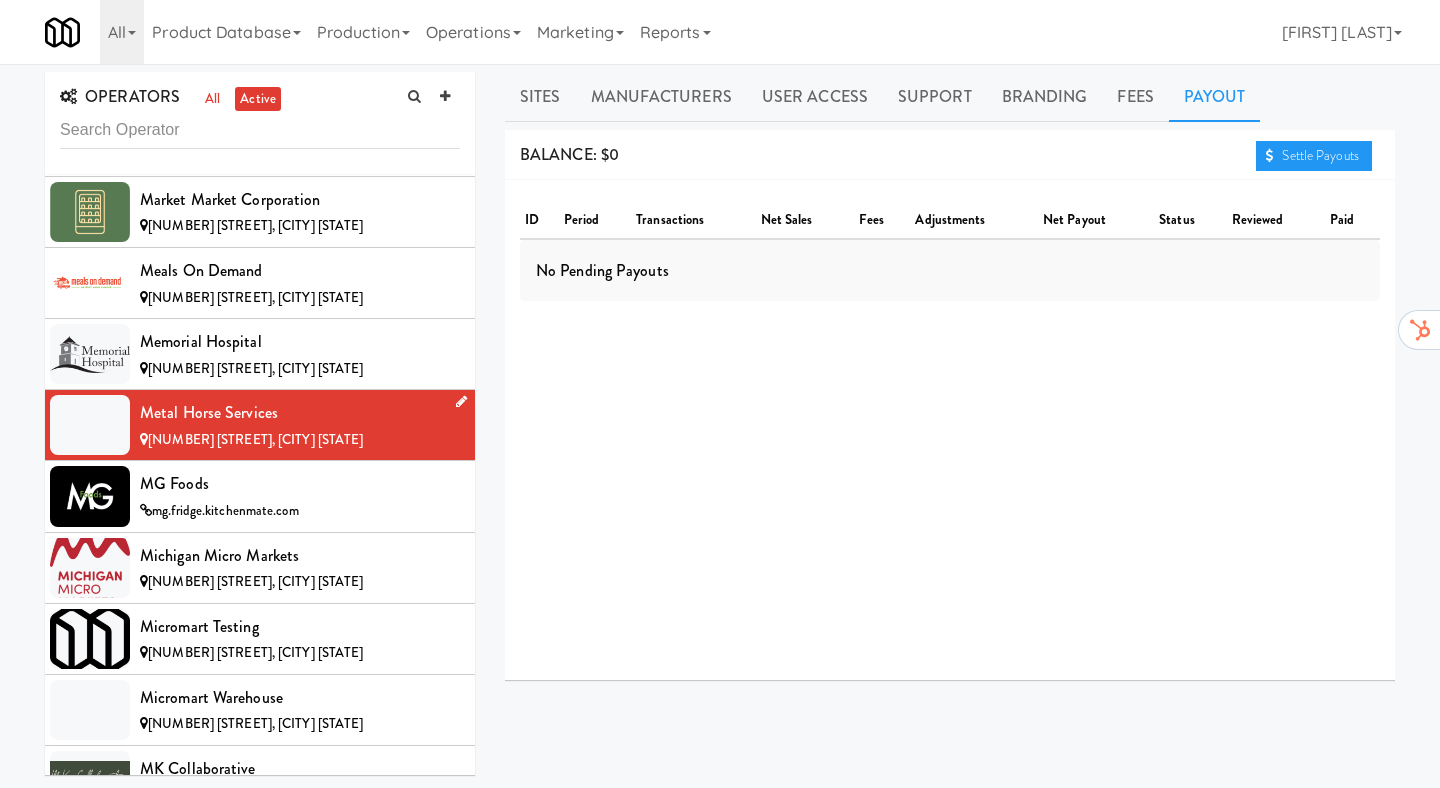 scroll, scrollTop: 7384, scrollLeft: 0, axis: vertical 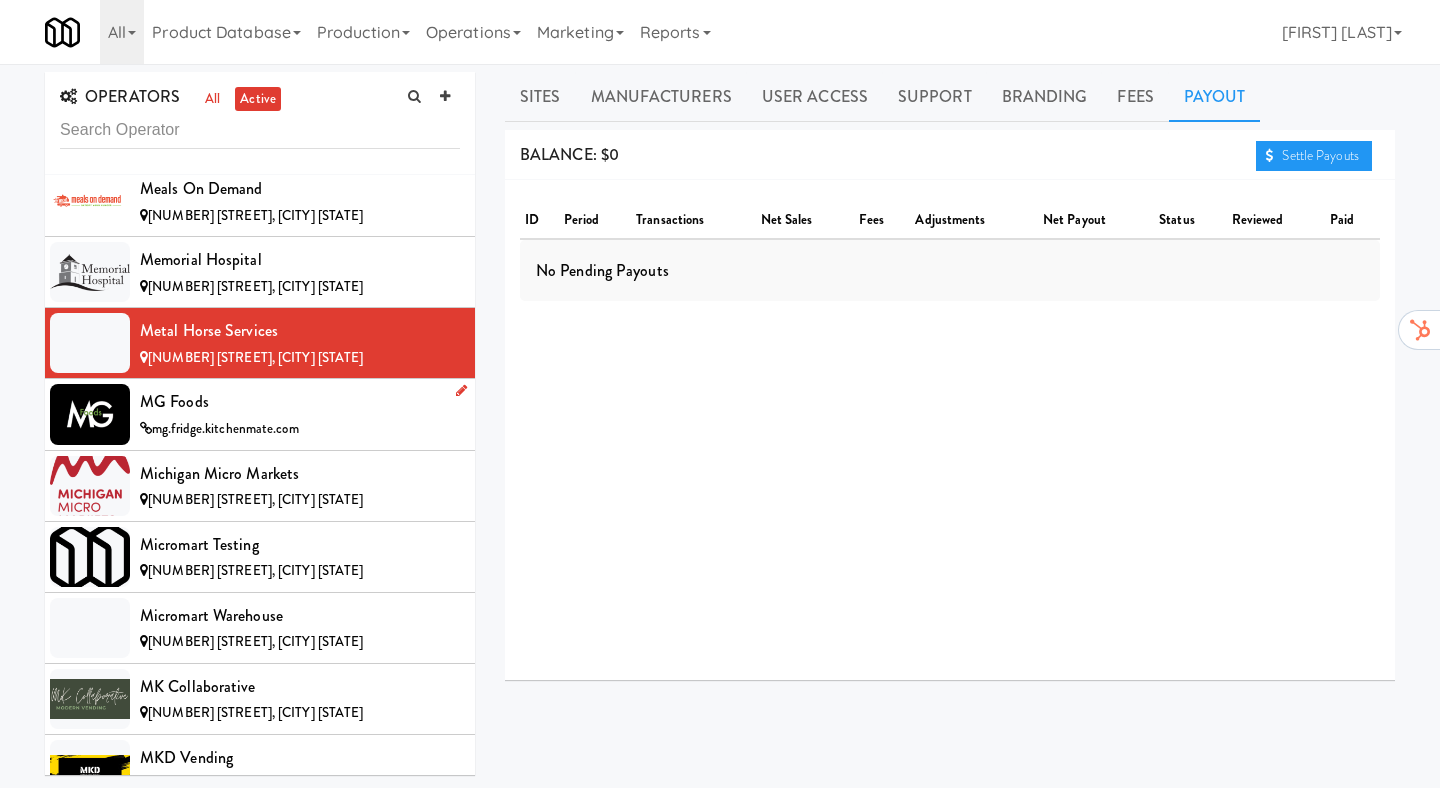 click on "mg.fridge.kitchenmate.com" at bounding box center [300, 429] 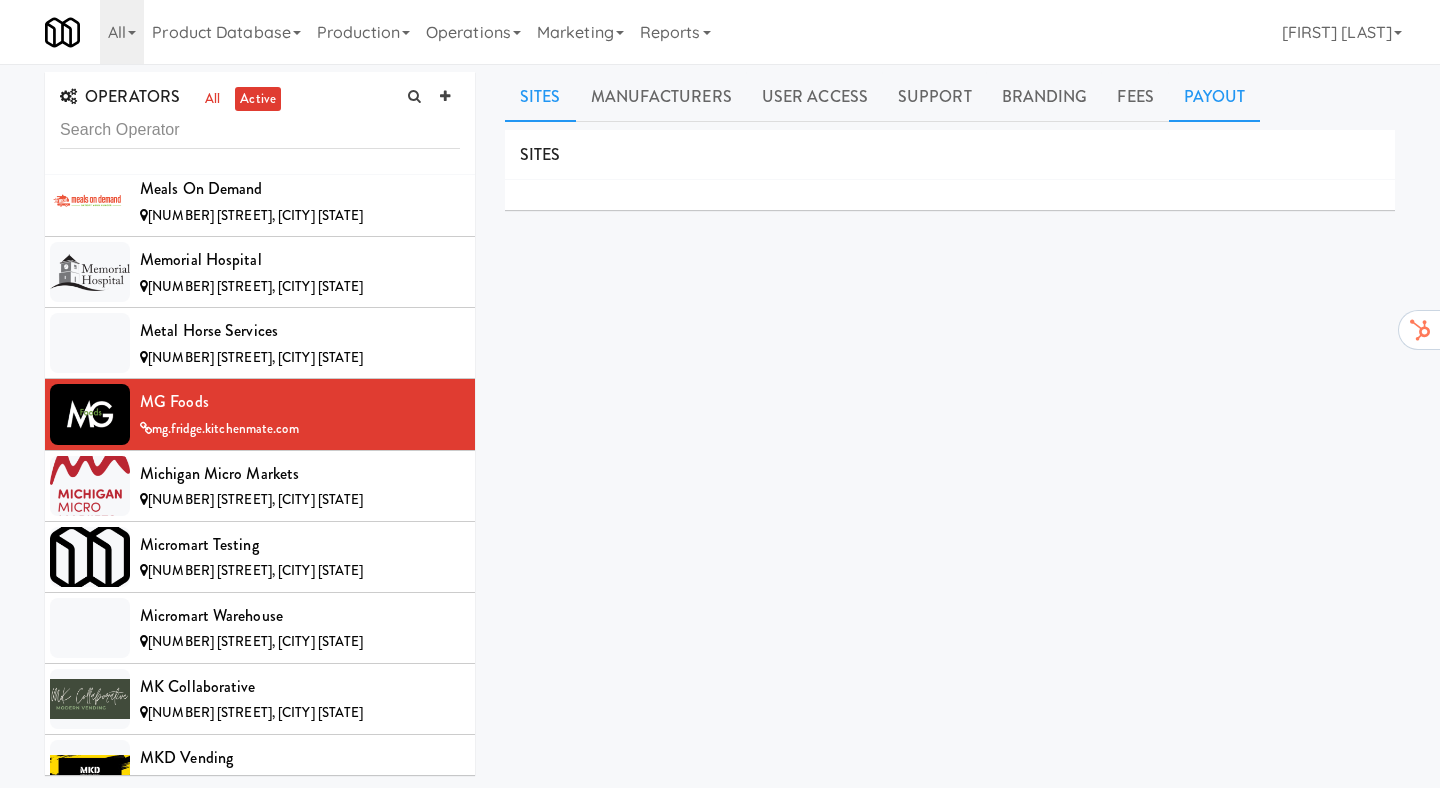 click on "Payout" at bounding box center [1215, 97] 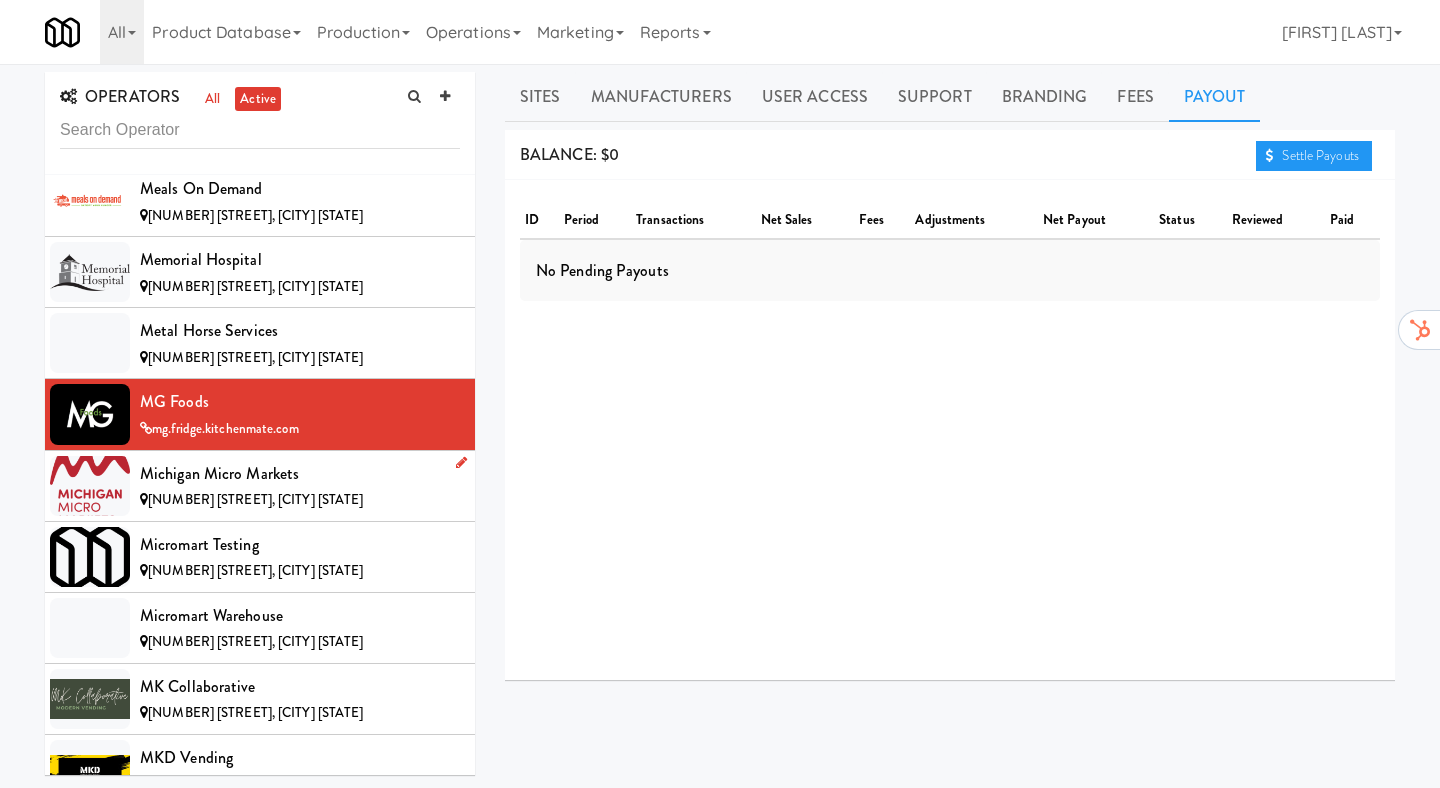 click on "[NUMBER] [STREET], [CITY] [STATE]" at bounding box center [300, 500] 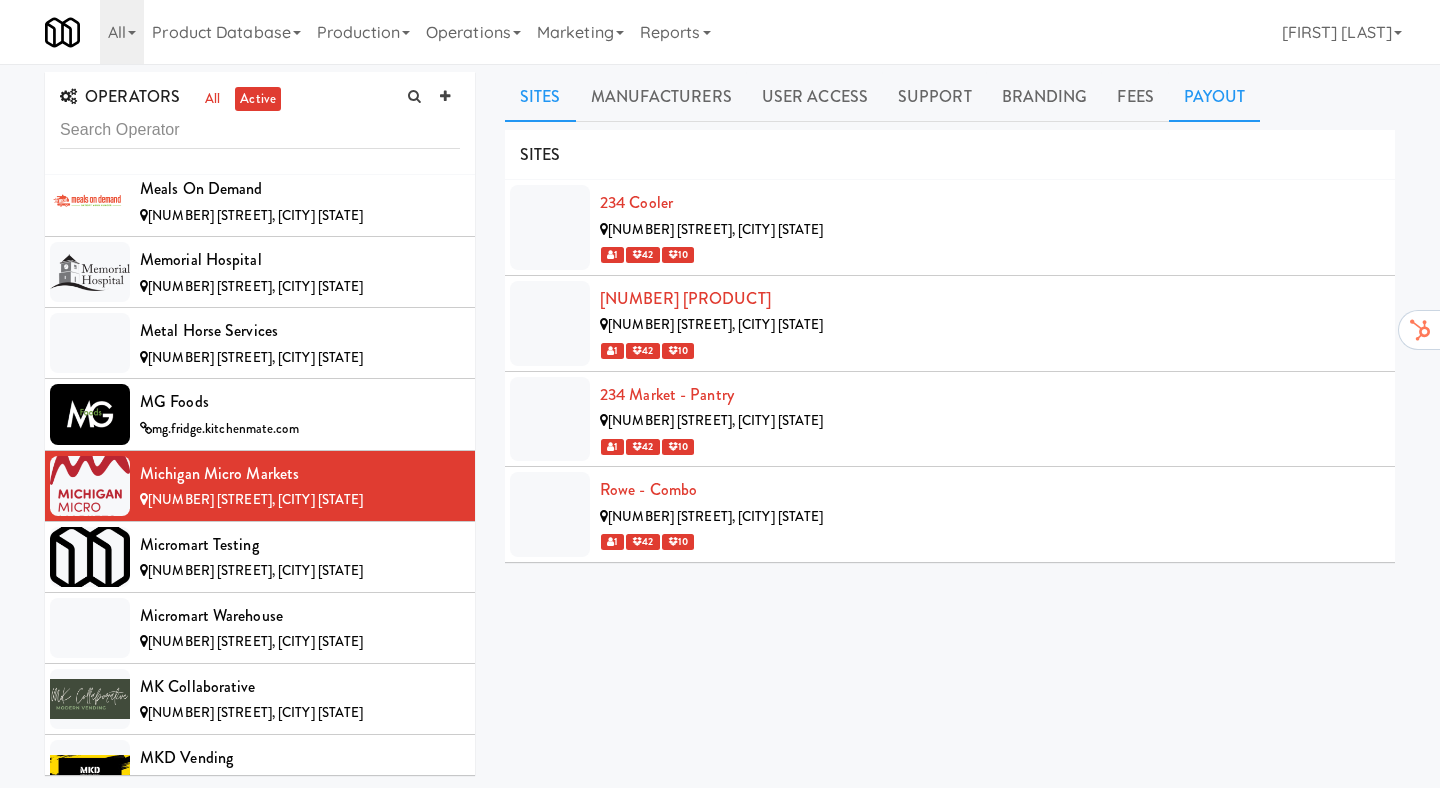 click on "Payout" at bounding box center [1215, 97] 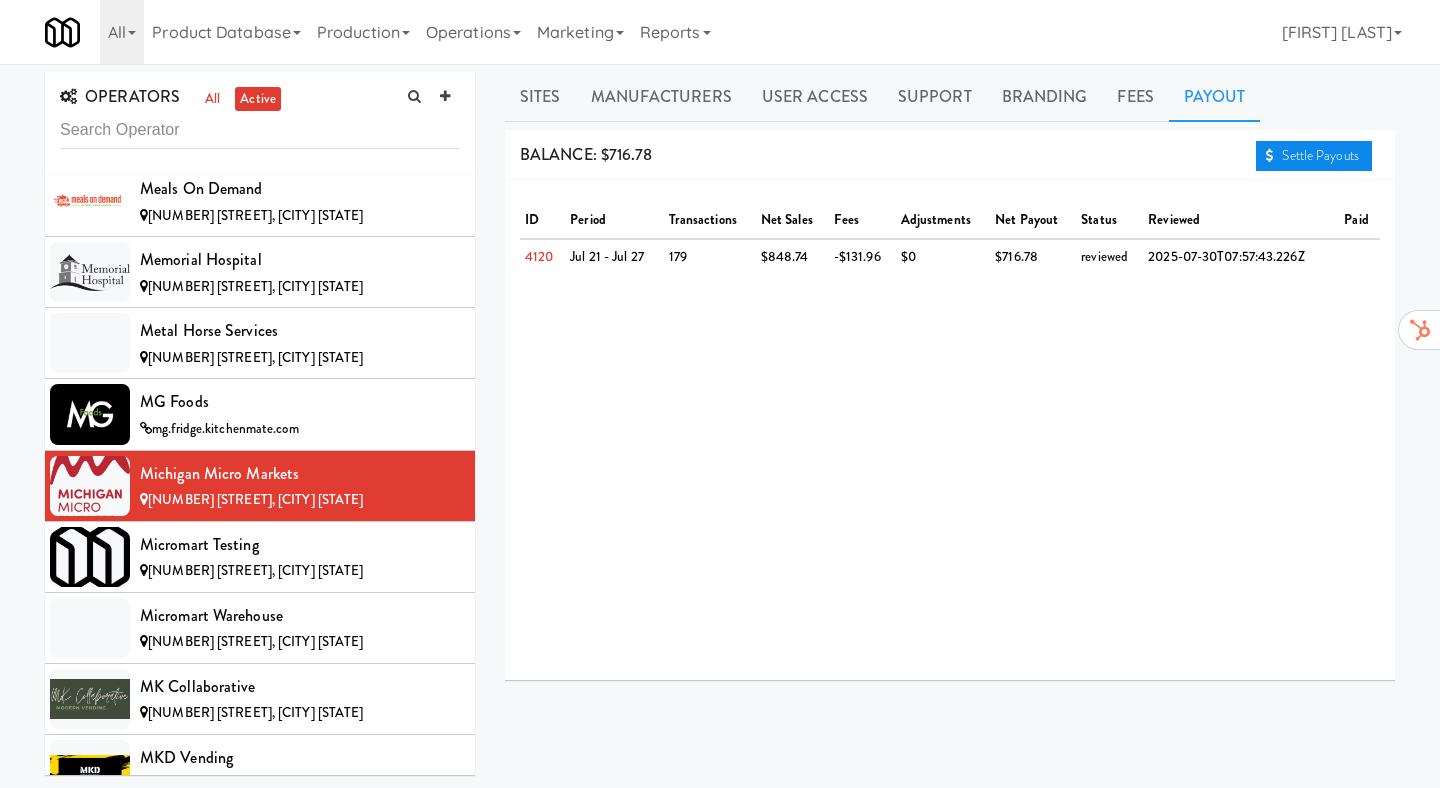 click on "Settle Payouts" at bounding box center (1314, 156) 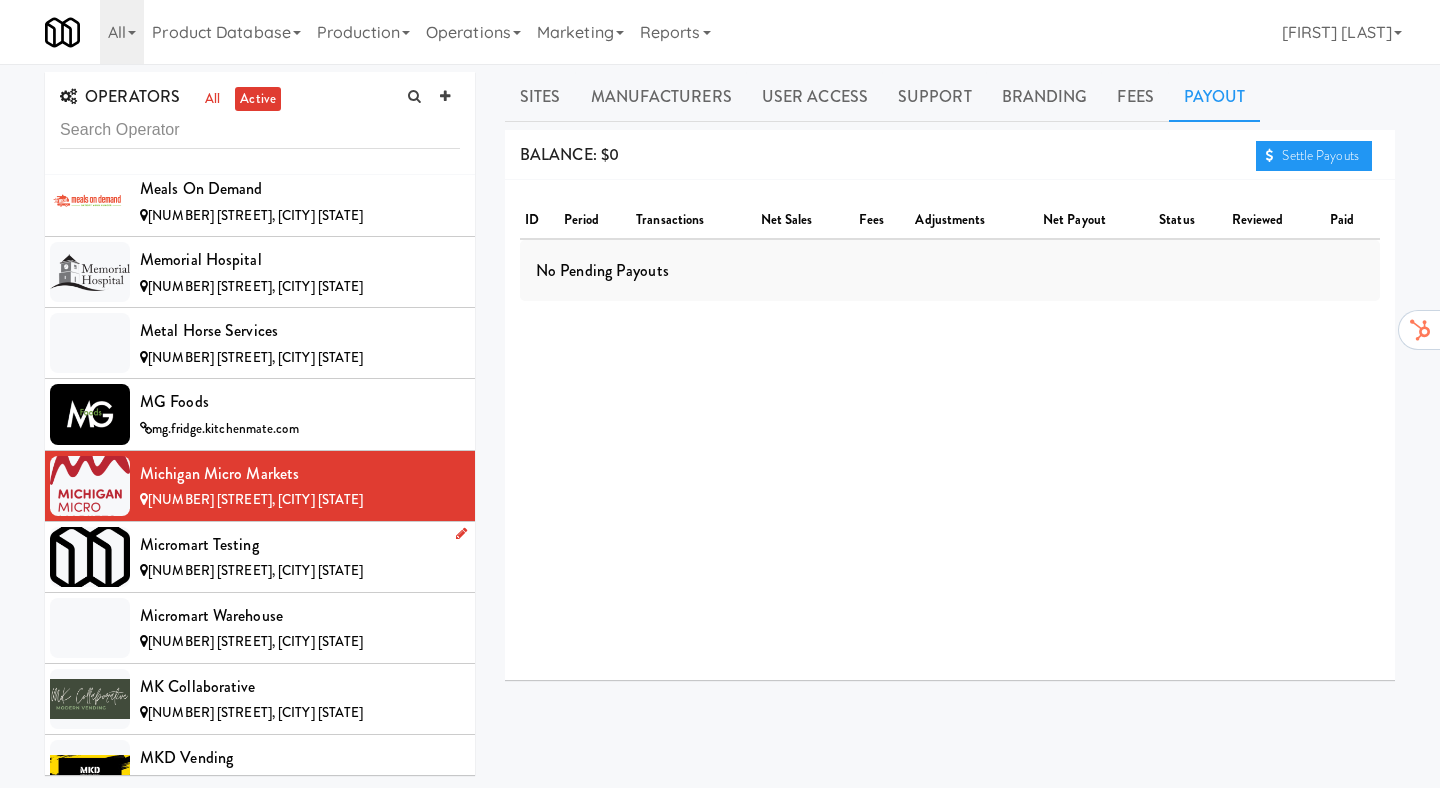click on "Micromart Testing" at bounding box center (300, 545) 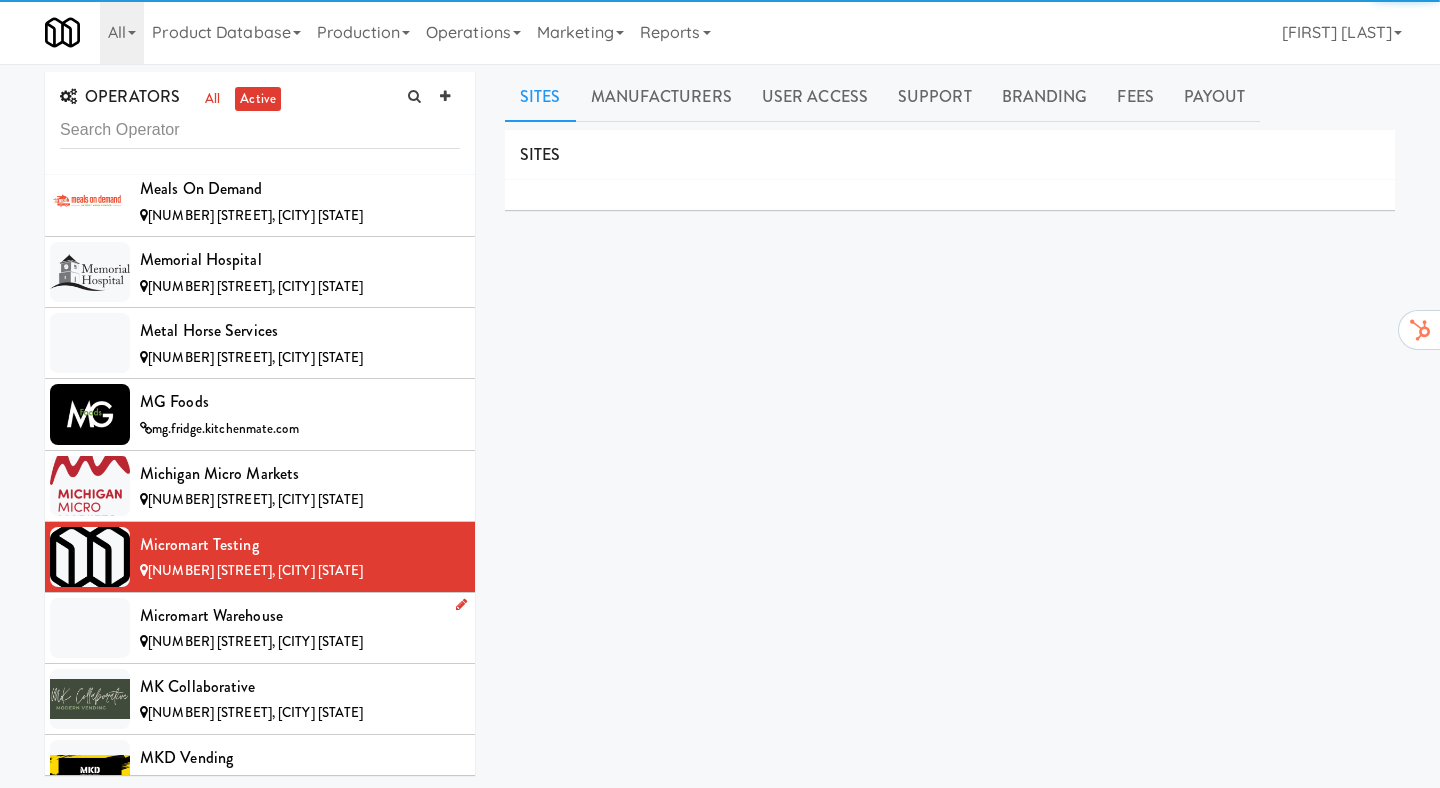 click on "Micromart Warehouse" at bounding box center (300, 616) 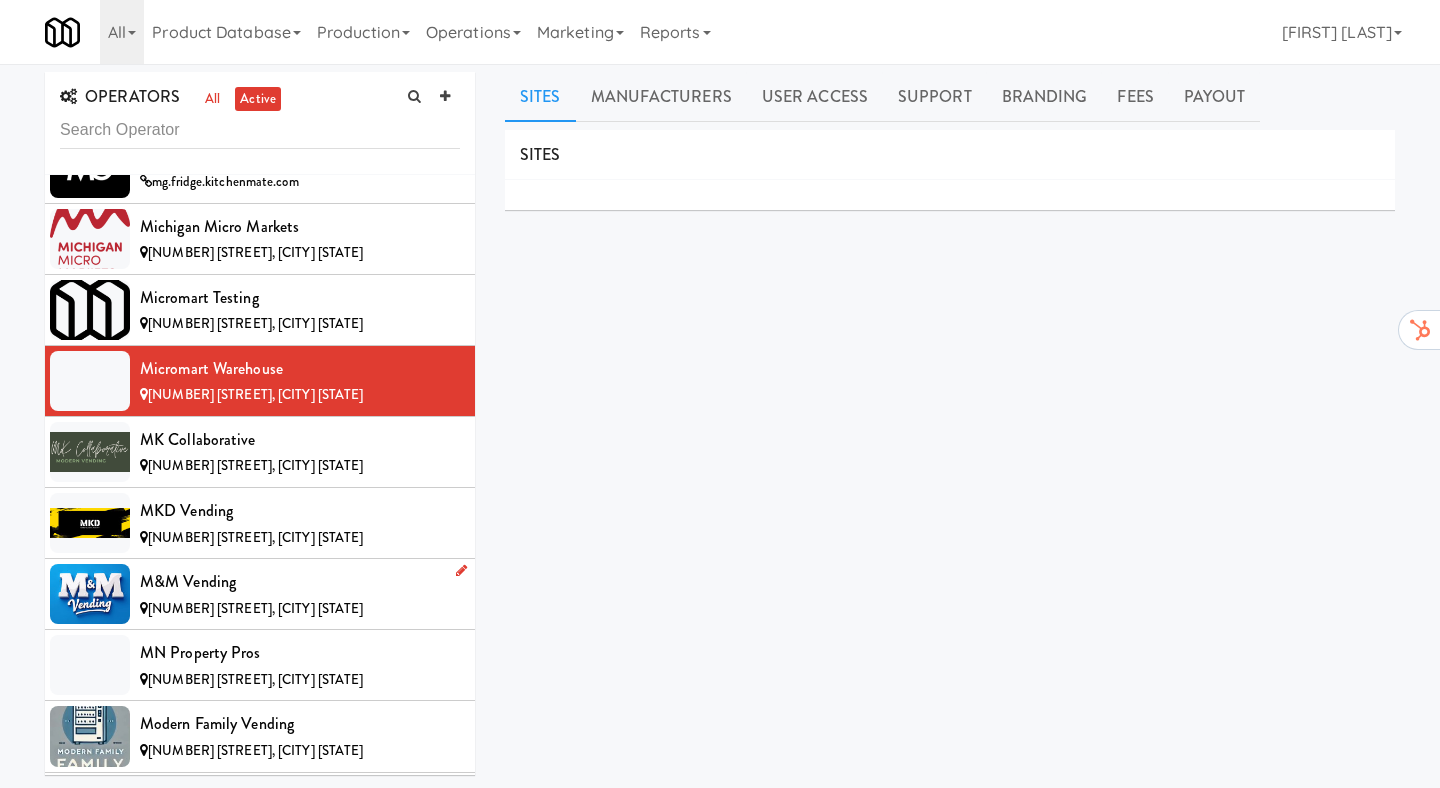 scroll, scrollTop: 7709, scrollLeft: 0, axis: vertical 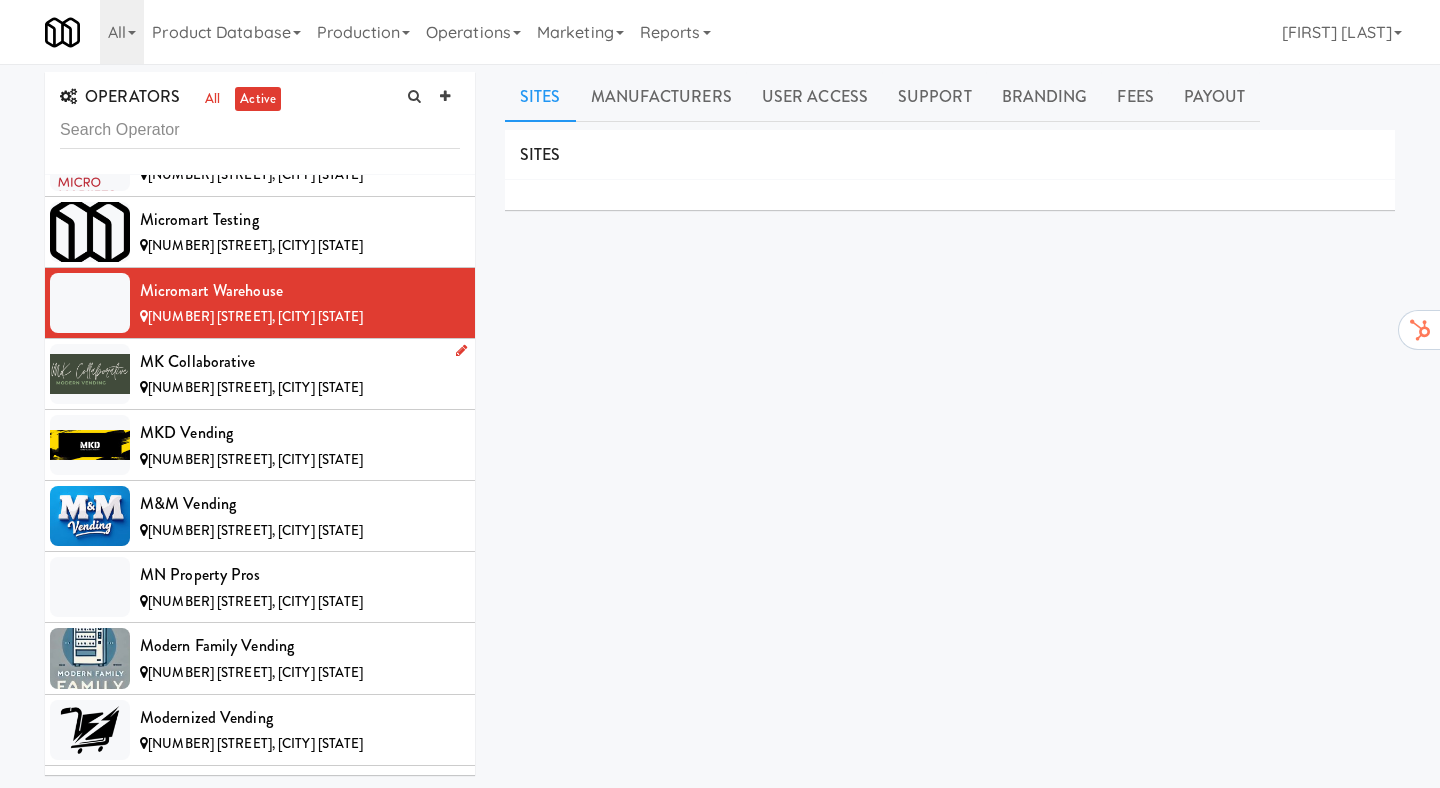click on "[NUMBER] [STREET], [CITY] [STATE]" at bounding box center (300, 388) 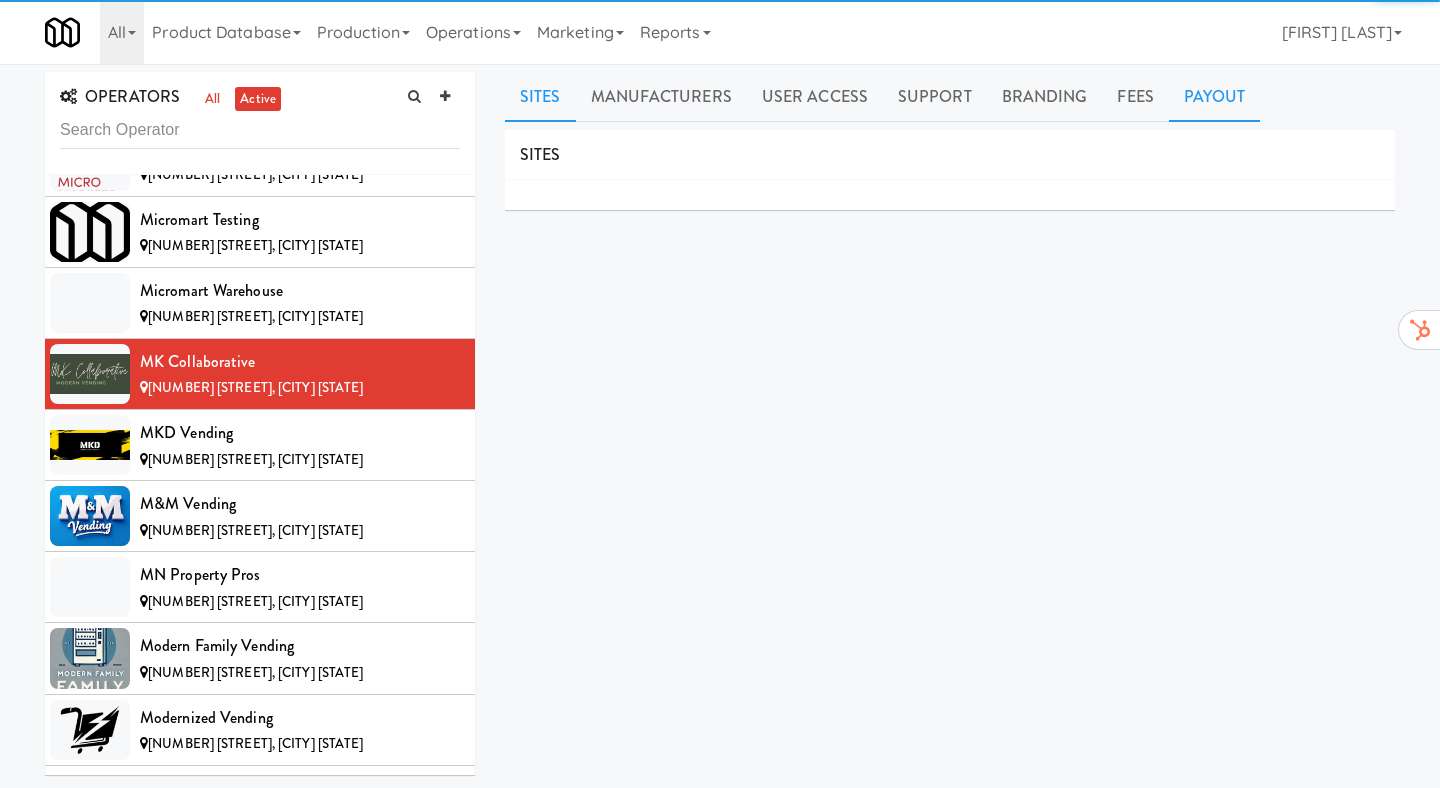 click on "Payout" at bounding box center (1215, 97) 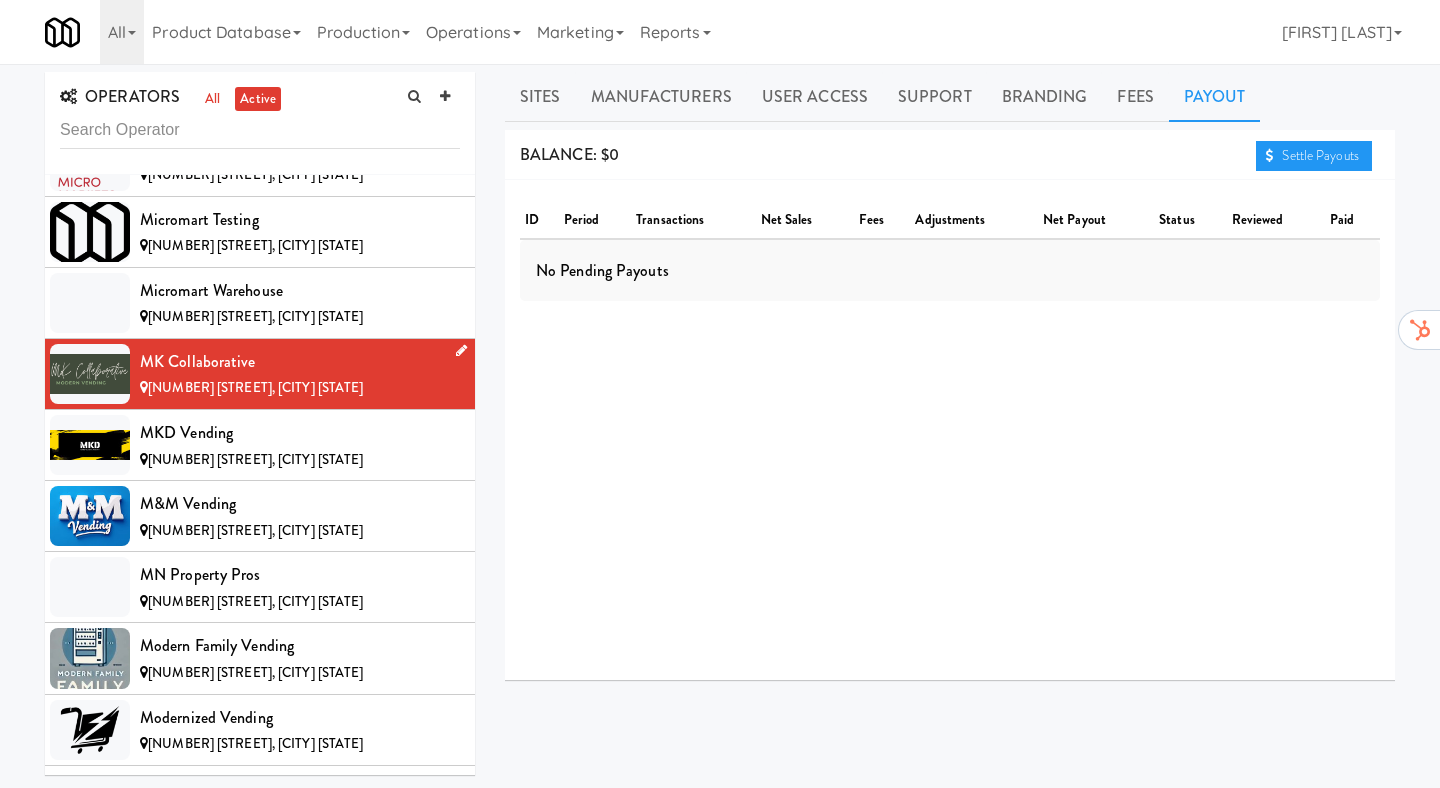 click on "MK Collaborative  [NUMBER] [STREET], [CITY] [STATE]" at bounding box center (260, 374) 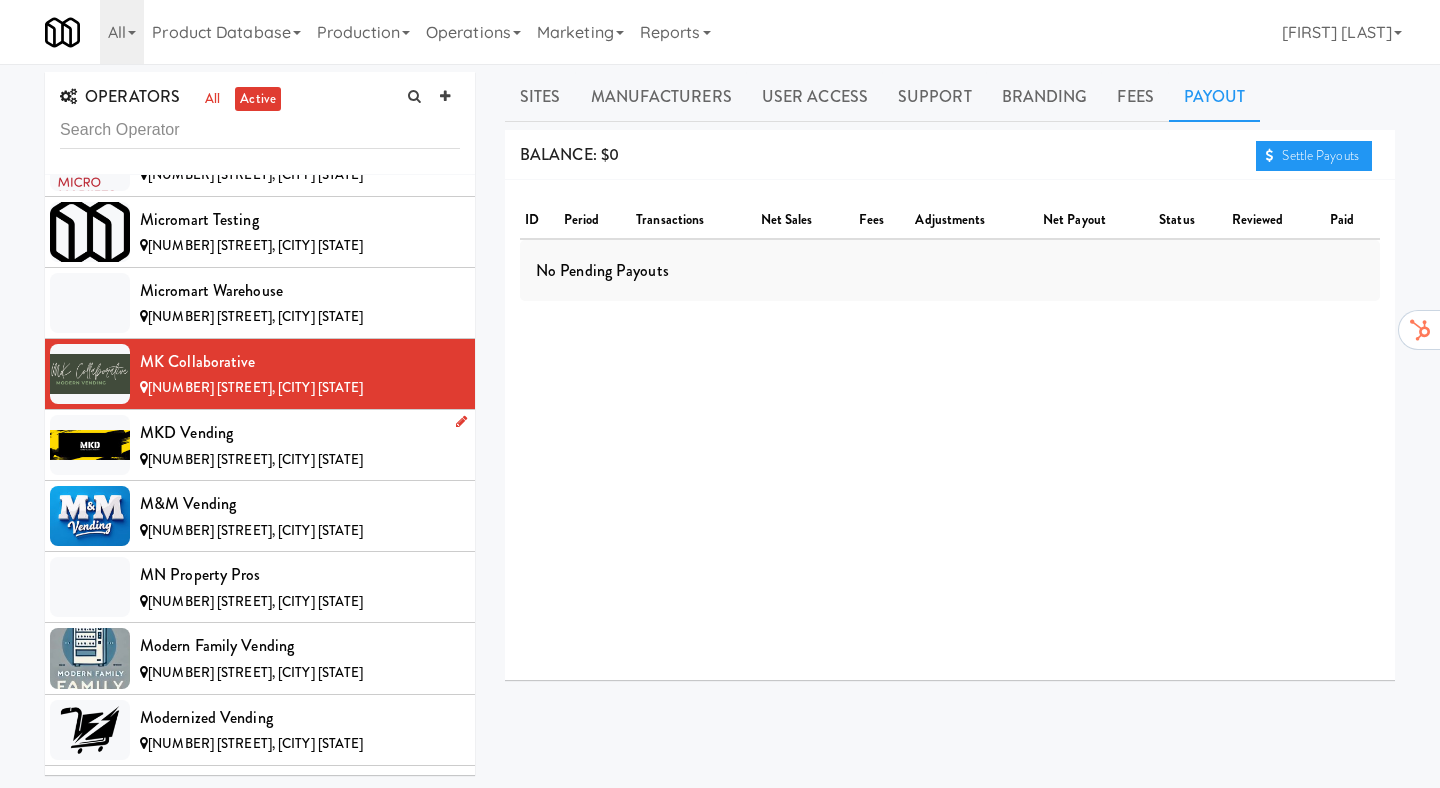 click on "MKD Vending" at bounding box center [300, 433] 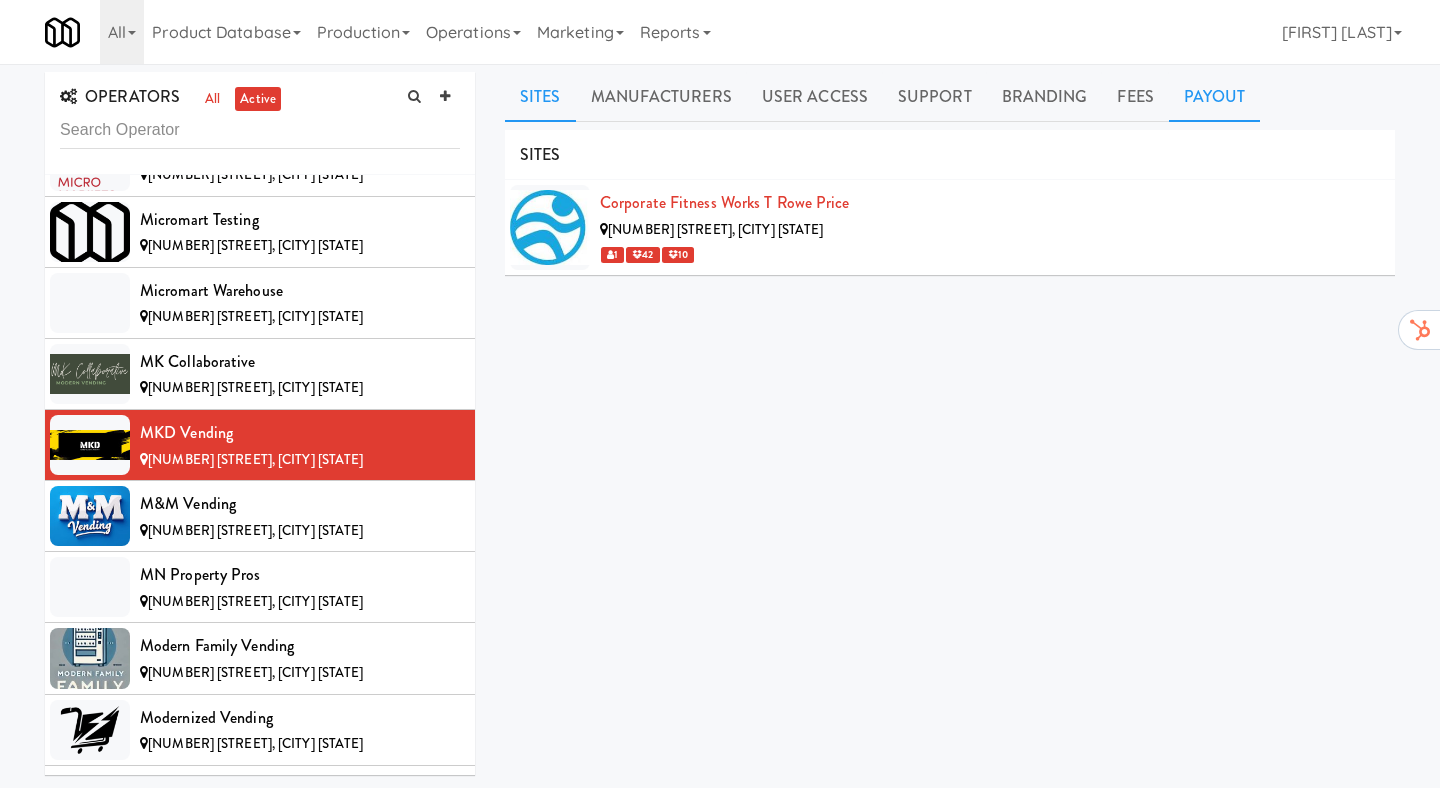 click on "Payout" at bounding box center [1215, 97] 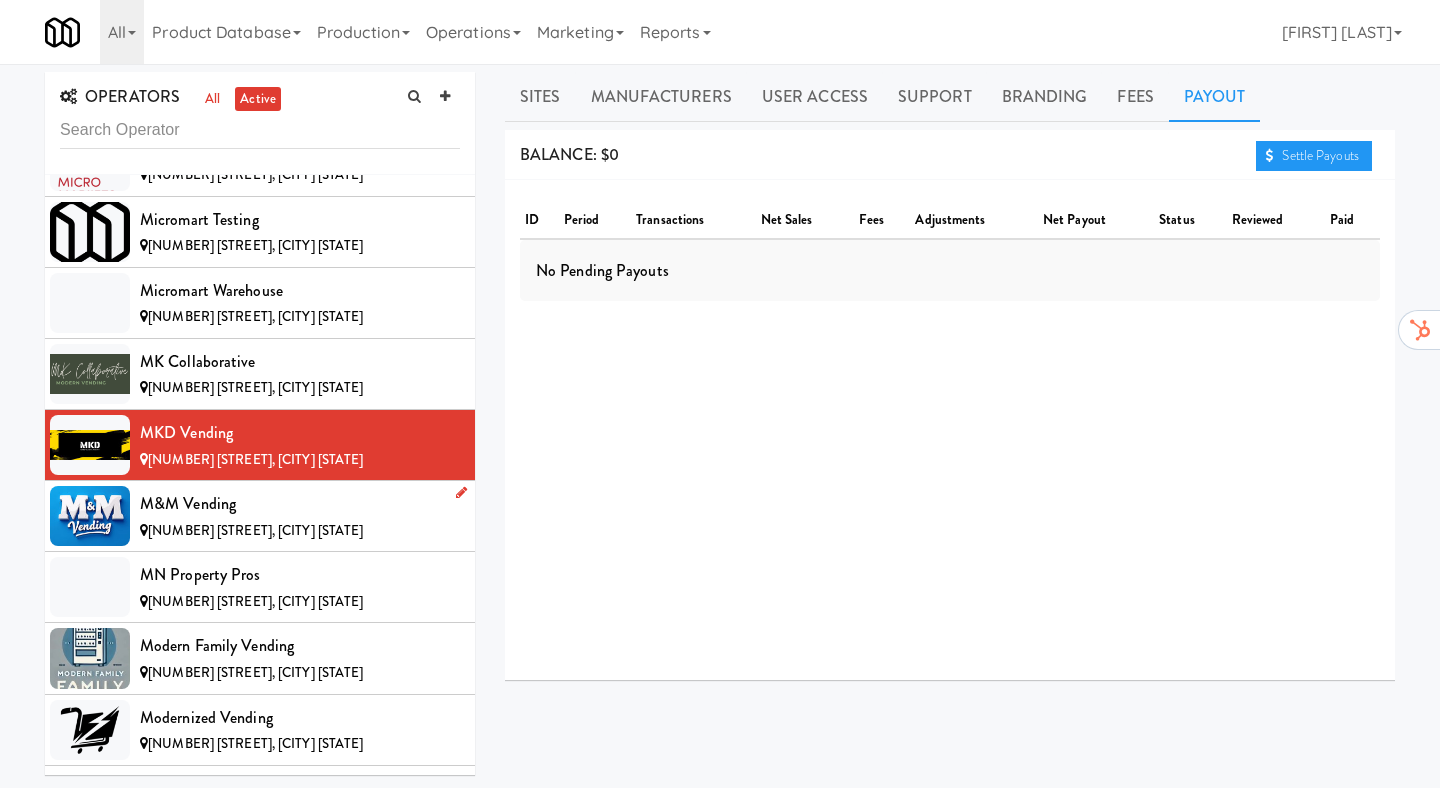 click on "[NUMBER] [STREET], [CITY] [STATE]" at bounding box center (255, 530) 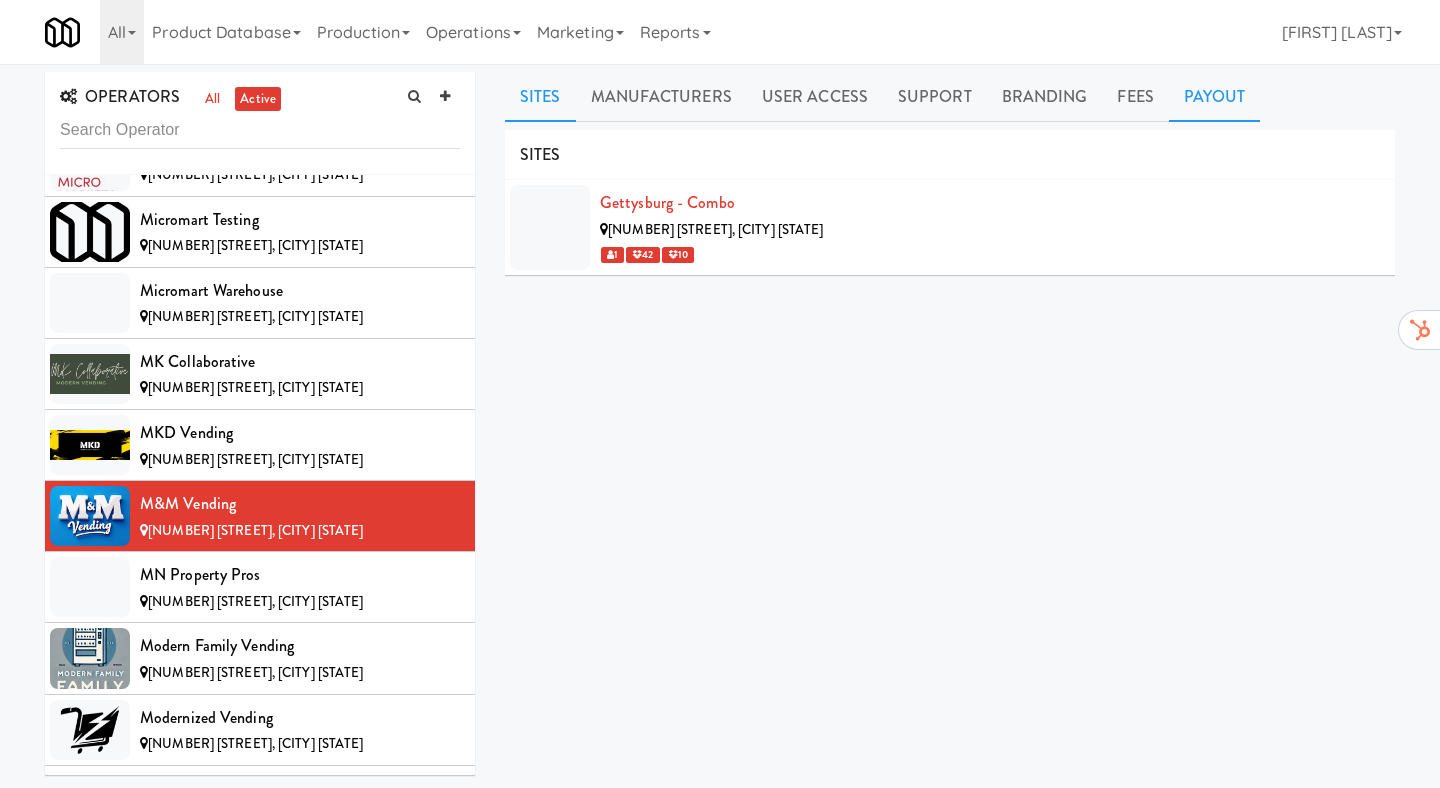 click on "Payout" at bounding box center [1215, 97] 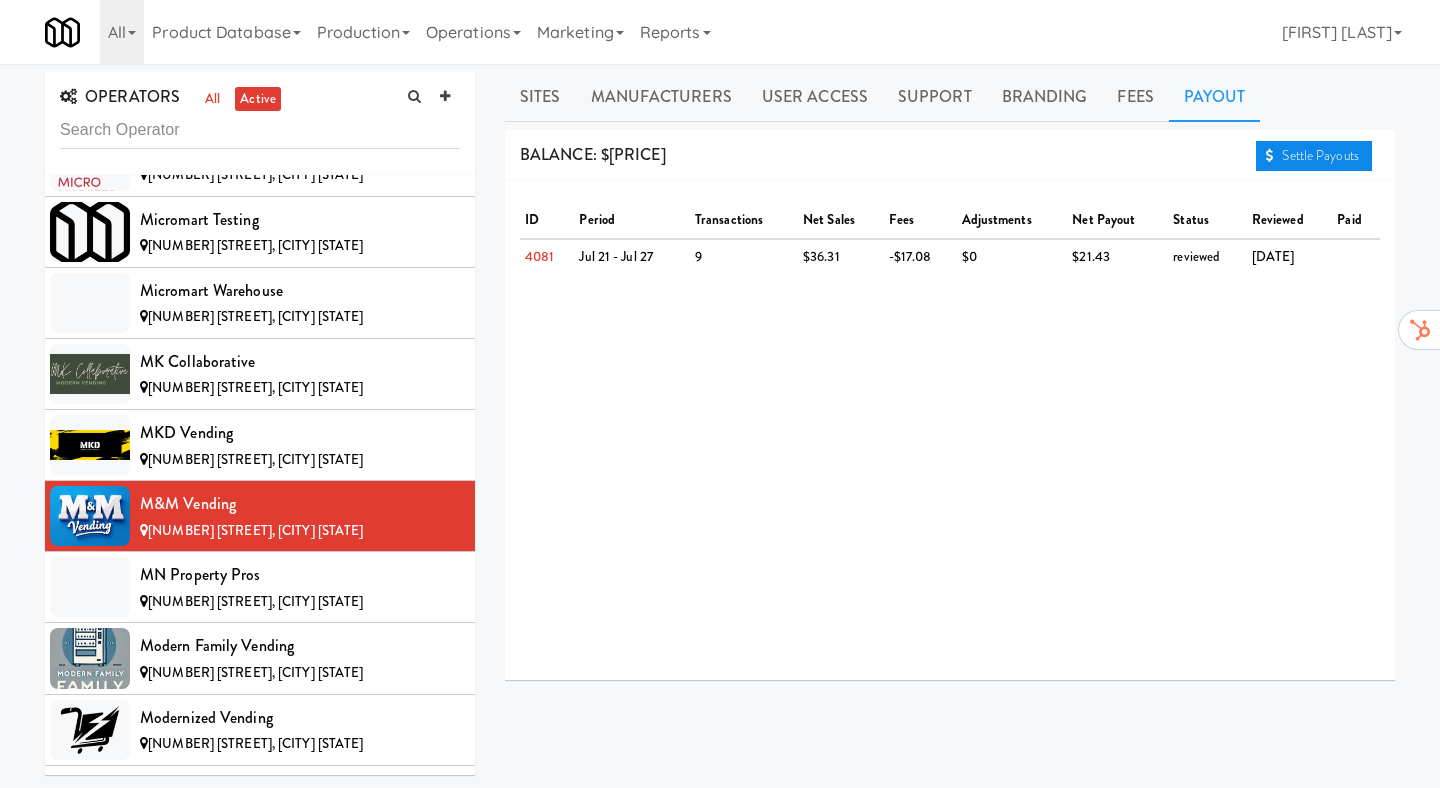 click on "Settle Payouts" at bounding box center (1314, 156) 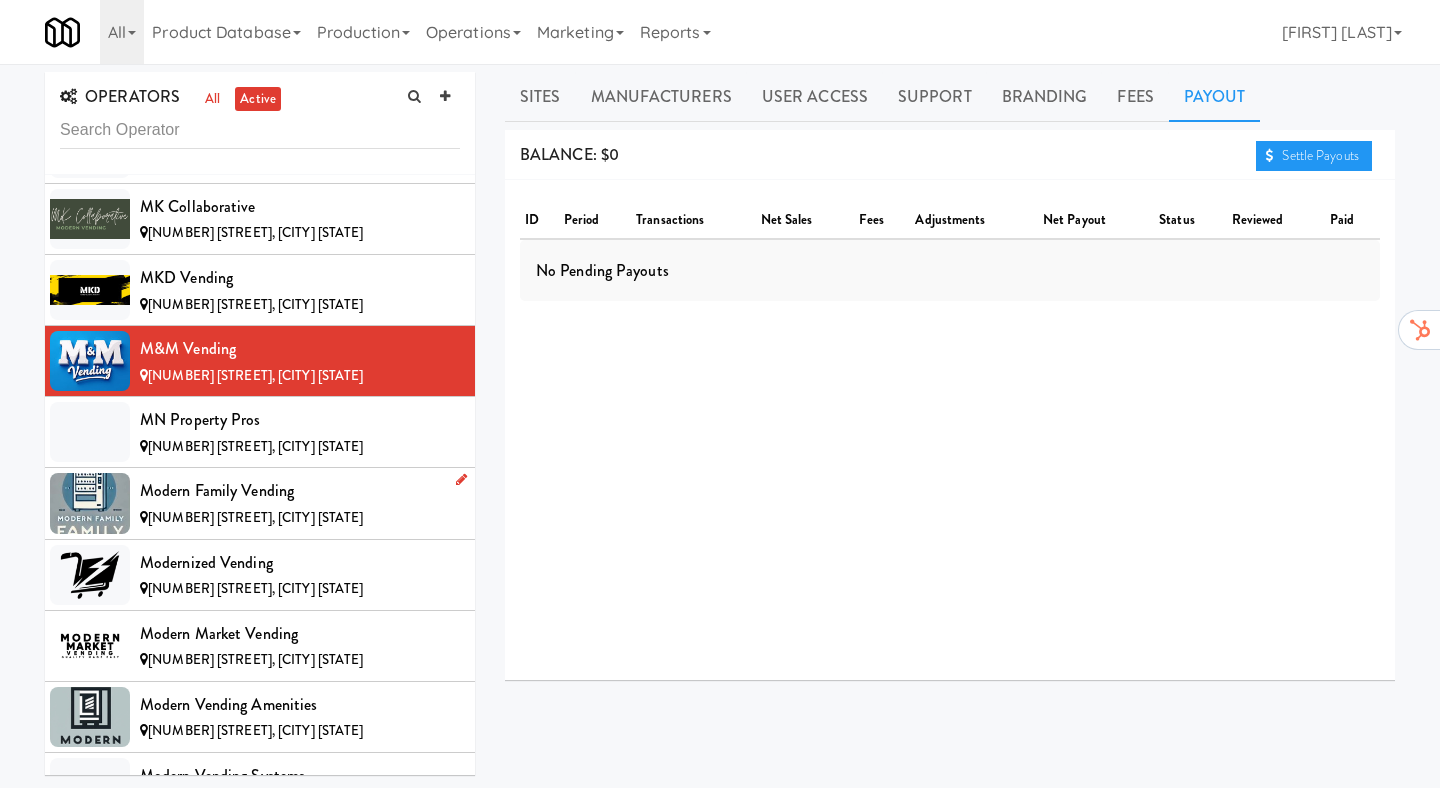 scroll, scrollTop: 7877, scrollLeft: 0, axis: vertical 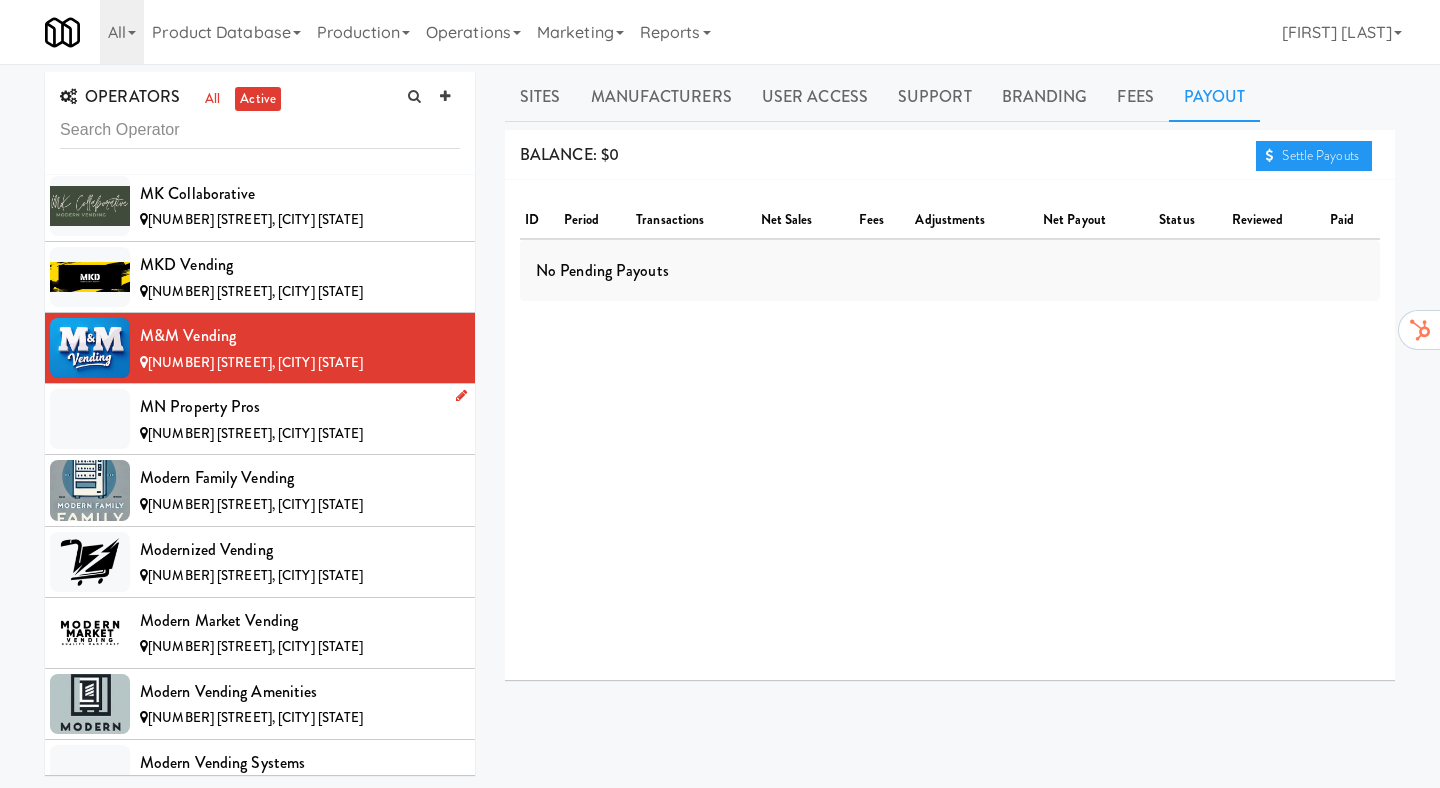 click on "[NUMBER] [STREET], [CITY] [STATE]" at bounding box center (300, 434) 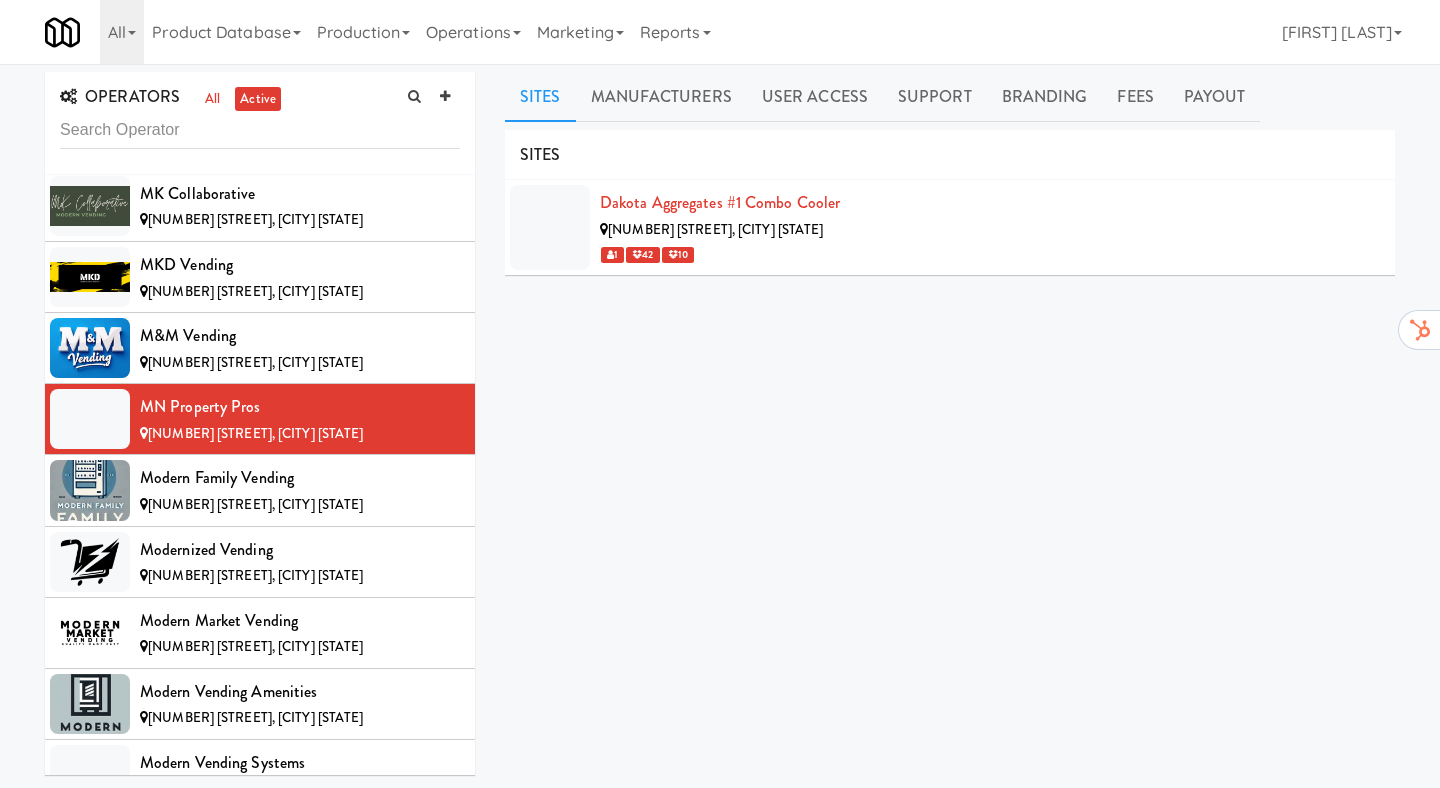 click on "Sites Manufacturers User Access Support Branding Fees Payout" at bounding box center [950, 97] 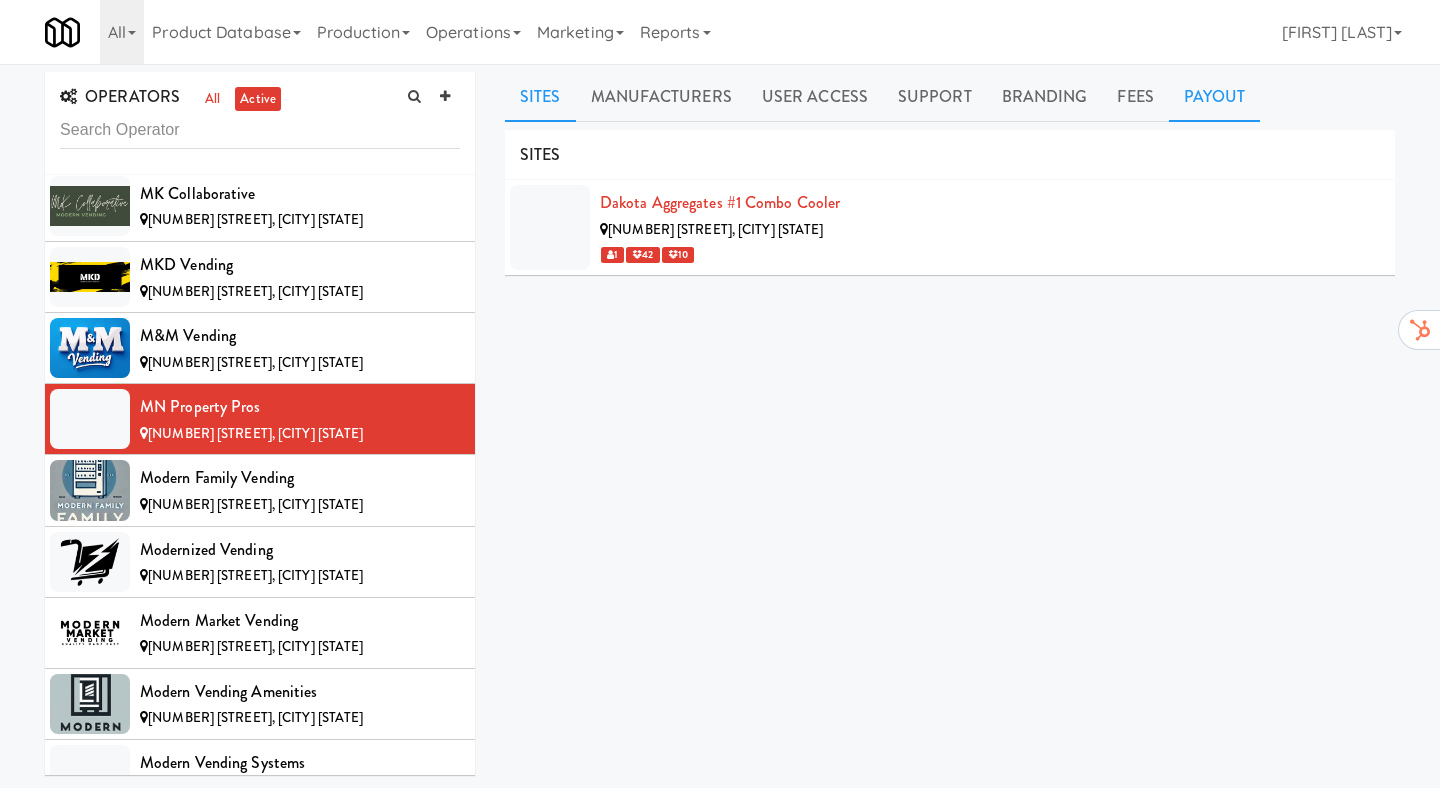 click on "Payout" at bounding box center (1215, 97) 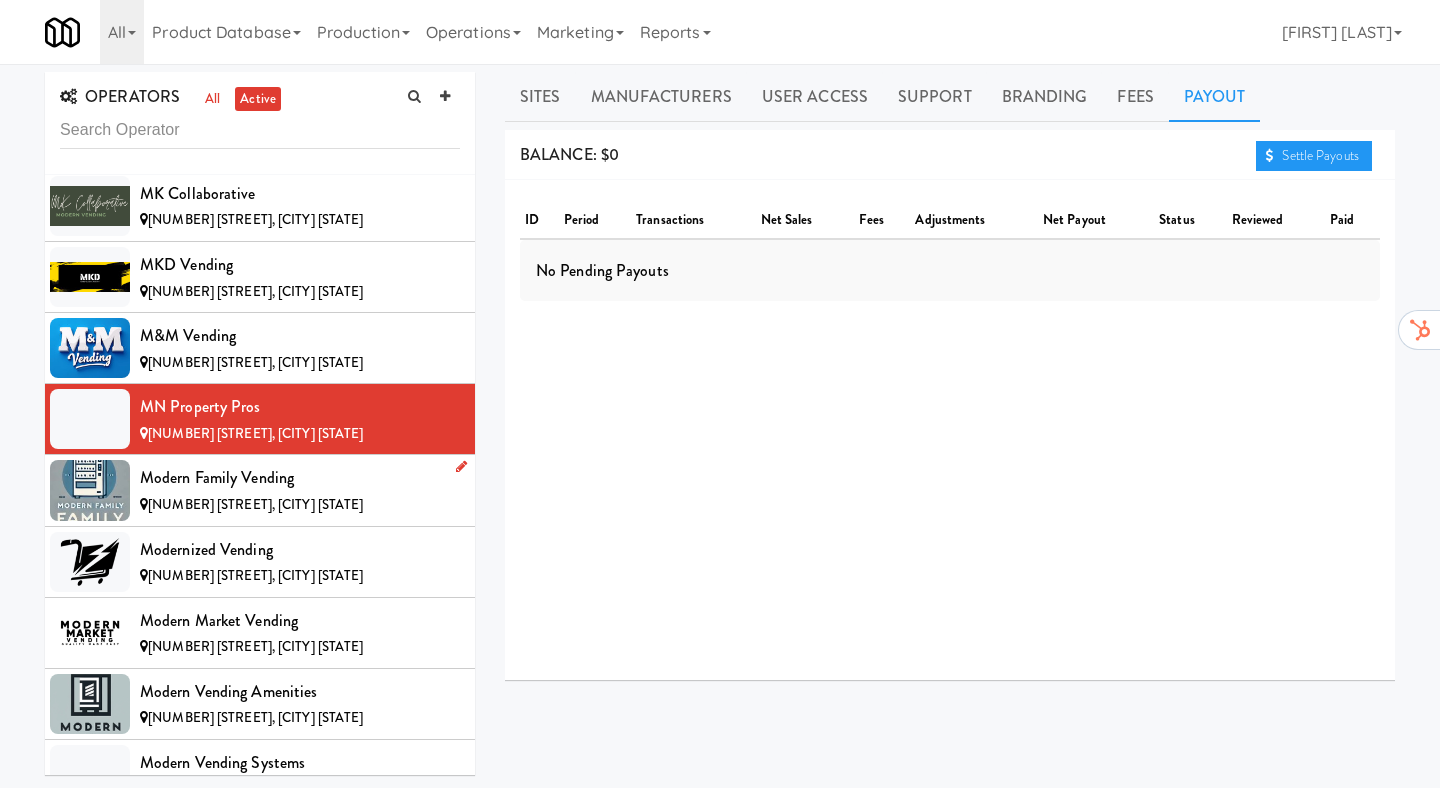 click on "[NUMBER] [STREET], [CITY] [STATE]" at bounding box center (300, 505) 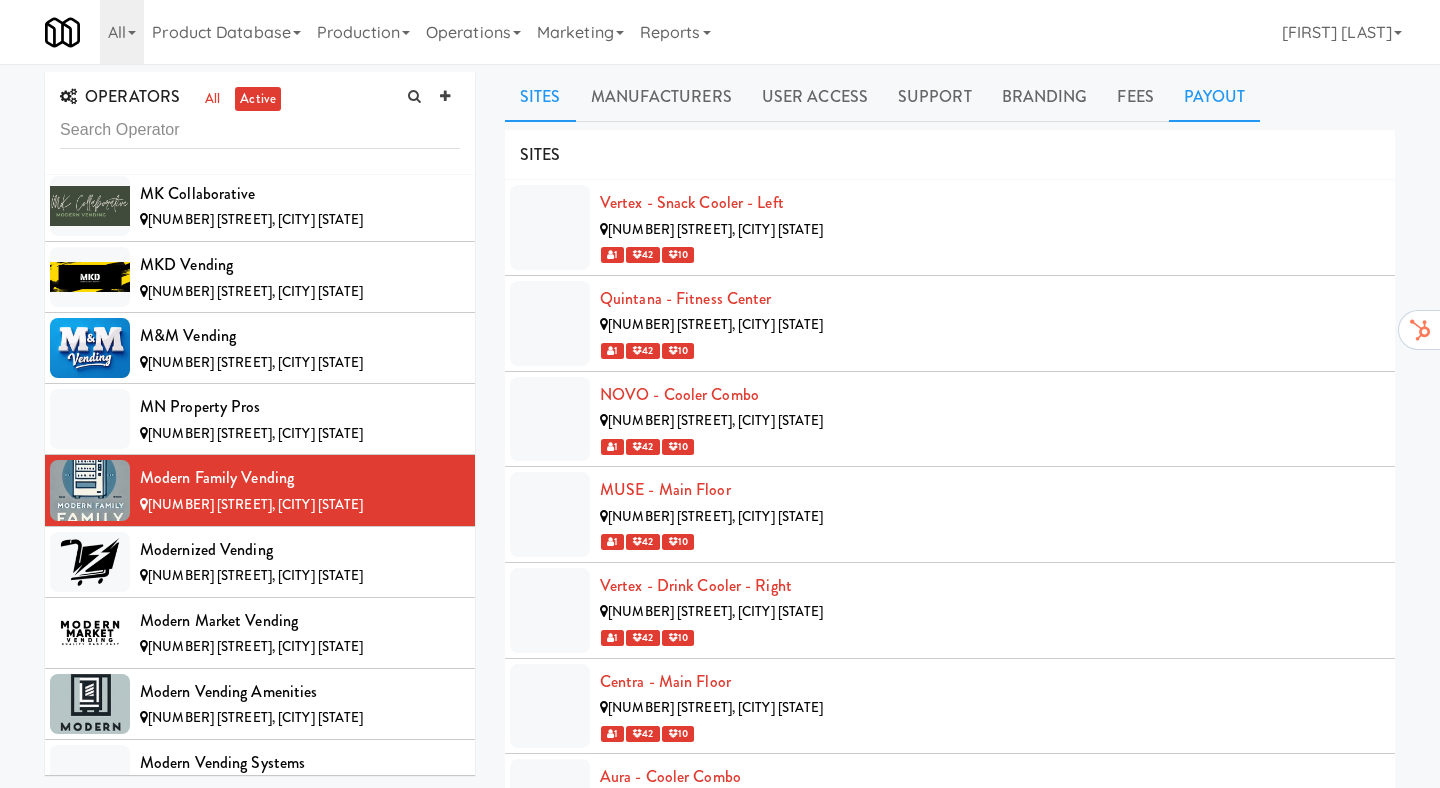 click on "Payout" at bounding box center (1215, 97) 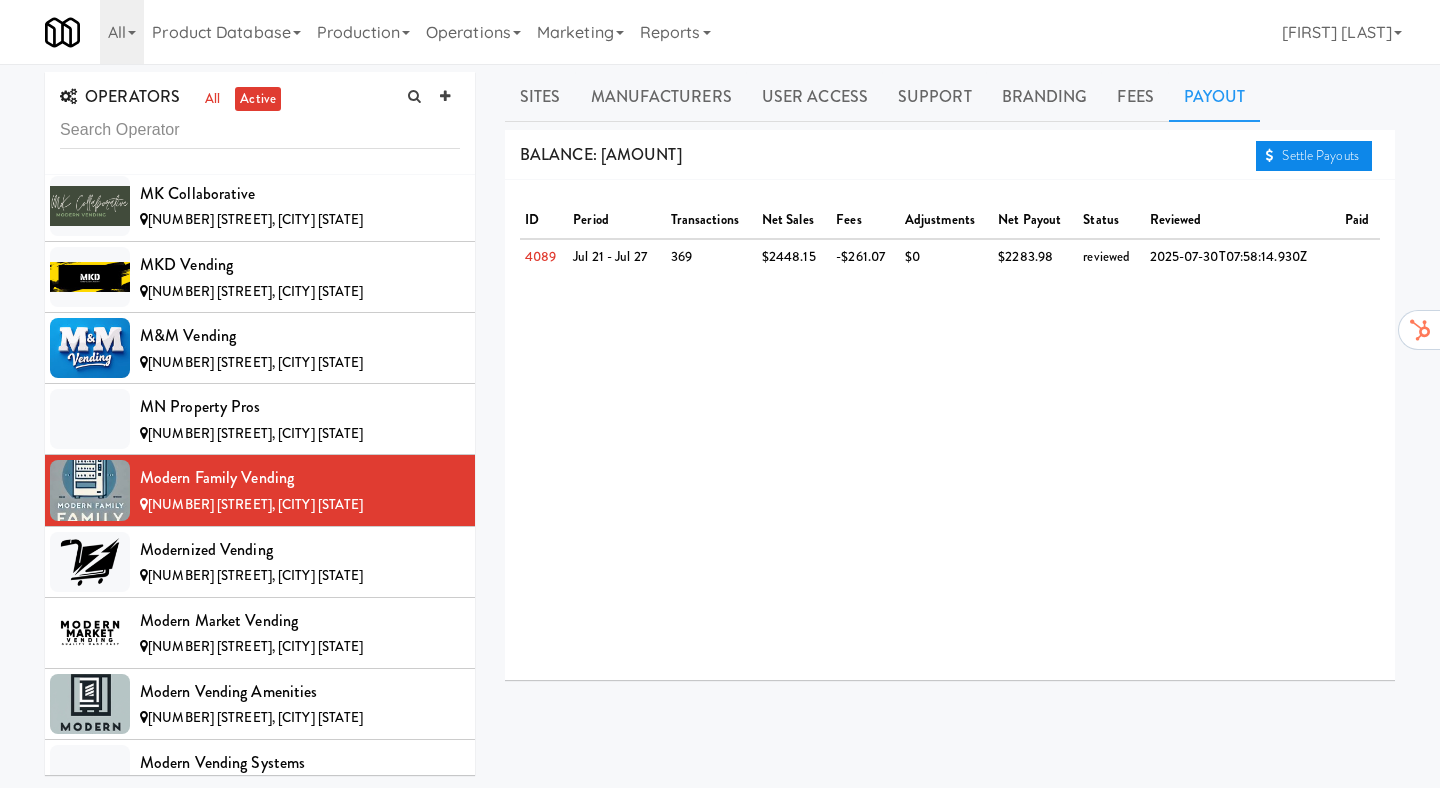 click on "Settle Payouts" at bounding box center (1314, 156) 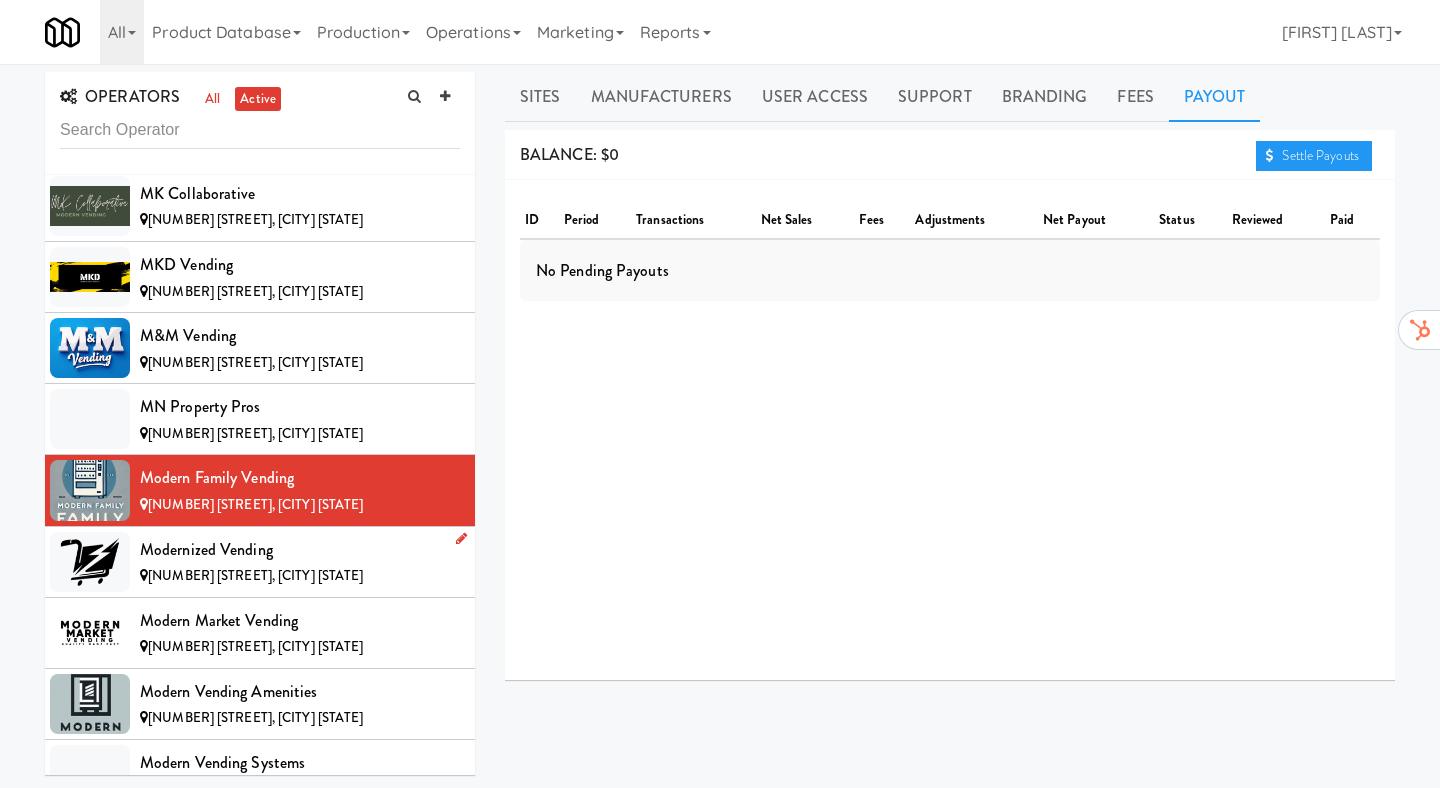 click on "[NUMBER] [STREET], [CITY] [STATE]" at bounding box center [255, 575] 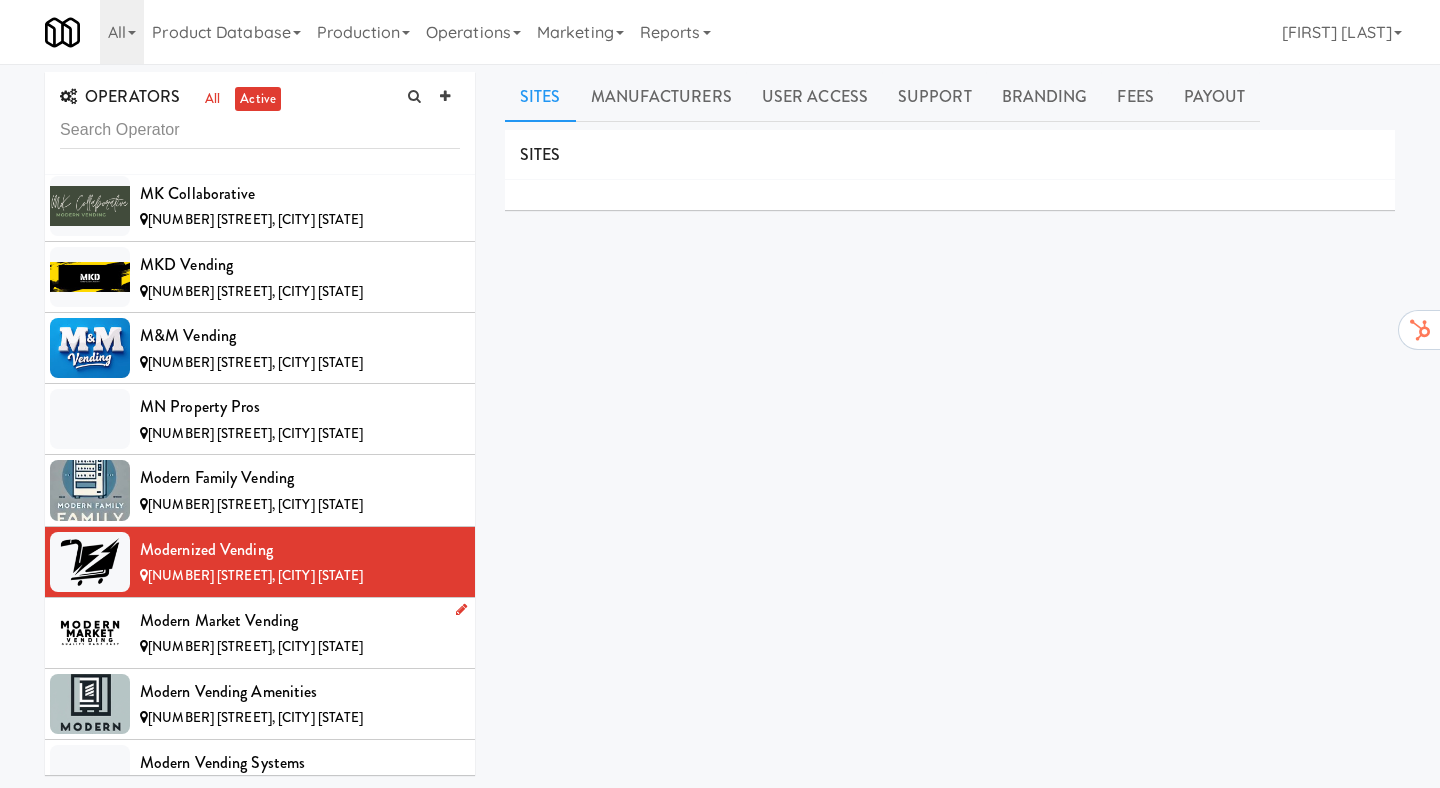 click on "Modern Market Vending" at bounding box center (300, 621) 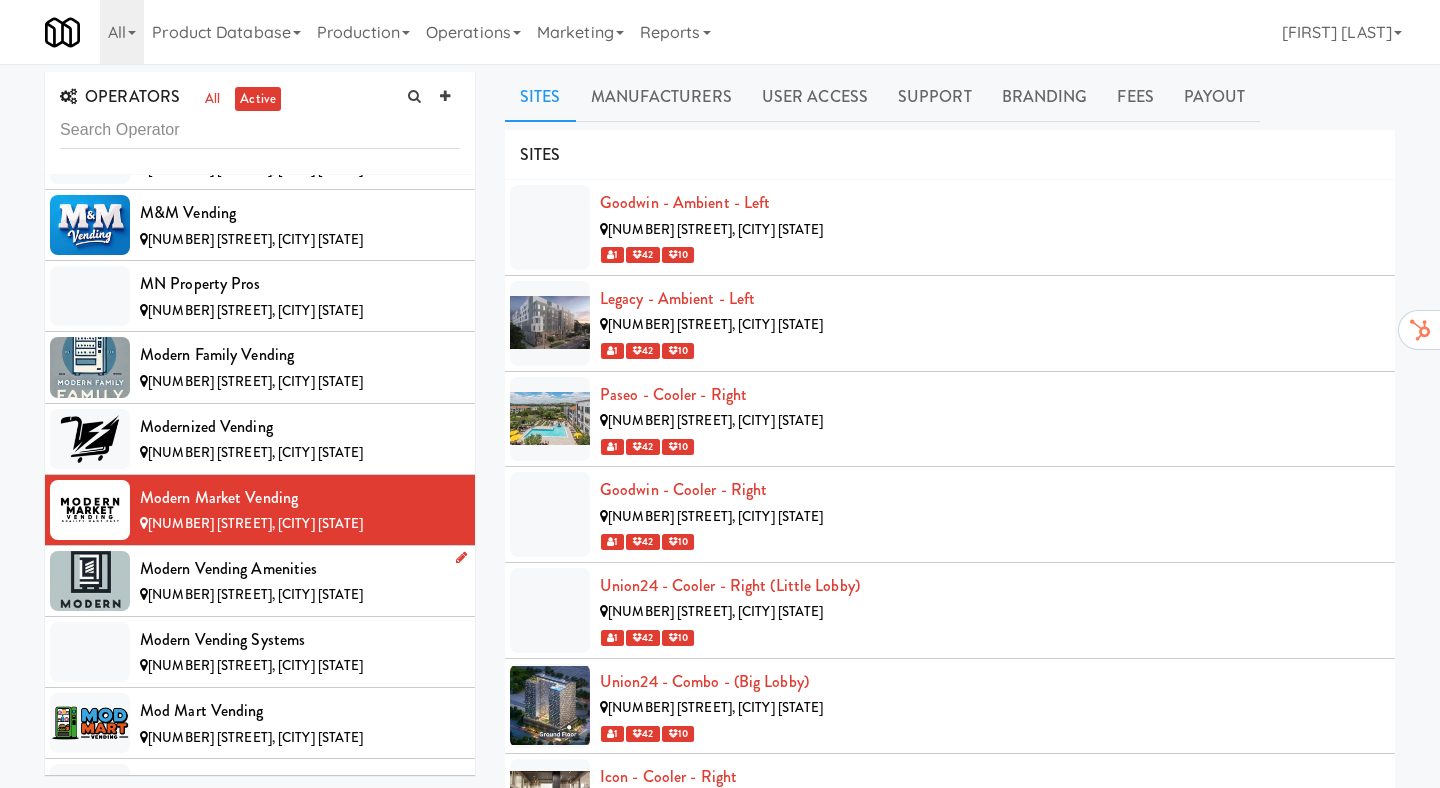 scroll, scrollTop: 8206, scrollLeft: 0, axis: vertical 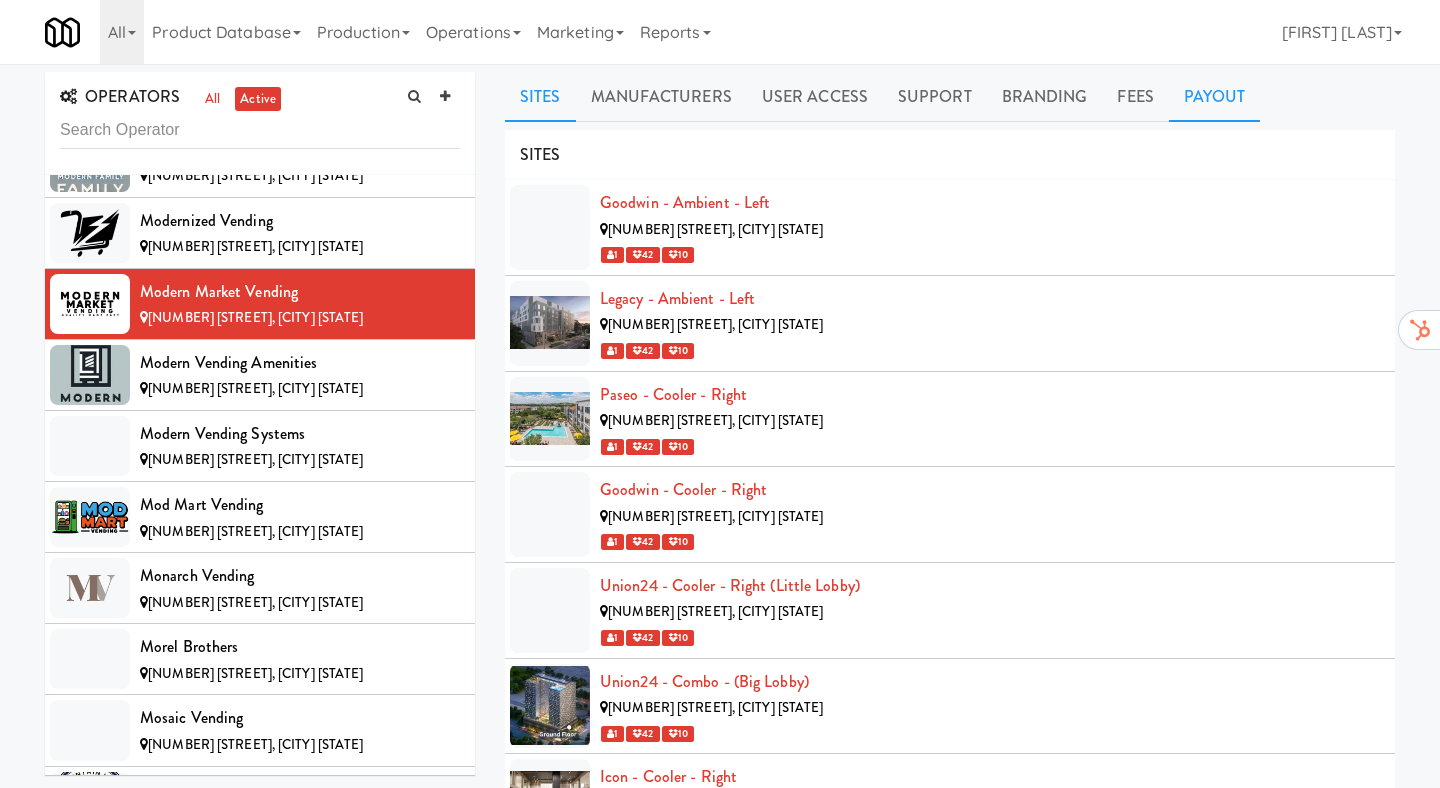 click on "Payout" at bounding box center [1215, 97] 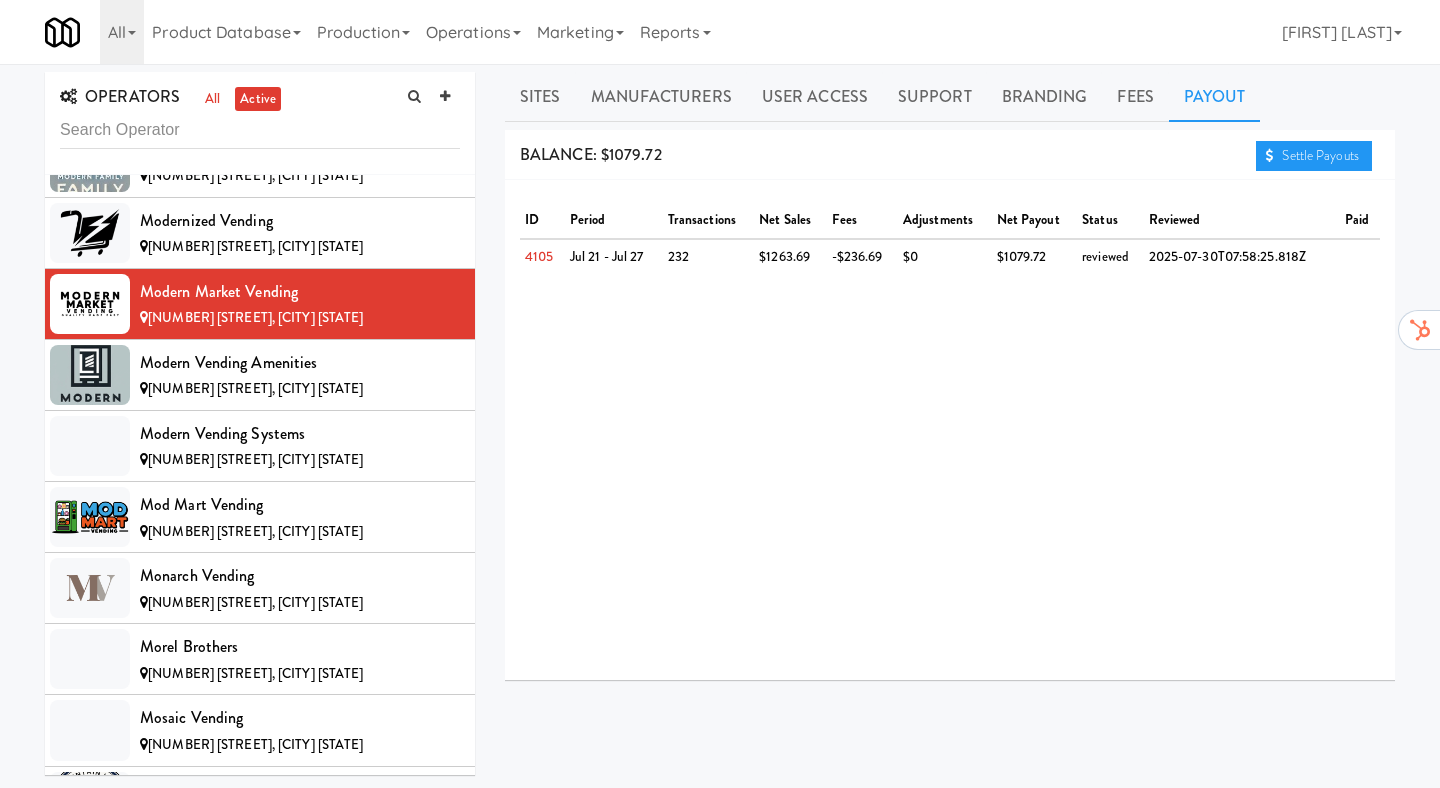 click on "ID period transactions net sales fees adjustments net payout status reviewed paid   4105 Jul 21 - Jul 27 232 $1263.69 -$236.69 $0 $1079.72 reviewed 2025-07-30T07:58:25.818Z" at bounding box center (950, 430) 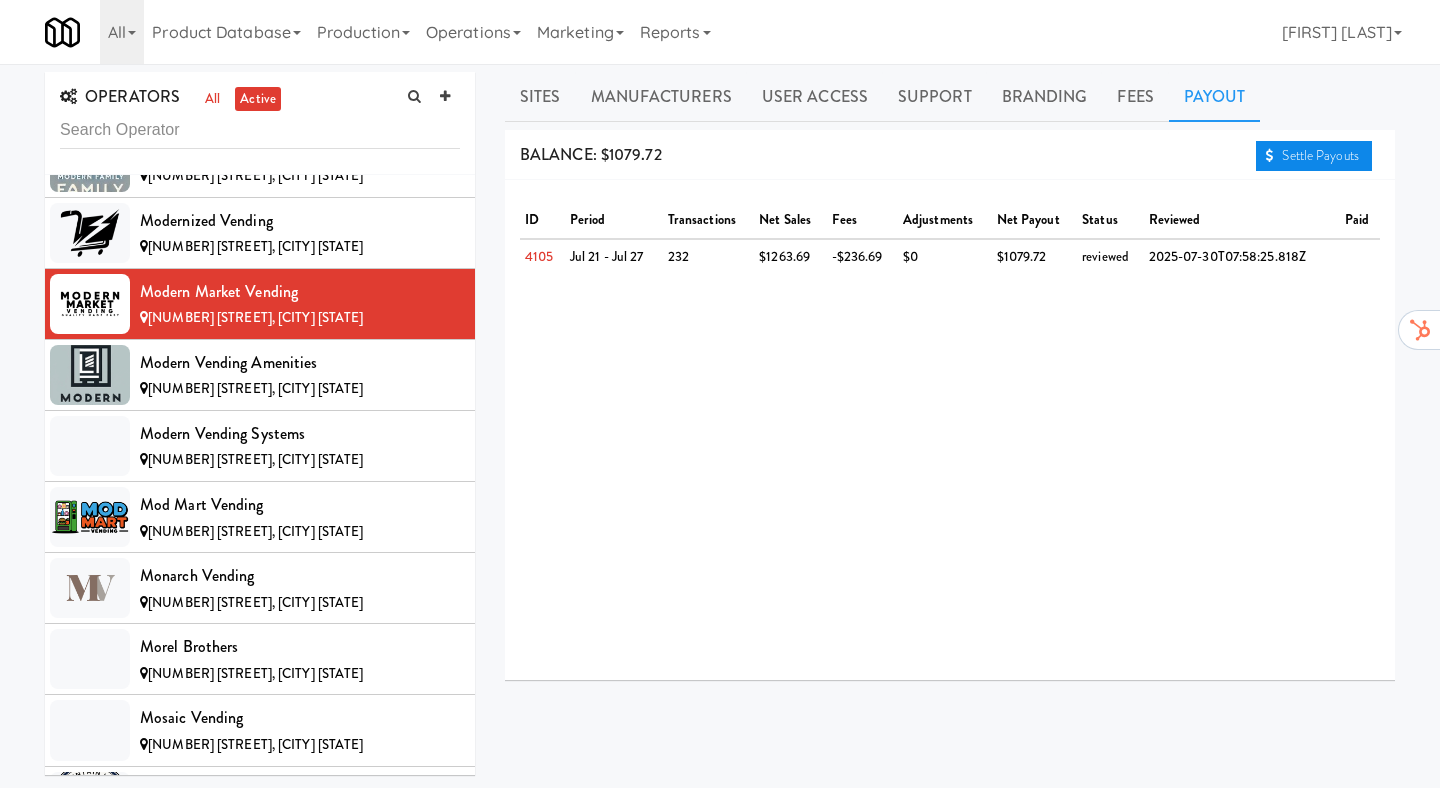 click on "Settle Payouts" at bounding box center [1314, 156] 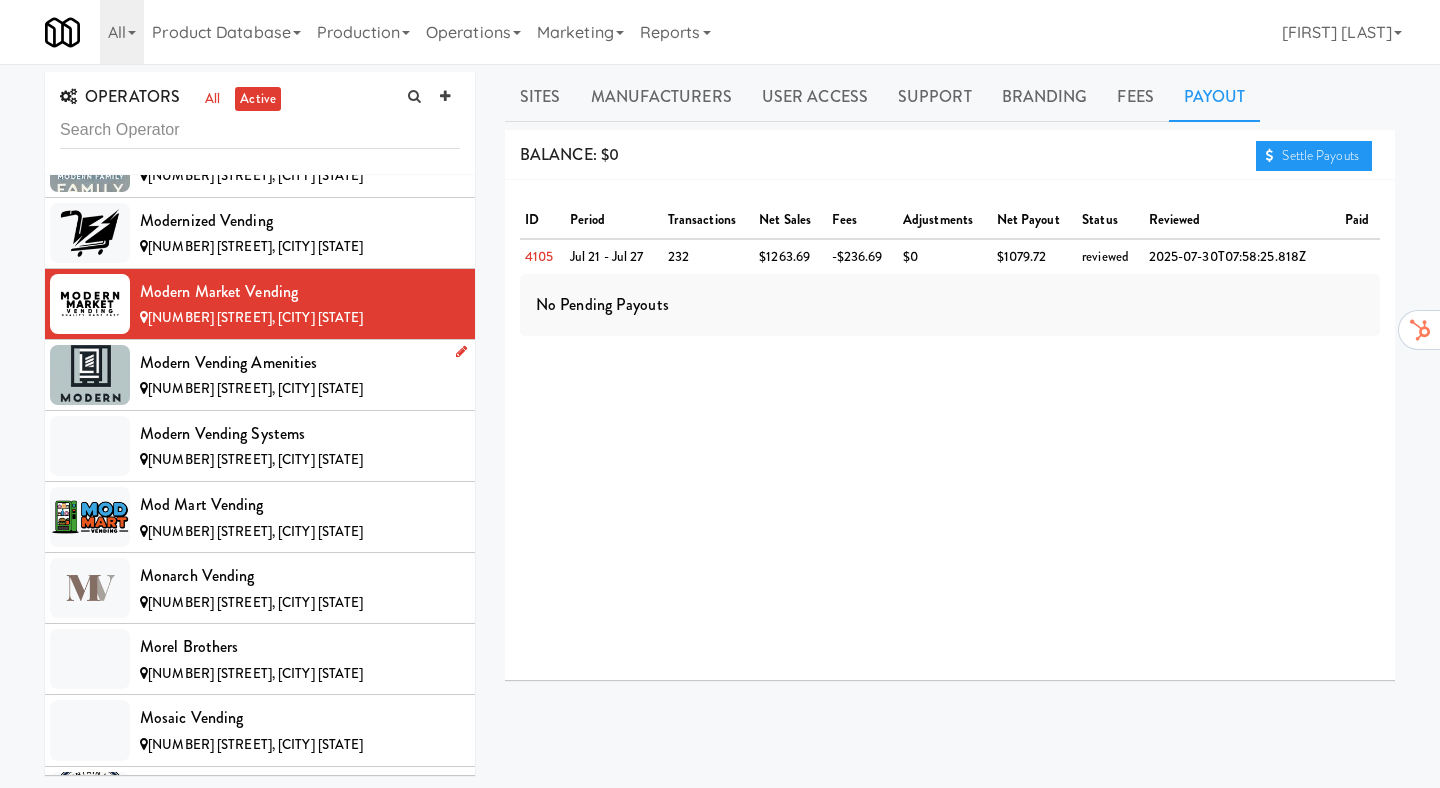 click on "Modern Vending Amenities" at bounding box center [300, 363] 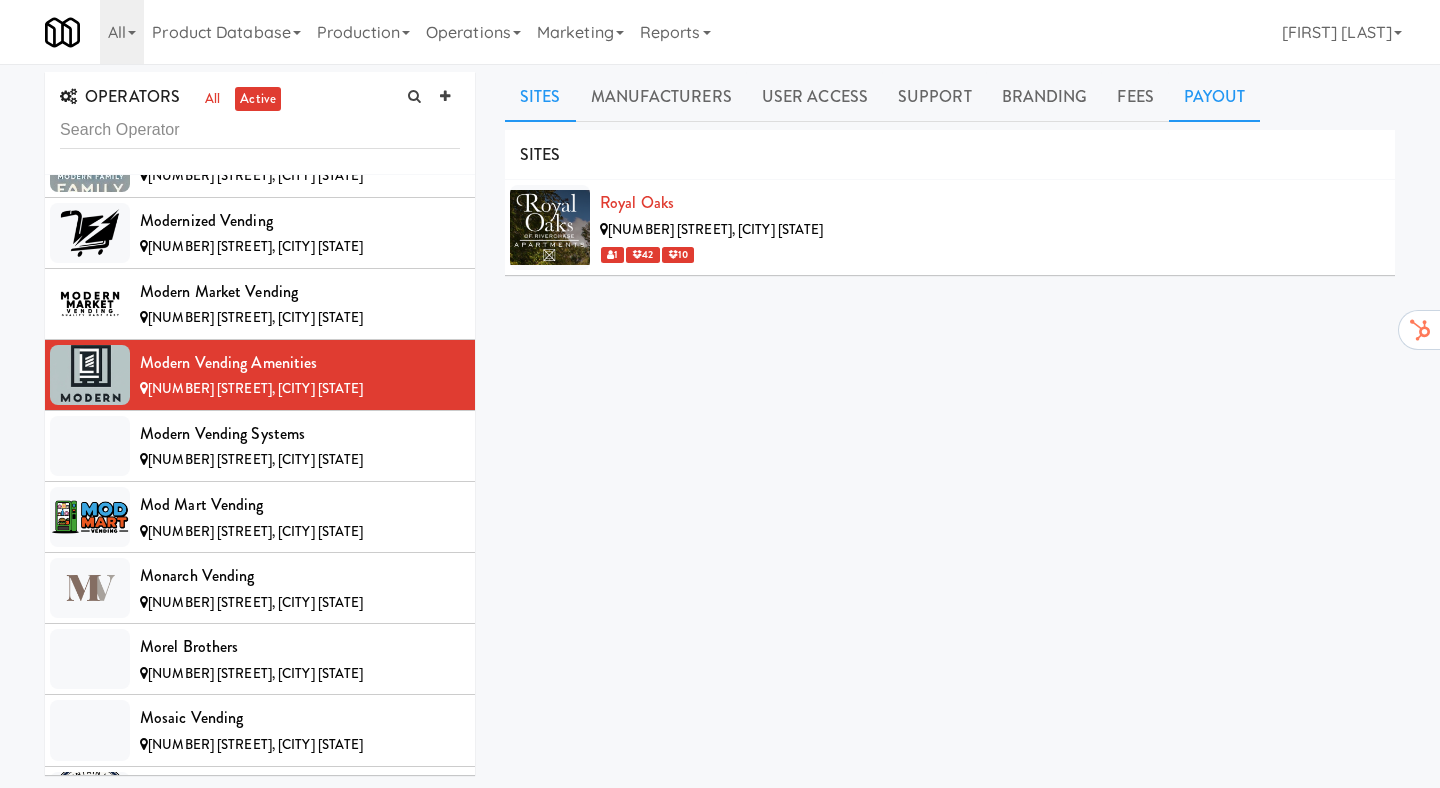 click on "Payout" at bounding box center (1215, 97) 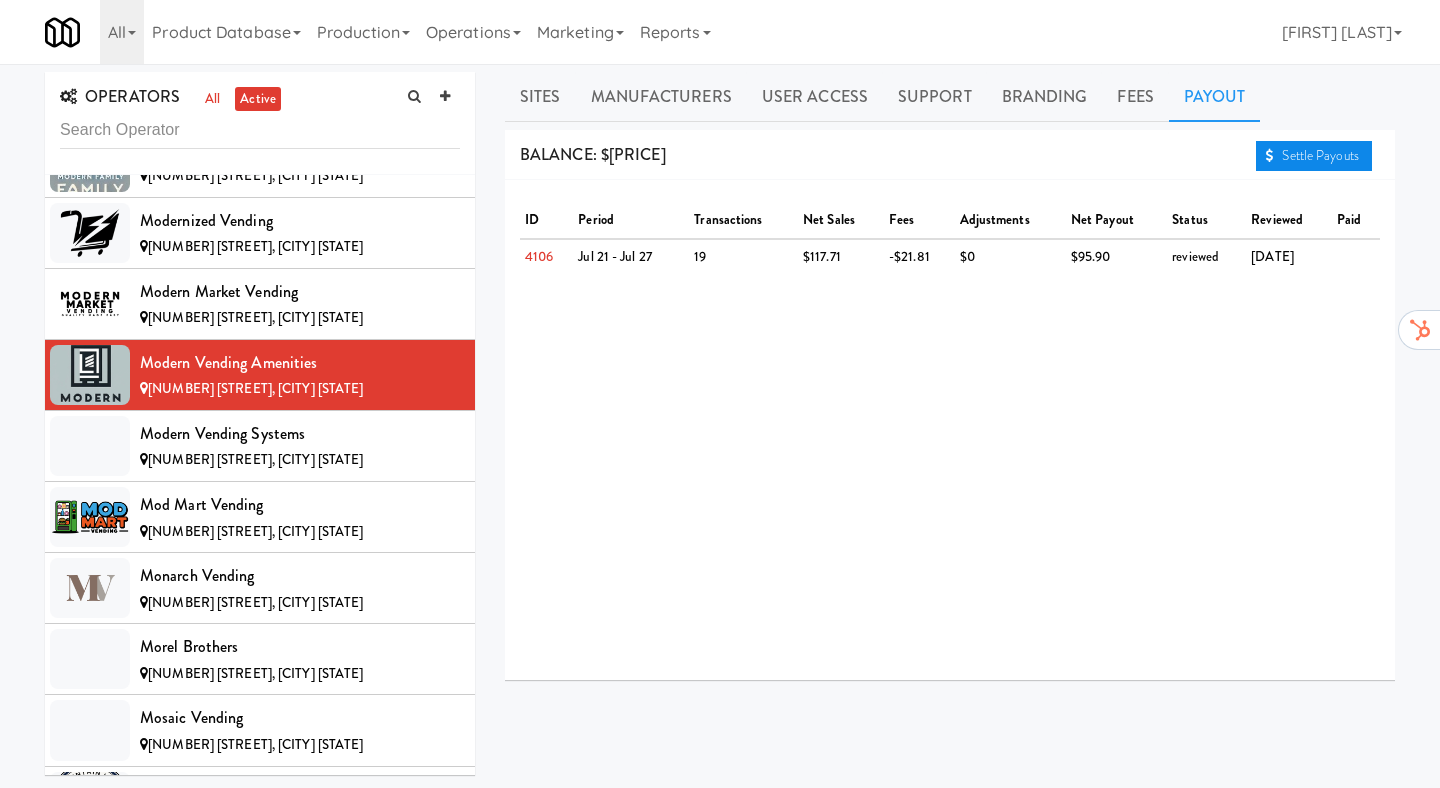 click on "Settle Payouts" at bounding box center [1314, 156] 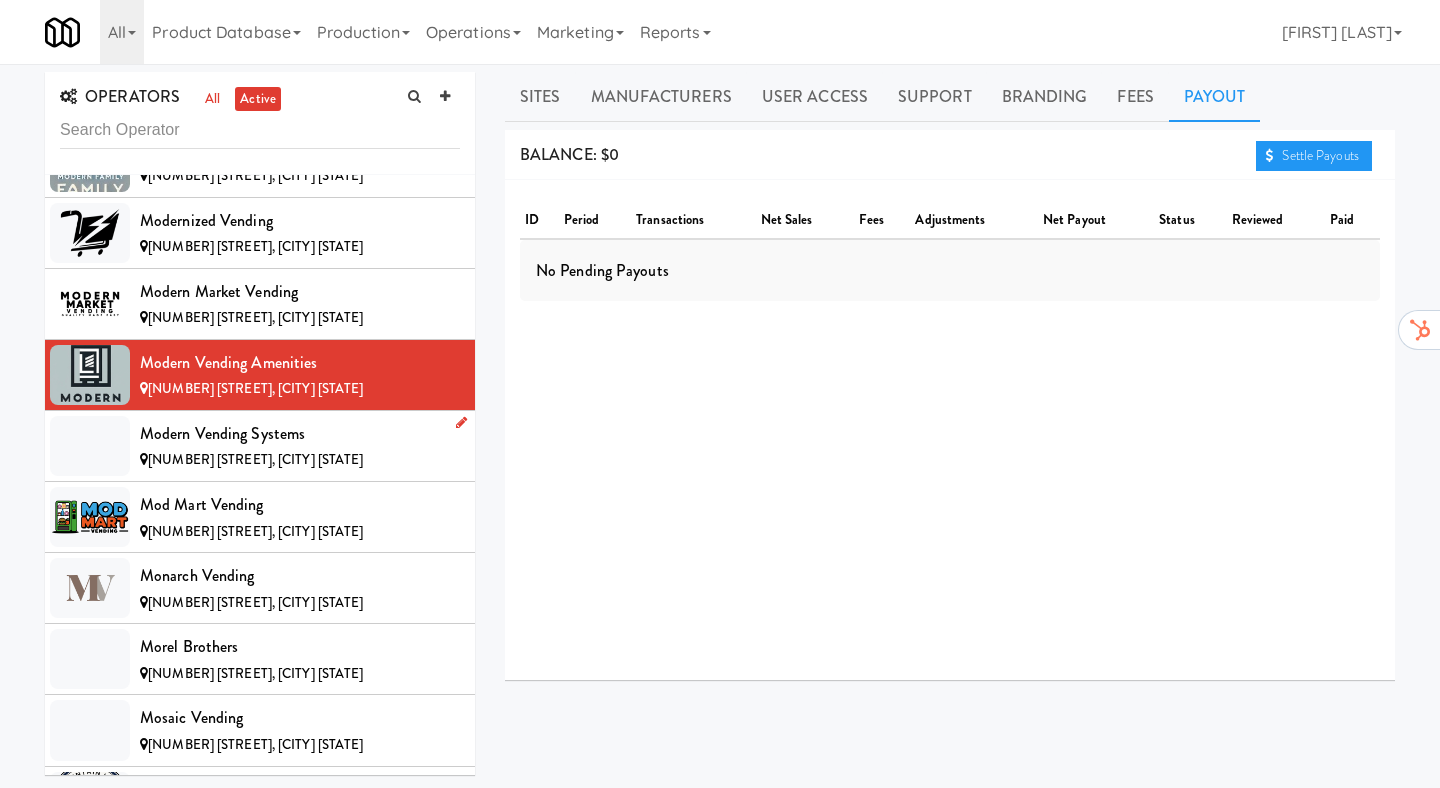 click on "Modern Vending Systems" at bounding box center [300, 434] 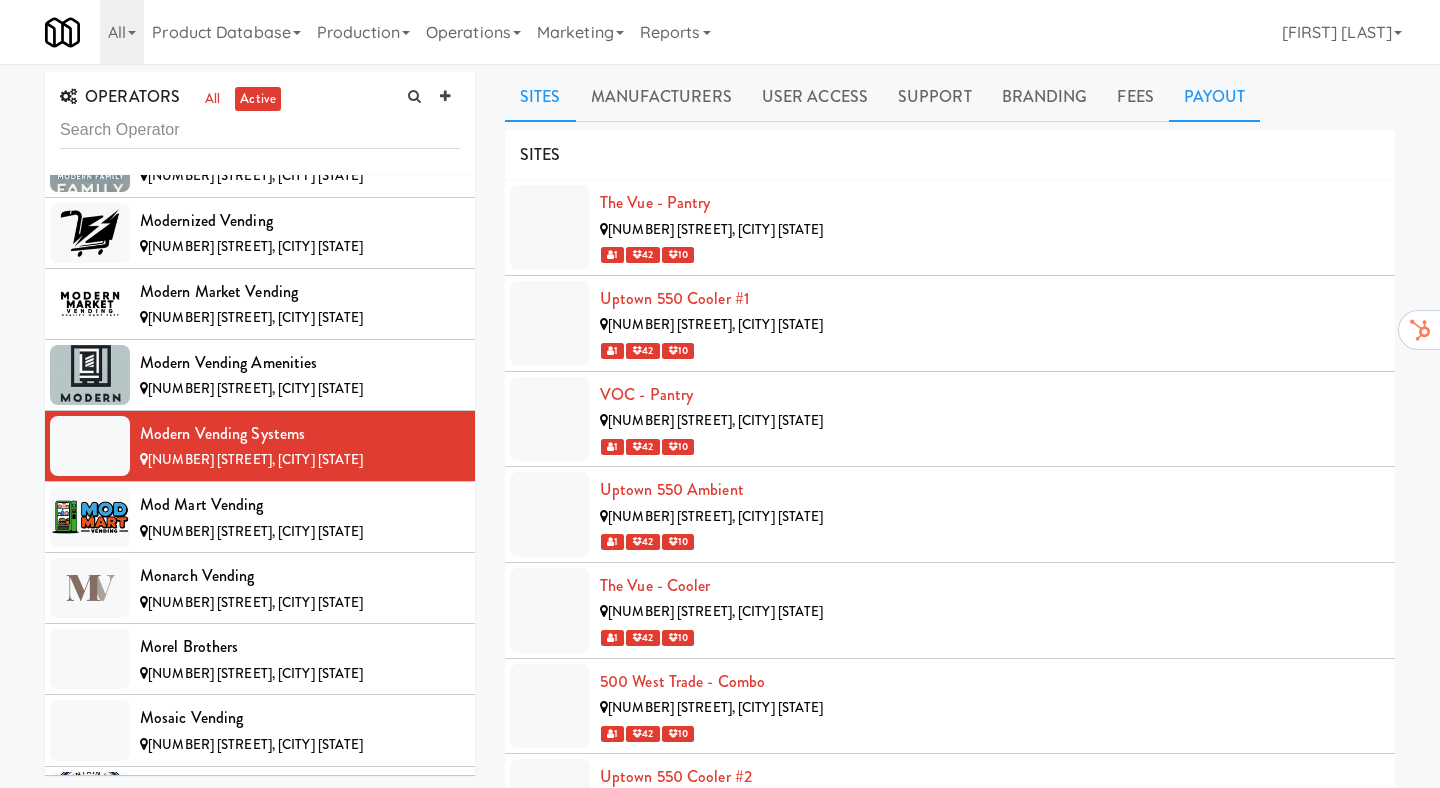 click on "Payout" at bounding box center [1215, 97] 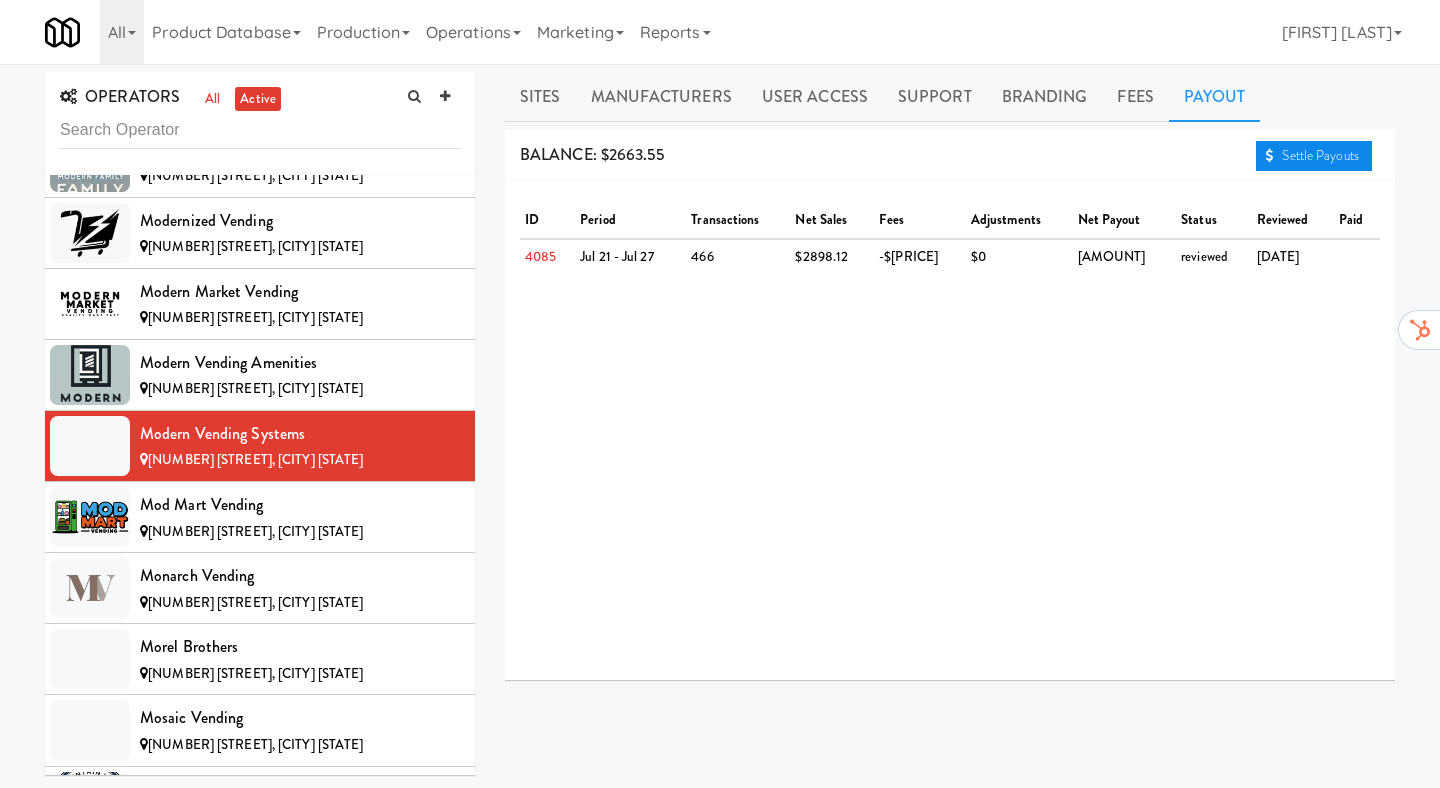 click on "Settle Payouts" at bounding box center (1314, 156) 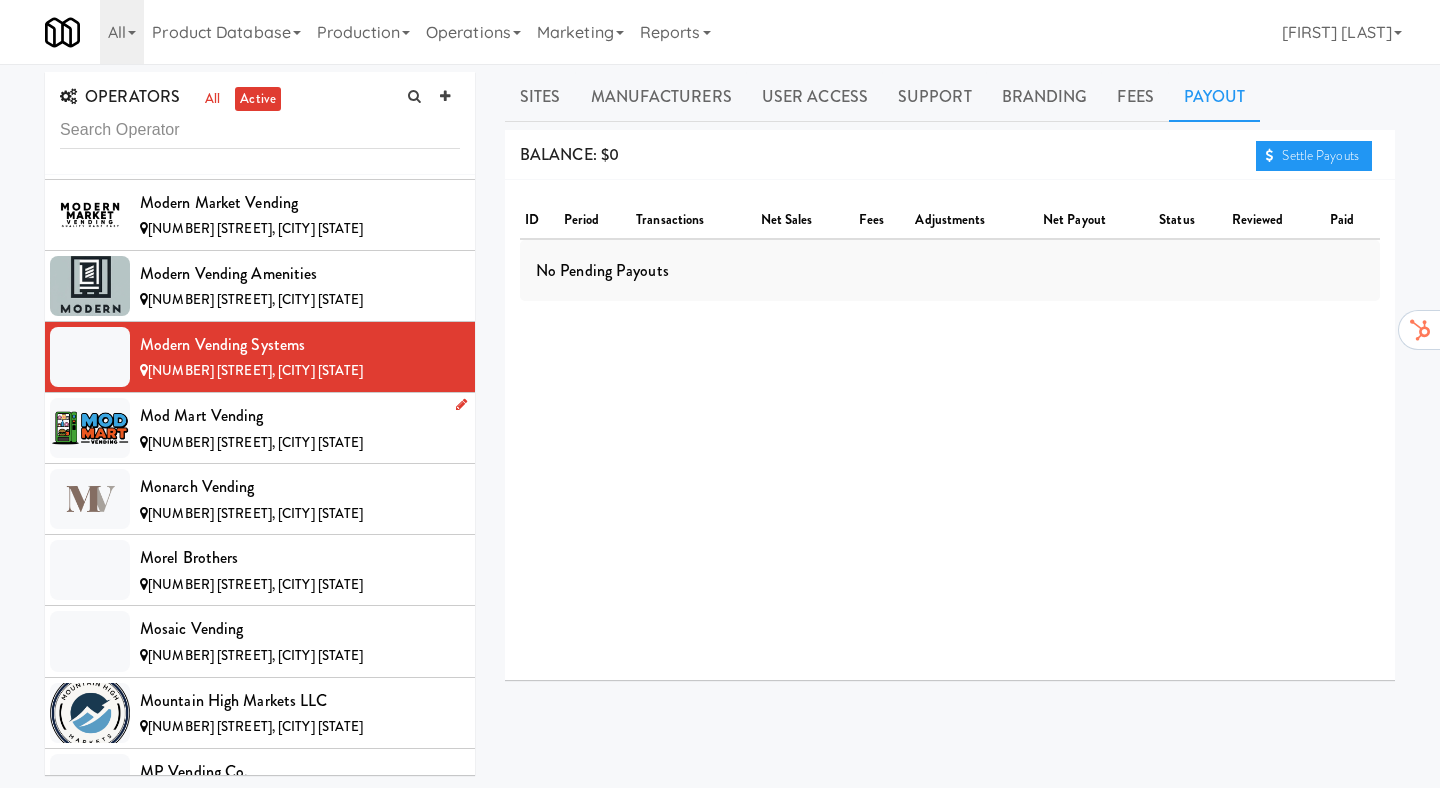 scroll, scrollTop: 8338, scrollLeft: 0, axis: vertical 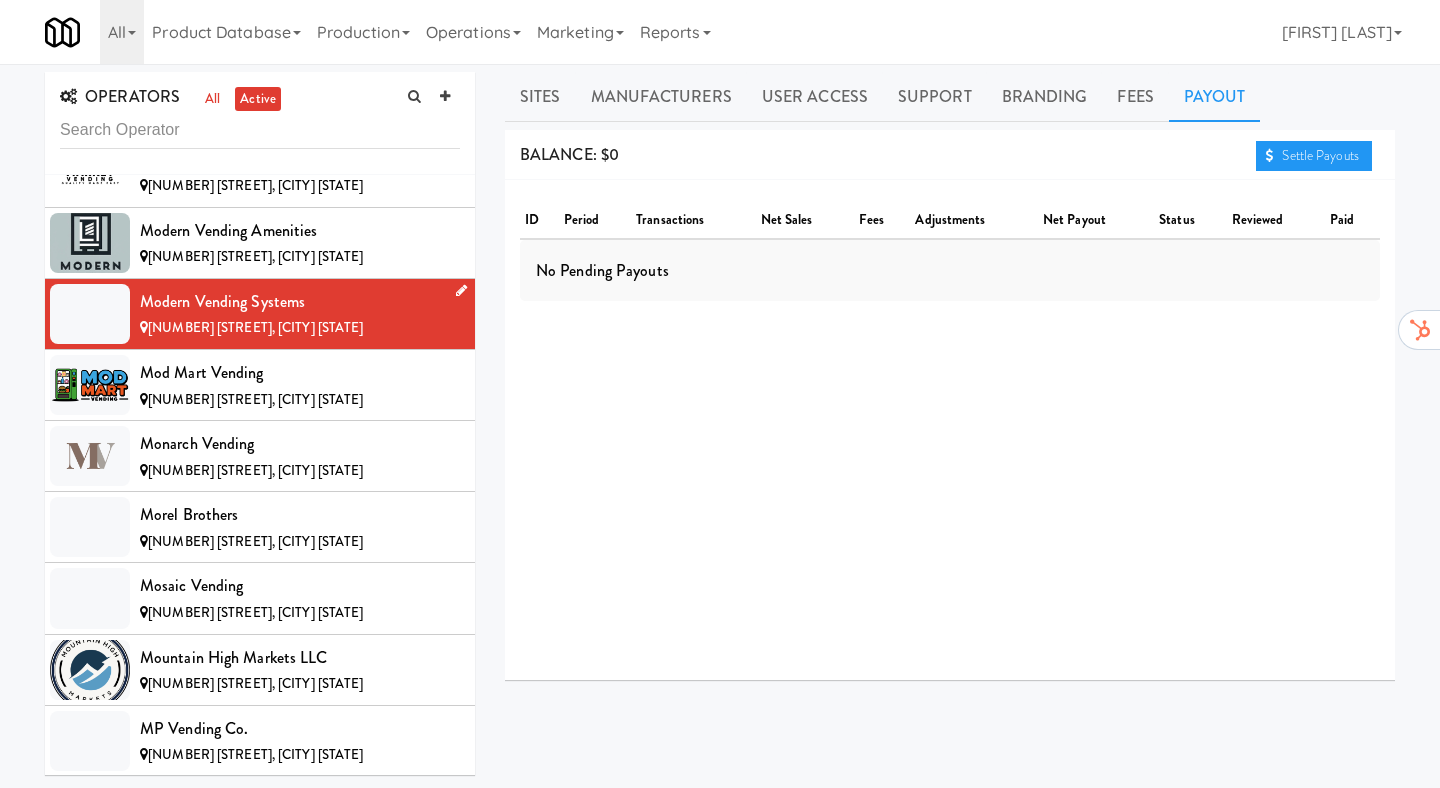 click on "[NUMBER] [STREET], [CITY] [STATE]" at bounding box center (300, 328) 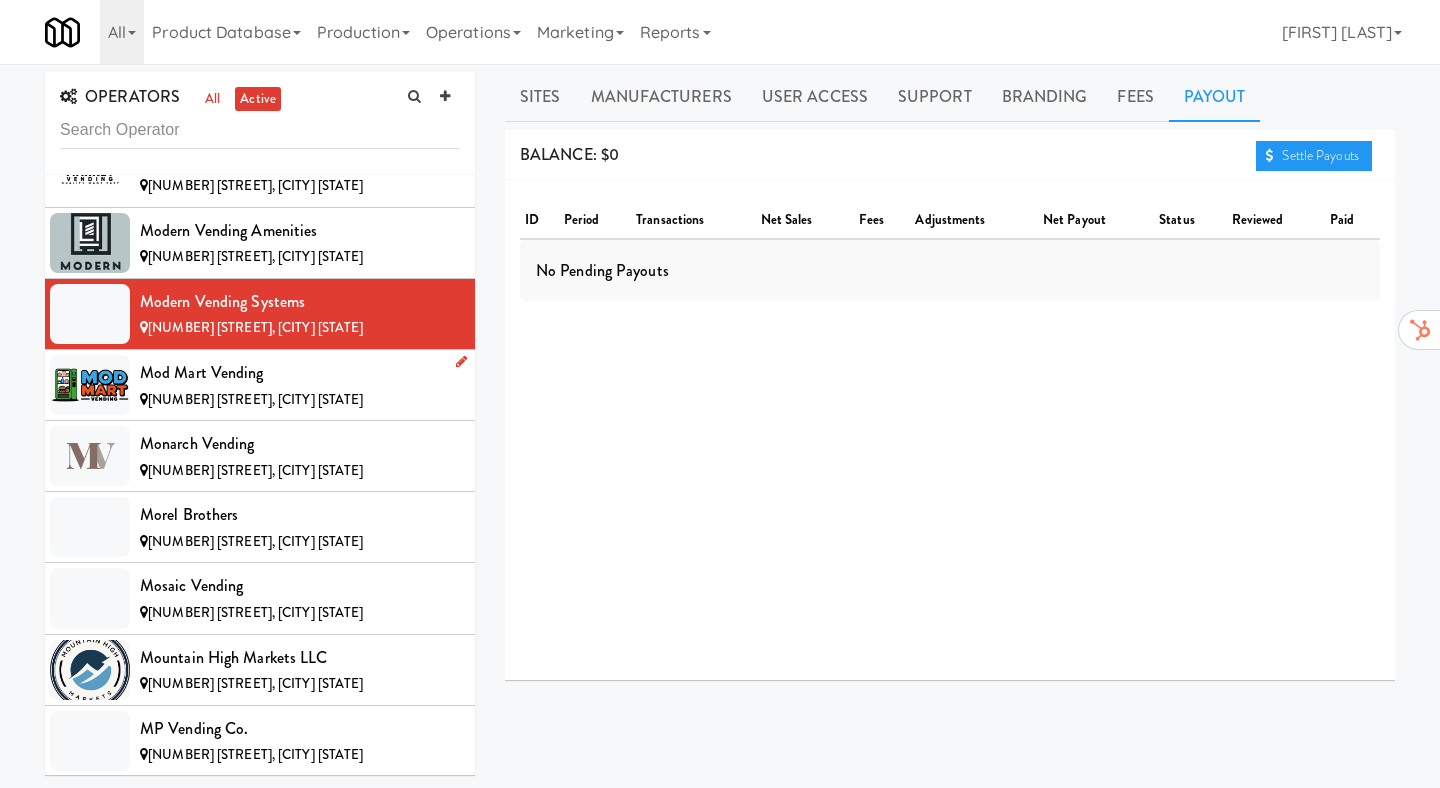 click on "Mod Mart Vending" at bounding box center (300, 373) 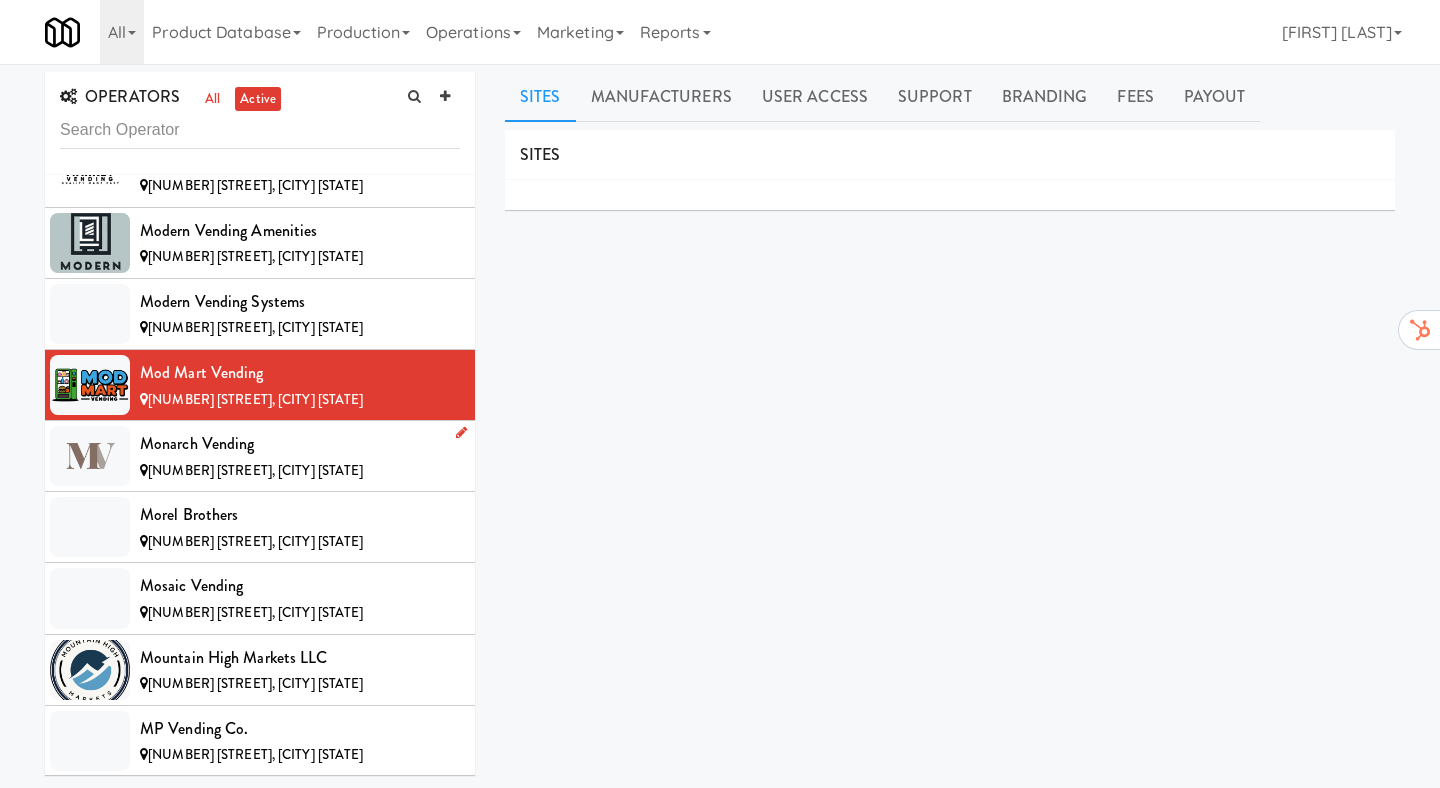 click on "Monarch Vending" at bounding box center [300, 444] 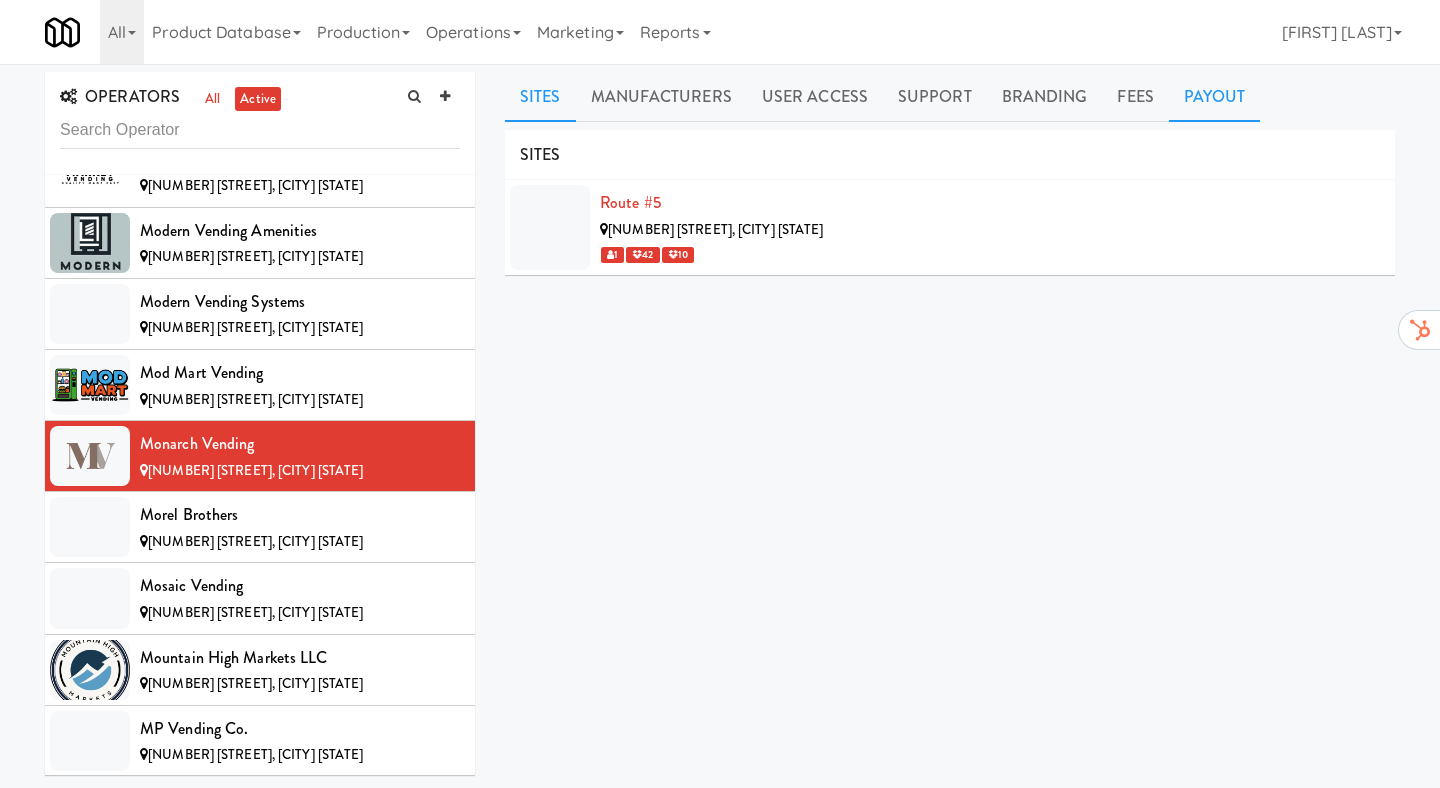 click on "Payout" at bounding box center (1215, 97) 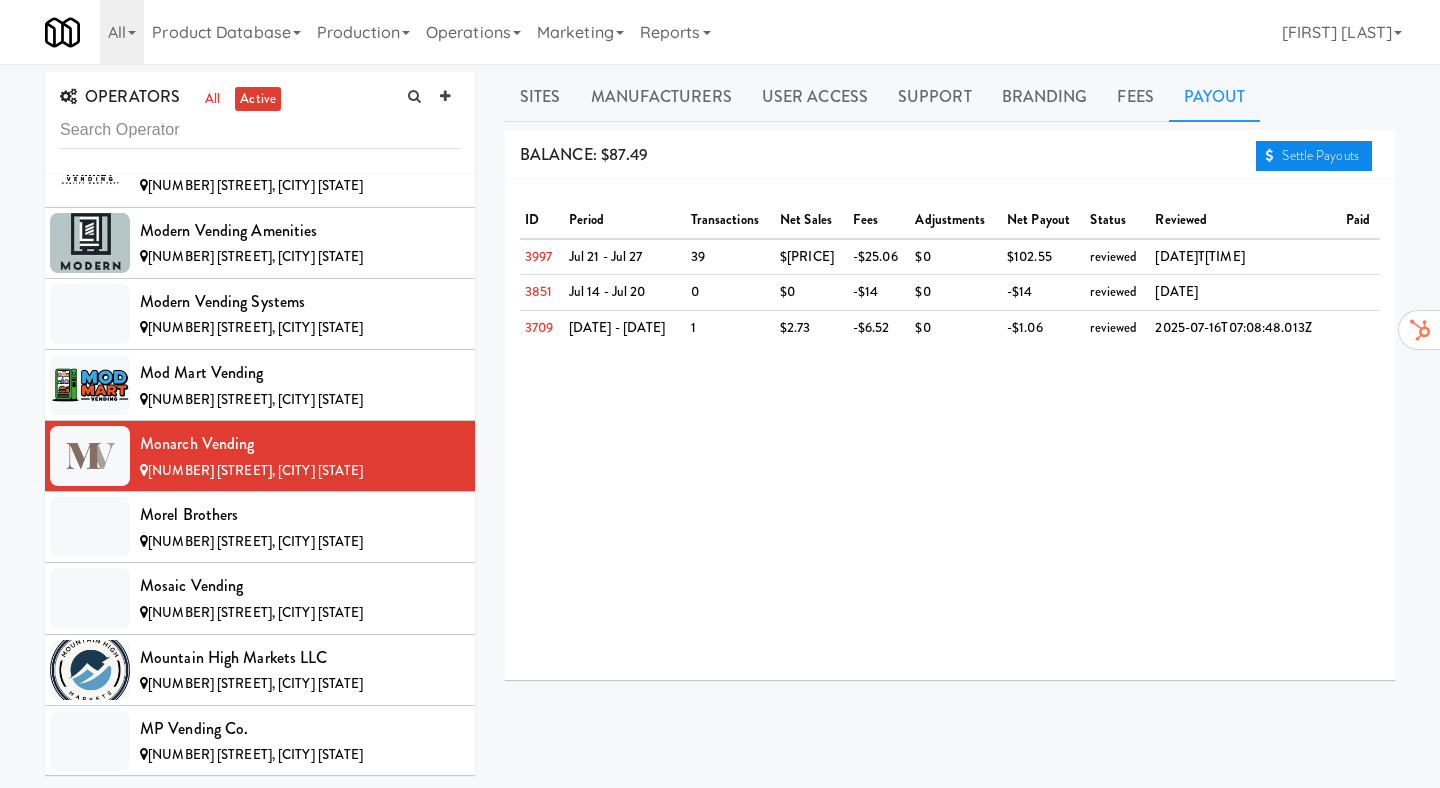 click at bounding box center (1270, 155) 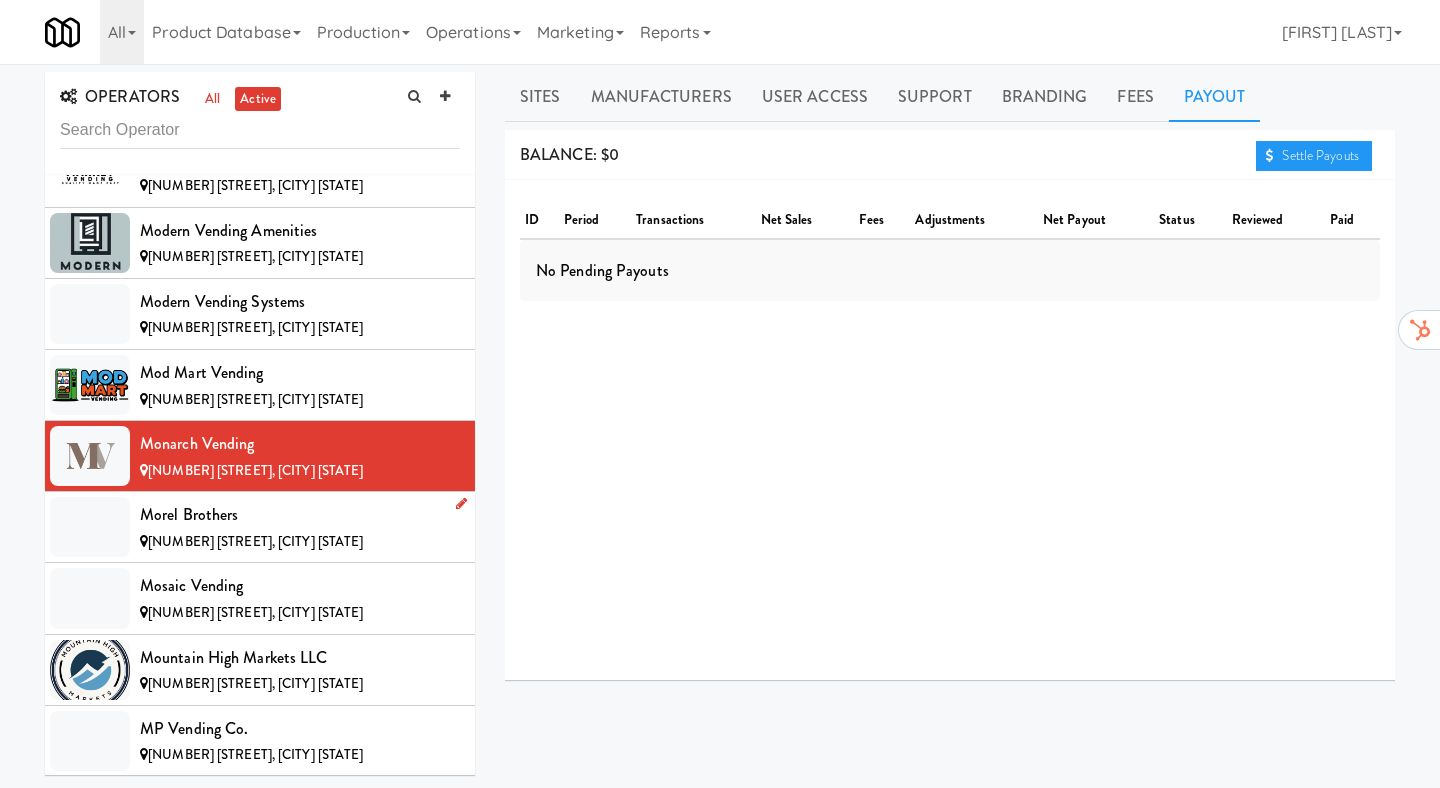 click on "Morel Brothers" at bounding box center (300, 515) 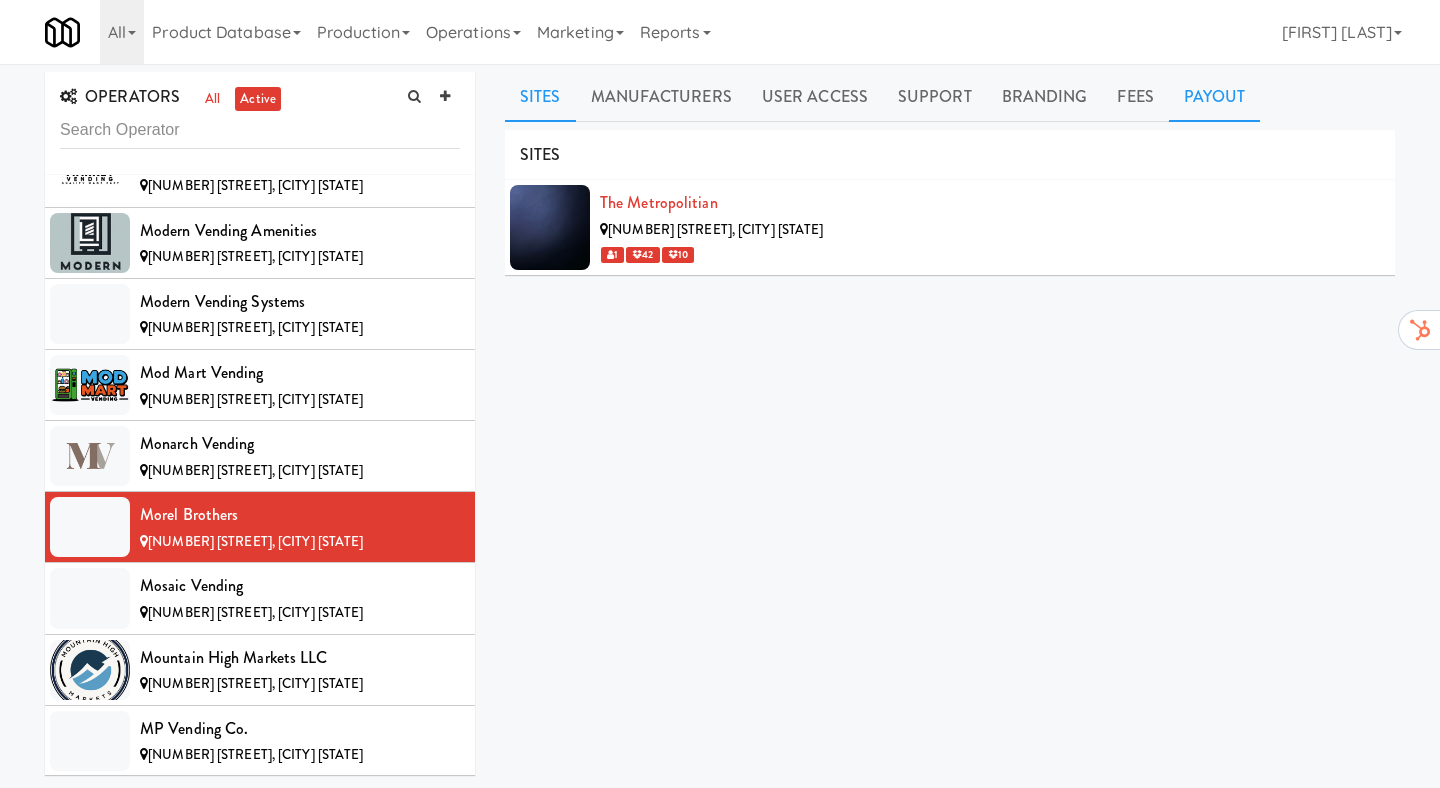 click on "Payout" at bounding box center [1215, 97] 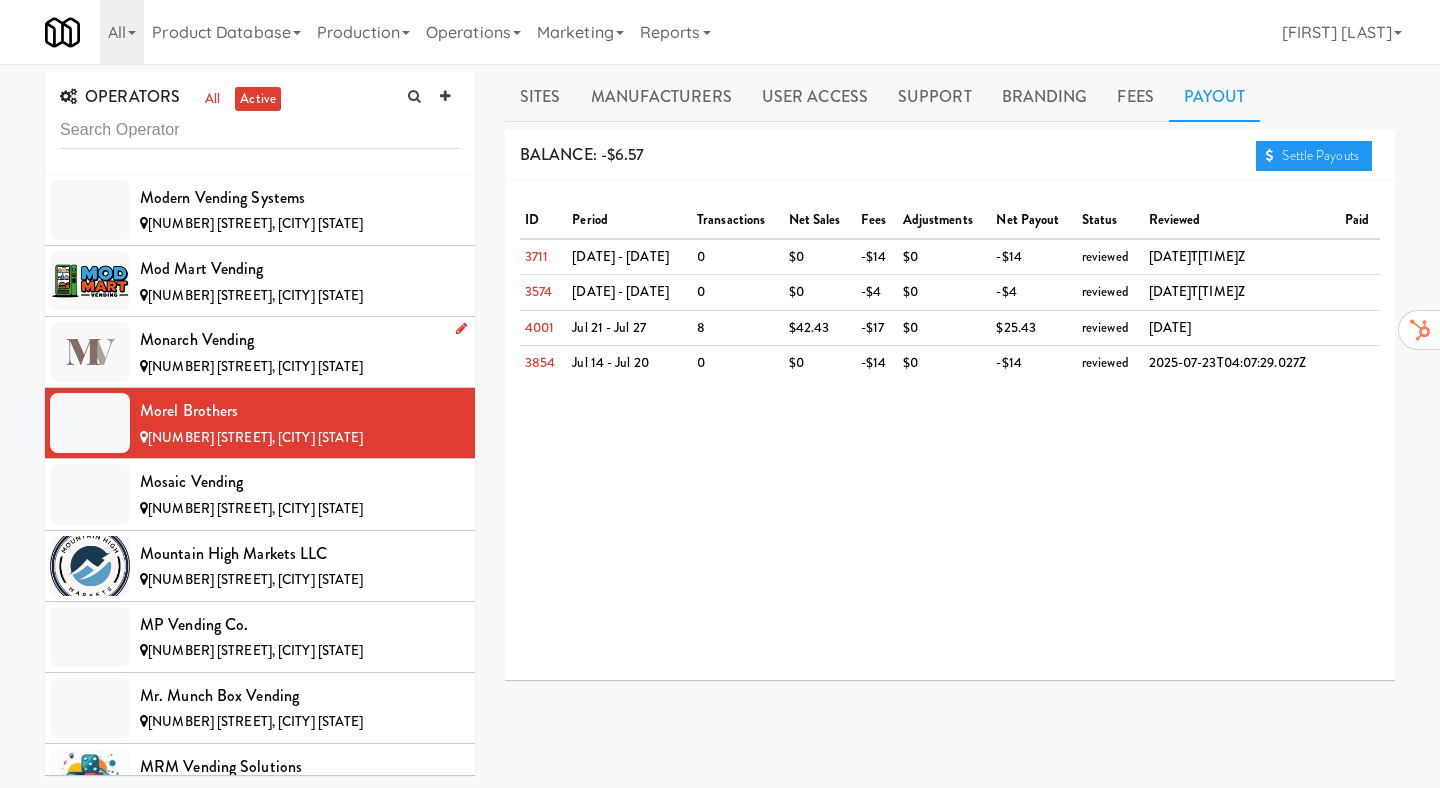scroll, scrollTop: 8498, scrollLeft: 0, axis: vertical 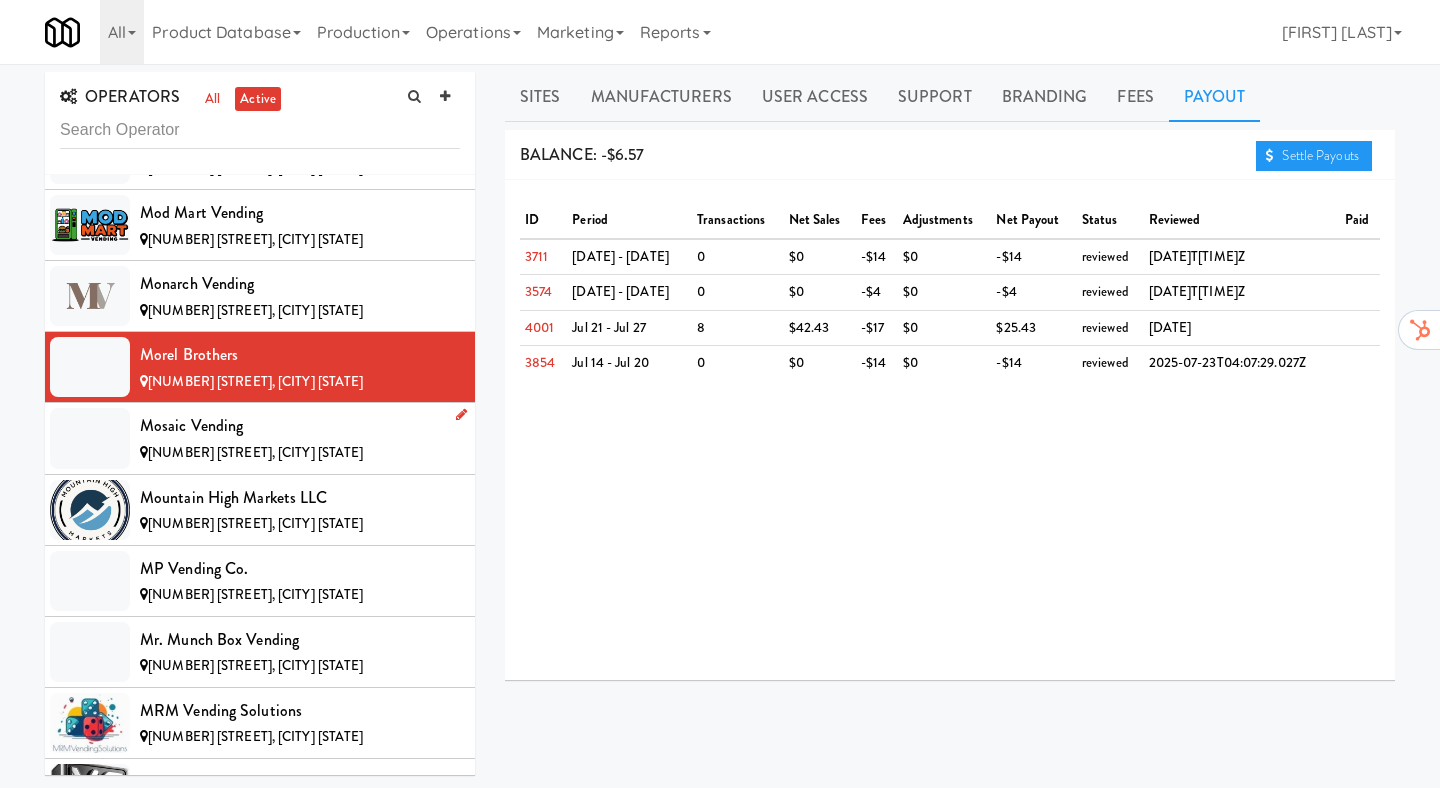 click on "Mosaic Vending" at bounding box center (300, 426) 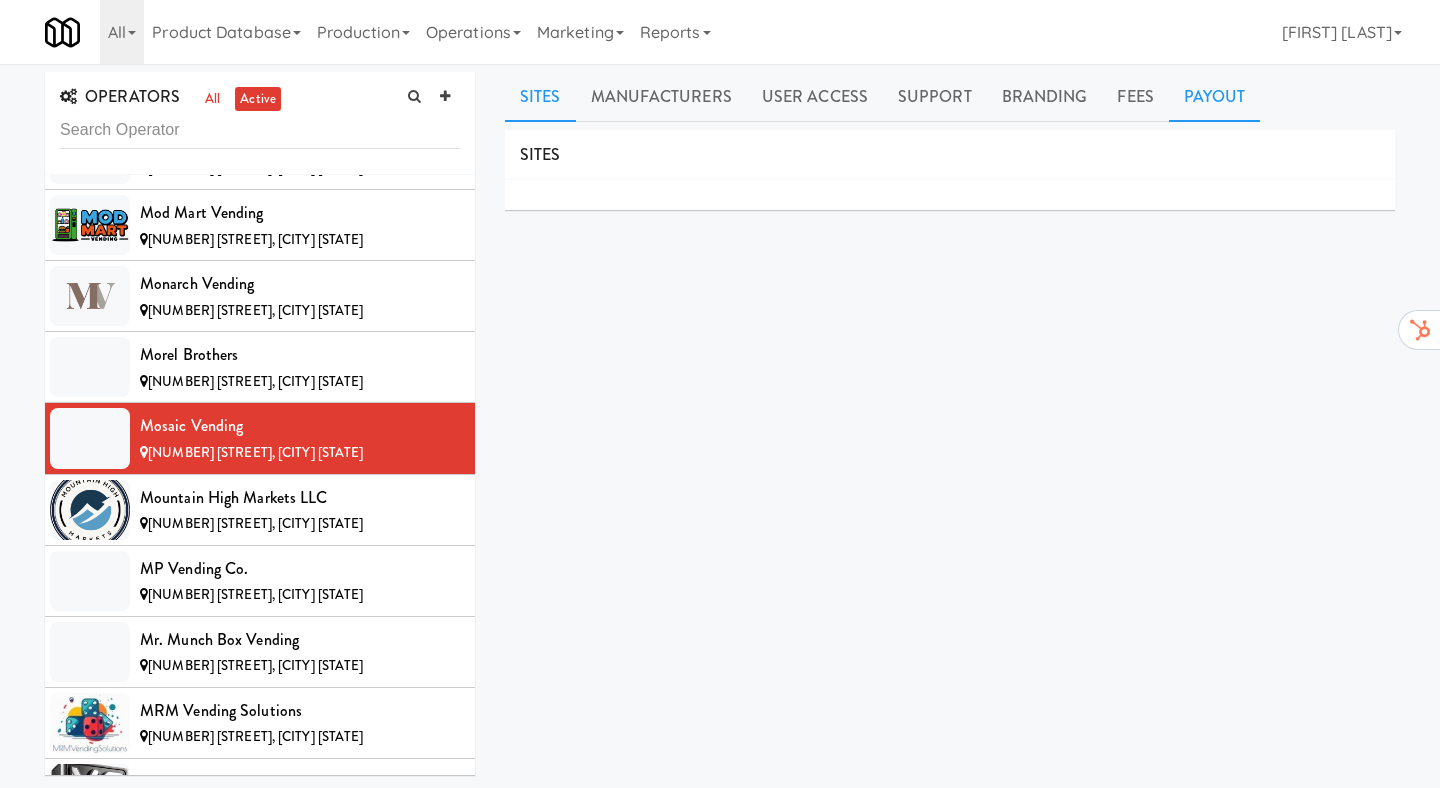 click on "Payout" at bounding box center (1215, 97) 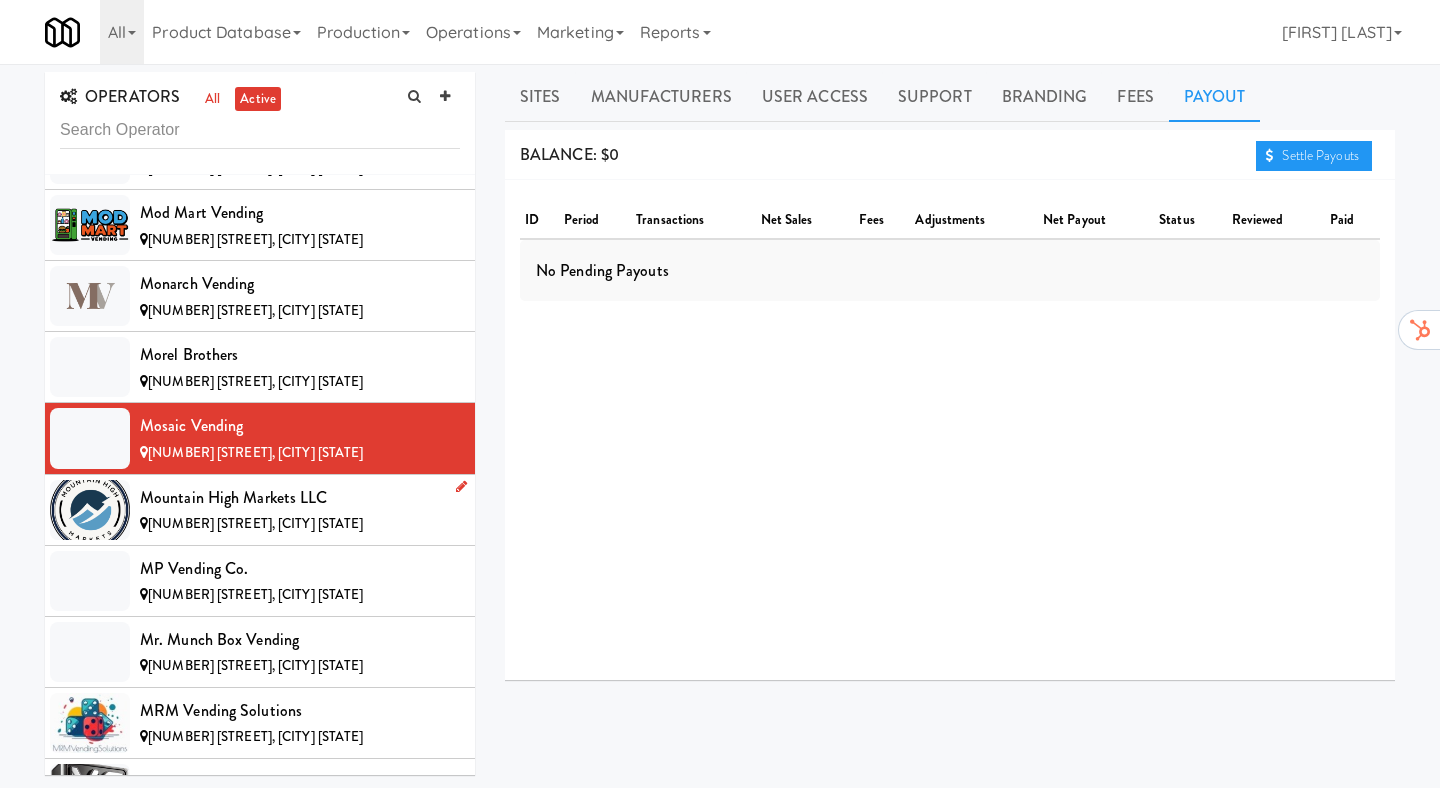 click on "[NUMBER] [STREET], [CITY] [STATE]" at bounding box center [255, 523] 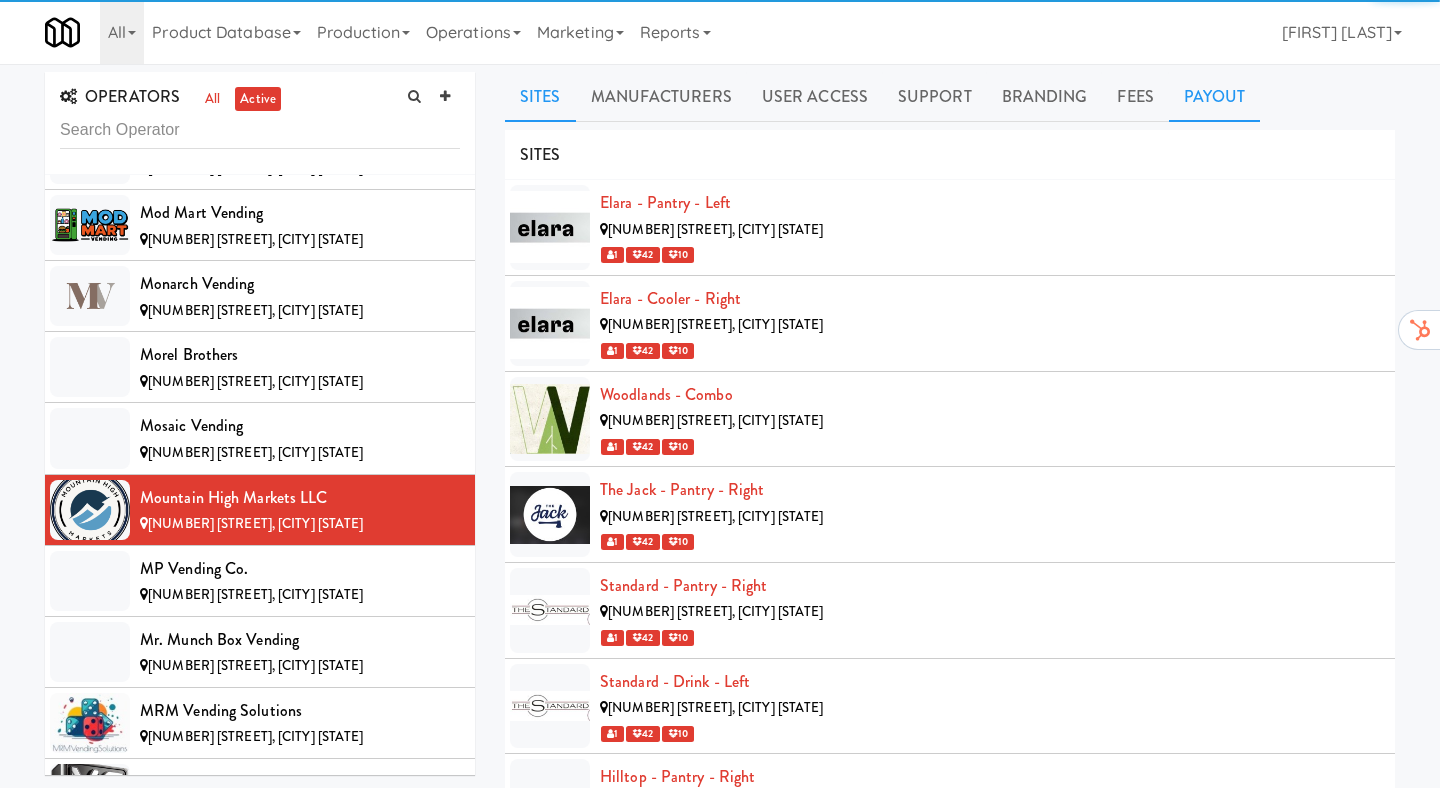 click on "Payout" at bounding box center [1215, 97] 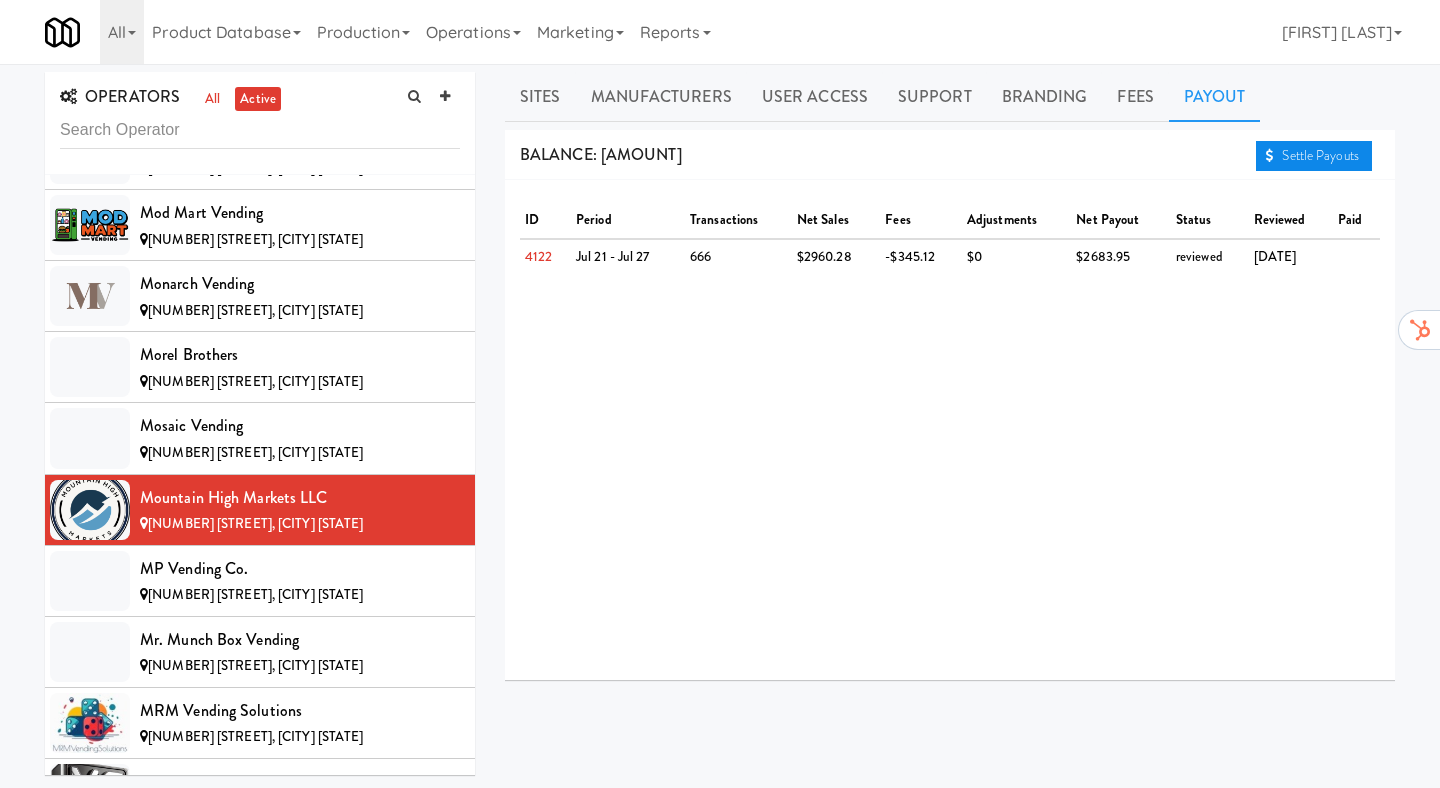 click on "Settle Payouts" at bounding box center [1314, 156] 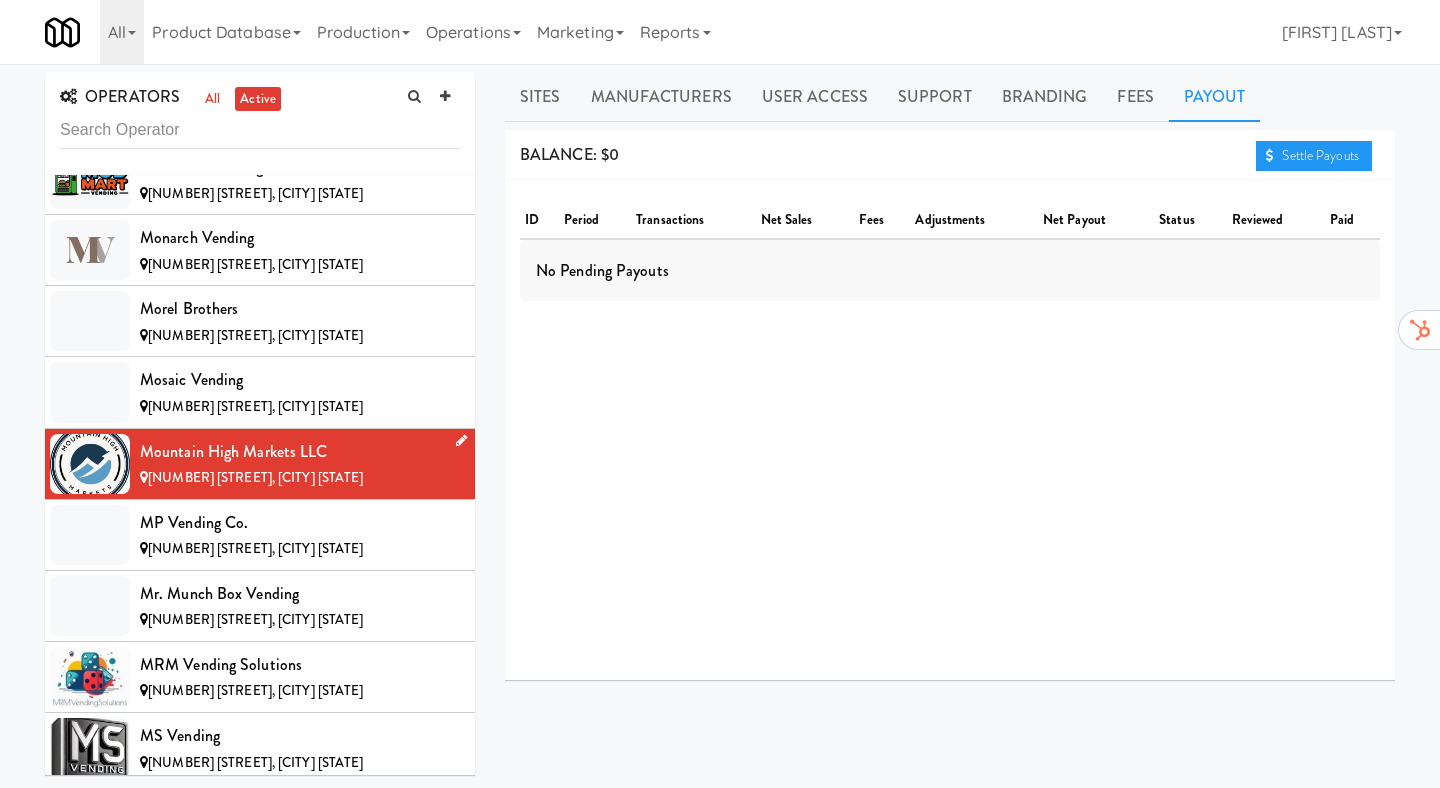 scroll, scrollTop: 8619, scrollLeft: 0, axis: vertical 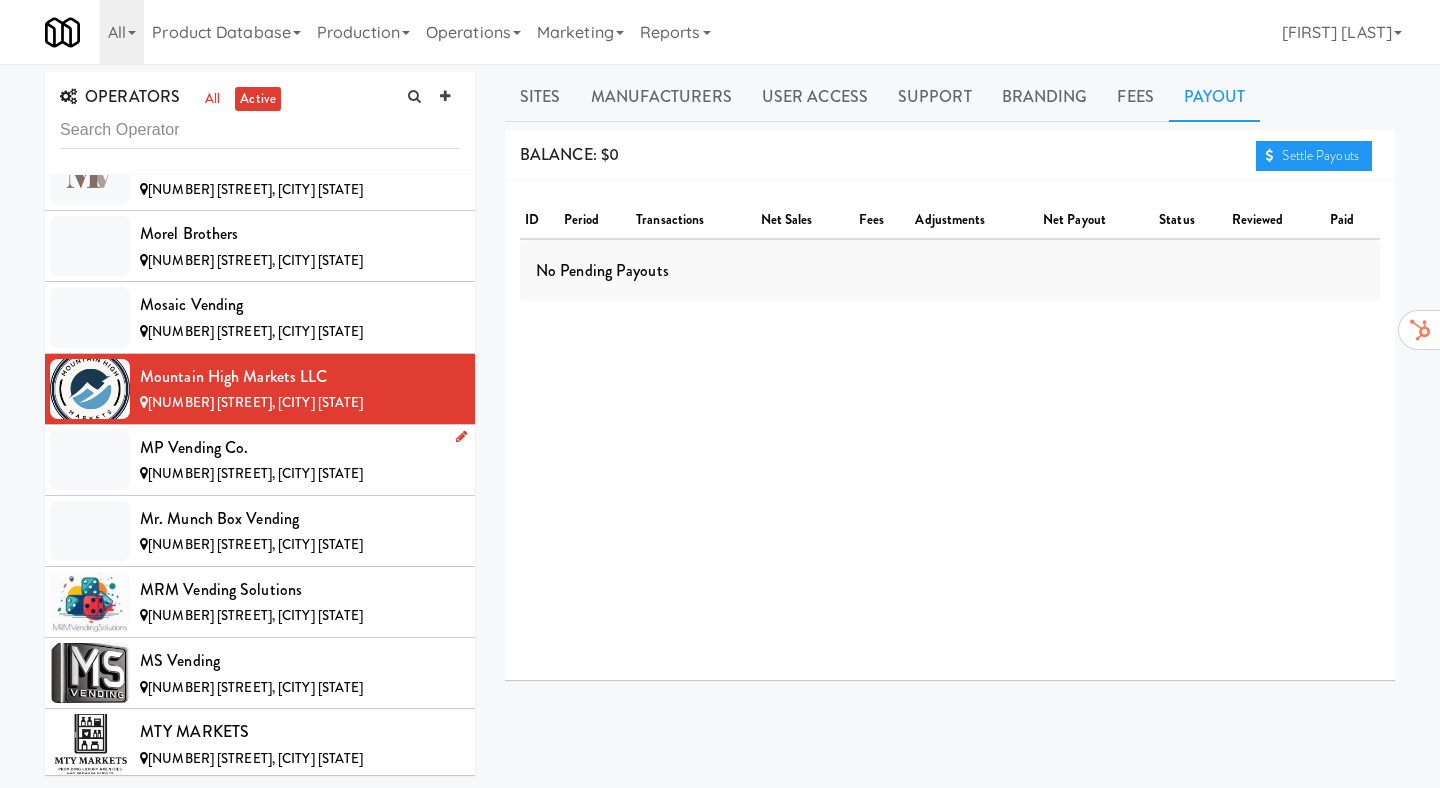 click on "MP Vending Co." at bounding box center [300, 448] 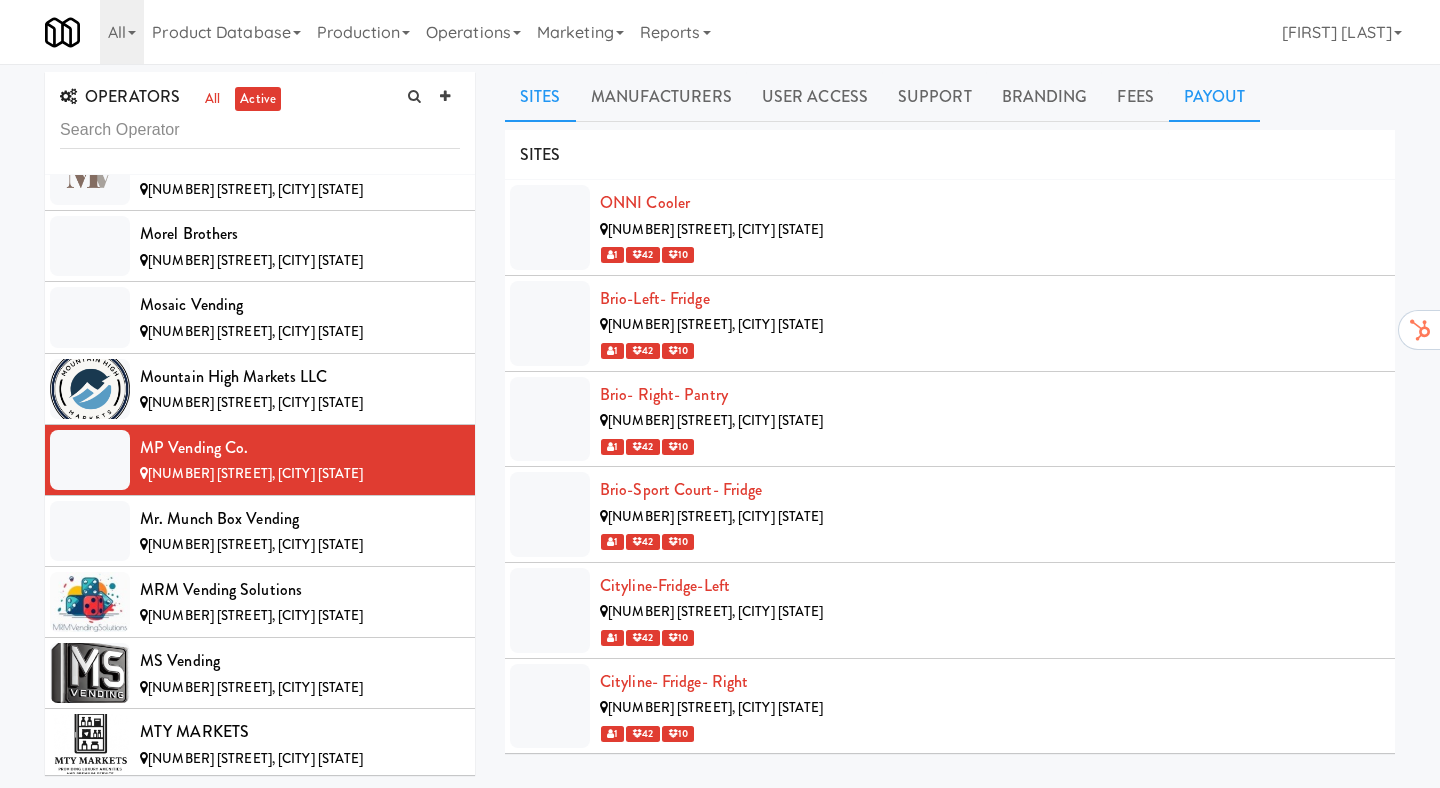 click on "Payout" at bounding box center (1215, 97) 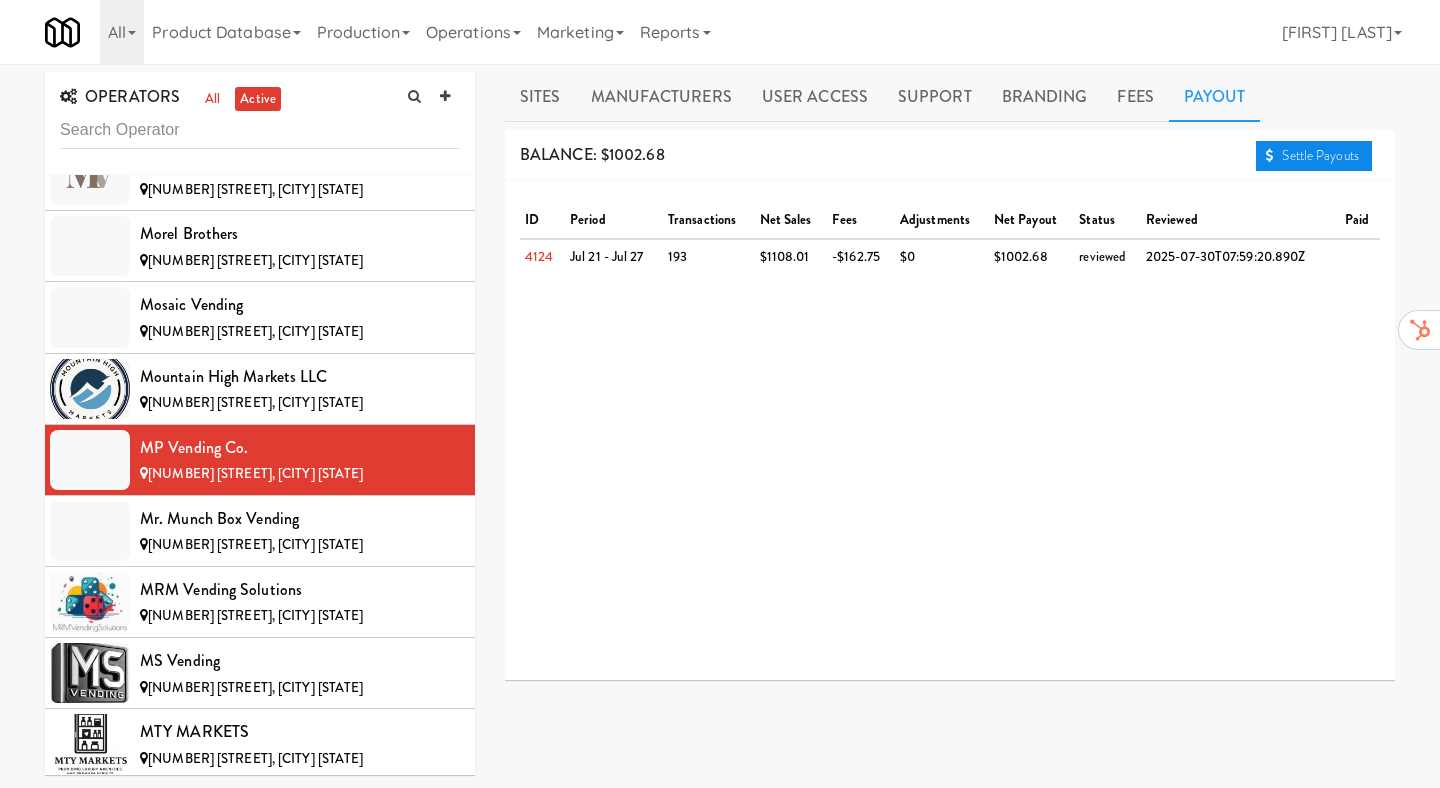 click on "Settle Payouts" at bounding box center [1314, 156] 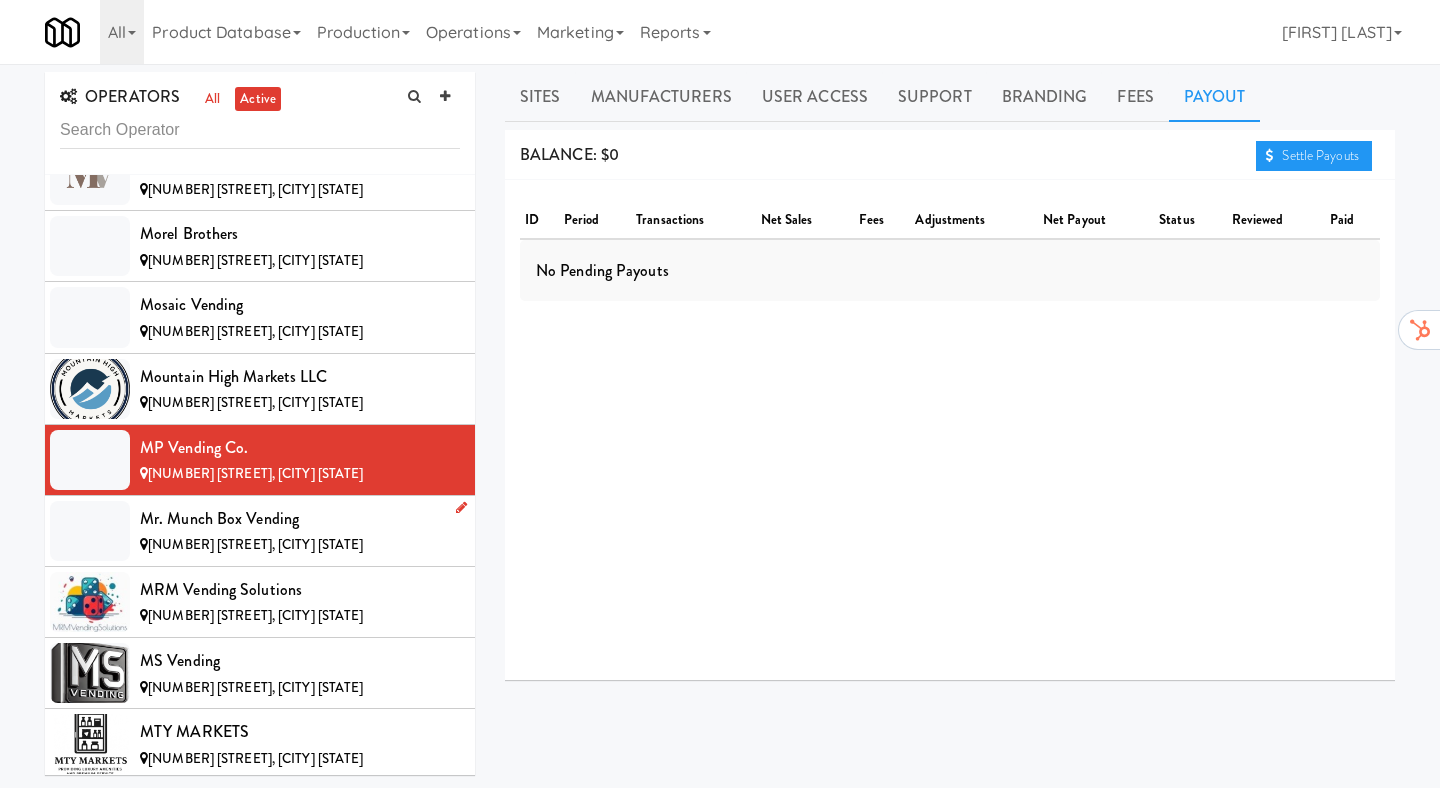 click on "[NUMBER] [STREET], [CITY] [STATE]" at bounding box center (300, 545) 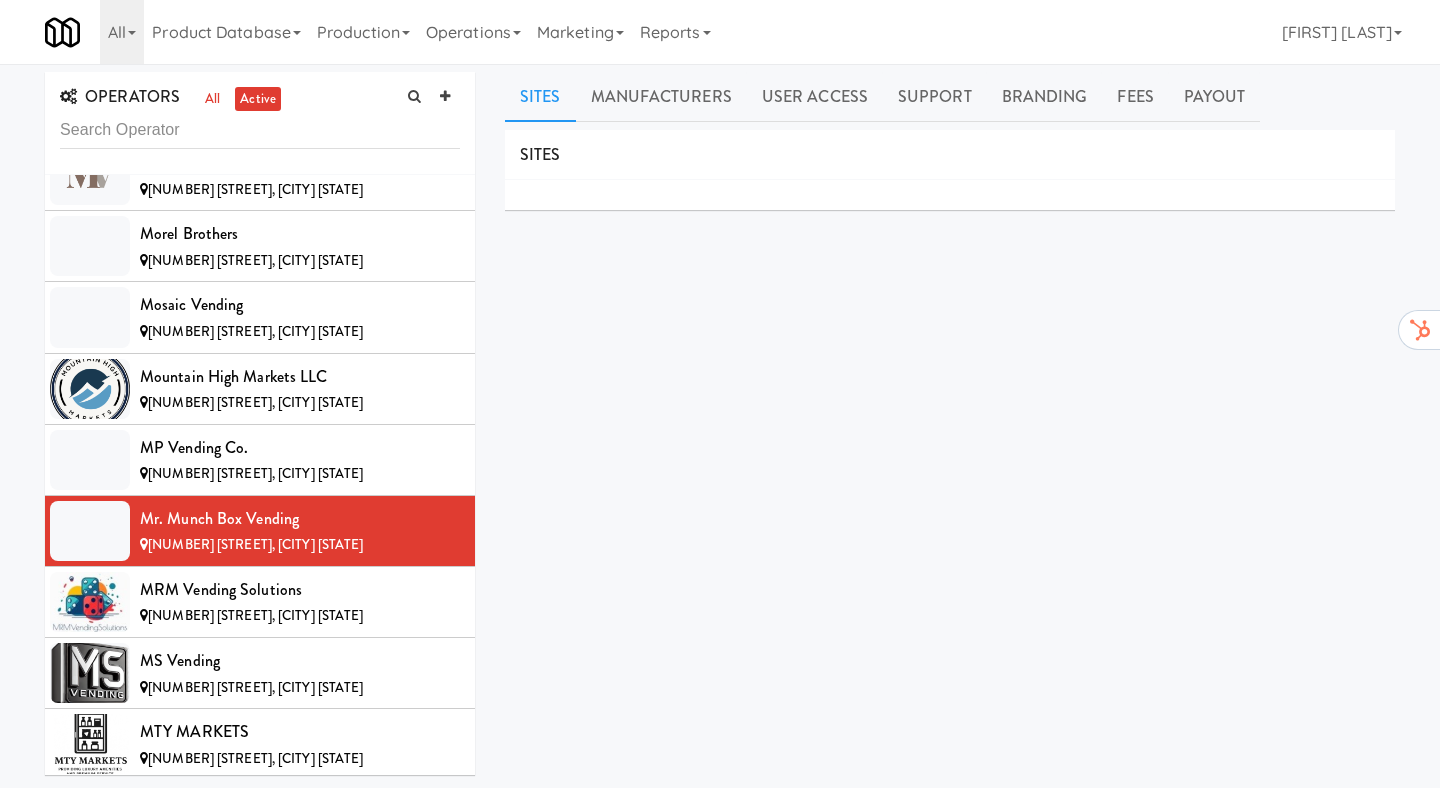 click on "Sites Manufacturers User Access Support Branding Fees Payout" at bounding box center [950, 97] 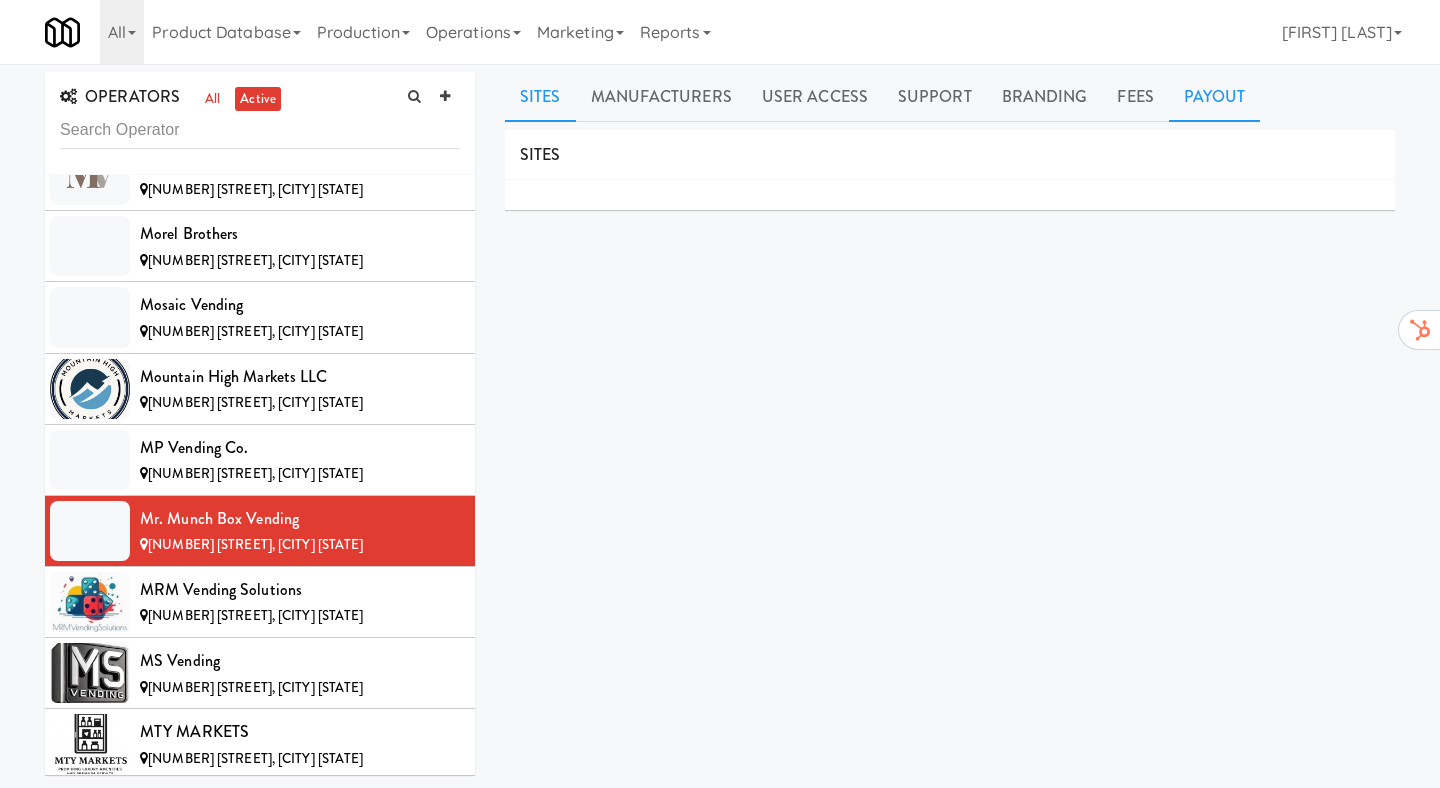 click on "Payout" at bounding box center (1215, 97) 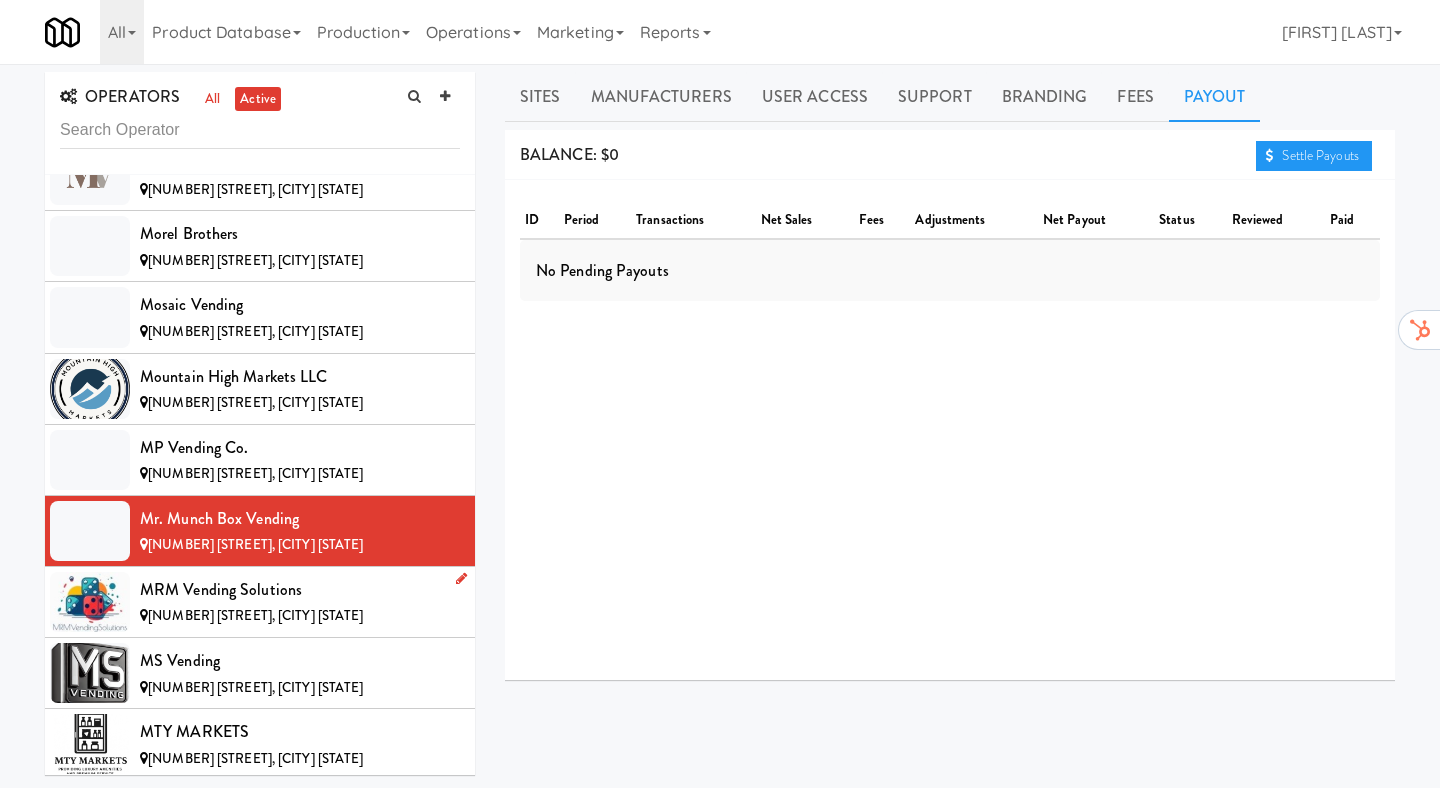 click on "MRM Vending Solutions" at bounding box center [300, 590] 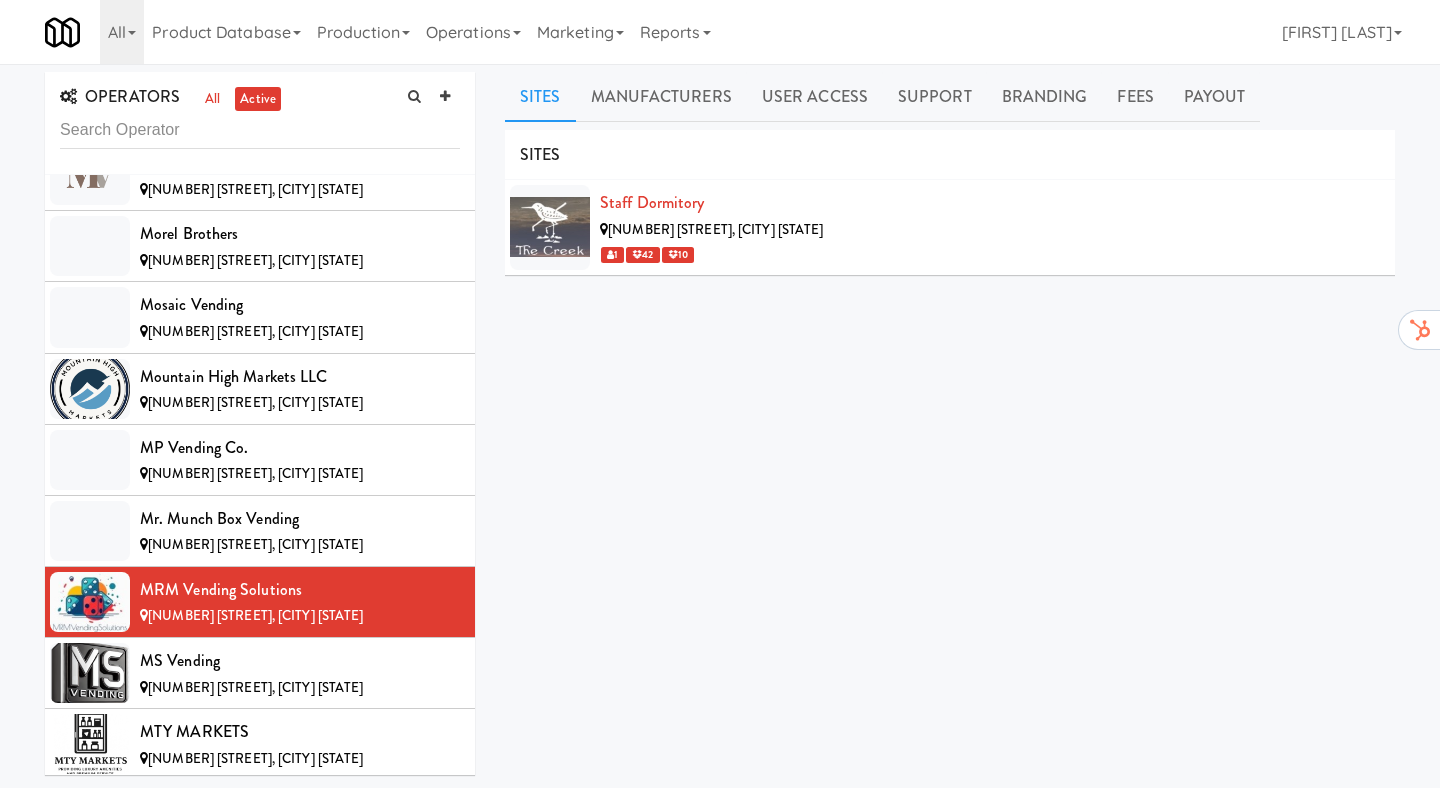 click on "Sites Manufacturers User Access Support Branding Fees Payout SITES Staff Dormitory [NUMBER] [STREET], [CITY] [STATE] [NUMBER] [NUMBER] MANUFACTURERS MRM Vending Solutions USERS Name Company Registered [FIRST] [LAST] N/A [NUMBER] months ago [FIRST] [LAST] N/A [NUMBER] months ago SUPPORT CONTACT INFO Support Url (QR code will point to this) Add support URL Support Email [EMAIL] Support Phone Number [PHONE] Feedback Survey Url Add feedback survey URL LOGOS These custom operator logos are no longer used in preference to our own branding for simplification. Dark Stacked Logo Url ([NUMBER] x [NUMBER]) Add dark stacked logo URL Dark Horizontal Logo Url Add dark horizontal logo URL Light Horizontal Logo Url Add light horizontal logo URL Dark Icon Url ([NUMBER] x [NUMBER]) Add dark icon URL Light Icon Url ([NUMBER] x [NUMBER]) MONTHLY/WEEKLY FEES First Cabinet Service Fee: $[NUMBER] Additional Cabinet Service Fee: $[NUMBER] Transaction Fee Threshold: $[NUMBER] Transaction Fee Percentage: [NUMBER]% $[NUMBER] $[NUMBER]" at bounding box center (950, 476) 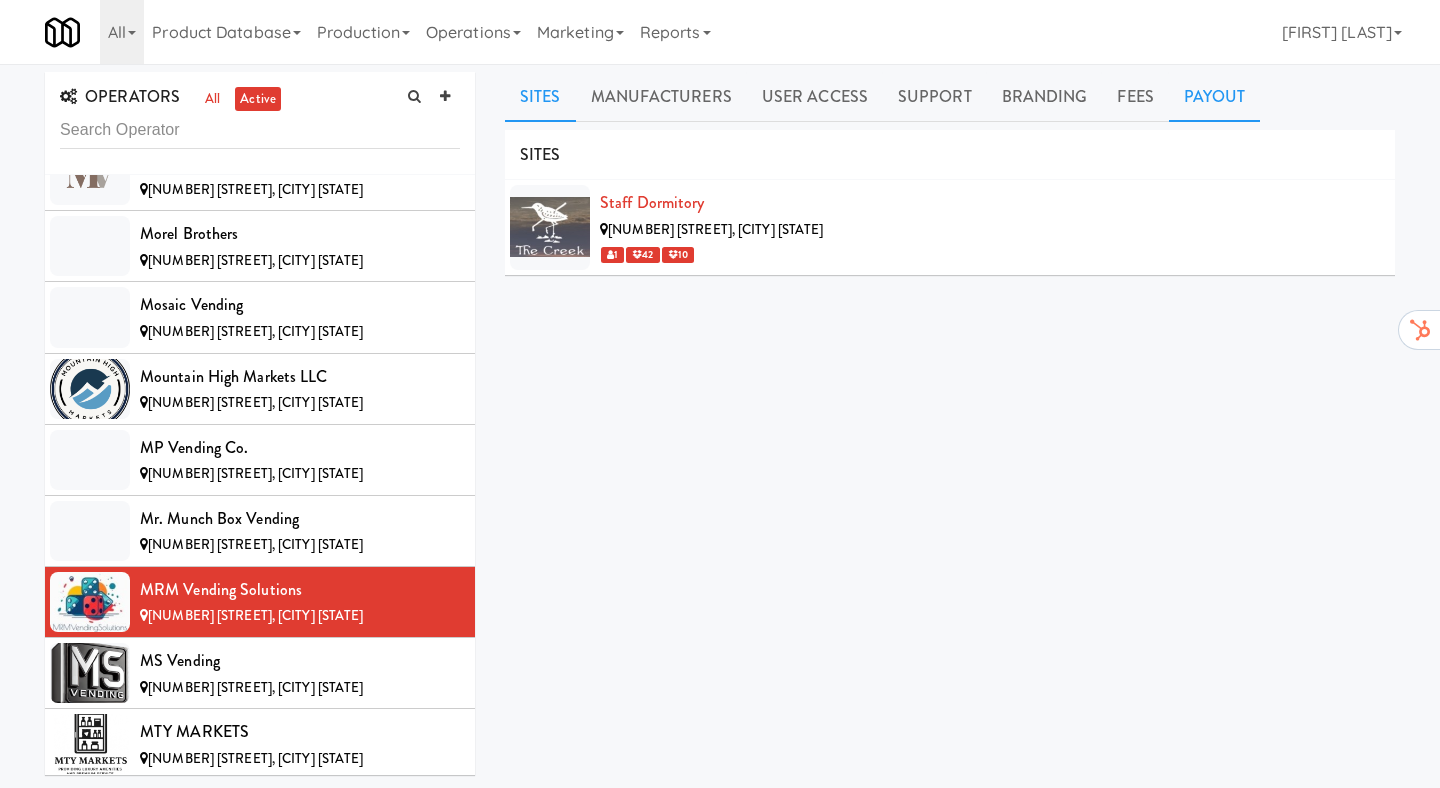 click on "Payout" at bounding box center (1215, 97) 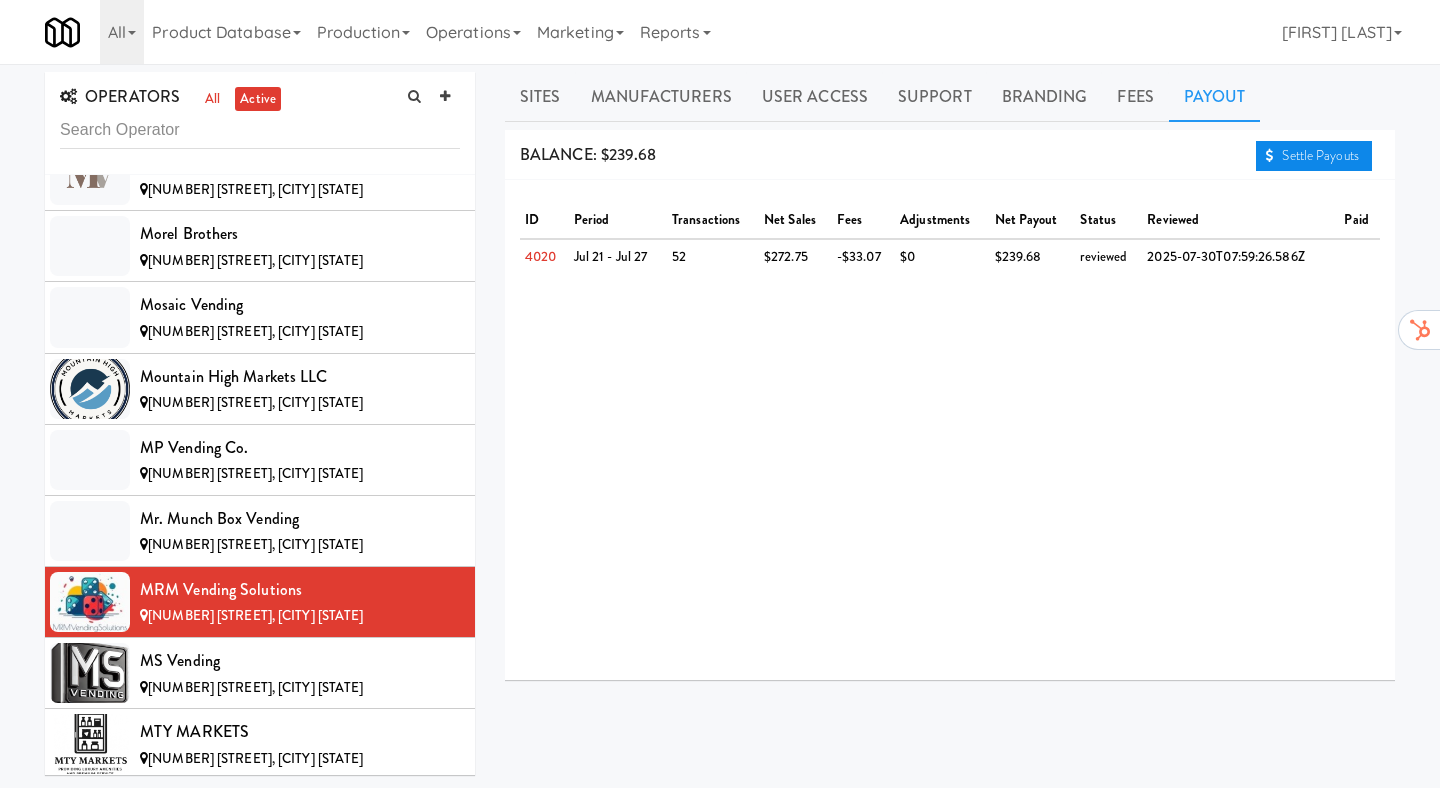 click on "Settle Payouts" at bounding box center (1314, 156) 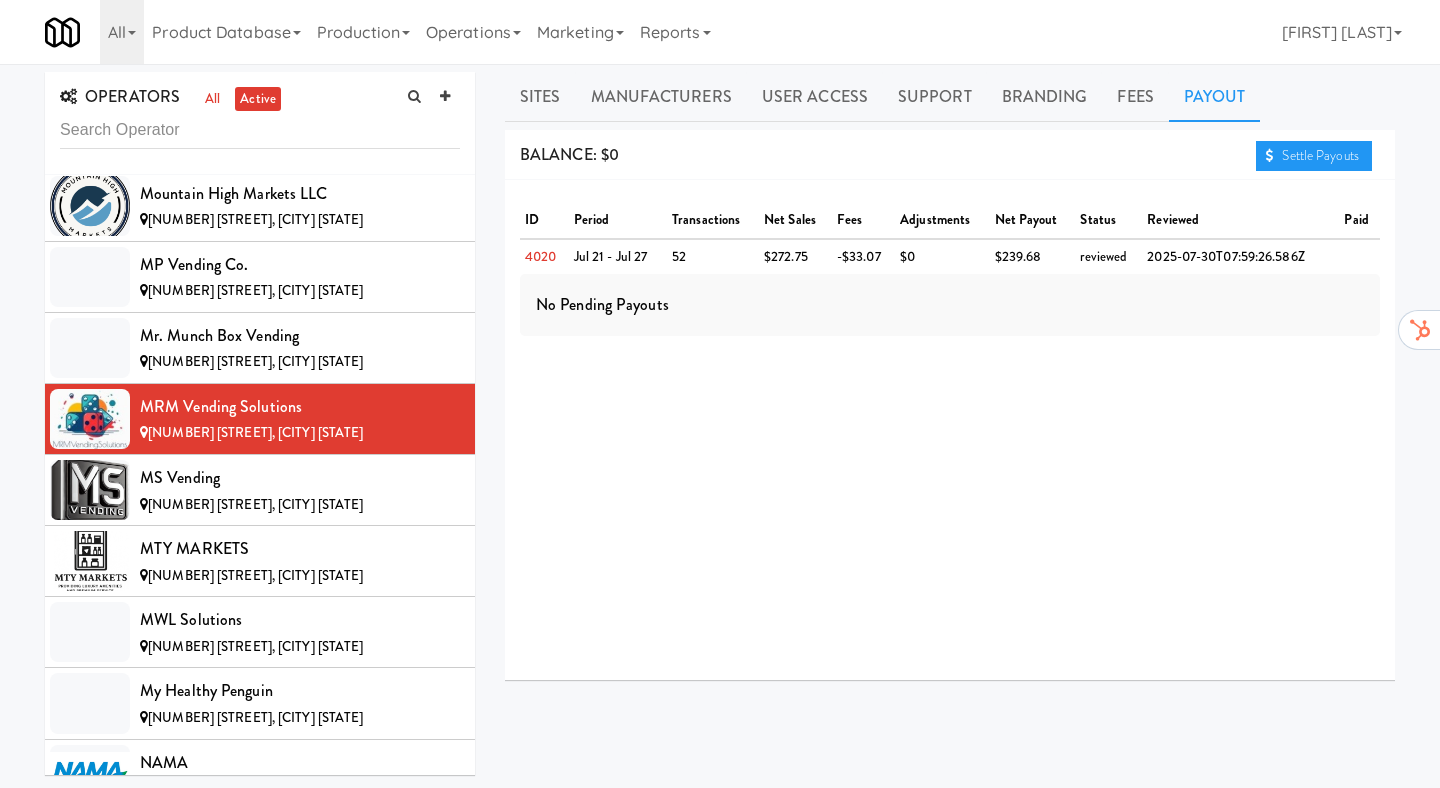 scroll, scrollTop: 8857, scrollLeft: 0, axis: vertical 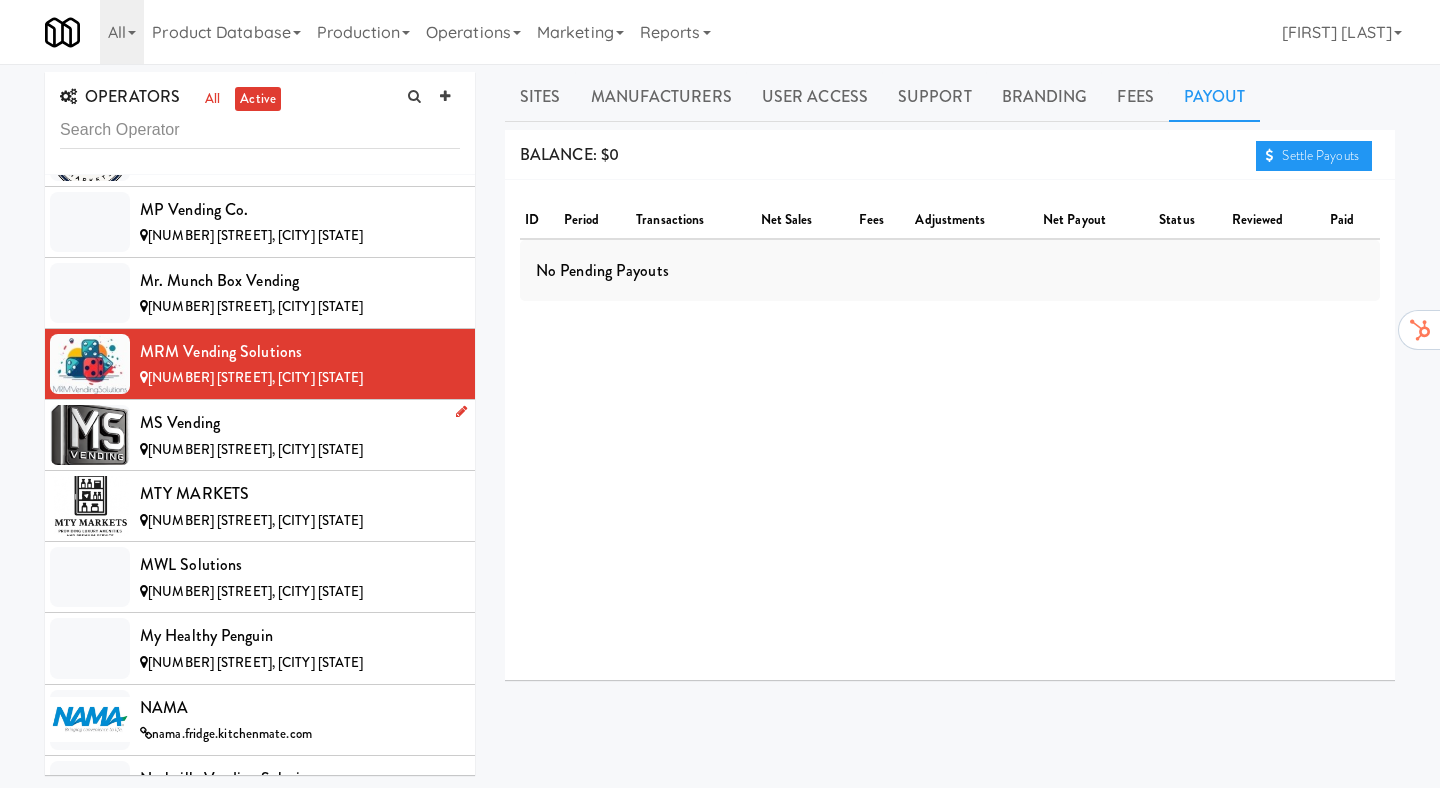 click on "MS Vending" at bounding box center [300, 423] 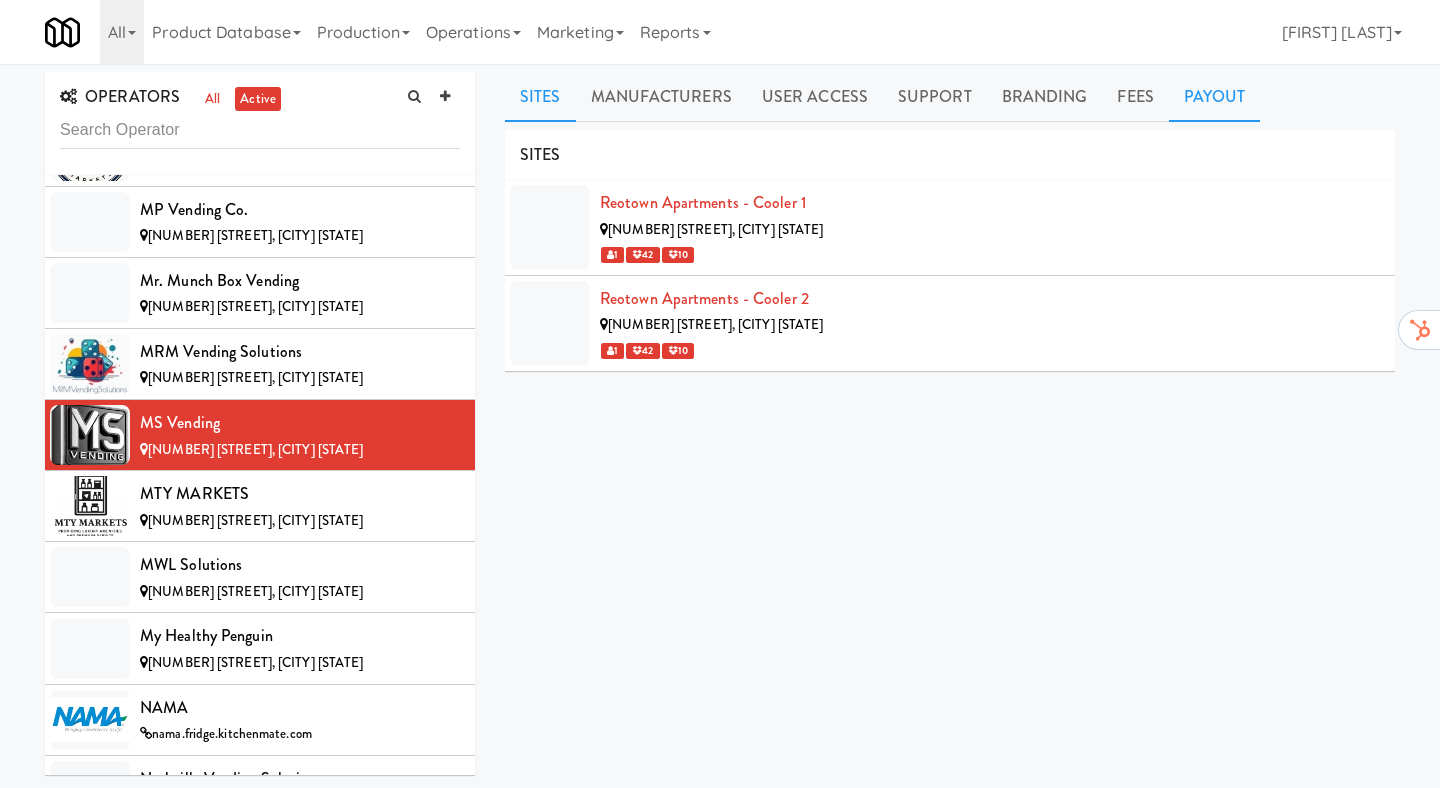 click on "Payout" at bounding box center (1215, 97) 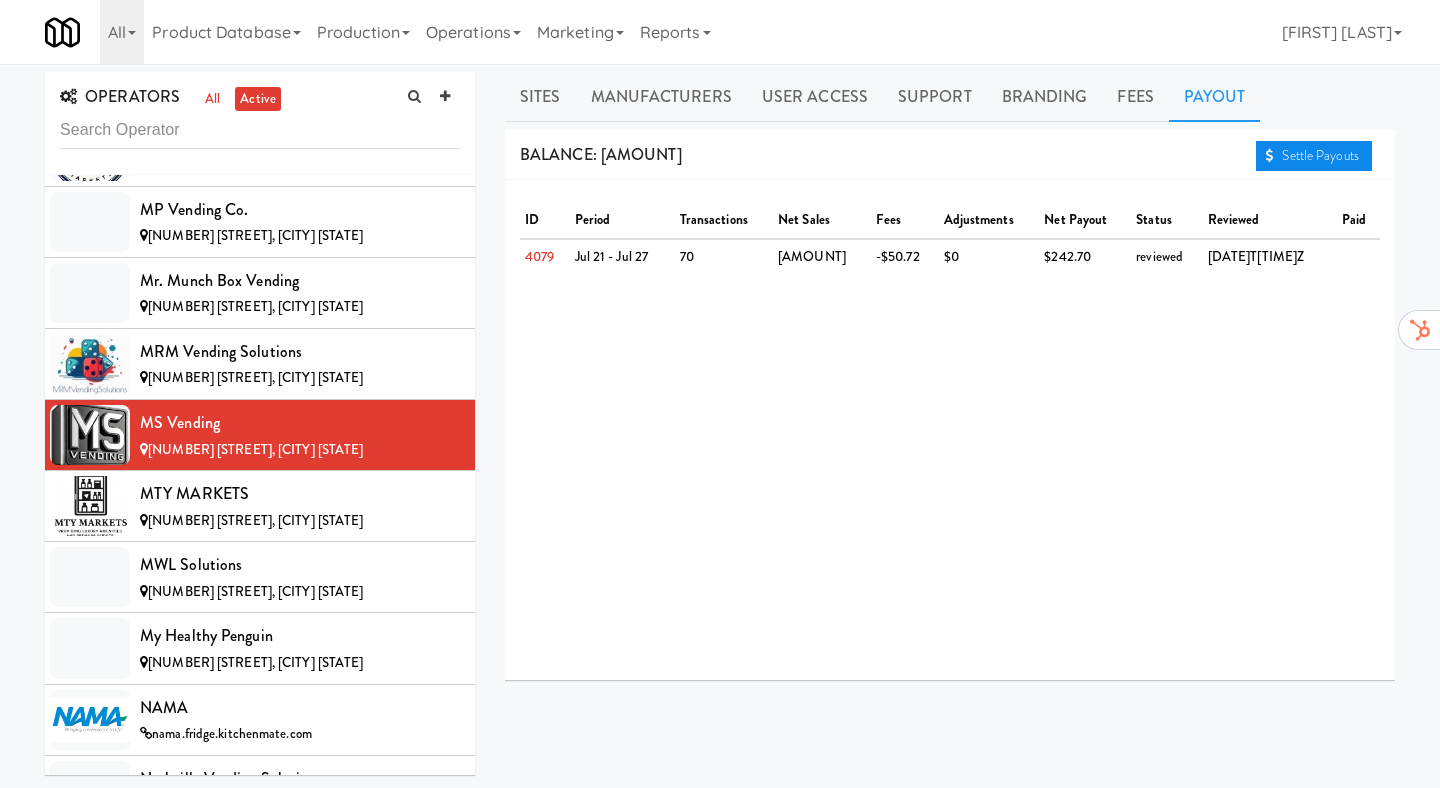 click on "Settle Payouts" at bounding box center (1314, 156) 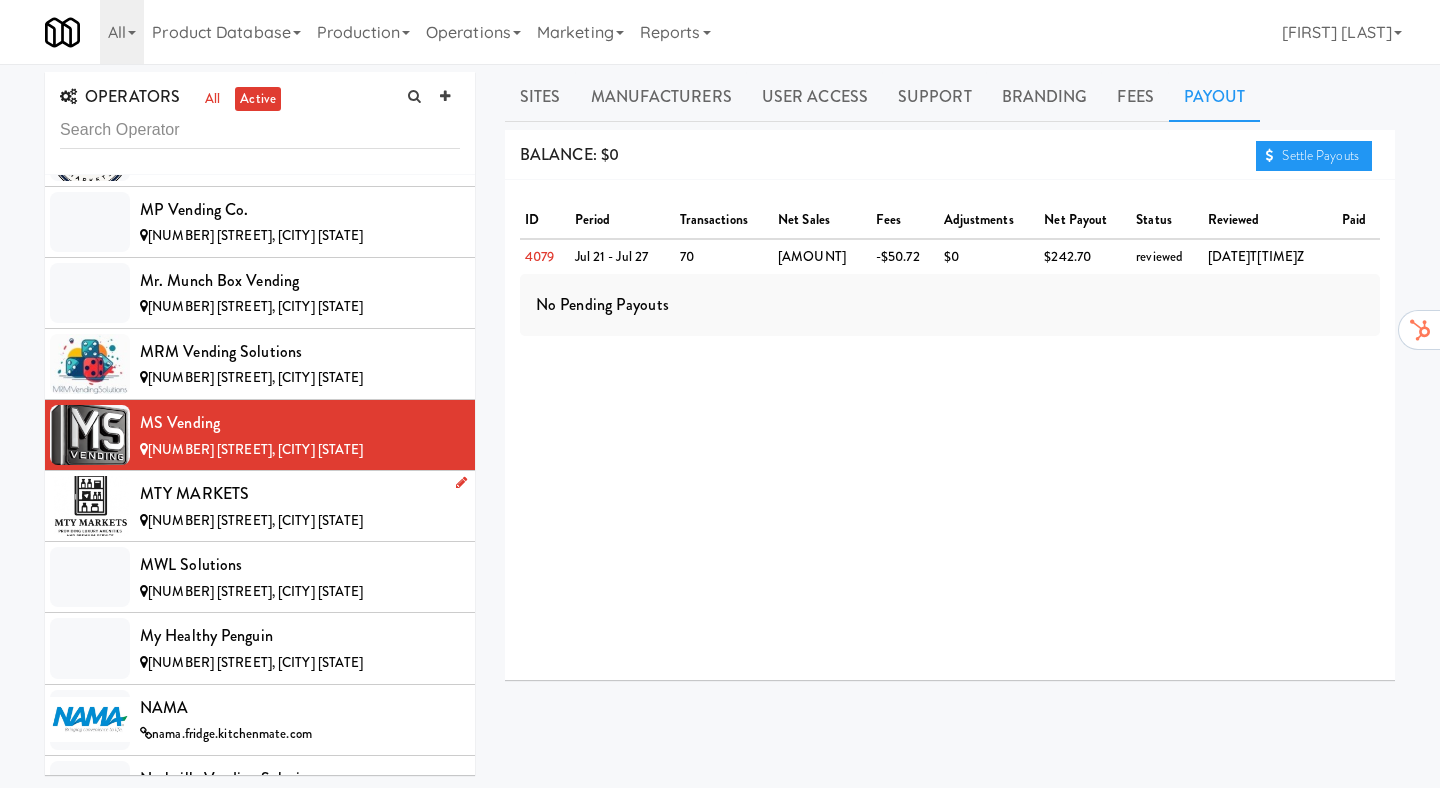 click on "[NUMBER] [STREET], [CITY] [STATE]" at bounding box center (300, 521) 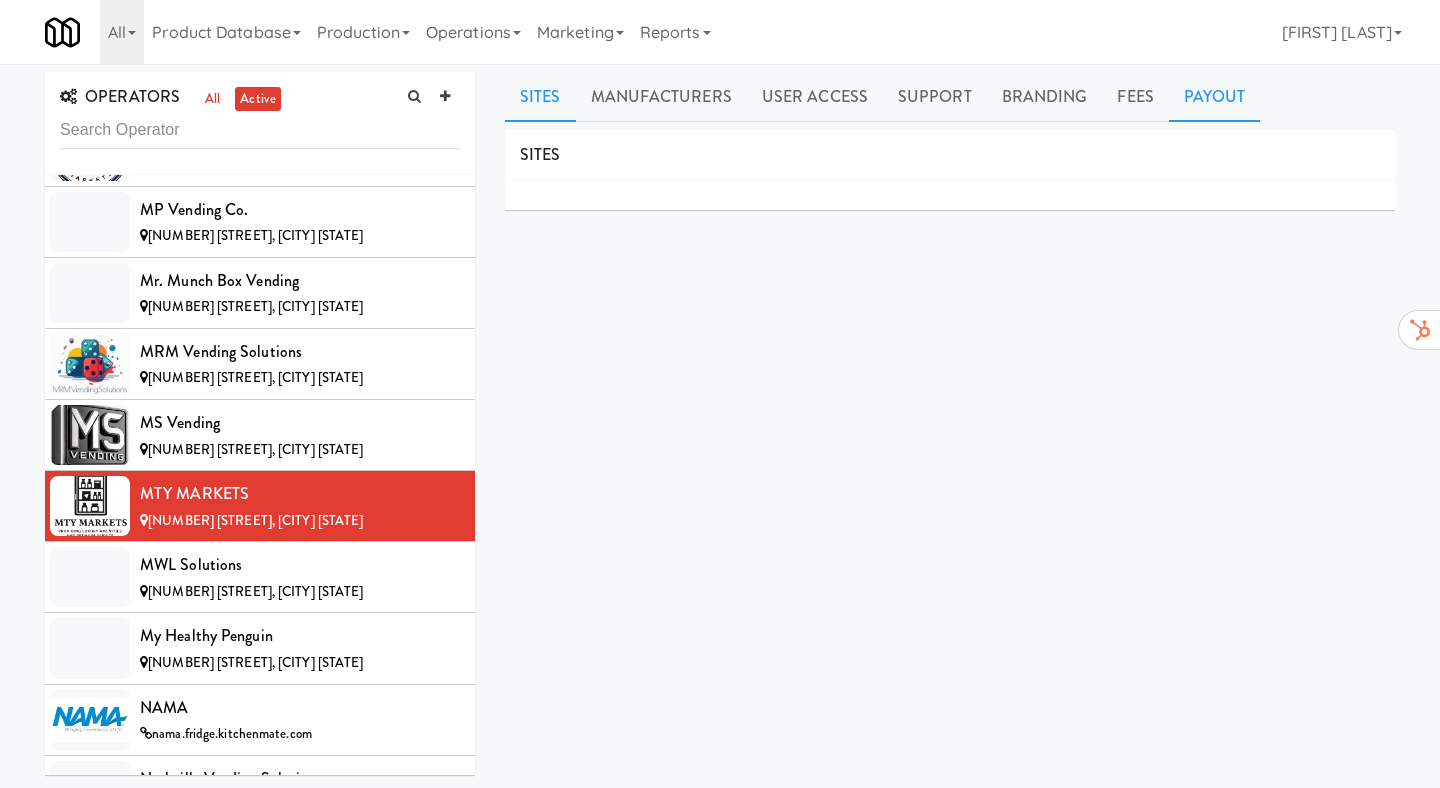 click on "Payout" at bounding box center [1215, 97] 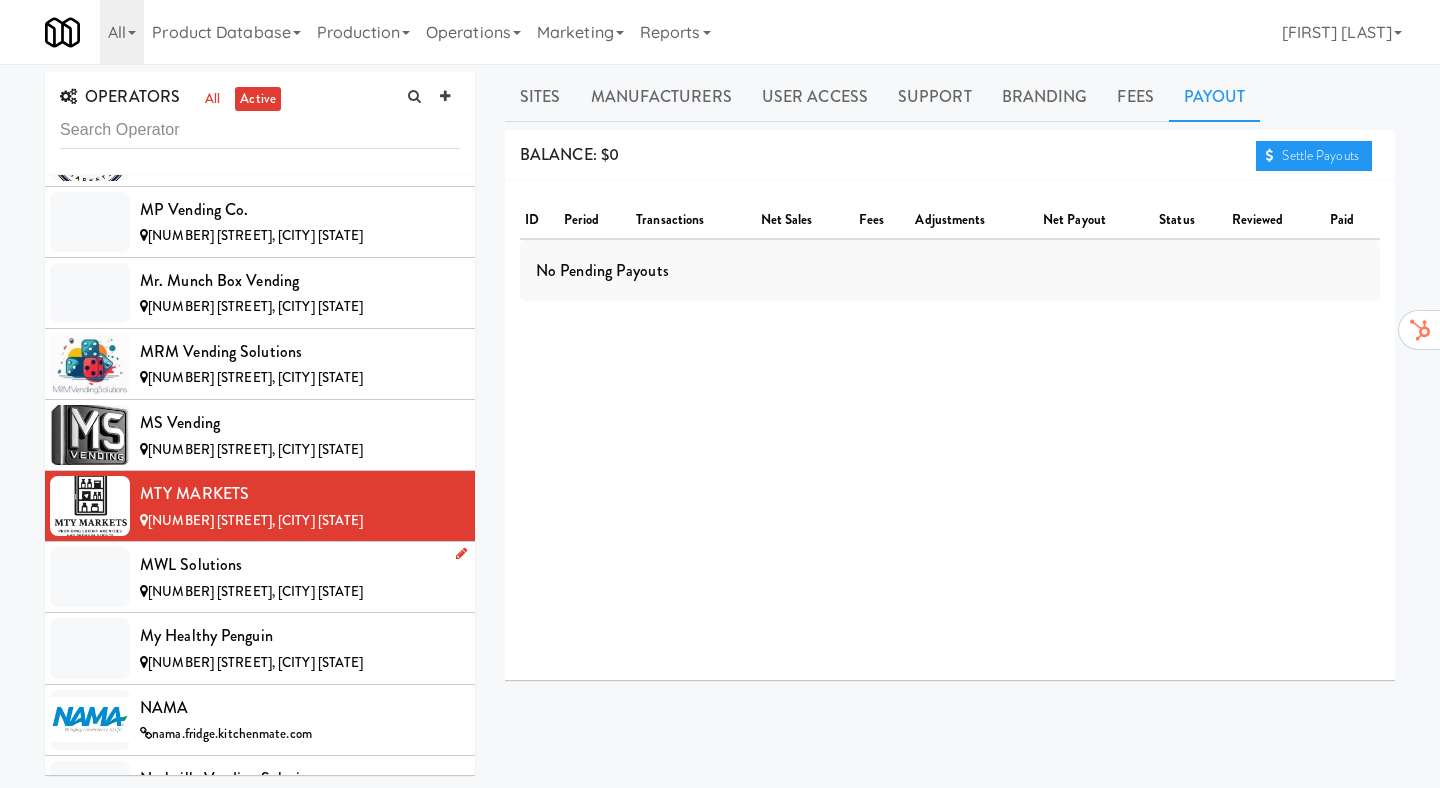 click on "[NUMBER] [STREET], [CITY] [STATE]" at bounding box center [300, 592] 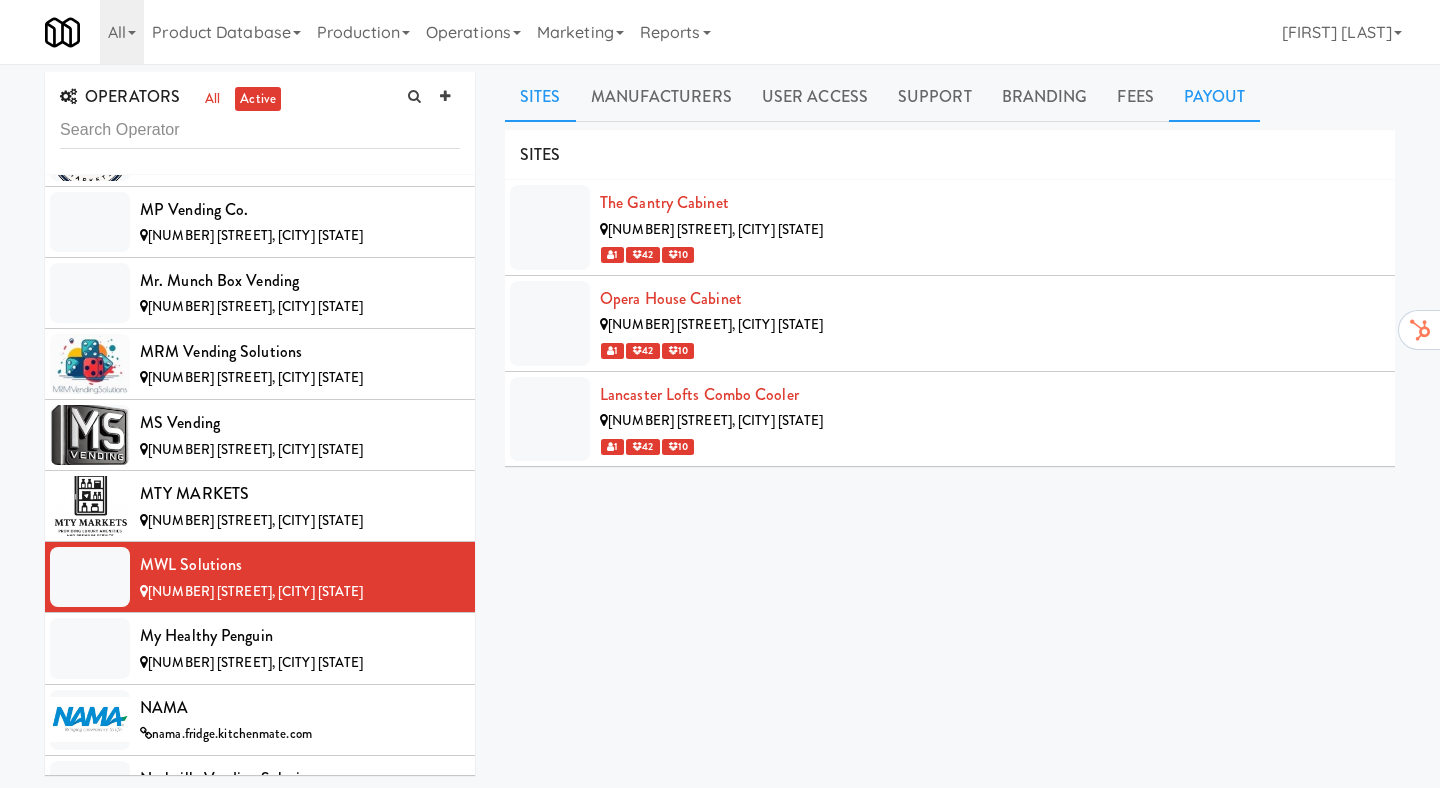 click on "Payout" at bounding box center [1215, 97] 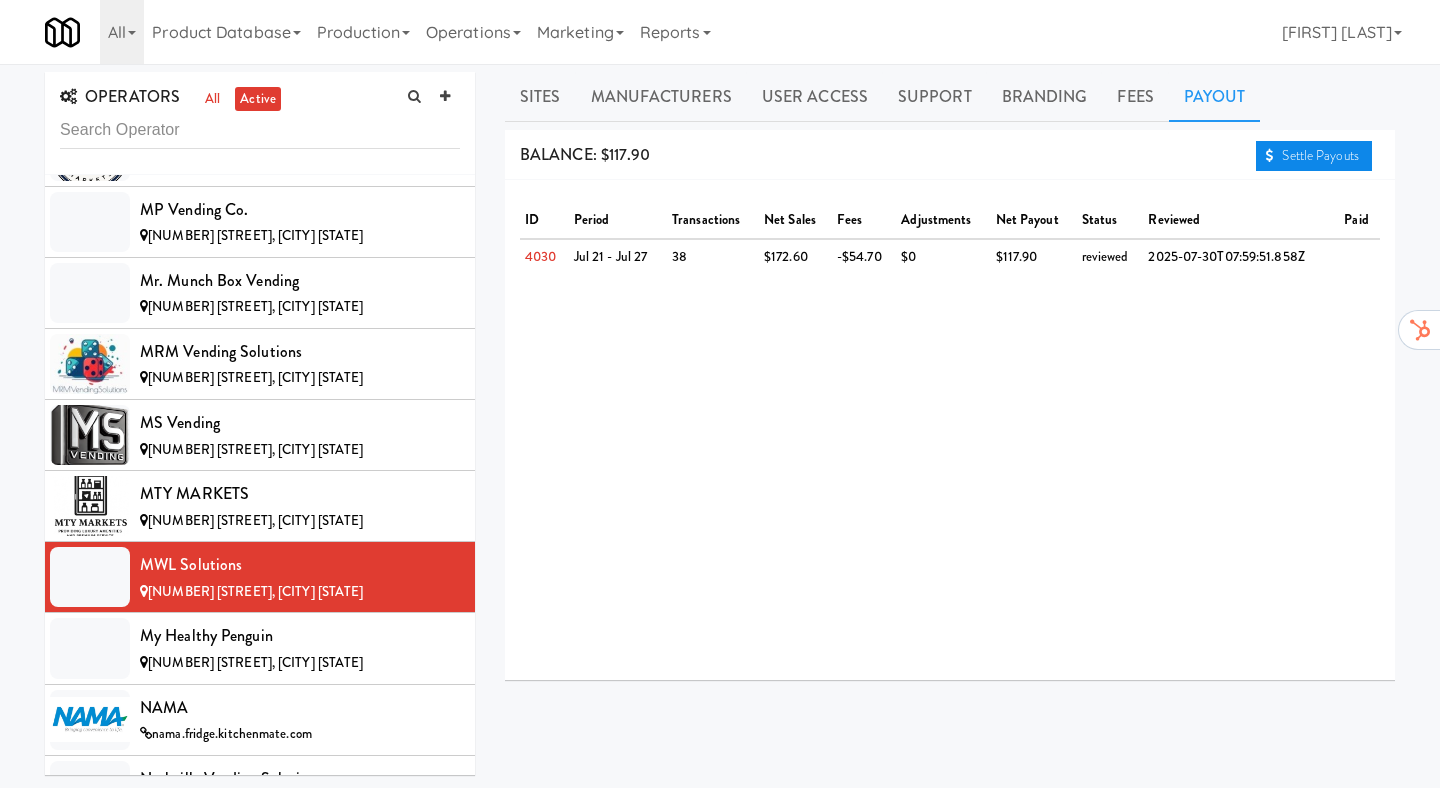 click on "Settle Payouts" at bounding box center [1314, 156] 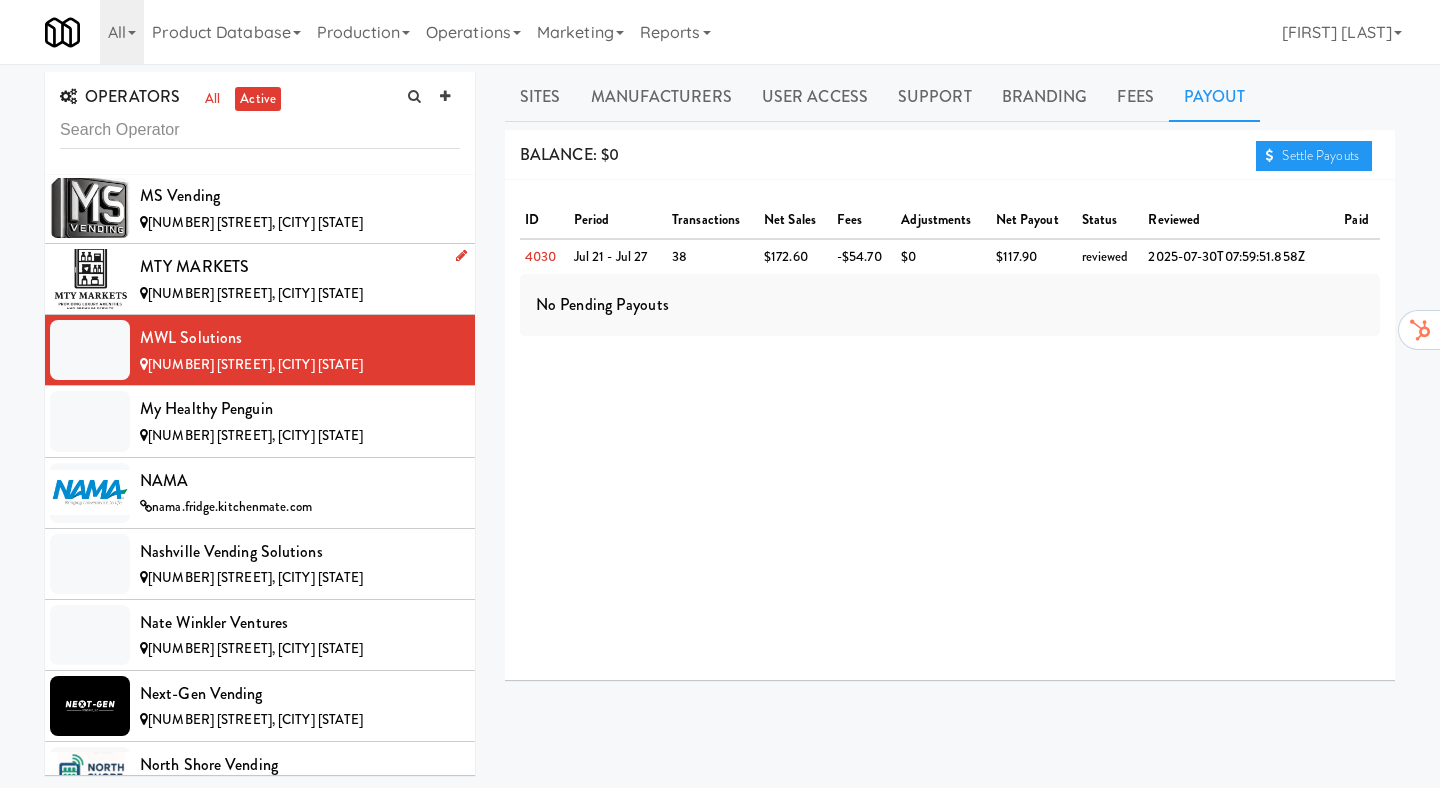 scroll, scrollTop: 9281, scrollLeft: 0, axis: vertical 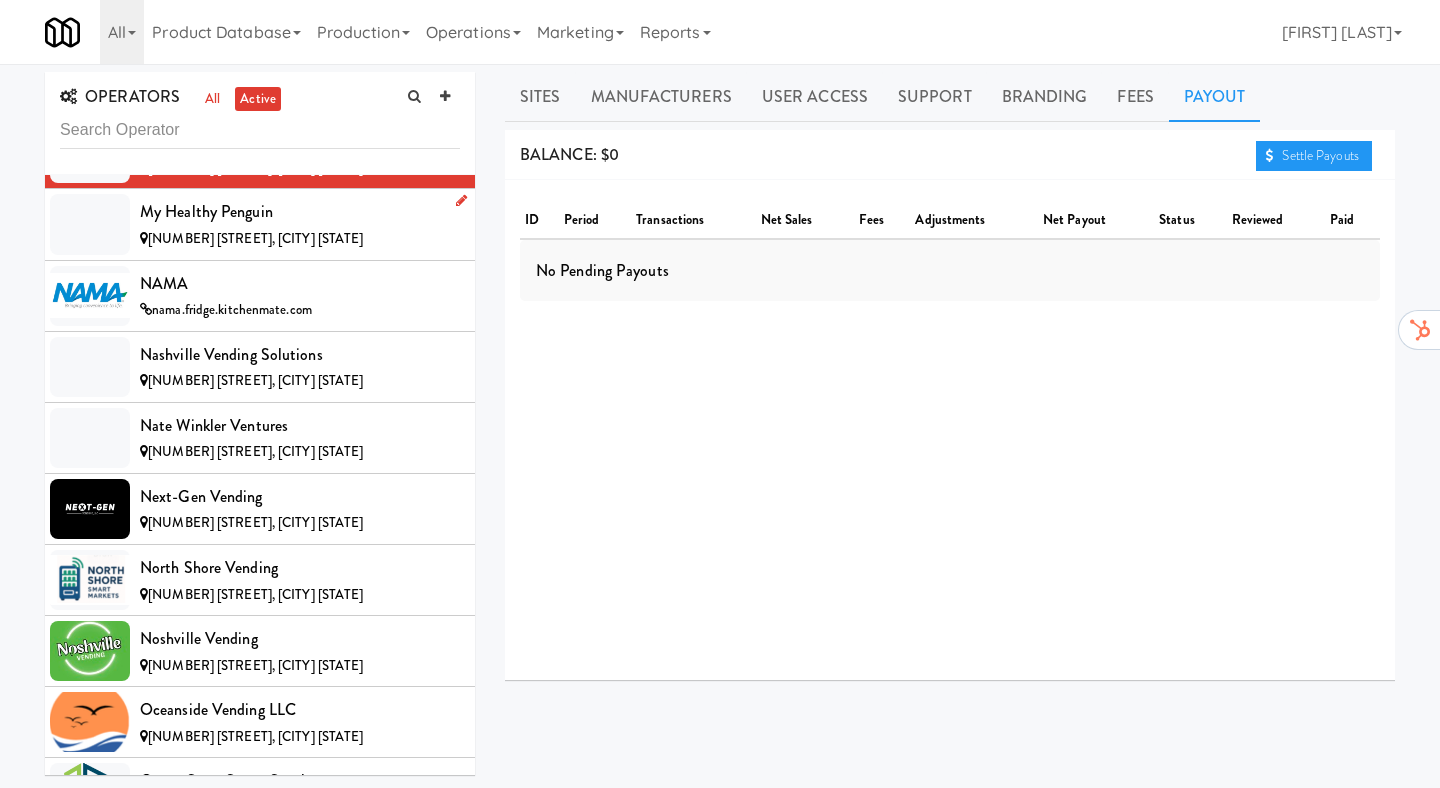 click on "My Healthy Penguin" at bounding box center (300, 212) 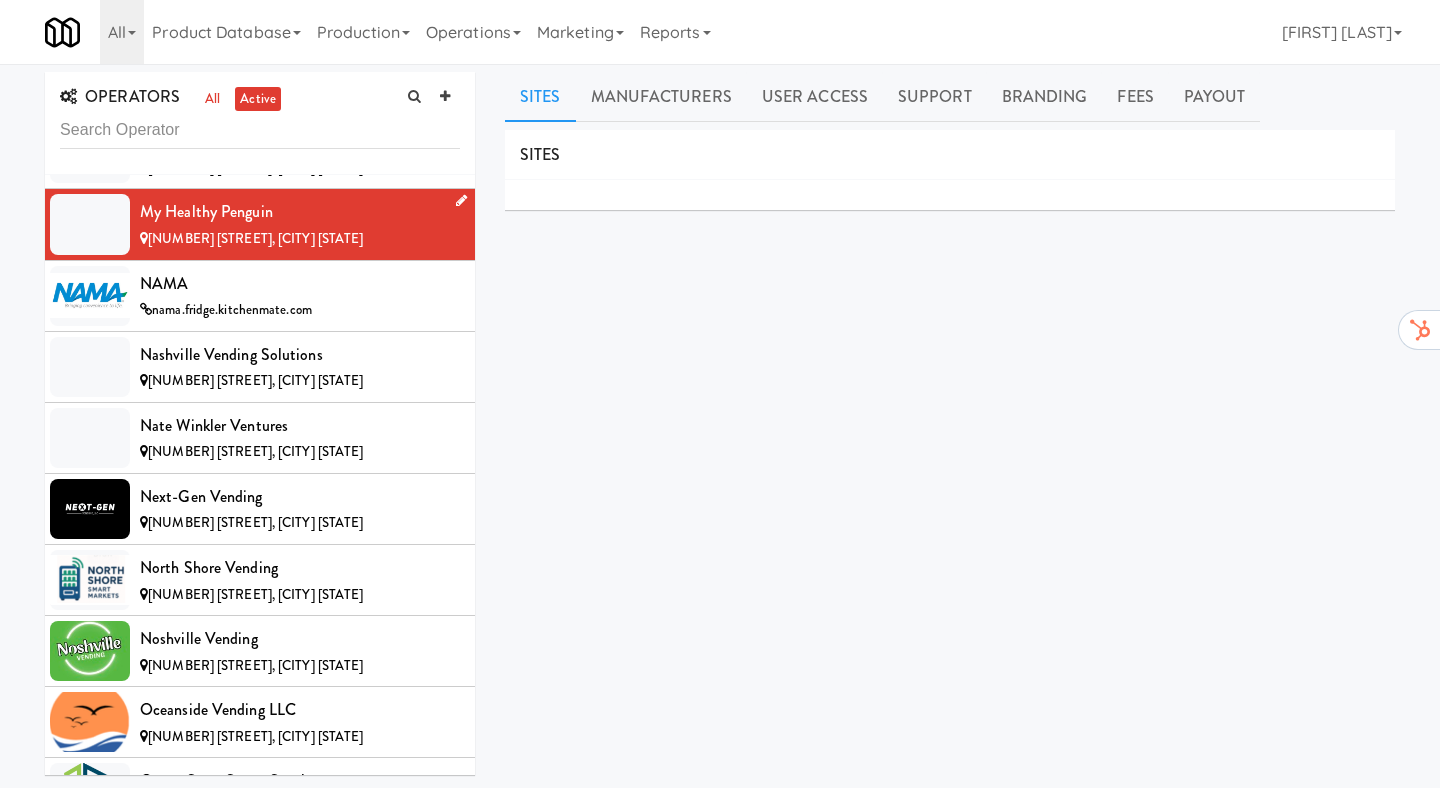 click on "[COMPANY] [NUMBER] [STREET], [CITY] [STATE]" at bounding box center (260, 224) 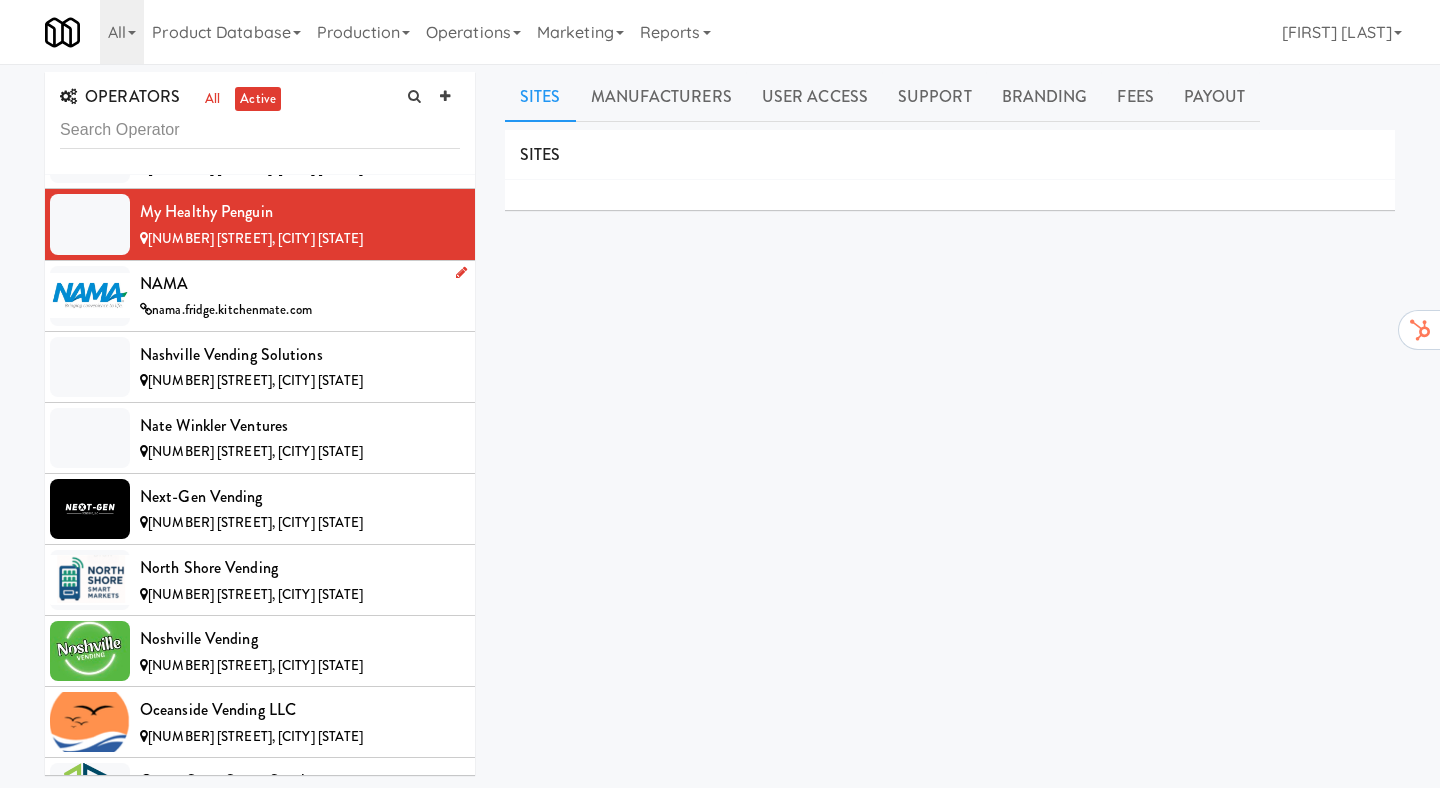 click on "NAMA" at bounding box center (300, 284) 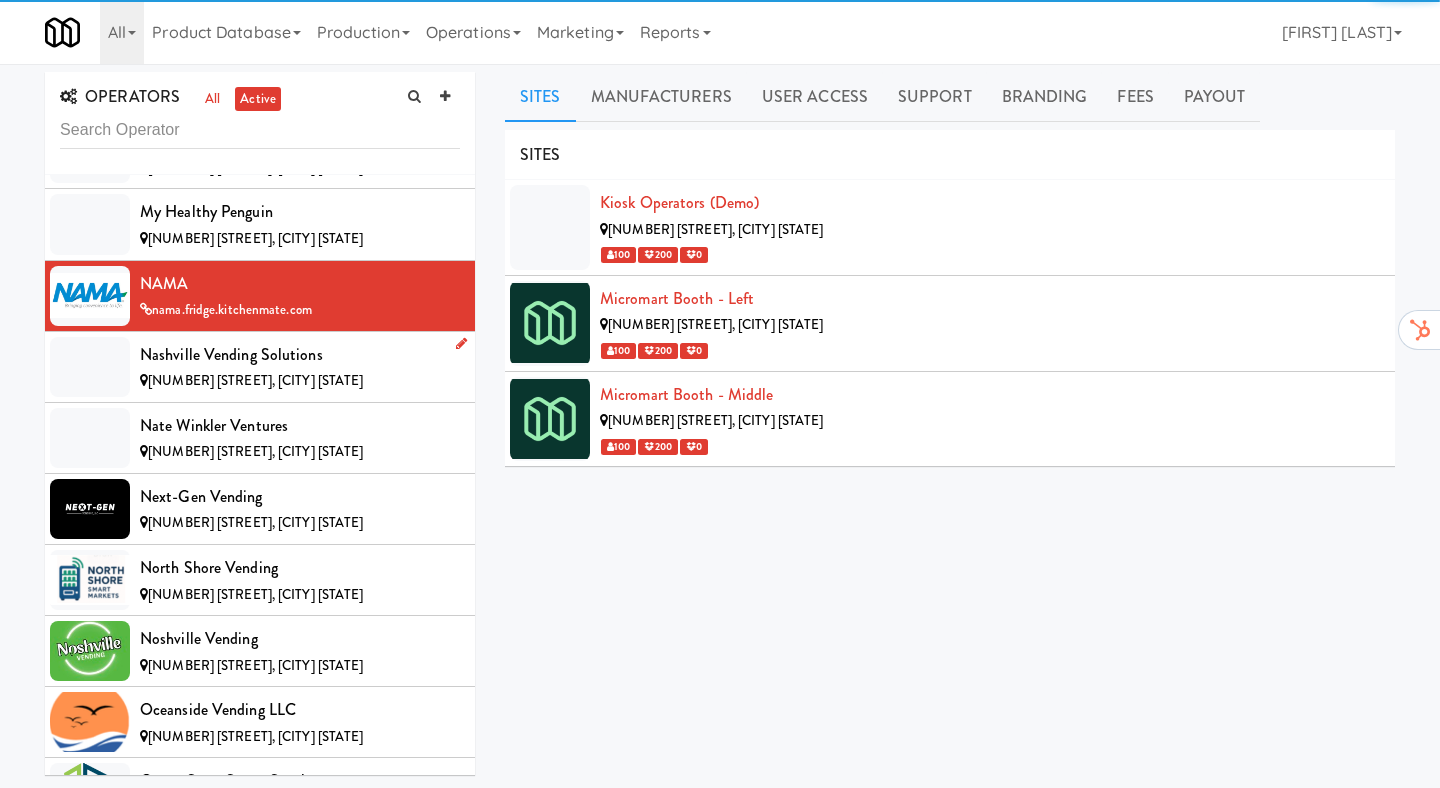 click on "[NUMBER] [STREET], [CITY] [STATE]" at bounding box center (255, 380) 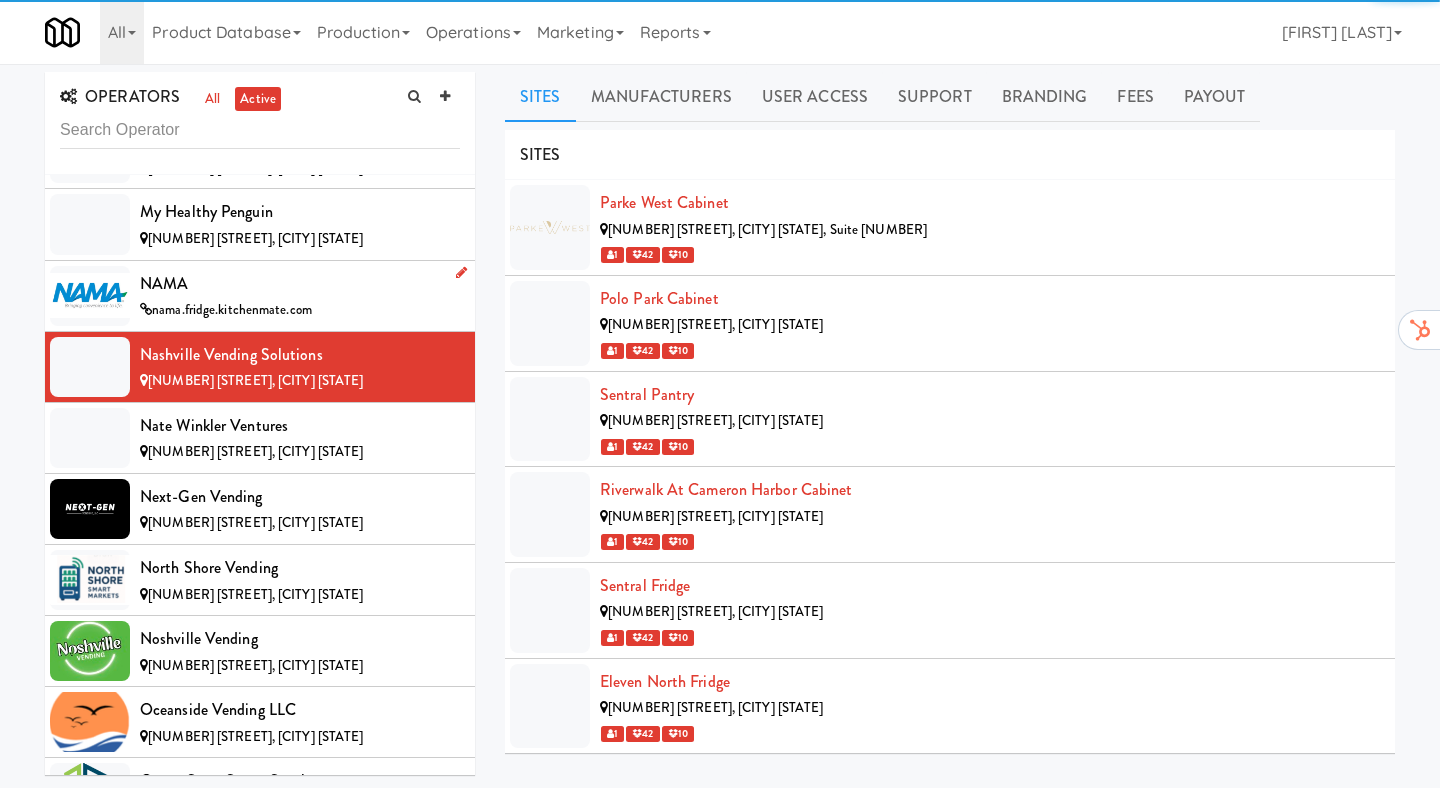 click on "NAMA" at bounding box center [300, 284] 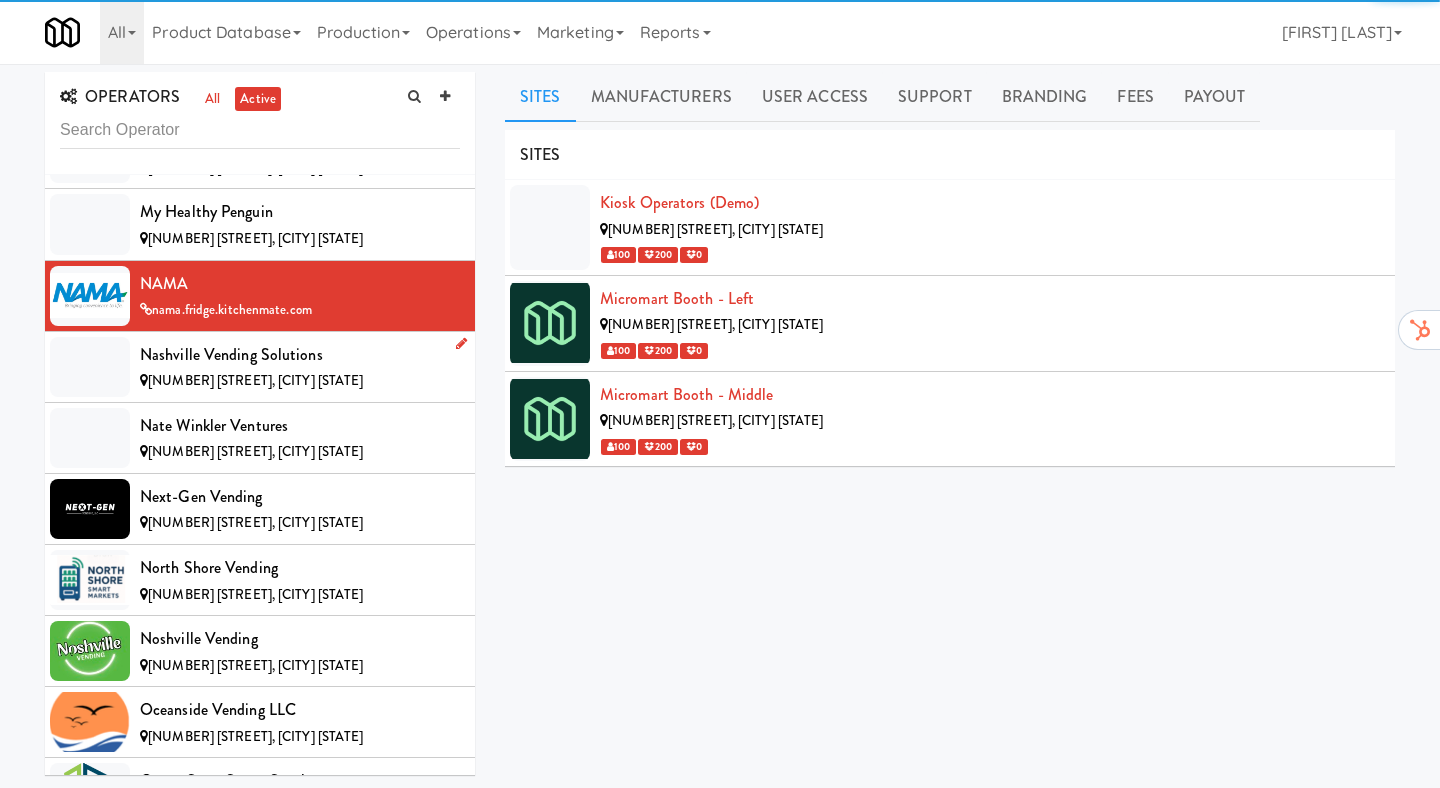 click on "[NUMBER] [STREET], [CITY] [STATE]" at bounding box center [255, 380] 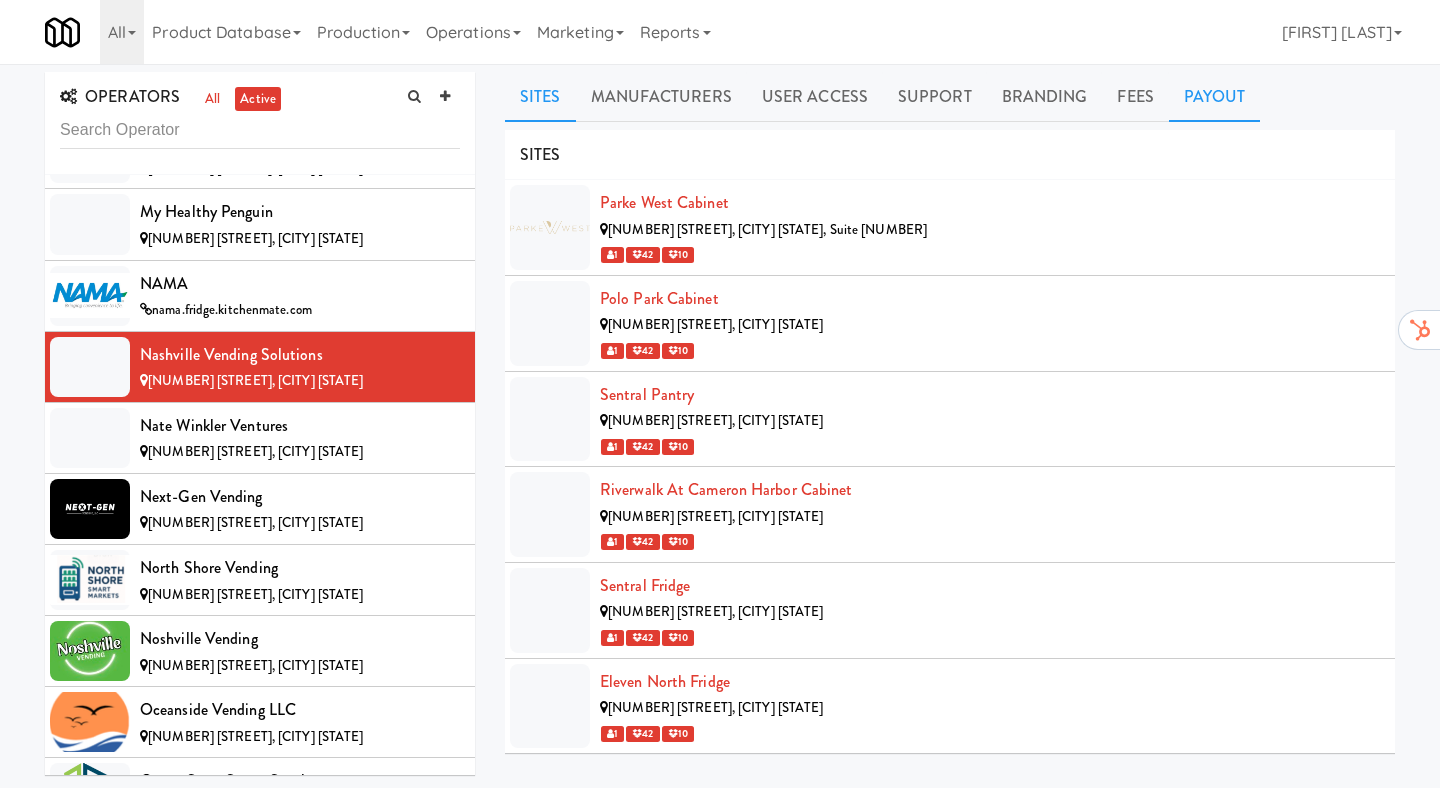 click on "Payout" at bounding box center [1215, 97] 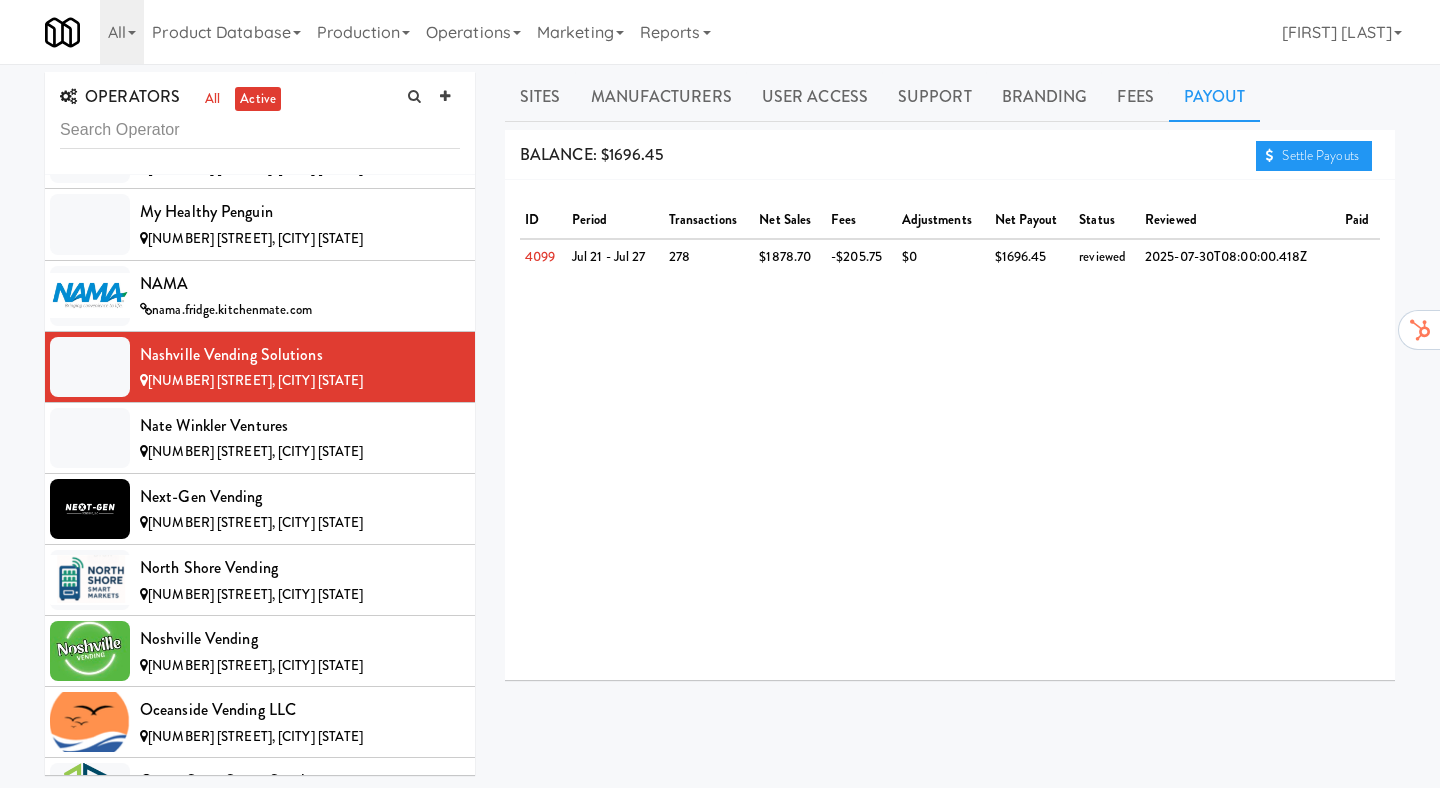 click on "BALANCE: $1696.45  Settle Payouts" at bounding box center [950, 155] 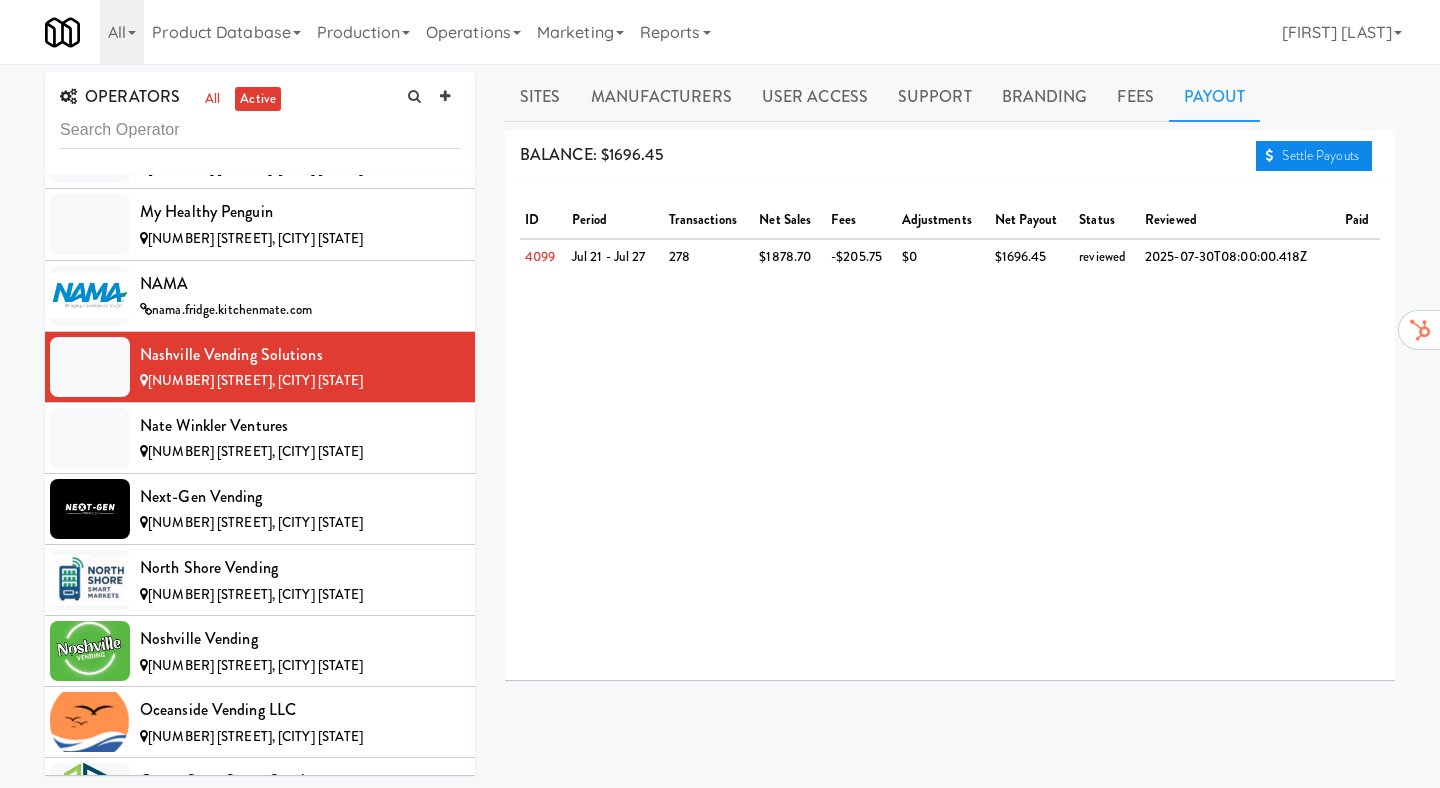 click on "Settle Payouts" at bounding box center (1314, 156) 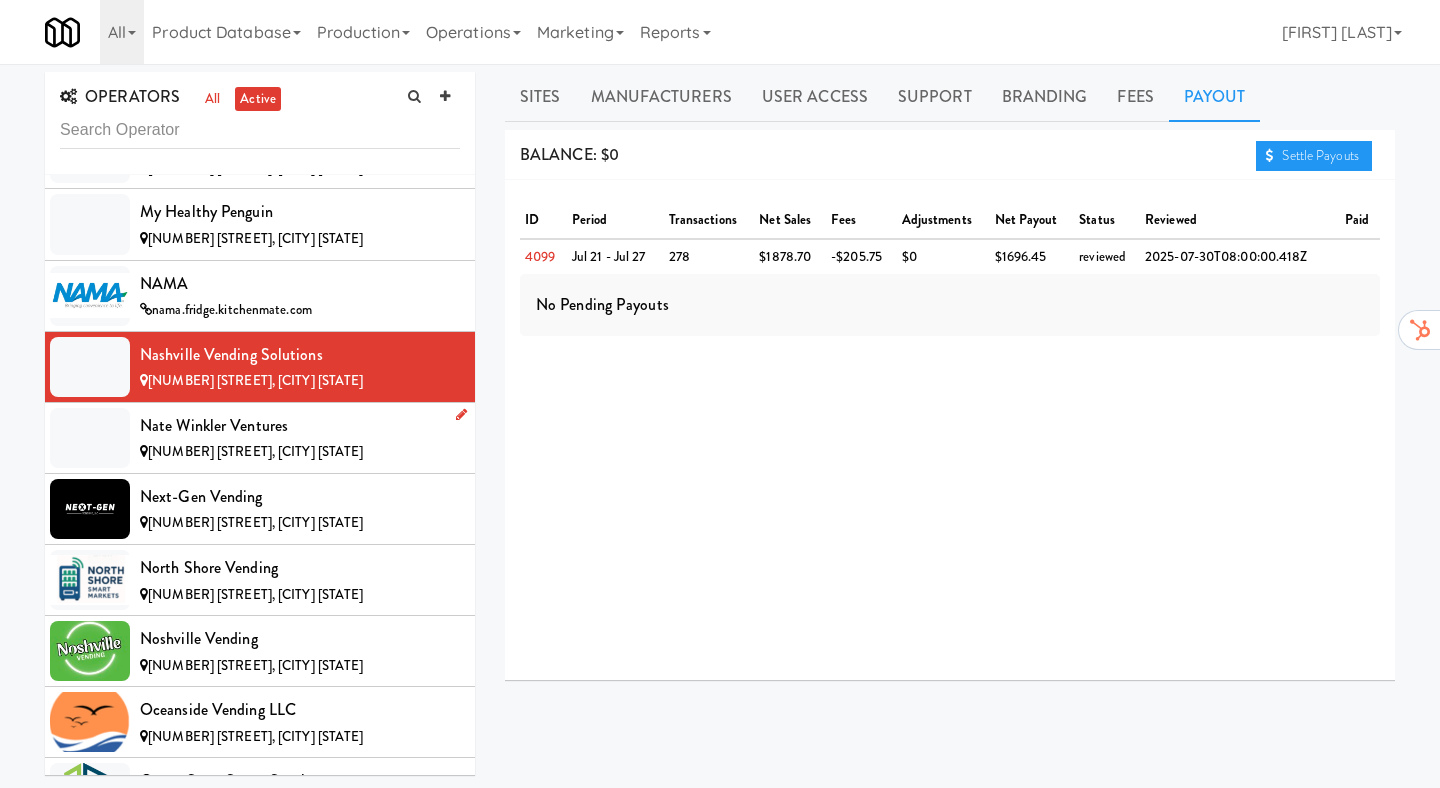 click on "Nate Winkler Ventures" at bounding box center [300, 426] 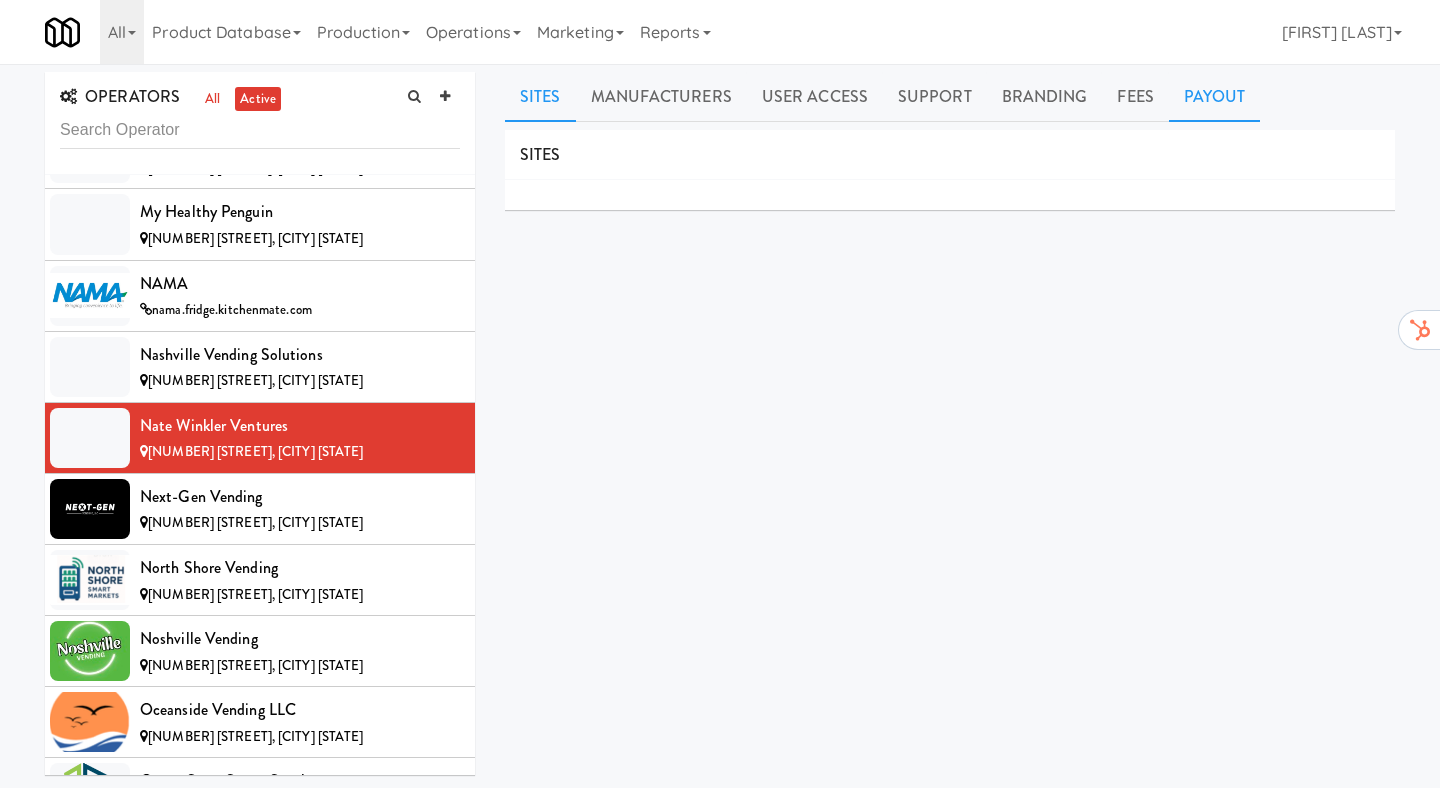 click on "Payout" at bounding box center (1215, 97) 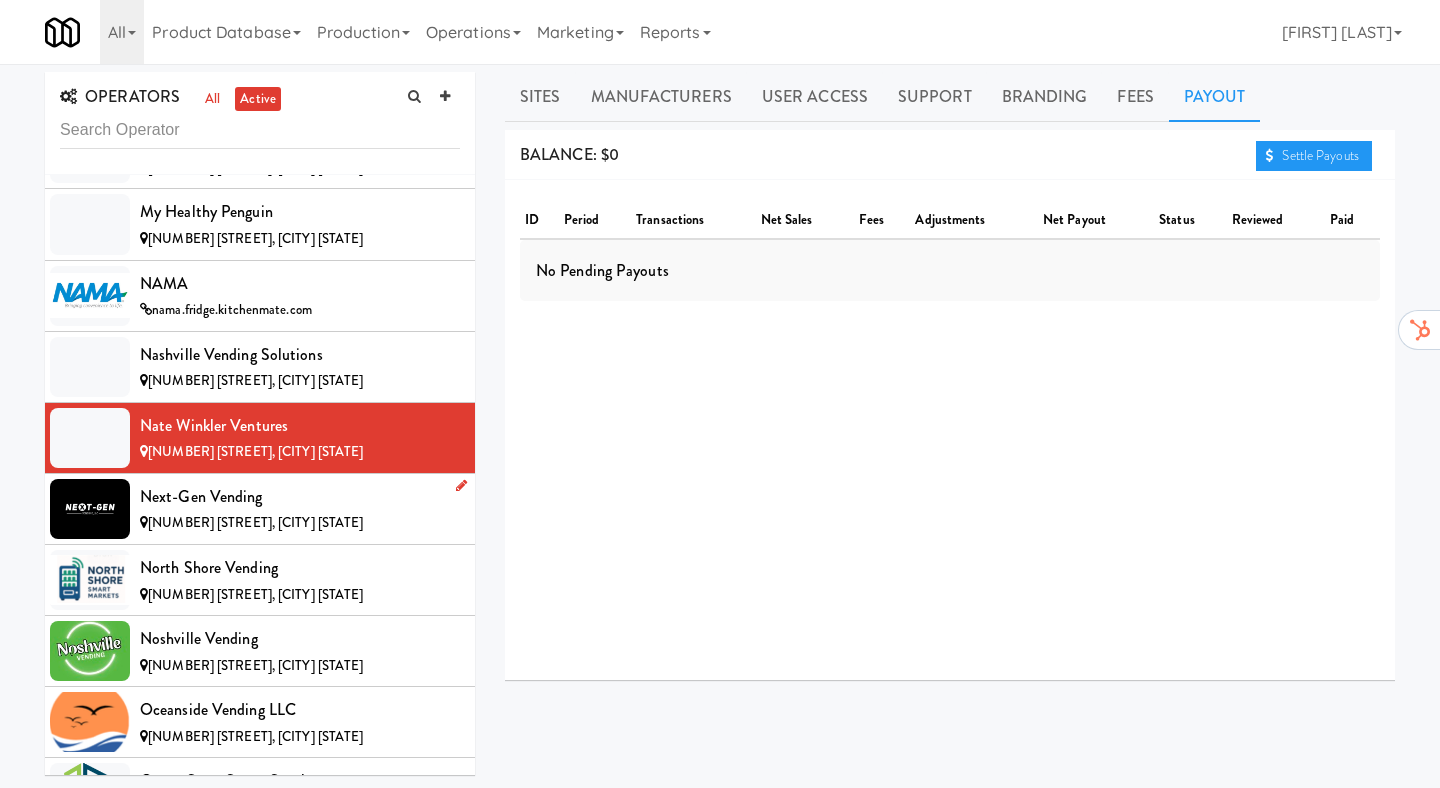 click on "[NUMBER] [STREET], [CITY] [STATE]" at bounding box center [255, 522] 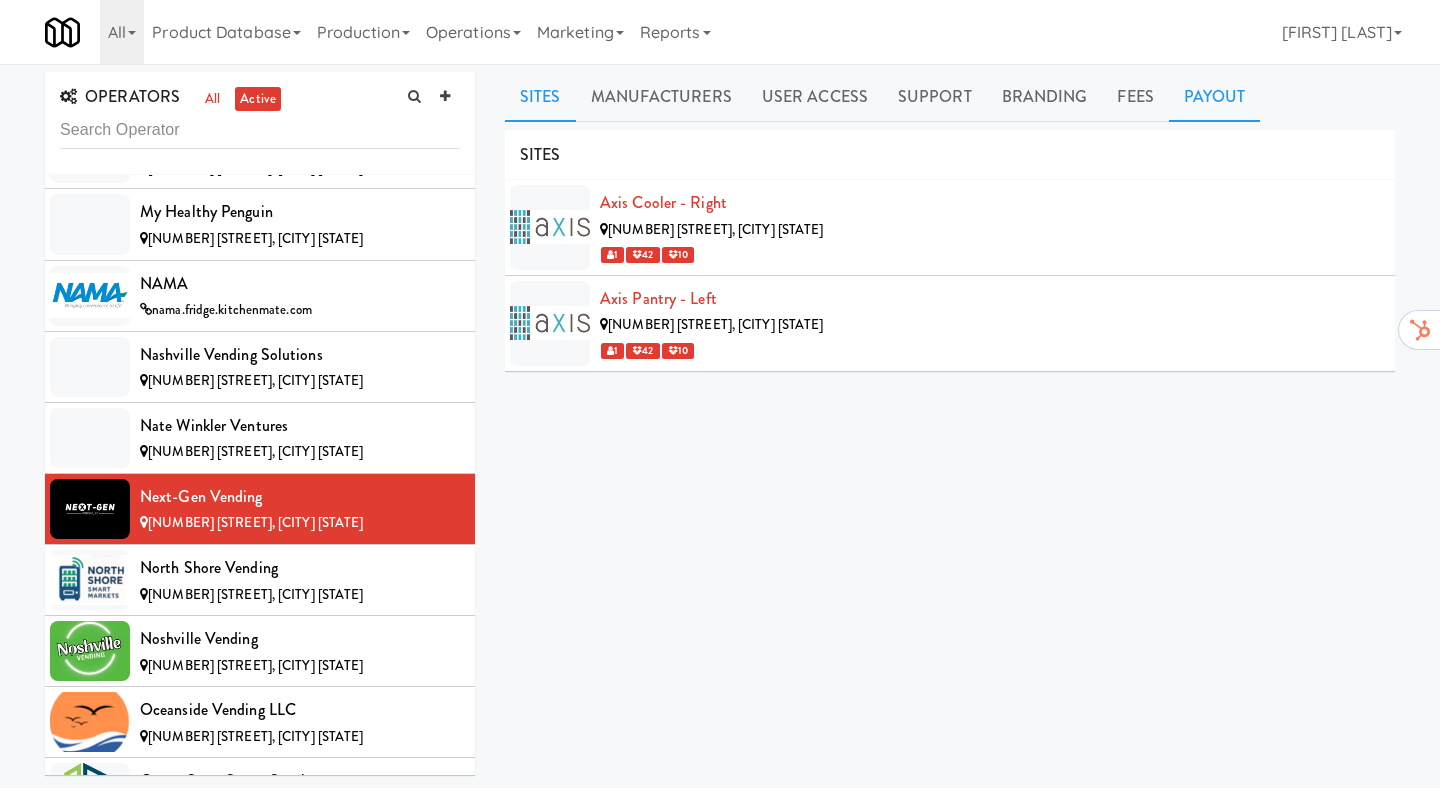 click on "Payout" at bounding box center (1215, 97) 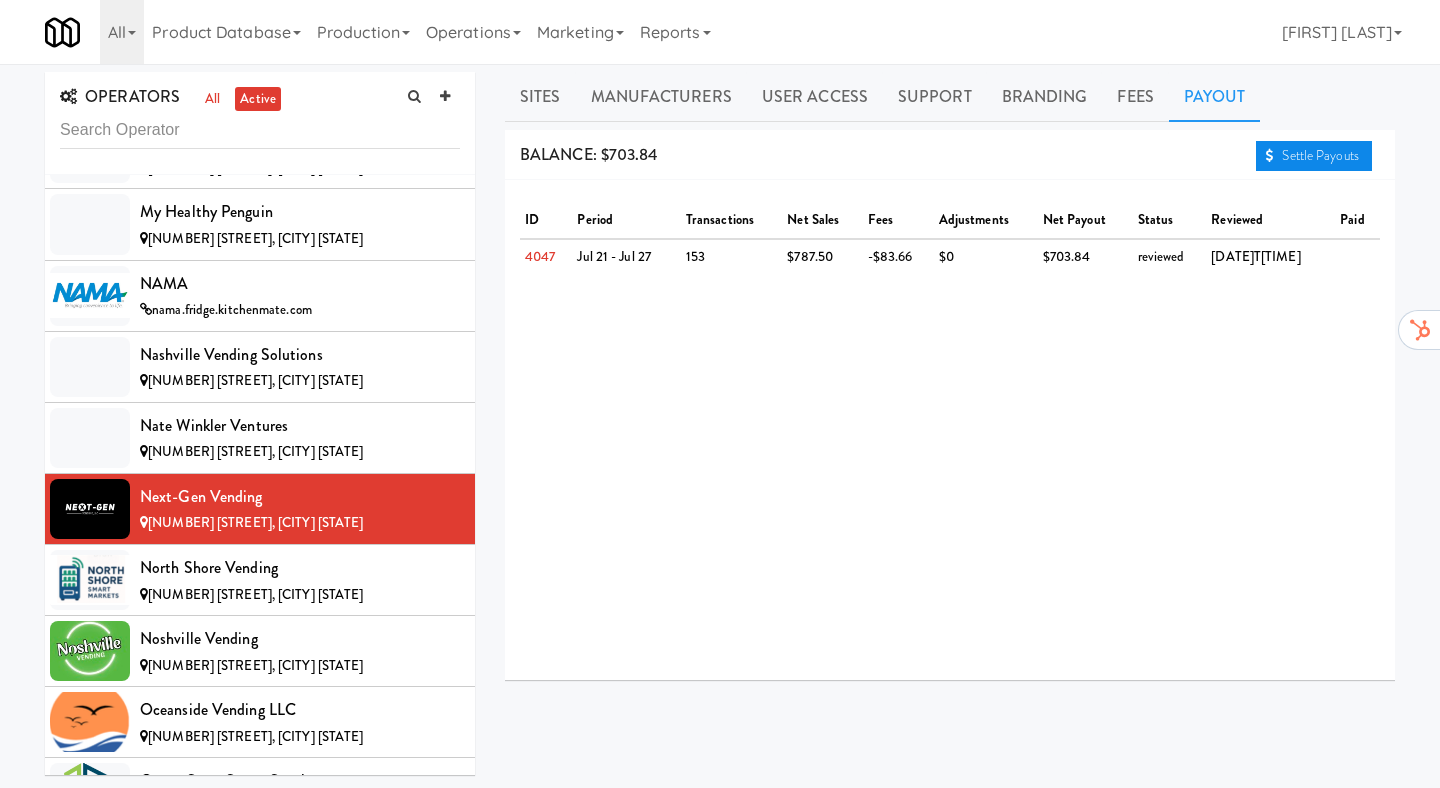 click on "Settle Payouts" at bounding box center (1314, 156) 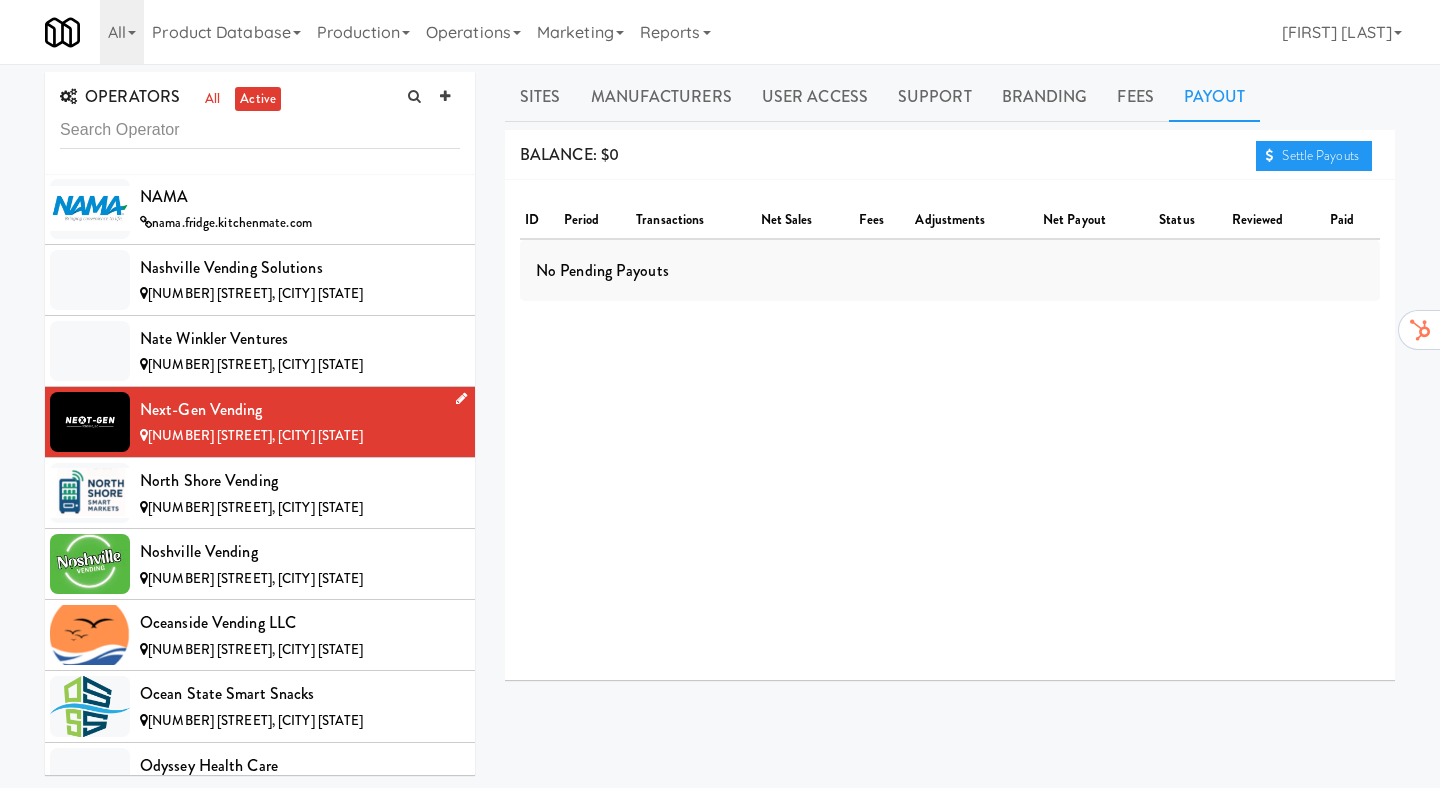 scroll, scrollTop: 9454, scrollLeft: 0, axis: vertical 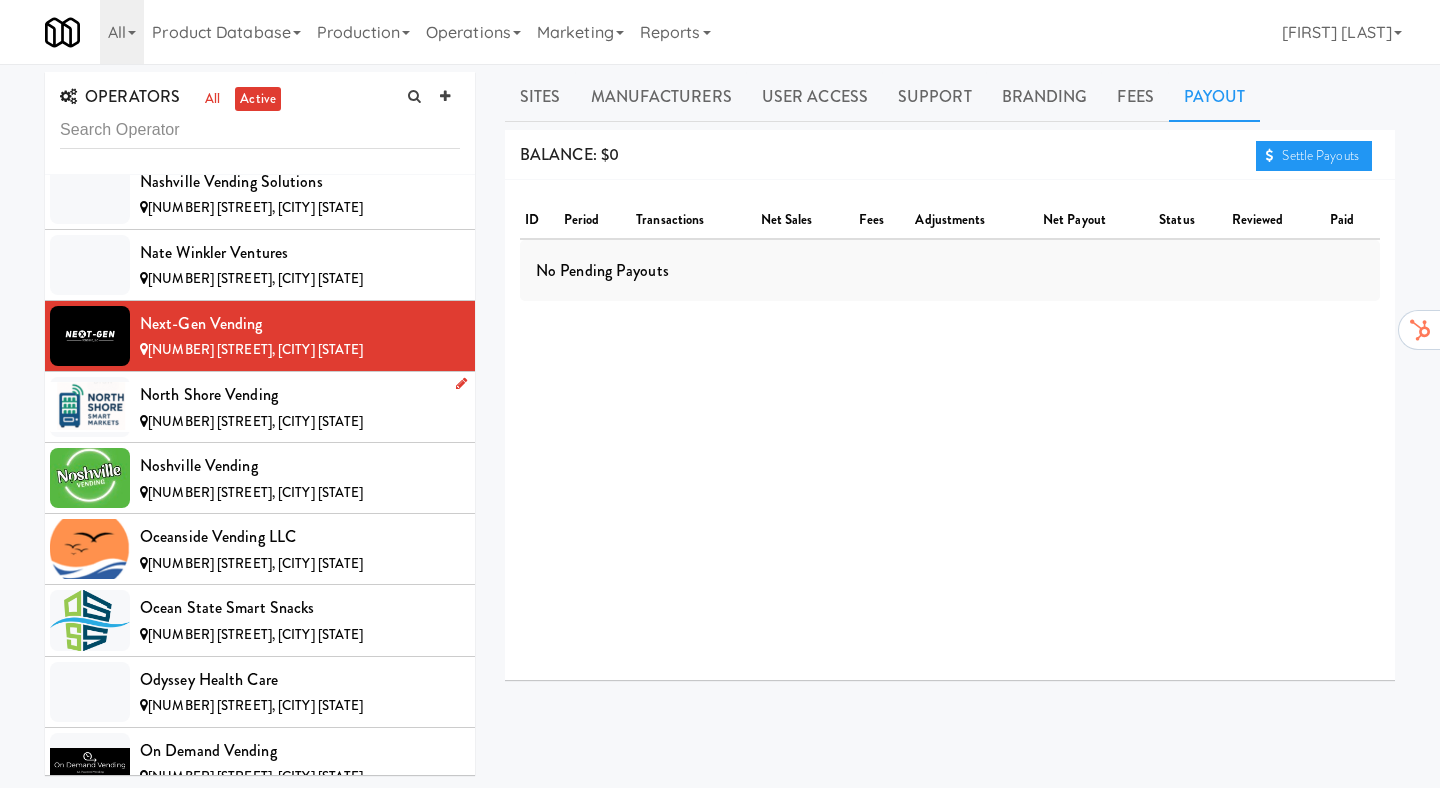 click on "North Shore Vending" at bounding box center [300, 395] 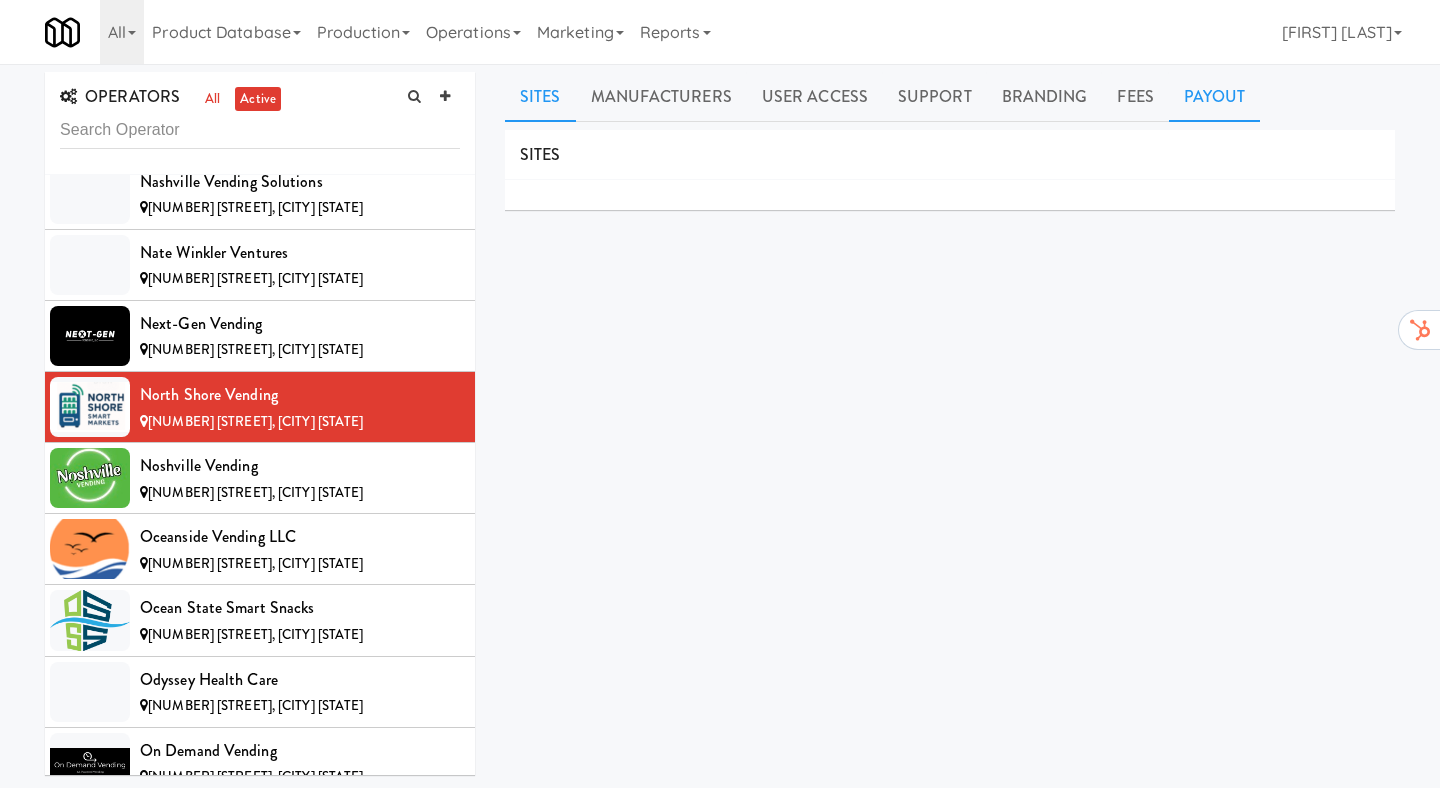 click on "Payout" at bounding box center (1215, 97) 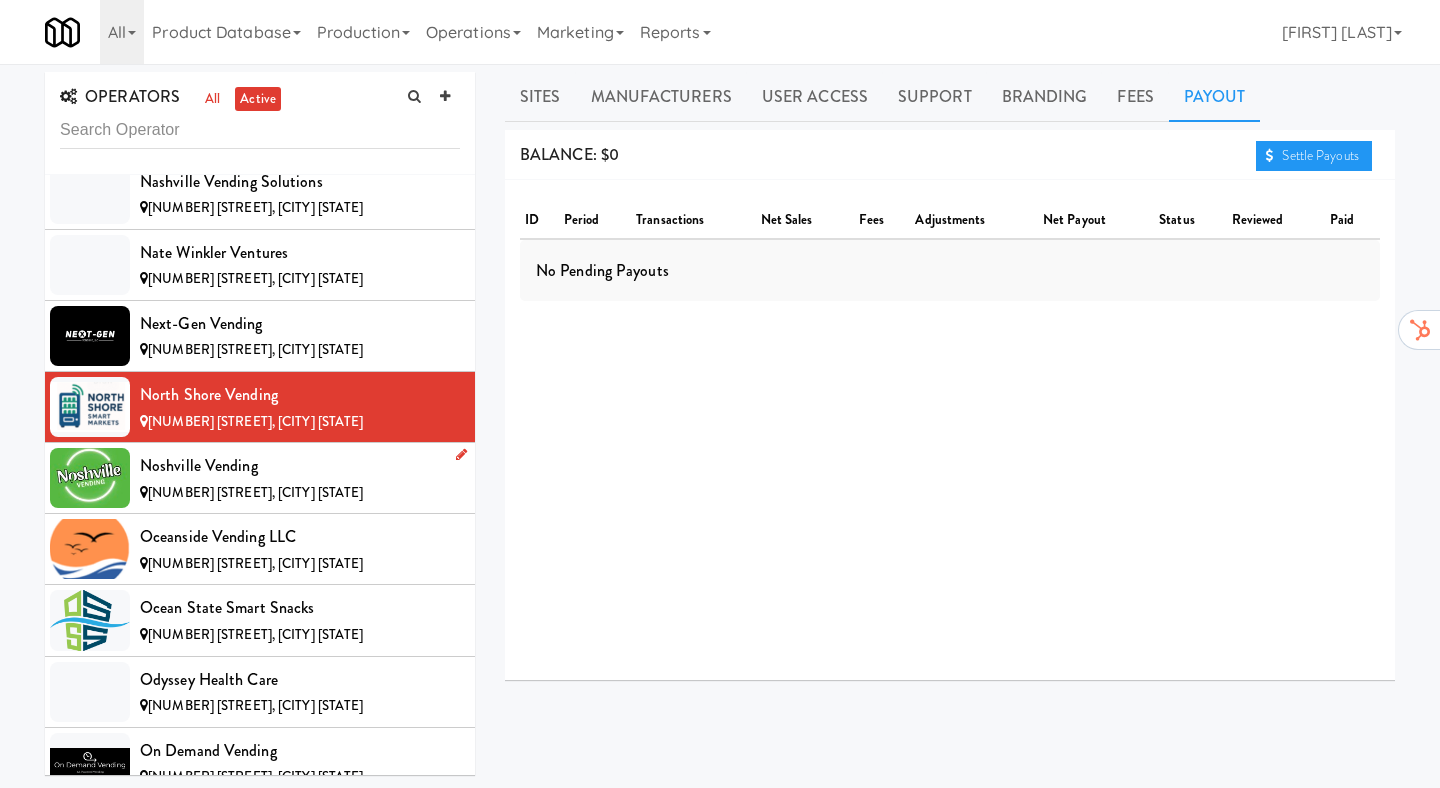 click on "Noshville Vending  [NUMBER] [STREET], [CITY] [STATE]" at bounding box center (260, 478) 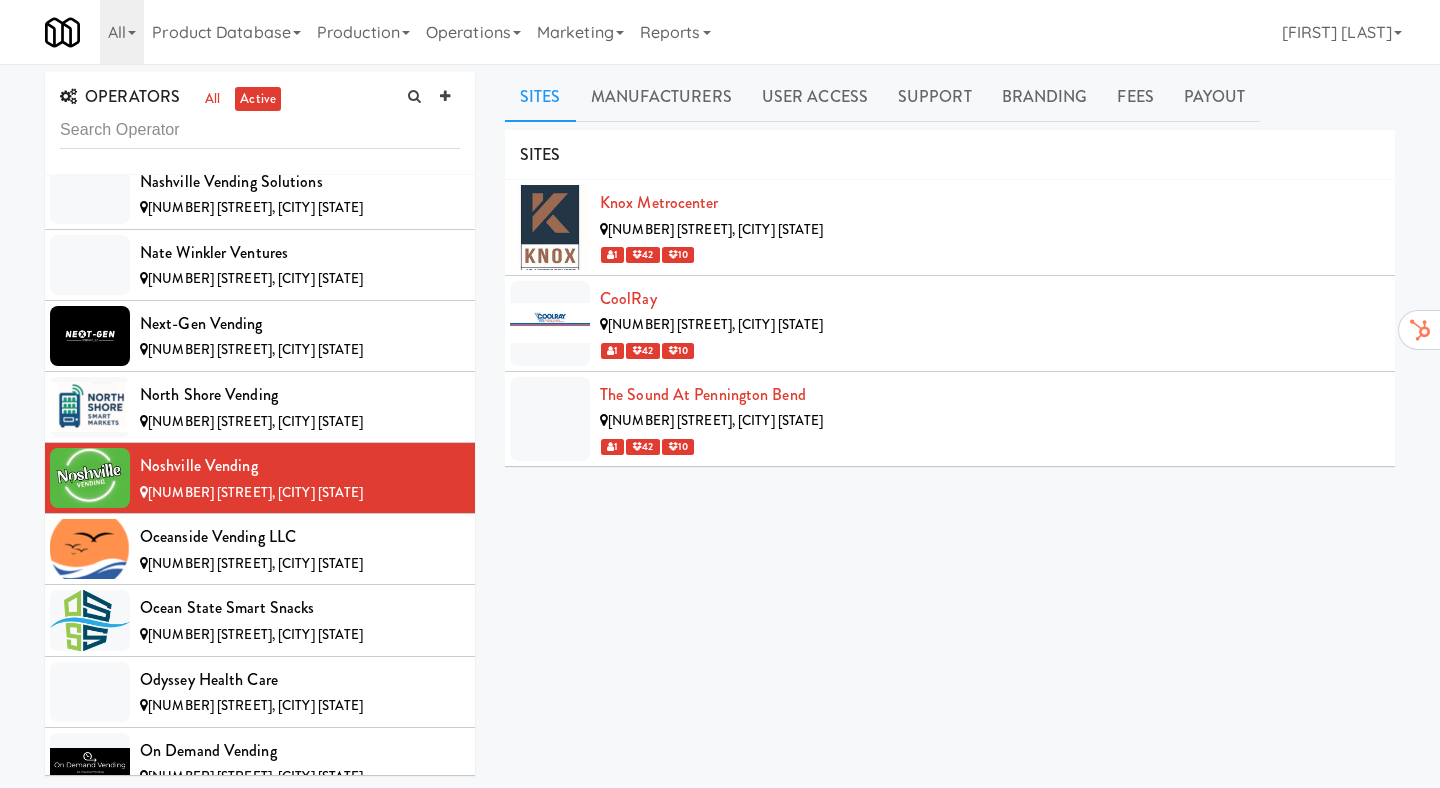 click on "OPERATORS all active [NUMBER] Smrt Mrkt  [NUMBER] [STREET], [CITY] [STATE] [POSTAL_CODE] Canada  [NUMBER] [STREET], [CITY] [STATE] AA Vending  [NUMBER] [STREET], [CITY] [STATE] Abrom Vending  [NUMBER] [STREET], [CITY] [STATE] Access Amenities  [NUMBER] [STREET], [CITY] [STATE] Ace Plus Vending  [NUMBER] [STREET], [CITY] [STATE] AetherTek, Inc.  [NUMBER] [STREET], [CITY] [STATE] AI Vending  [NUMBER] [STREET], [CITY] [STATE] Allgood Provisions  [NUMBER] [STREET], [CITY] [STATE] Alligator Arms Vending  [NUMBER] [STREET], [CITY] [STATE] All Things Vending  [NUMBER] [STREET], [CITY] [STATE] Alpine Modern Vending  [NUMBER] [STREET], [CITY] [STATE] Amenity Advocates  [NUMBER] [STREET], [CITY] [STATE] AsRight Ventures  [NUMBER] [STREET], [CITY] [STATE] AVI Foodsystems  [NUMBER] [STREET], [CITY] [STATE] Ayoba Vending  [NUMBER] [STREET], [CITY] [STATE] Backcountry Vending LLC  [NUMBER] [STREET], [CITY] [STATE] Bay to Bay Vending  [NUMBER] [STREET], [CITY] [STATE] BiteCraft Markets  [NUMBER] [STREET], [CITY] [STATE] Bite - Food & Beverage BiteHub Blum Brothers DBMA" at bounding box center (720, 472) 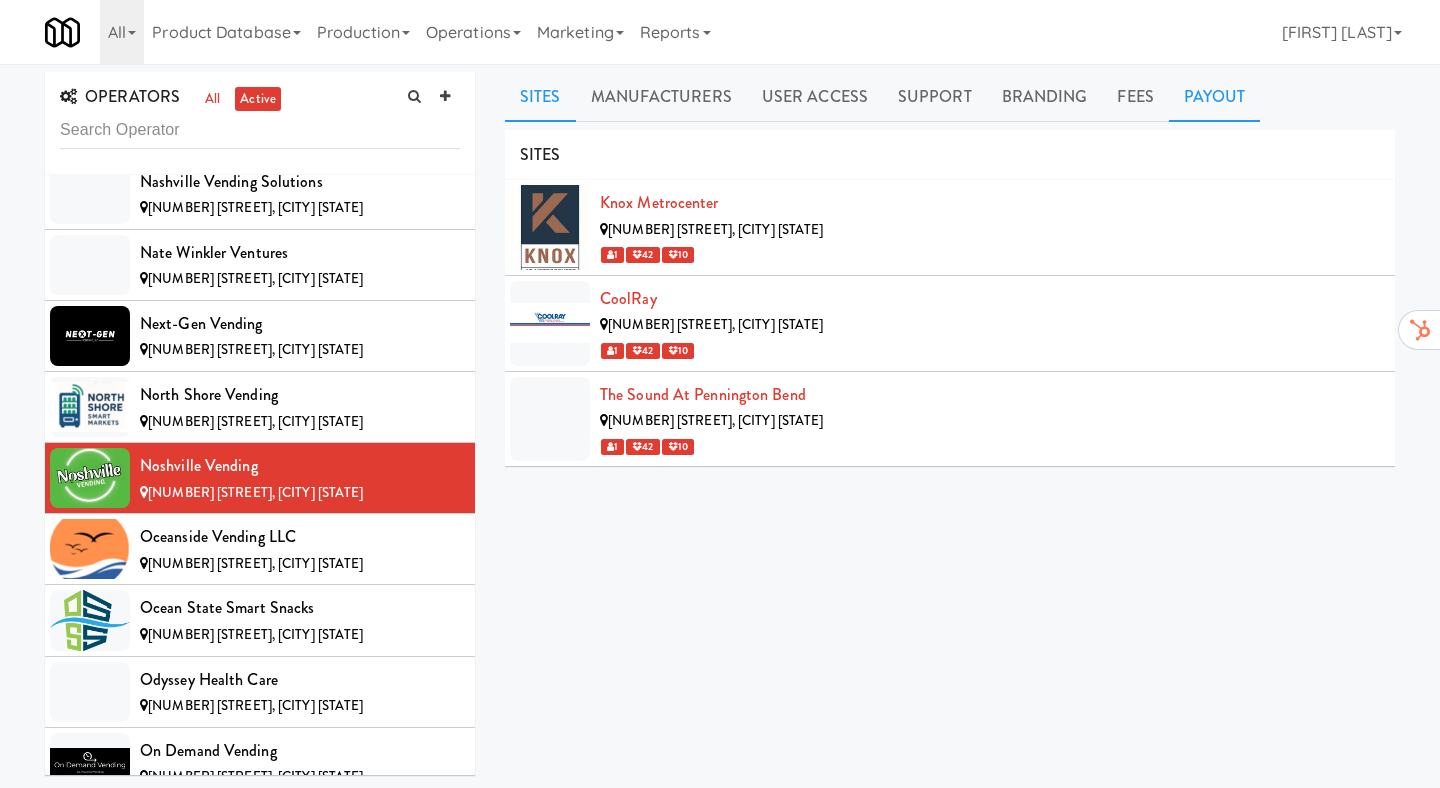 click on "Payout" at bounding box center (1215, 97) 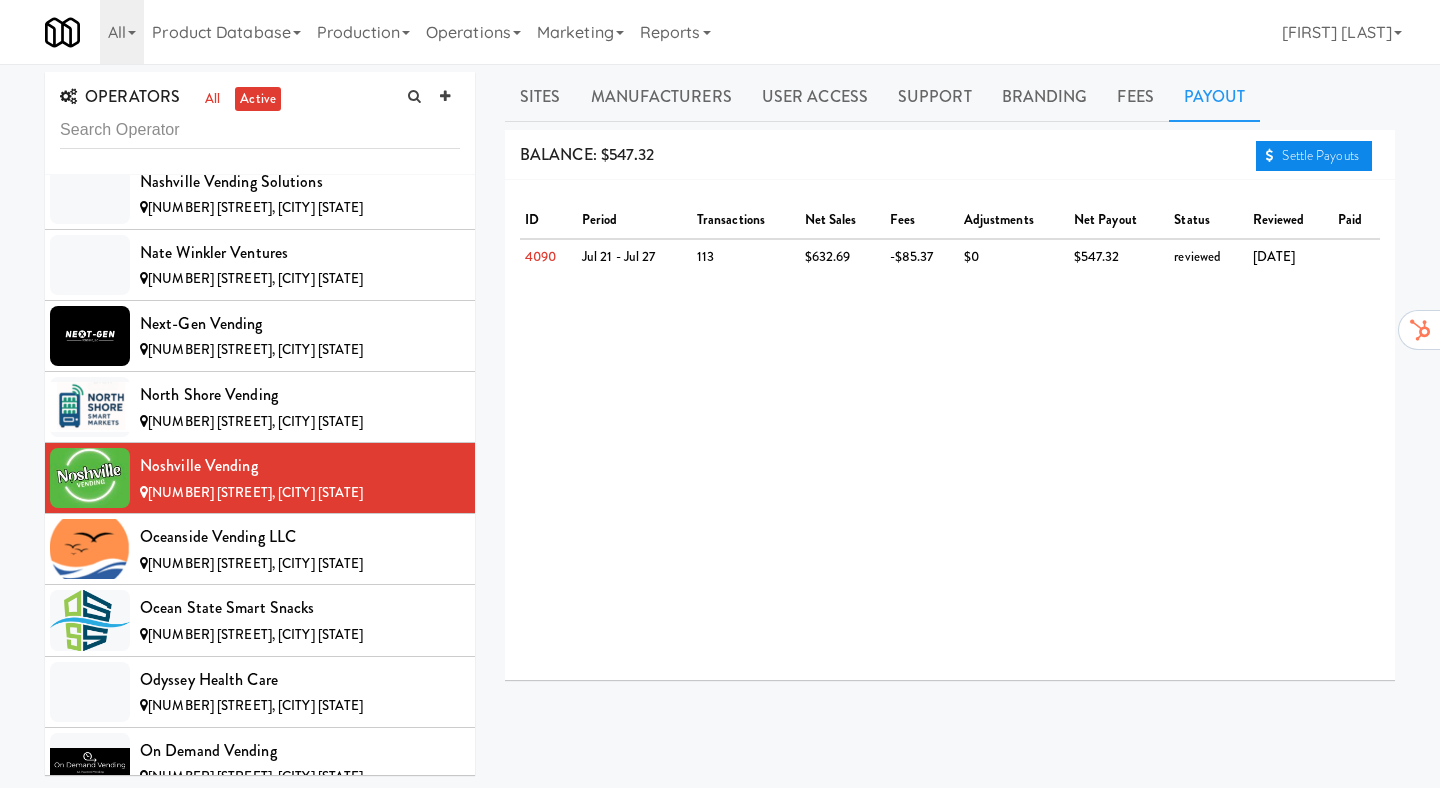 click on "Settle Payouts" at bounding box center [1314, 156] 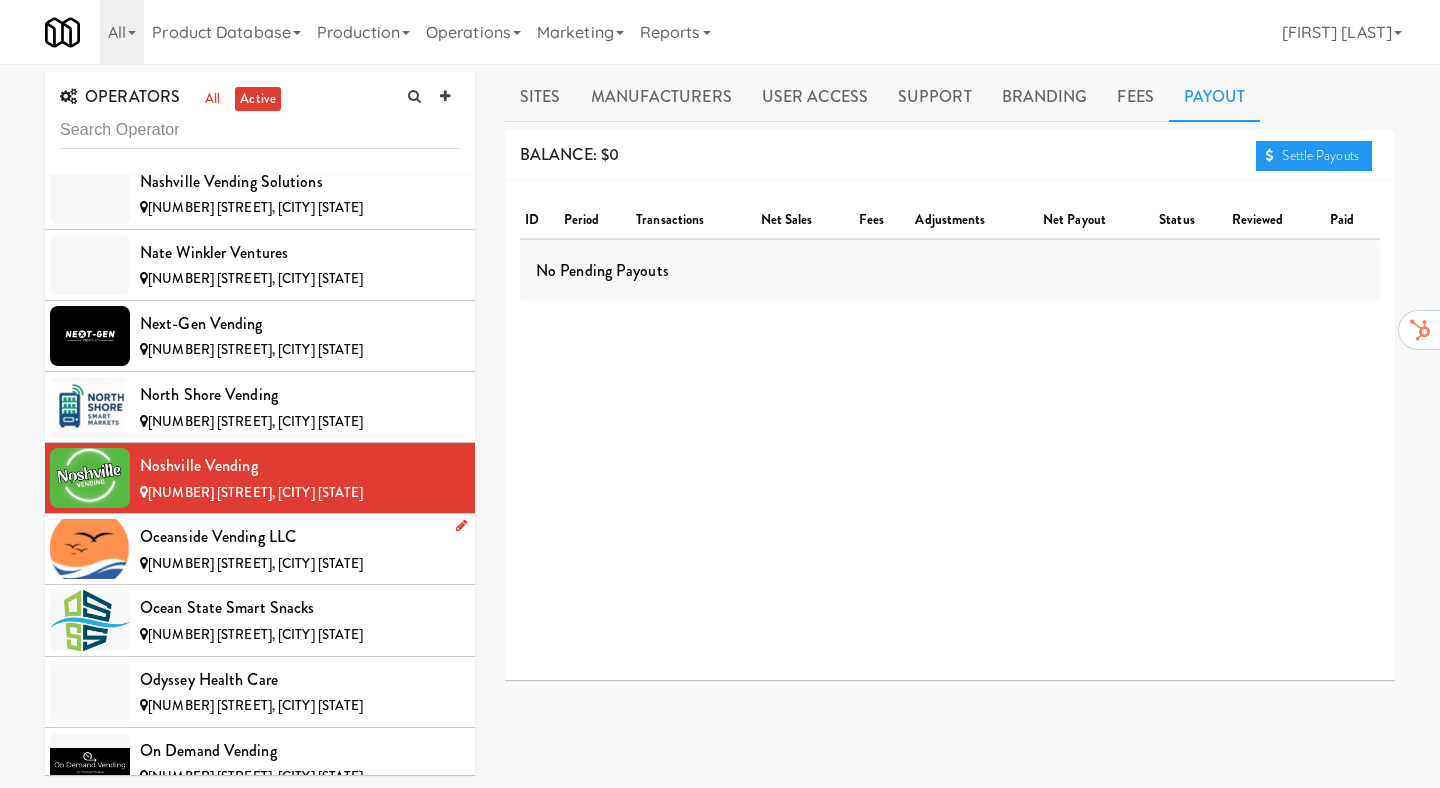 click on "Oceanside Vending LLC" at bounding box center [300, 537] 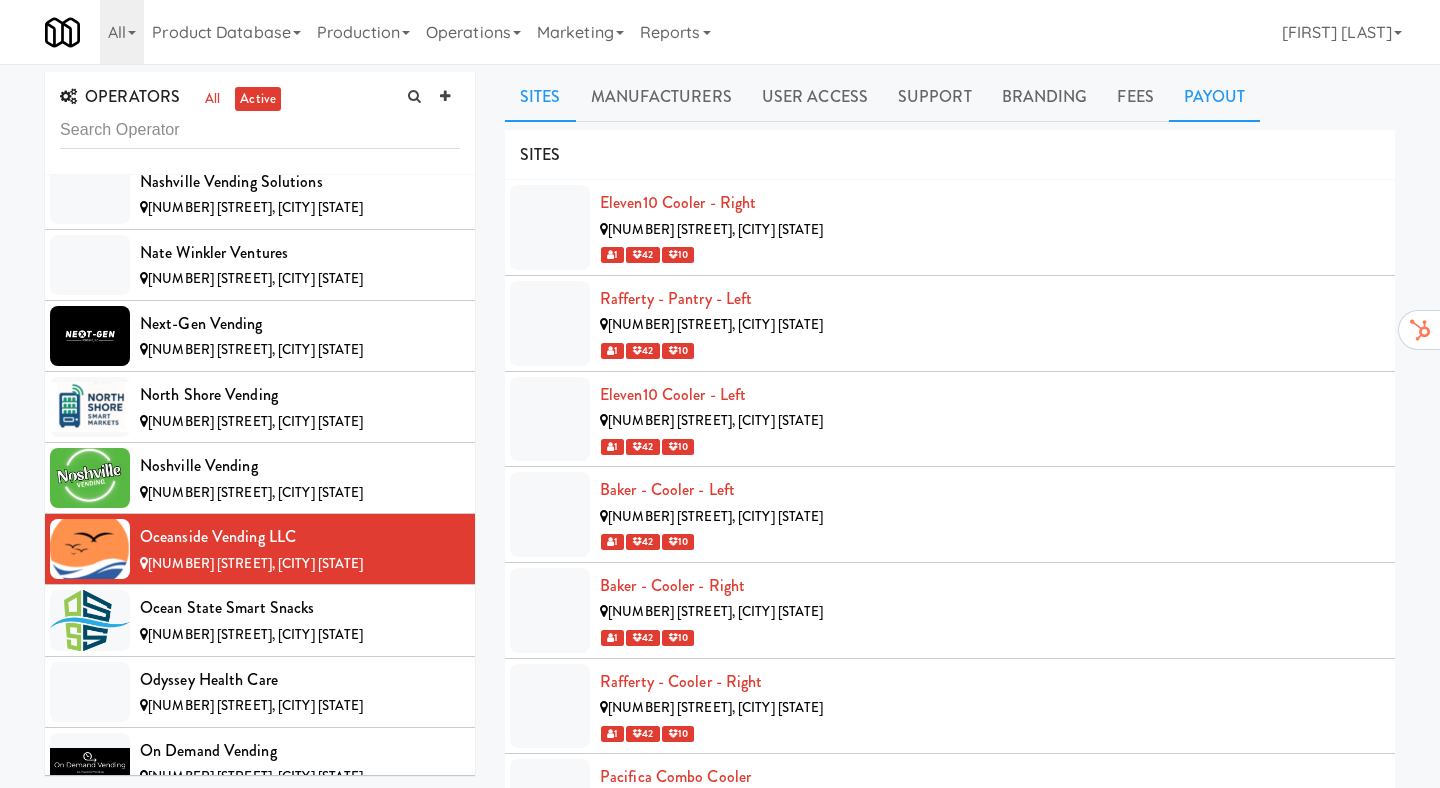 click on "Payout" at bounding box center (1215, 97) 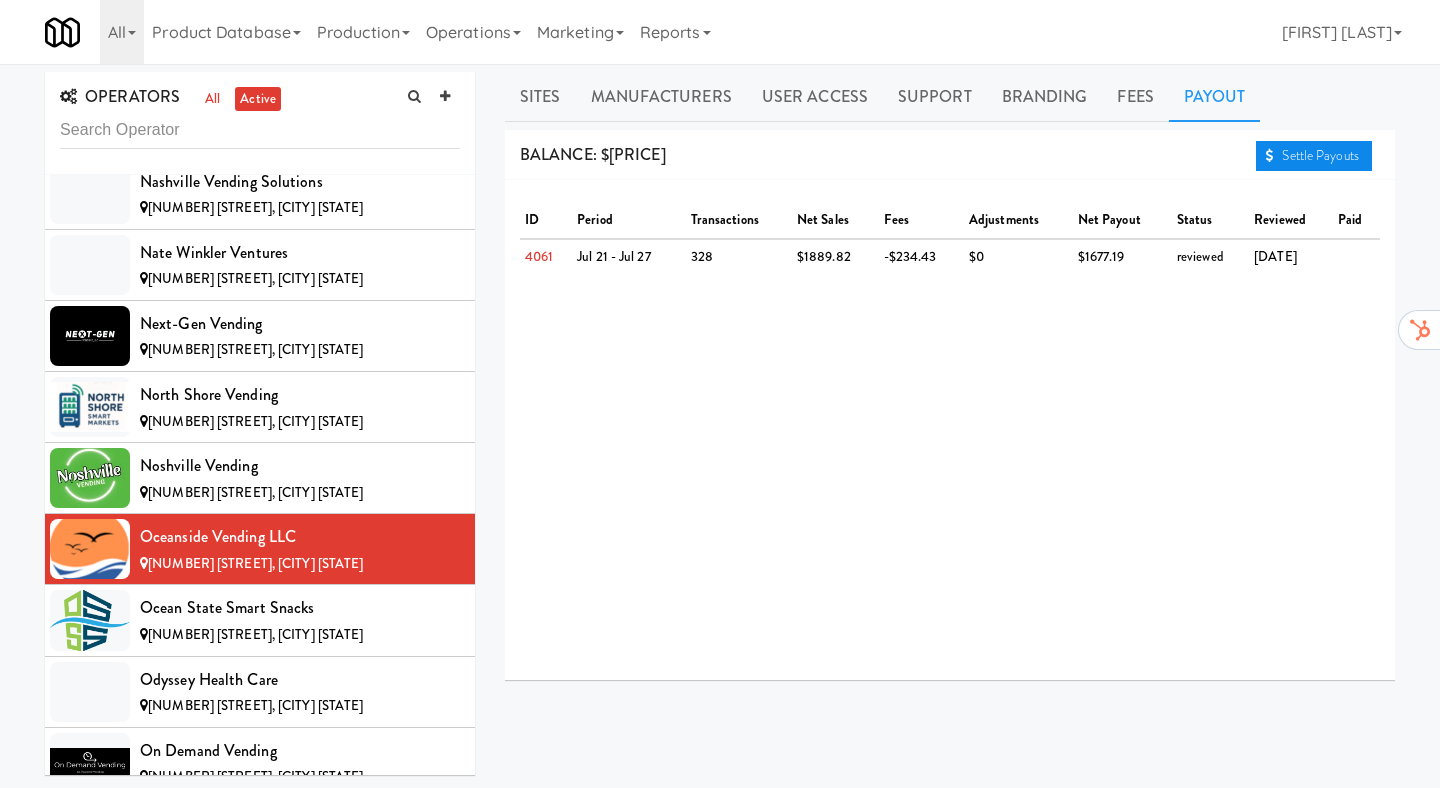 click on "Settle Payouts" at bounding box center [1314, 156] 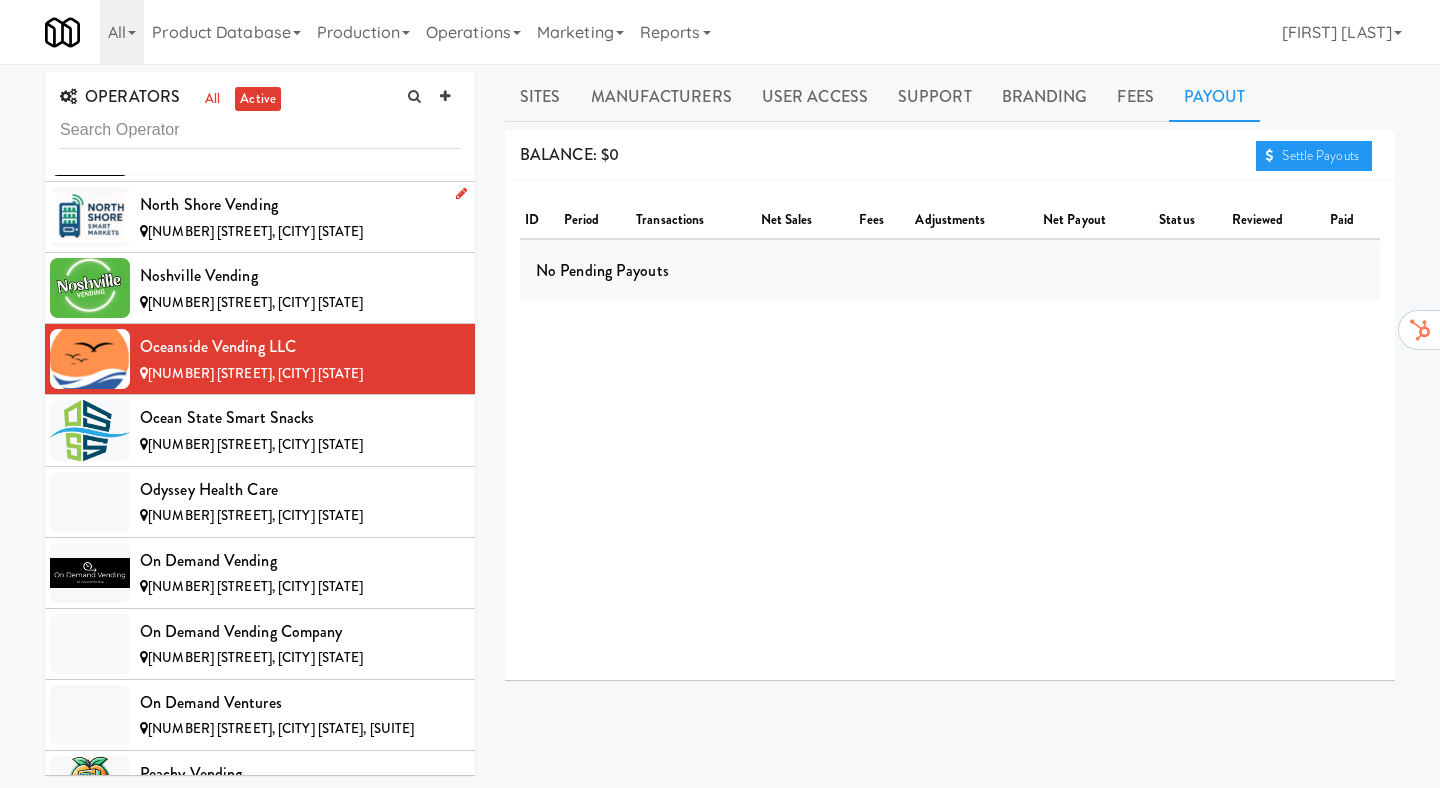 scroll, scrollTop: 9697, scrollLeft: 0, axis: vertical 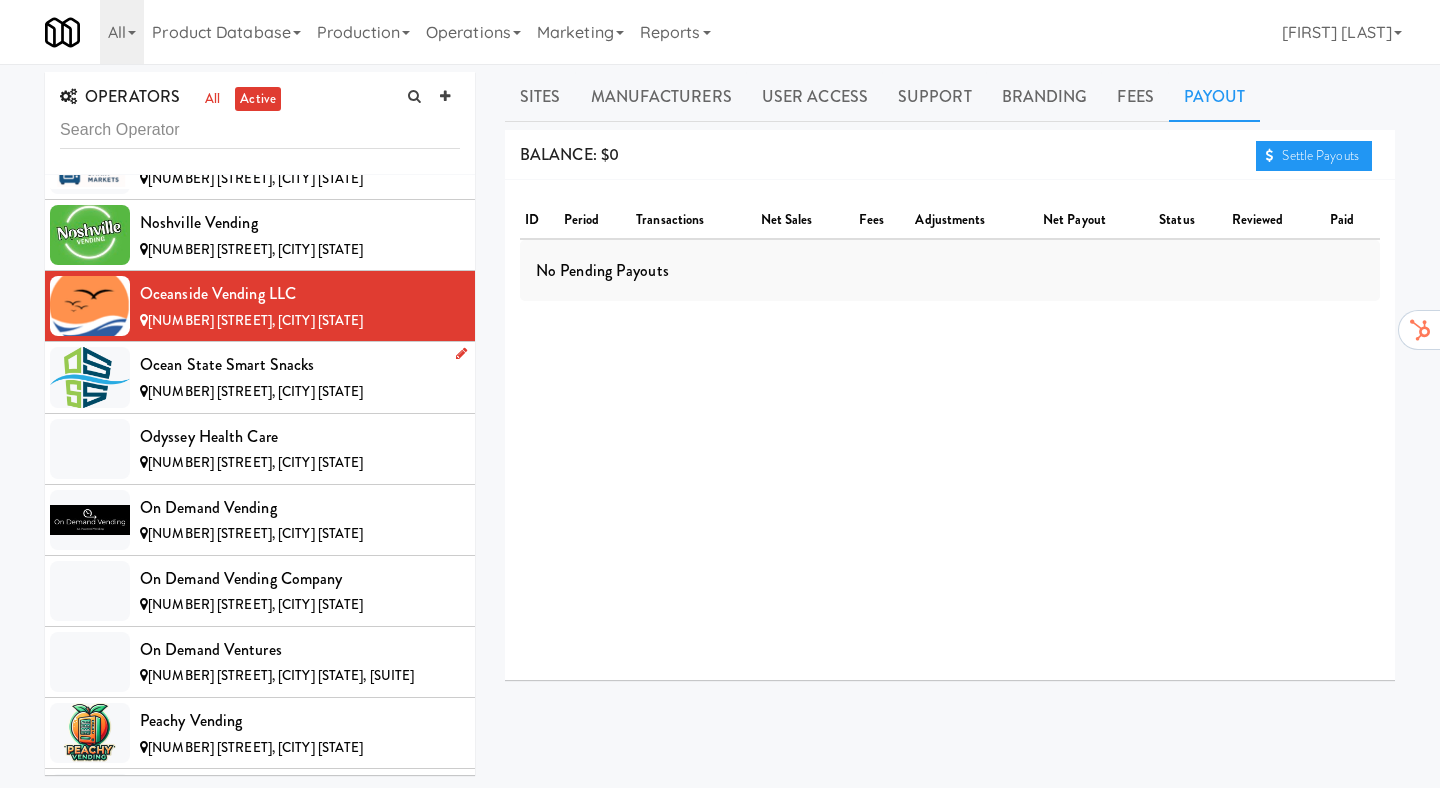 click on "Ocean State Smart Snacks" at bounding box center [300, 365] 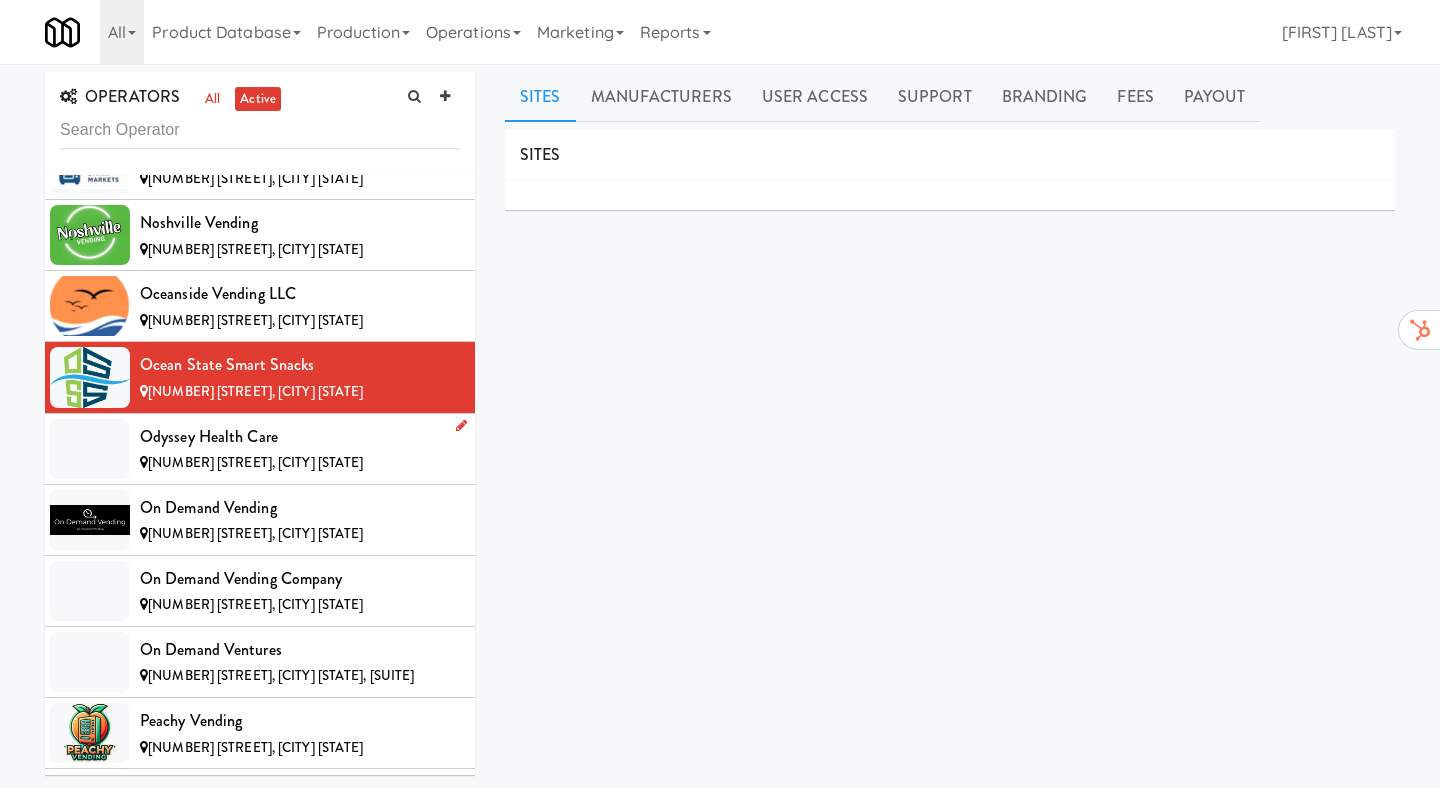 click on "Odyssey Health Care" at bounding box center [300, 437] 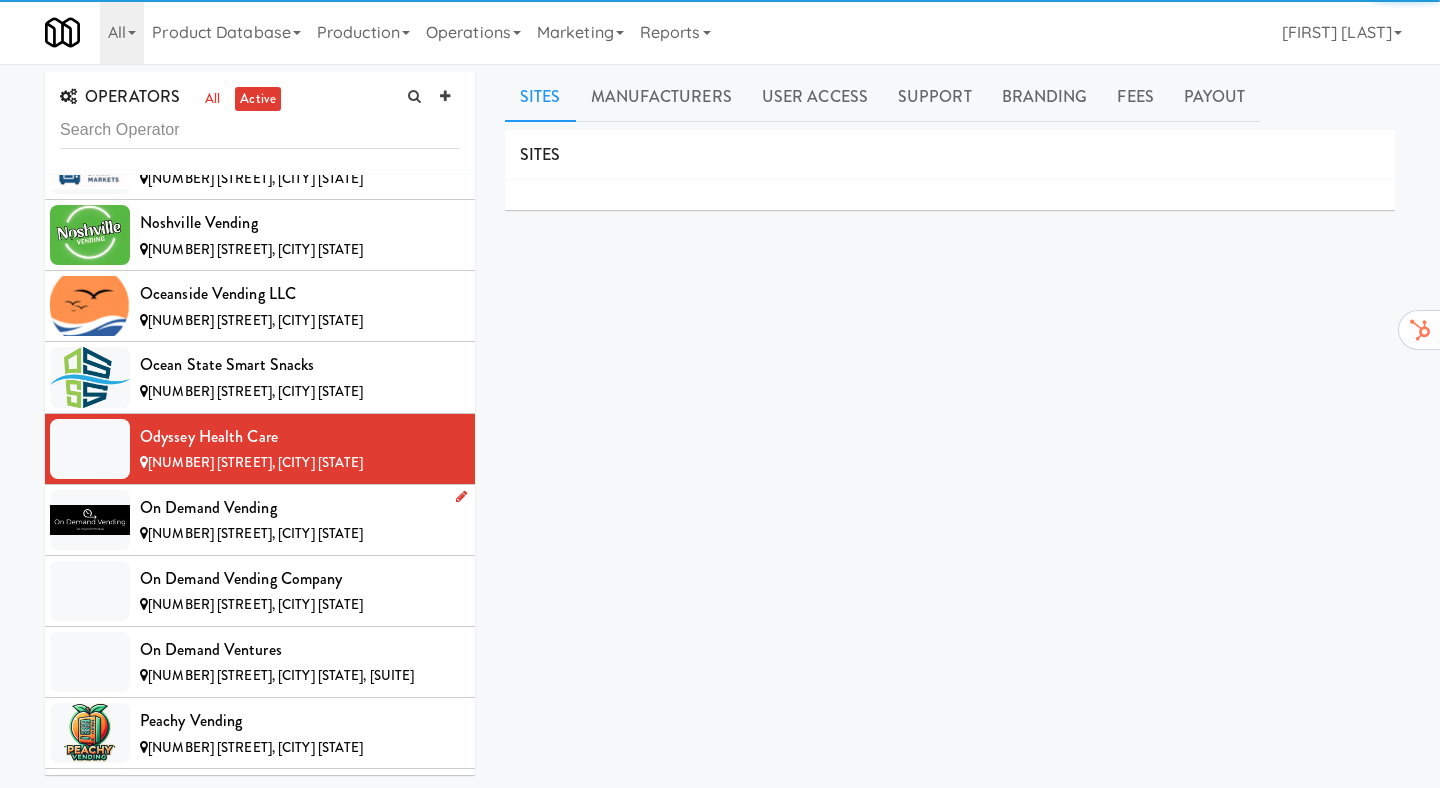 click on "[NUMBER] [STREET], [CITY] [STATE]" at bounding box center (255, 533) 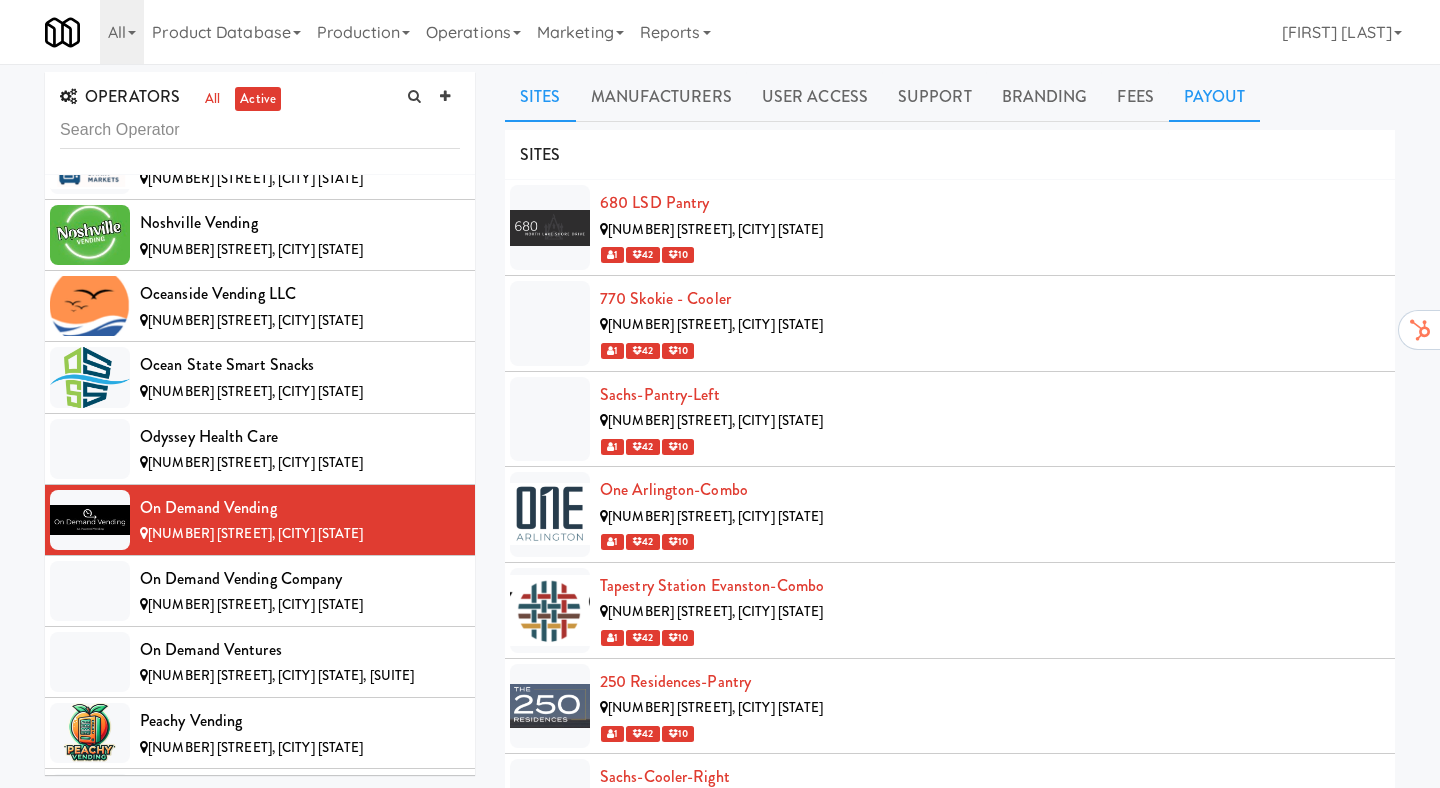 click on "Payout" at bounding box center (1215, 97) 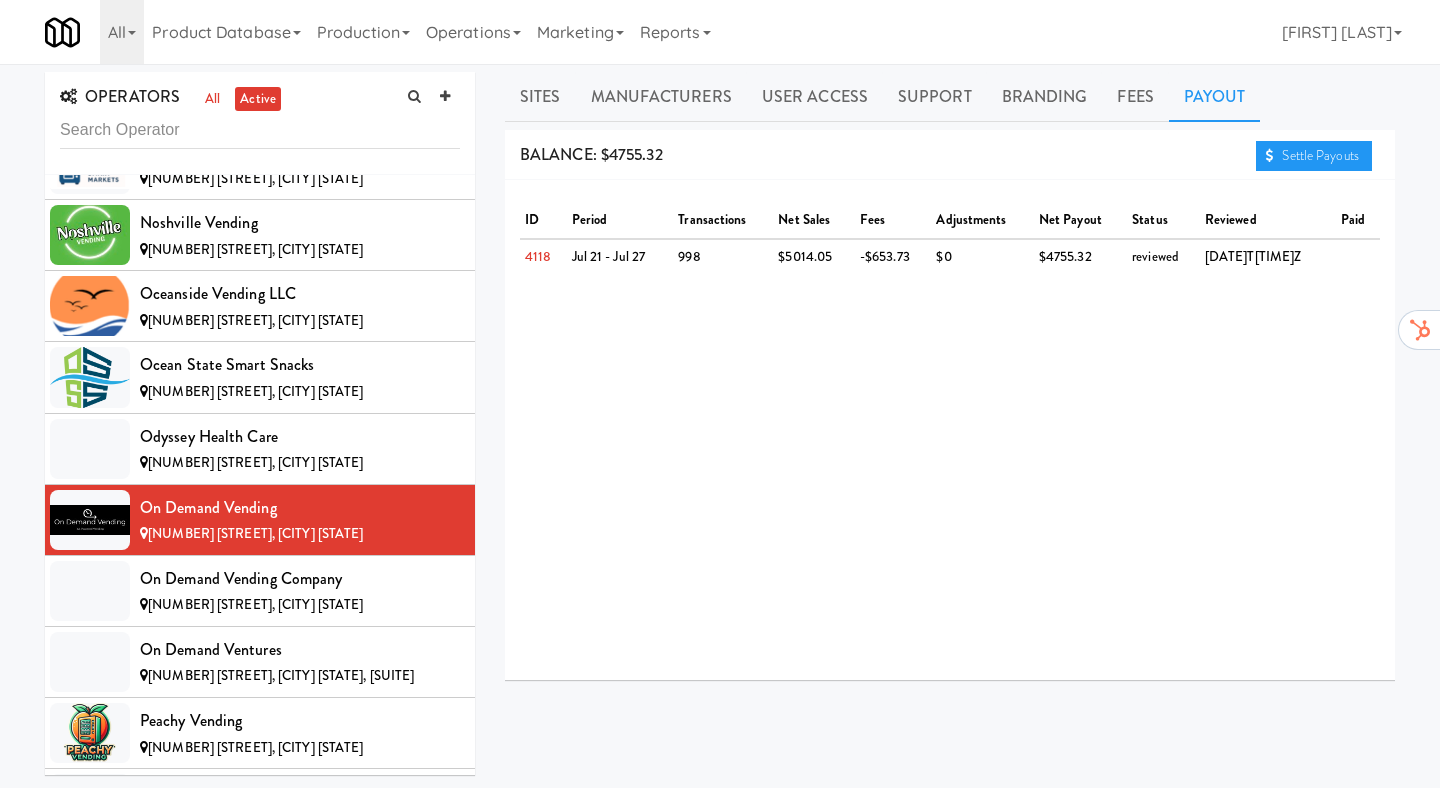 click on "BALANCE: $4755.32  Settle Payouts" at bounding box center [950, 155] 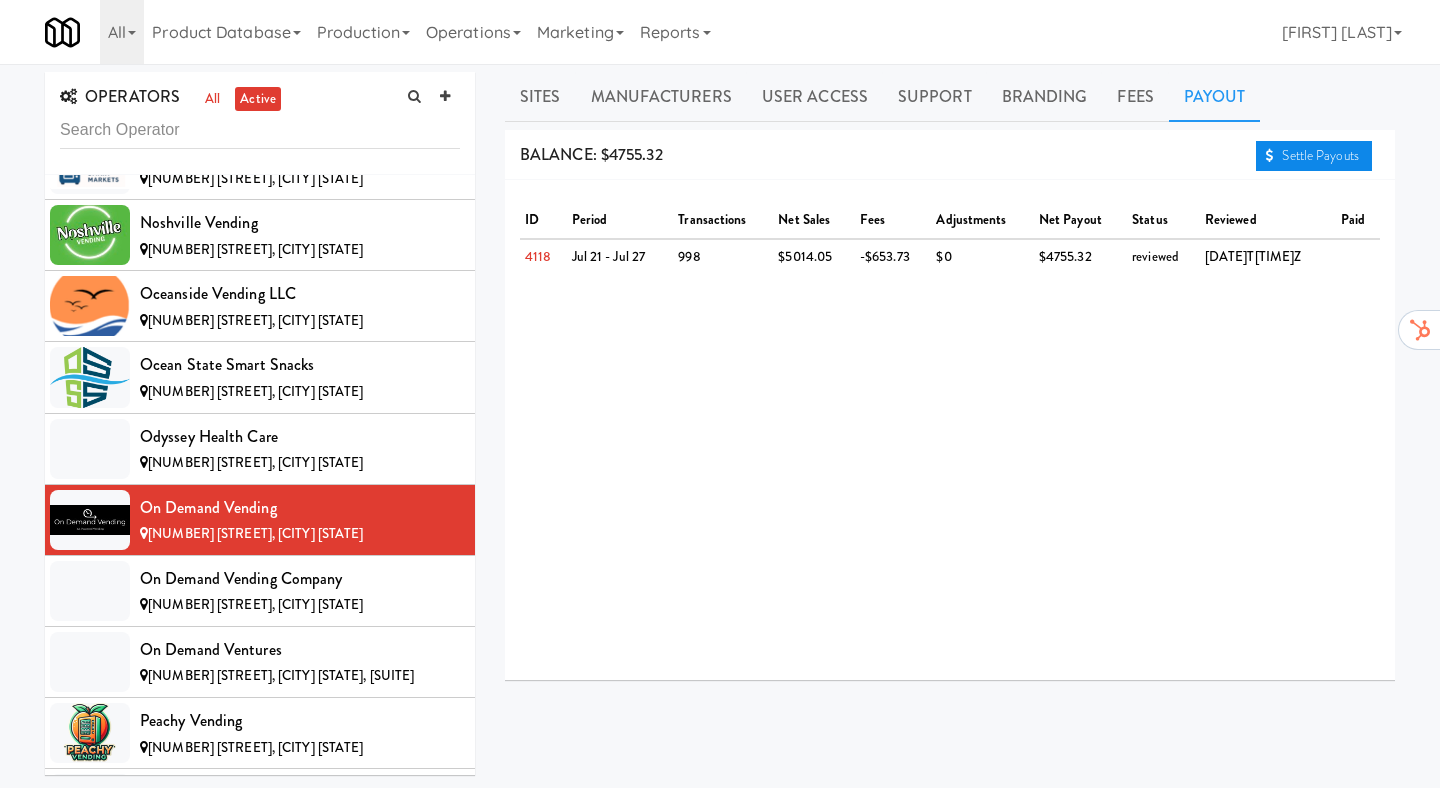 click on "Settle Payouts" at bounding box center [1314, 156] 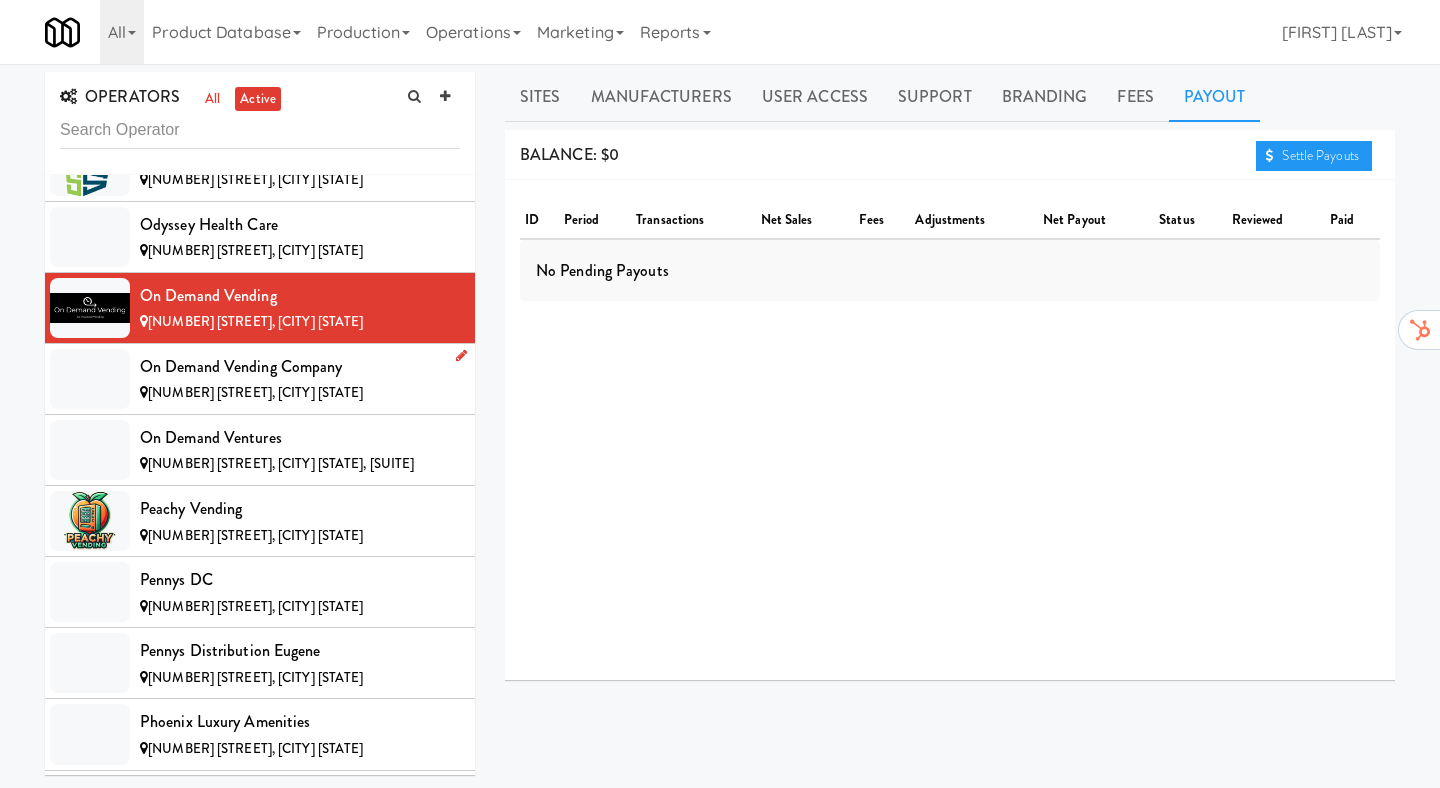 scroll, scrollTop: 9921, scrollLeft: 0, axis: vertical 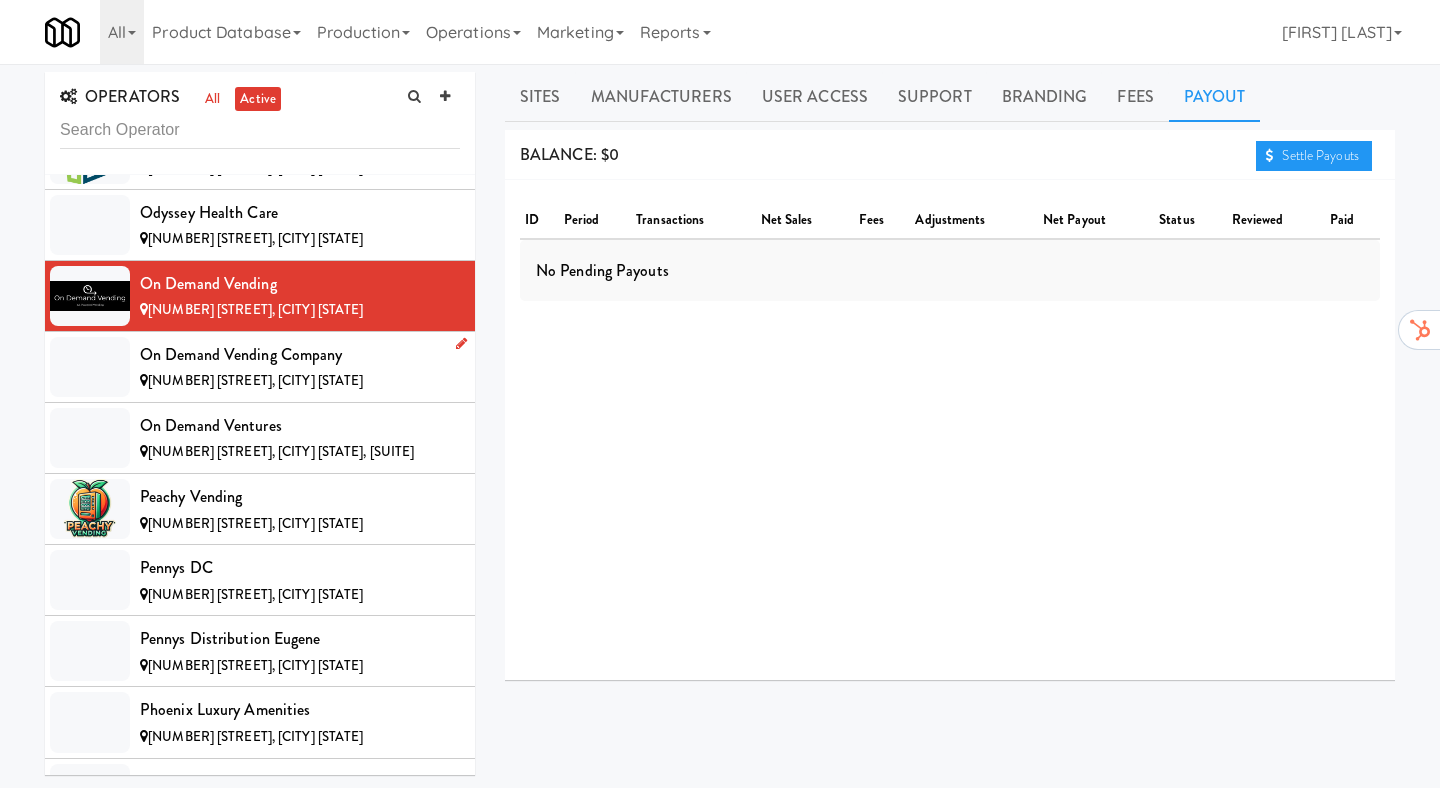 click on "On Demand Vending Company  [NUMBER] [STREET], [CITY] [STATE]" at bounding box center [260, 367] 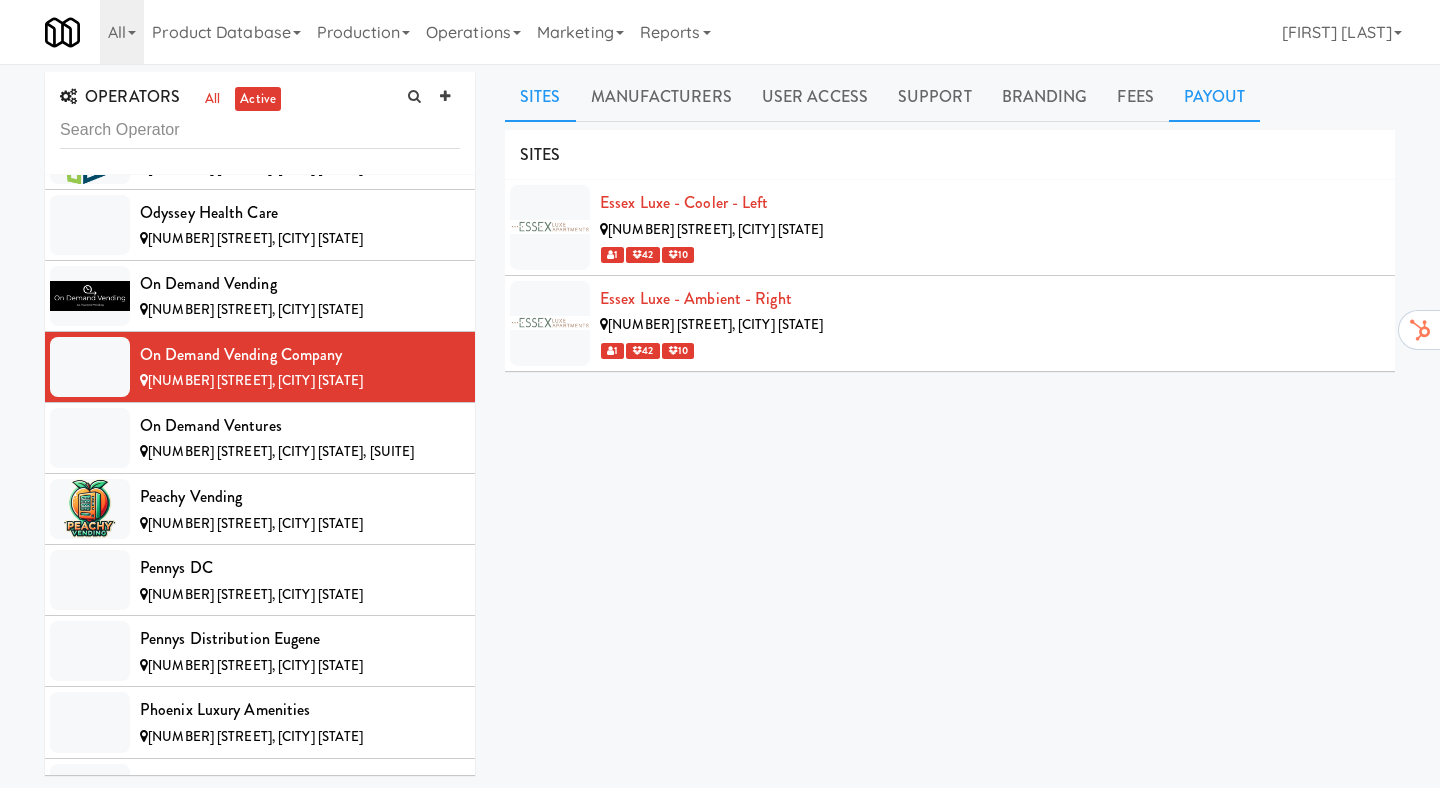 click on "Payout" at bounding box center [1215, 97] 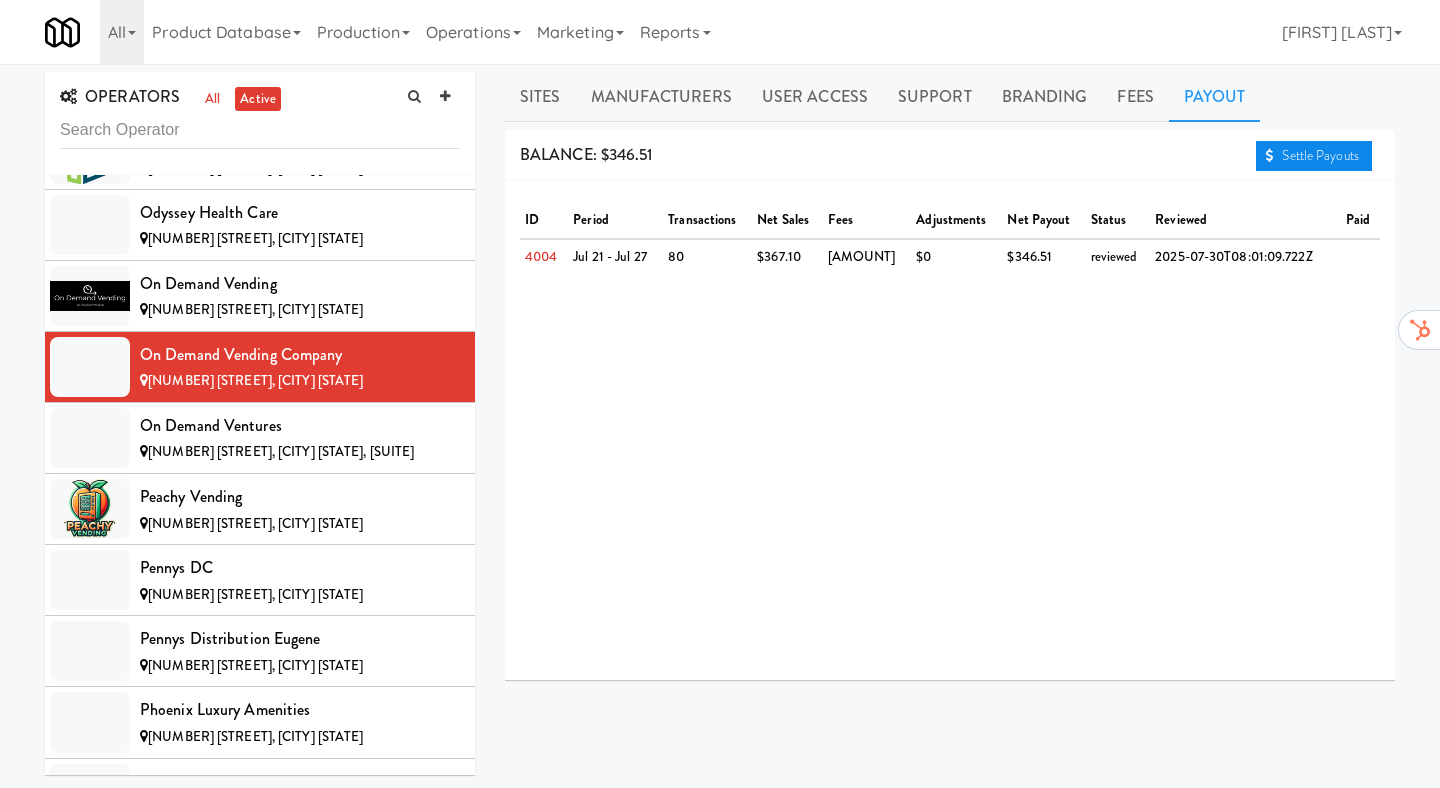 click on "Settle Payouts" at bounding box center (1314, 156) 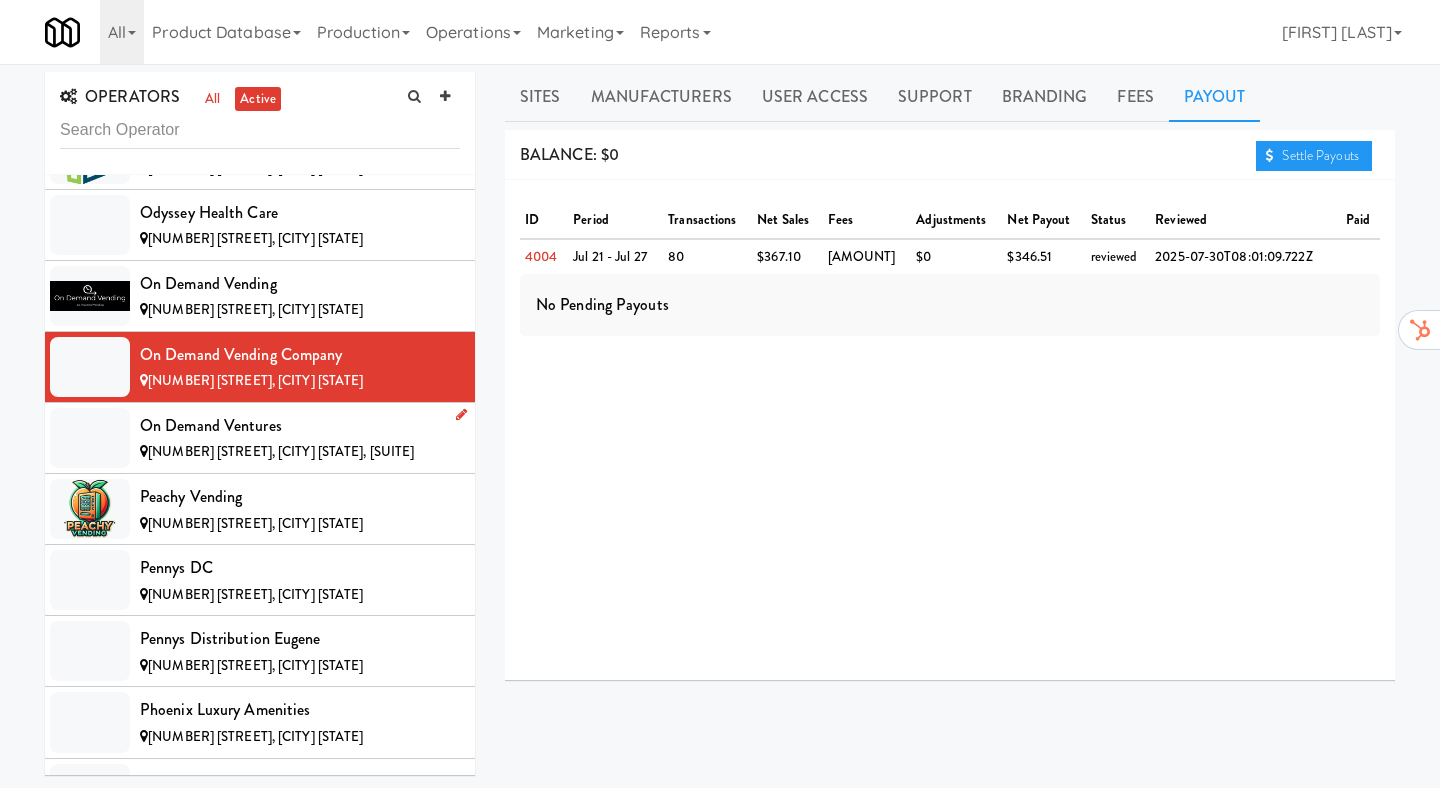 click on "On Demand Ventures" at bounding box center [300, 426] 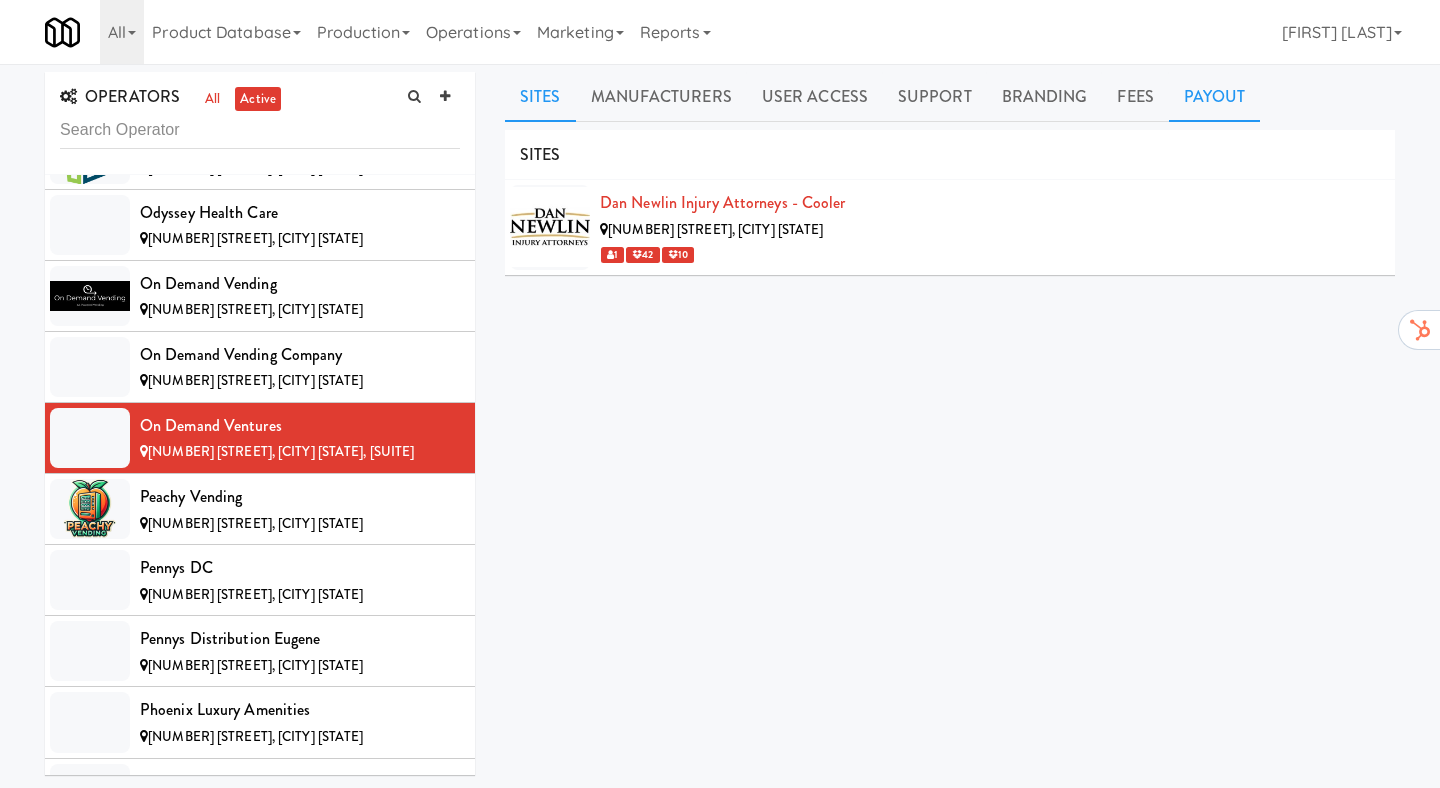 click on "Payout" at bounding box center (1215, 97) 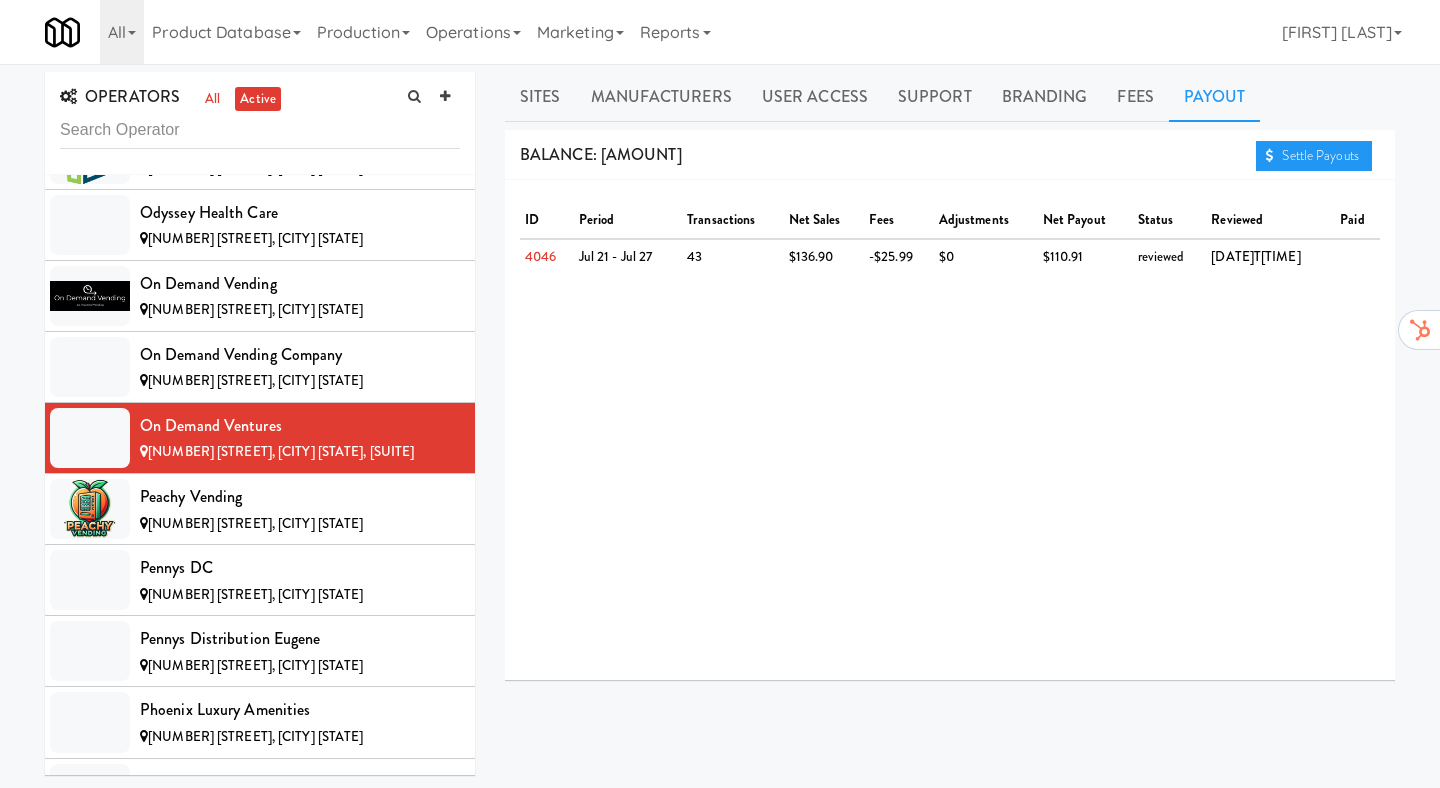 click on "reviewed" at bounding box center [1270, 221] 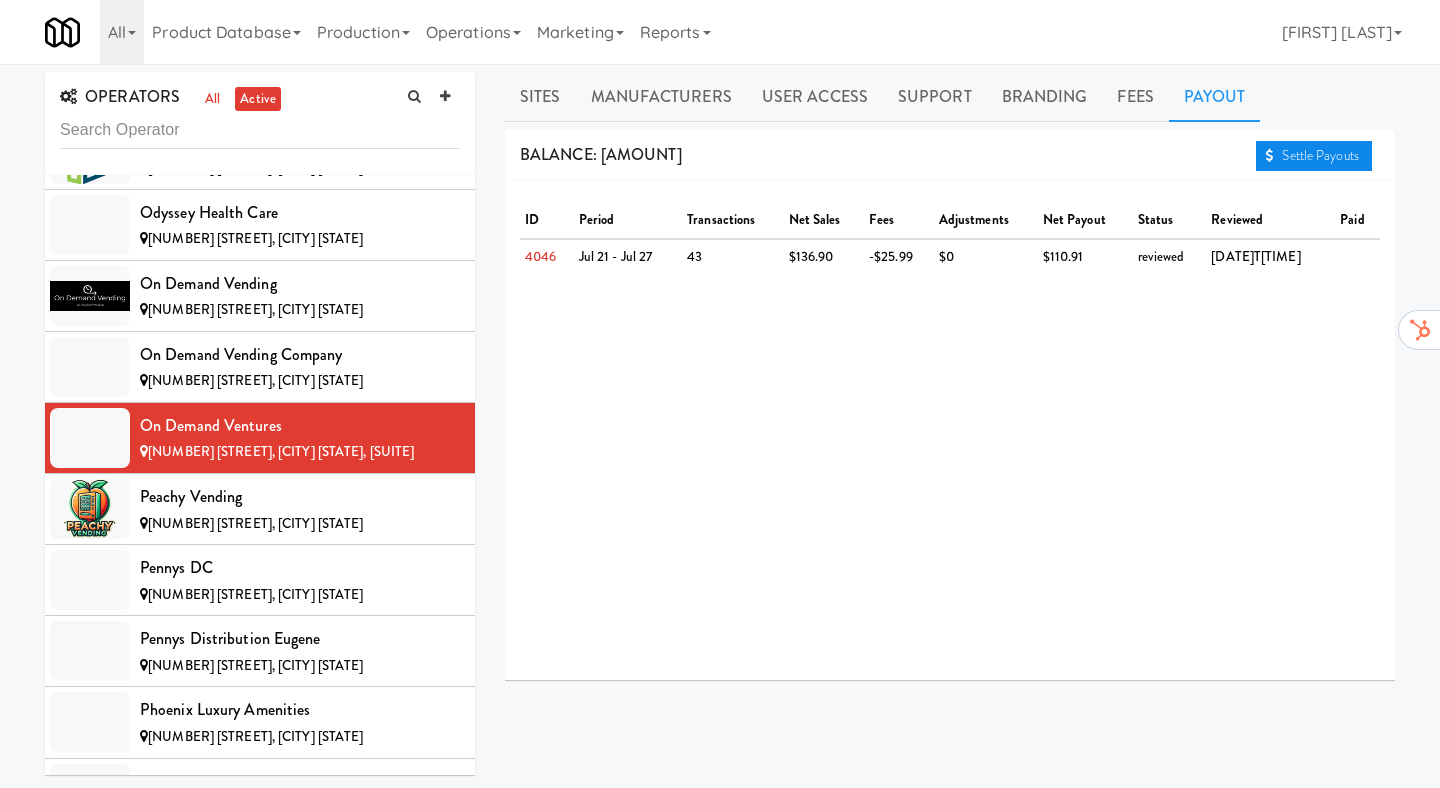 click on "Settle Payouts" at bounding box center [1314, 156] 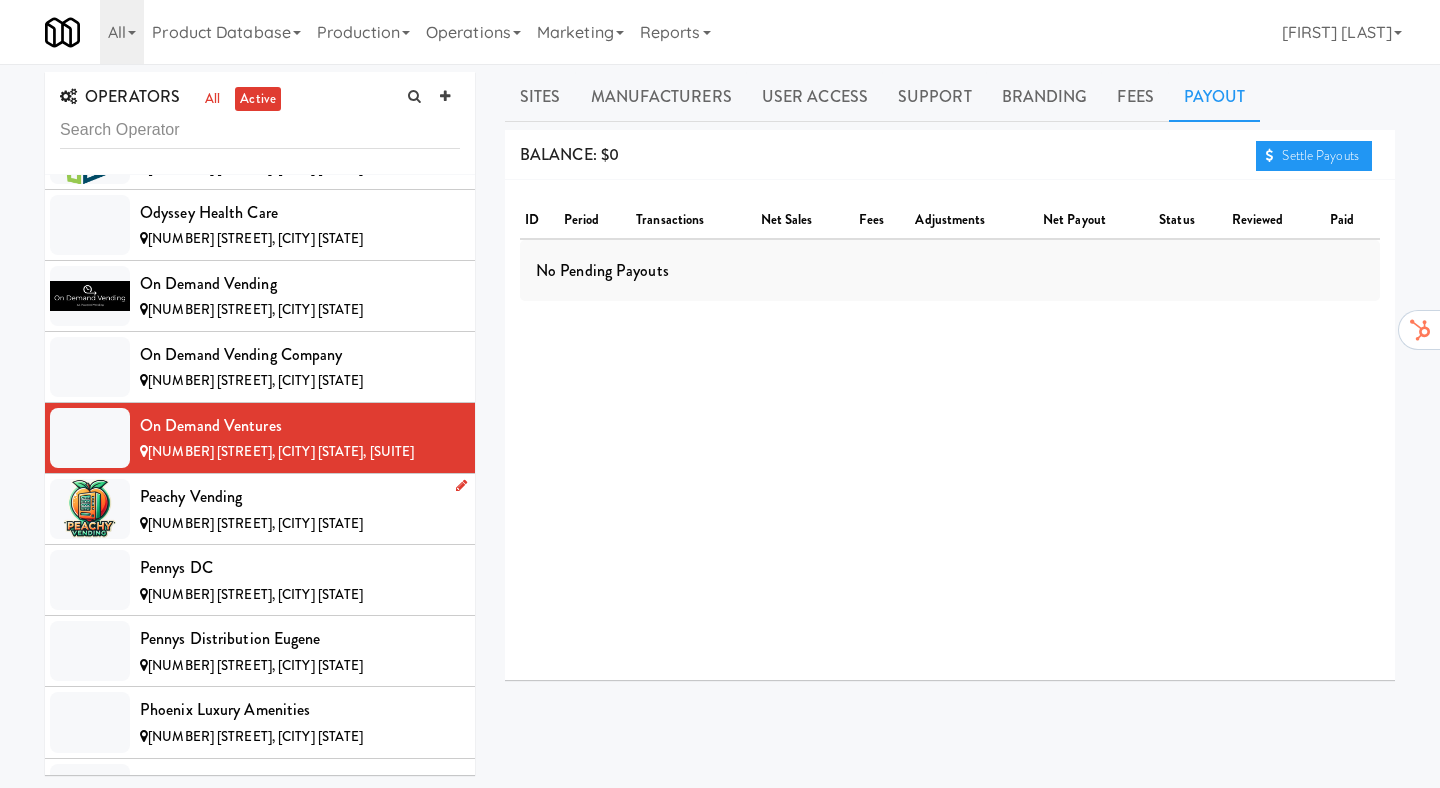click on "[NUMBER] [STREET], [CITY] [STATE]" at bounding box center [255, 523] 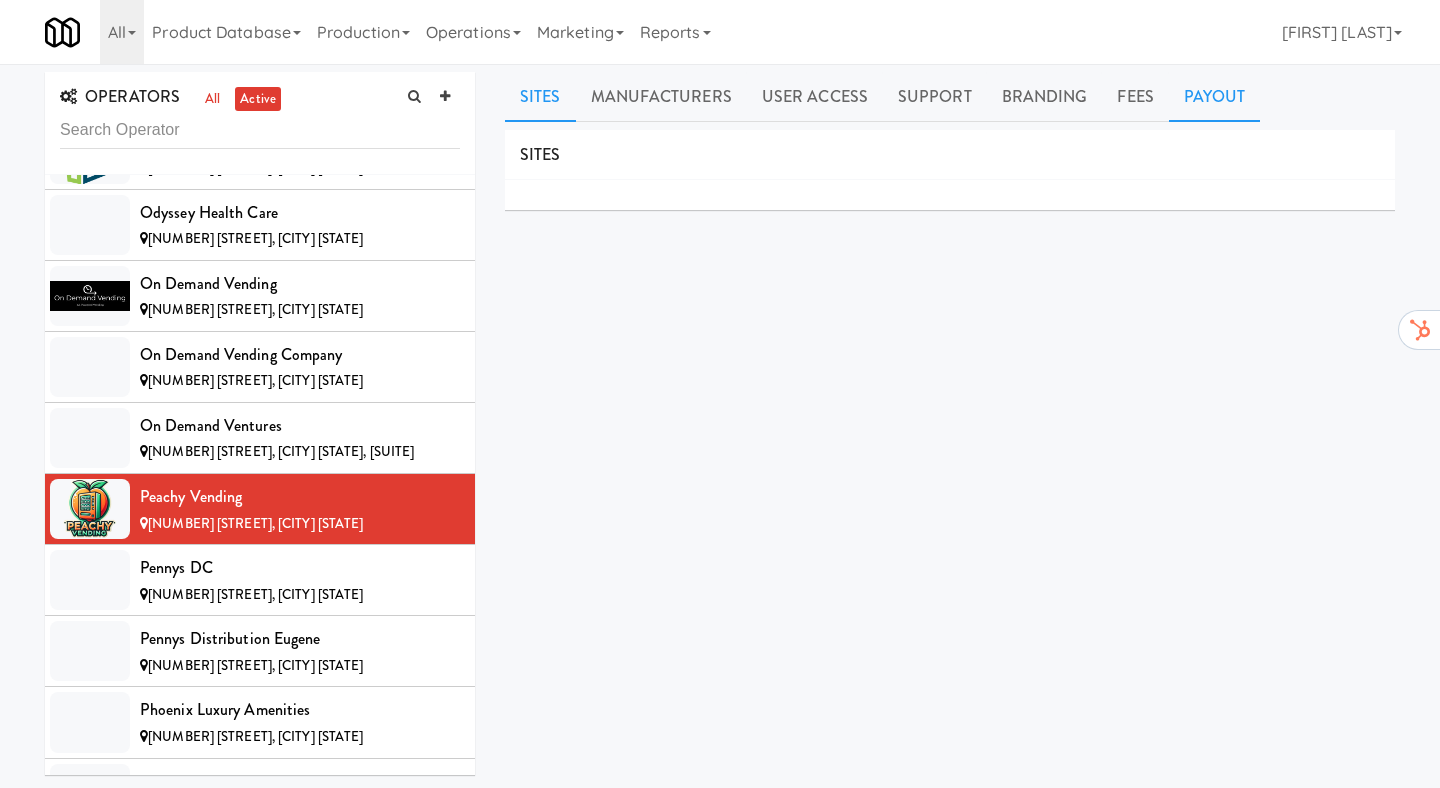 click on "Payout" at bounding box center (1215, 97) 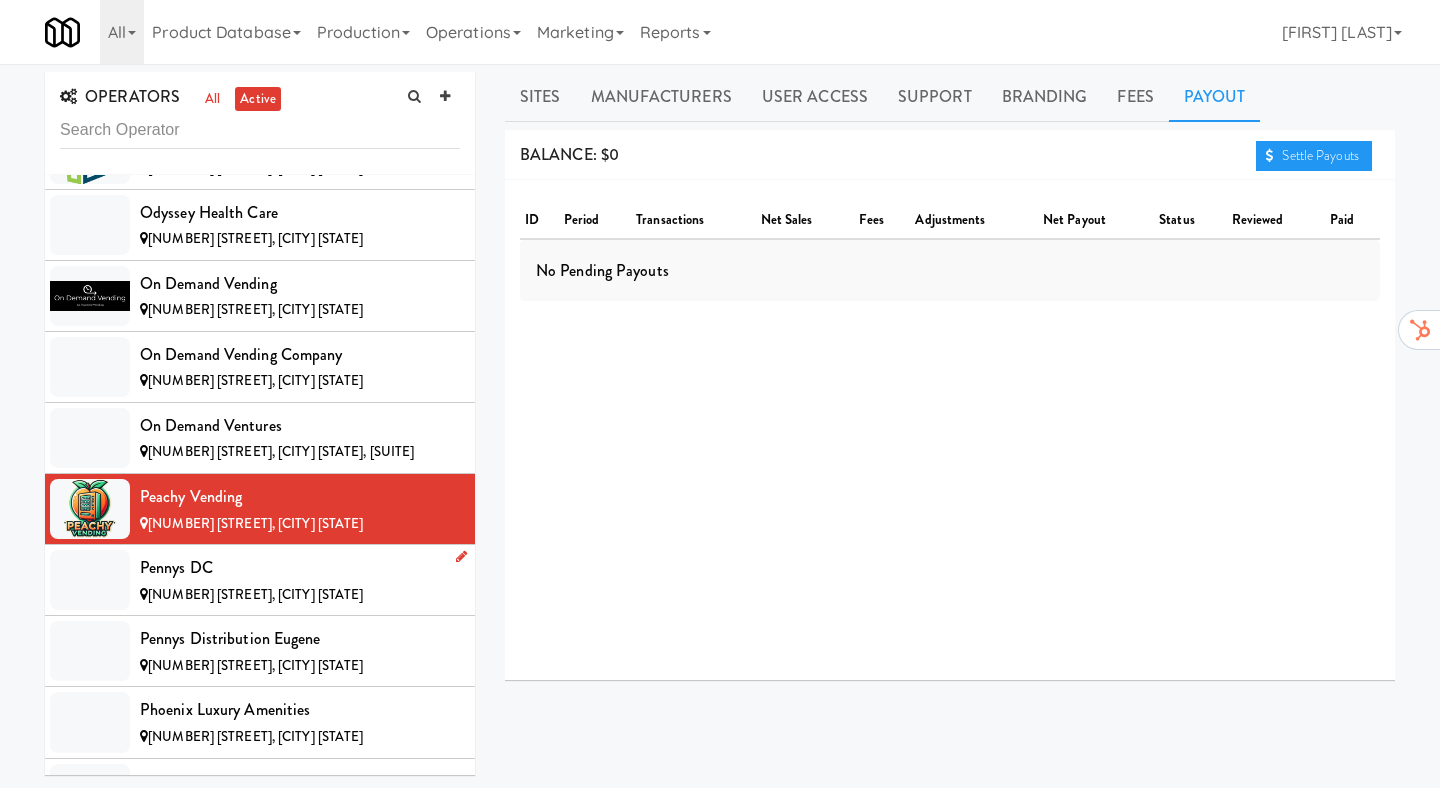 click on "Pennys DC" at bounding box center [300, 568] 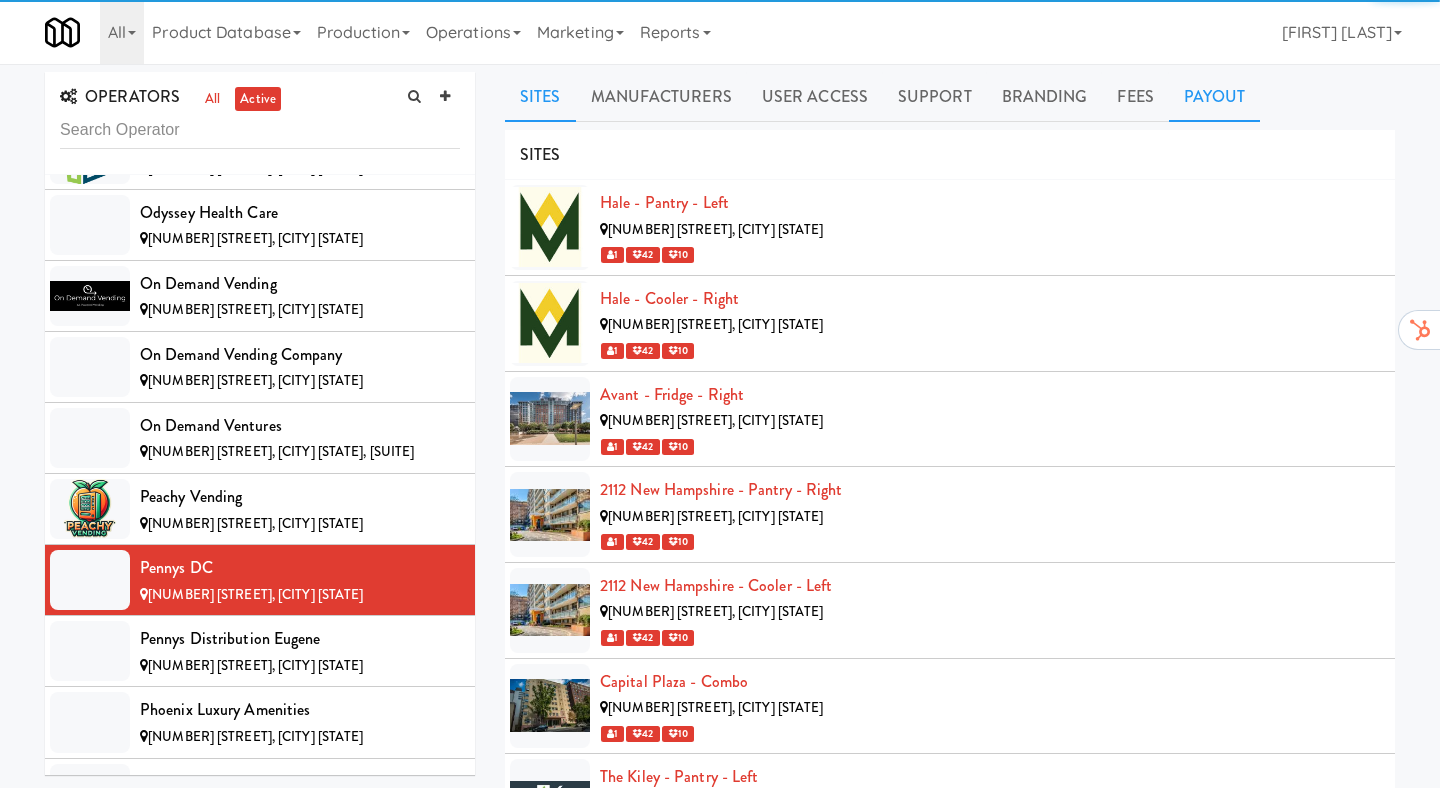 click on "Payout" at bounding box center (1215, 97) 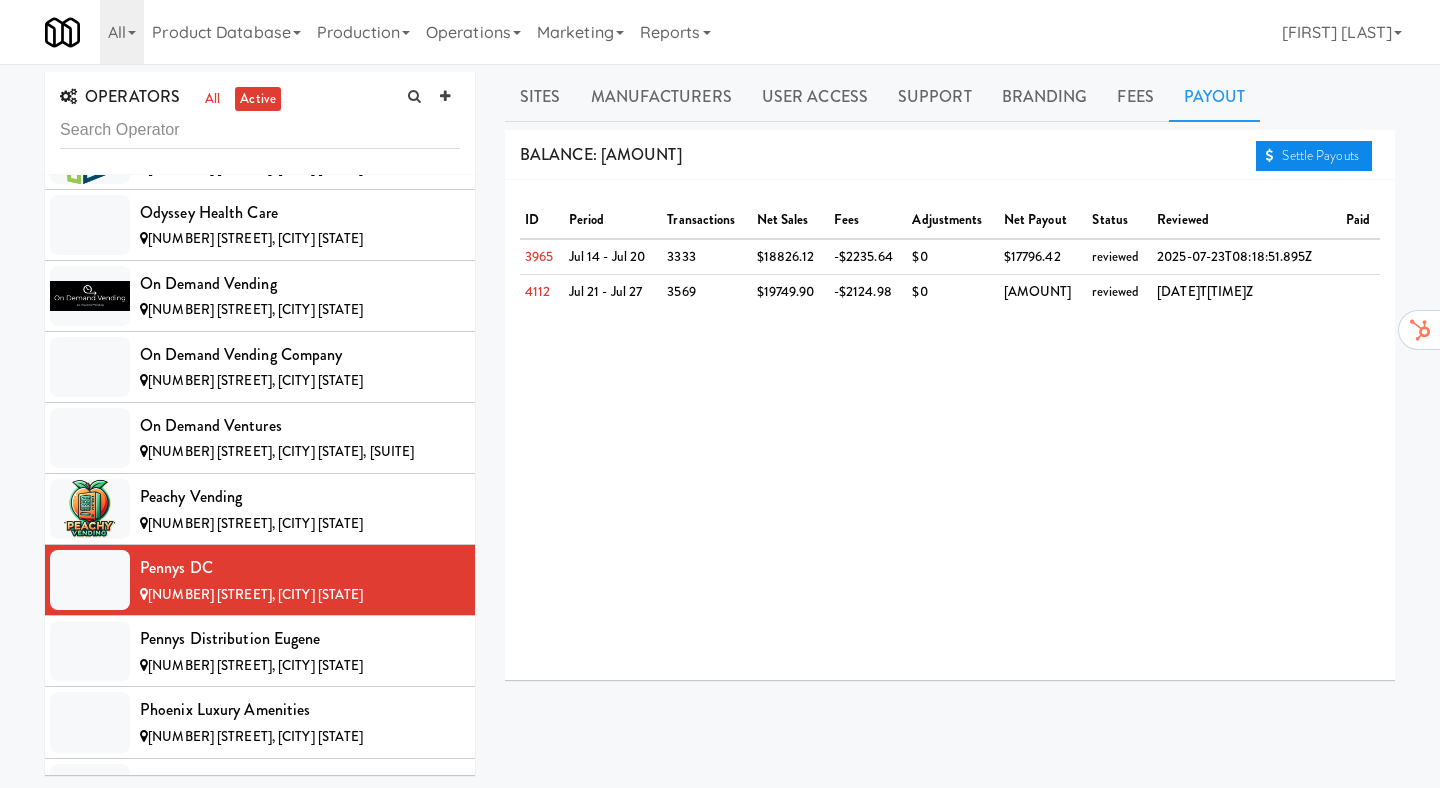 click on "Settle Payouts" at bounding box center (1314, 156) 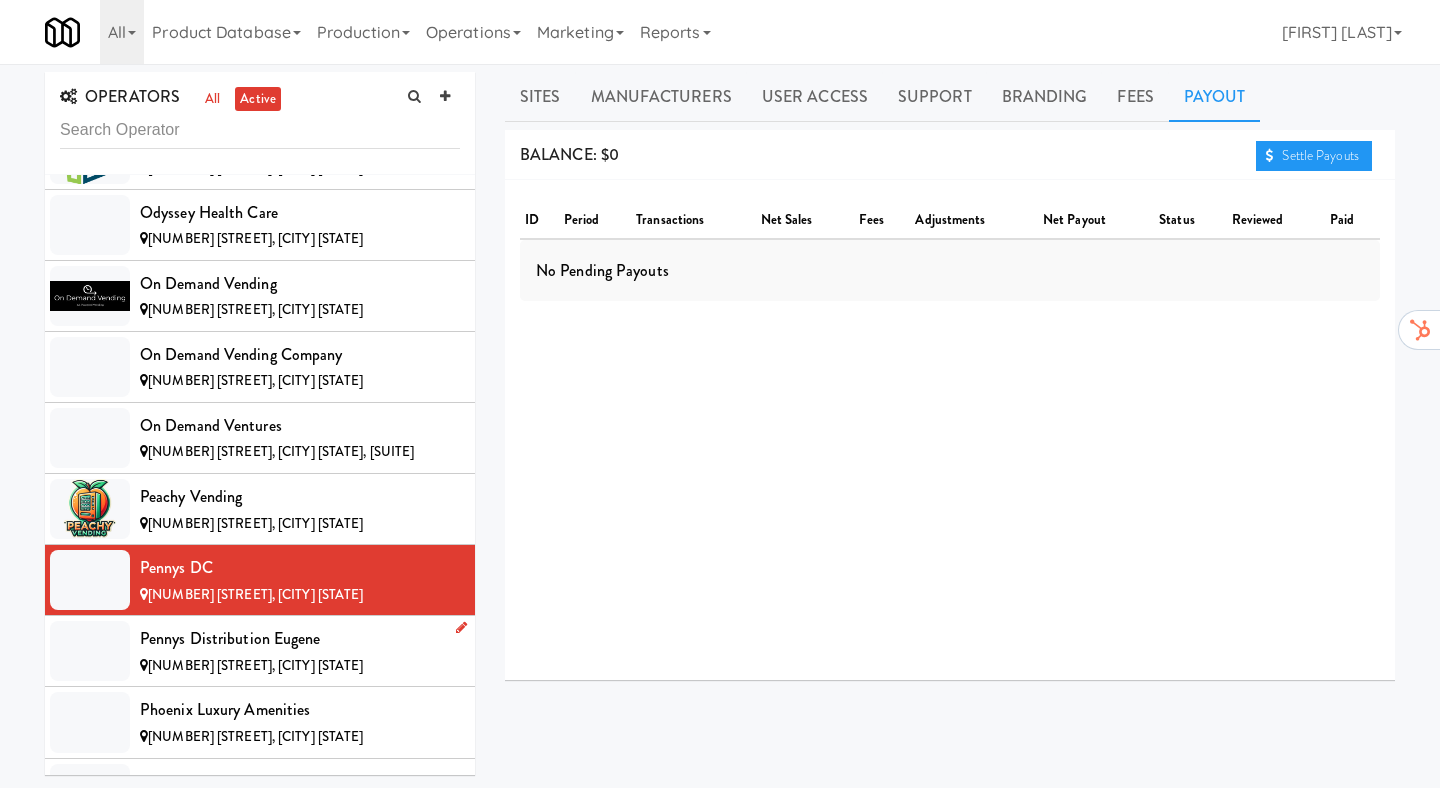 click on "[NUMBER] [STREET], [CITY] [STATE]" at bounding box center [255, 665] 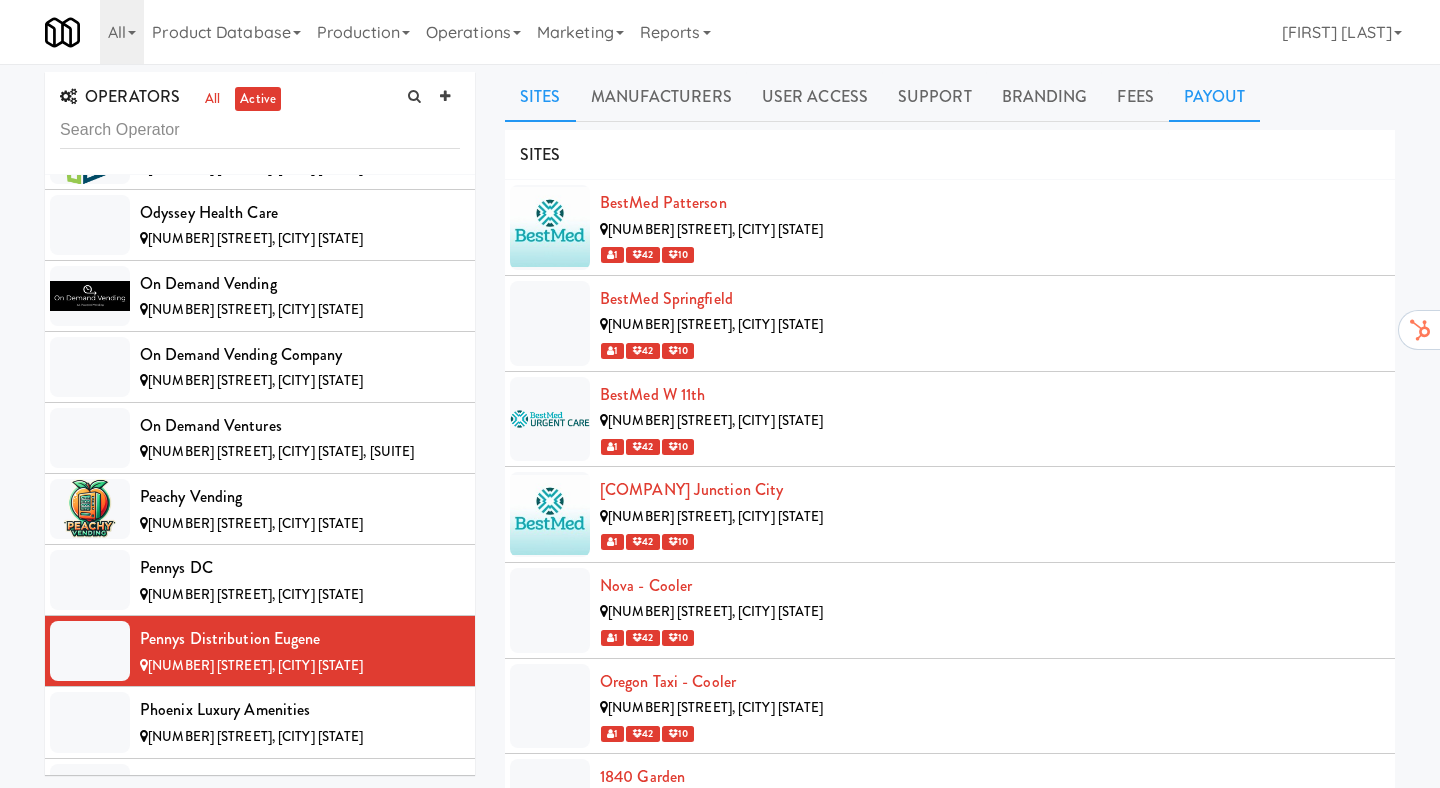 click on "Payout" at bounding box center [1215, 97] 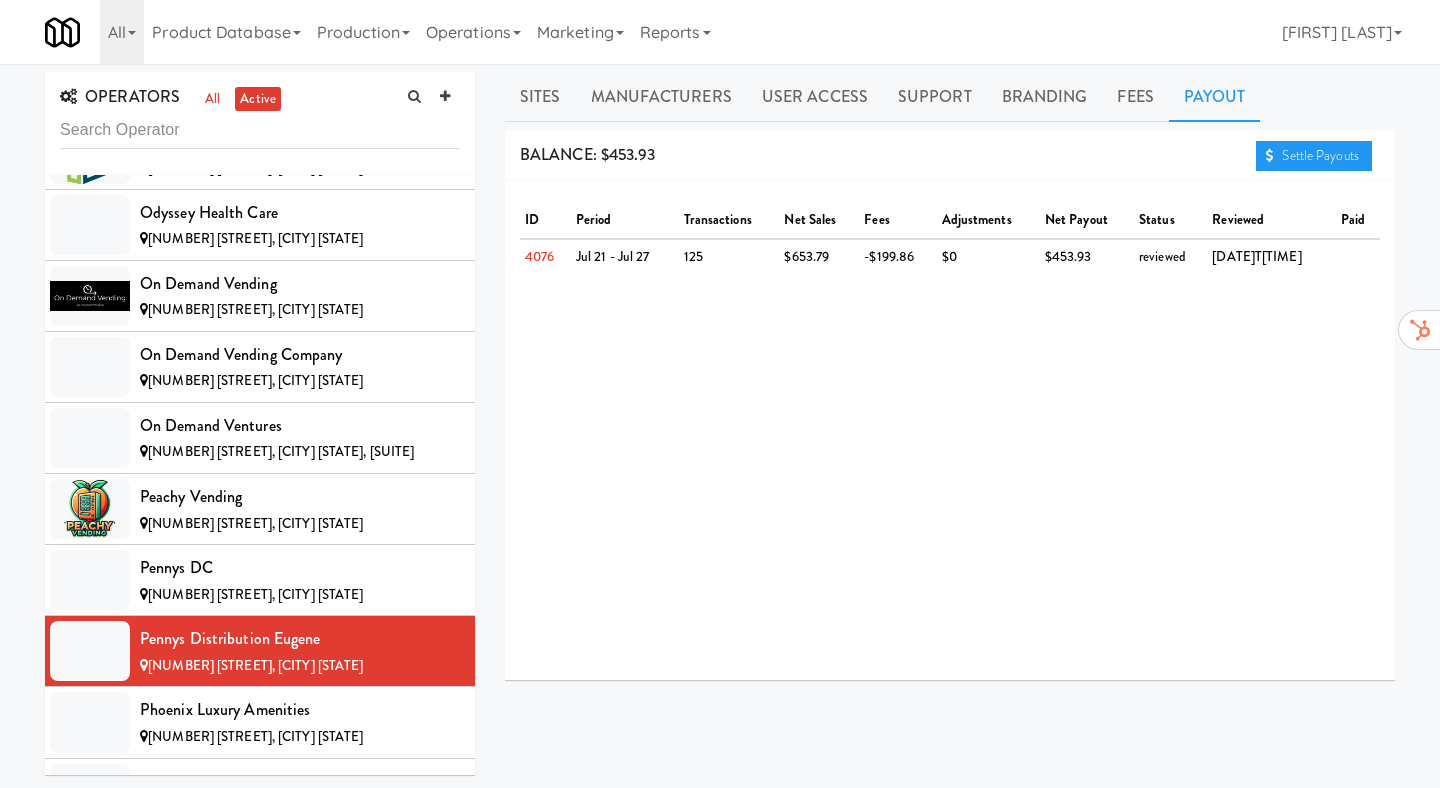 click on "Sites Manufacturers User Access Support Branding Fees Payout" at bounding box center (950, 97) 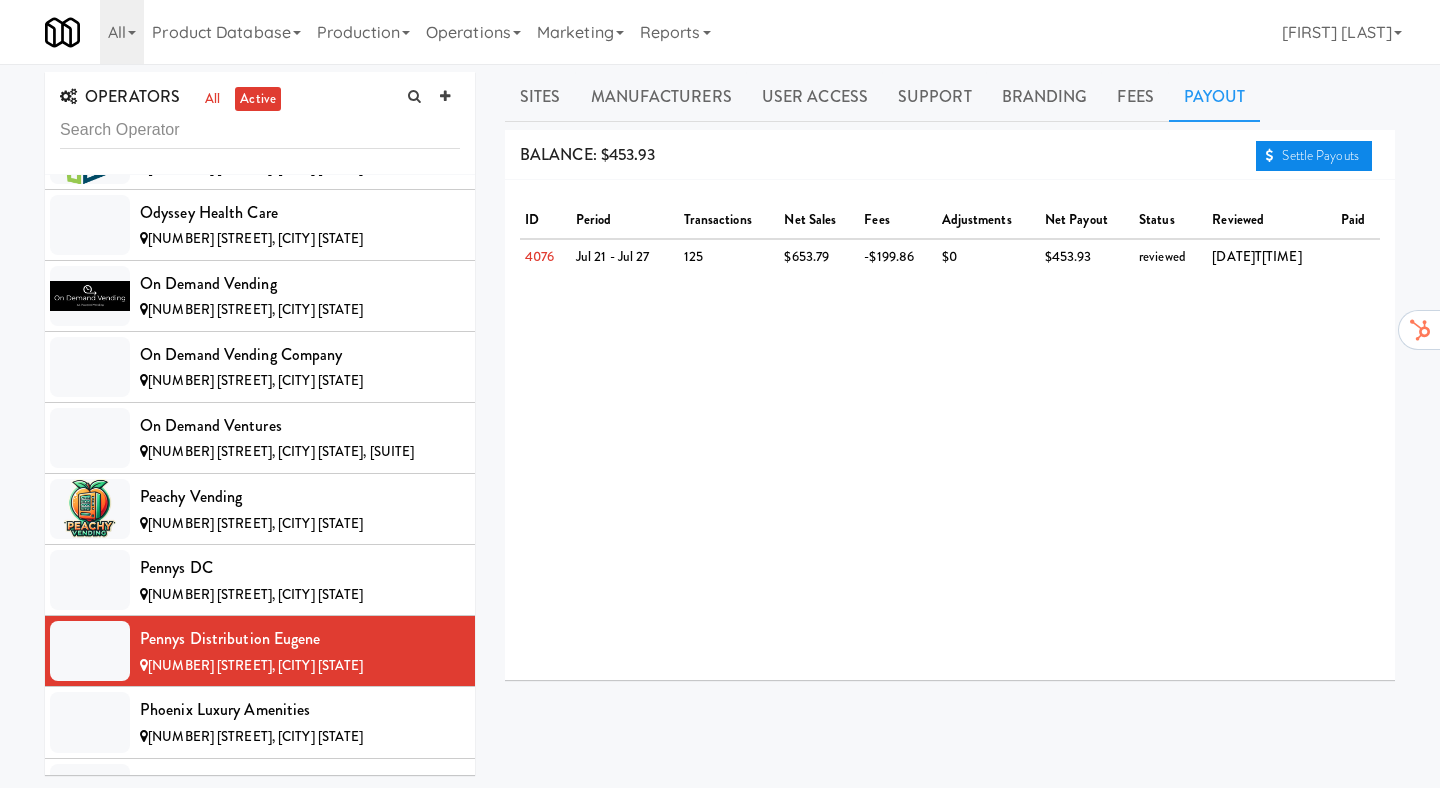 click on "Settle Payouts" at bounding box center (1314, 156) 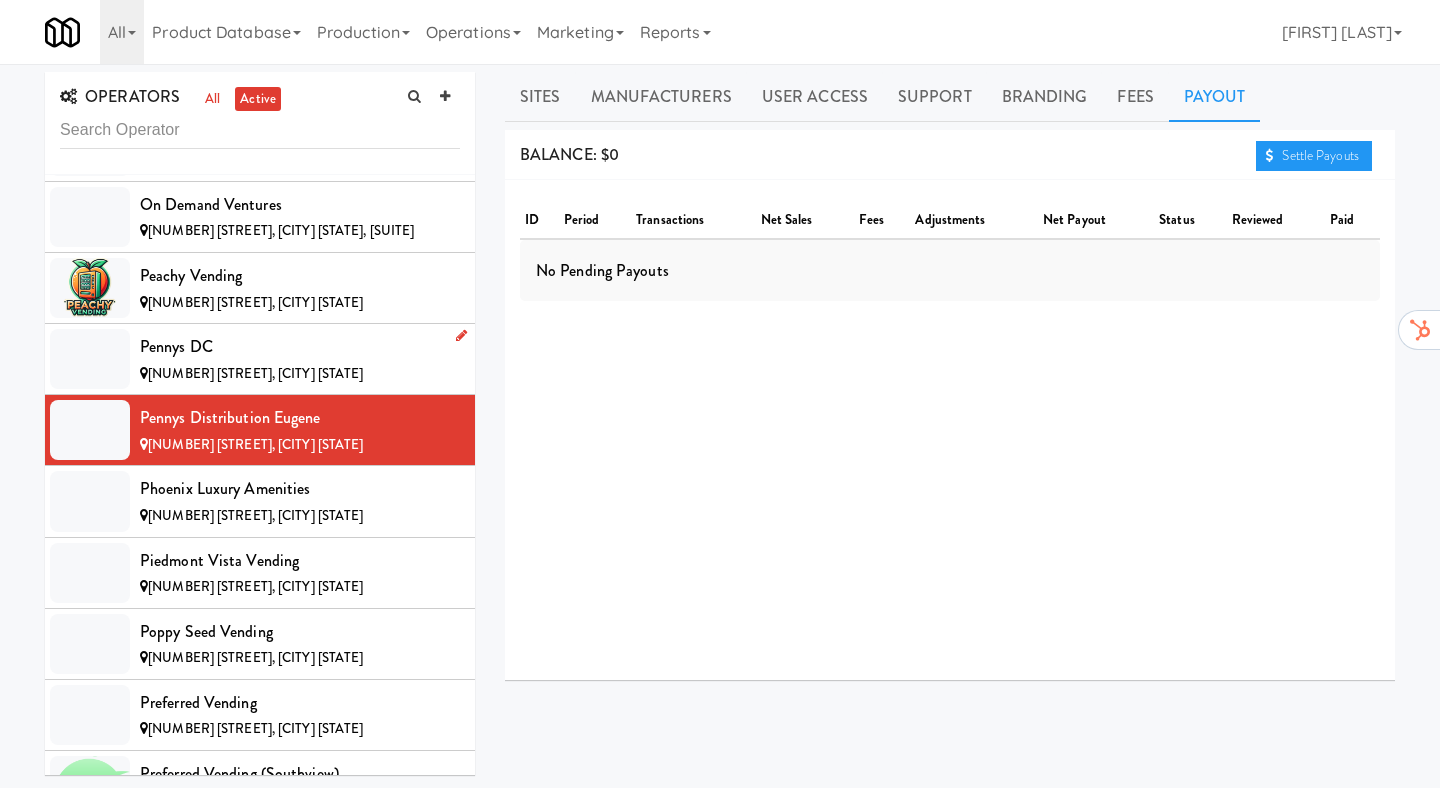 scroll, scrollTop: 10255, scrollLeft: 0, axis: vertical 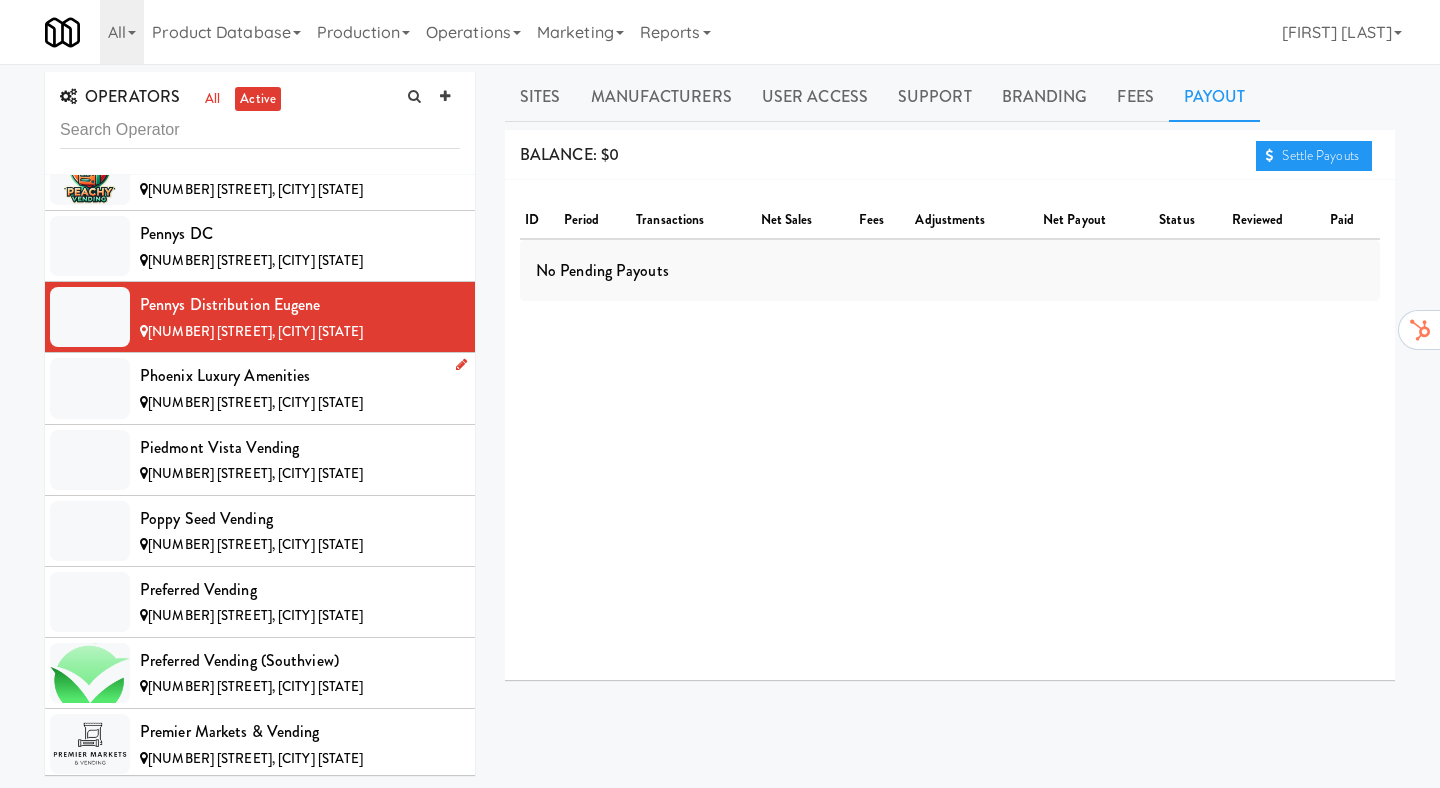click on "[NUMBER] [STREET], [CITY] [STATE]" at bounding box center (255, 402) 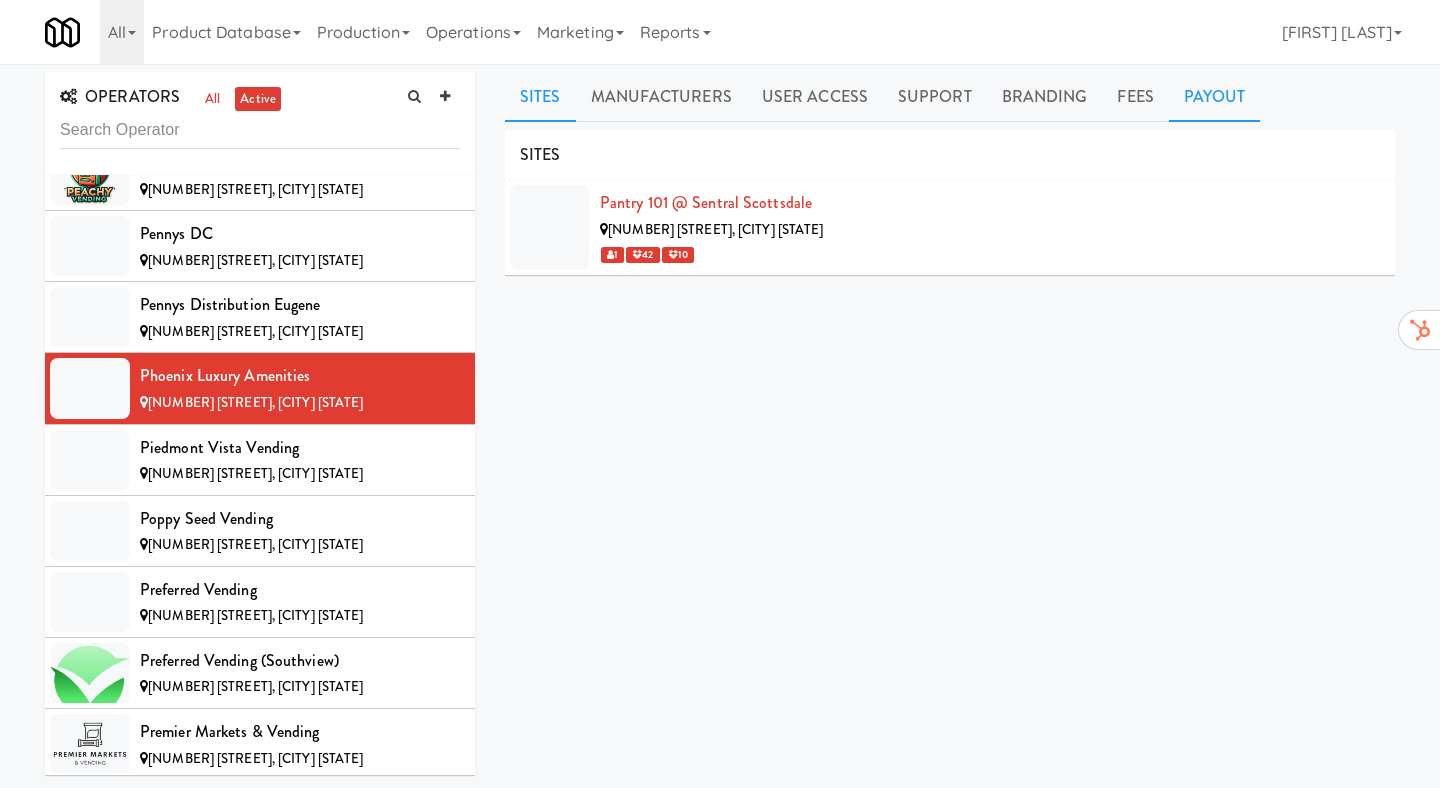 click on "Payout" at bounding box center [1215, 97] 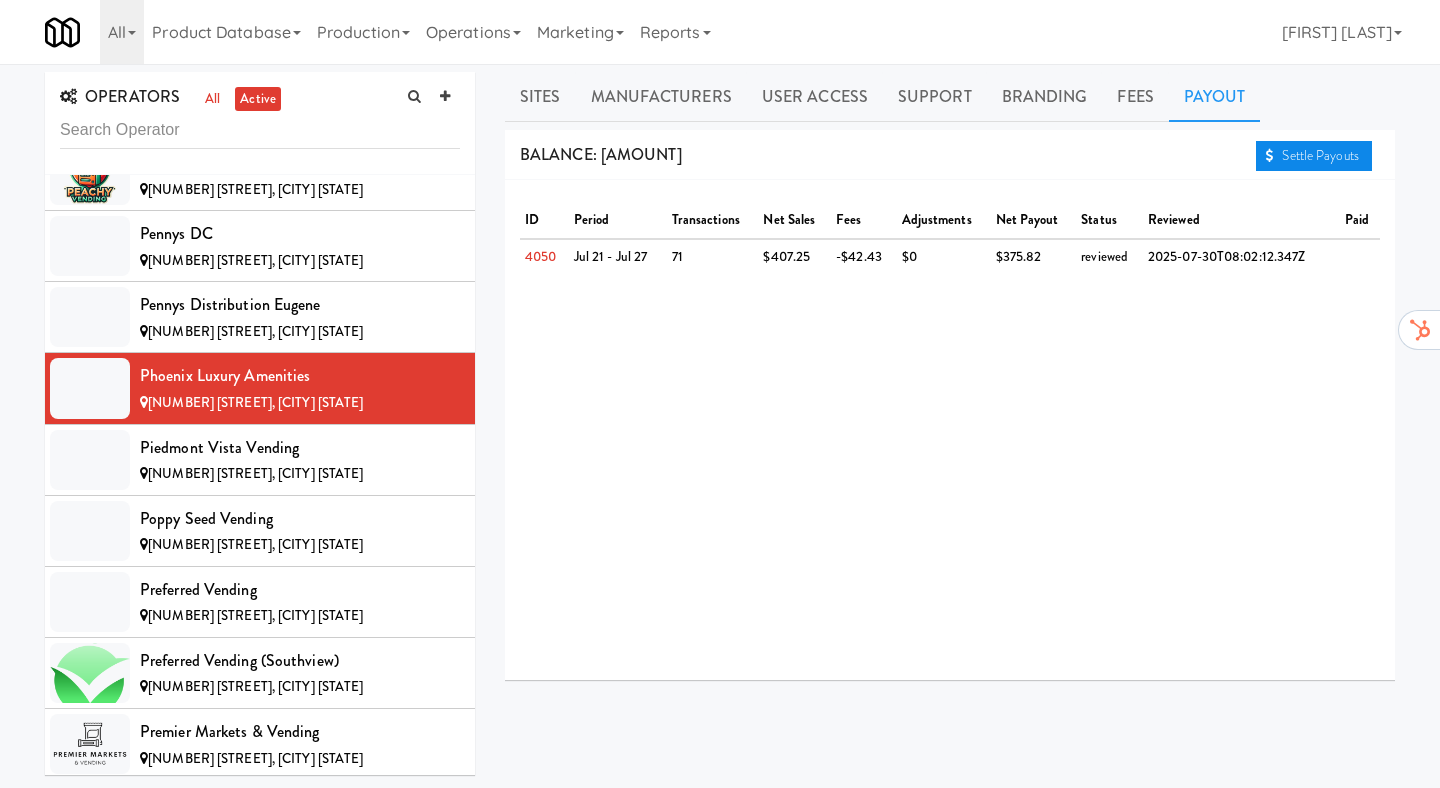 click on "Settle Payouts" at bounding box center (1314, 156) 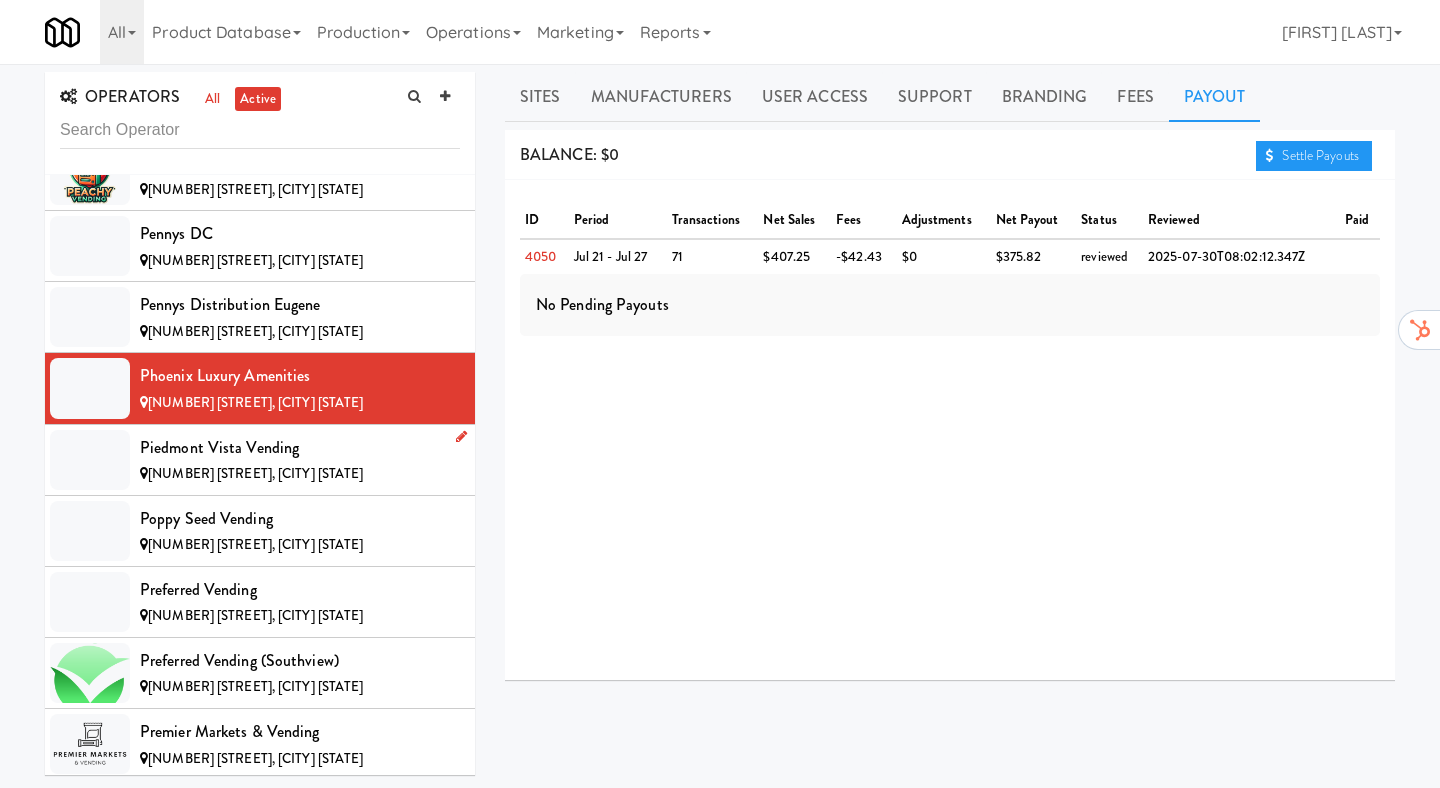 click on "Piedmont Vista Vending" at bounding box center (300, 448) 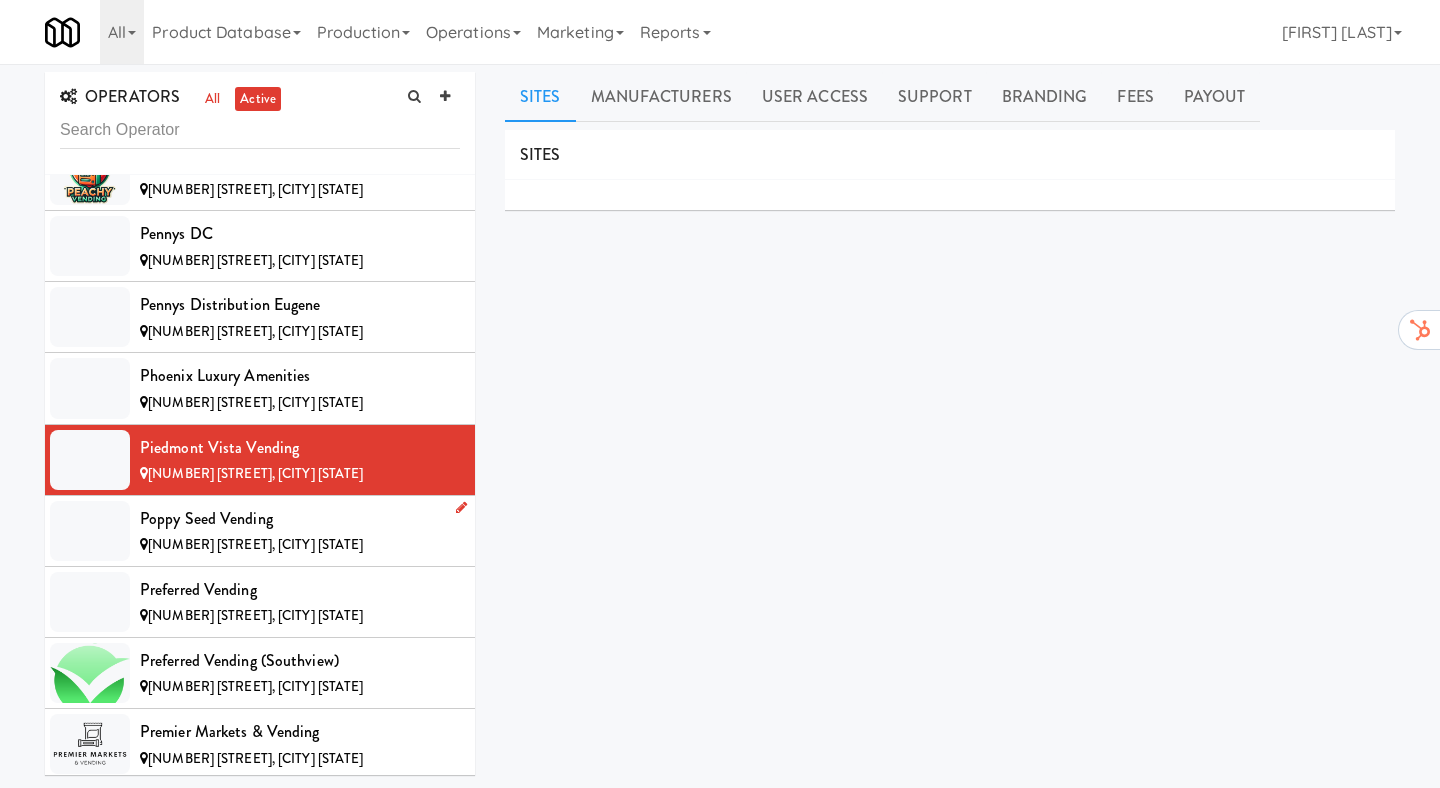 click on "[NUMBER] [STREET], [CITY] [STATE]" at bounding box center (255, 544) 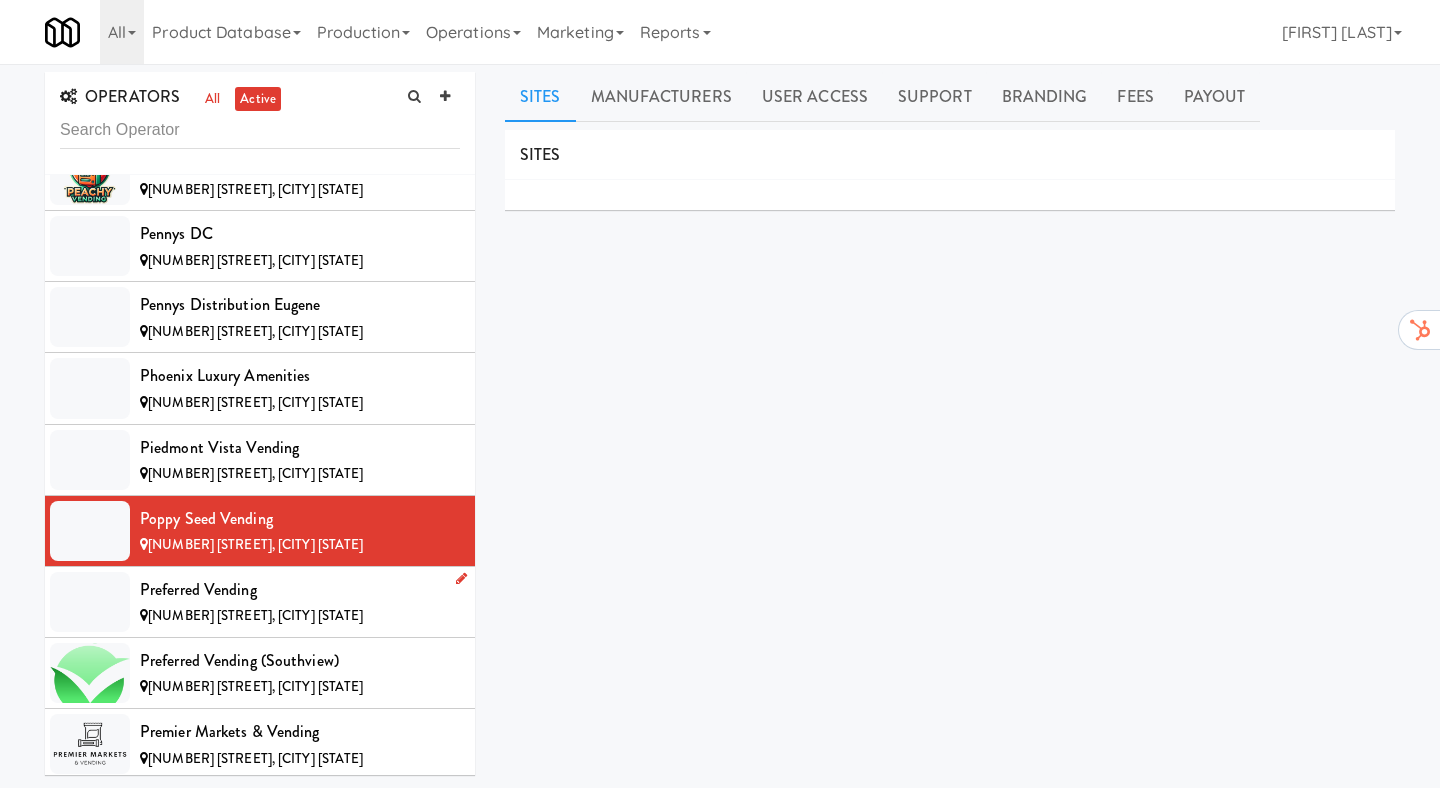 click on "Preferred Vending" at bounding box center [300, 590] 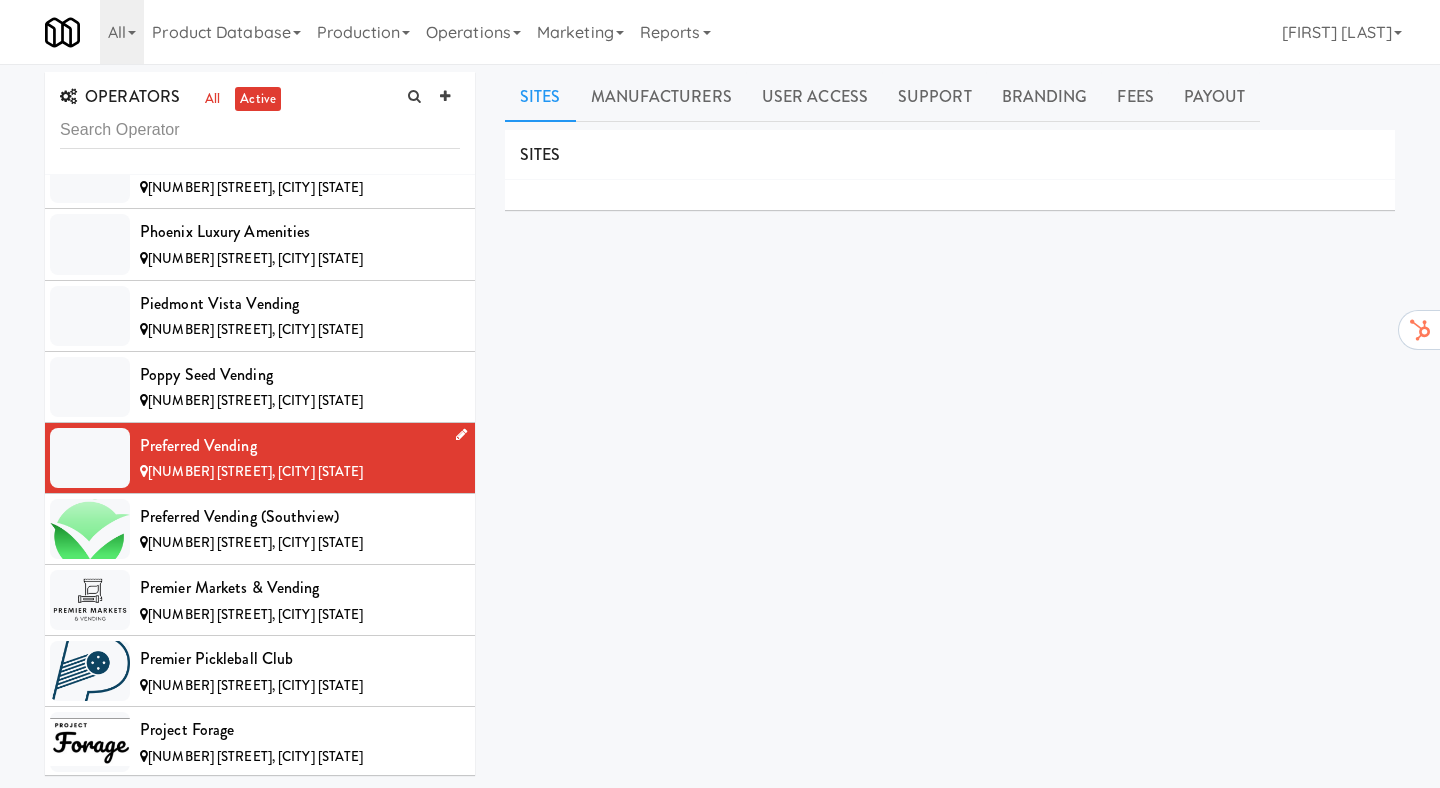 scroll, scrollTop: 10460, scrollLeft: 0, axis: vertical 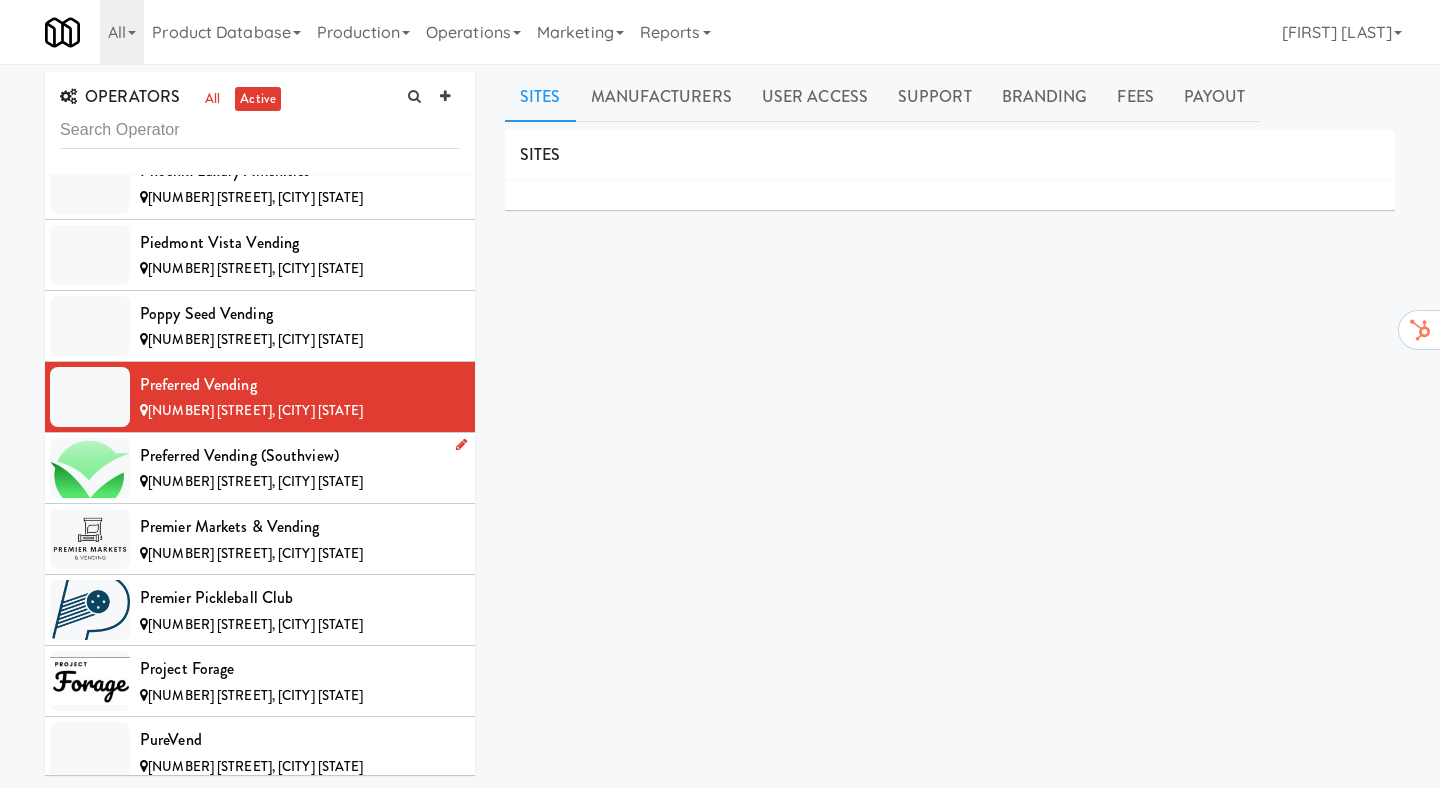 click on "Preferred Vending (Southview)" at bounding box center (300, 456) 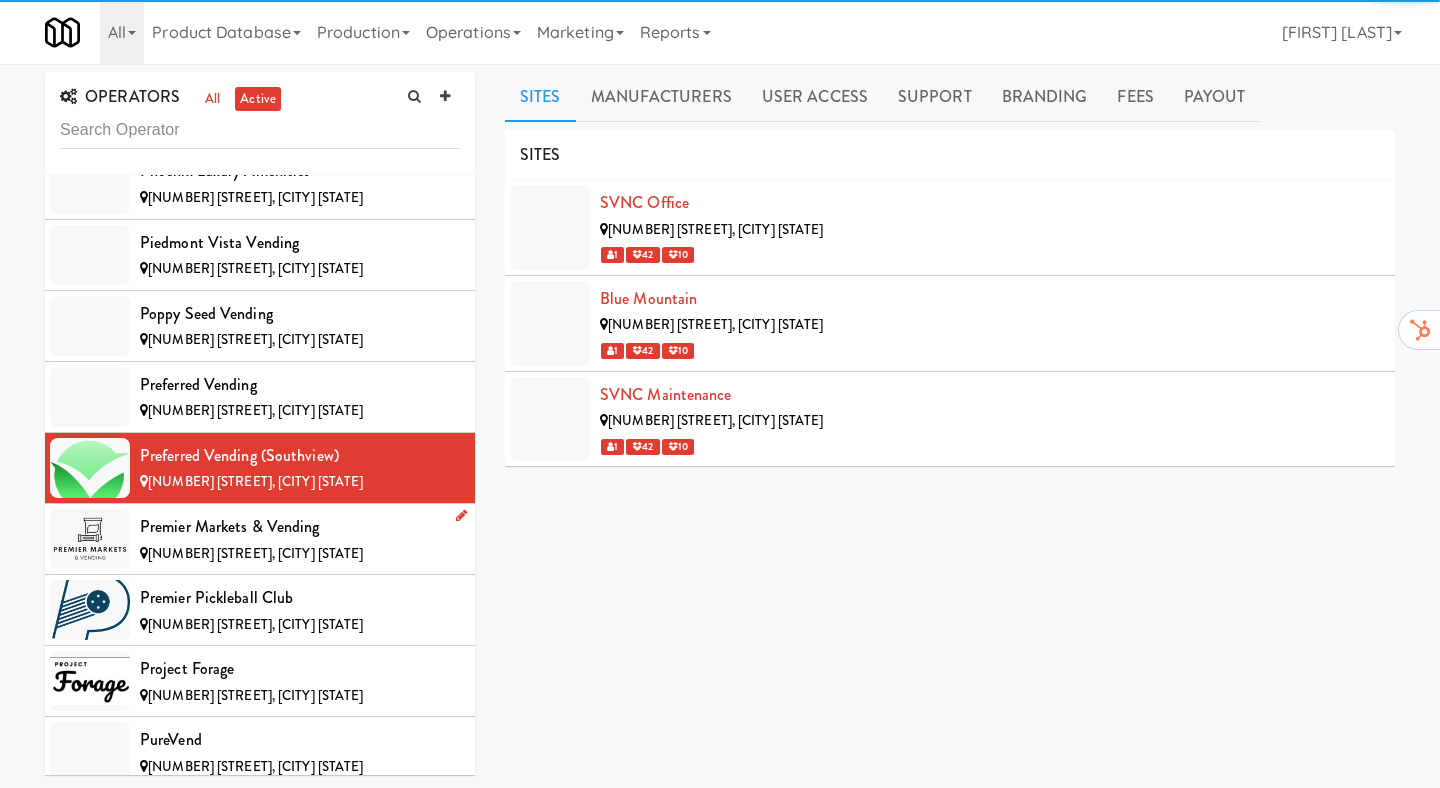 click on "Premier Markets & Vending" at bounding box center (300, 527) 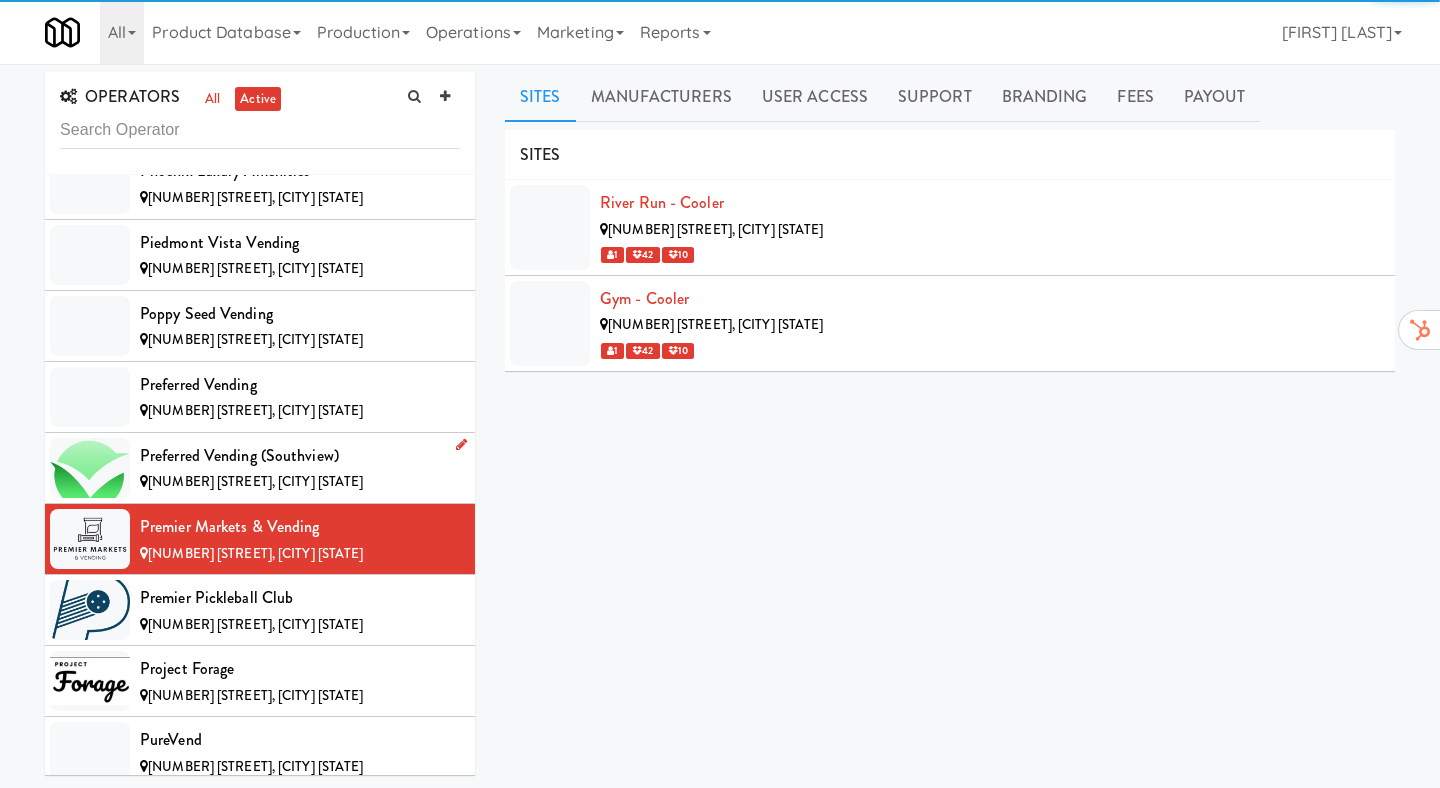 click on "Preferred Vending (Southview)" at bounding box center [300, 456] 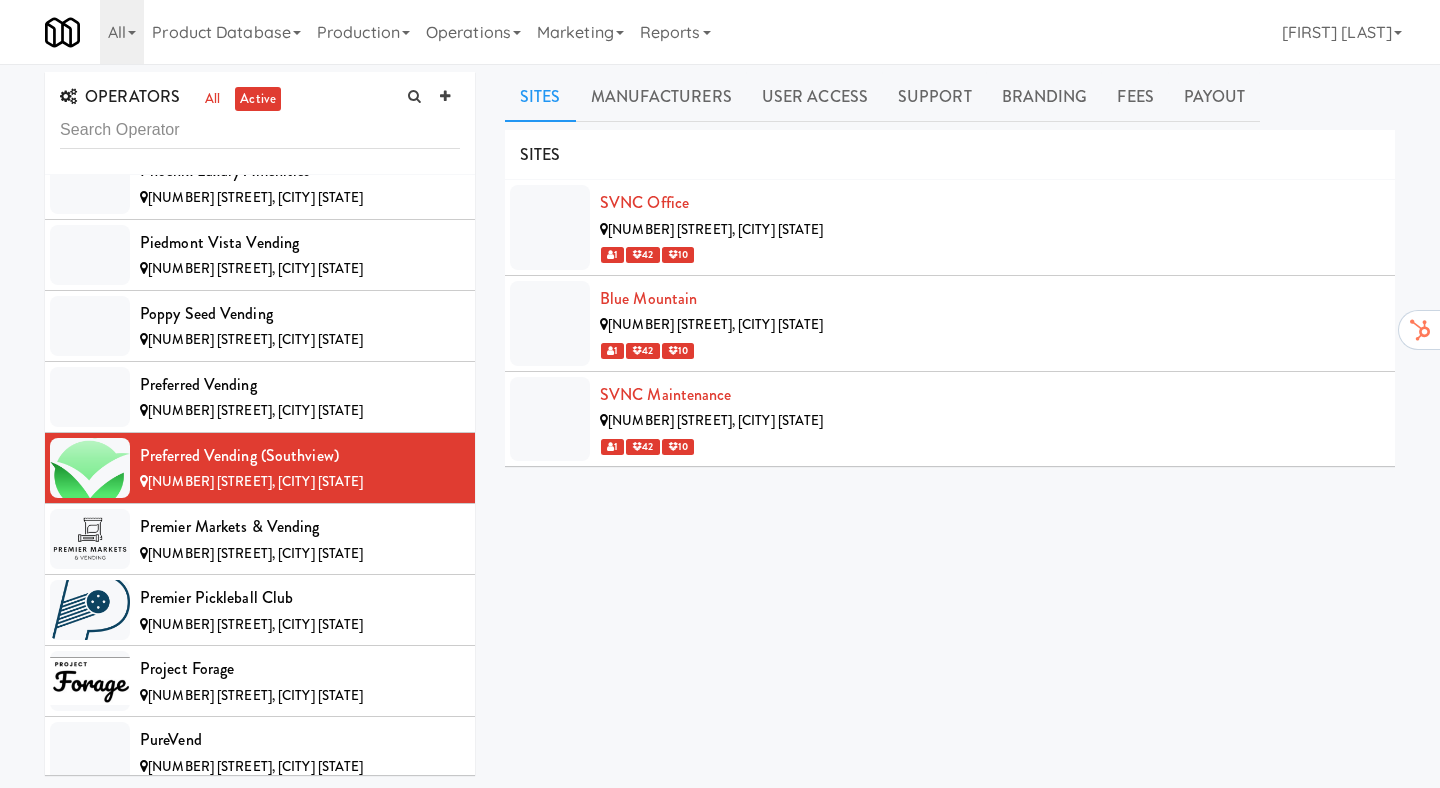 click on "SITES SVNC Office  [NUMBER] [STREET], [CITY] [STATE]    1    42    10 SVNC Maintenance  [NUMBER] [STREET], [CITY] [STATE]    1    42    10   MANUFACTURERS Preferred Vending (Southview)   USERS   Name Company Registered   [FIRST] [LAST] N/A   5 months ago SUPPORT CONTACT INFO Support Url (QR code will point to this) Add support URL Support Email [EMAIL] Support Phone Number [PHONE] Feedback Survey Url Add feedback survey URL LOGOS  These custom operator logos are no longer used in preference to our own branding for simplification. Dark Stacked Logo Url (407 x 368) Add dark stacked logo URL Dark Horizontal Logo Url Add dark horizontal logo URL Light Horizontal Logo Url Add light horizontal logo URL Dark Icon Url (270 x 270) Add dark icon URL Light Icon Url (270 x 270) Add light icon URL   MONTHLY/WEEKLY FEES First Cabinet Service Fee: $2 $2 $8 4% $0.10 $0.15" at bounding box center (950, 476) 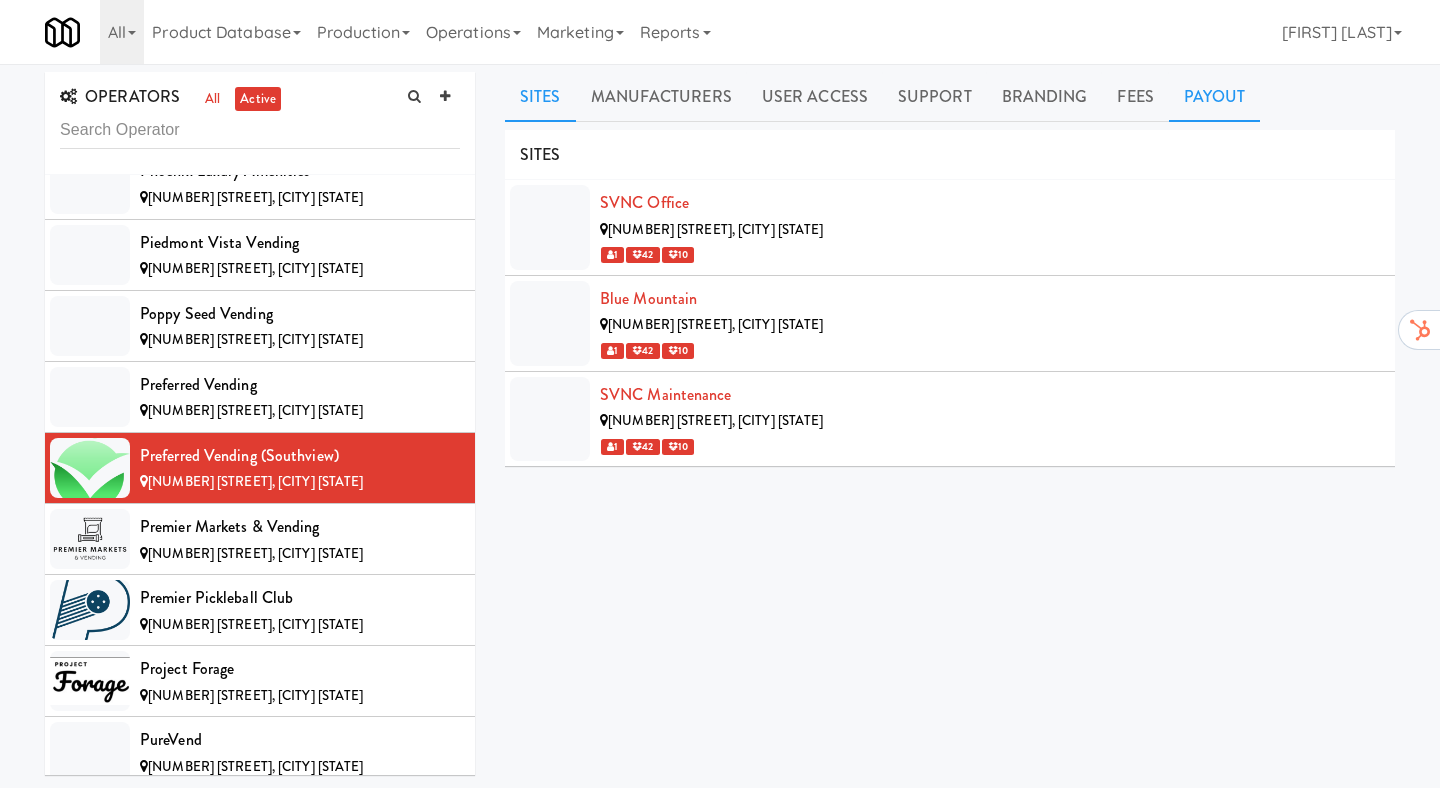 click on "Payout" at bounding box center [1215, 97] 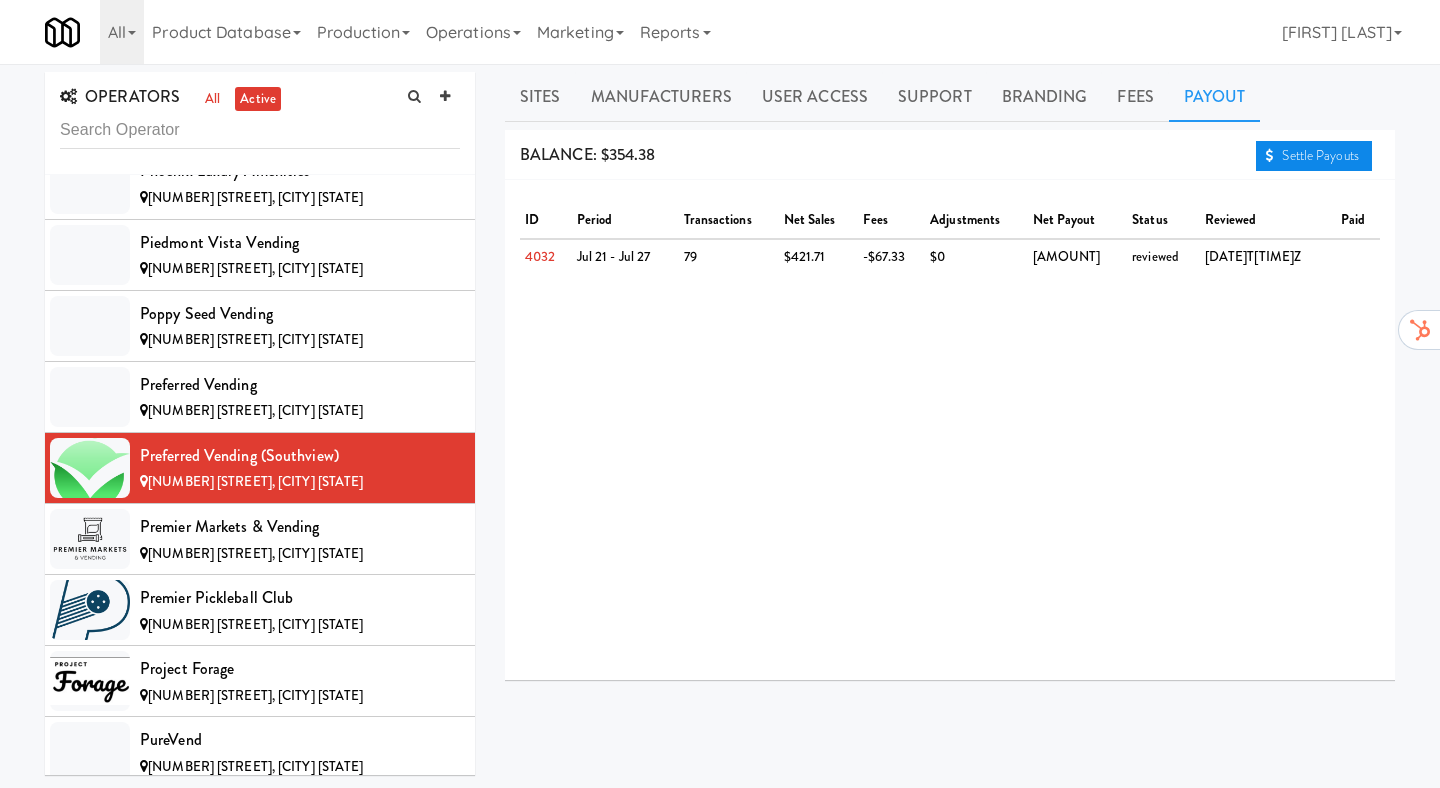 click on "Settle Payouts" at bounding box center (1314, 156) 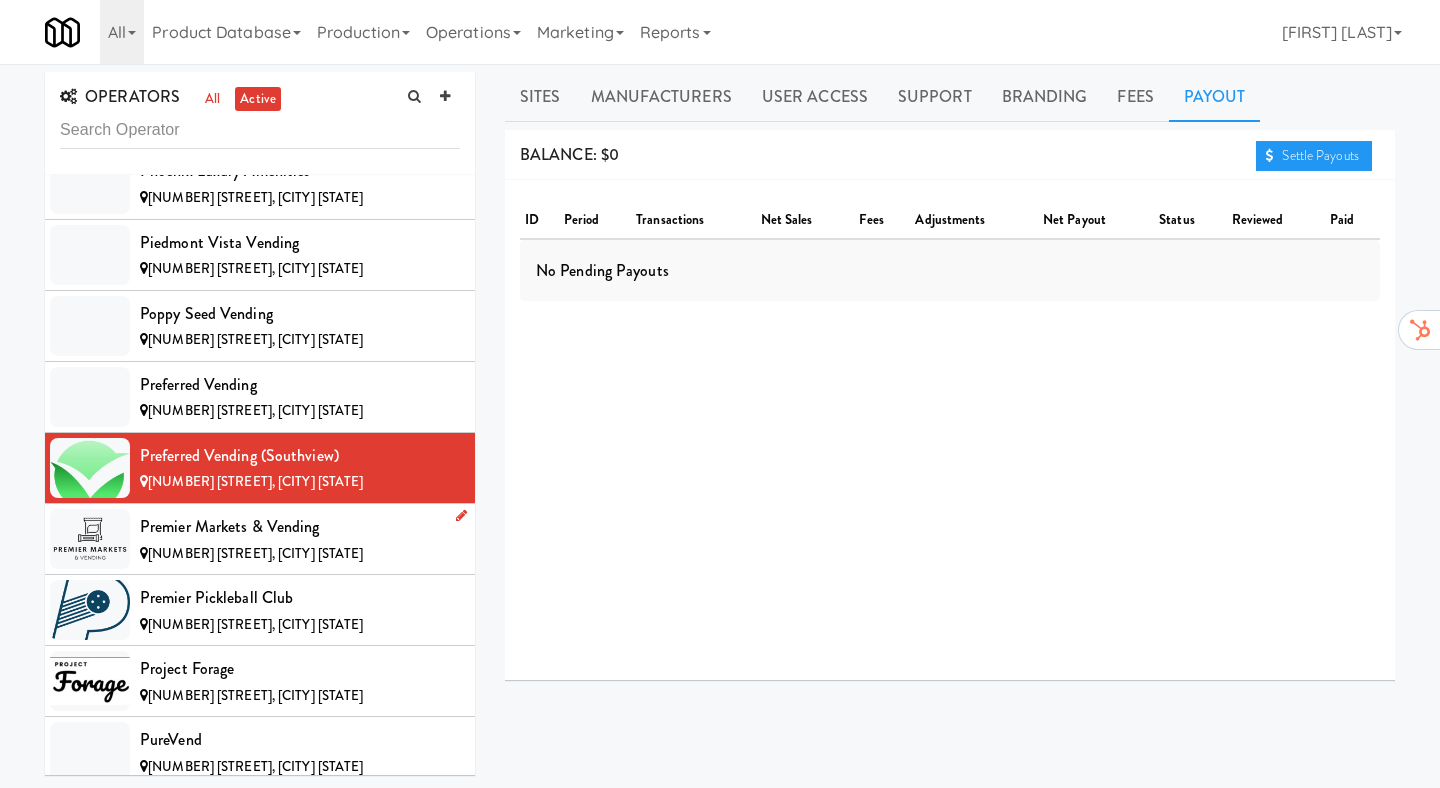 click on "[NUMBER] [STREET], [CITY] [STATE]" at bounding box center (255, 553) 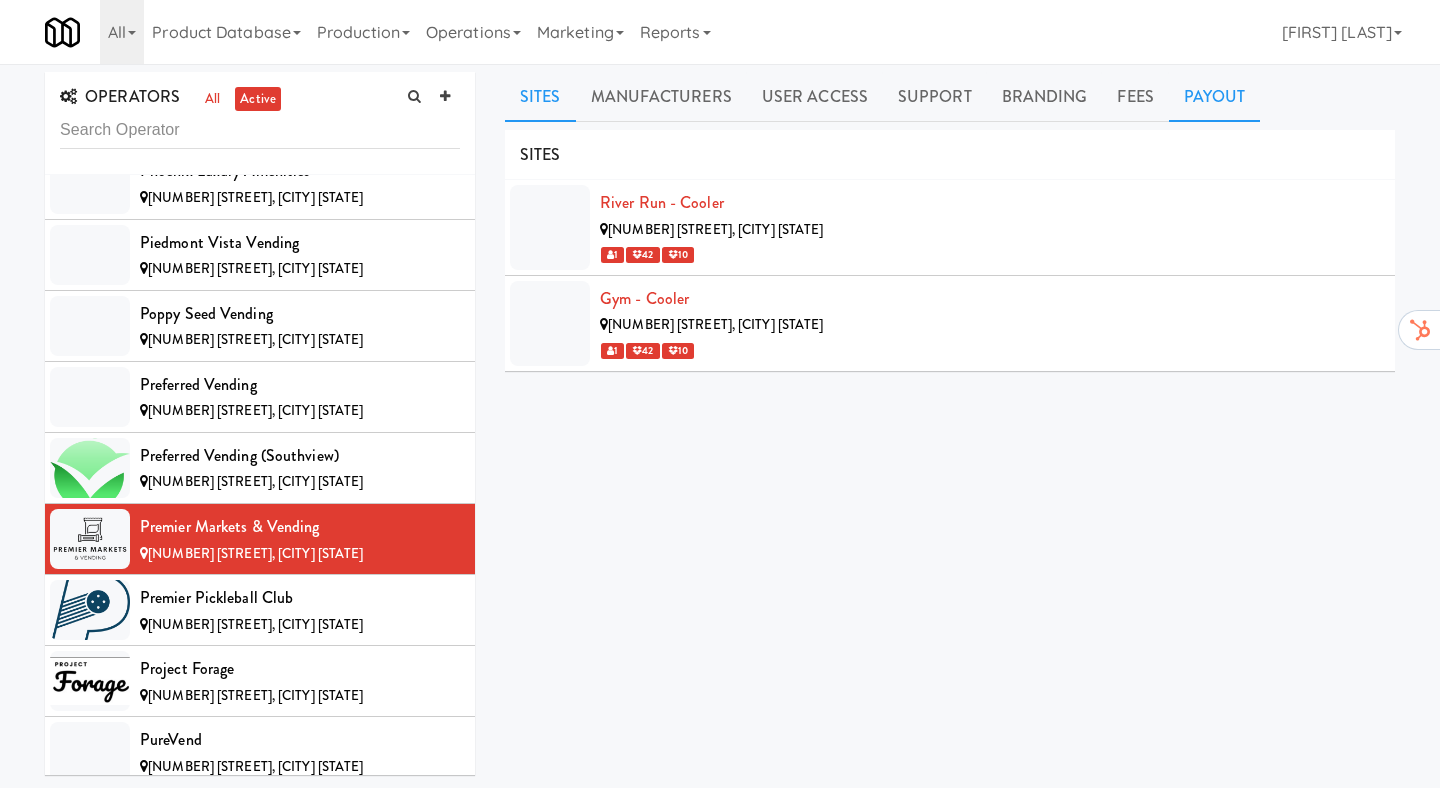 click on "Payout" at bounding box center [1215, 97] 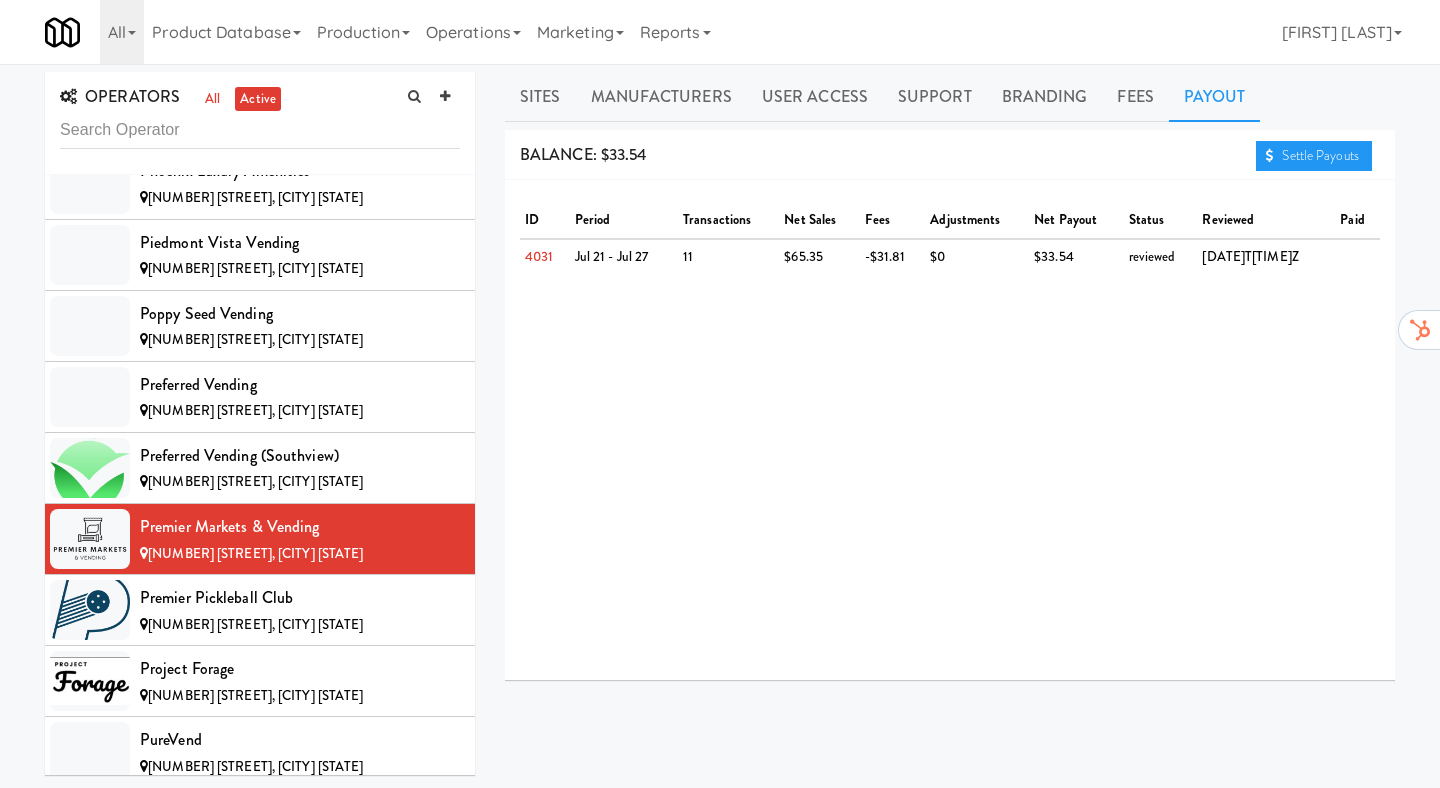 click on "Sites Manufacturers User Access Support Branding Fees Payout   SITES River Run - Cooler  [NUMBER] [STREET], [CITY] [STATE]    1    42    10 Gym - Cooler  [NUMBER] [STREET], [CITY] [STATE]    1    42    10   MANUFACTURERS Premier Markets & Vending   USERS   Name Company Registered   [FIRST] [LAST] N/A   7 months ago SUPPORT CONTACT INFO Support Url (QR code will point to this) Add support URL Support Email premiermarketsandvending@example.com Support Phone Number [PHONE] Feedback Survey Url Add feedback survey URL LOGOS  These custom operator logos are no longer used in preference to our own branding for simplification. Dark Stacked Logo Url (407 x 368) Add dark stacked logo URL Dark Horizontal Logo Url Add dark horizontal logo URL Light Horizontal Logo Url Add light horizontal logo URL Dark Icon Url (270 x 270) Add dark icon URL Light Icon Url (270 x 270)   MONTHLY/WEEKLY FEES First Cabinet Service Fee: $2 Additional Cabinet Service Fee: $2 Transaction Fee Threshold:" at bounding box center (950, 476) 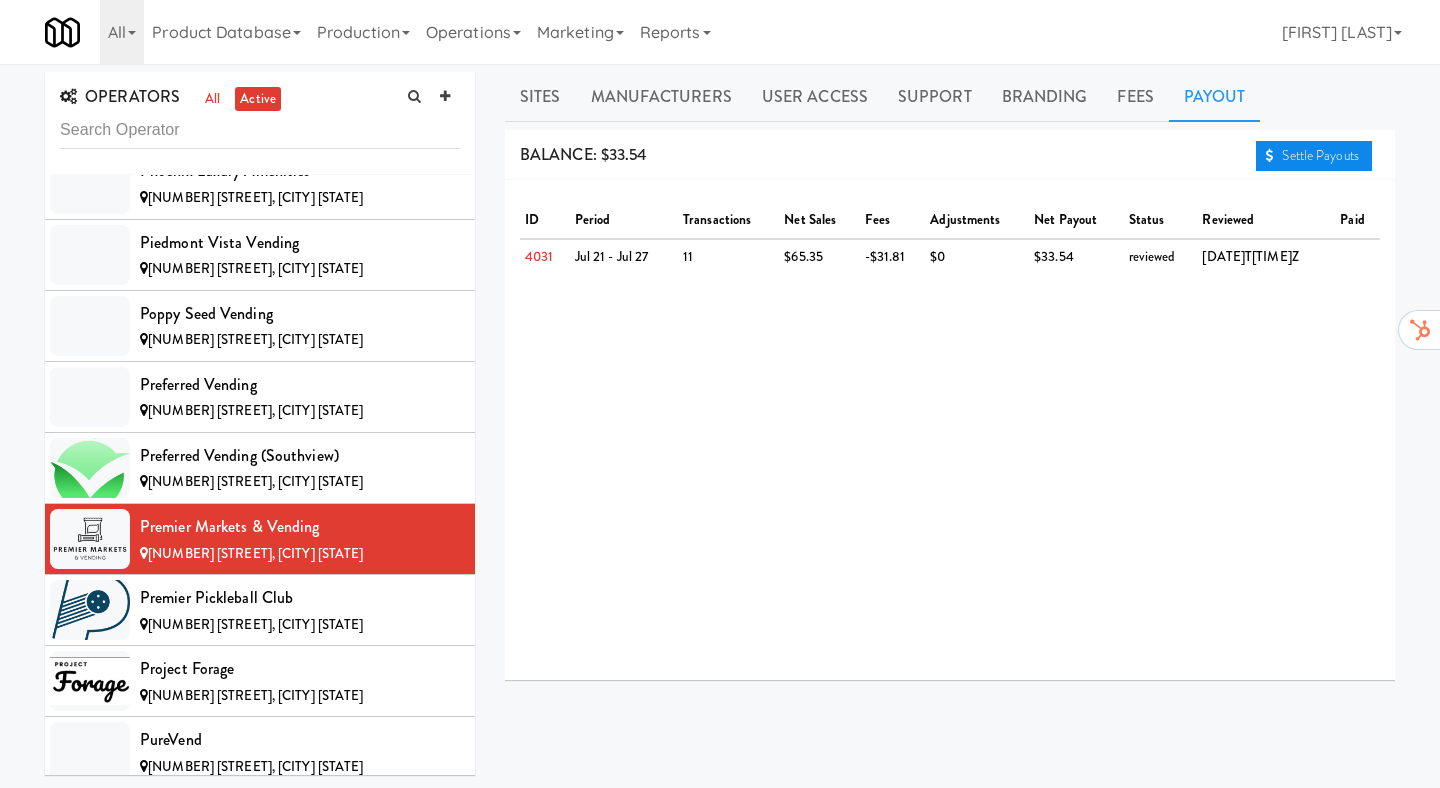 click on "Settle Payouts" at bounding box center (1314, 156) 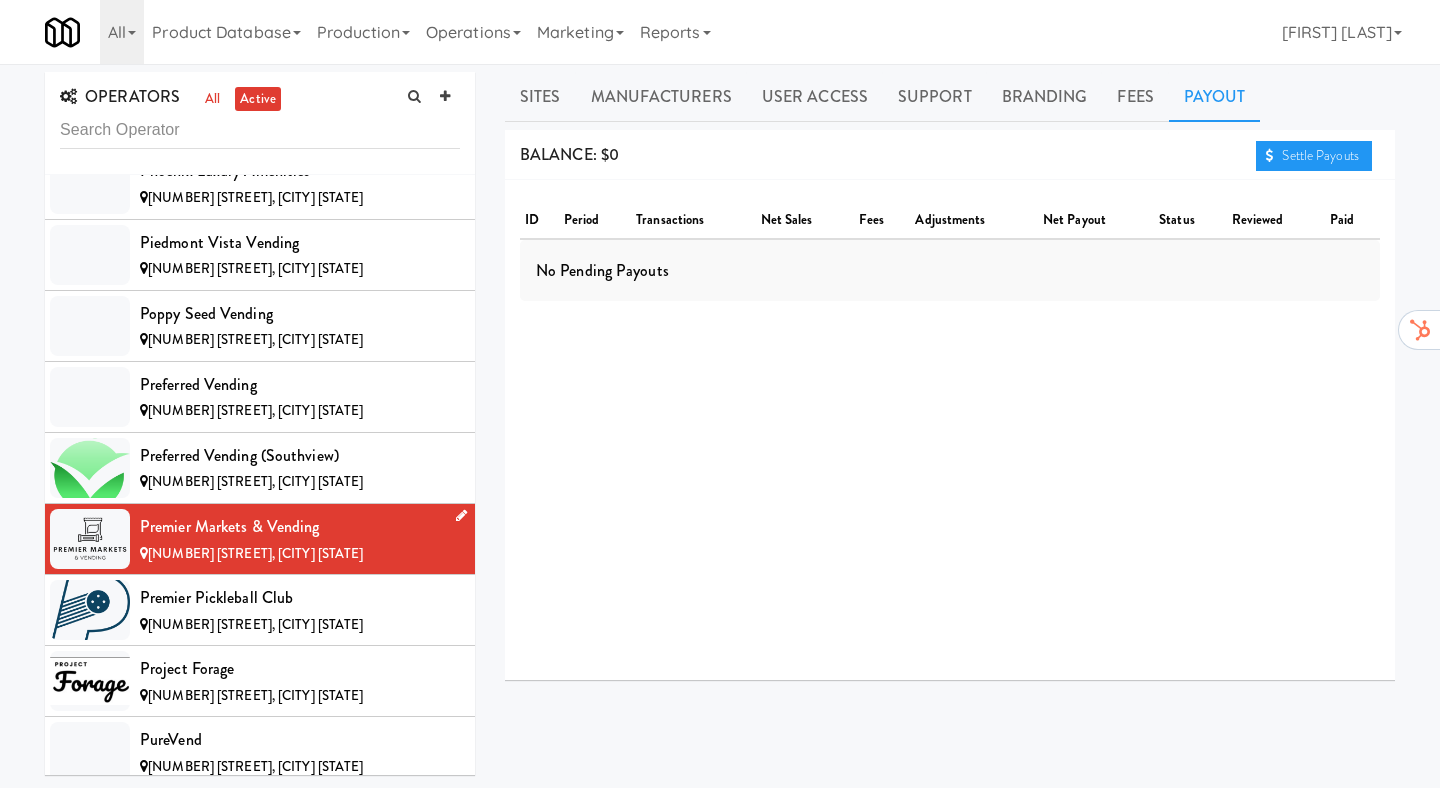 click on "Premier Markets & Vending  [NUMBER] [STREET], [CITY] [STATE]" at bounding box center (260, 539) 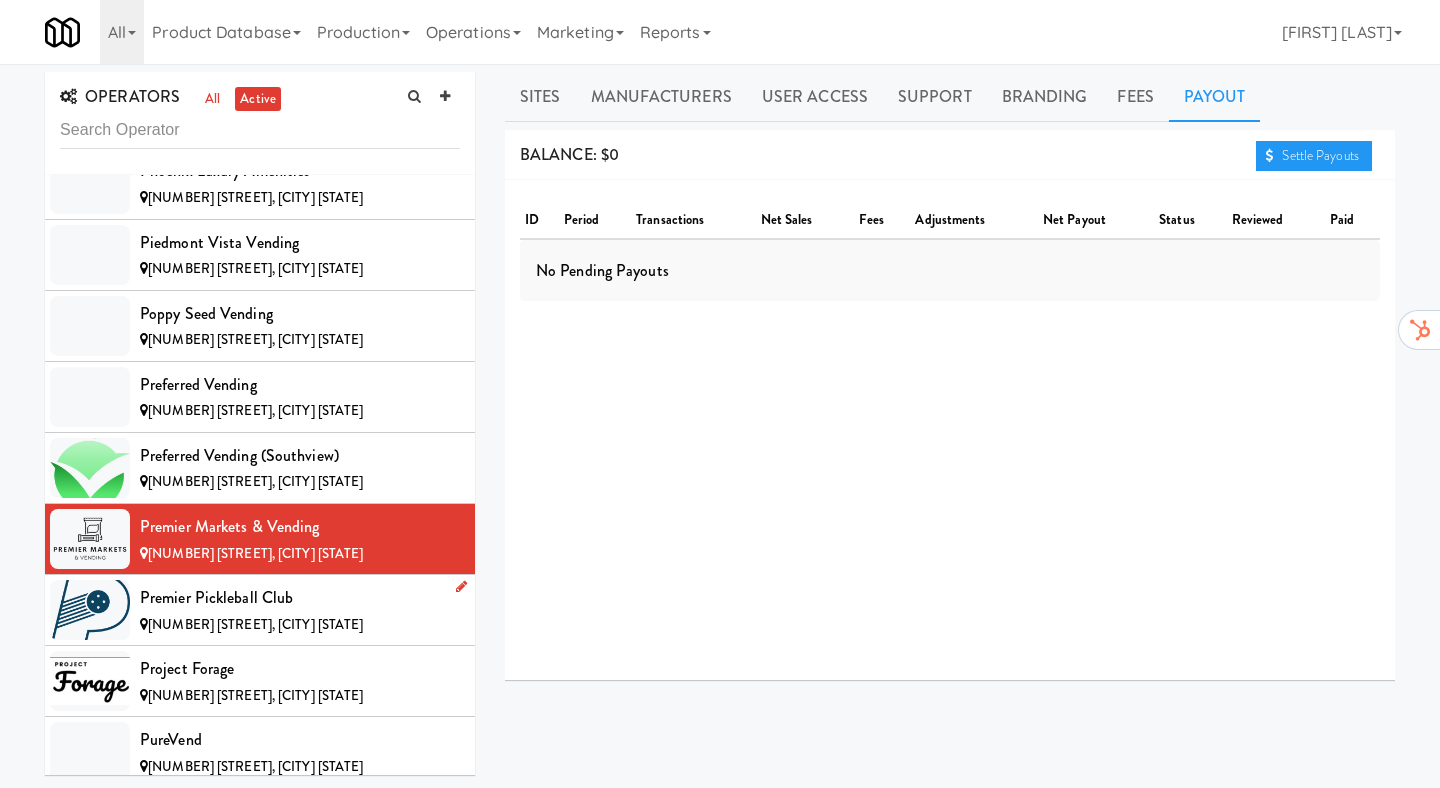 click on "Premier Pickleball Club" at bounding box center [300, 598] 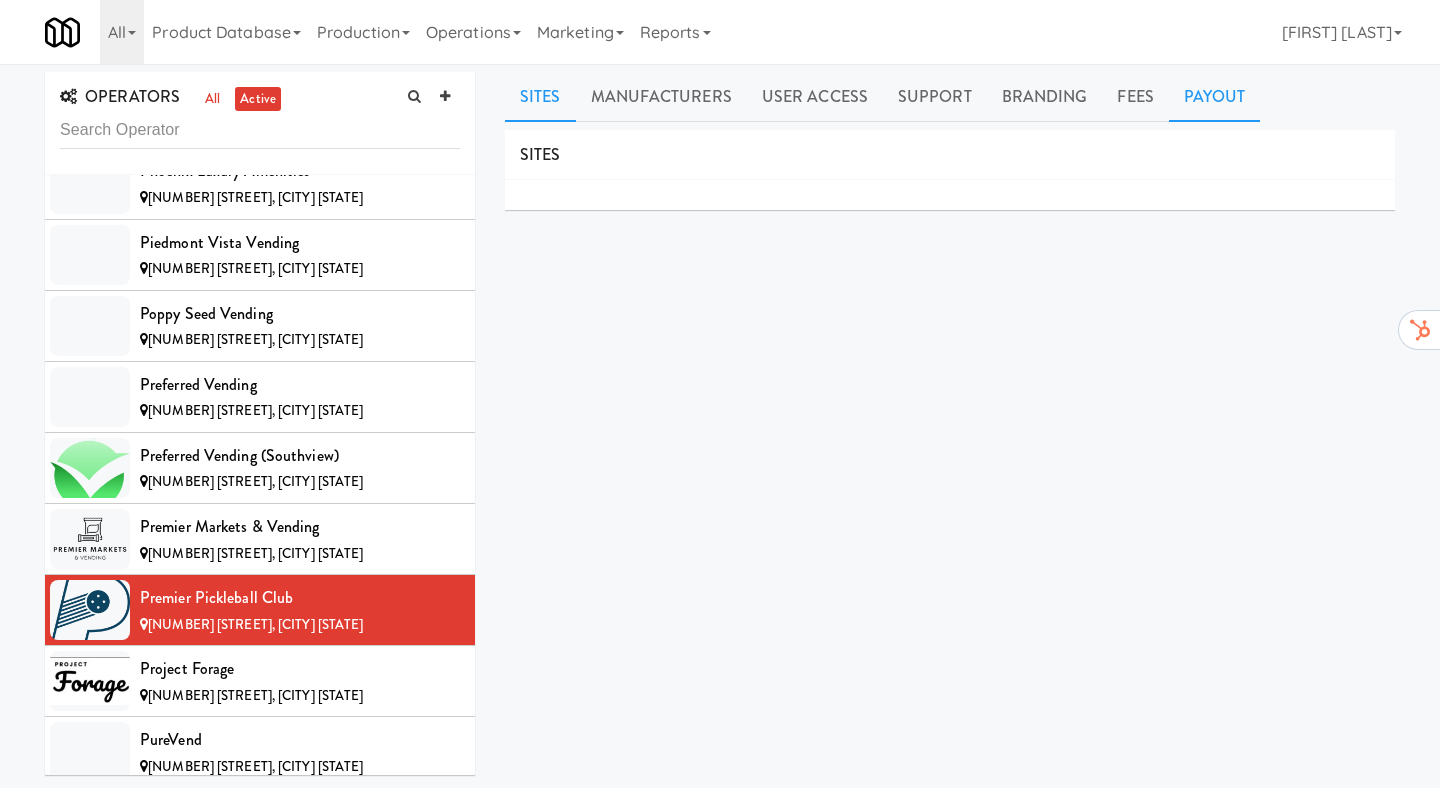 click on "Payout" at bounding box center [1215, 97] 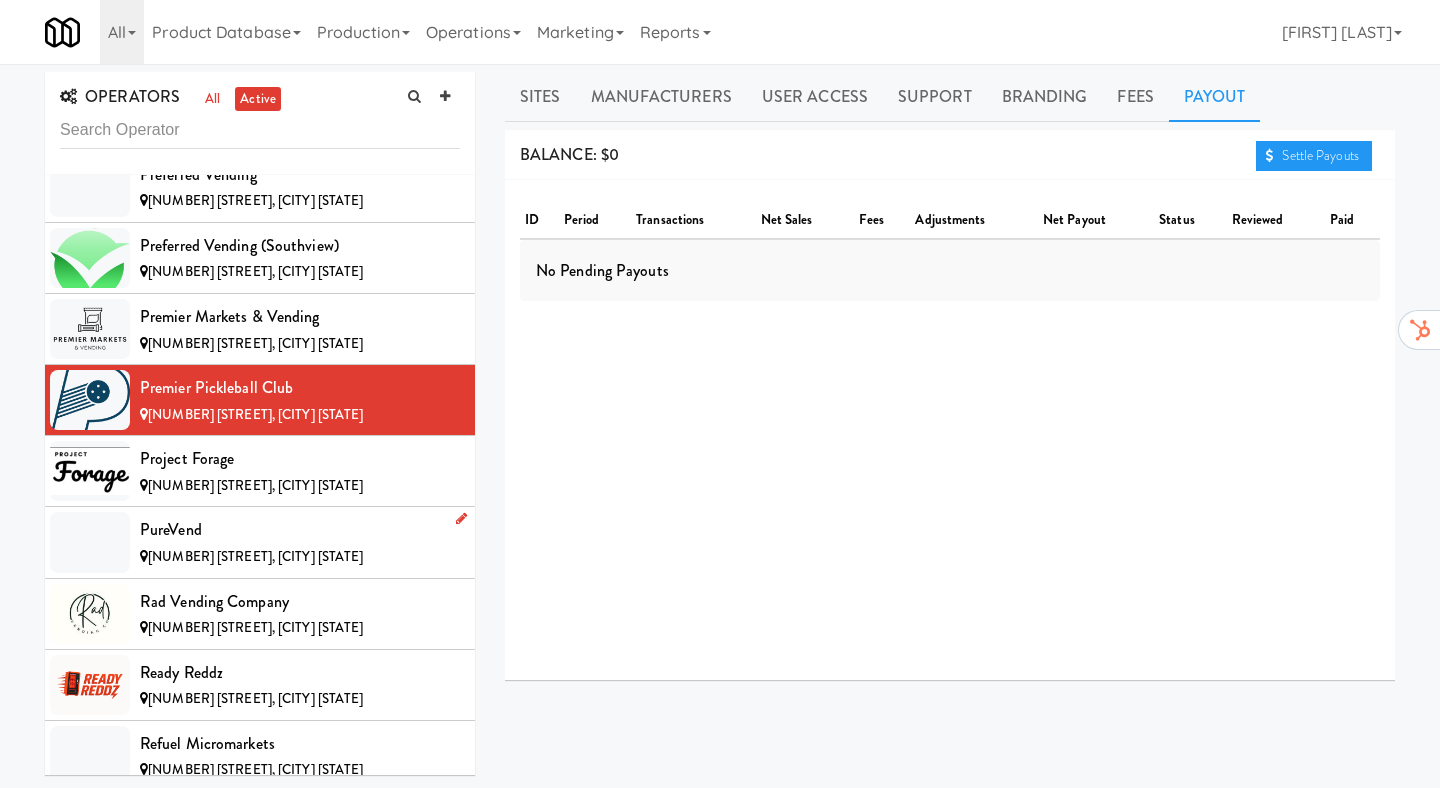 scroll, scrollTop: 10718, scrollLeft: 0, axis: vertical 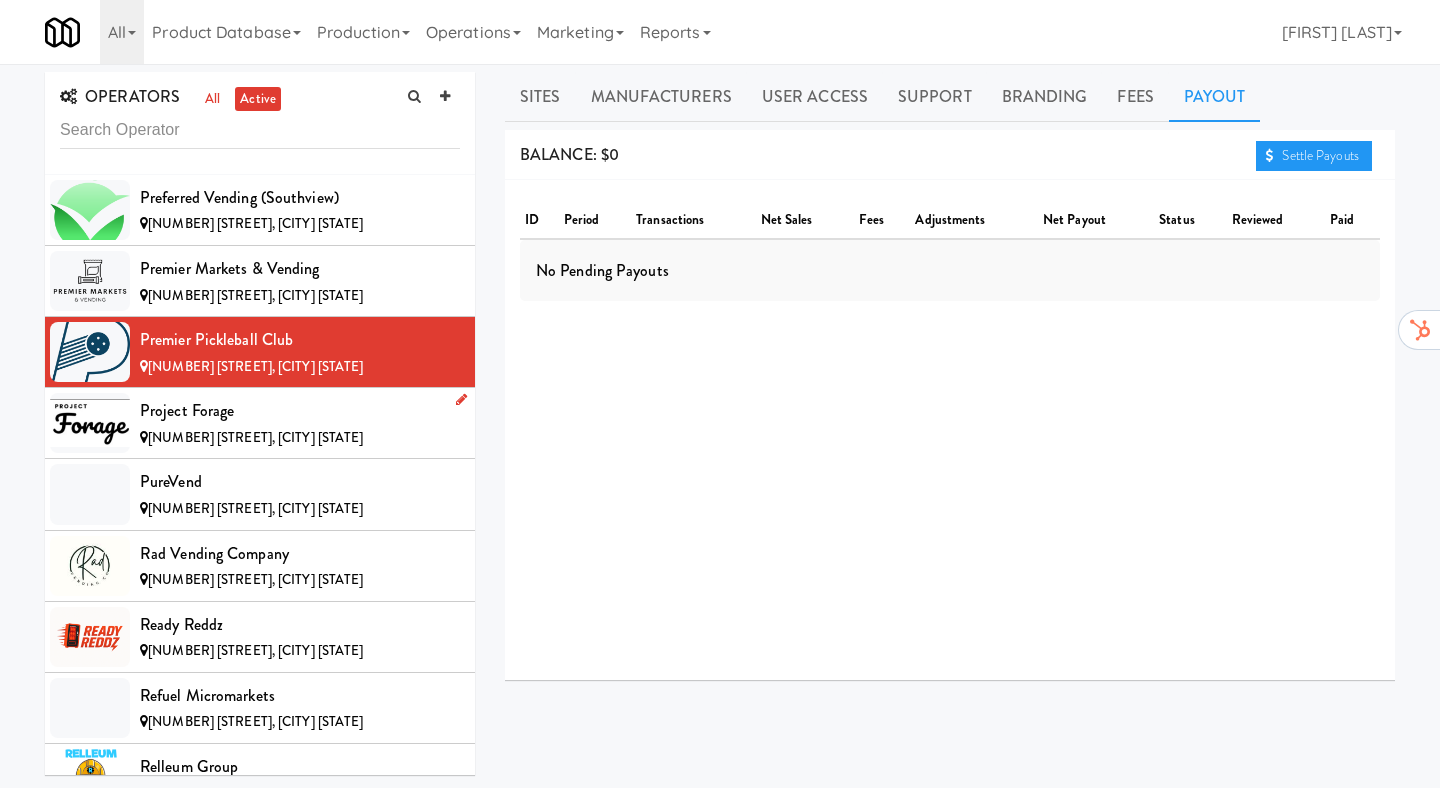 click on "[NUMBER] [STREET], [CITY] [STATE]" at bounding box center (255, 437) 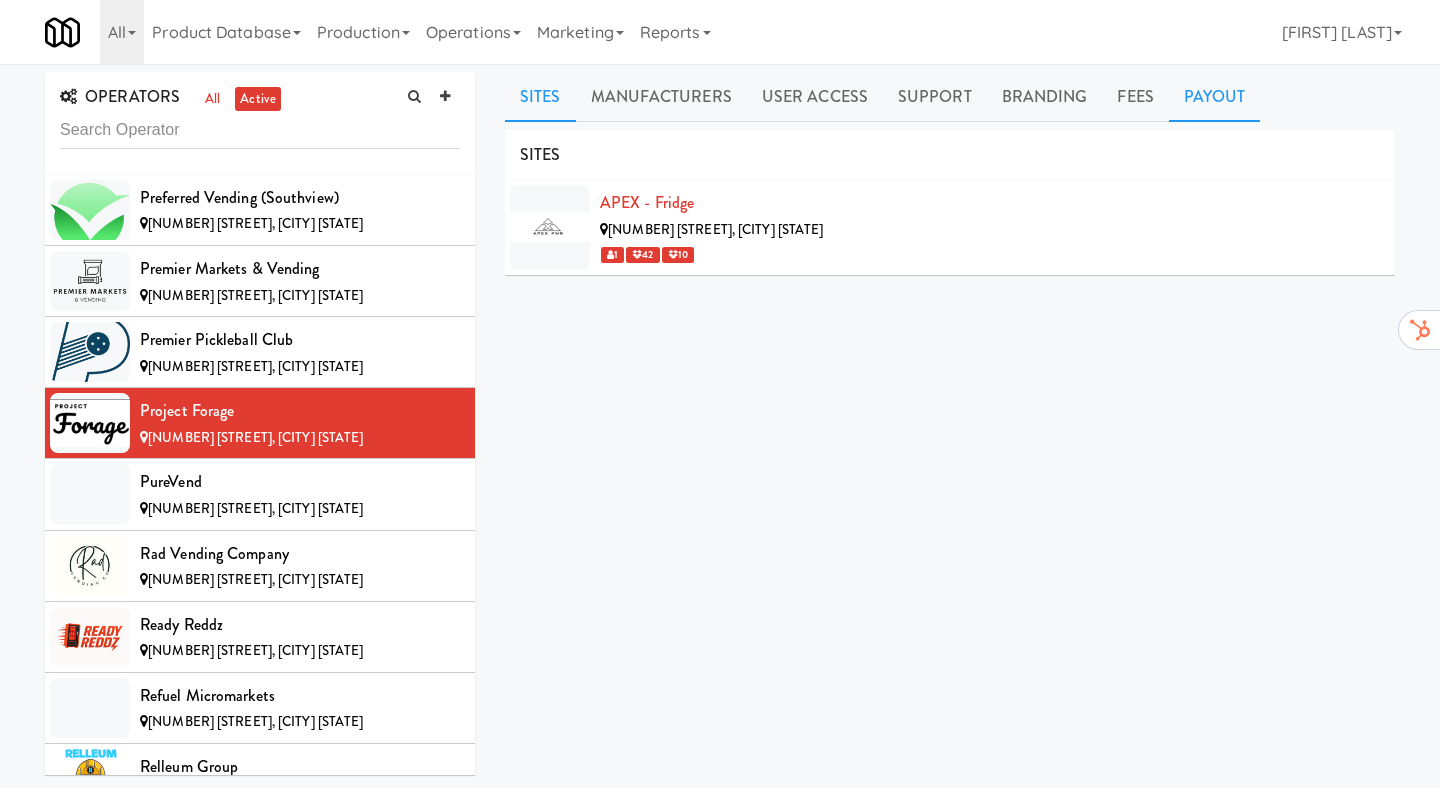 click on "Payout" at bounding box center (1215, 97) 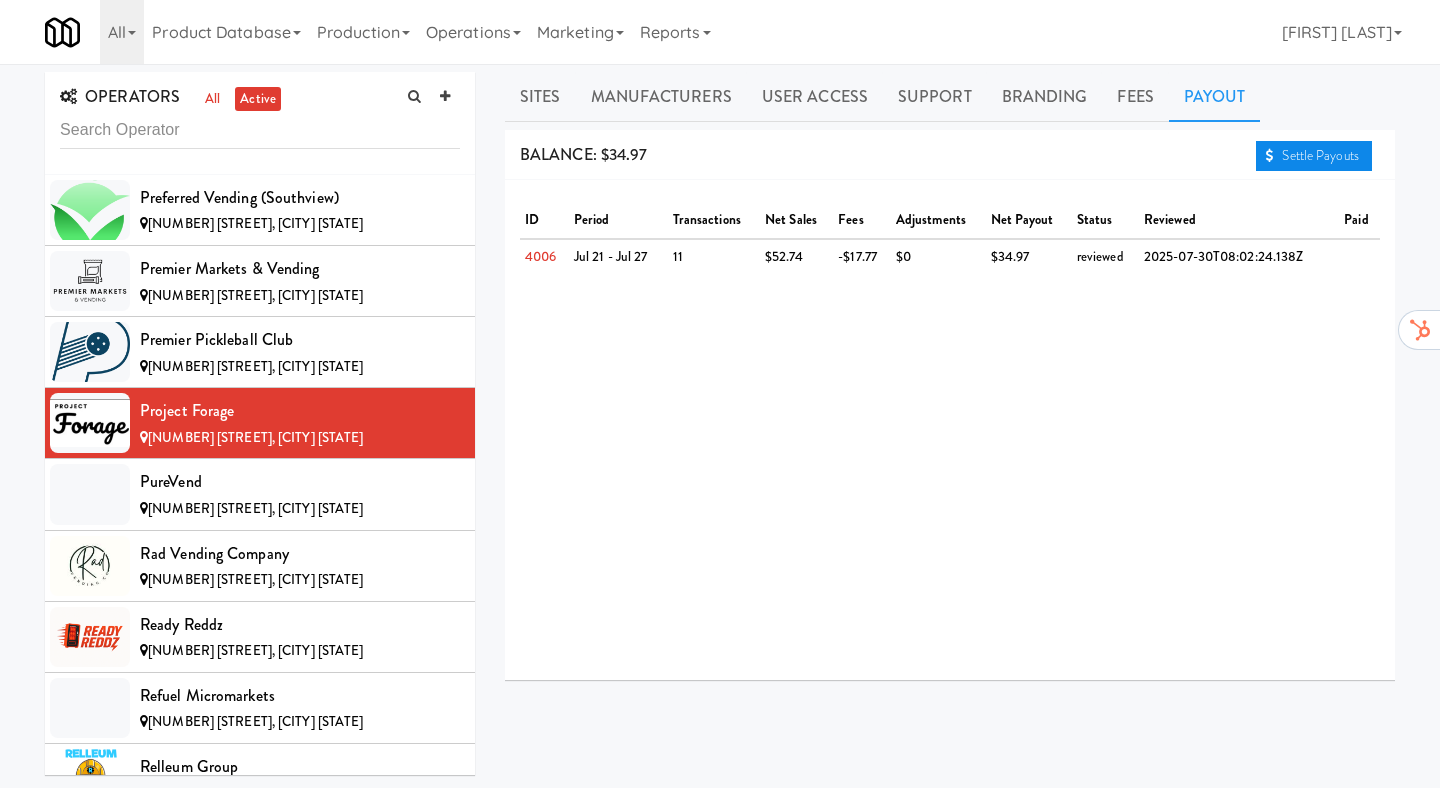 click on "Settle Payouts" at bounding box center (1314, 156) 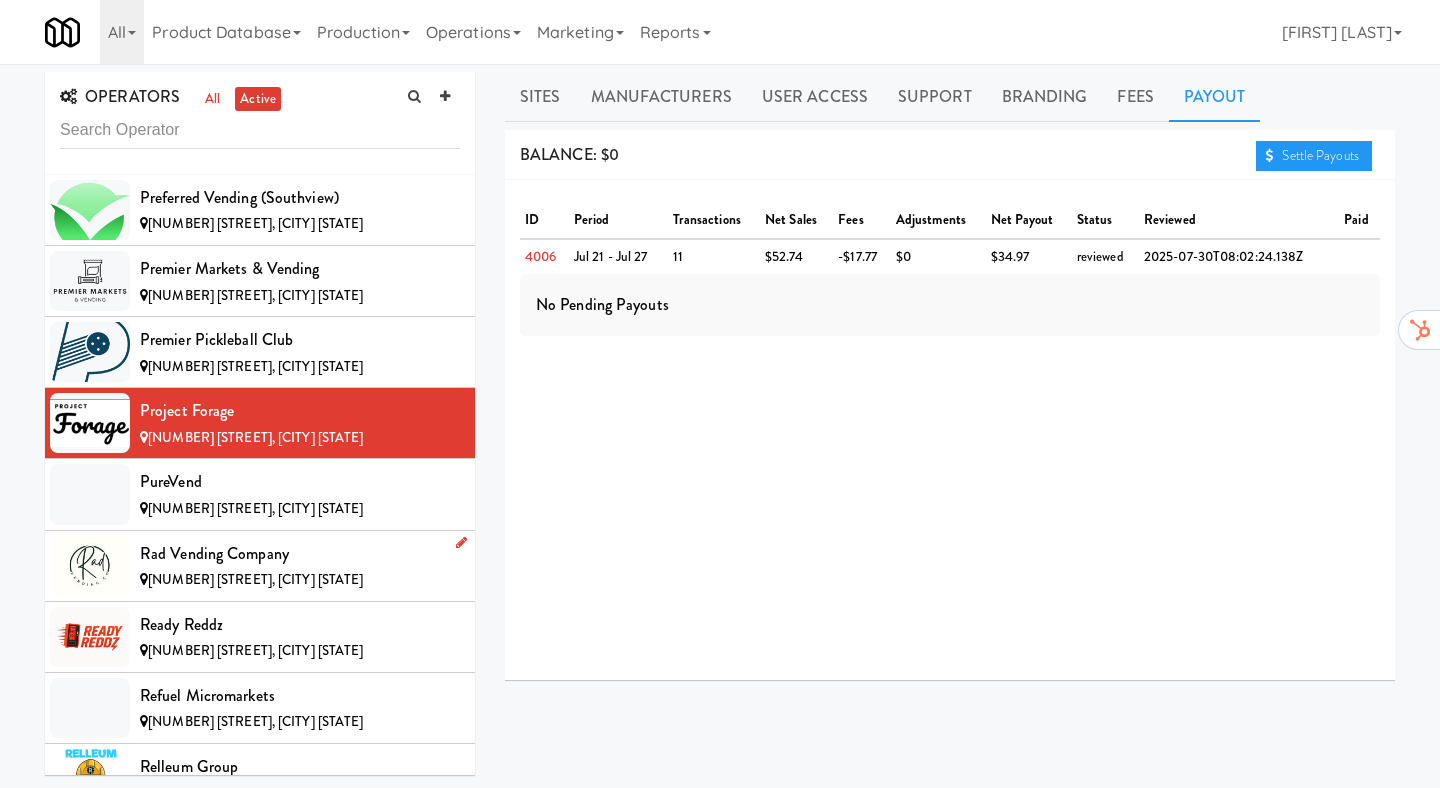 click on "Rad Vending Company" at bounding box center (300, 554) 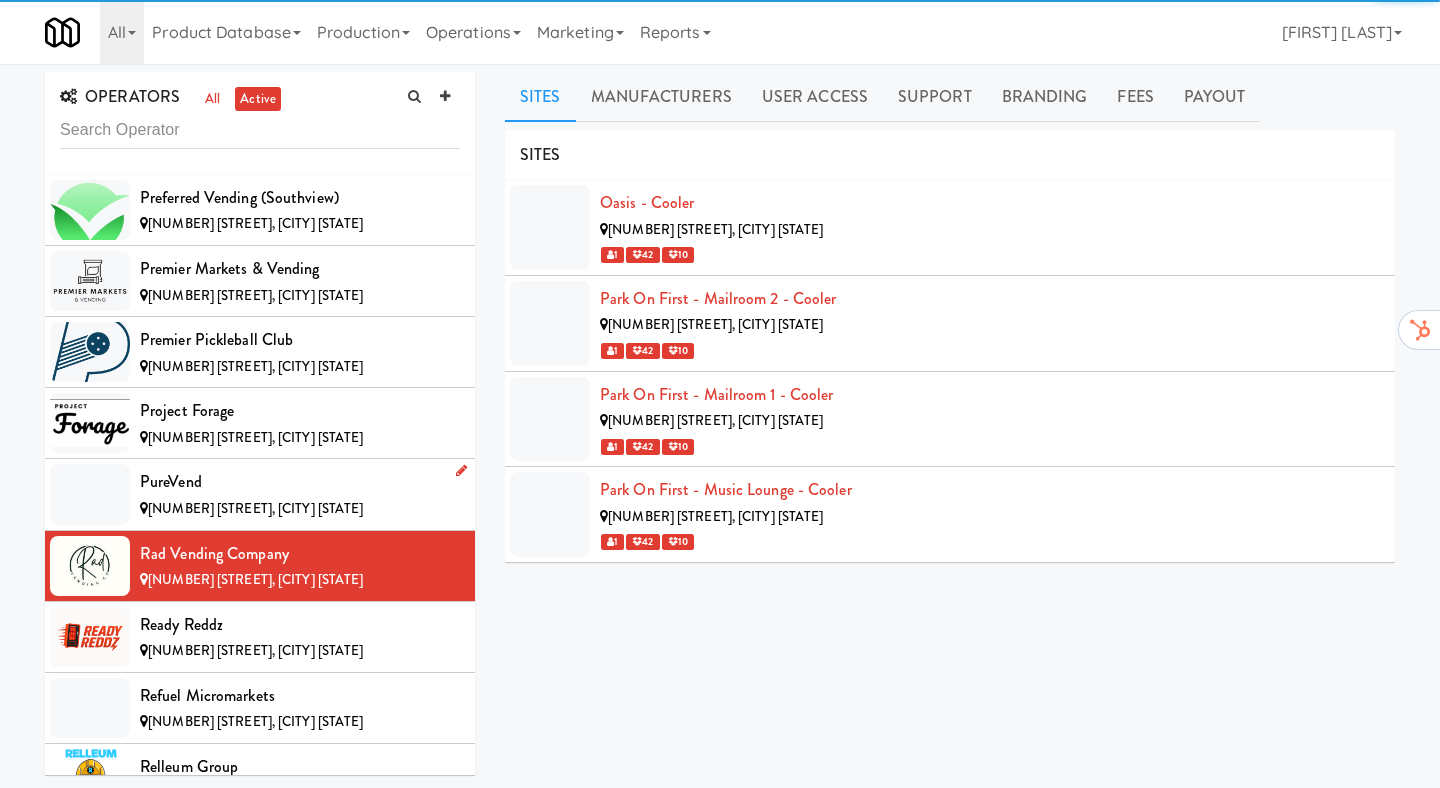 click on "[NUMBER] [STREET], [CITY] [STATE]" at bounding box center [255, 508] 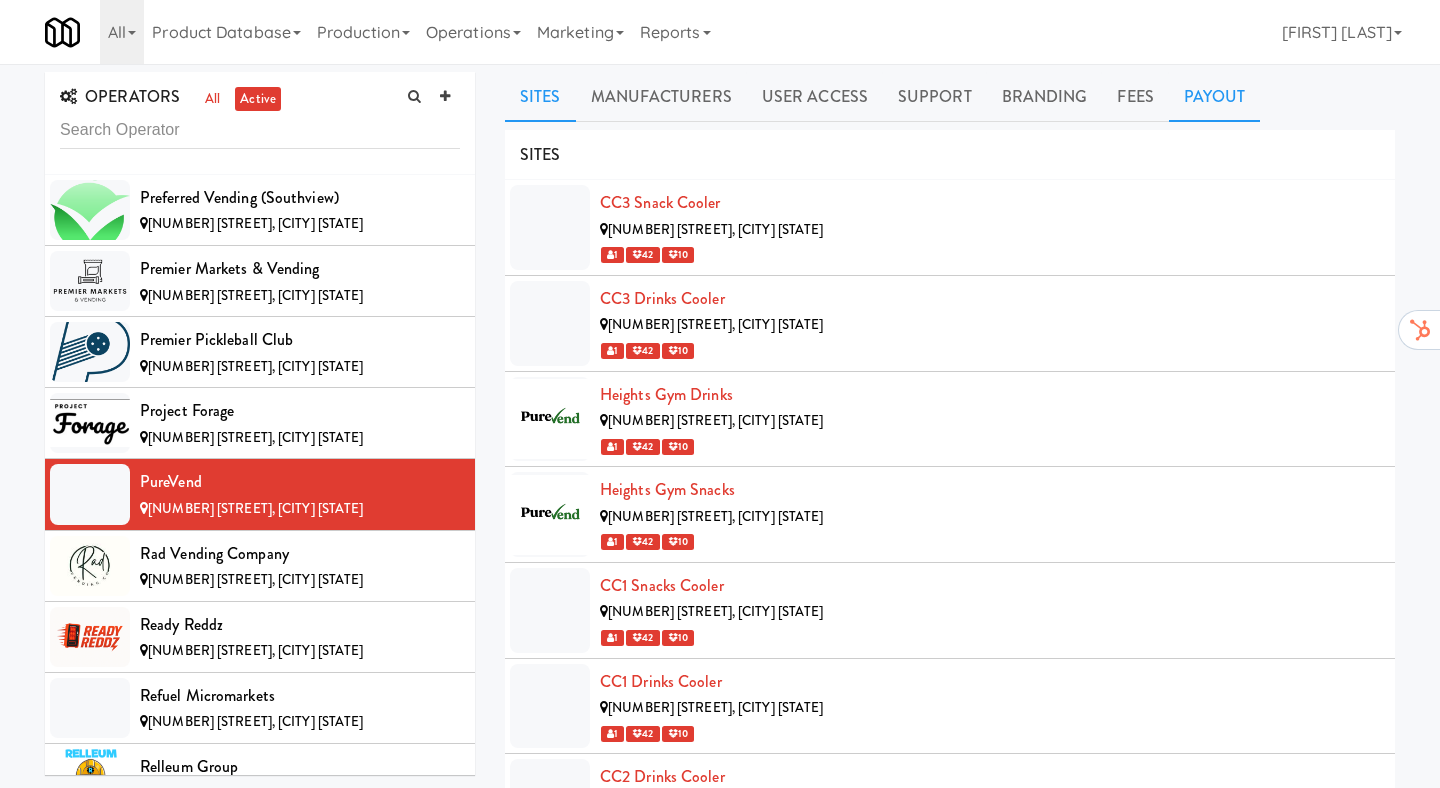 click on "Payout" at bounding box center [1215, 97] 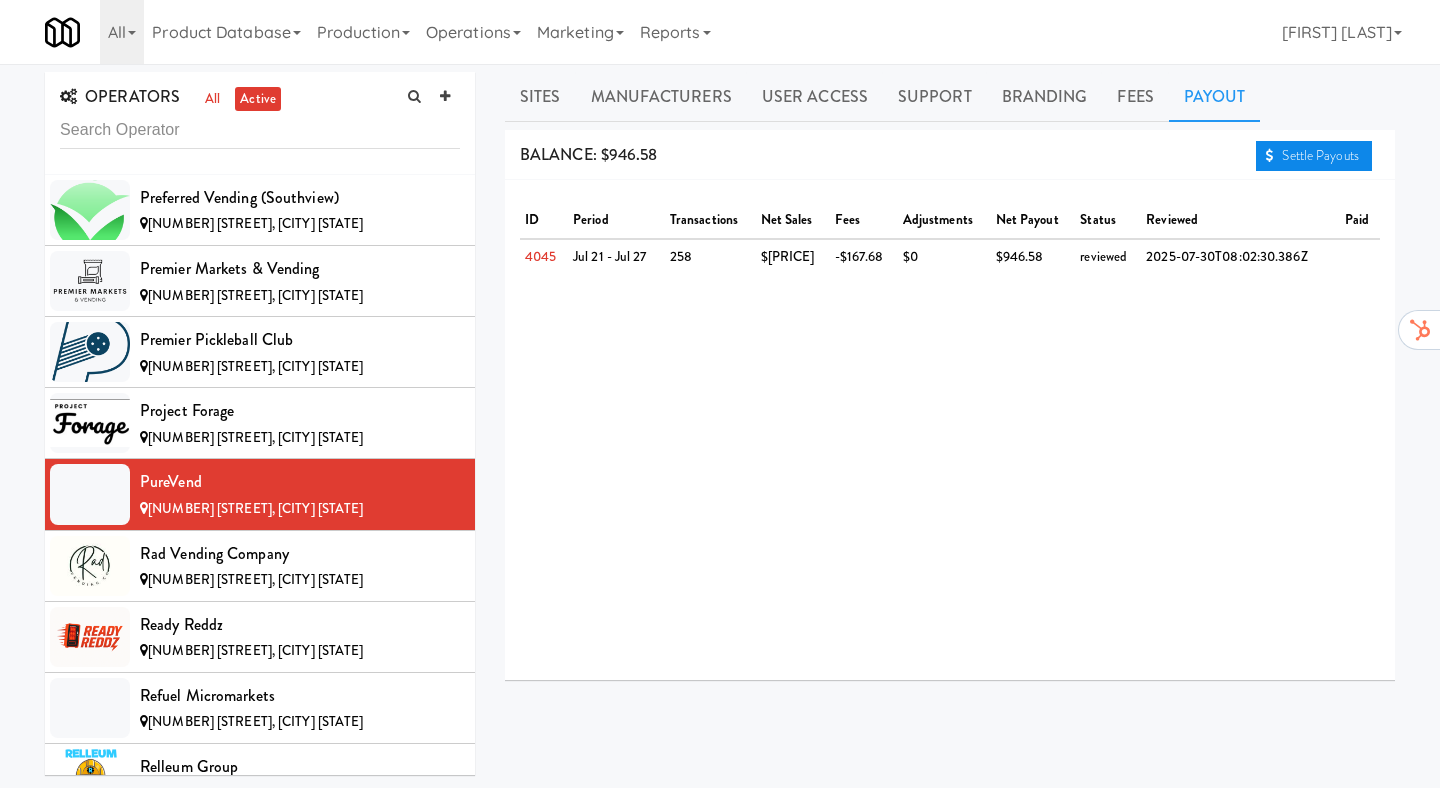 click on "Settle Payouts" at bounding box center (1314, 156) 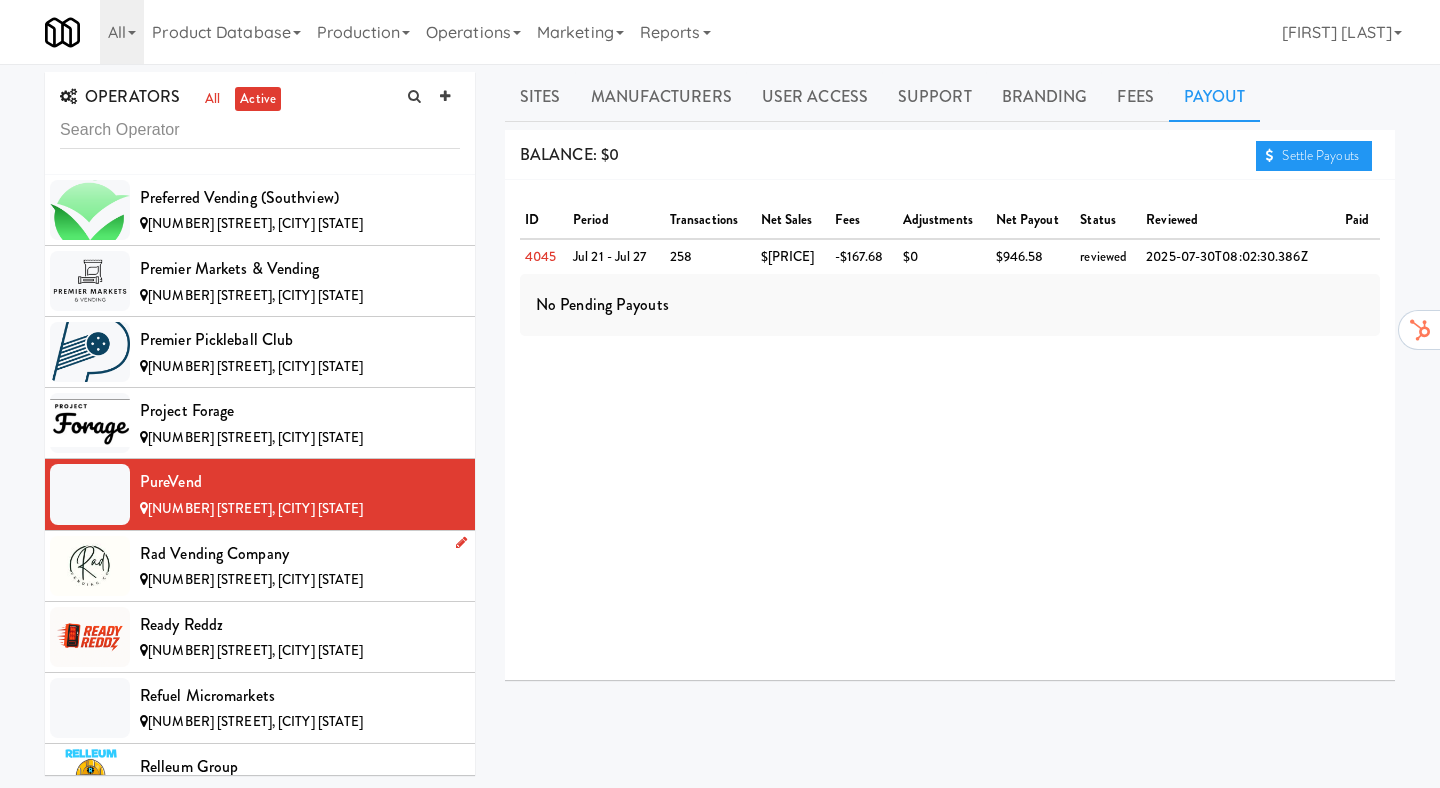 click on "Rad Vending Company" at bounding box center (300, 554) 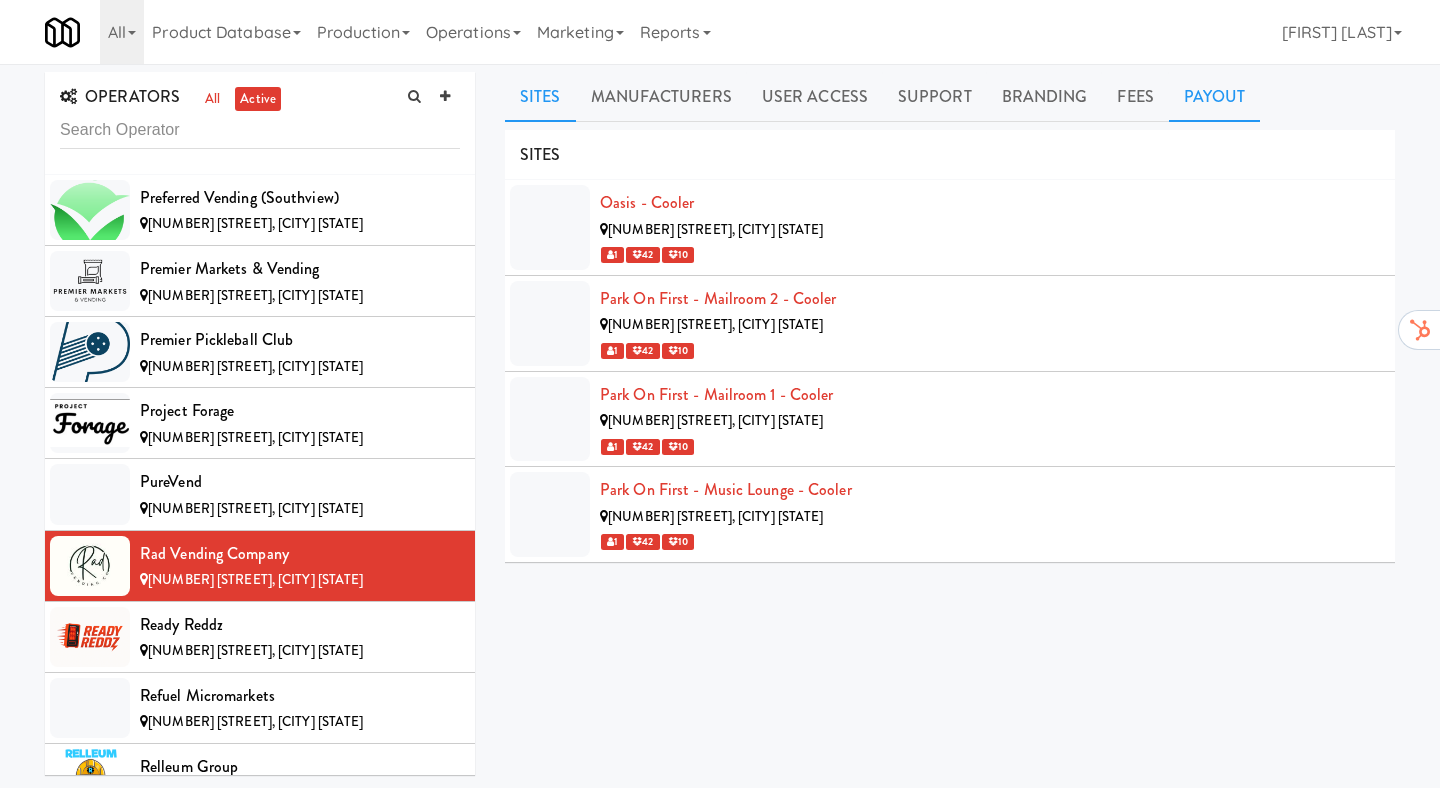 click on "Payout" at bounding box center (1215, 97) 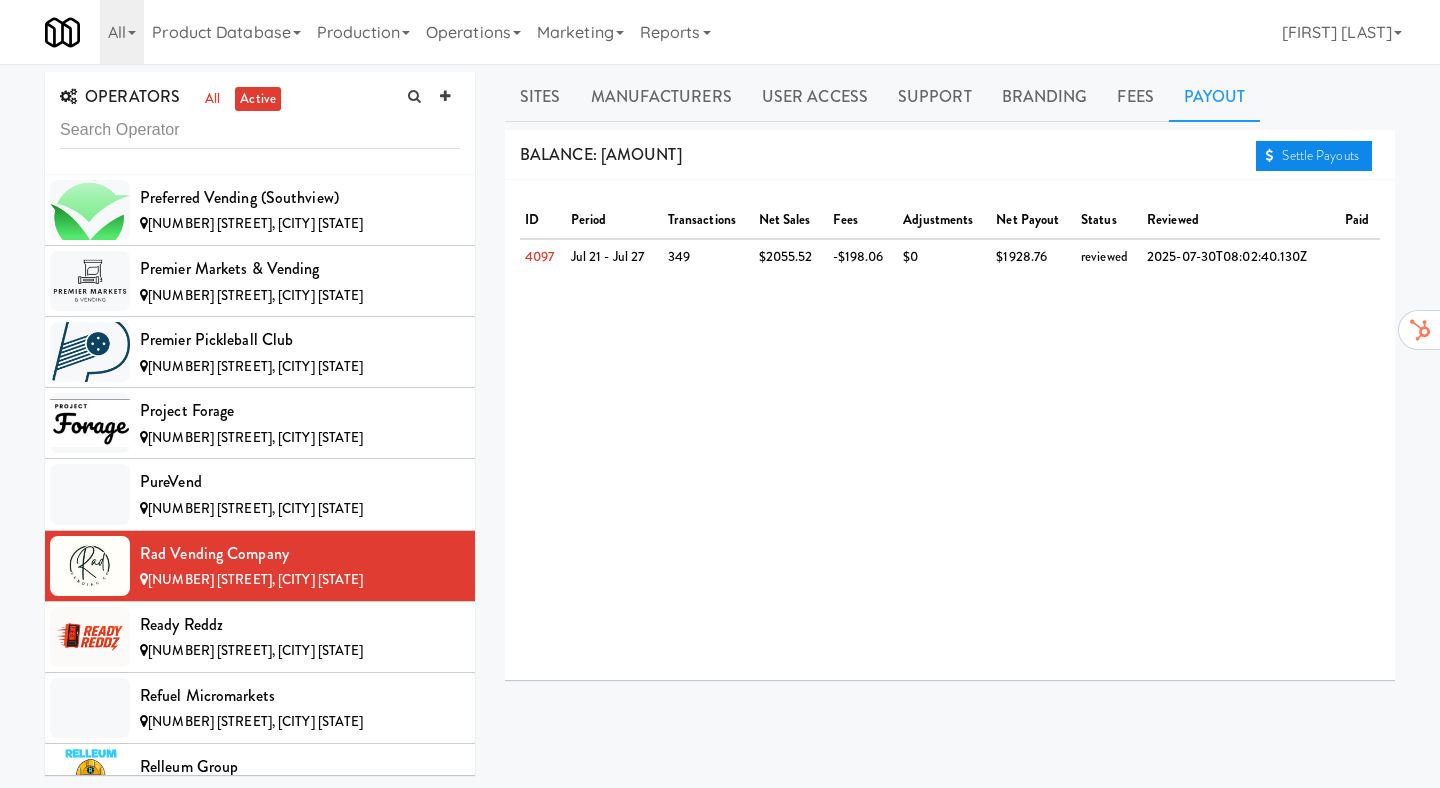click on "Settle Payouts" at bounding box center [1314, 156] 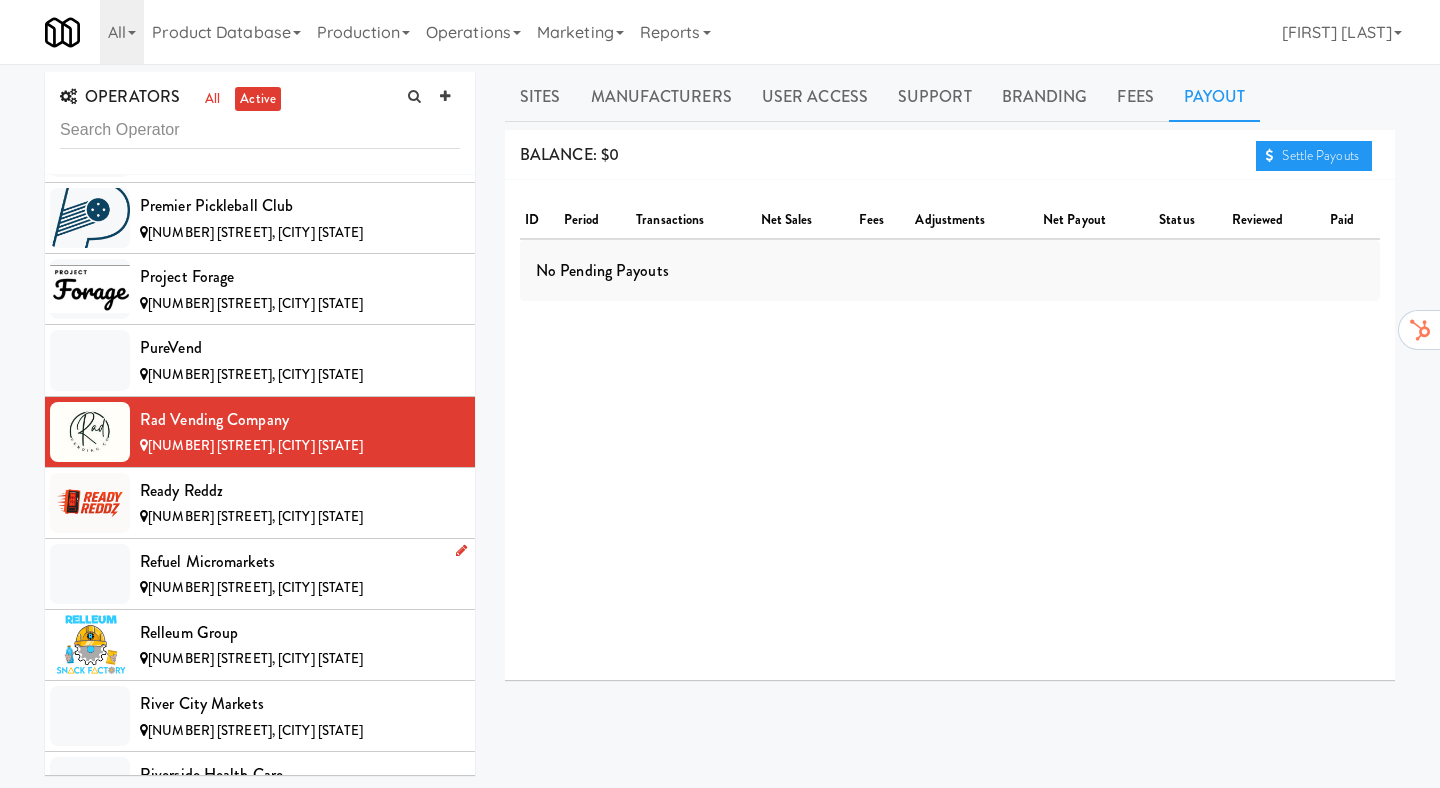 scroll, scrollTop: 10904, scrollLeft: 0, axis: vertical 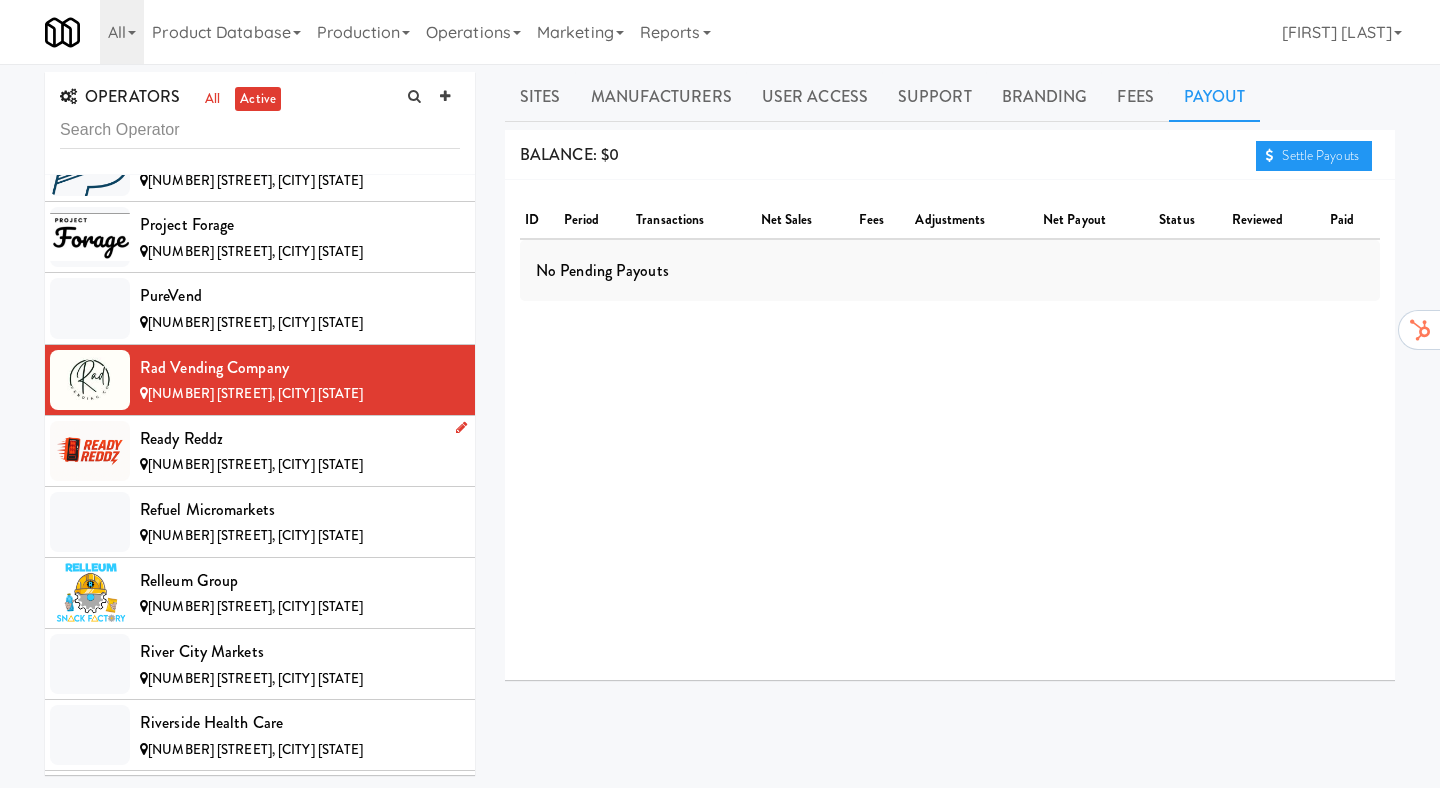 click on "[COMPANY] [NUMBER] [STREET], [CITY] [STATE]" at bounding box center (260, 451) 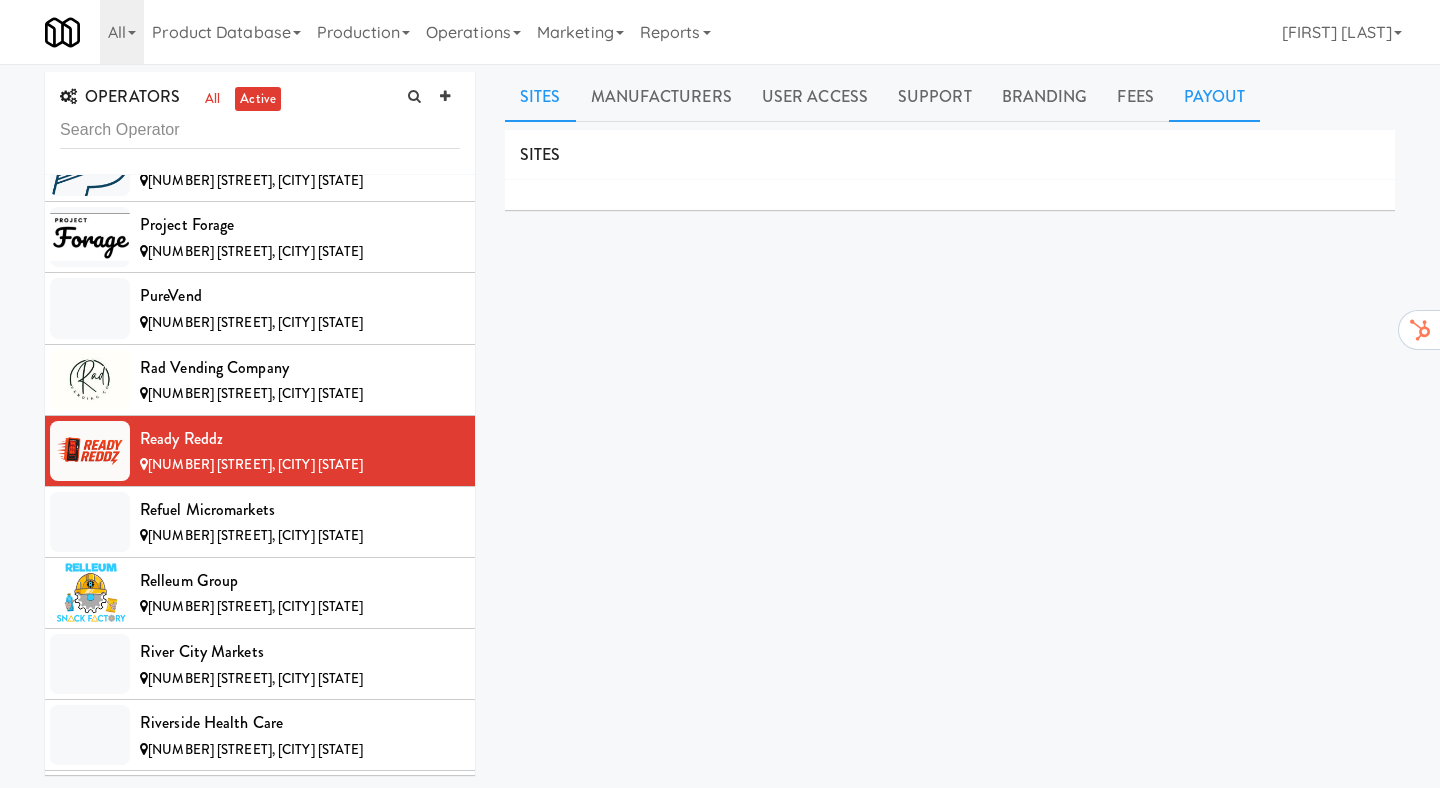 click on "Payout" at bounding box center (1215, 97) 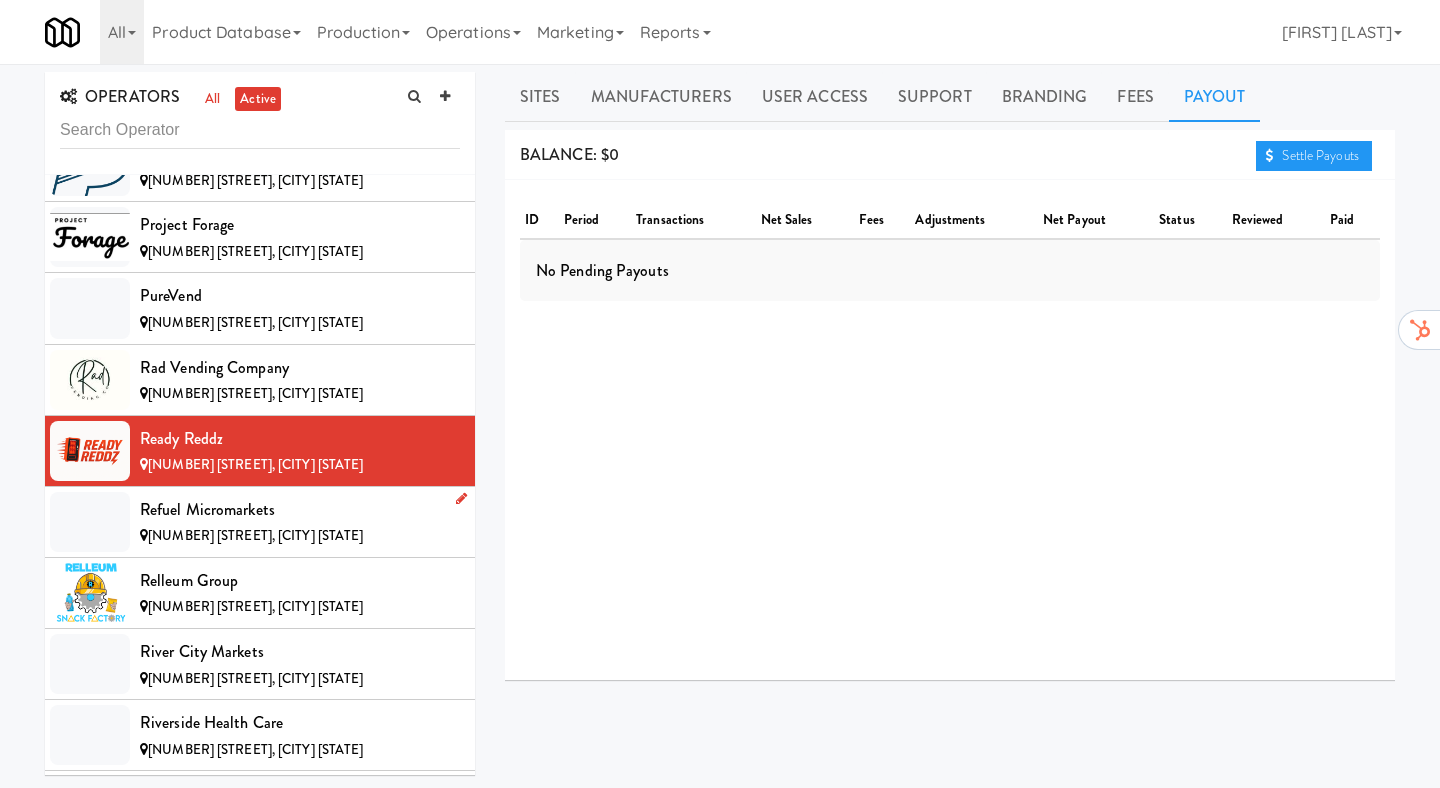 click on "[NUMBER] [STREET], [CITY] [STATE]" at bounding box center [255, 535] 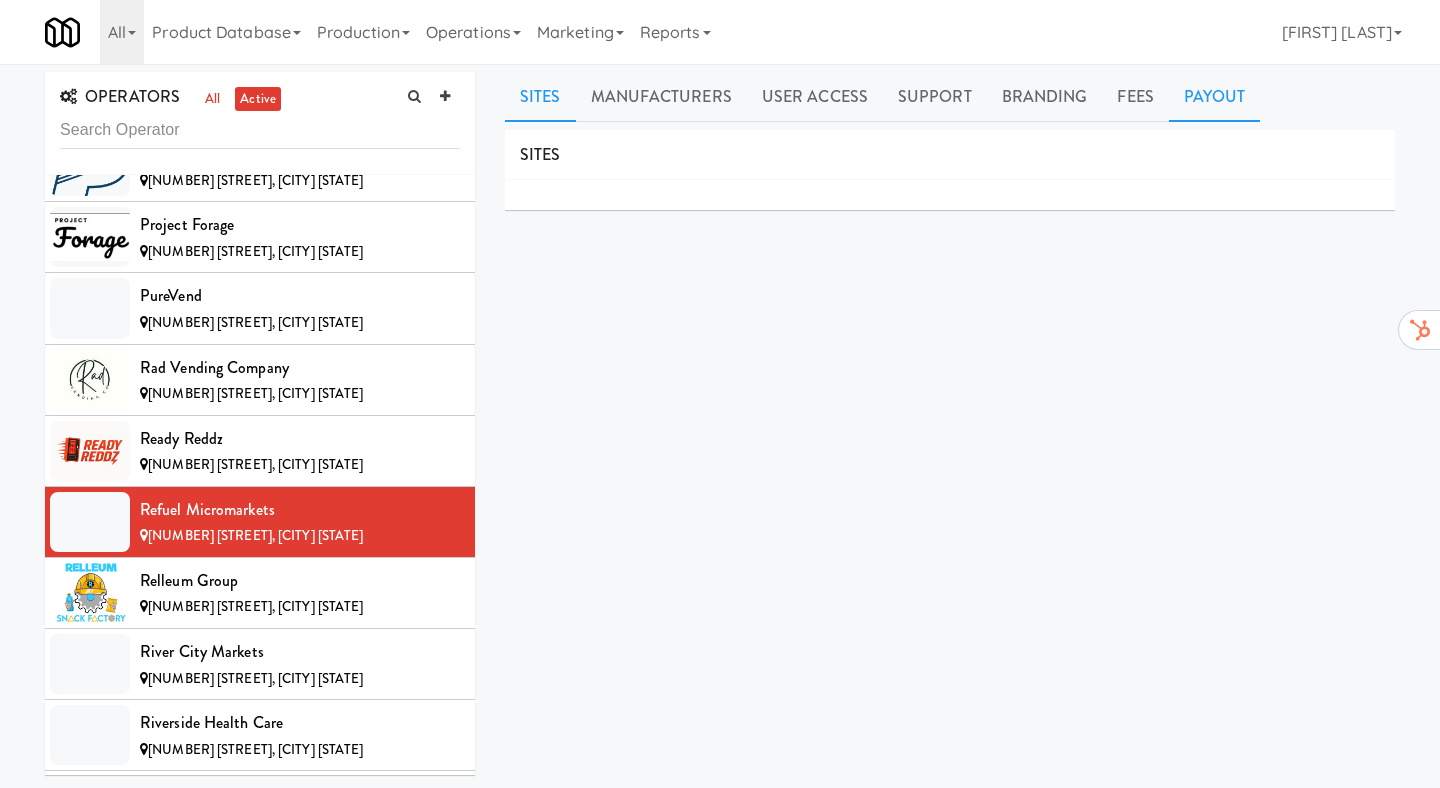 click on "Payout" at bounding box center (1215, 97) 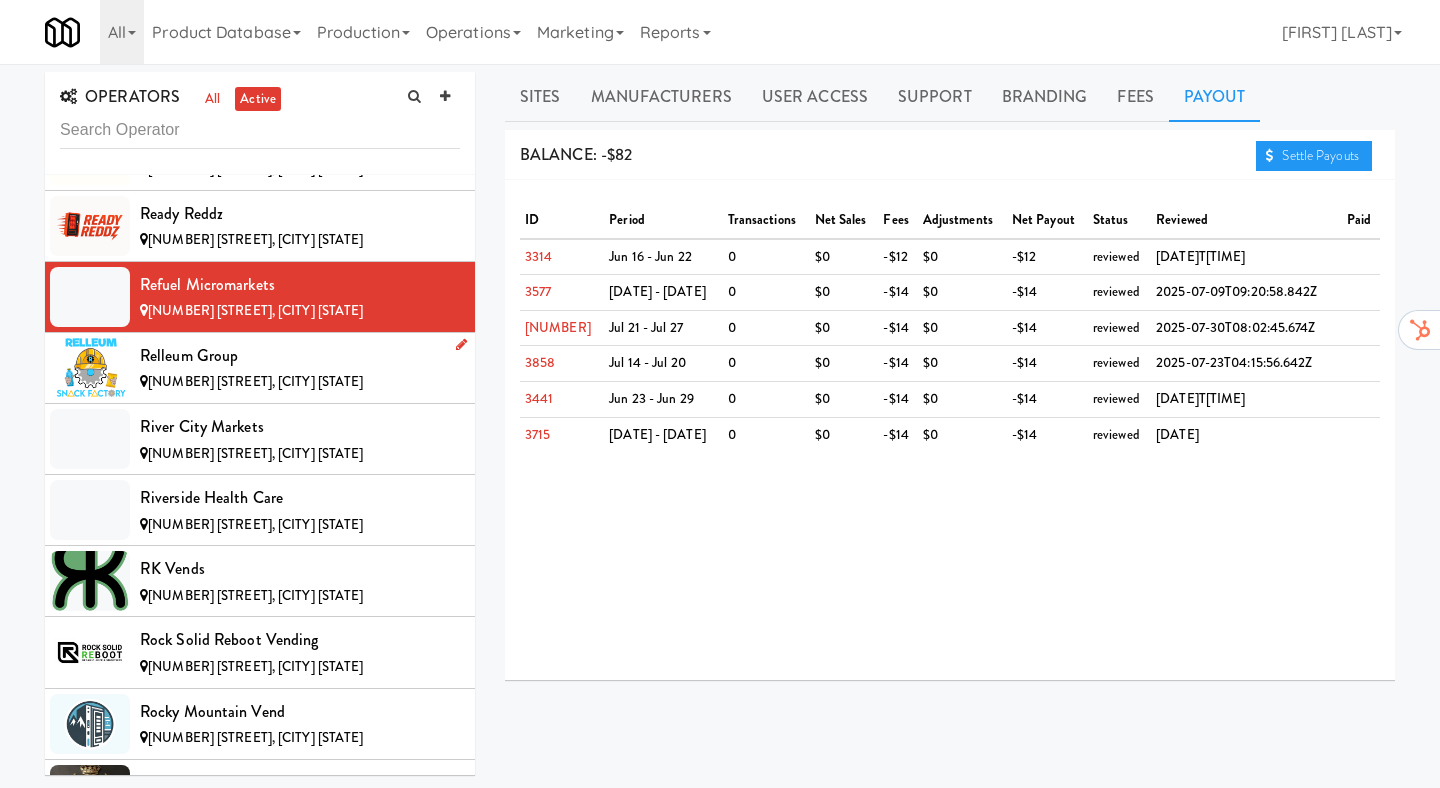 scroll, scrollTop: 11147, scrollLeft: 0, axis: vertical 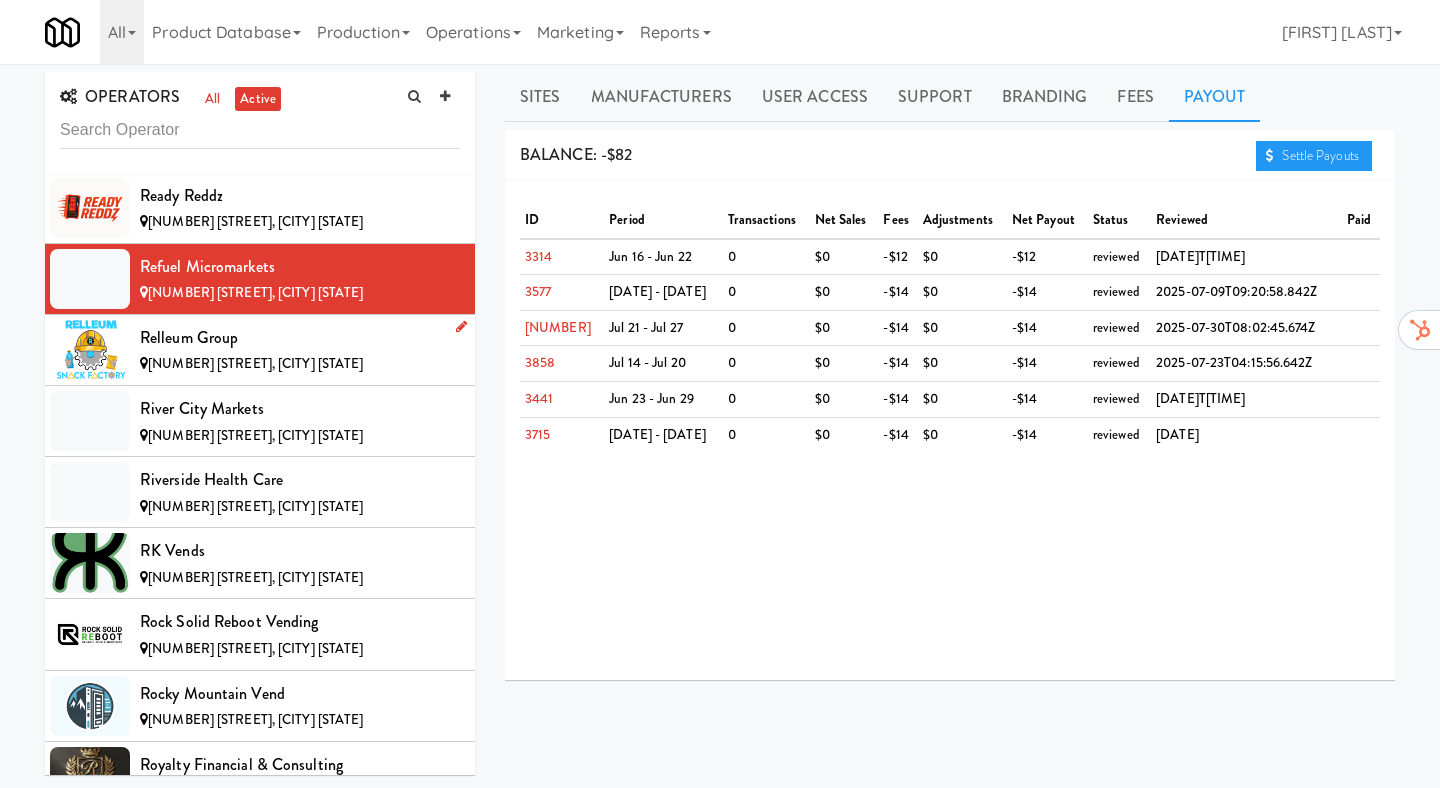 click on "Relleum Group" at bounding box center [300, 338] 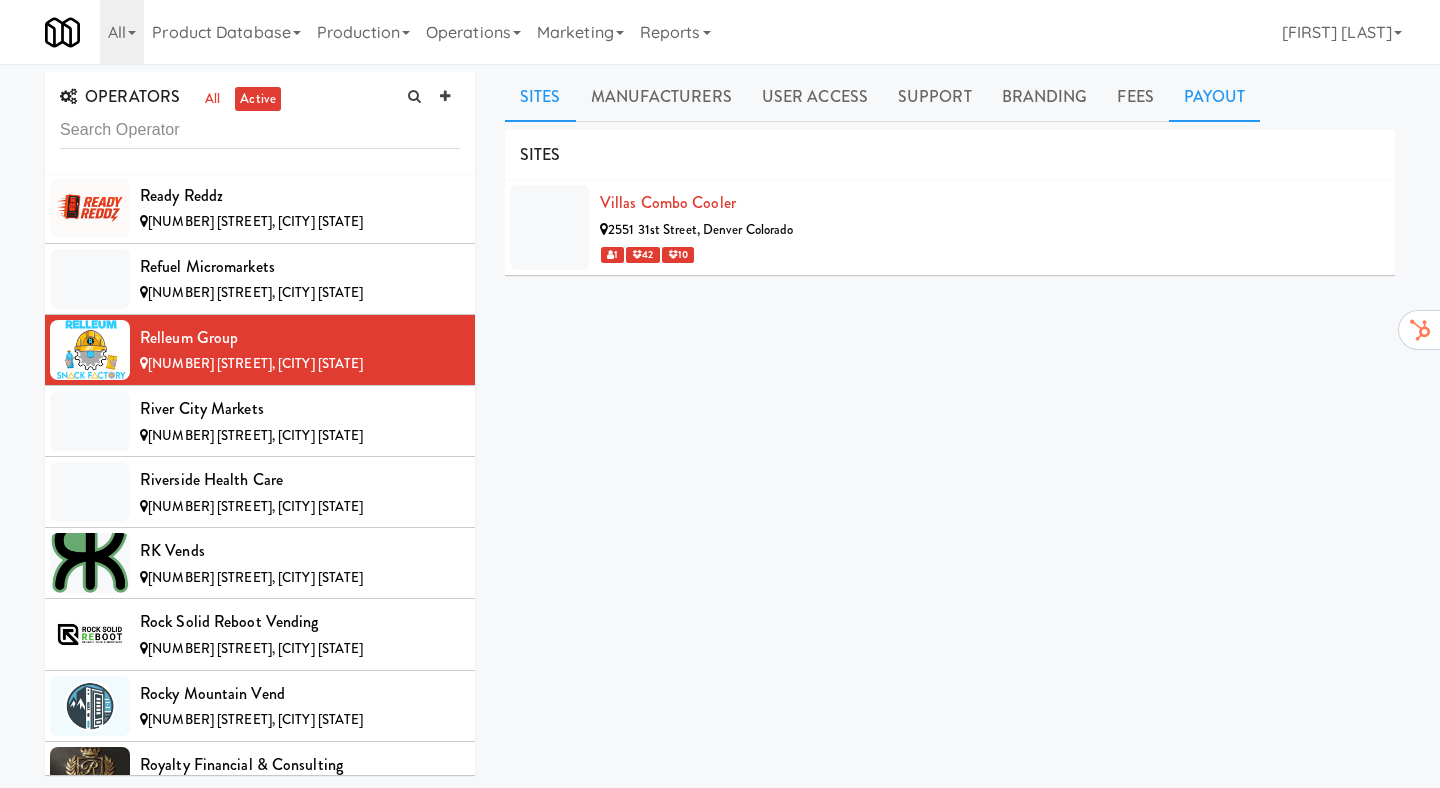 click on "Payout" at bounding box center (1215, 97) 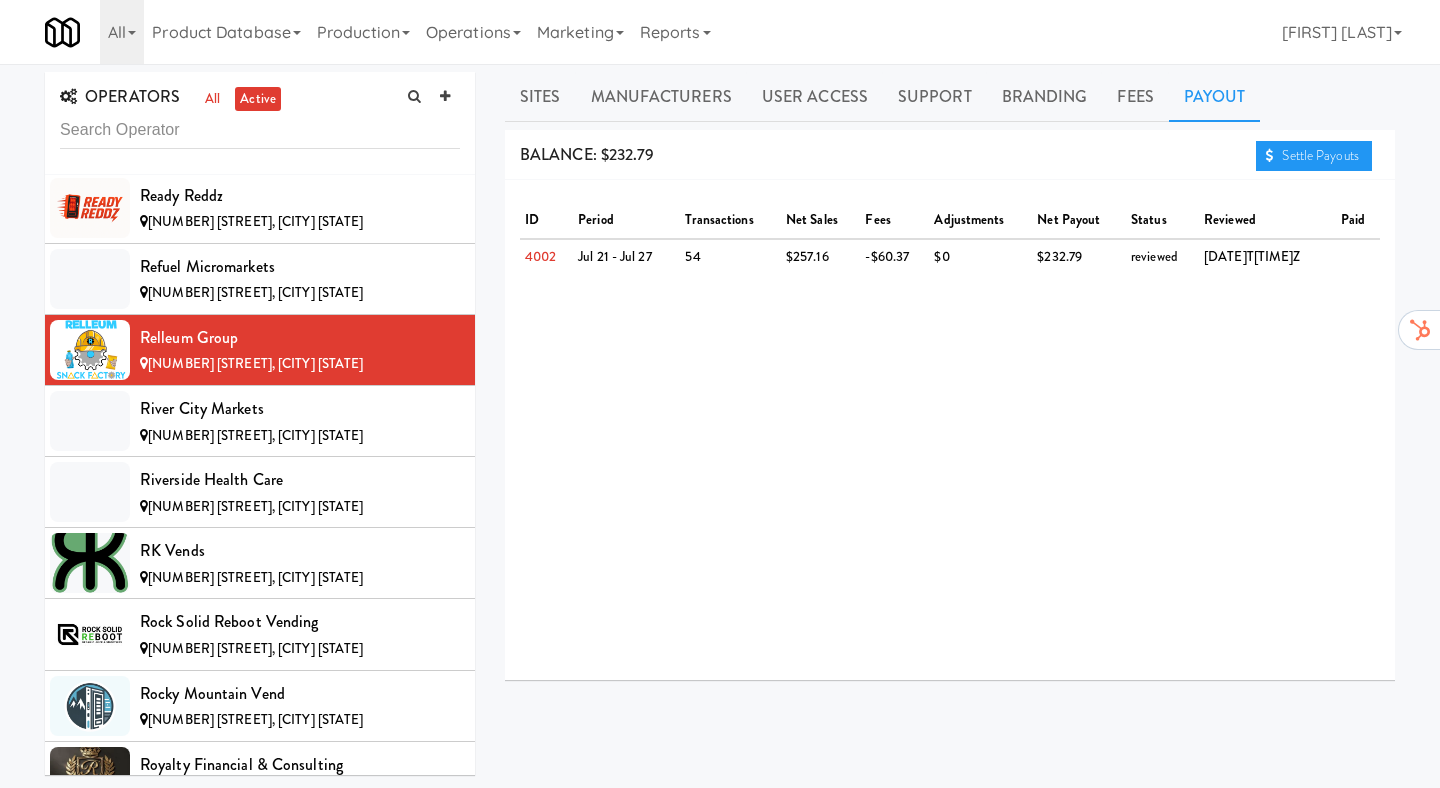 click on "Payout" at bounding box center (1215, 97) 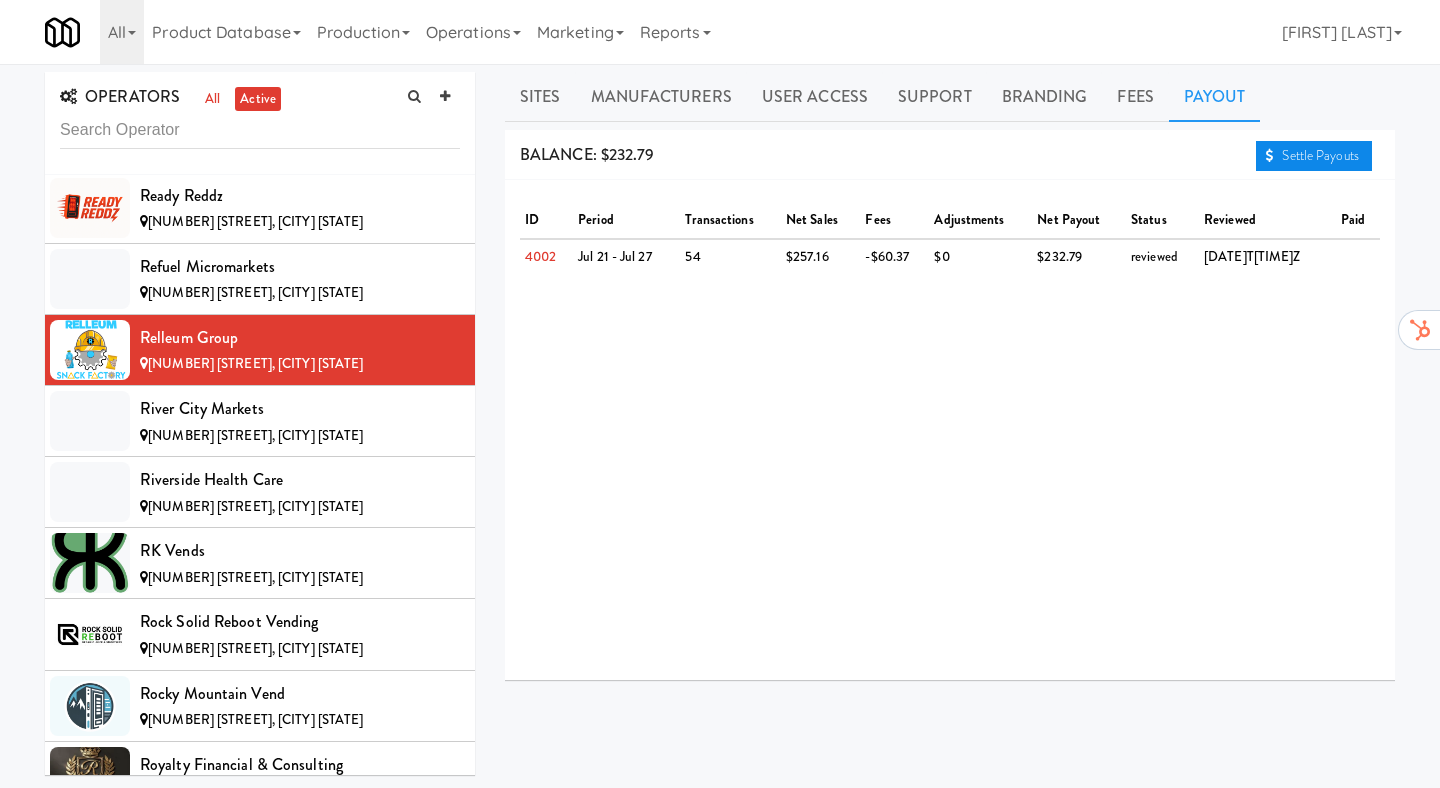 click on "Settle Payouts" at bounding box center [1314, 156] 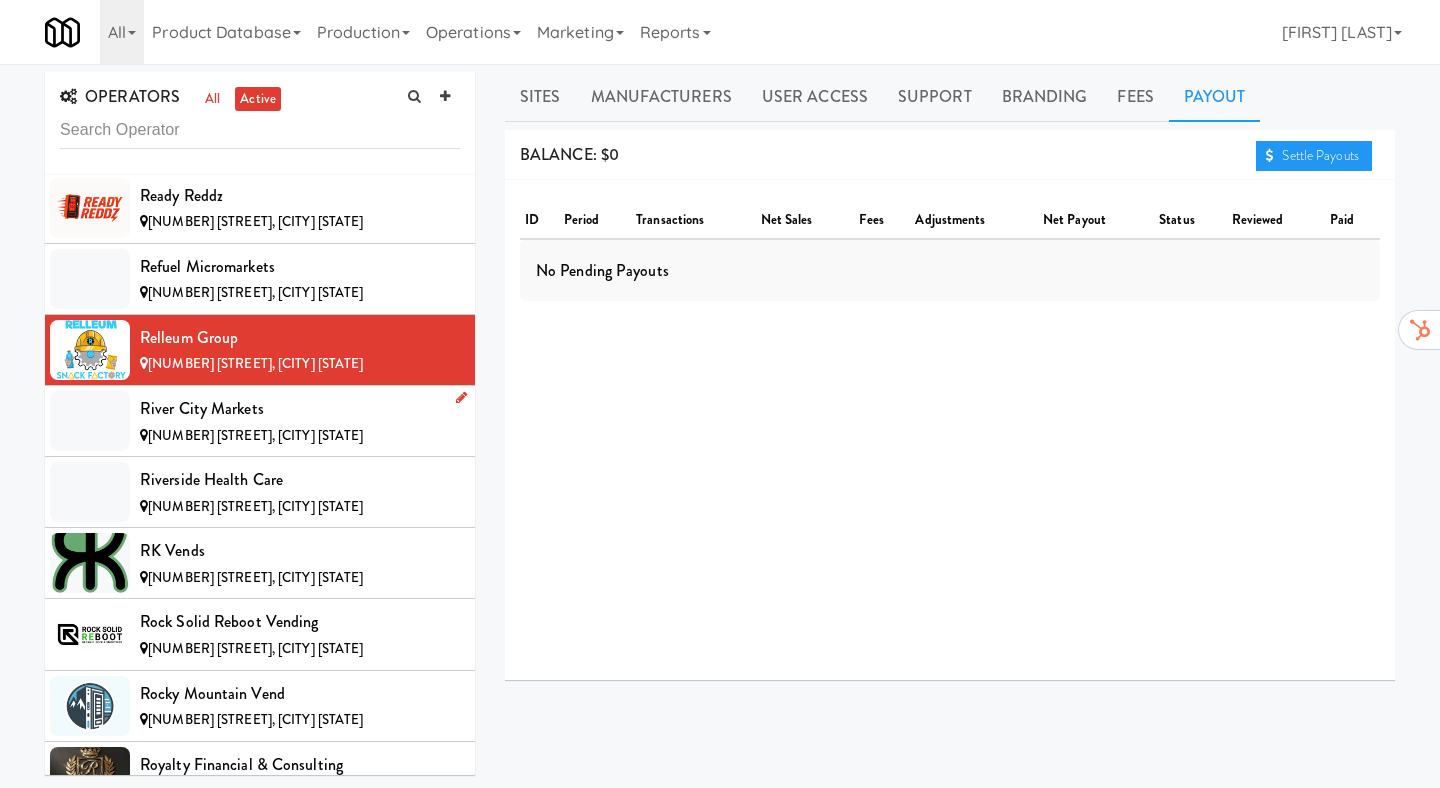 click on "River City Markets" at bounding box center (300, 409) 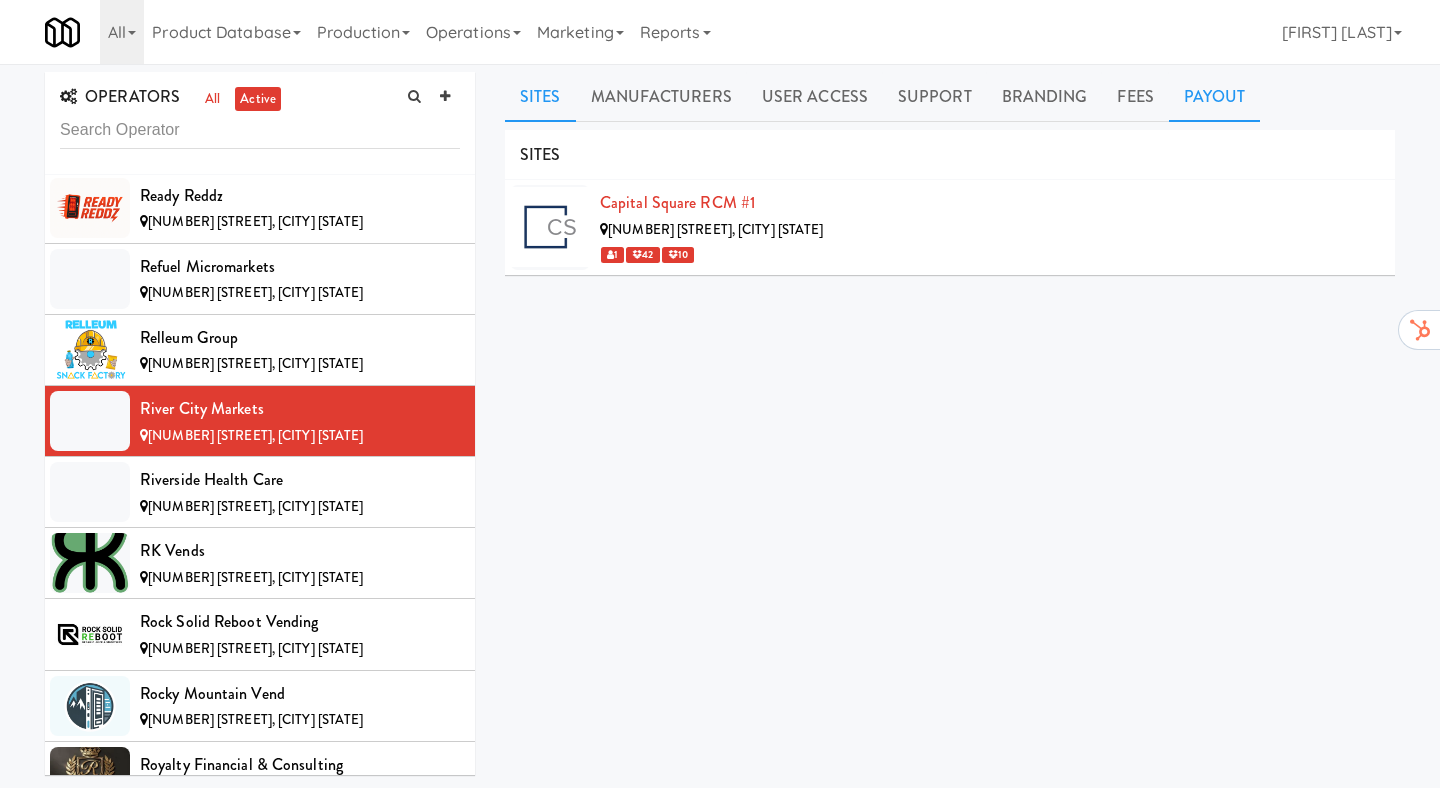 click on "Payout" at bounding box center (1215, 97) 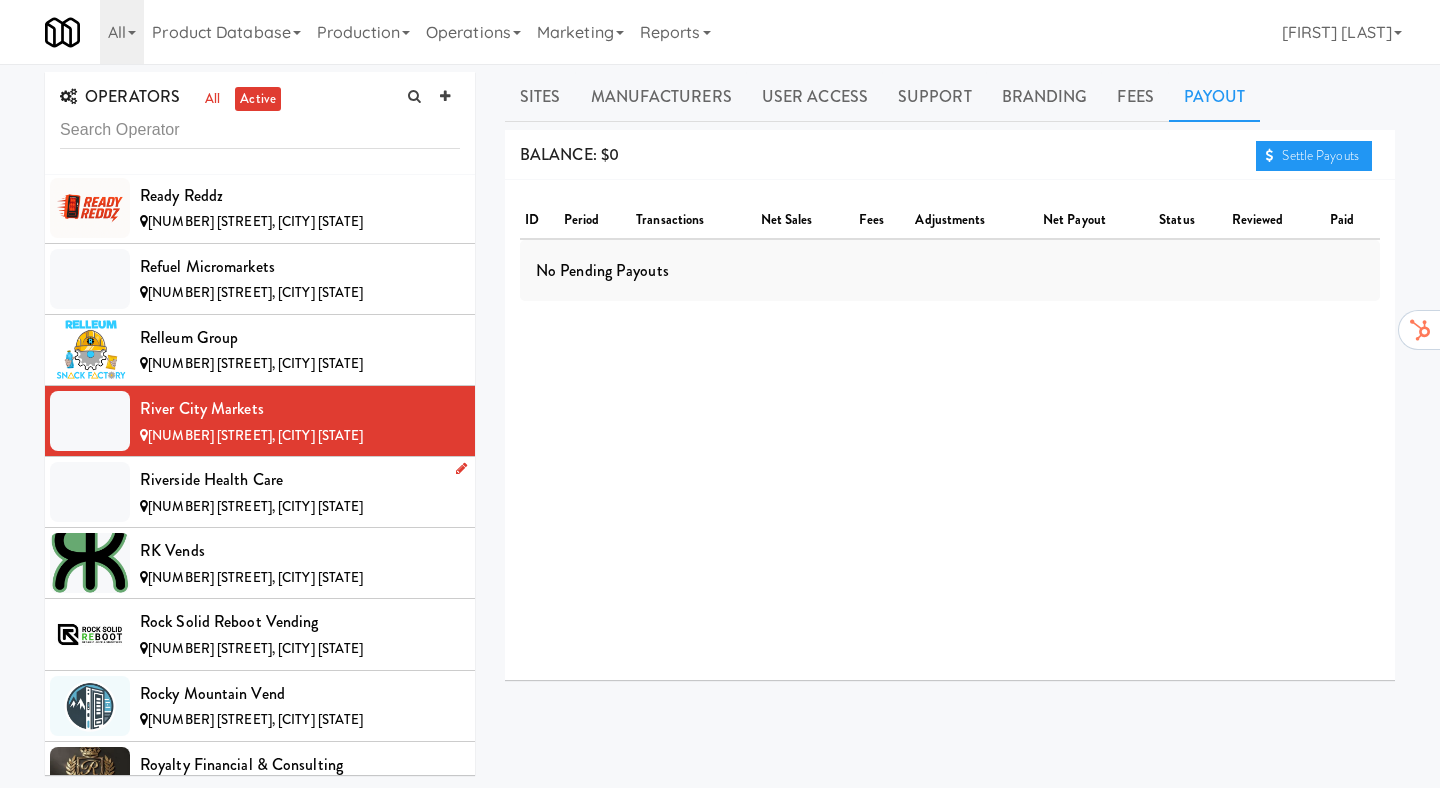 click on "Riverside Health Care" at bounding box center [300, 480] 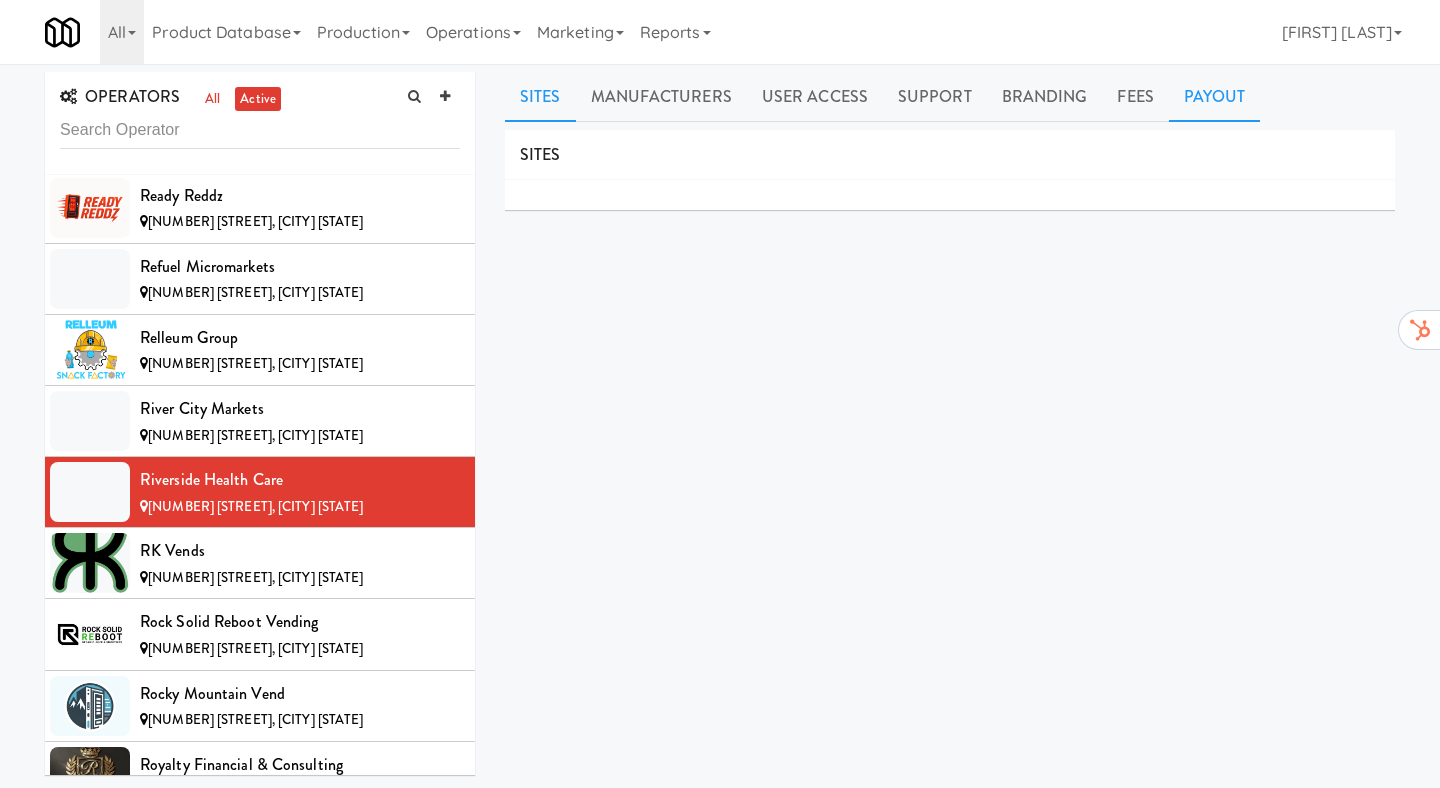 click on "Payout" at bounding box center [1215, 97] 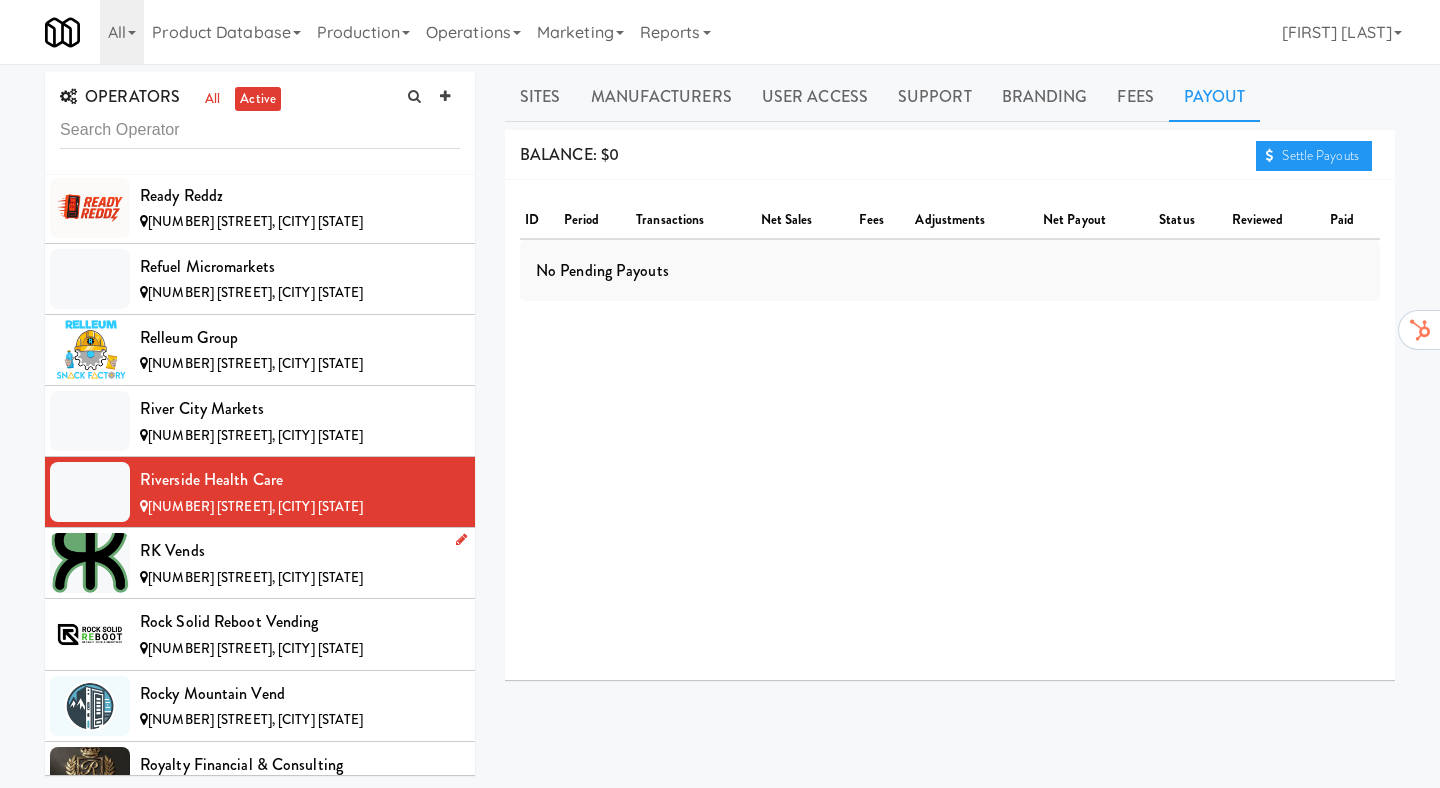 click on "RK Vends" at bounding box center (300, 551) 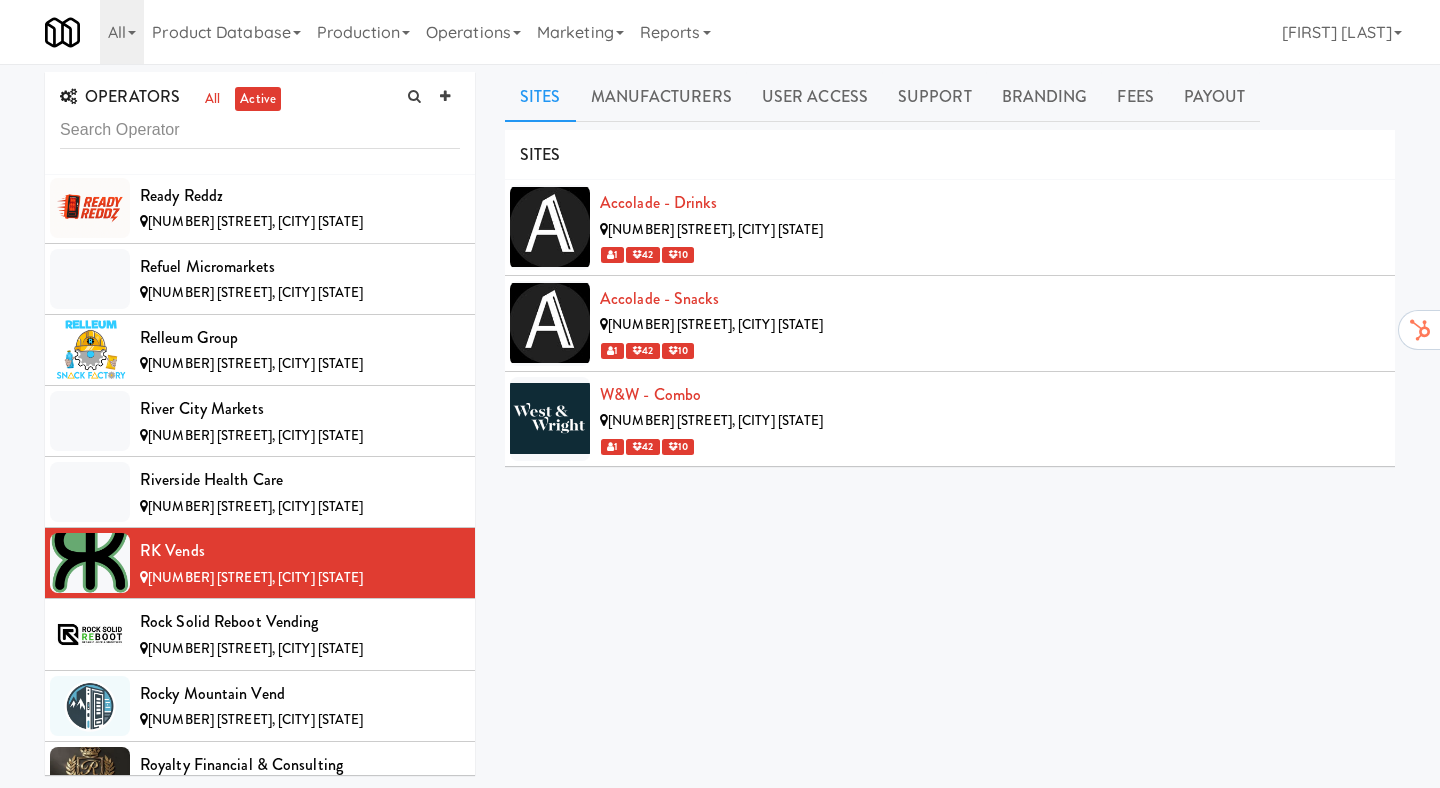 click on "SITES" at bounding box center (950, 155) 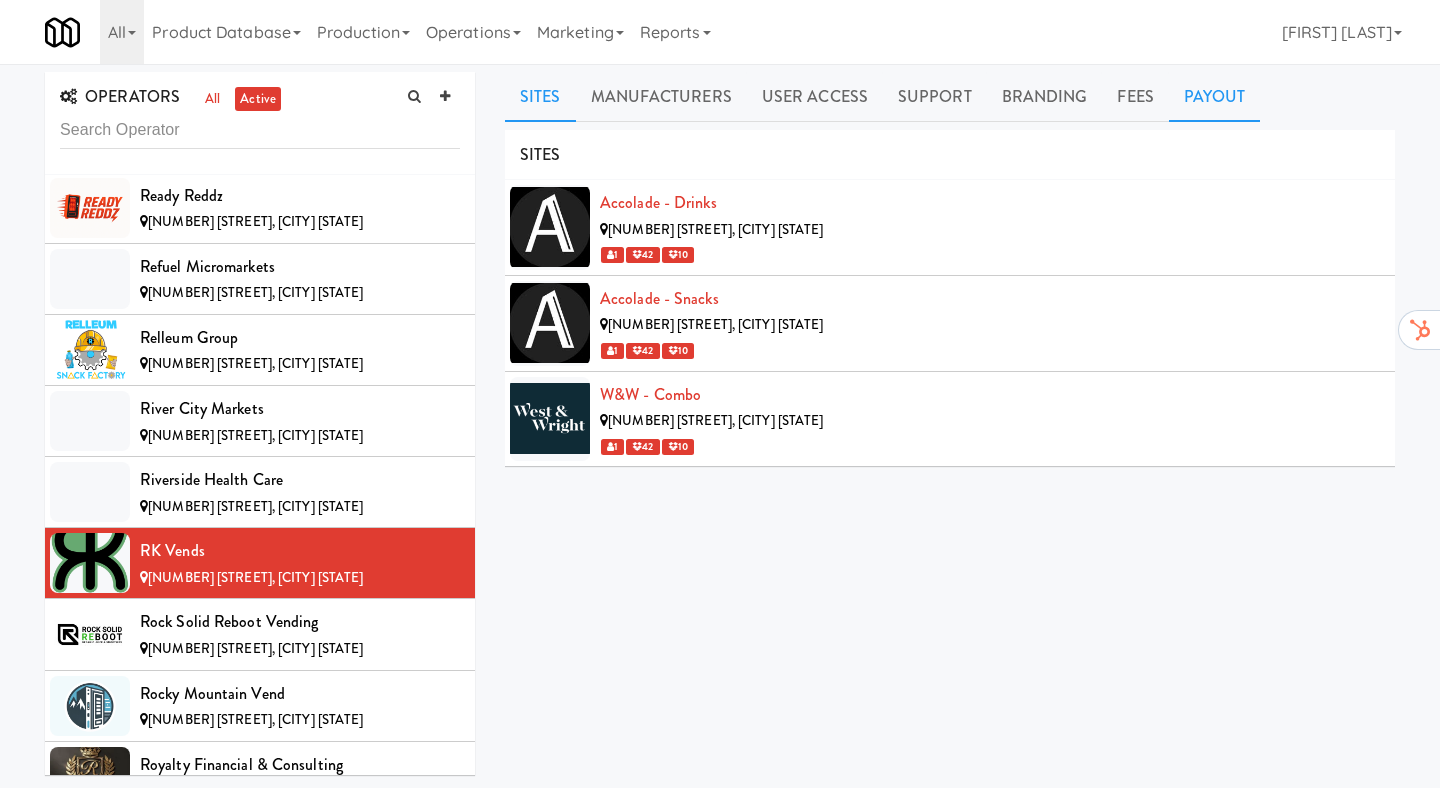 click on "Payout" at bounding box center [1215, 97] 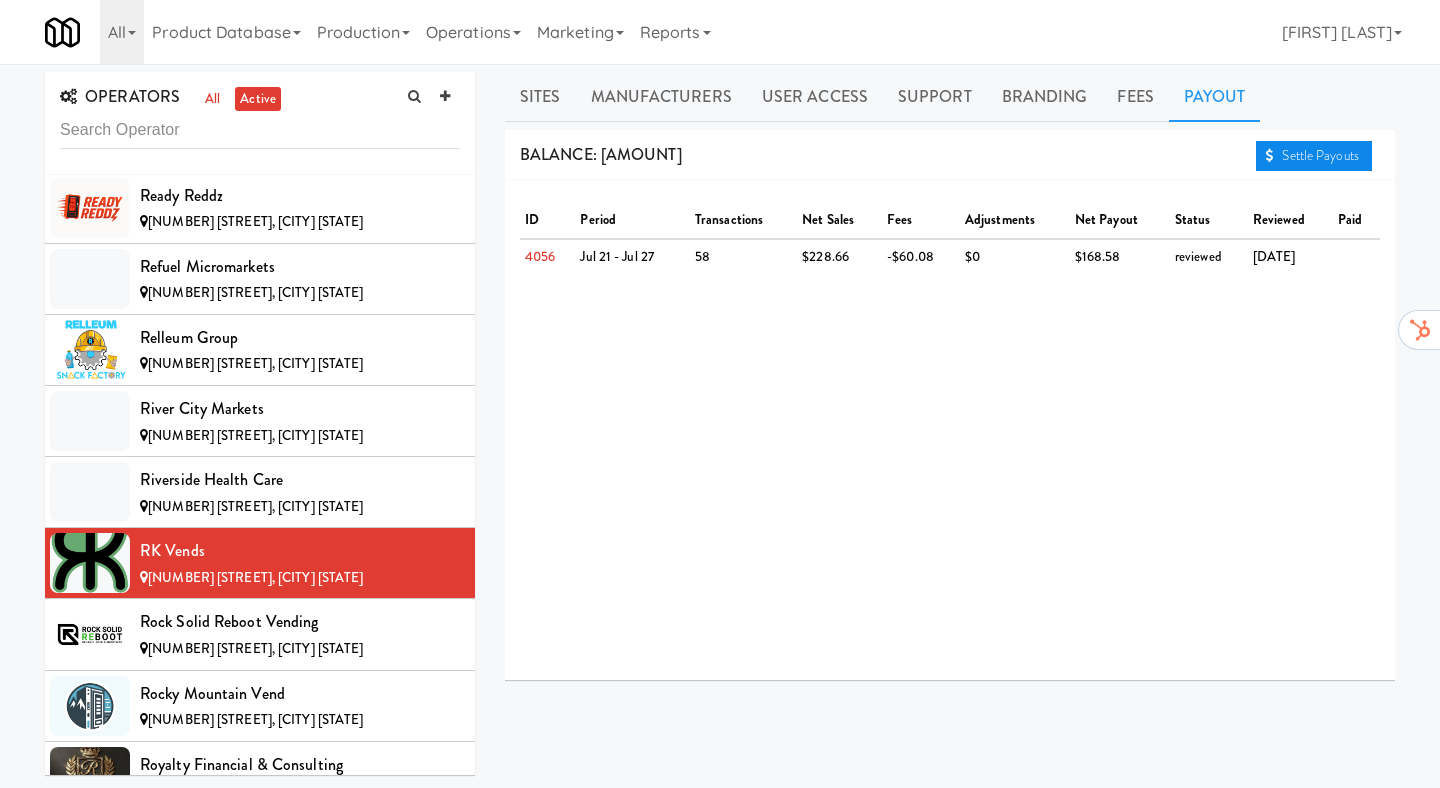 click on "Settle Payouts" at bounding box center (1314, 156) 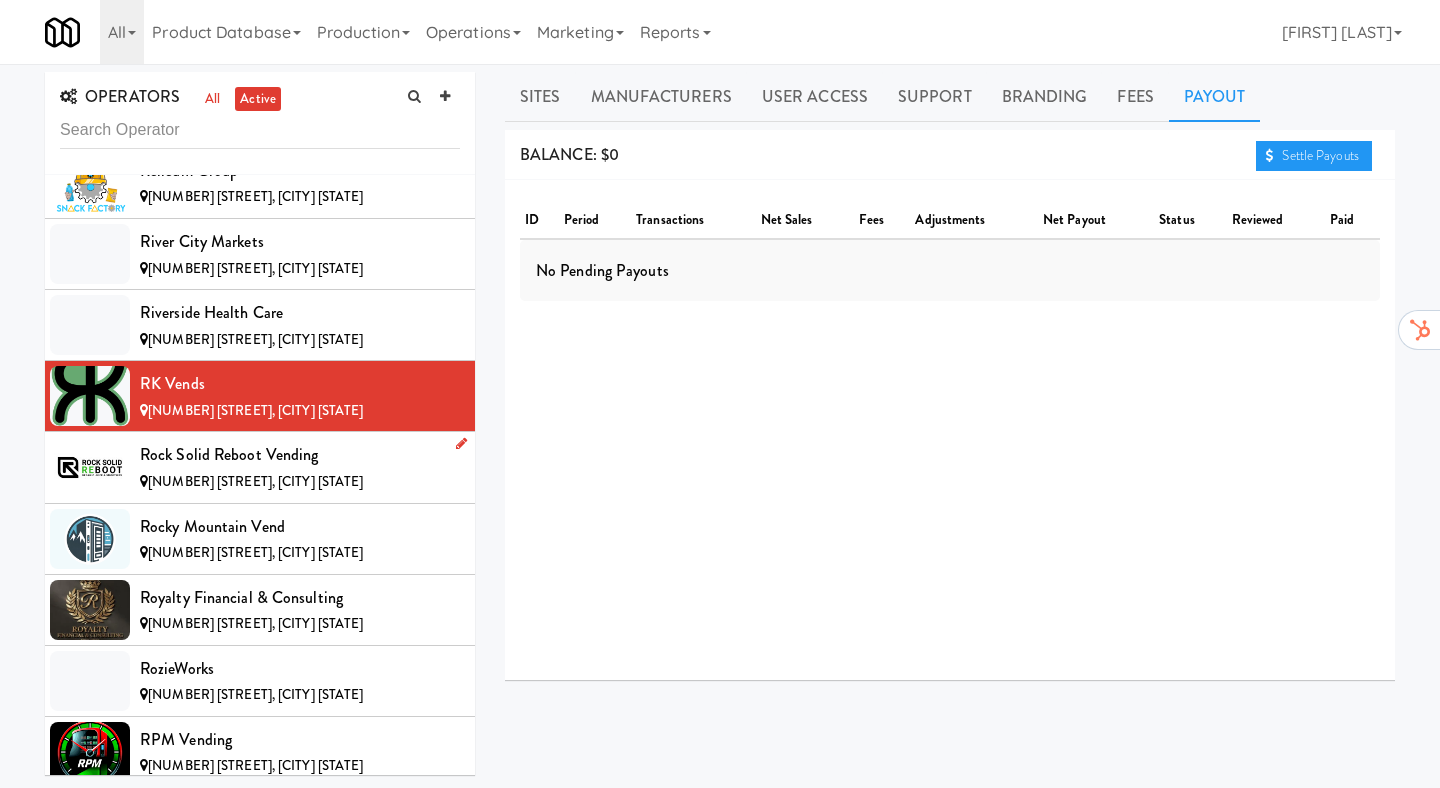 scroll, scrollTop: 11344, scrollLeft: 0, axis: vertical 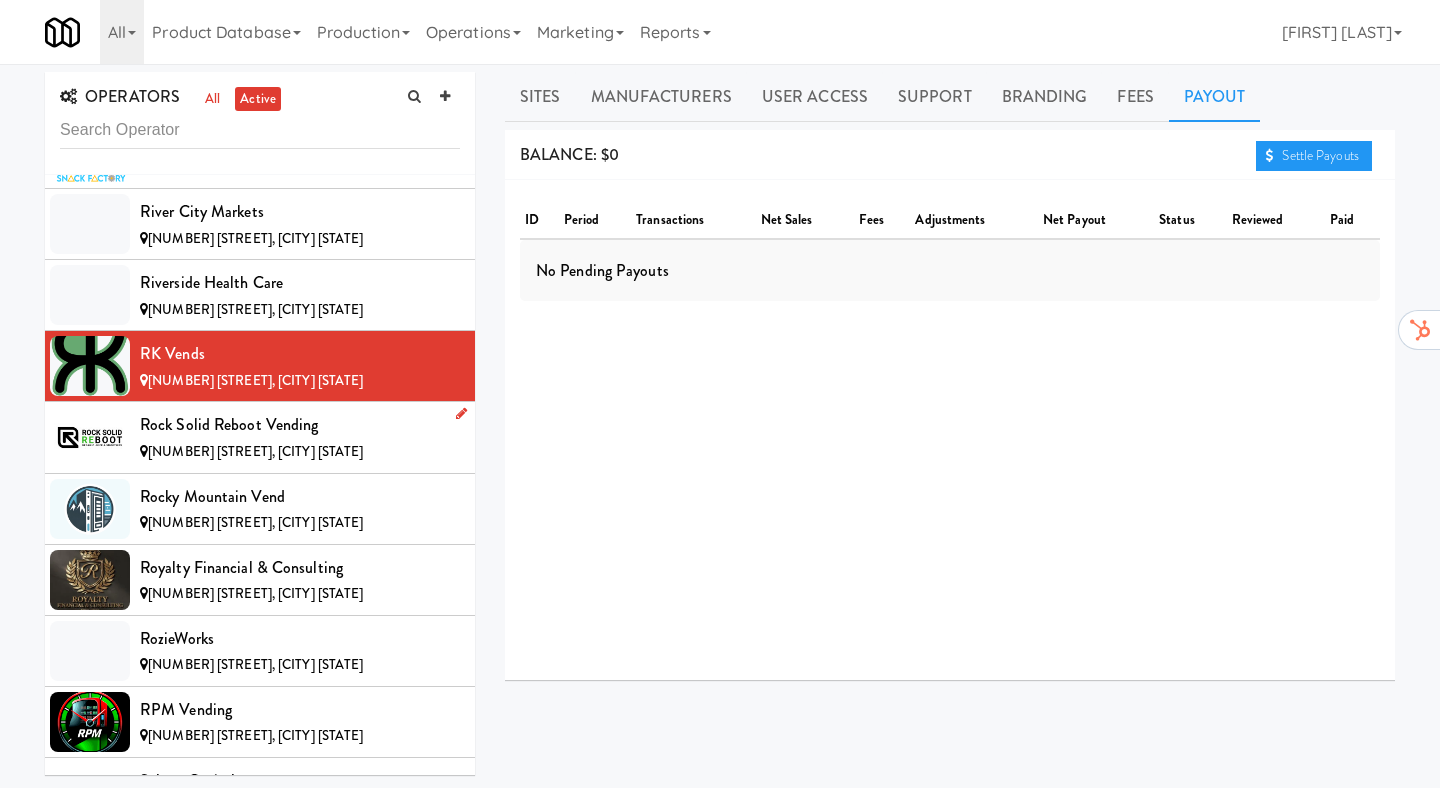 click on "Rock Solid Reboot Vending" at bounding box center [300, 425] 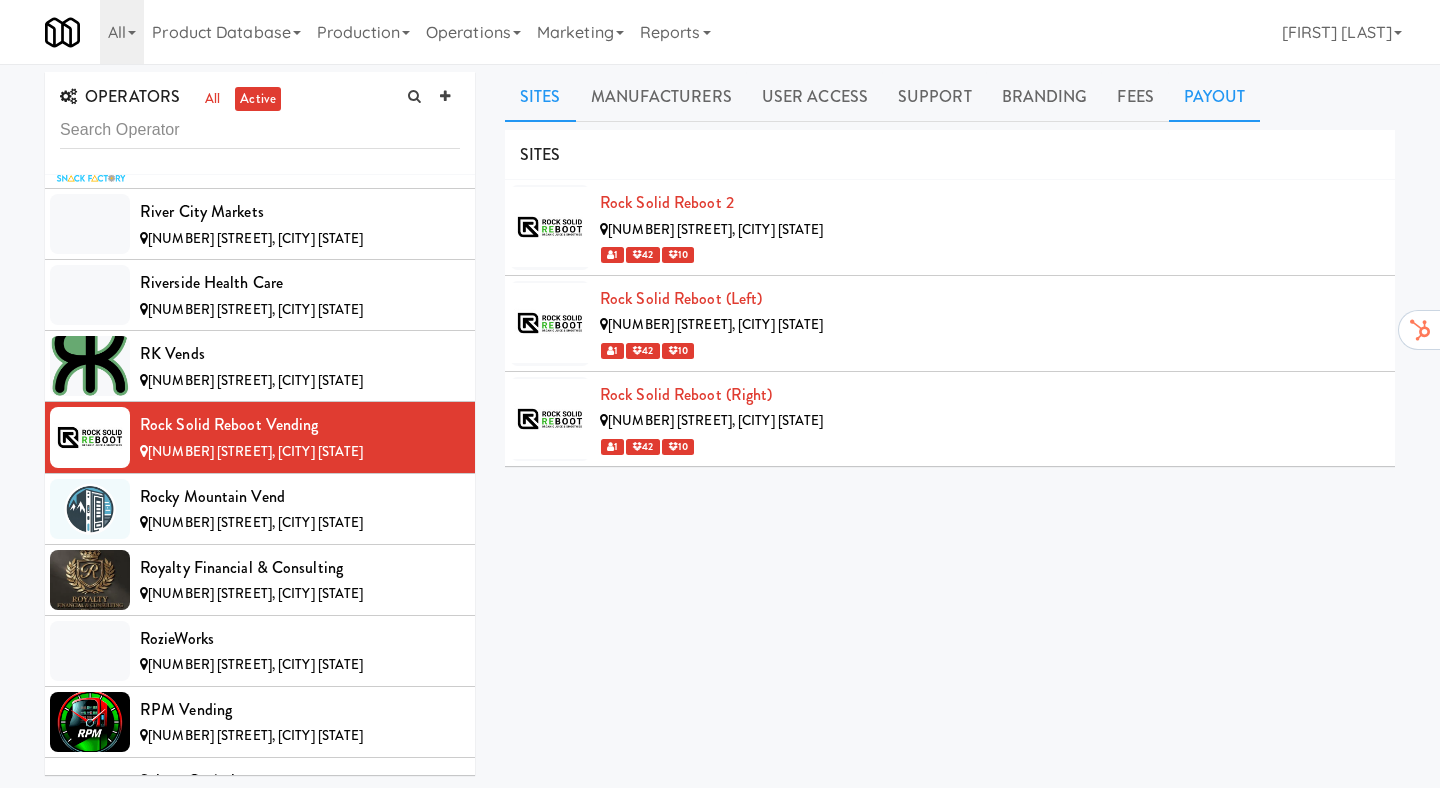click on "Payout" at bounding box center [1215, 97] 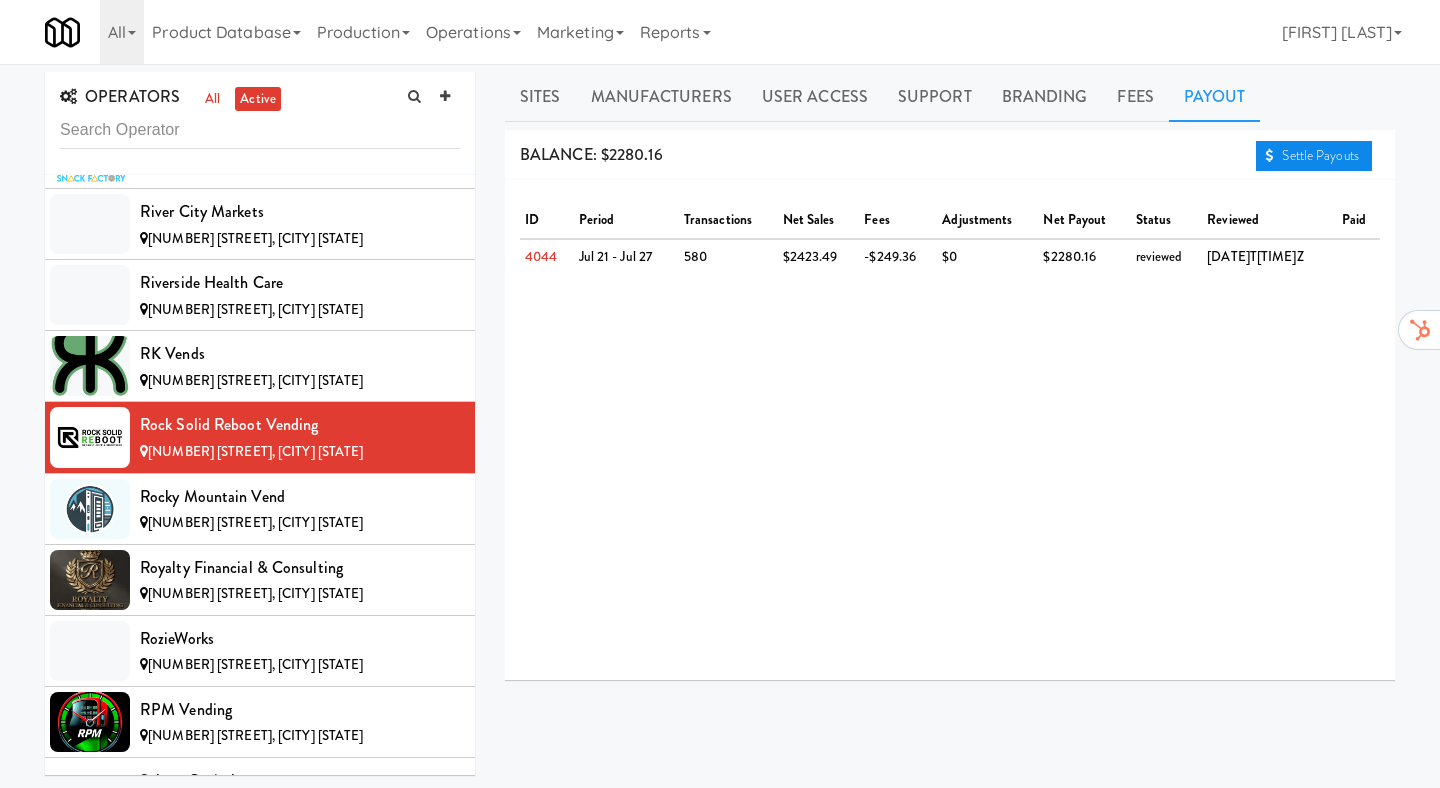 click on "Settle Payouts" at bounding box center (1314, 156) 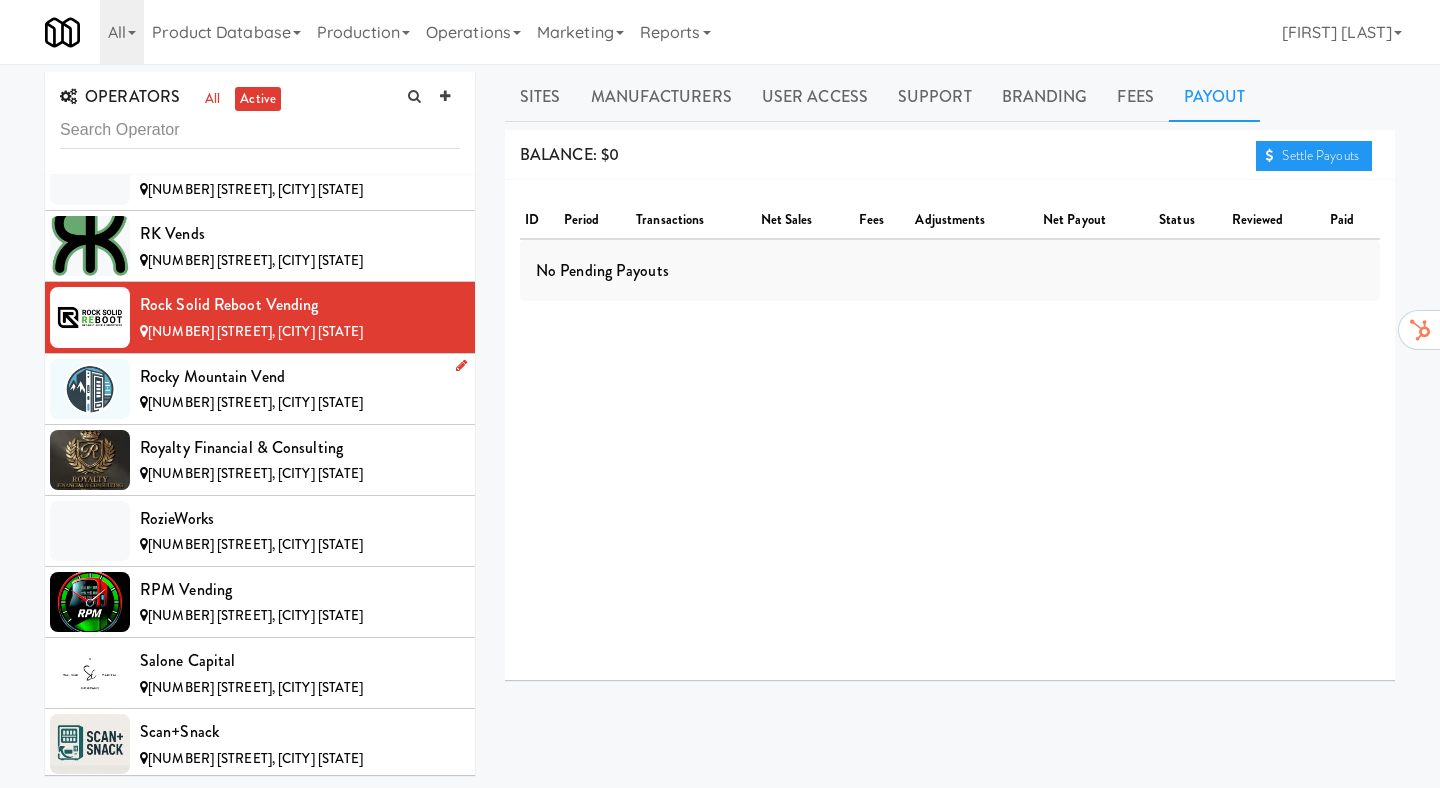 scroll, scrollTop: 11499, scrollLeft: 0, axis: vertical 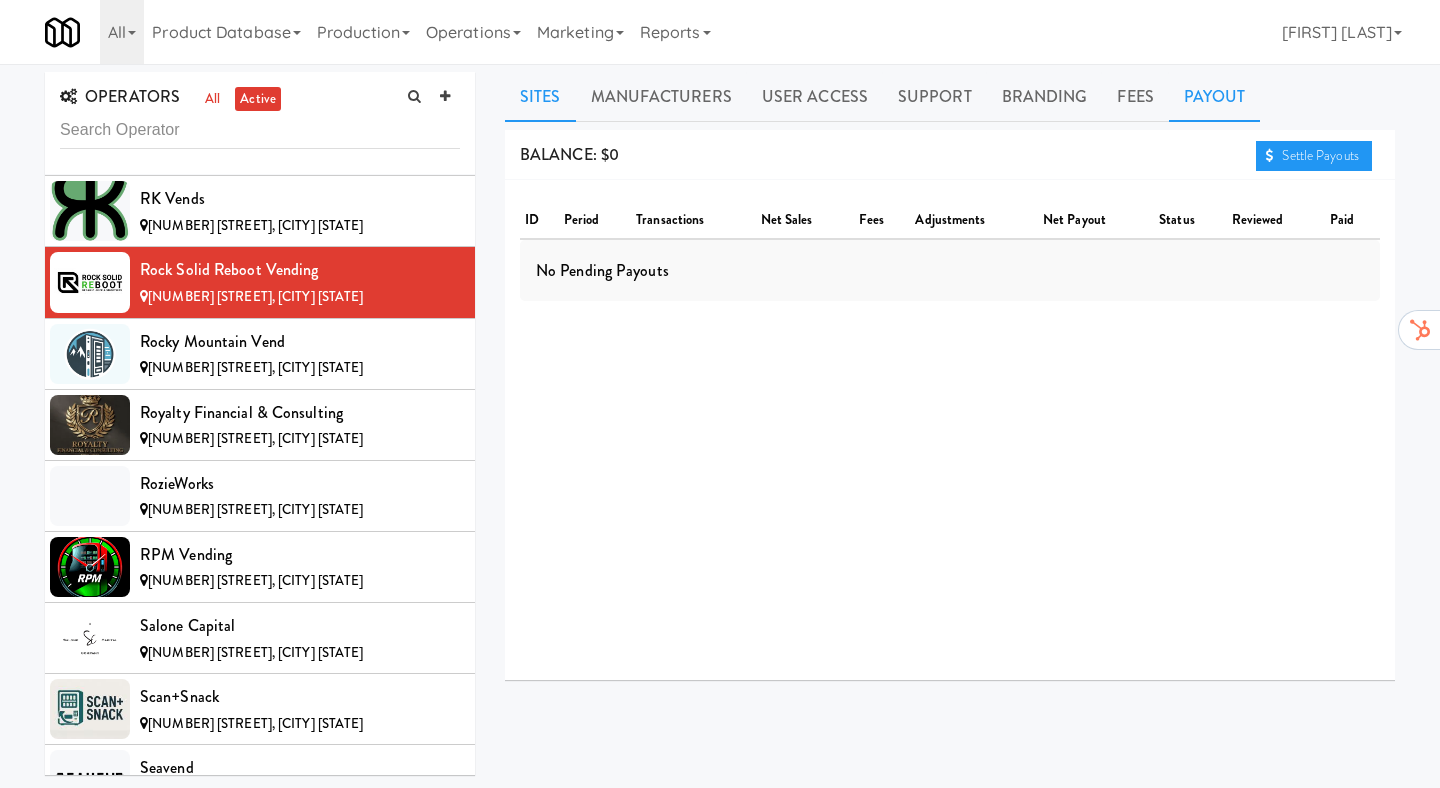click on "Sites" at bounding box center (540, 97) 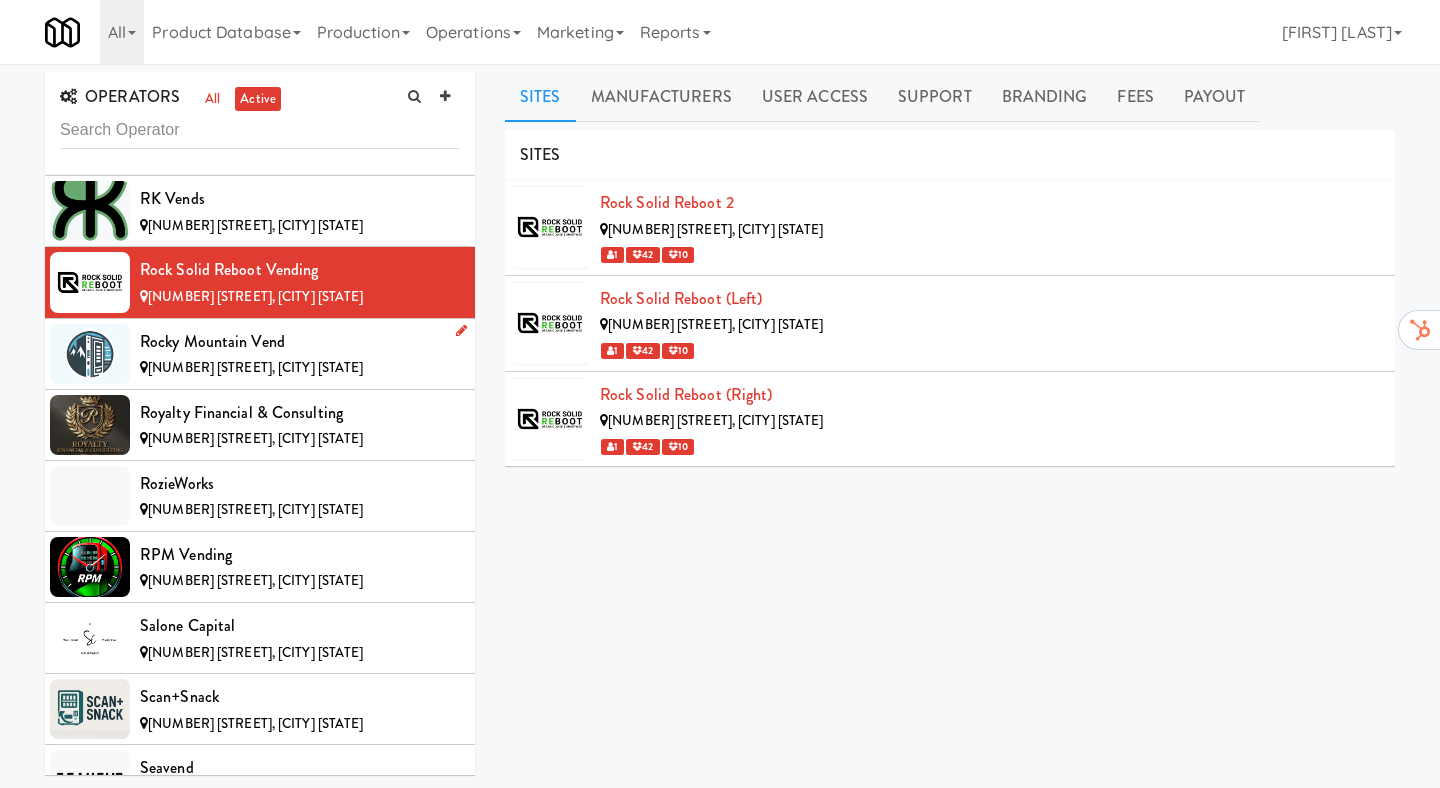 click on "Rocky Mountain Vend" at bounding box center [300, 342] 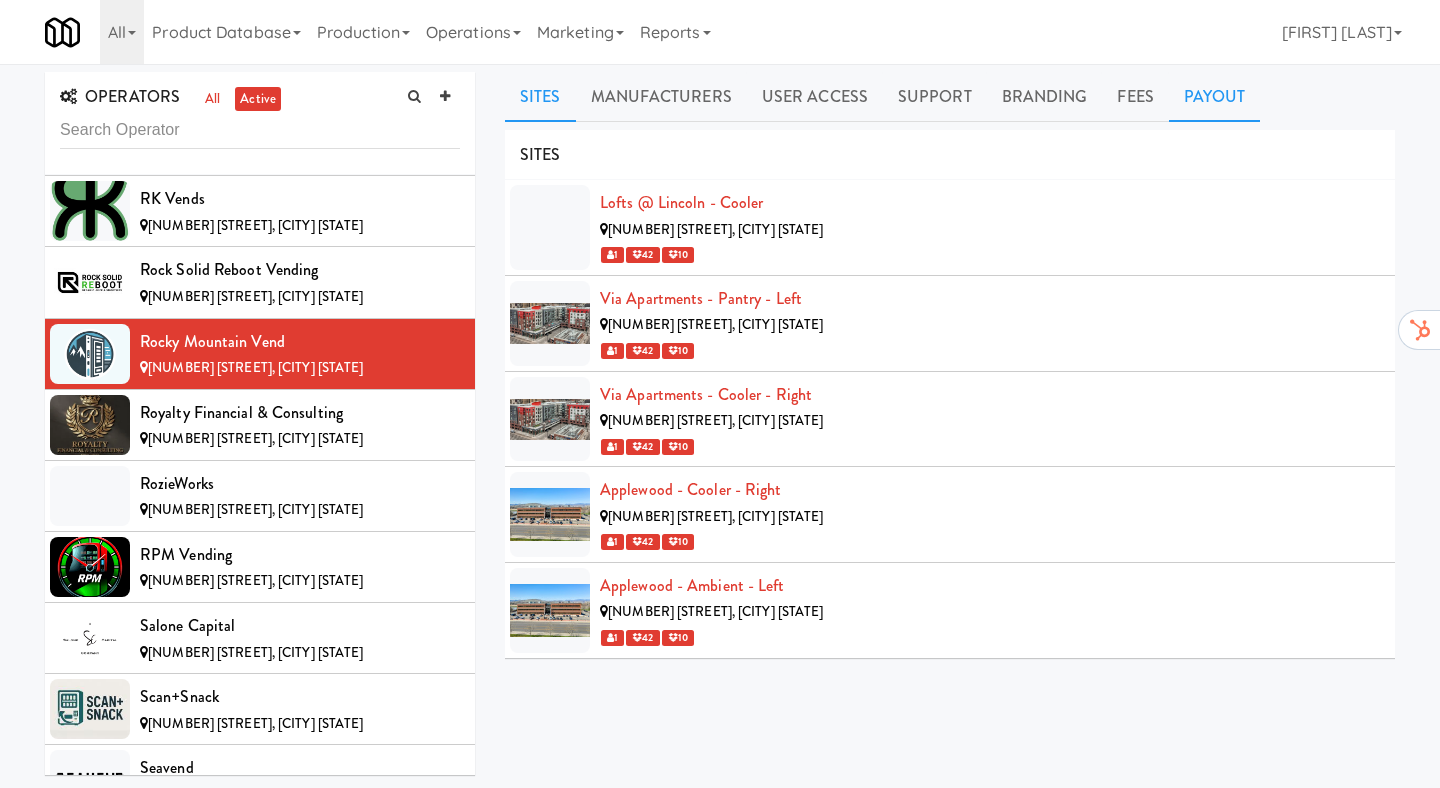 click on "Payout" at bounding box center (1215, 97) 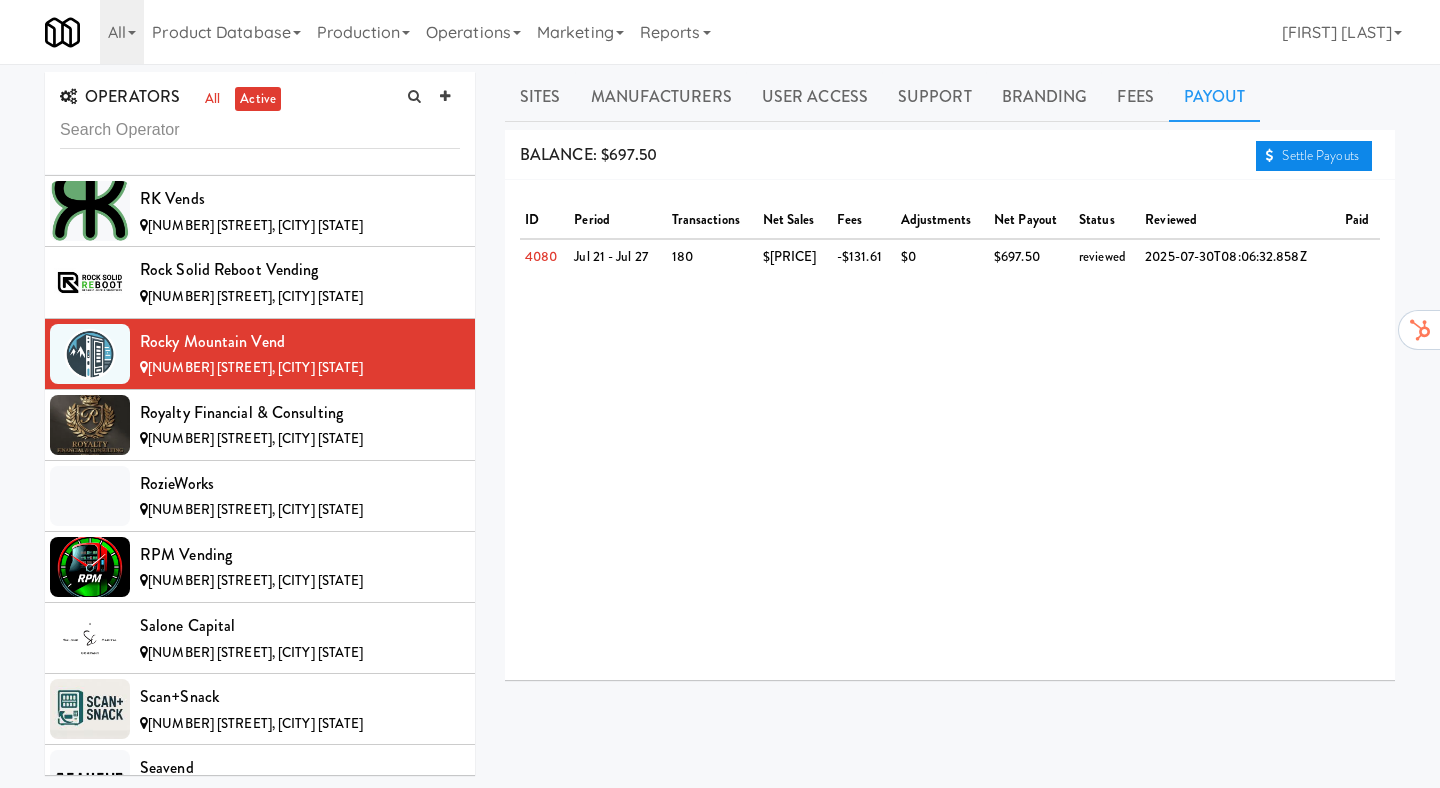 click on "Settle Payouts" at bounding box center [1314, 156] 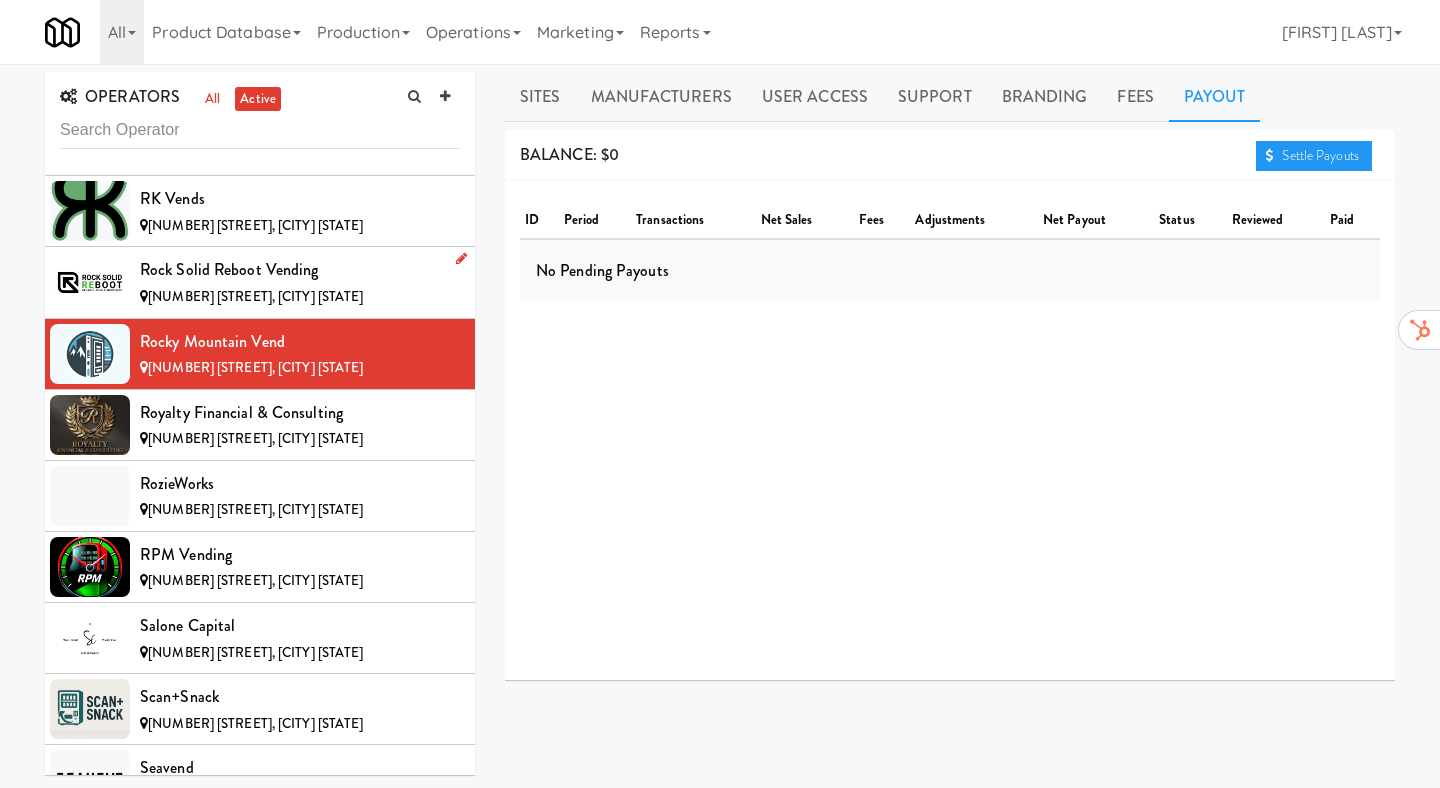 click on "Rock Solid Reboot Vending" at bounding box center [300, 270] 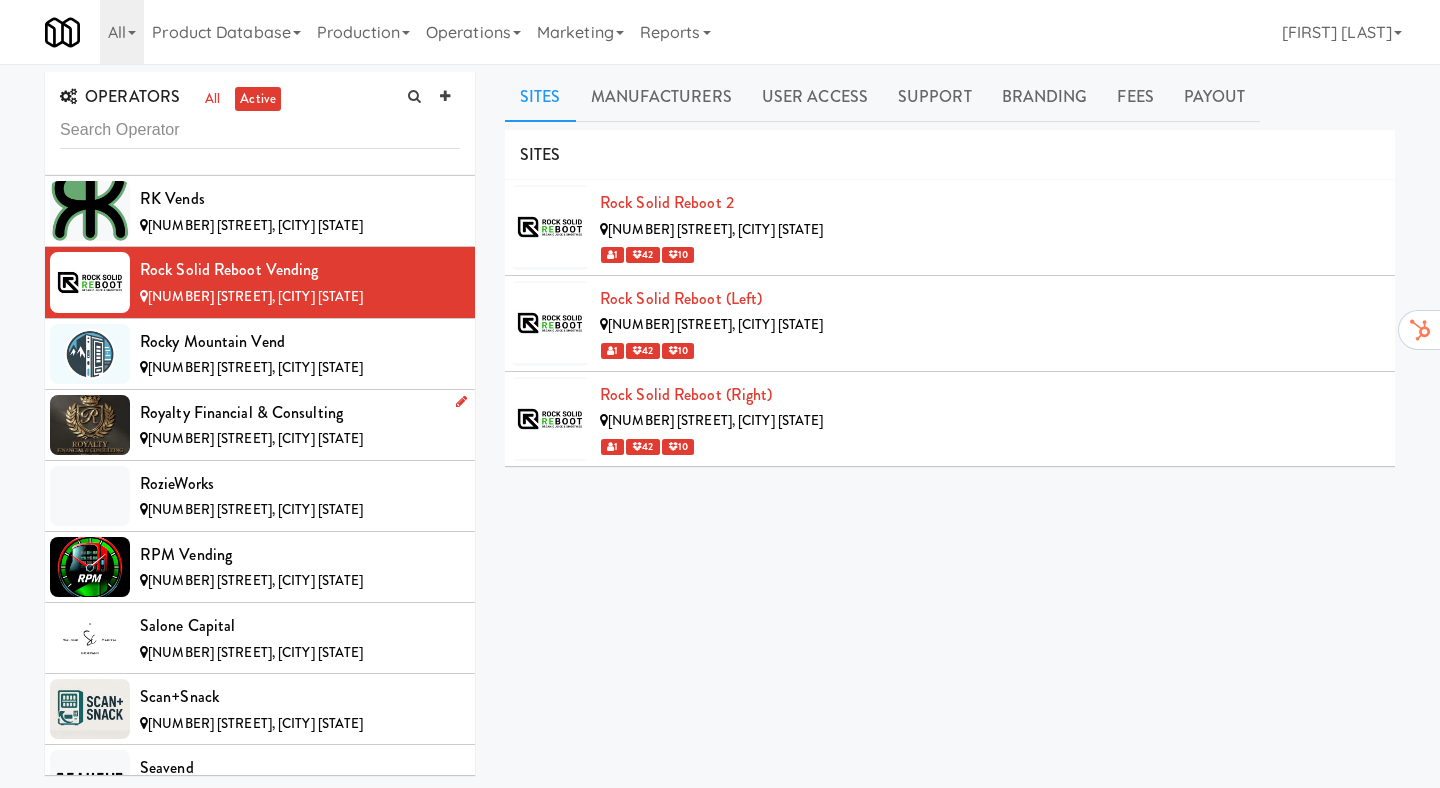 click on "[NUMBER] [STREET], [CITY] [STATE]" at bounding box center (255, 438) 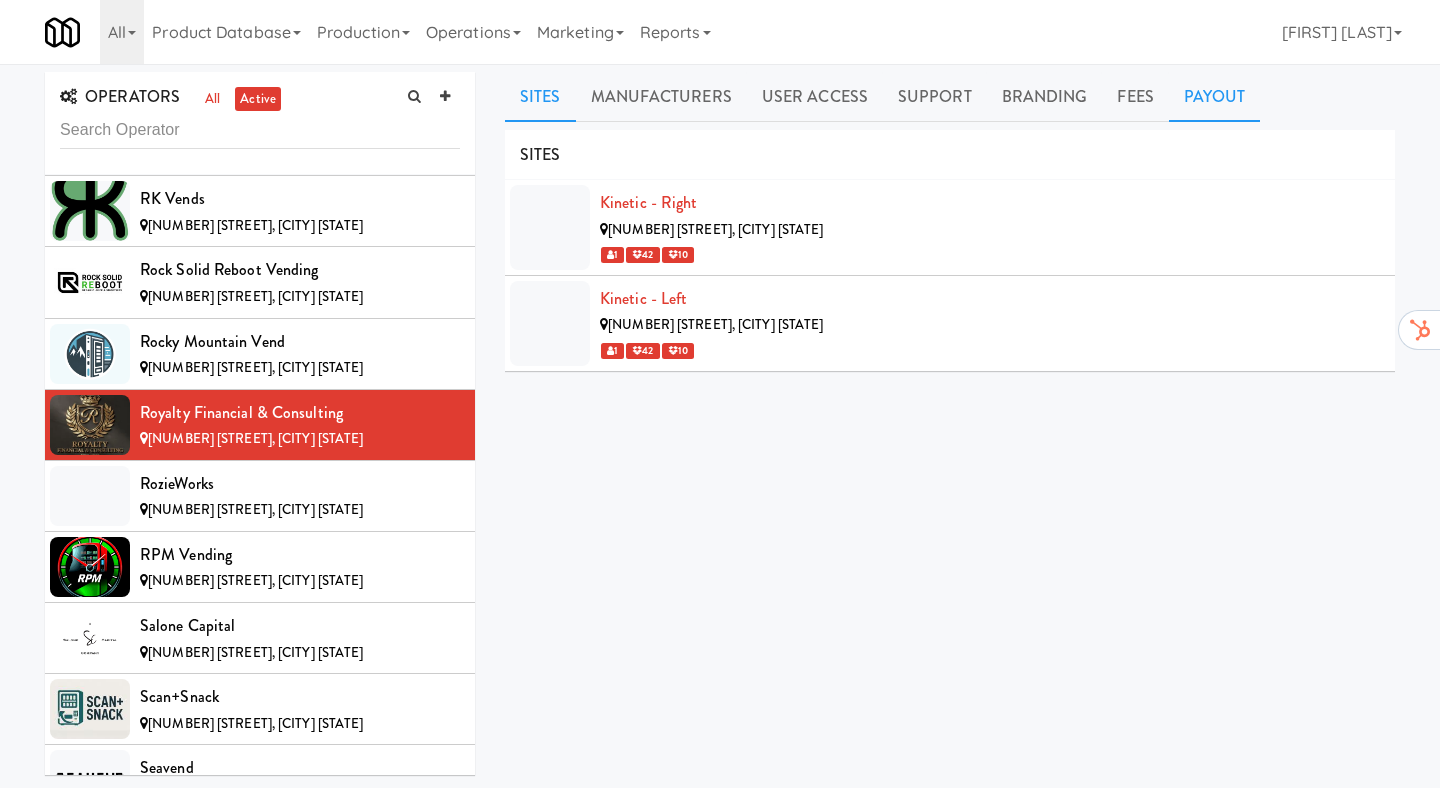 click on "Payout" at bounding box center [1215, 97] 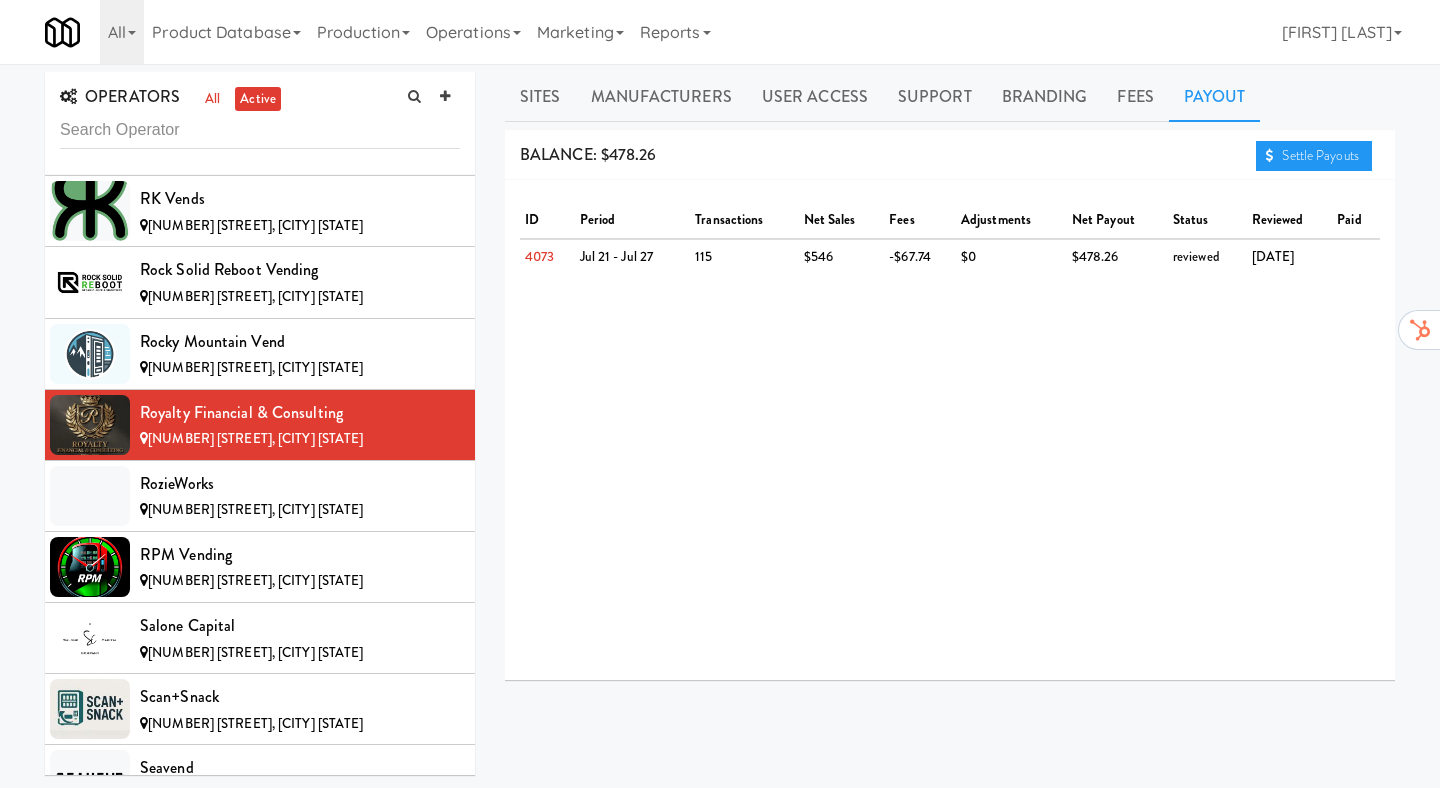 click on "BALANCE: $478.26  Settle Payouts" at bounding box center [950, 155] 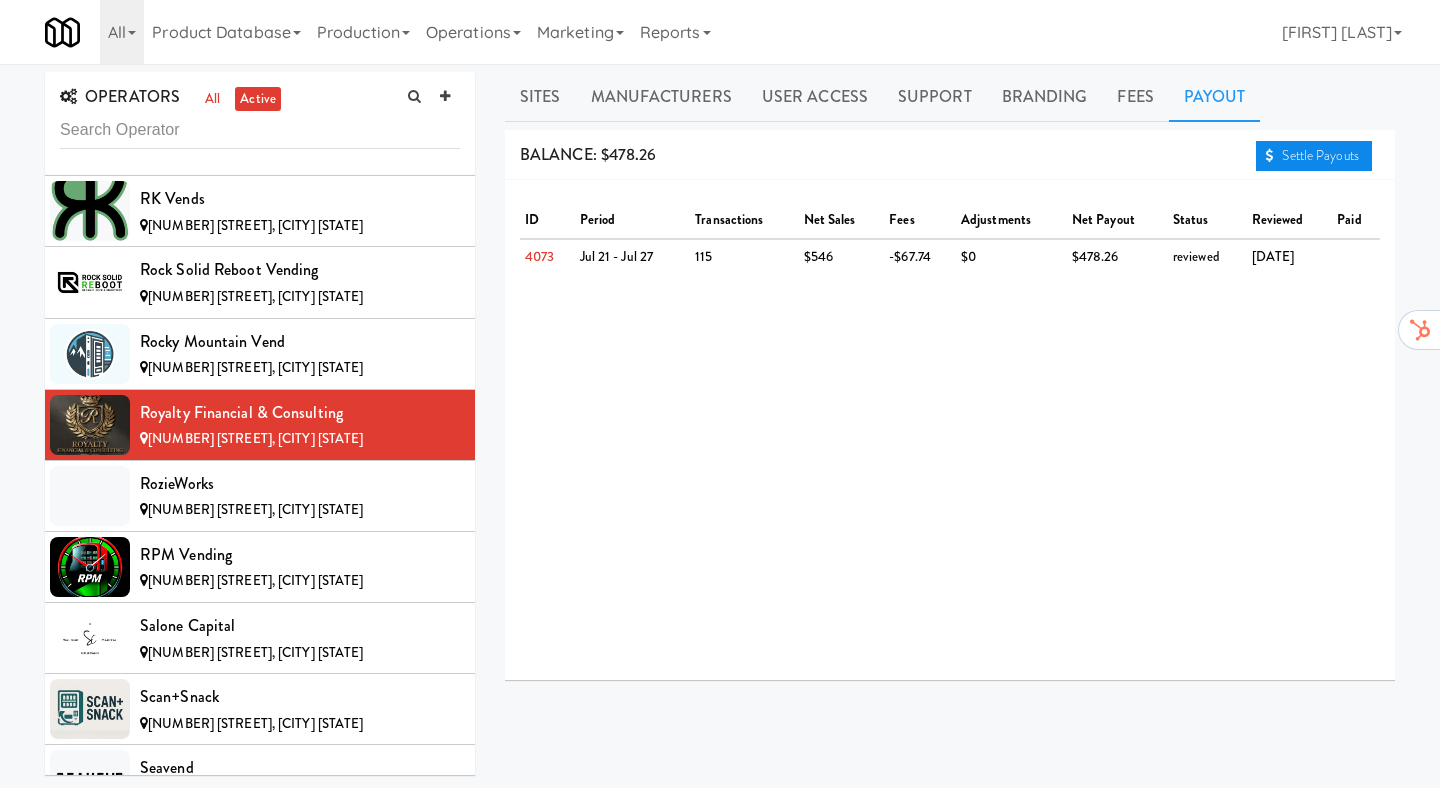 click on "Settle Payouts" at bounding box center [1314, 156] 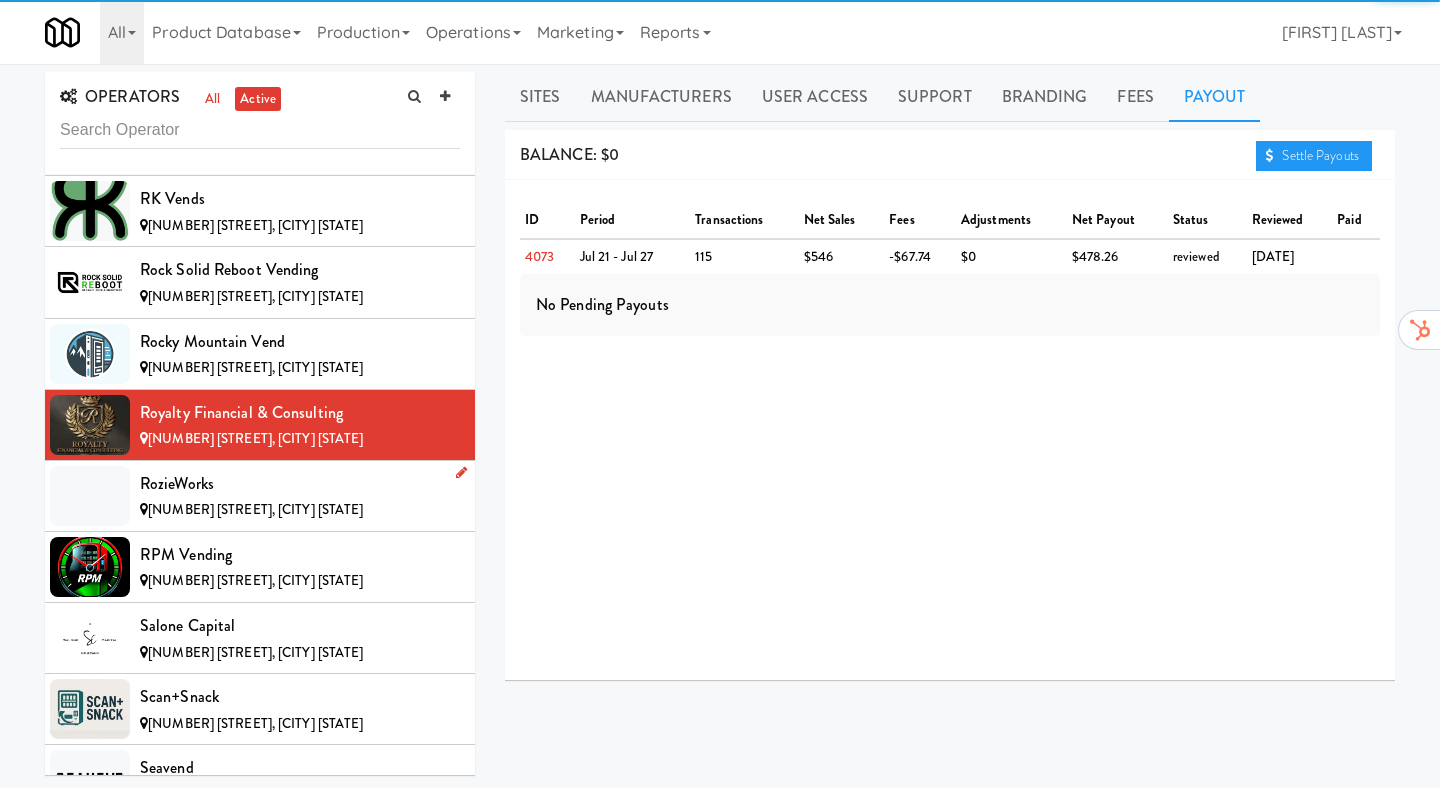 click on "RozieWorks" at bounding box center [300, 484] 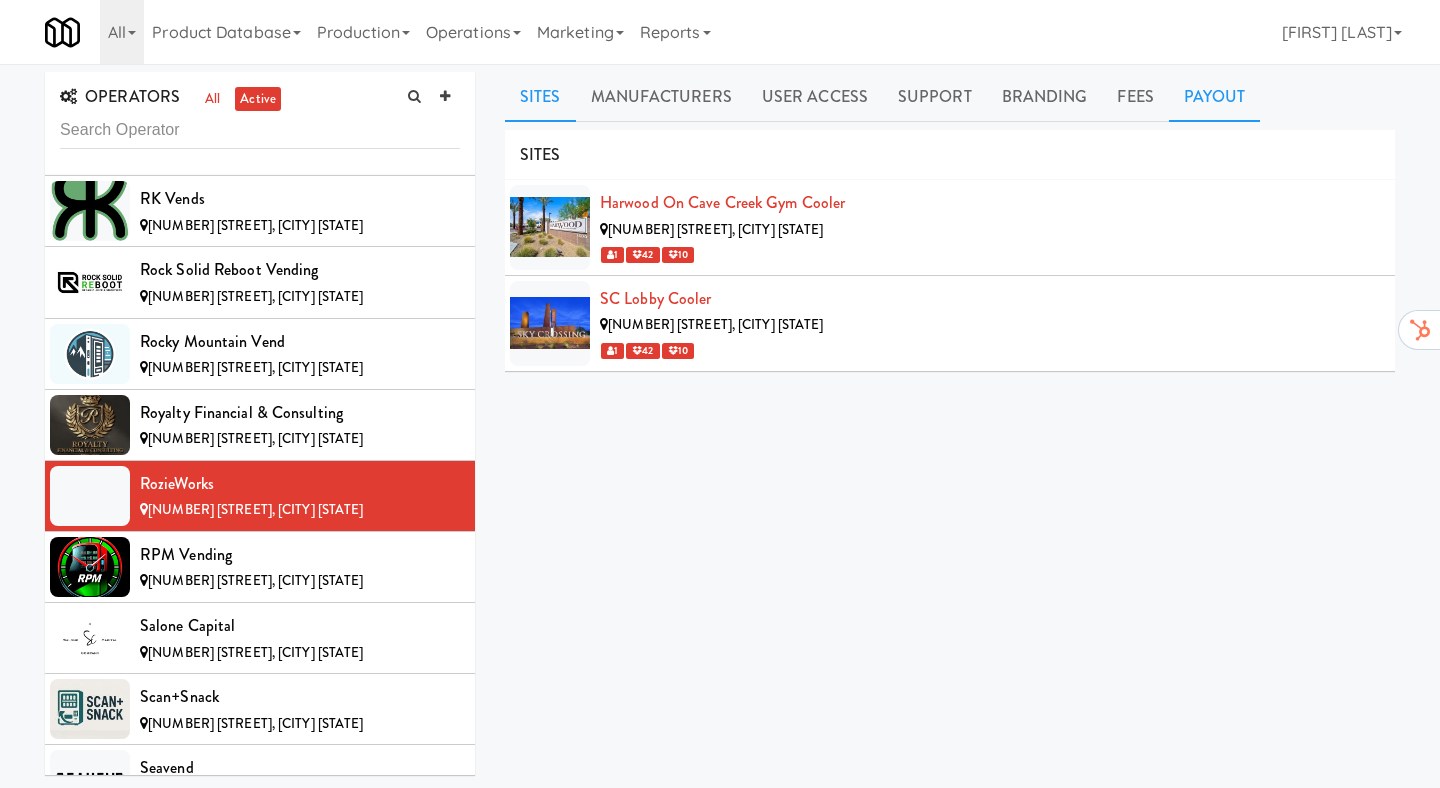 click on "Payout" at bounding box center (1215, 97) 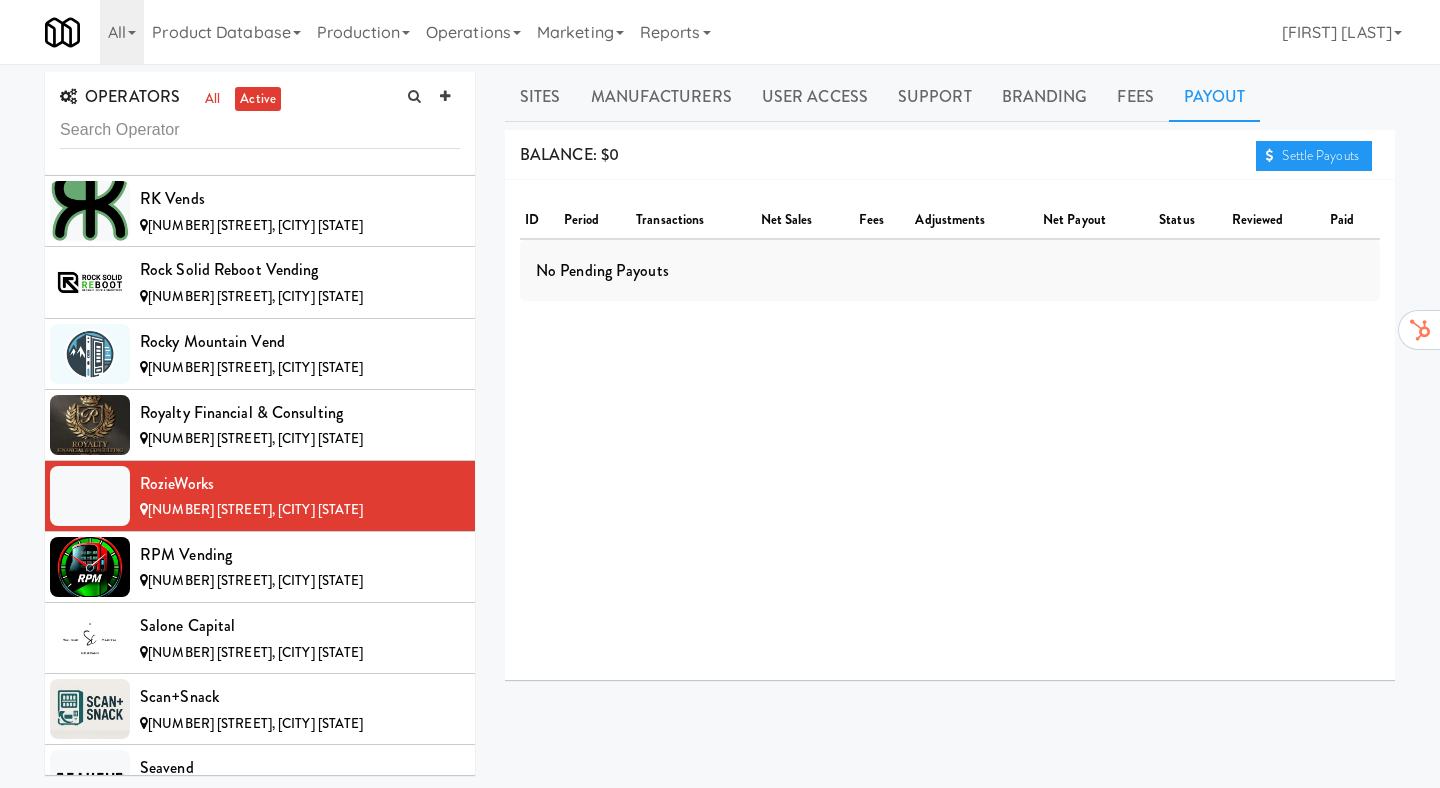 click on "Payout" at bounding box center (1215, 97) 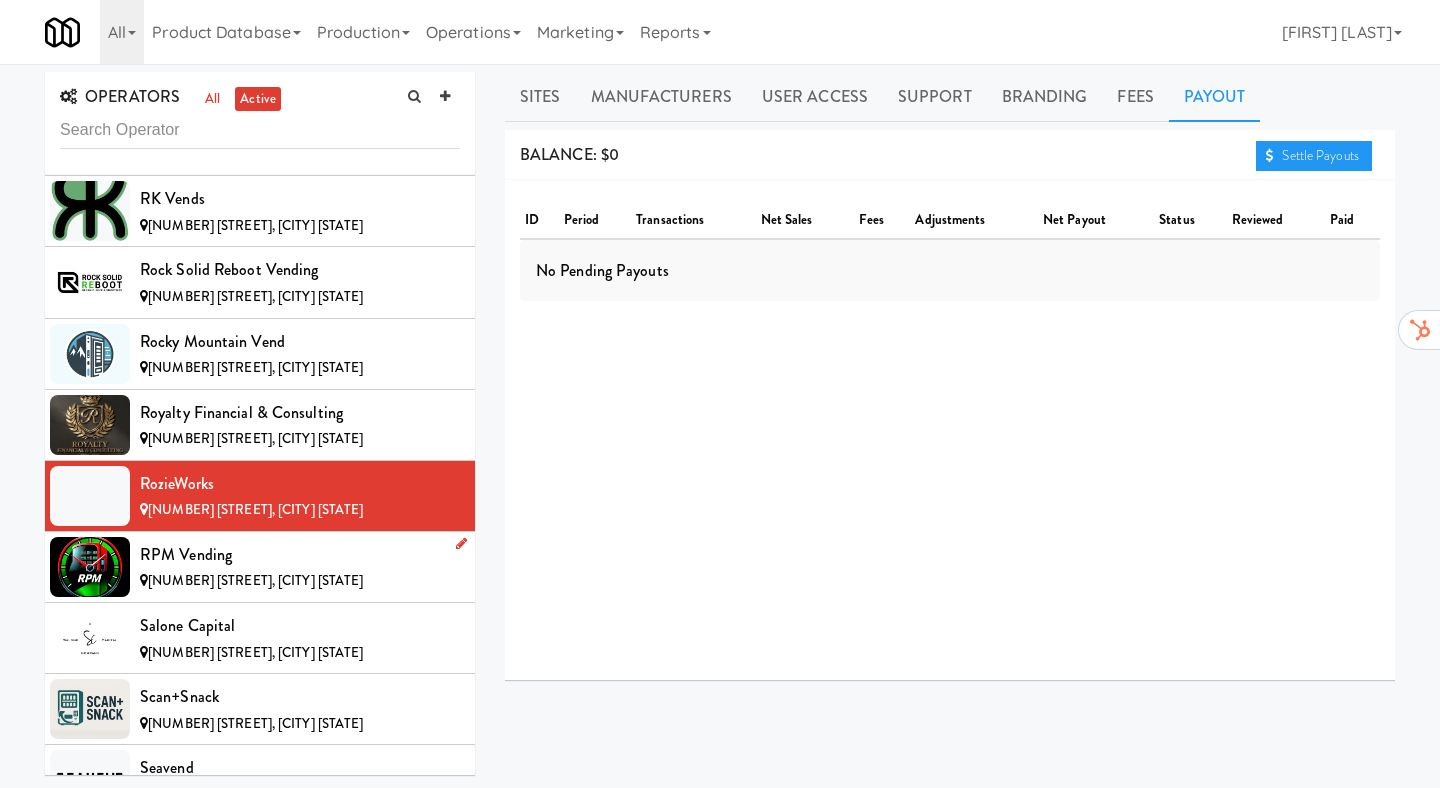 click on "RPM Vending" at bounding box center (300, 555) 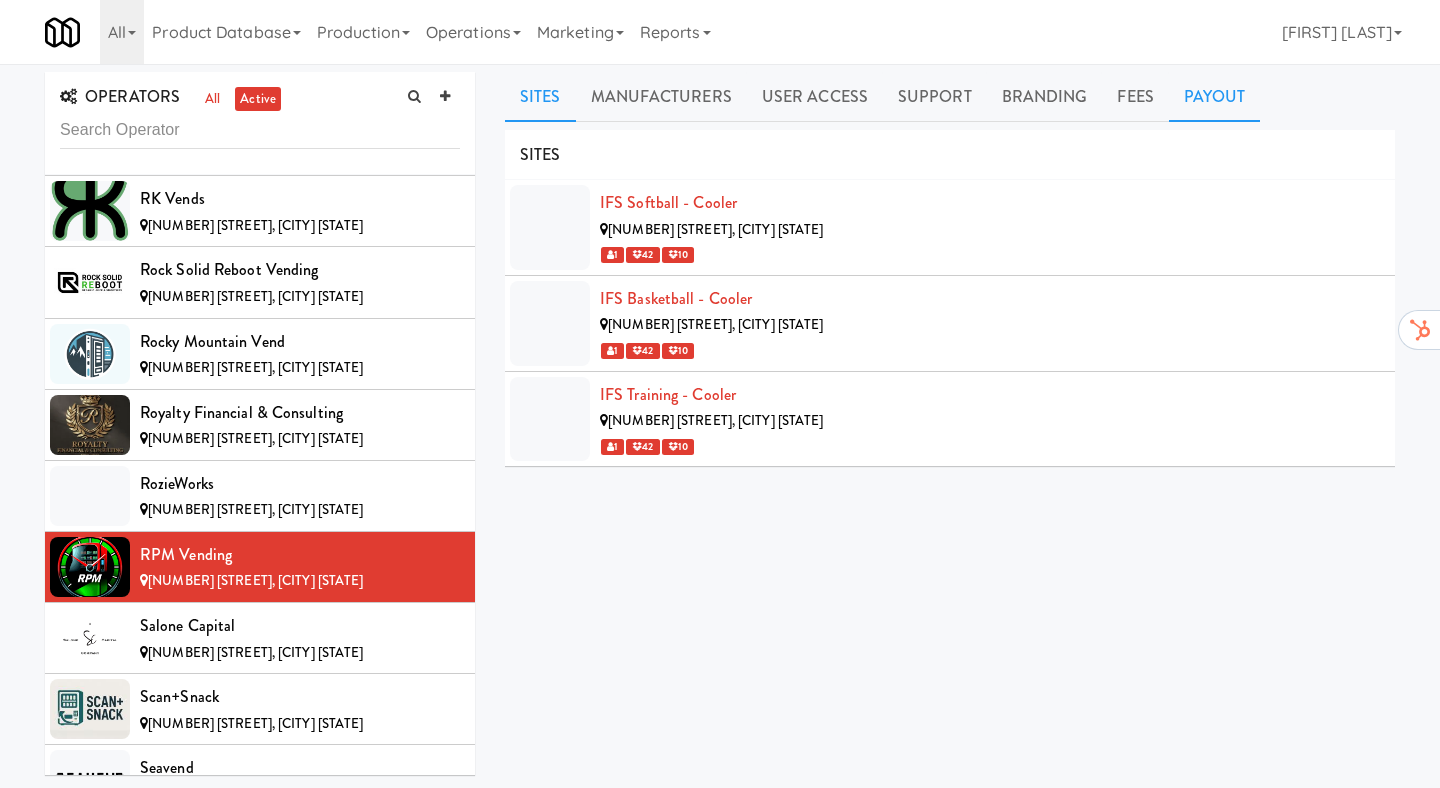 click on "Payout" at bounding box center (1215, 97) 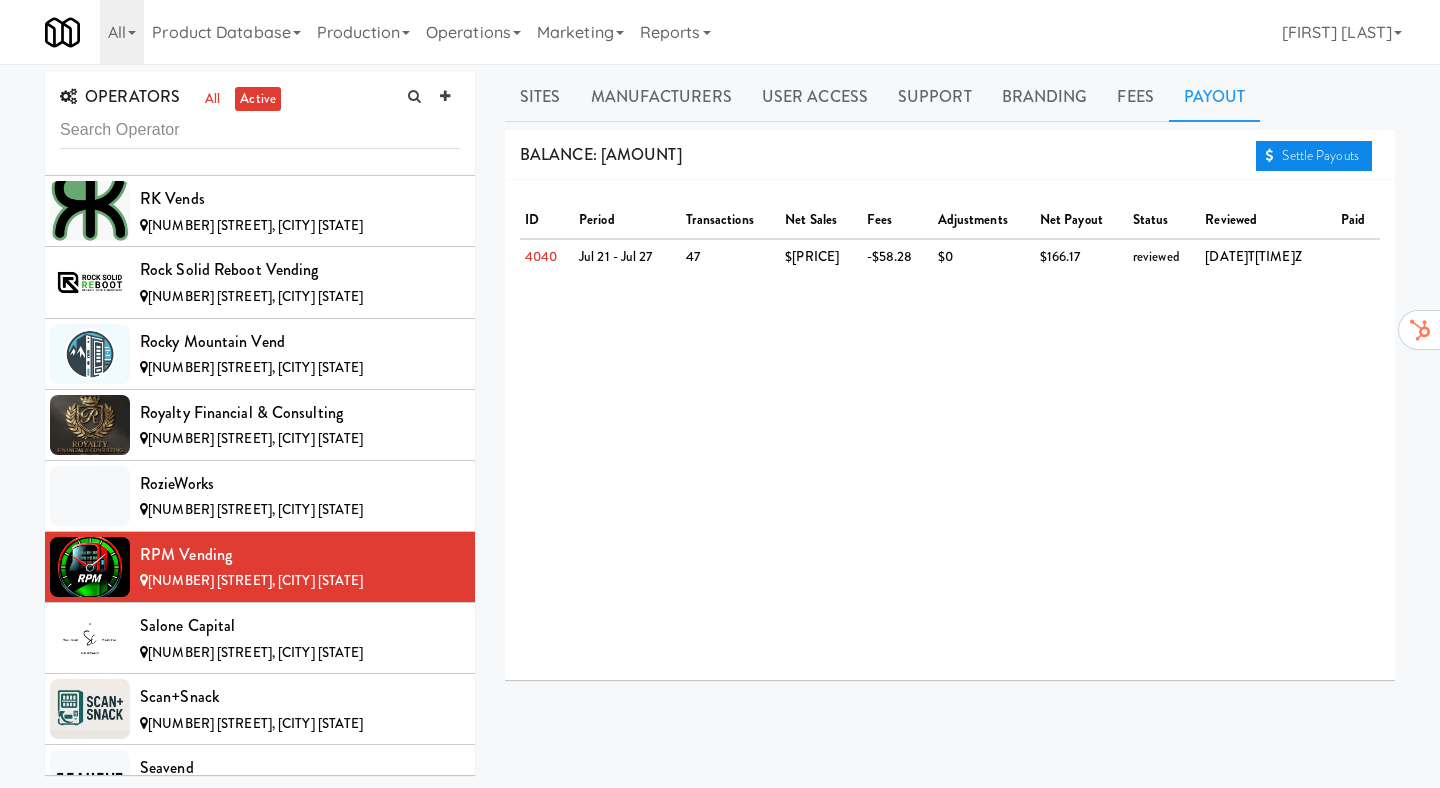 click on "Settle Payouts" at bounding box center [1314, 156] 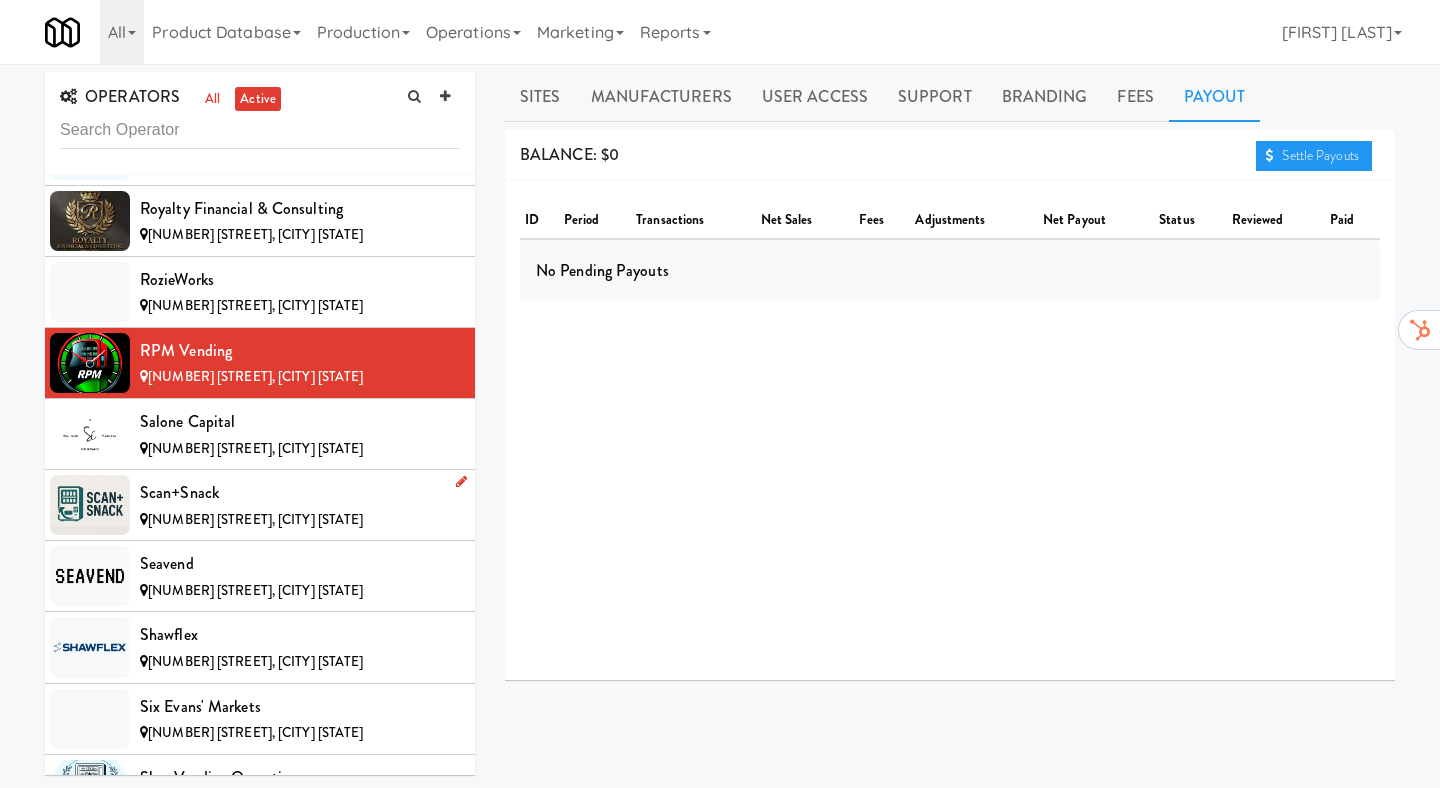 scroll, scrollTop: 11766, scrollLeft: 0, axis: vertical 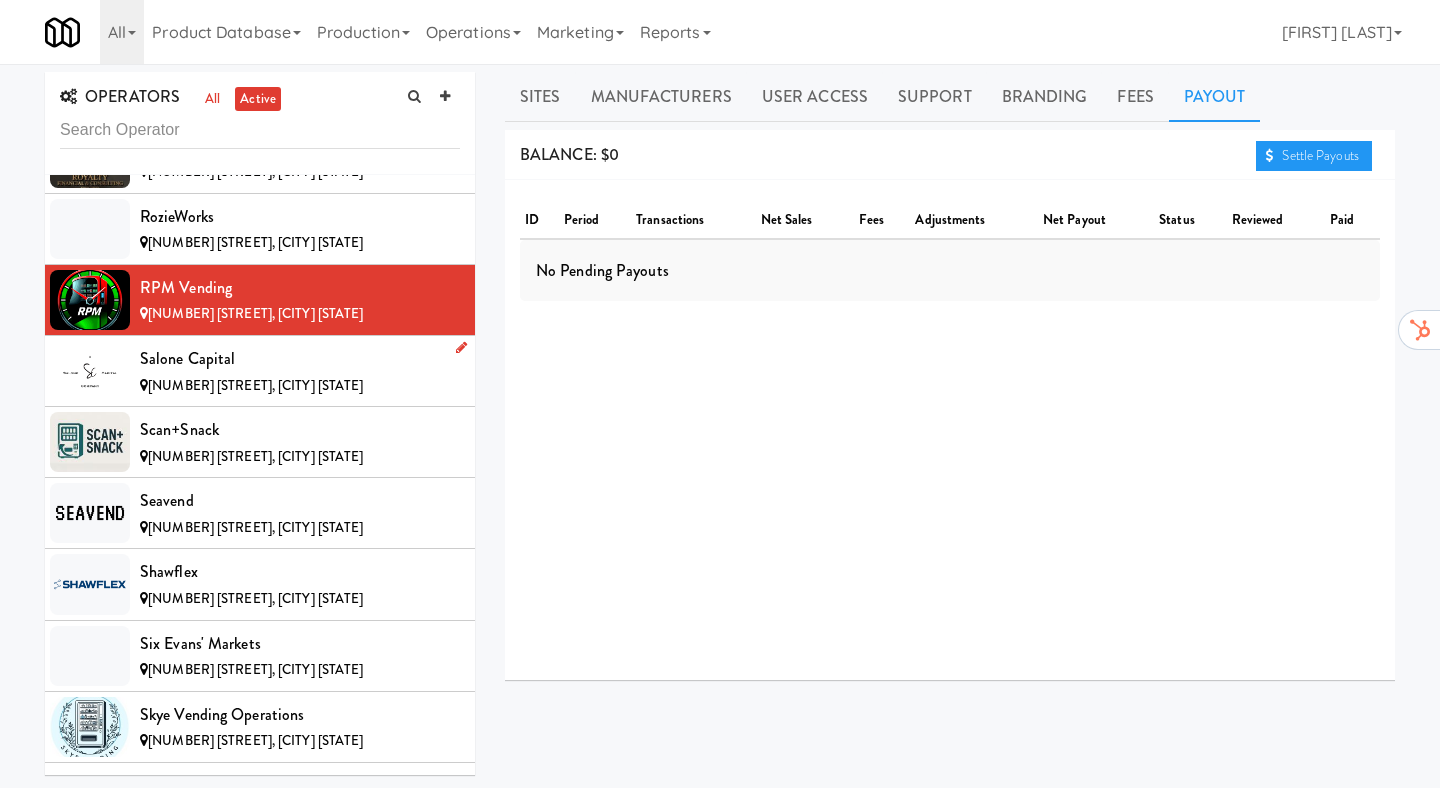 click on "Salone Capital" at bounding box center (300, 359) 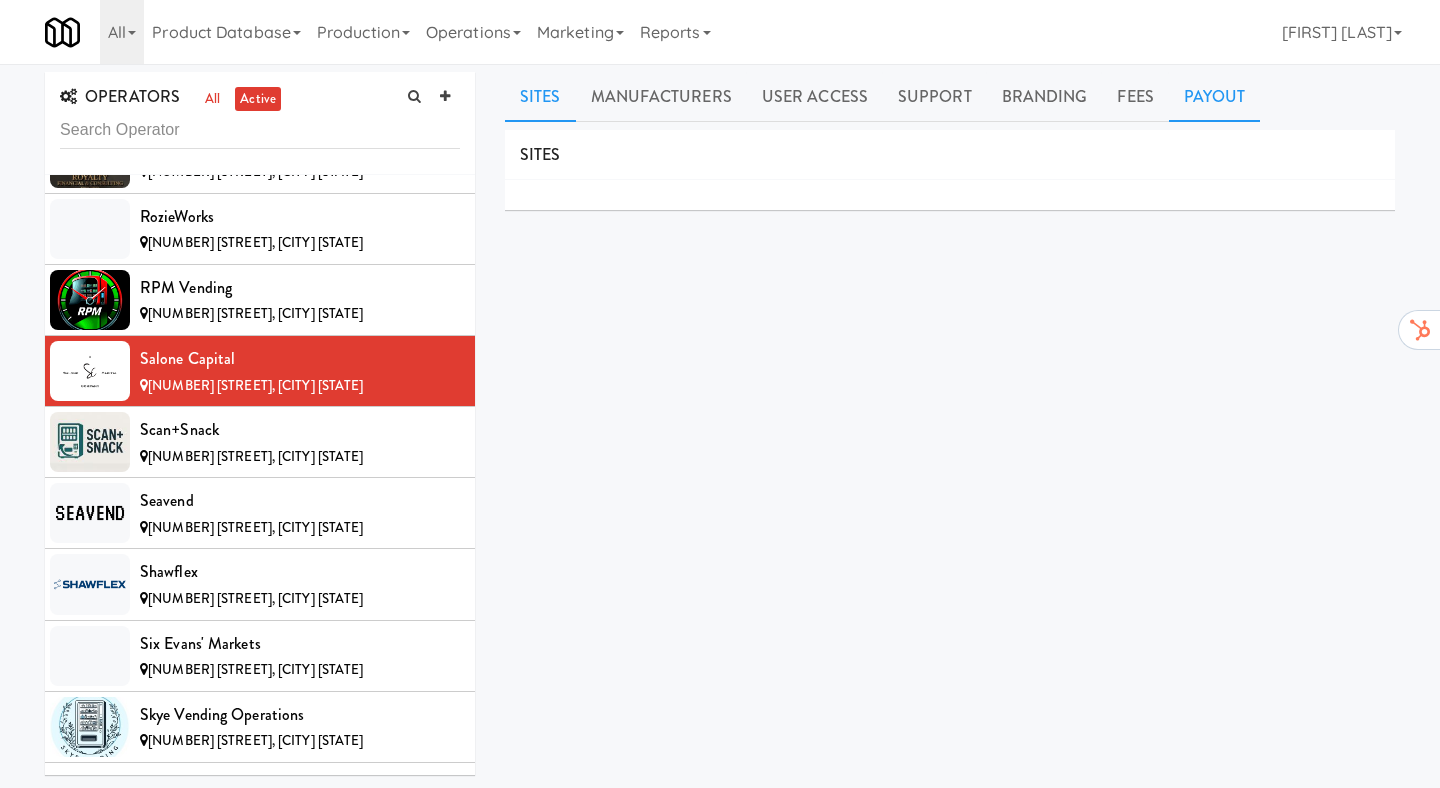 click on "Payout" at bounding box center (1215, 97) 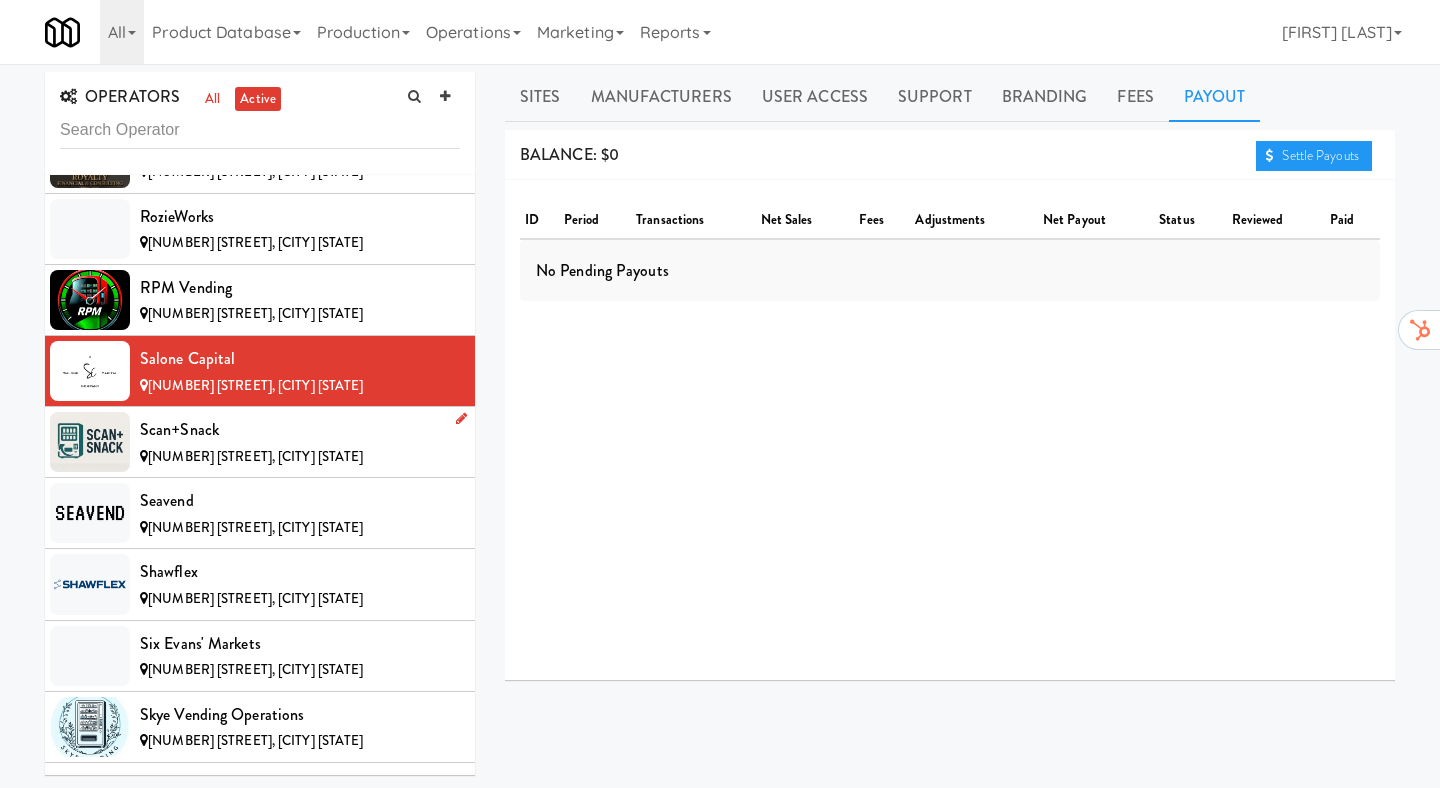 click on "Scan+Snack" at bounding box center (300, 430) 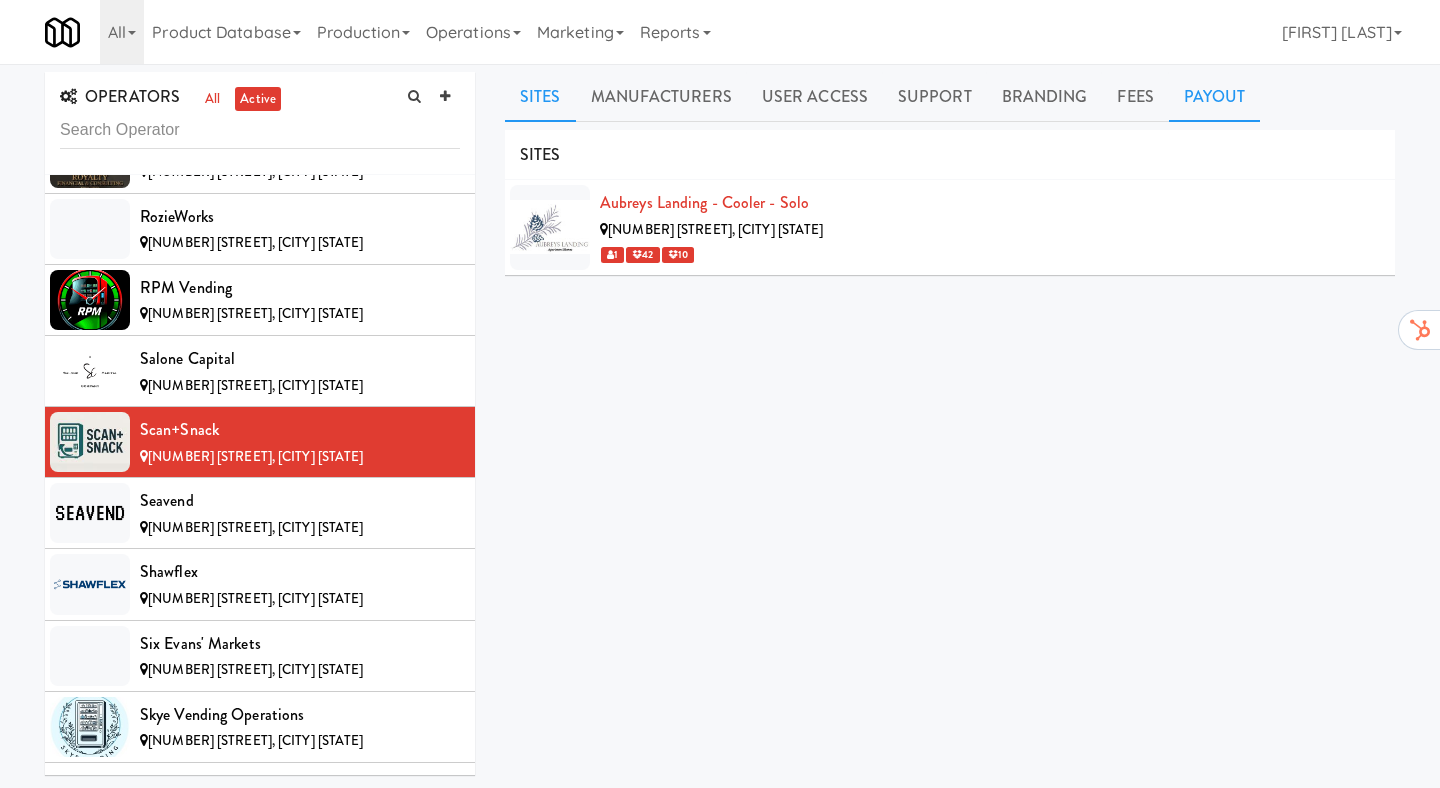 click on "Payout" at bounding box center (1215, 97) 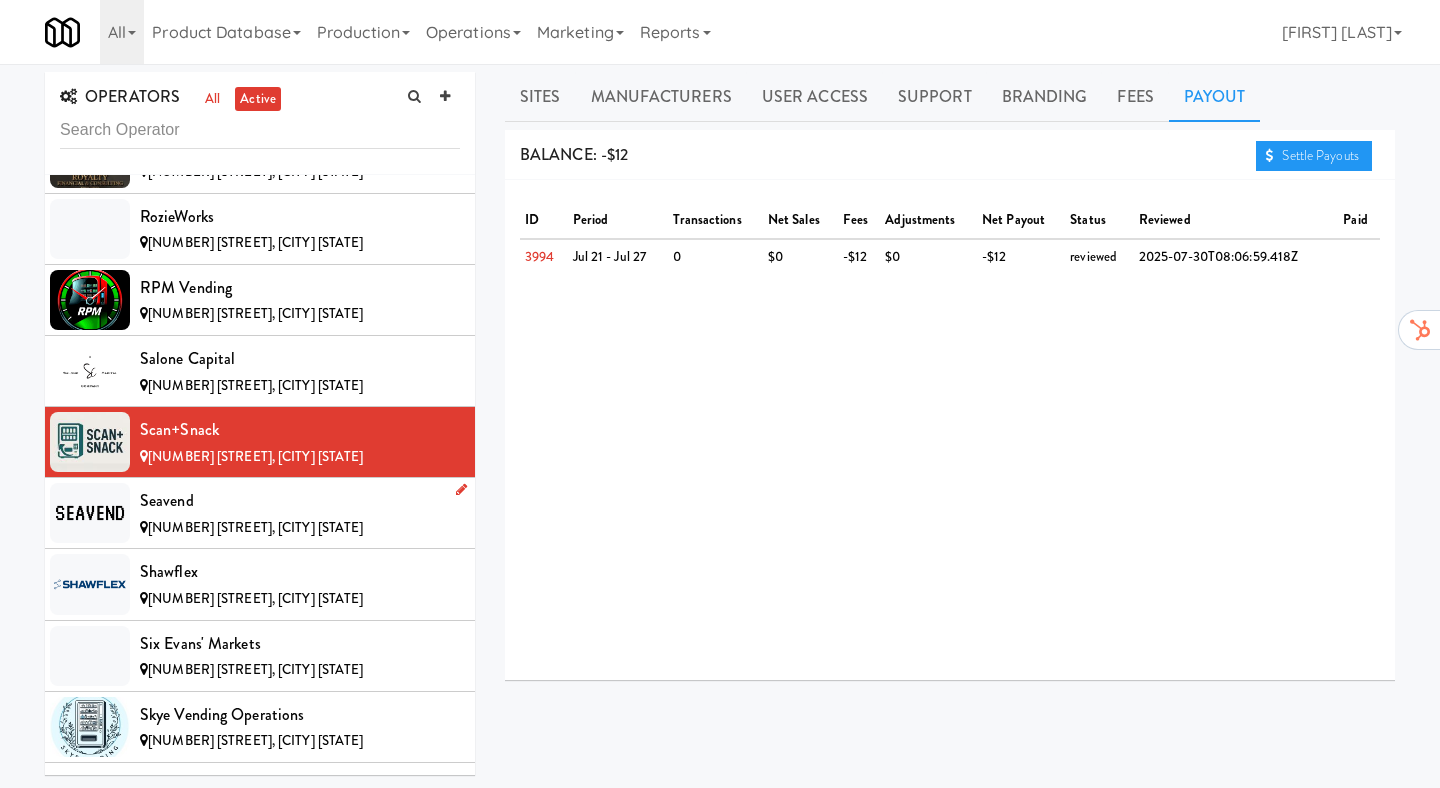 click on "[NUMBER] [STREET], [CITY] [STATE]" at bounding box center [300, 528] 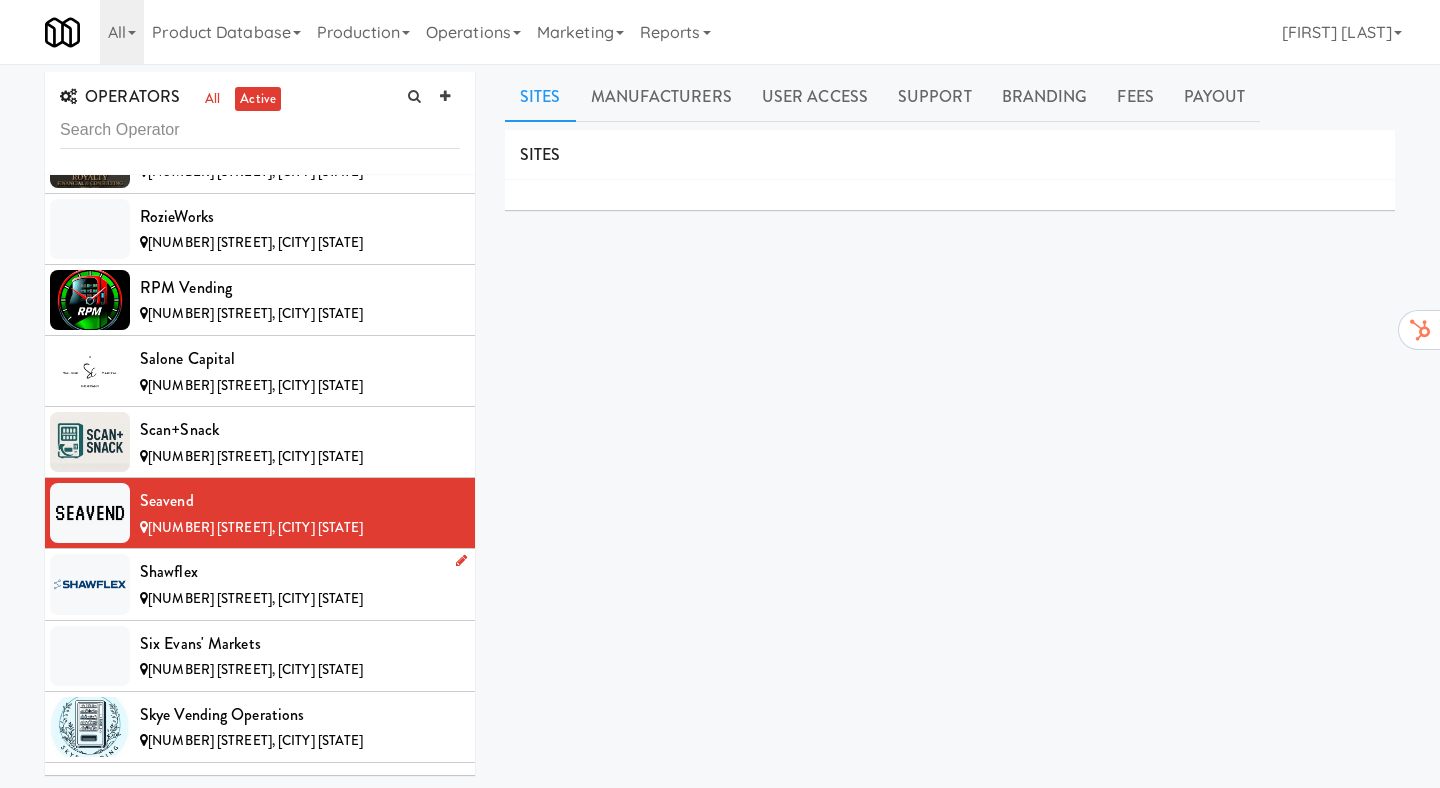 click on "[NUMBER] [STREET], [CITY] [STATE]" at bounding box center (255, 598) 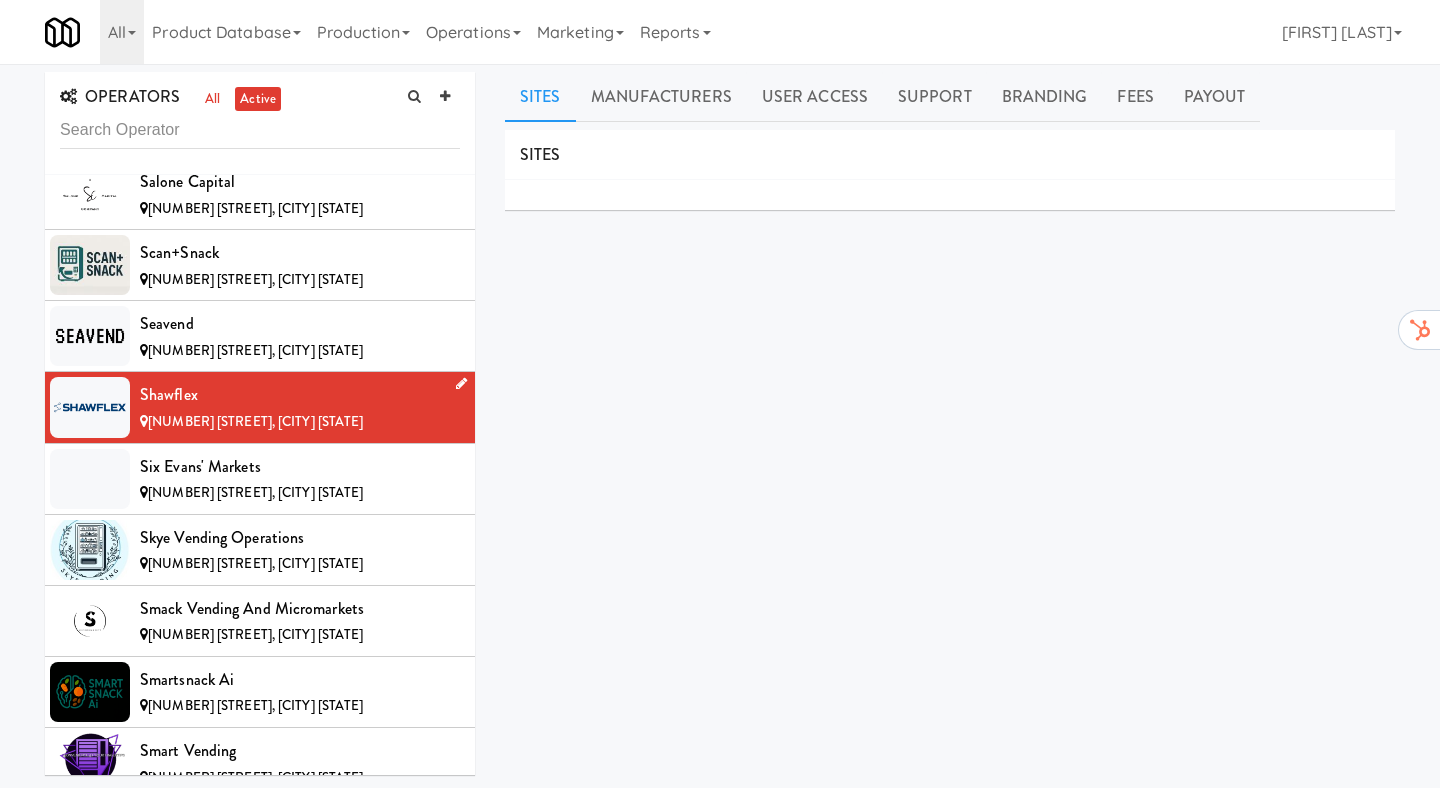 scroll, scrollTop: 12001, scrollLeft: 0, axis: vertical 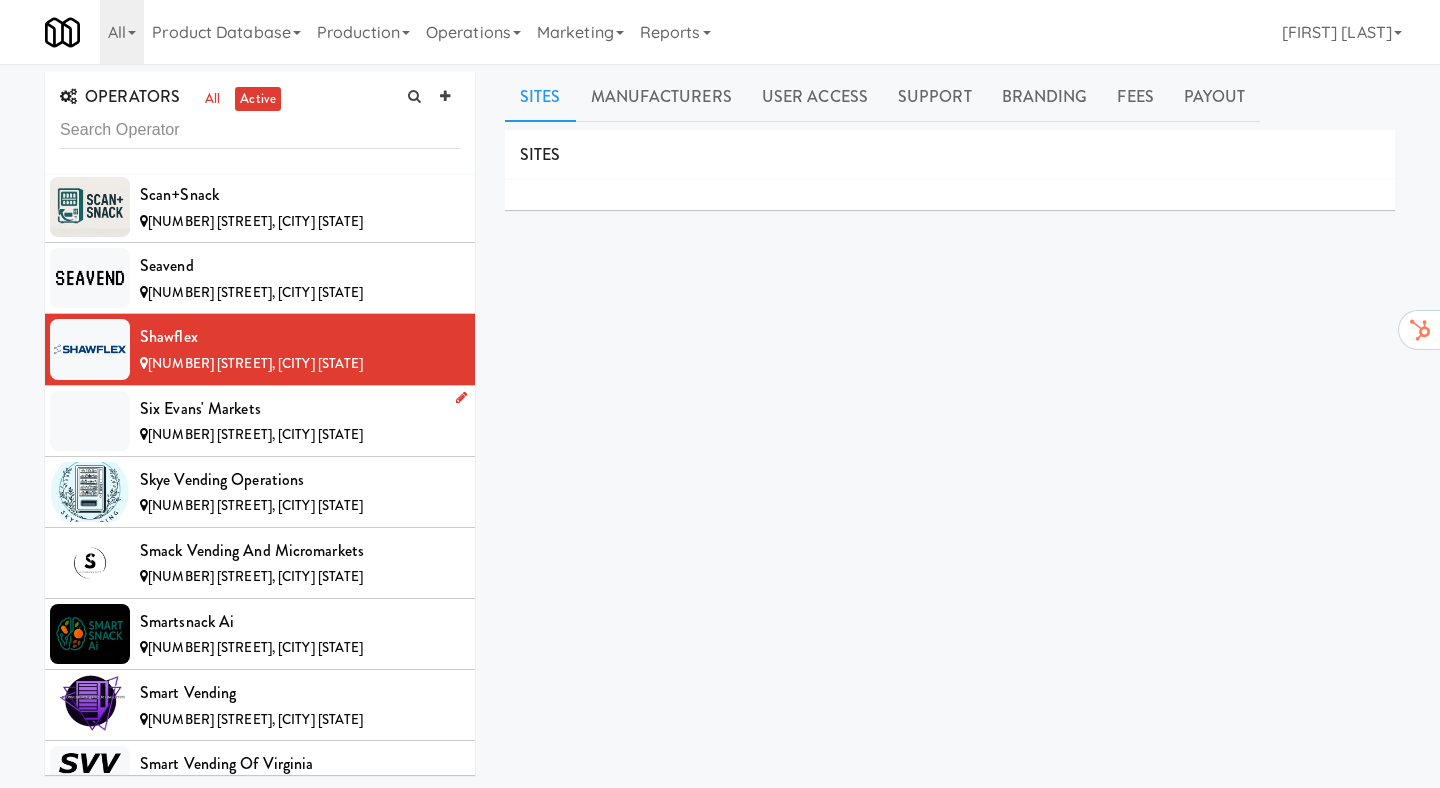 click on "Six Evans' Markets" at bounding box center (300, 409) 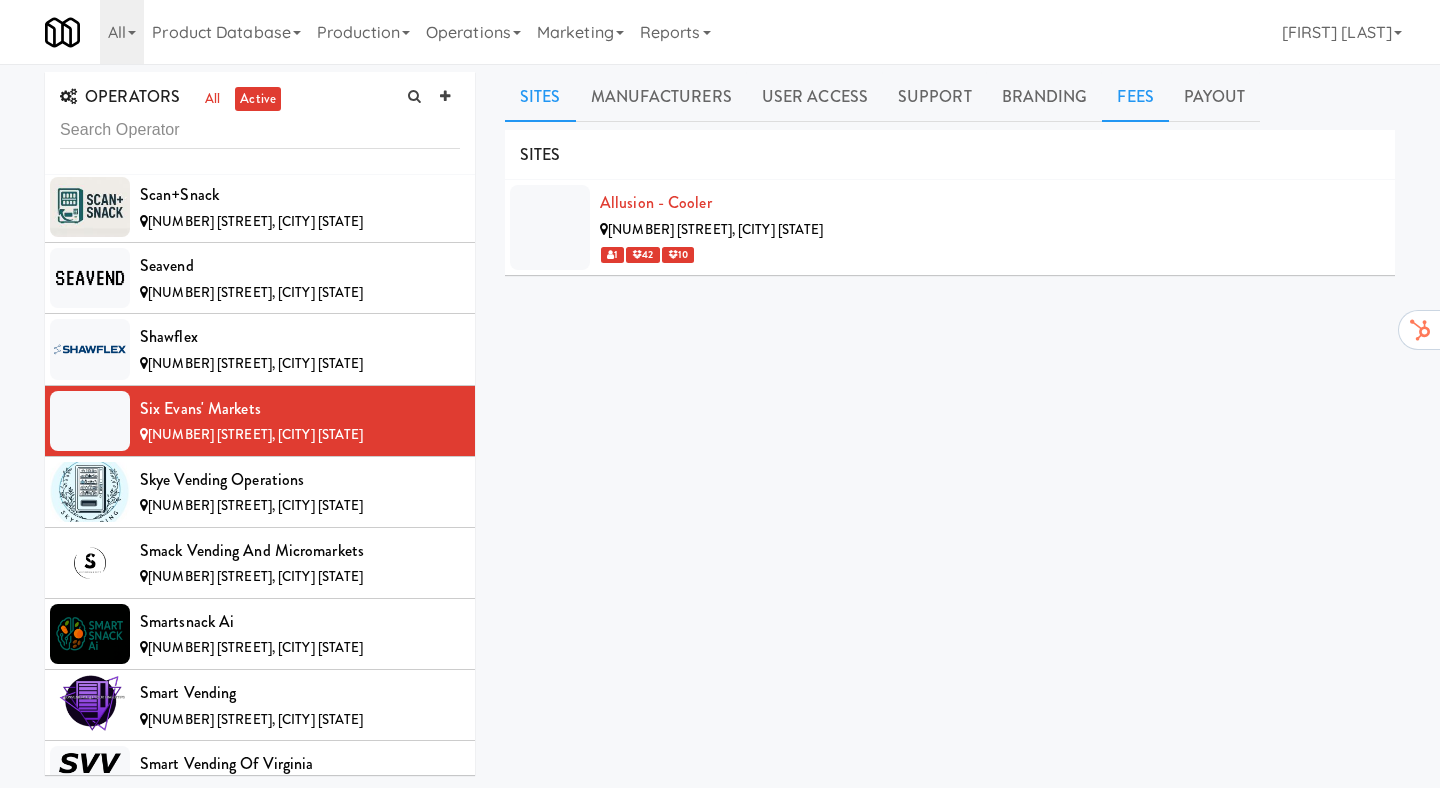 click on "Fees" at bounding box center [1135, 97] 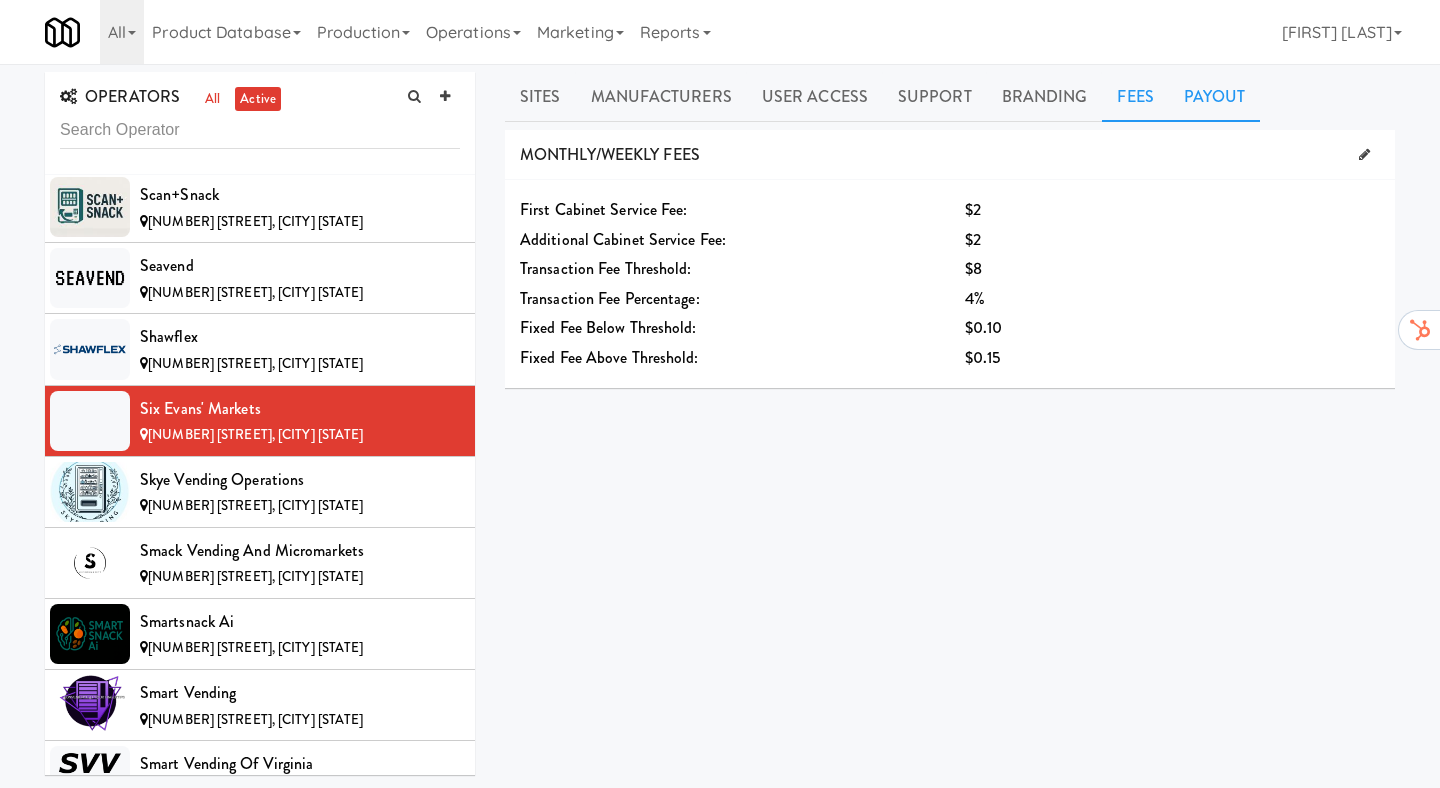 click on "Payout" at bounding box center [1215, 97] 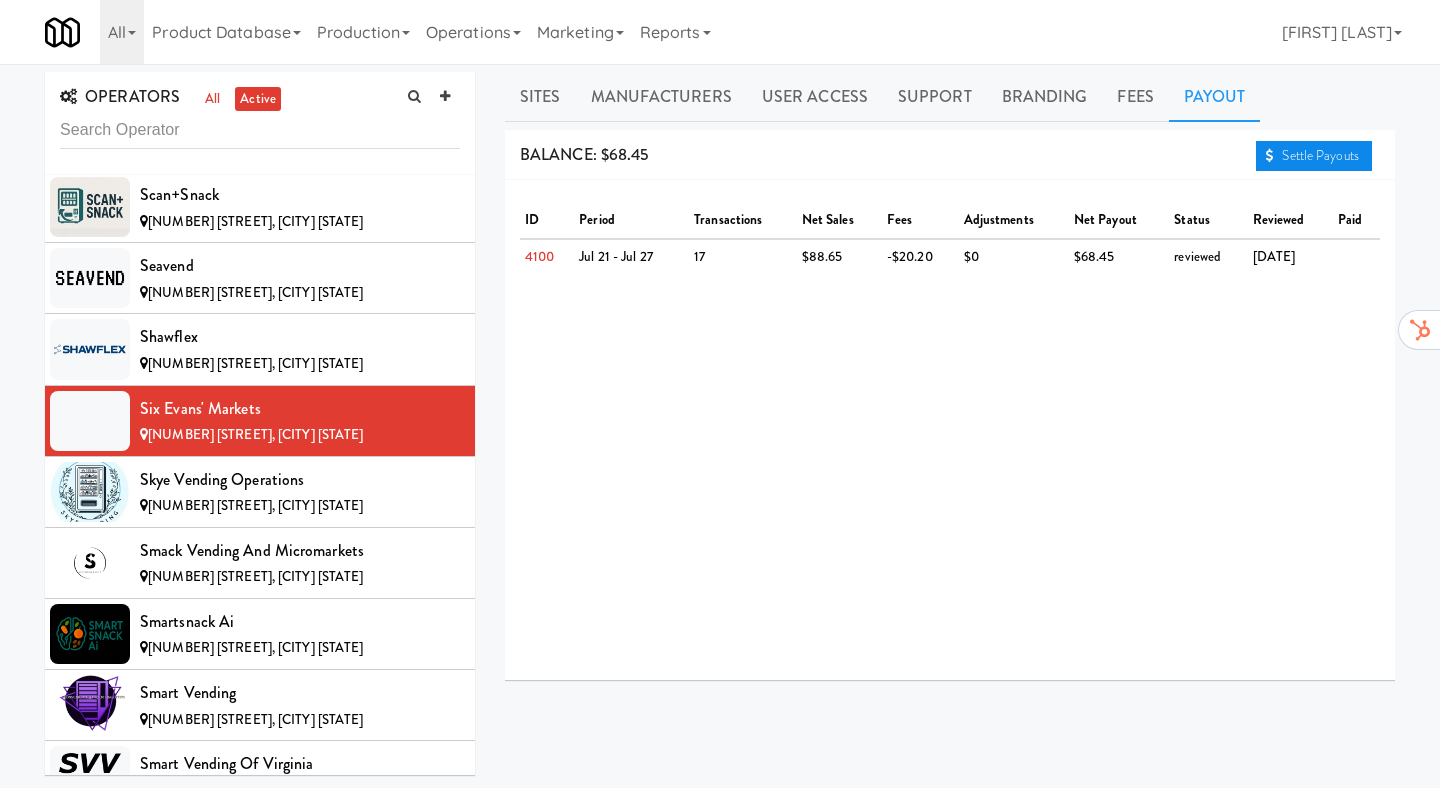 click on "Settle Payouts" at bounding box center (1314, 156) 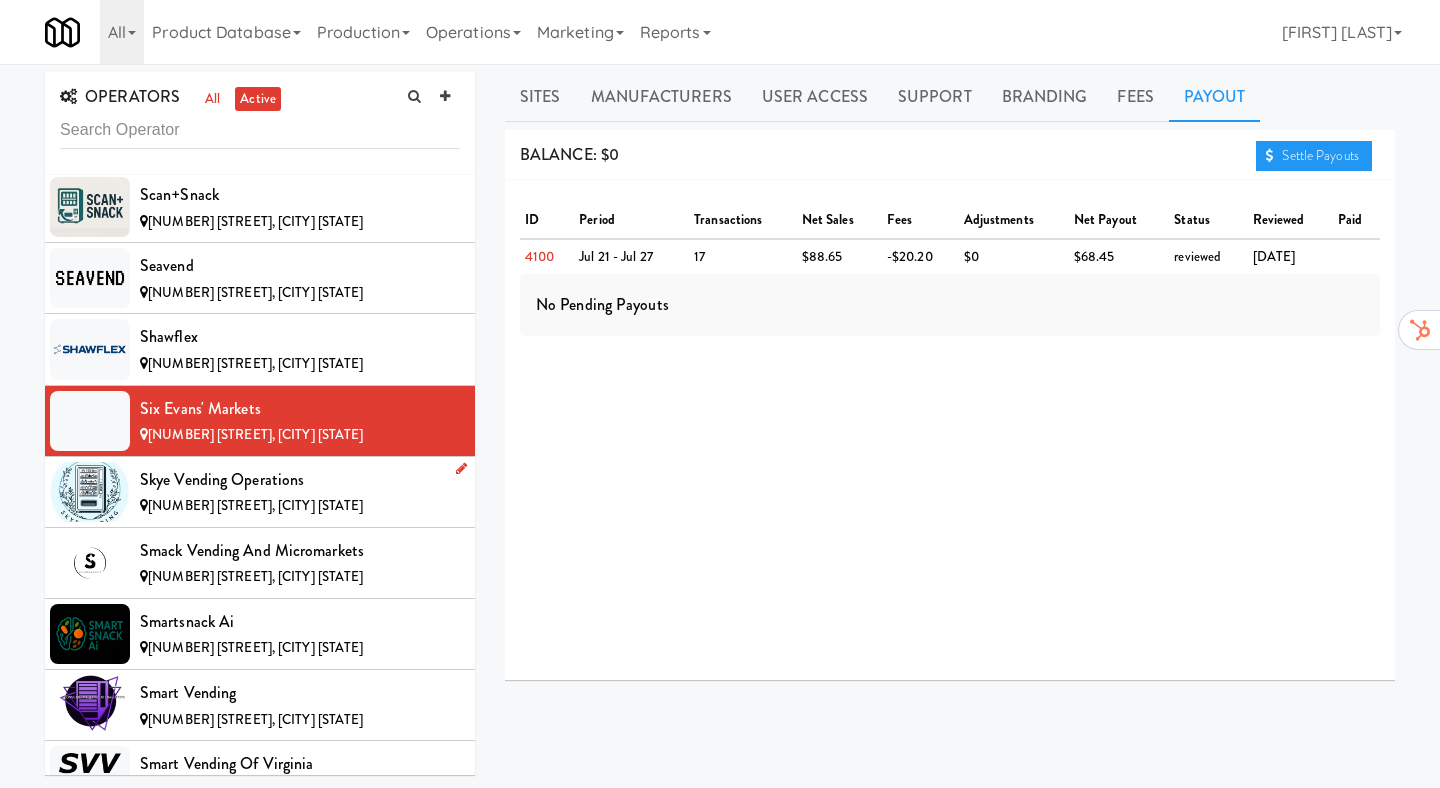 click on "[NUMBER] [STREET], [CITY] [STATE]" at bounding box center (255, 505) 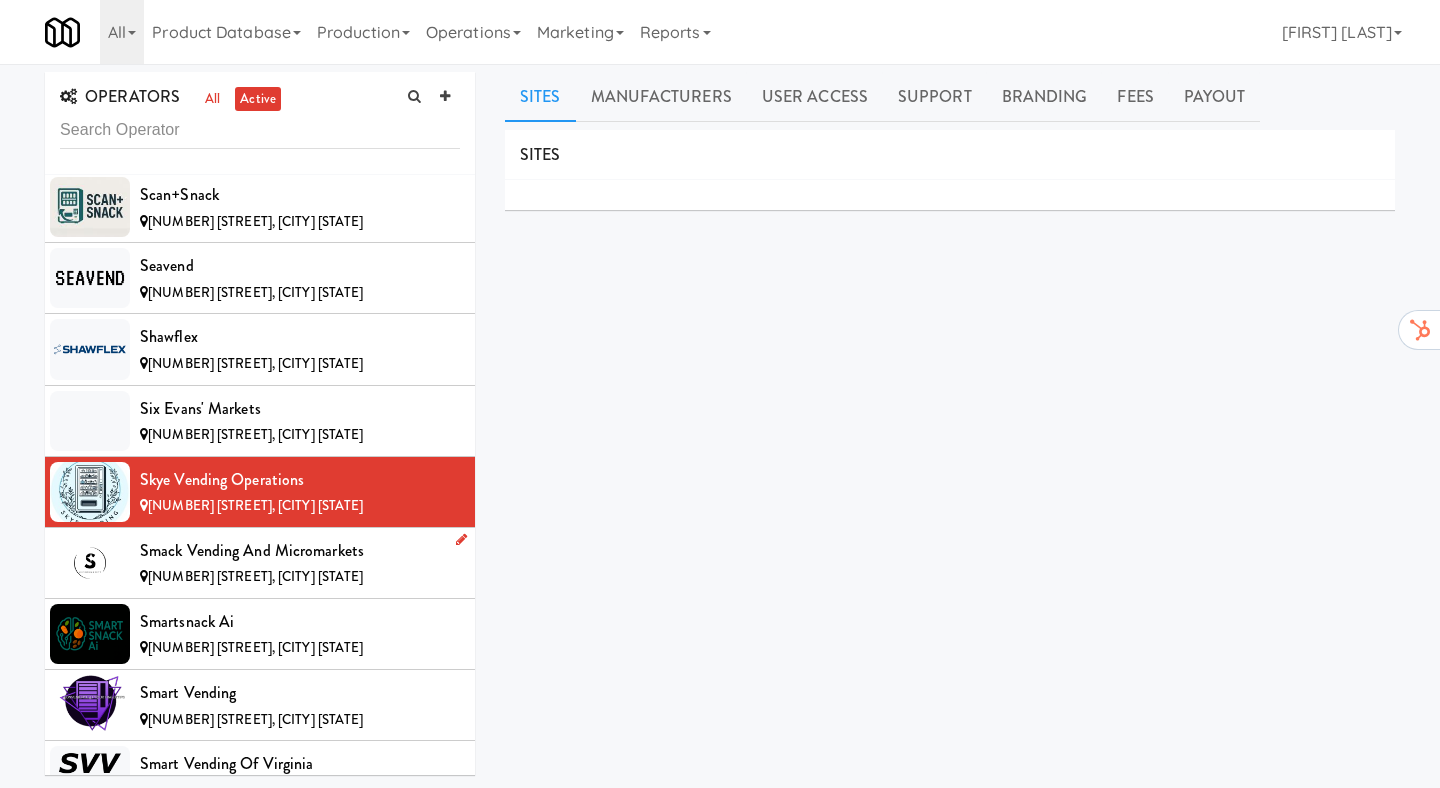 click on "[NUMBER] [STREET], [CITY] [STATE]" at bounding box center (255, 576) 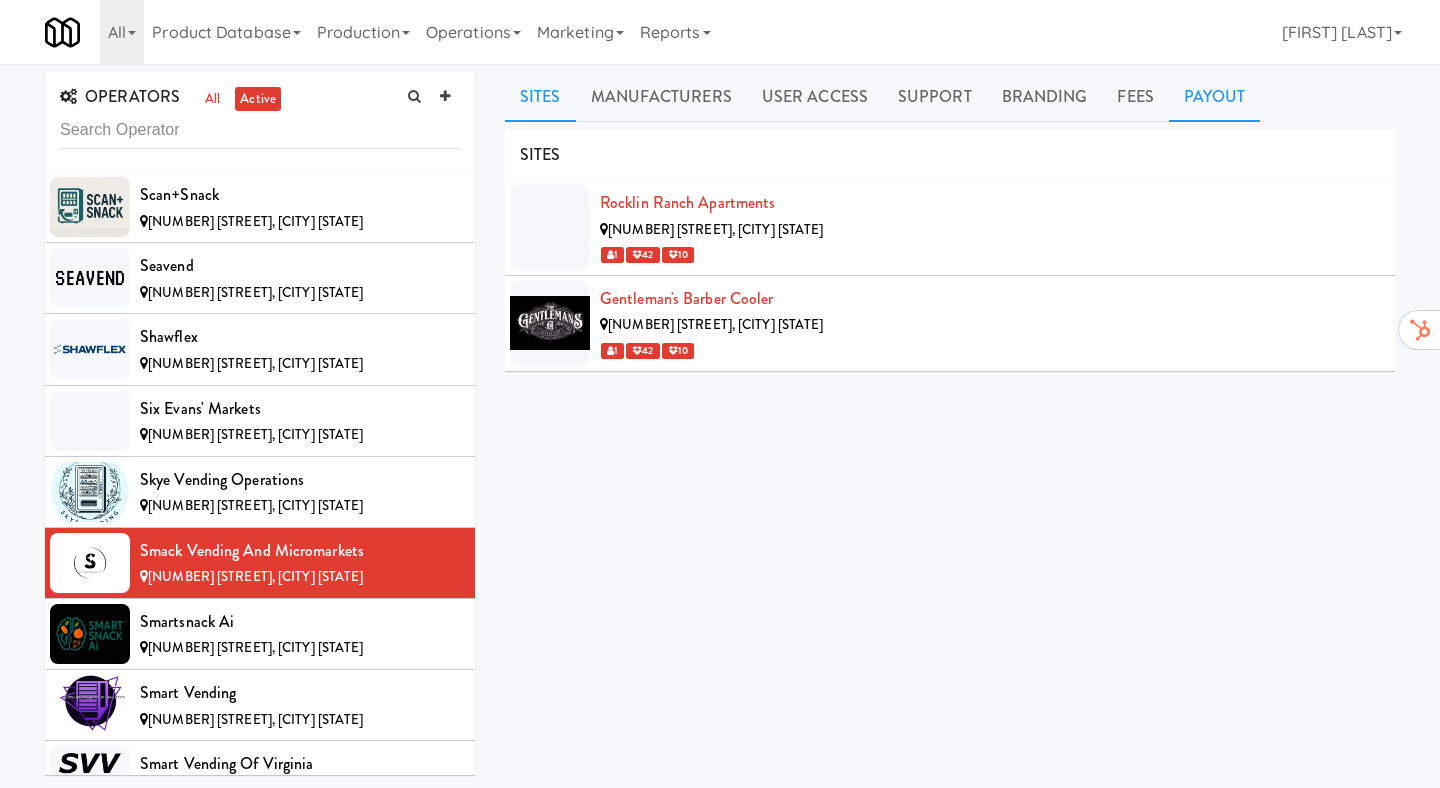 click on "Payout" at bounding box center (1215, 97) 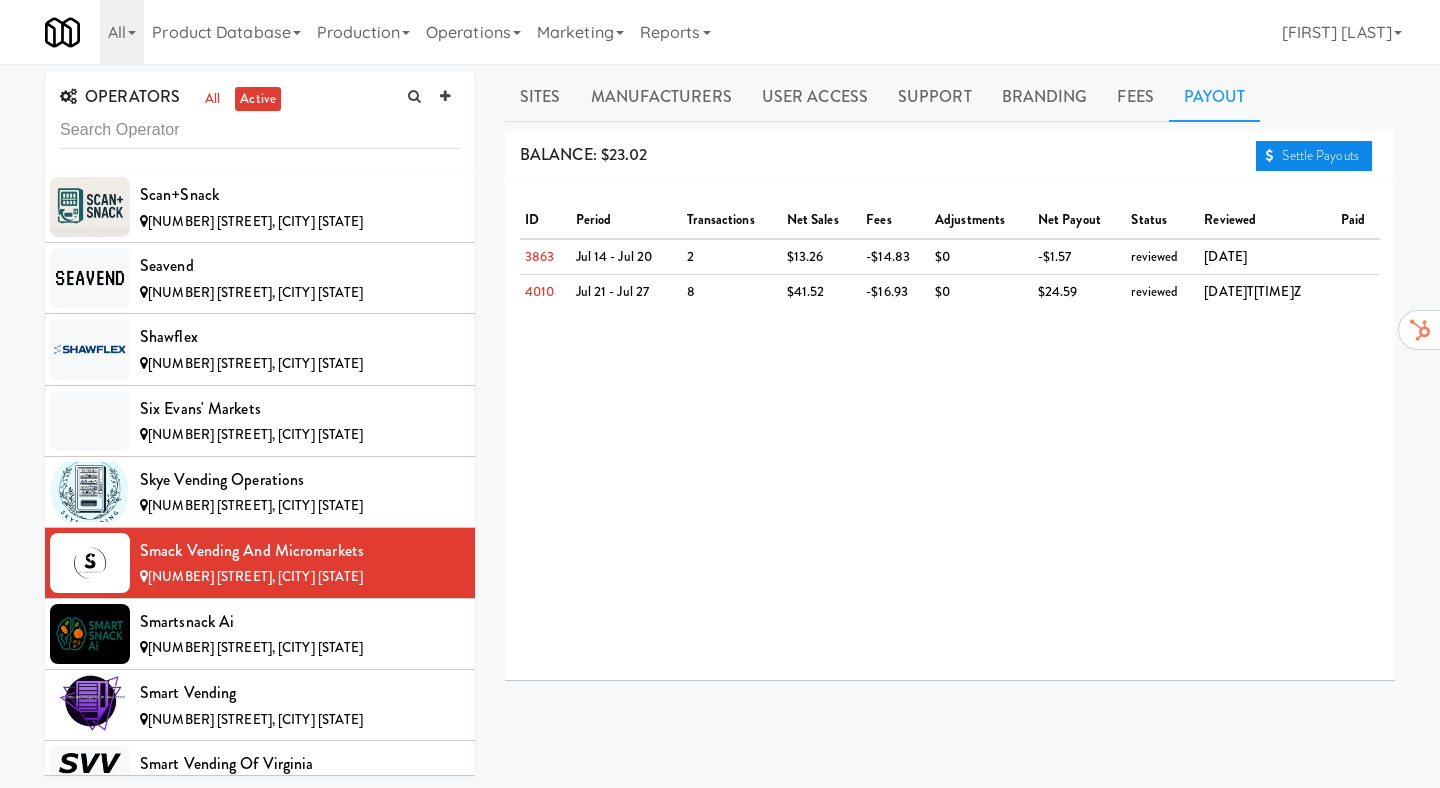 click on "Settle Payouts" at bounding box center (1314, 156) 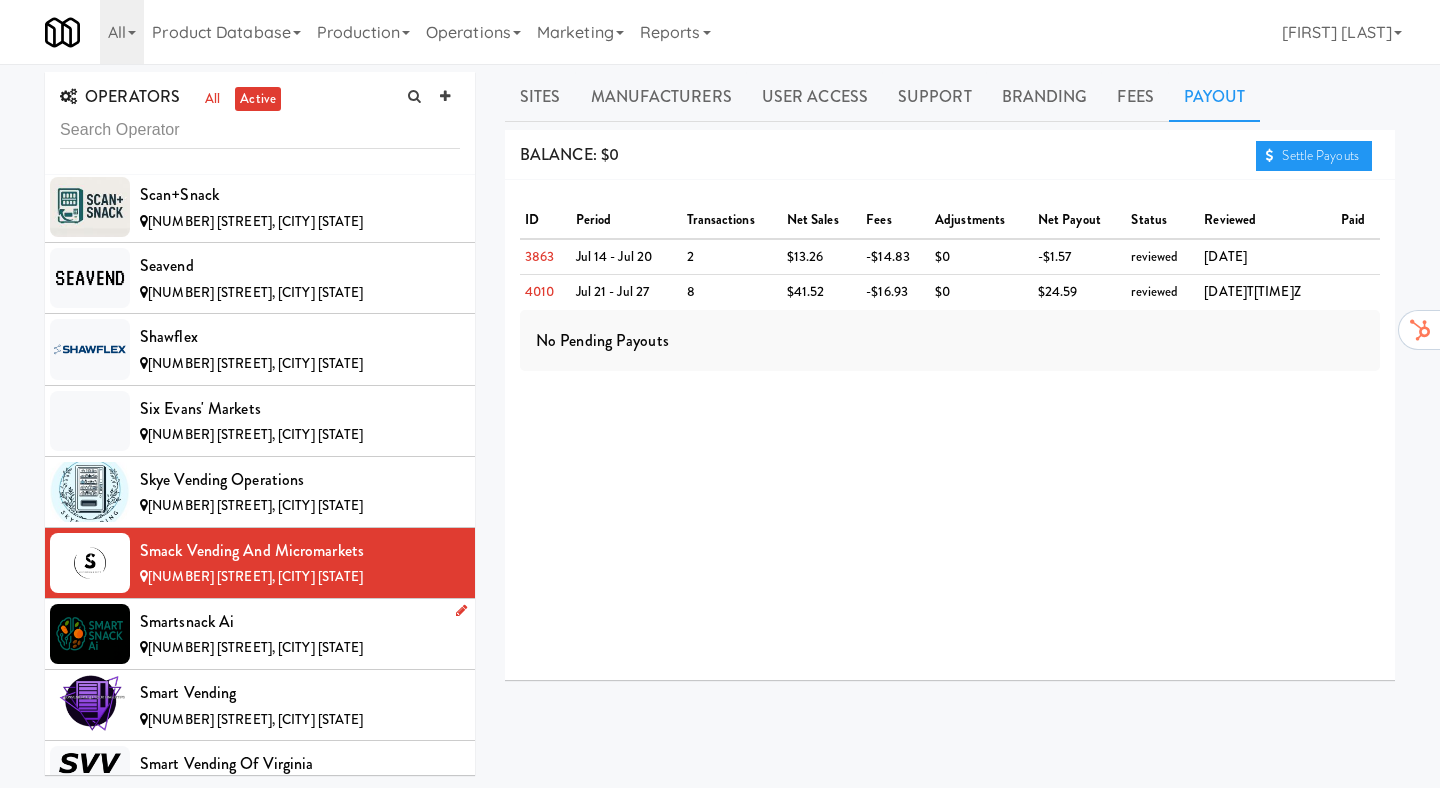 click on "[NUMBER] [STREET], [CITY] [STATE]" at bounding box center [255, 647] 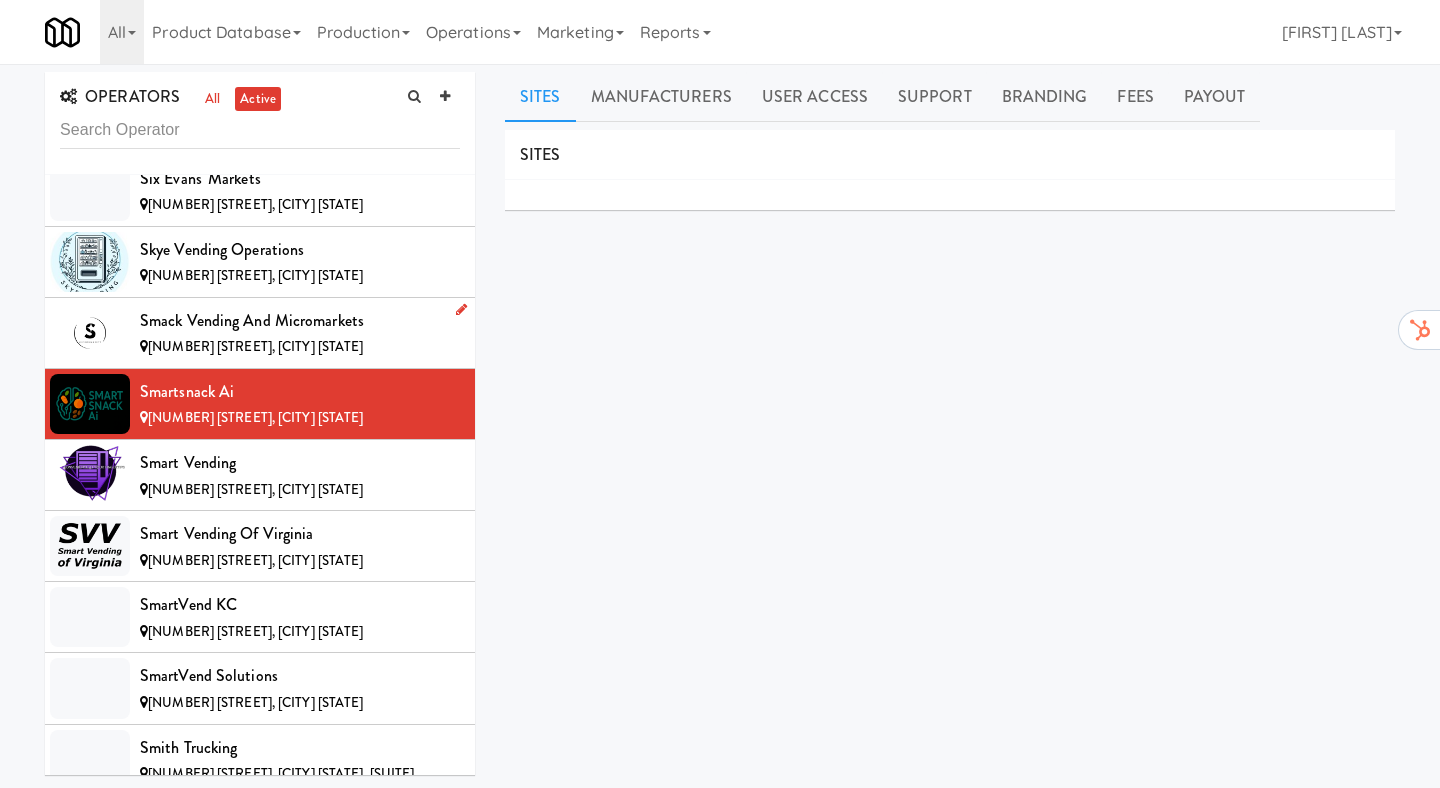 scroll, scrollTop: 12342, scrollLeft: 0, axis: vertical 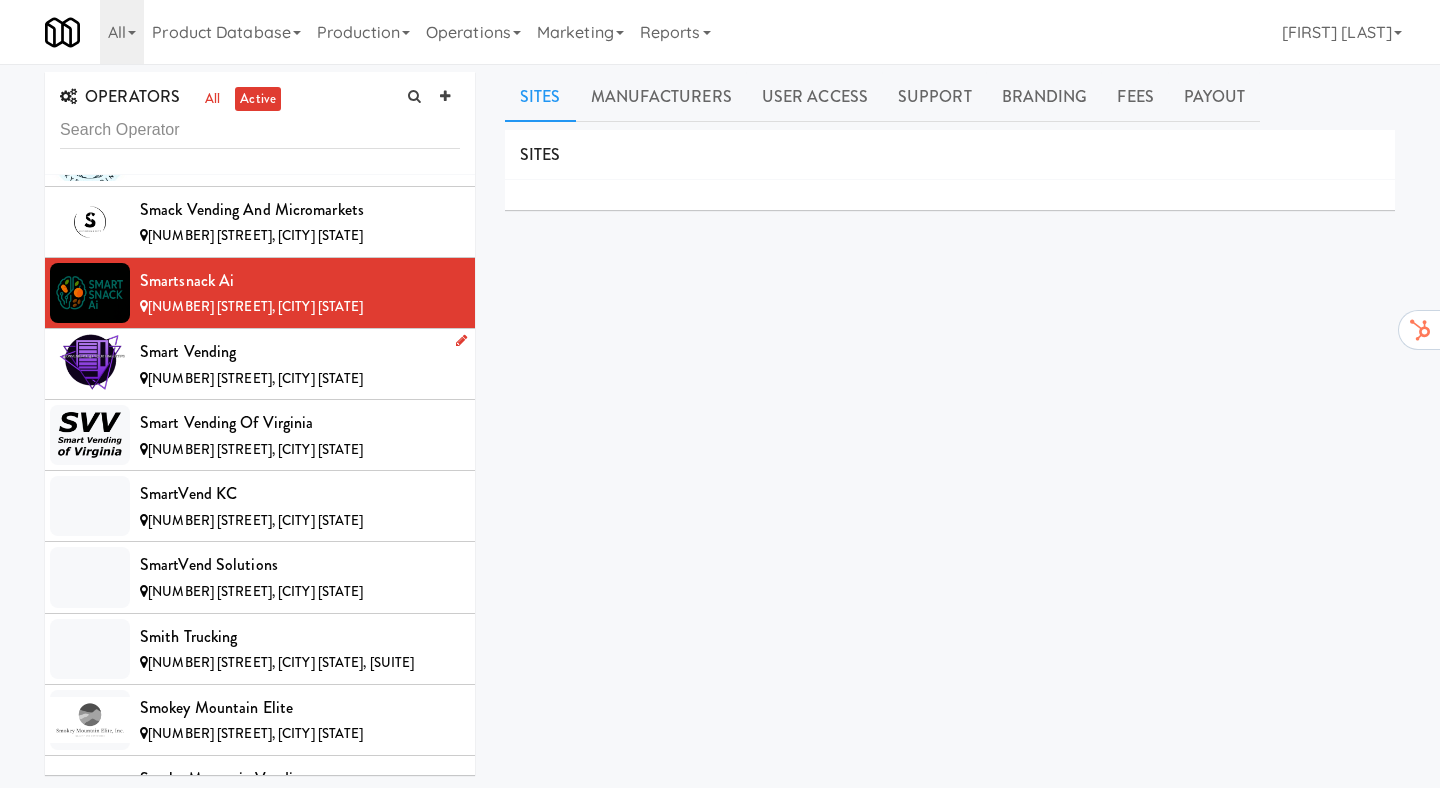 click on "Smart Vending" at bounding box center (300, 352) 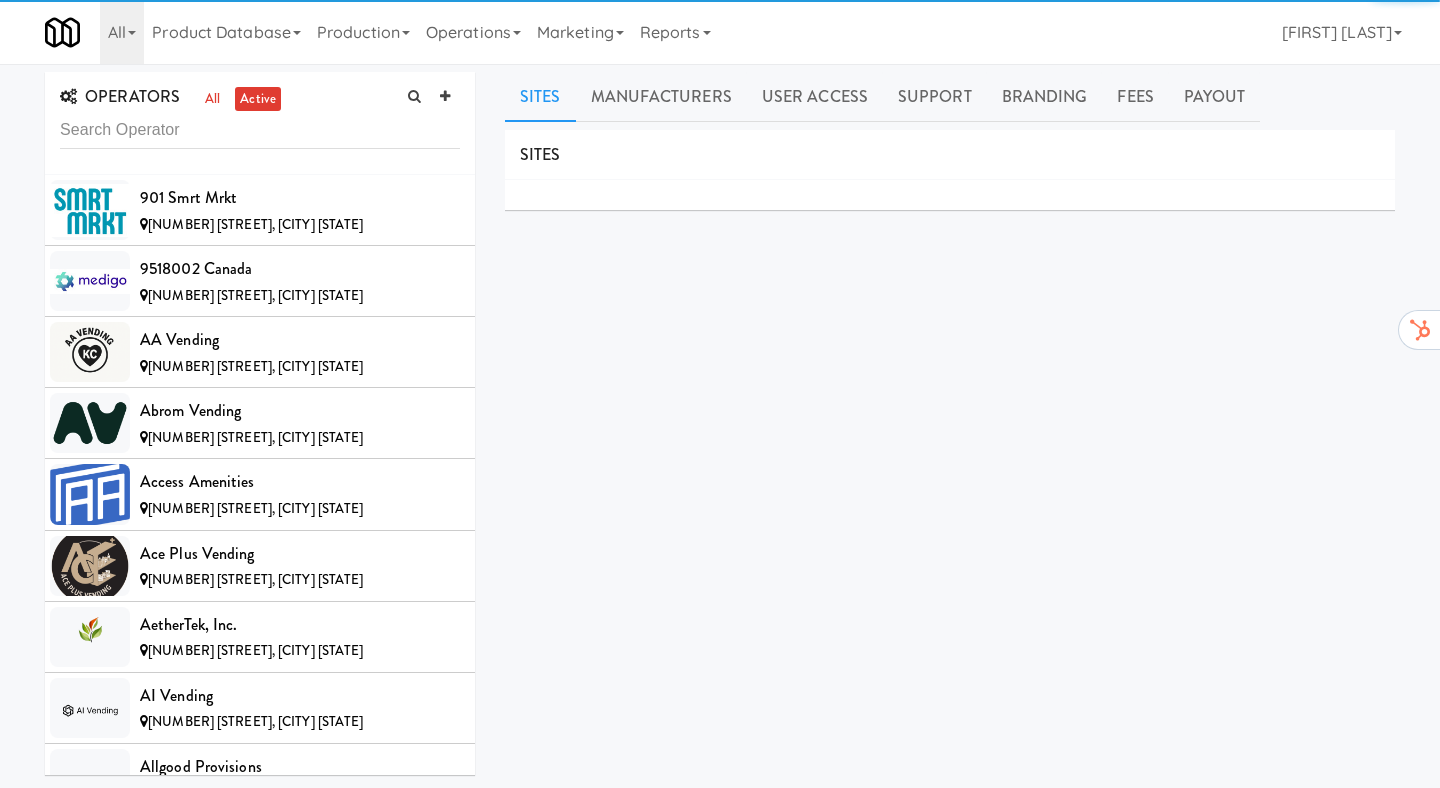 scroll, scrollTop: 0, scrollLeft: 0, axis: both 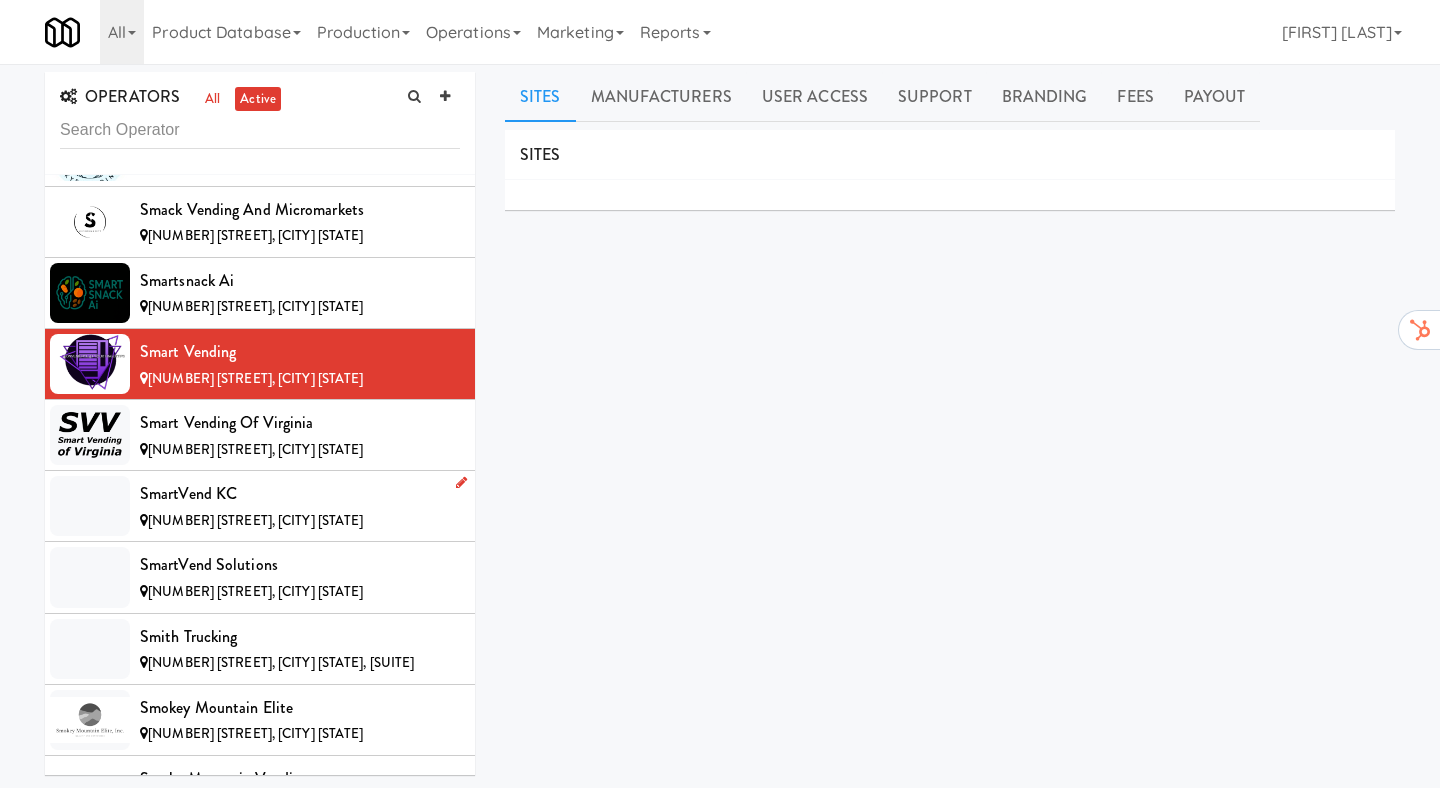 click on "SmartVend KC" at bounding box center (300, 494) 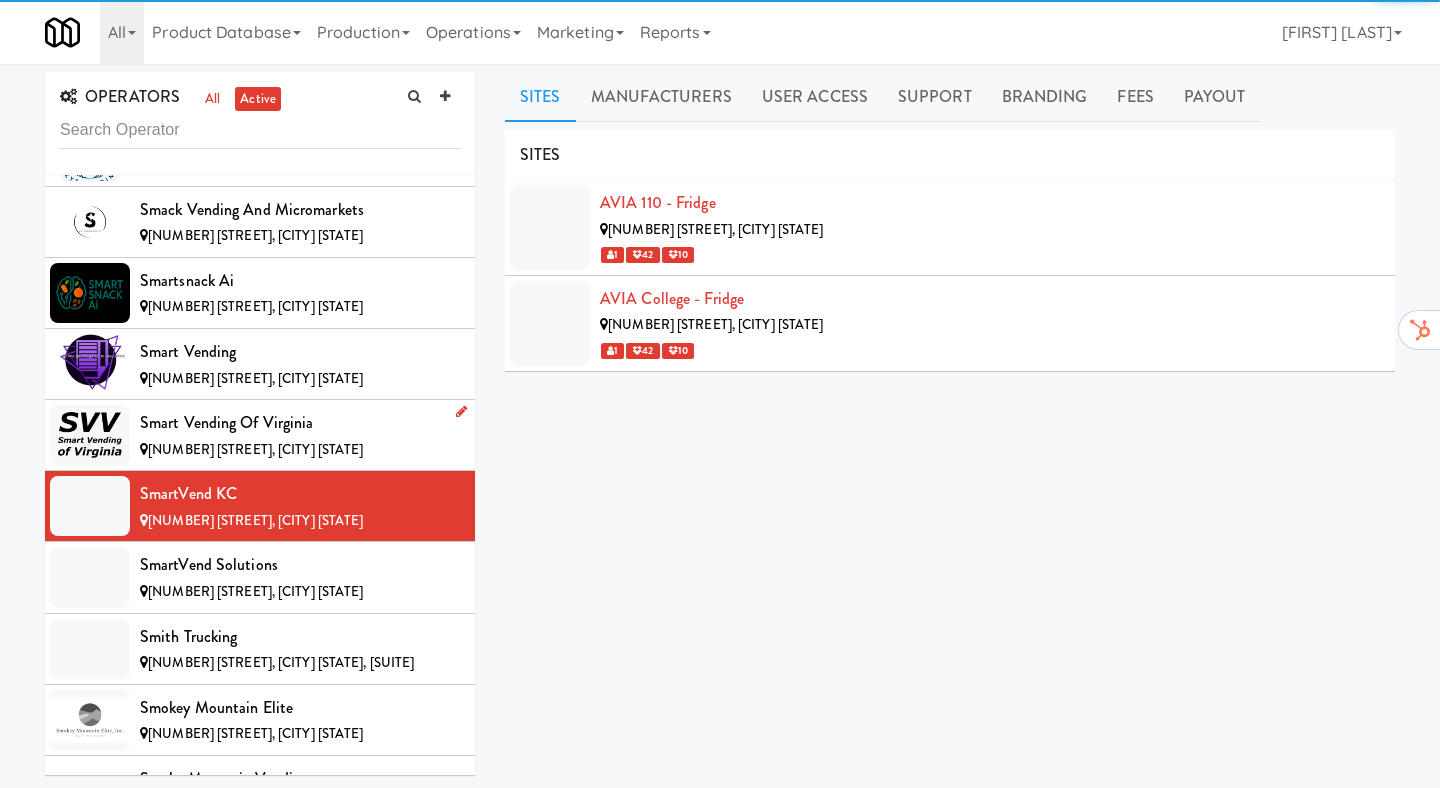 click on "Smart Vending of Virginia" at bounding box center (300, 423) 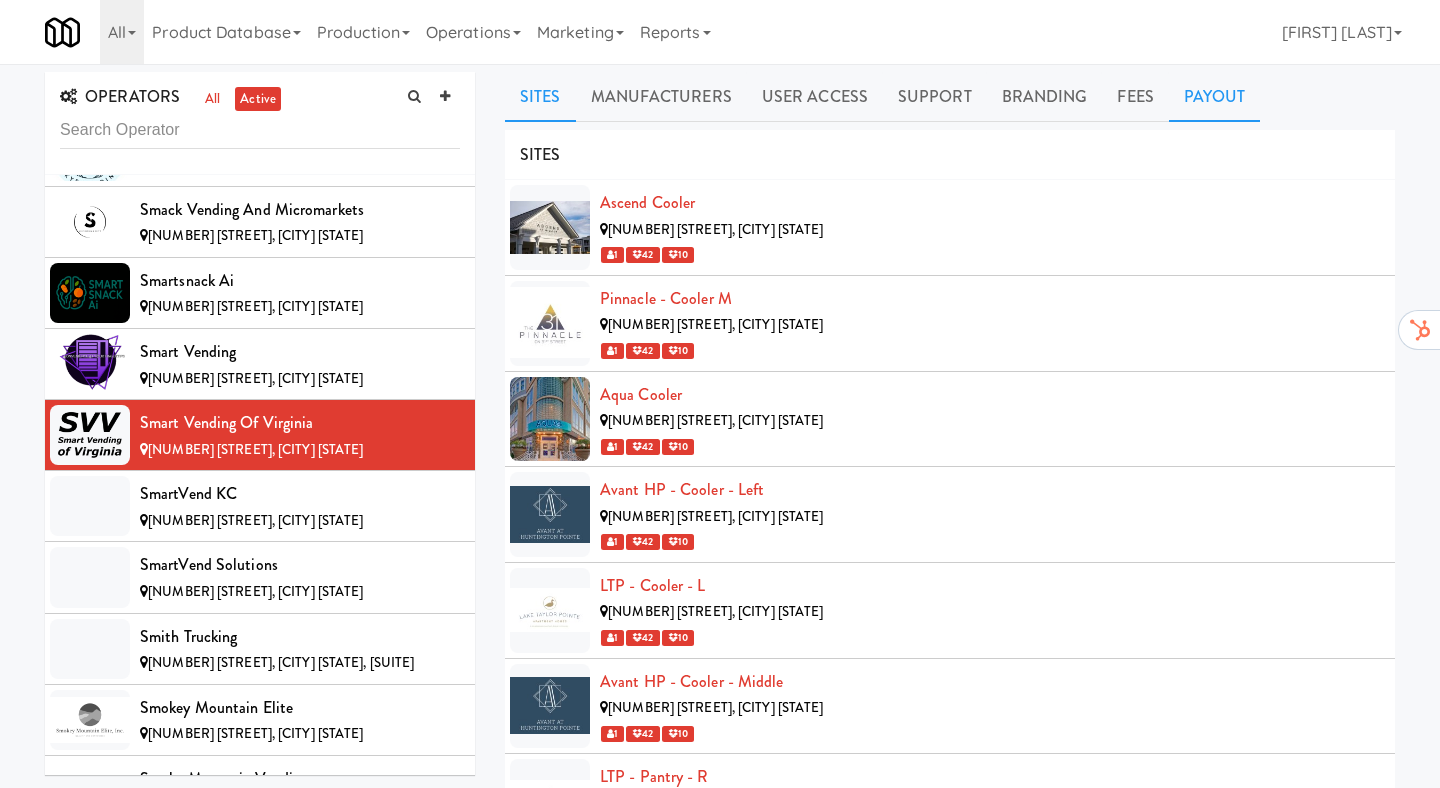 click on "Payout" at bounding box center (1215, 97) 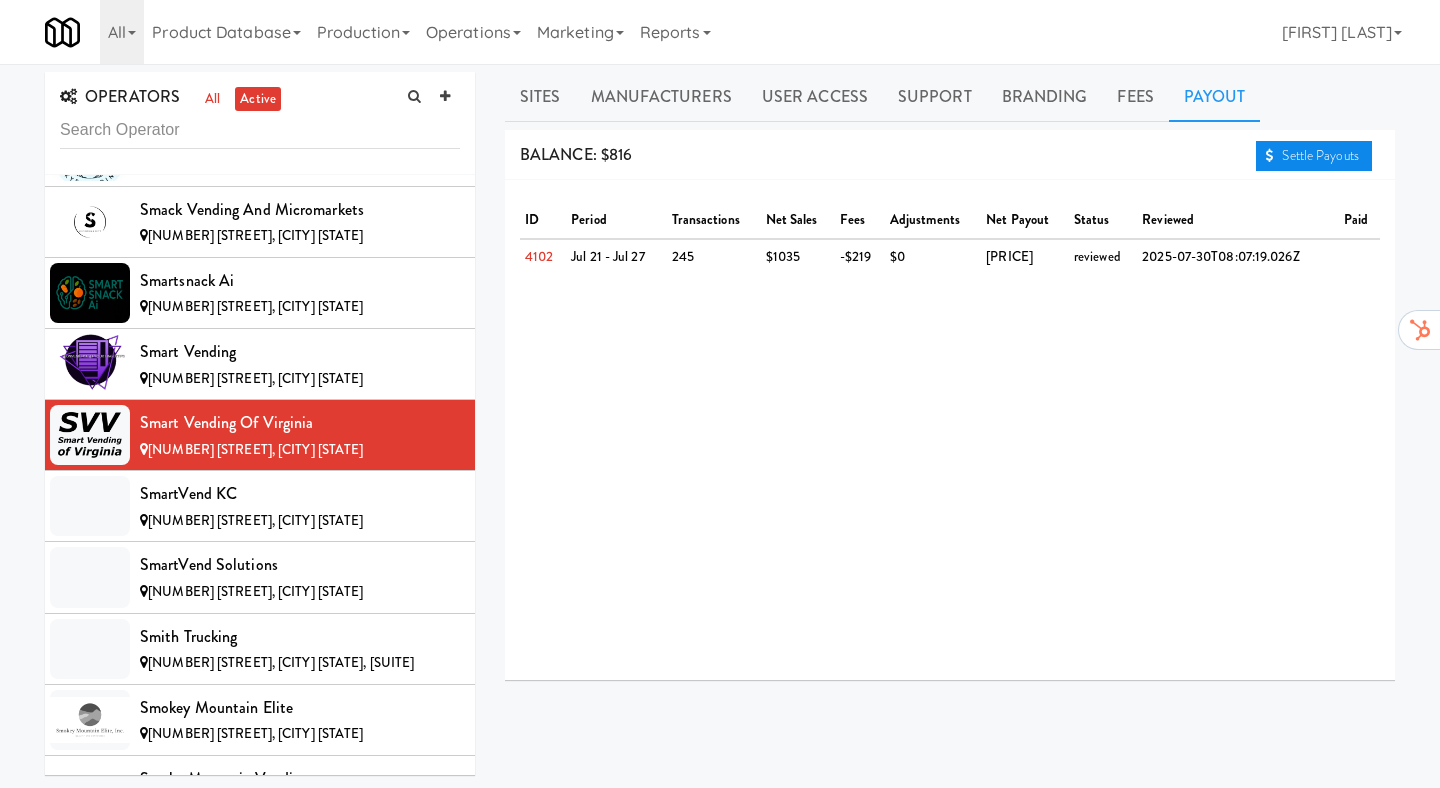 click on "Settle Payouts" at bounding box center [1314, 156] 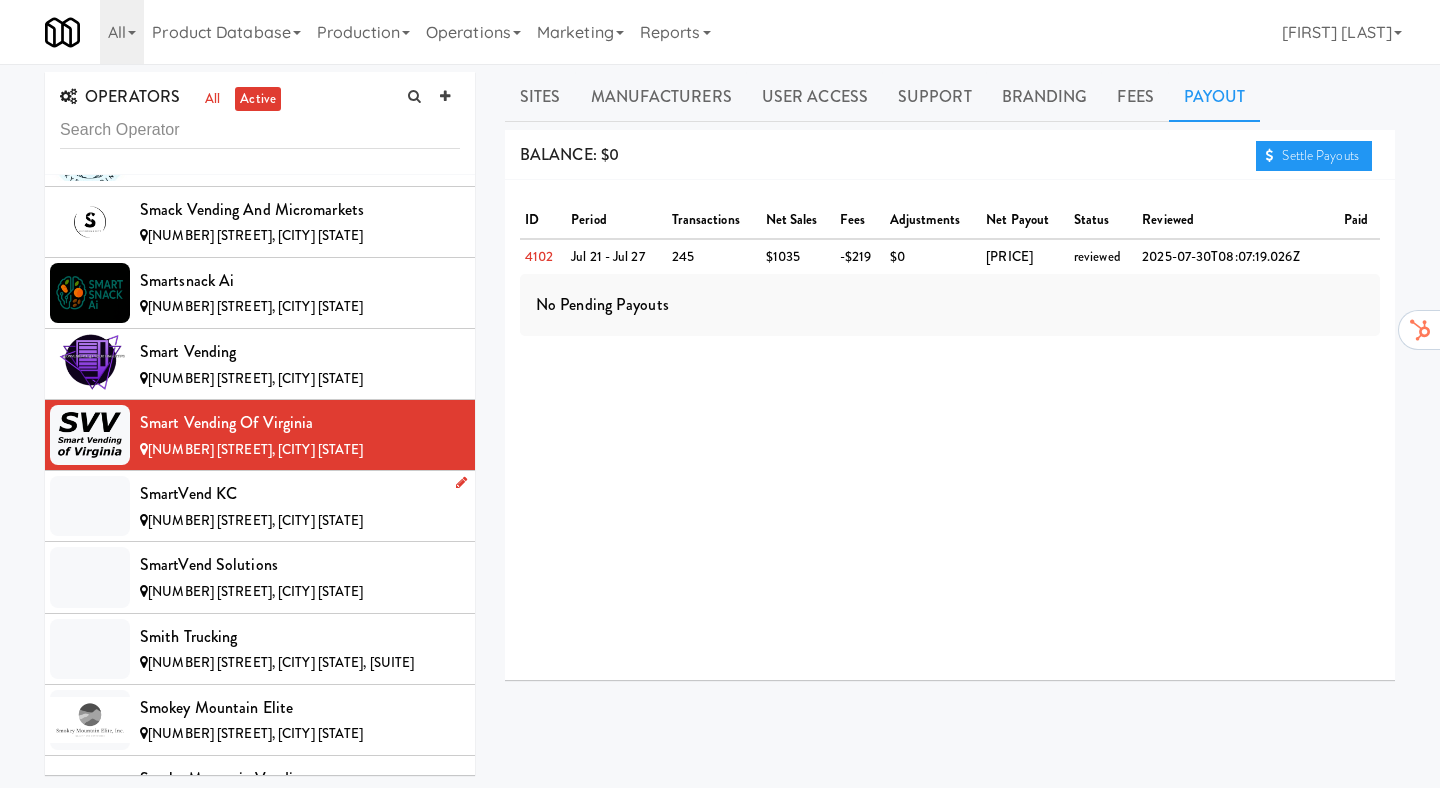 click on "SmartVend KC  11725 Washington St, KCMO MO" at bounding box center [260, 506] 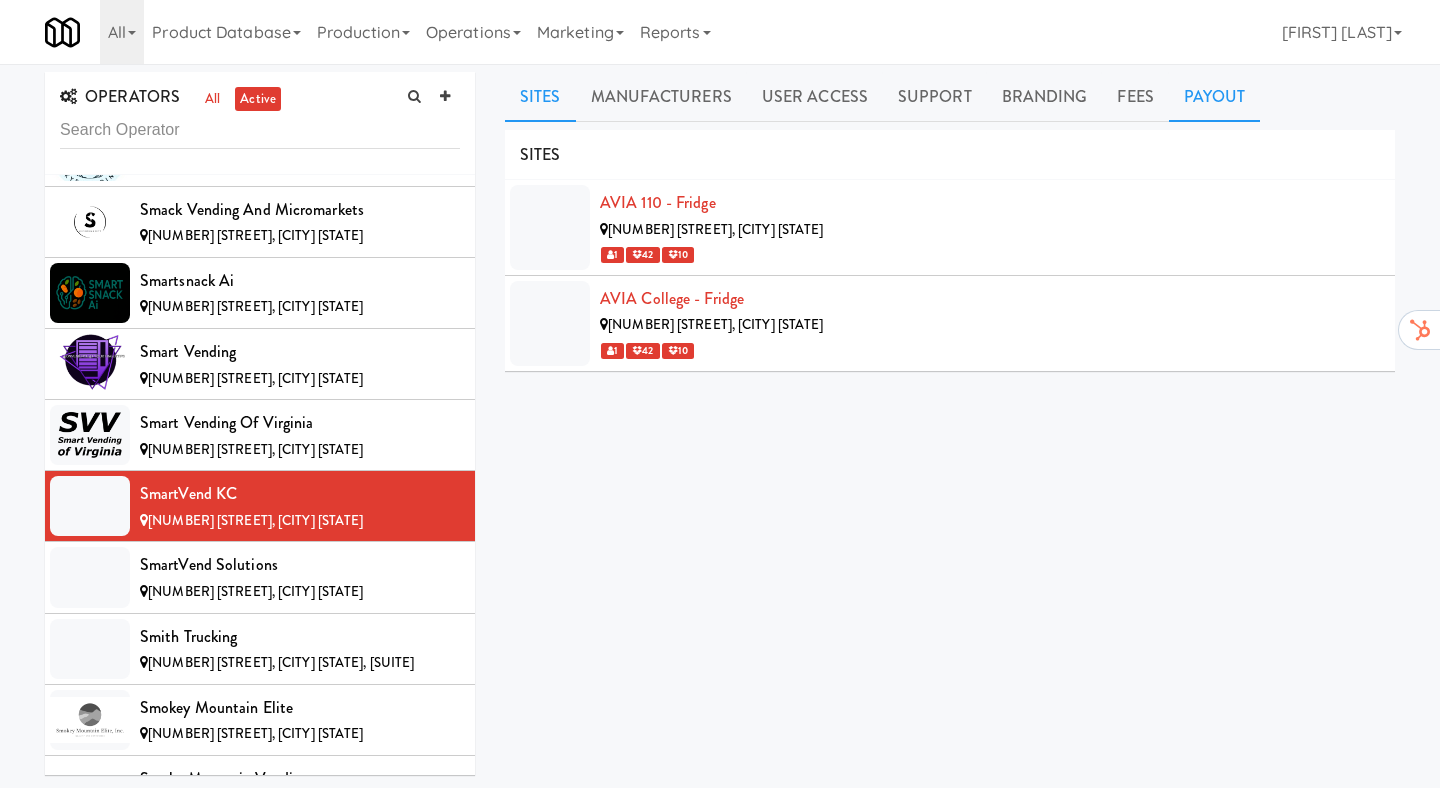 click on "Payout" at bounding box center (1215, 97) 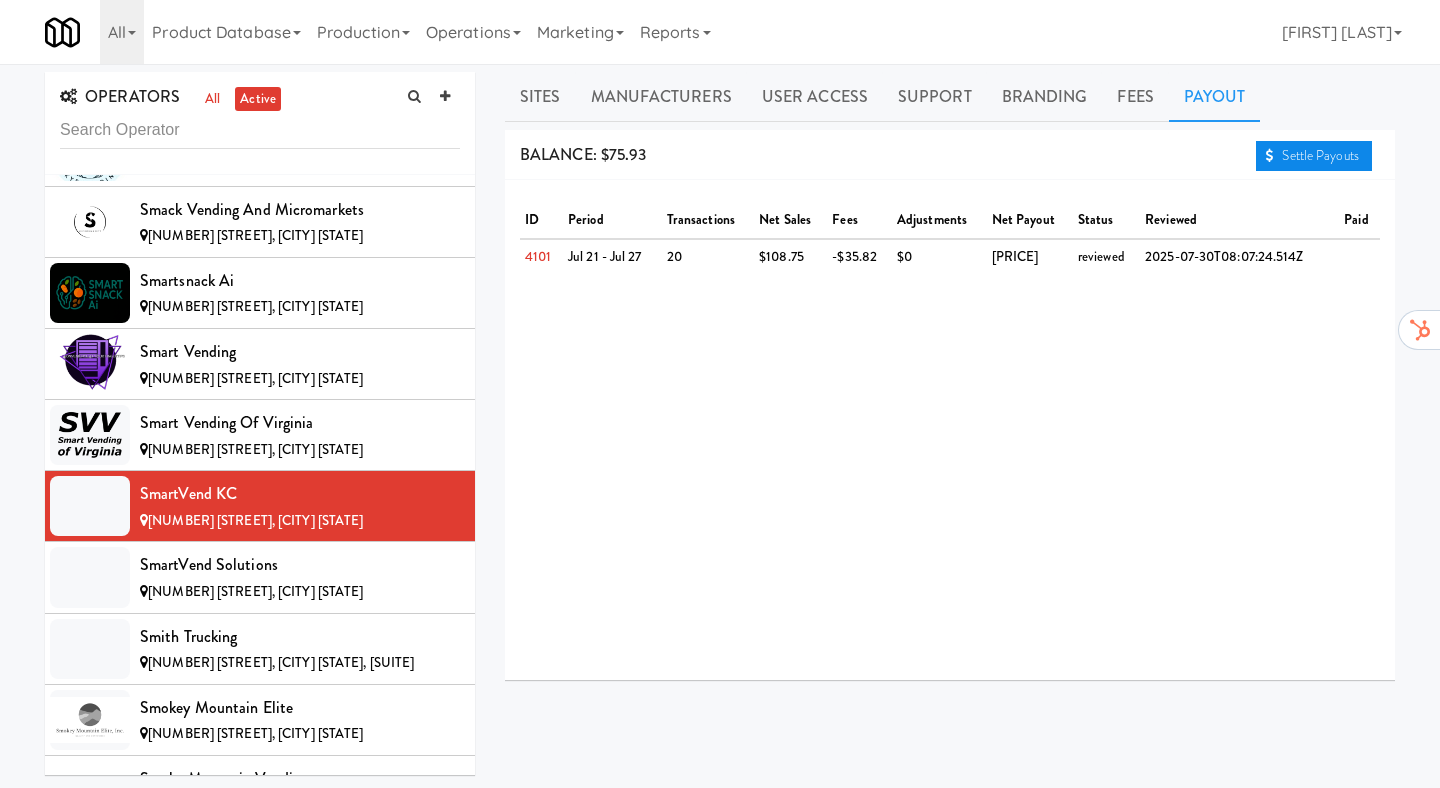 click on "Settle Payouts" at bounding box center [1314, 156] 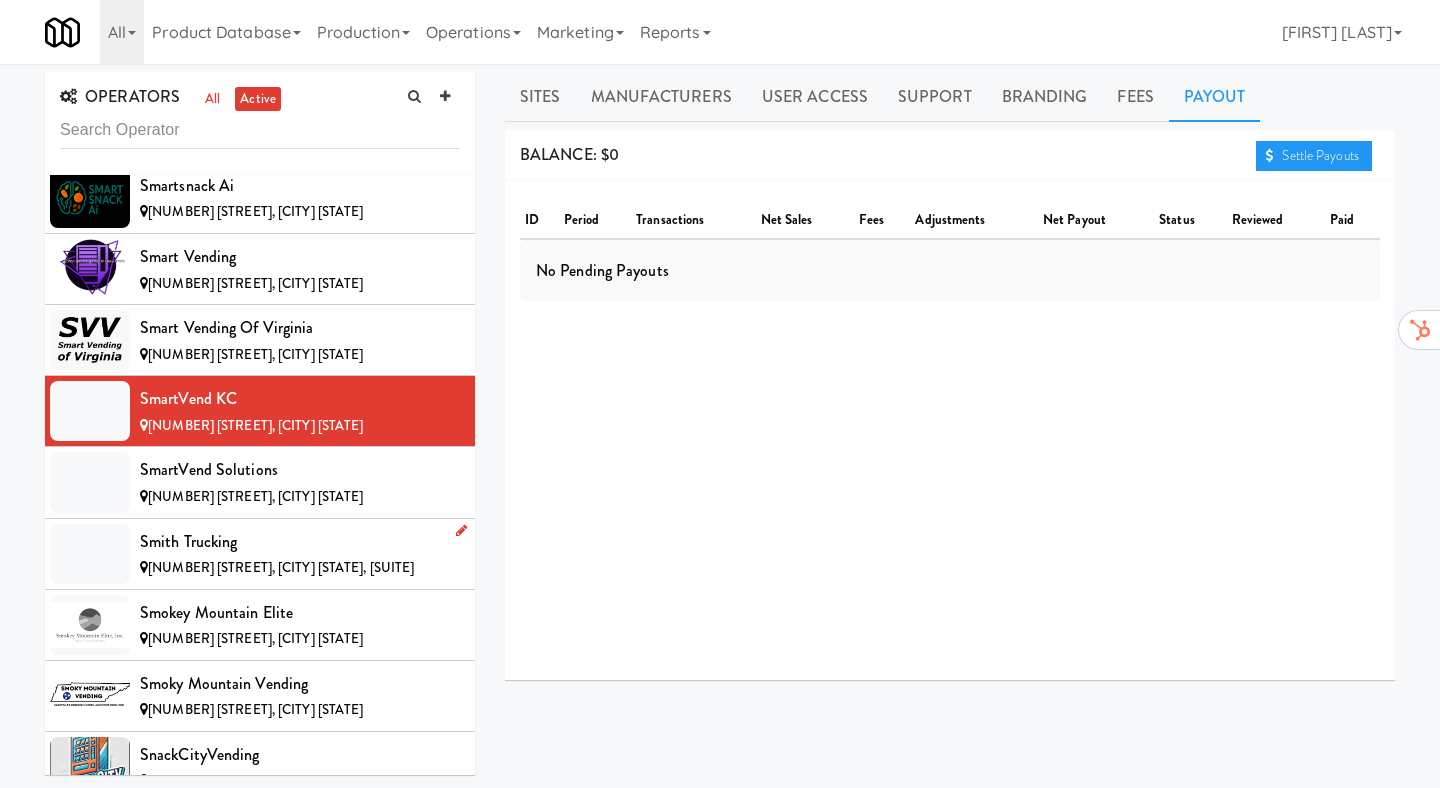 scroll, scrollTop: 12470, scrollLeft: 0, axis: vertical 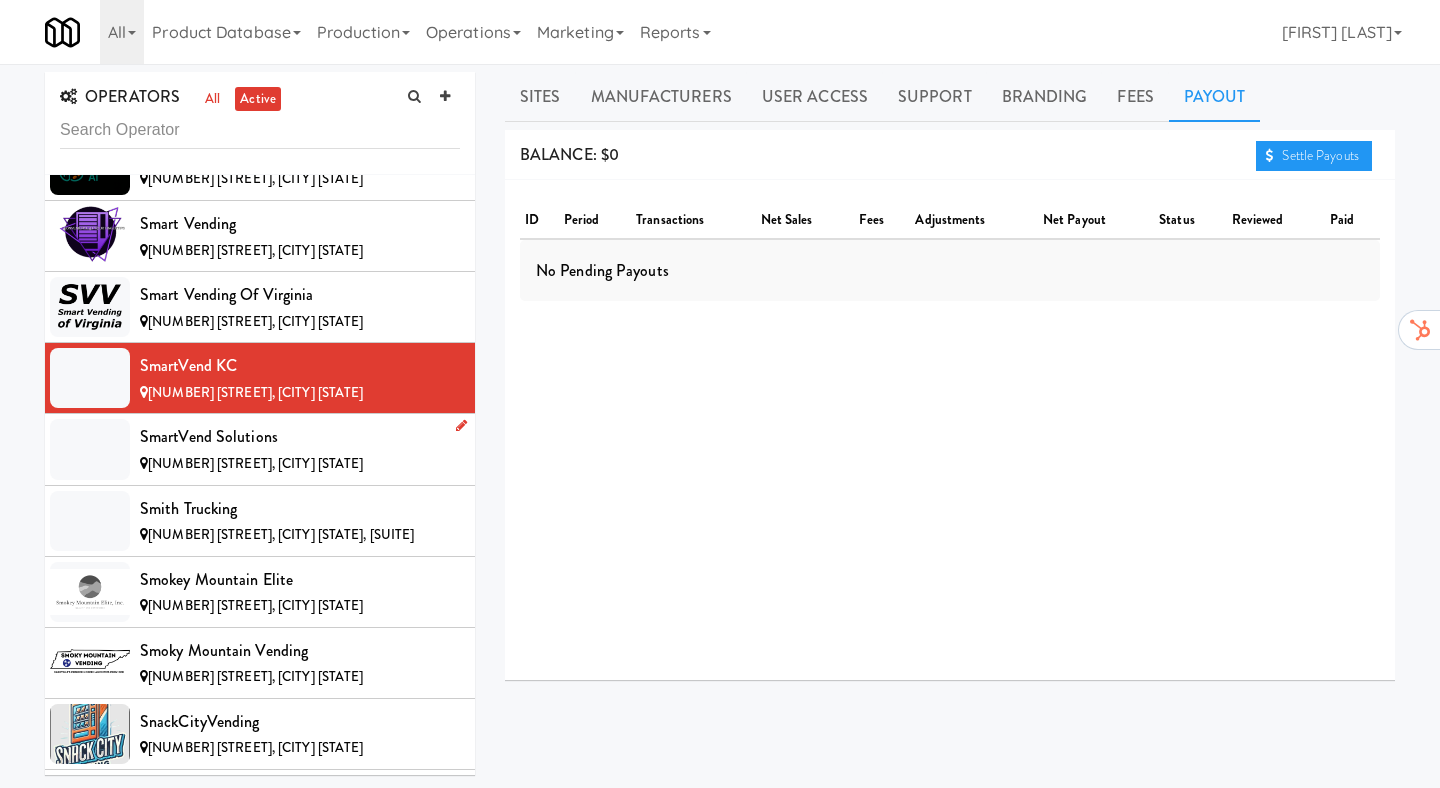 click on "SmartVend Solutions" at bounding box center [300, 437] 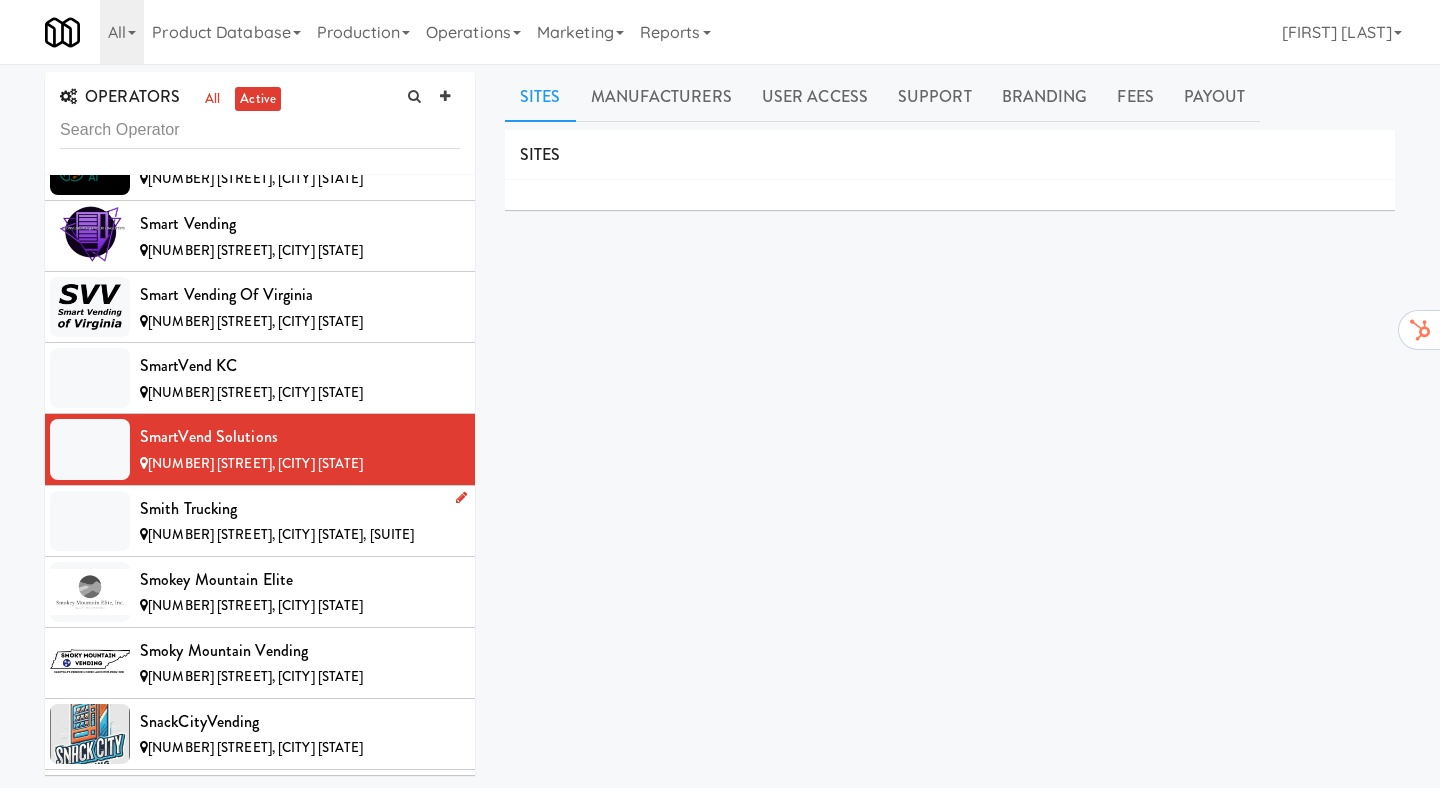click on "Smith Trucking" at bounding box center (300, 509) 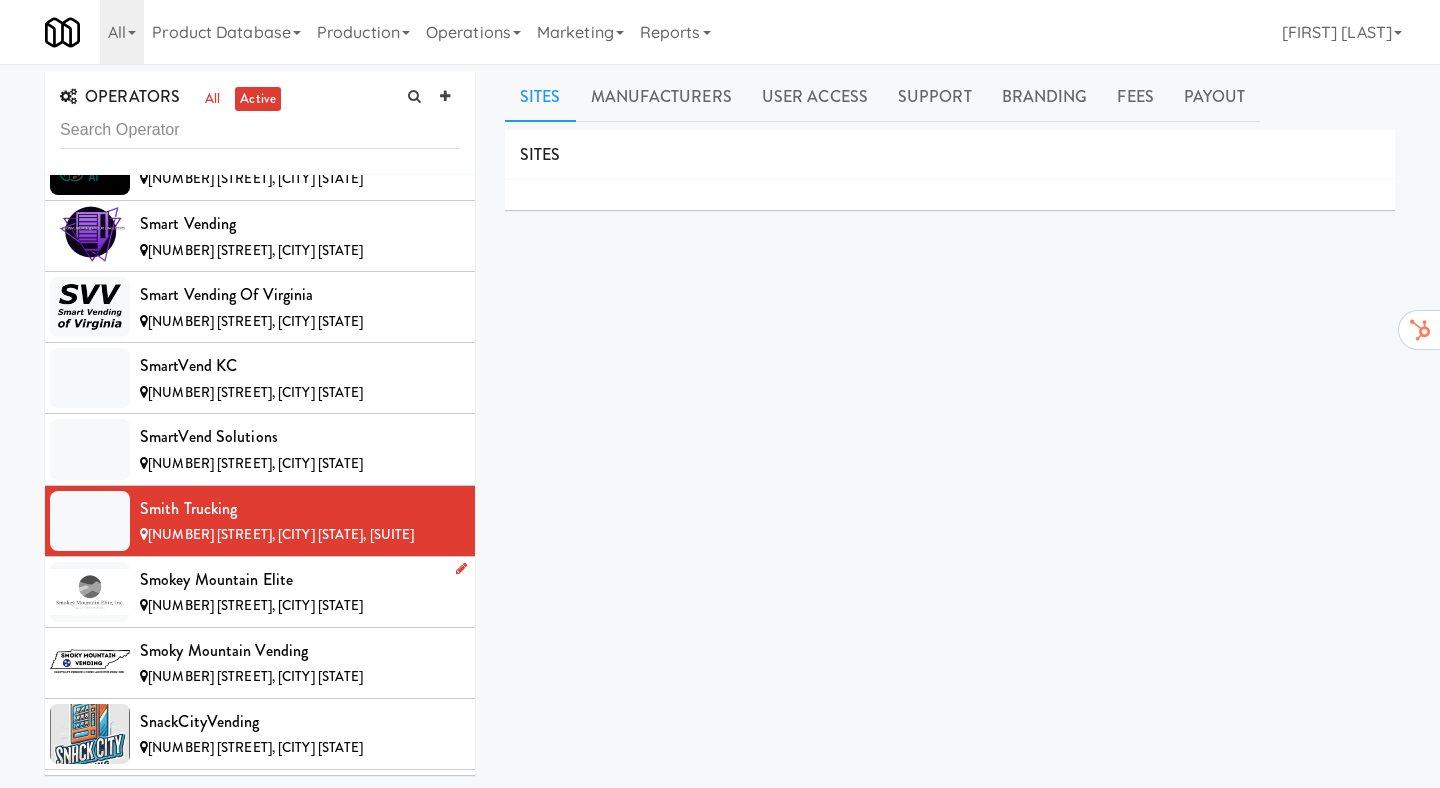 click on "Smokey Mountain Elite" at bounding box center [300, 580] 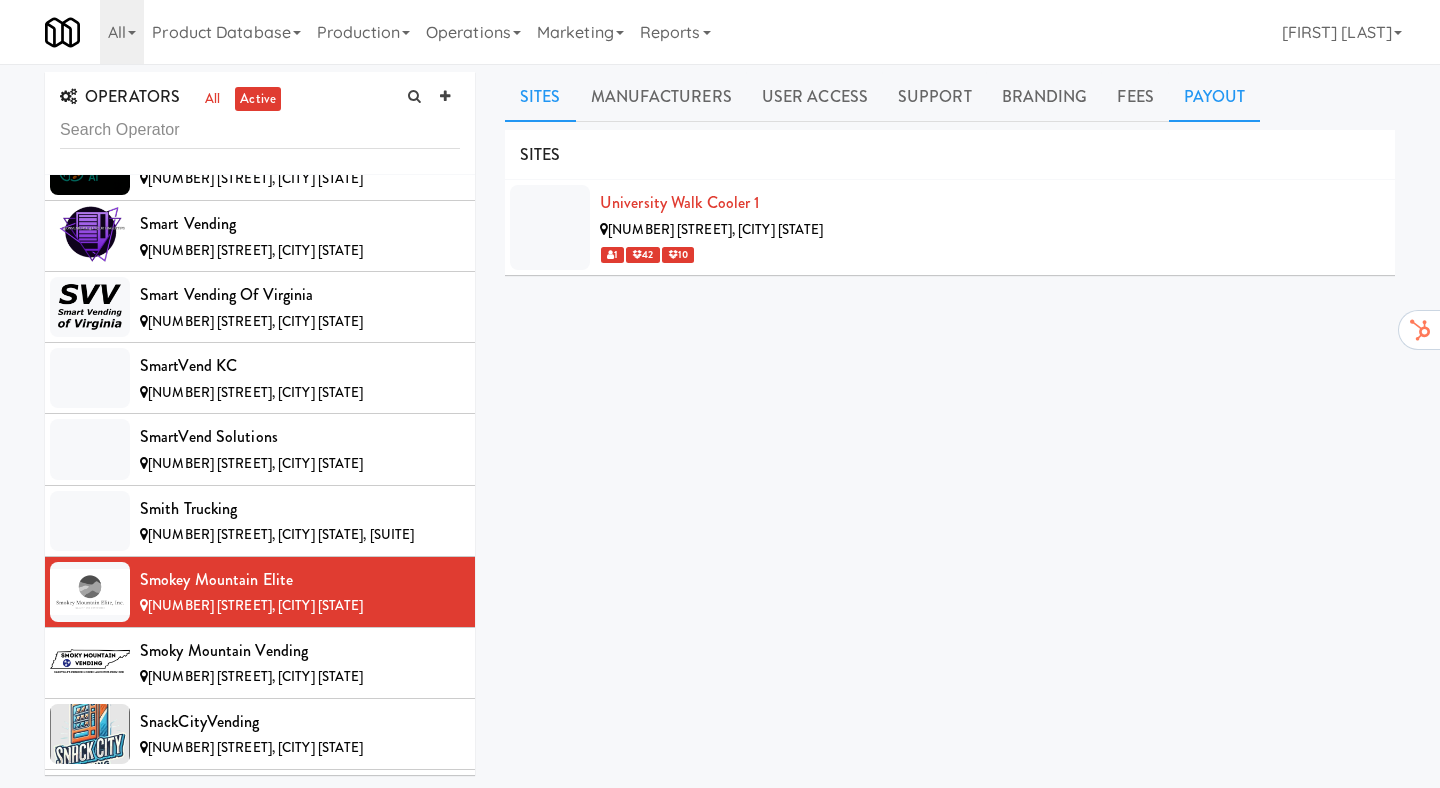 click on "Payout" at bounding box center [1215, 97] 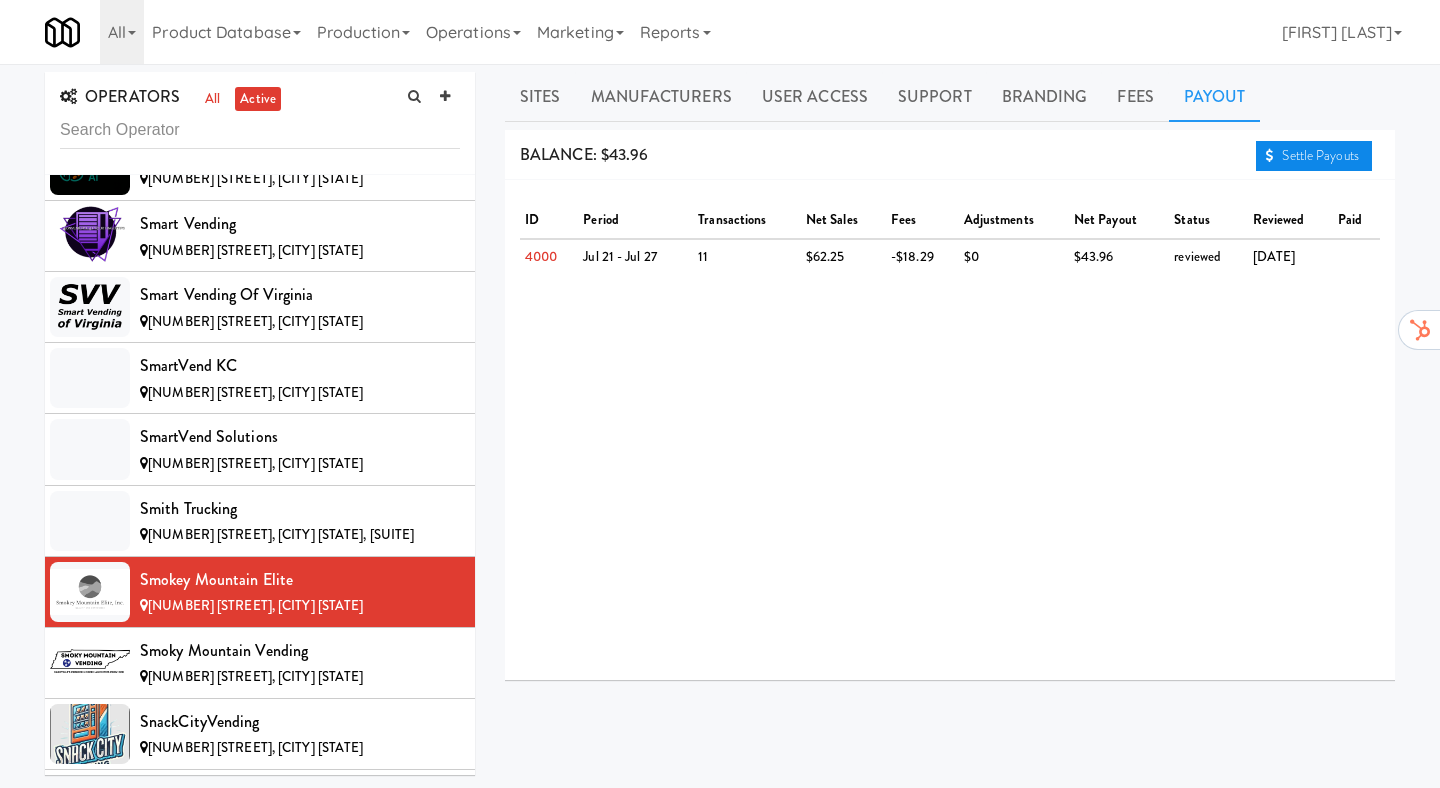 click on "Settle Payouts" at bounding box center [1314, 156] 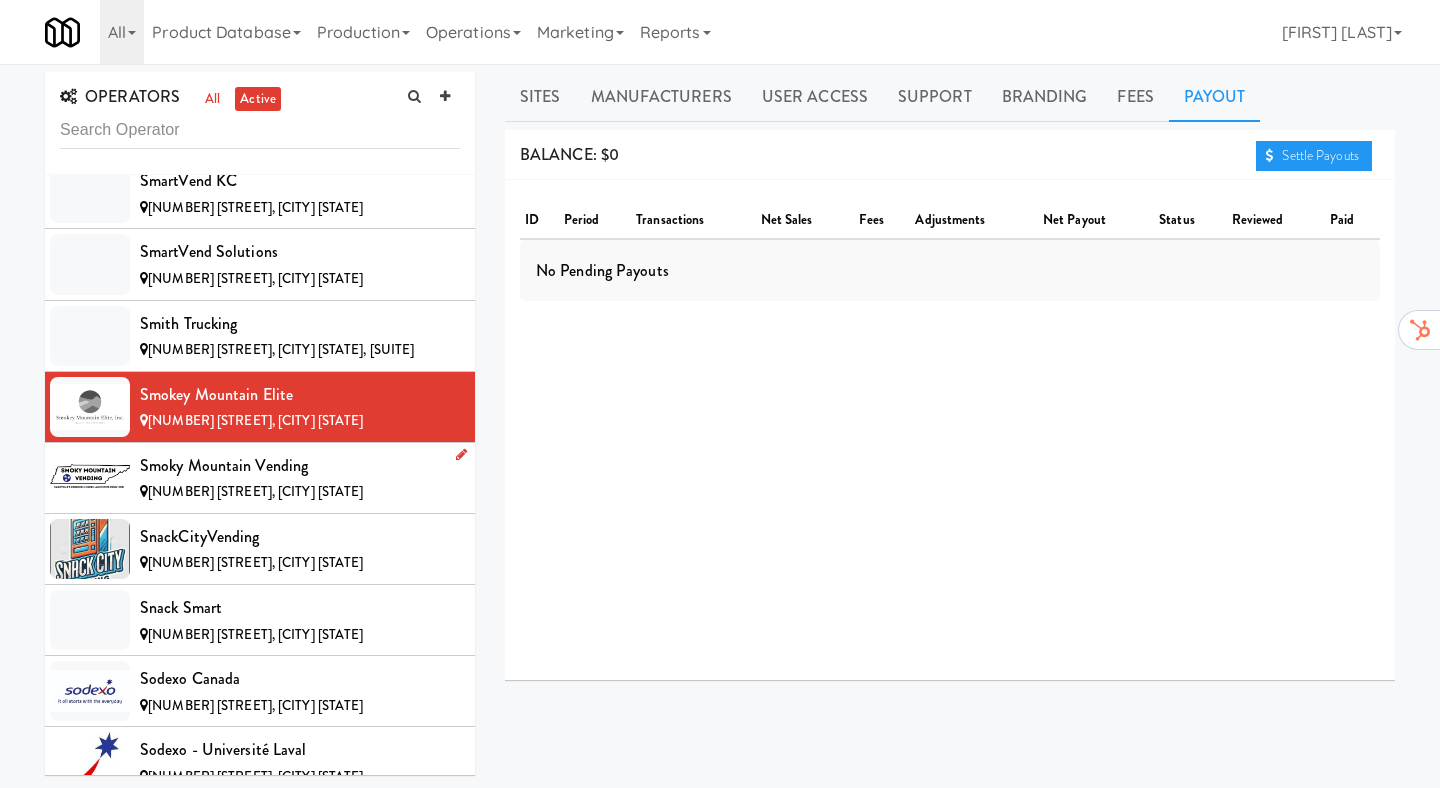 scroll, scrollTop: 12668, scrollLeft: 0, axis: vertical 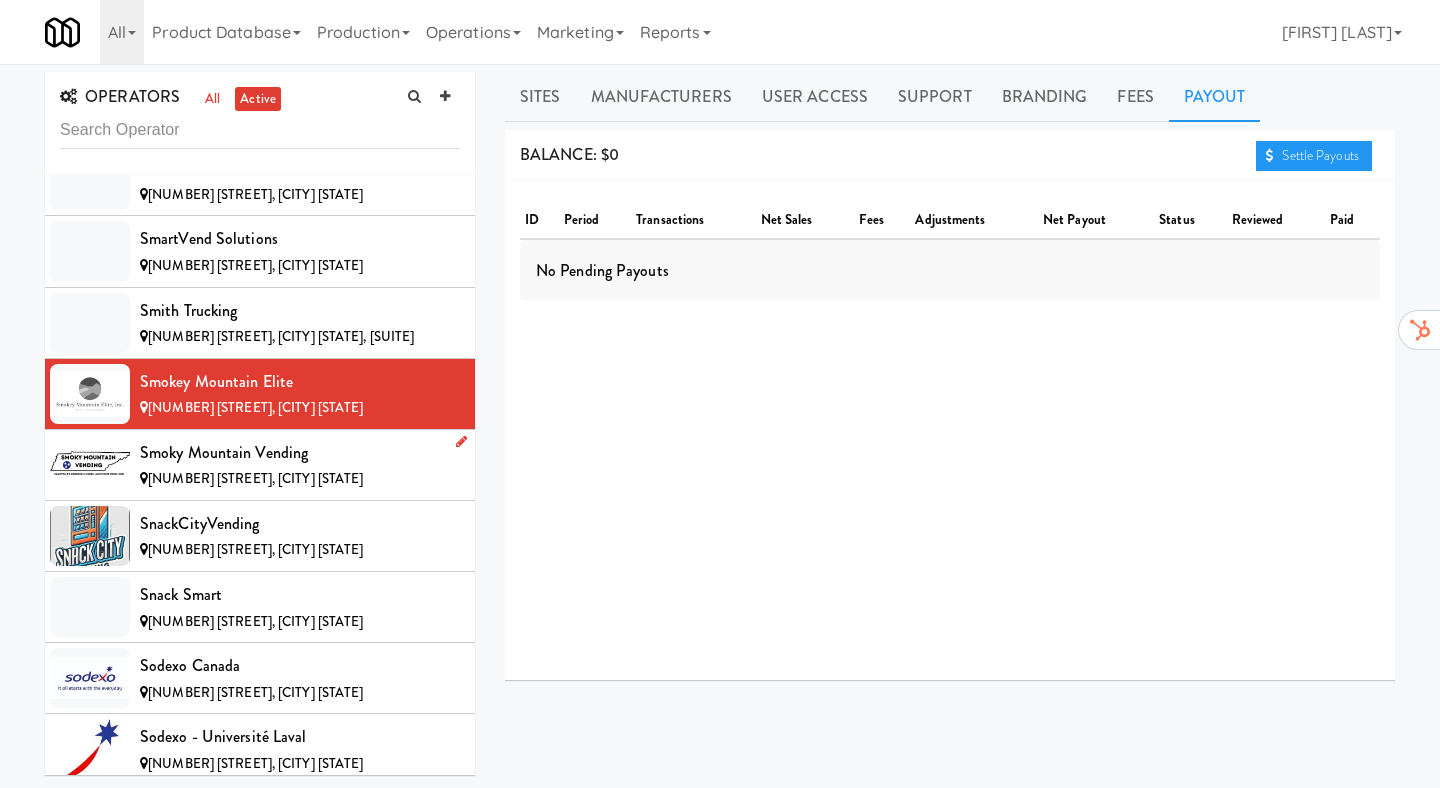 click on "Smoky Mountain Vending" at bounding box center (300, 453) 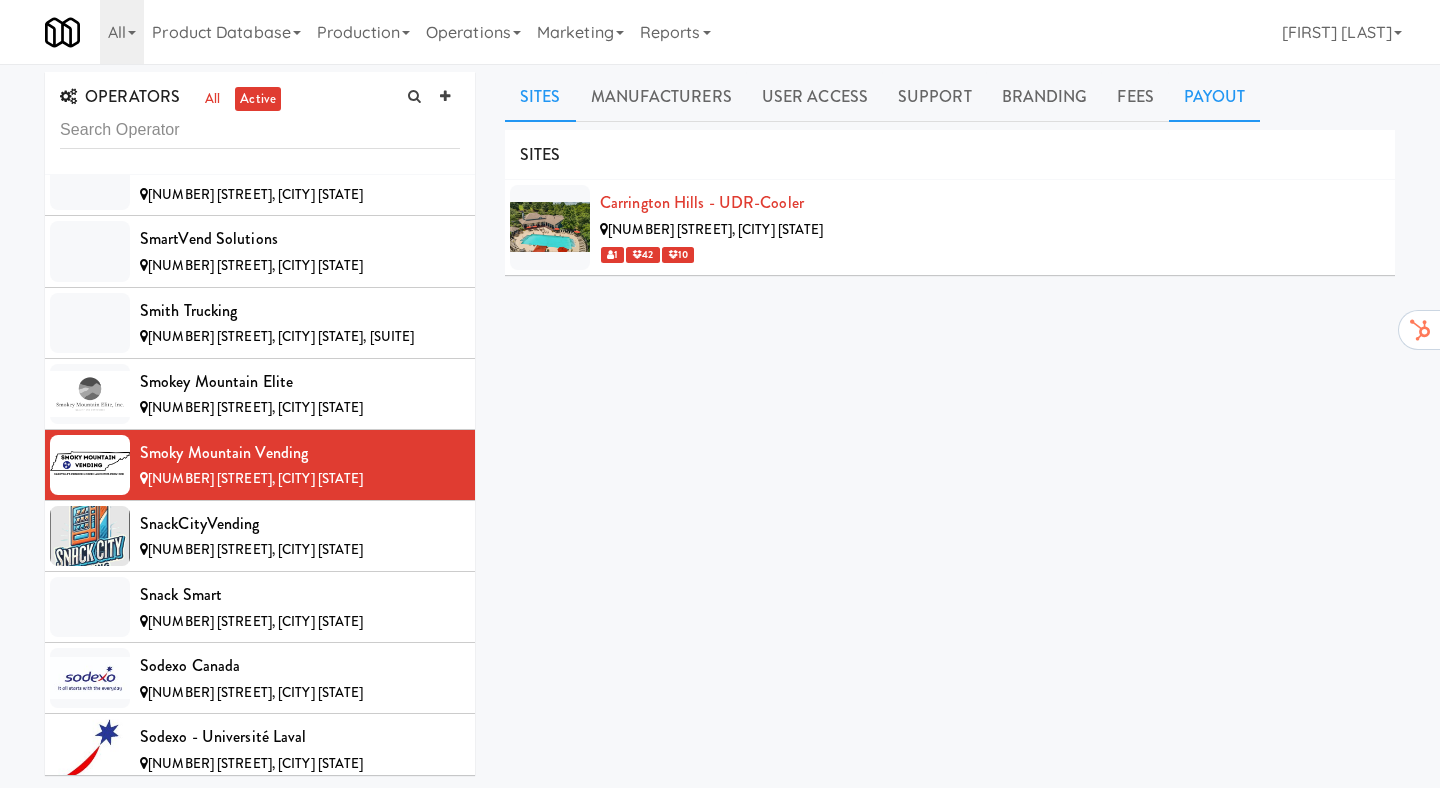 click on "Payout" at bounding box center (1215, 97) 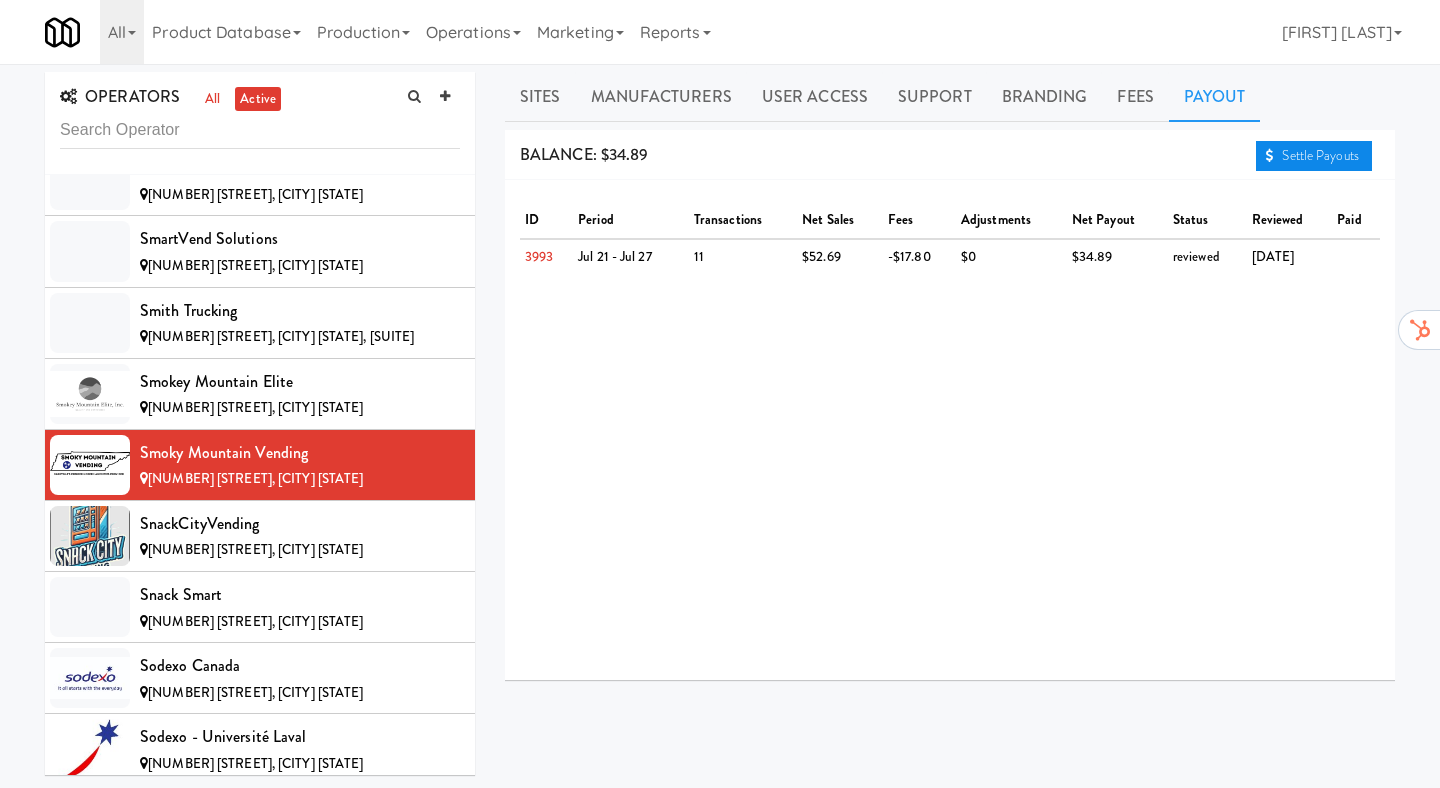 click on "Settle Payouts" at bounding box center (1314, 156) 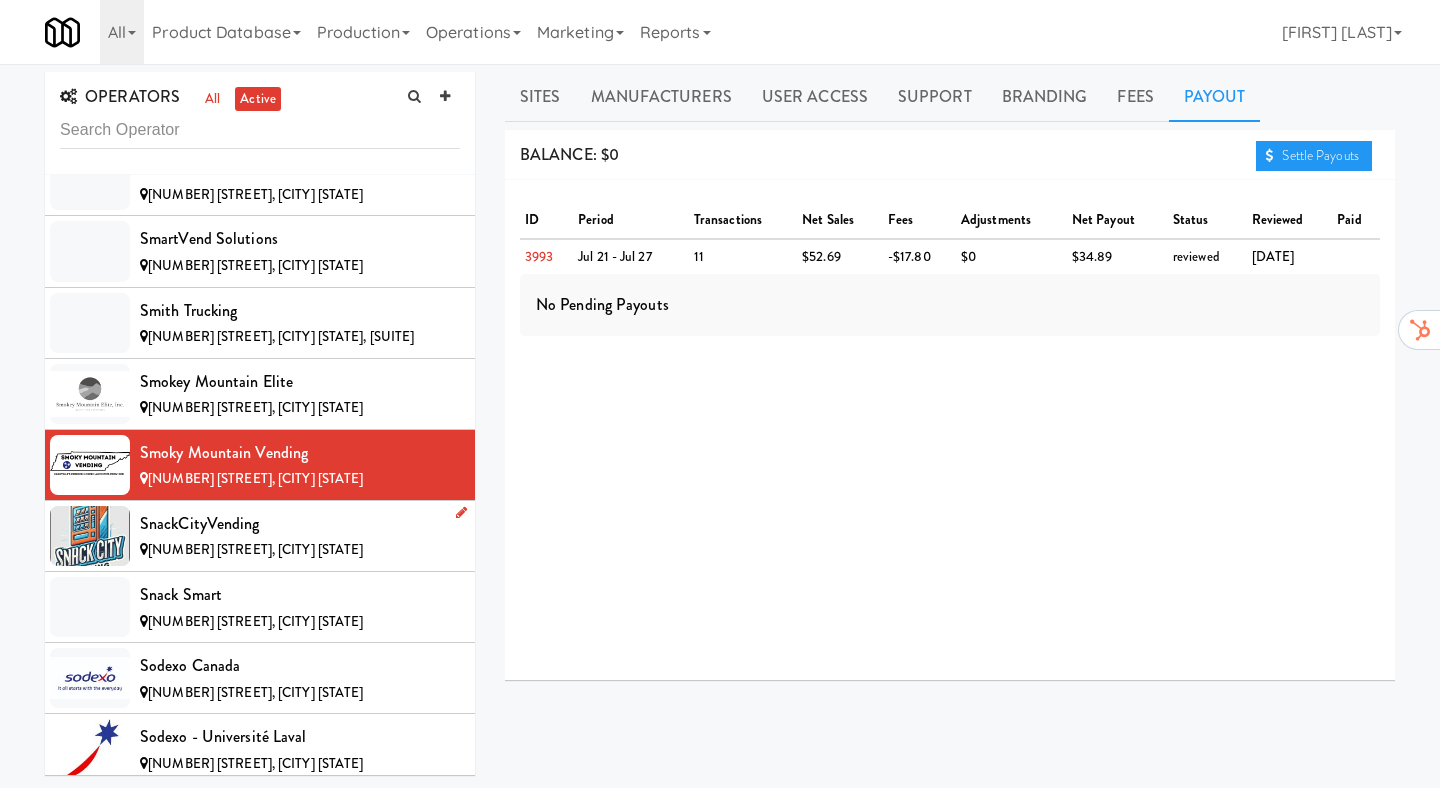 click on "[NUMBER] [STREET], [CITY] [STATE]" at bounding box center [255, 549] 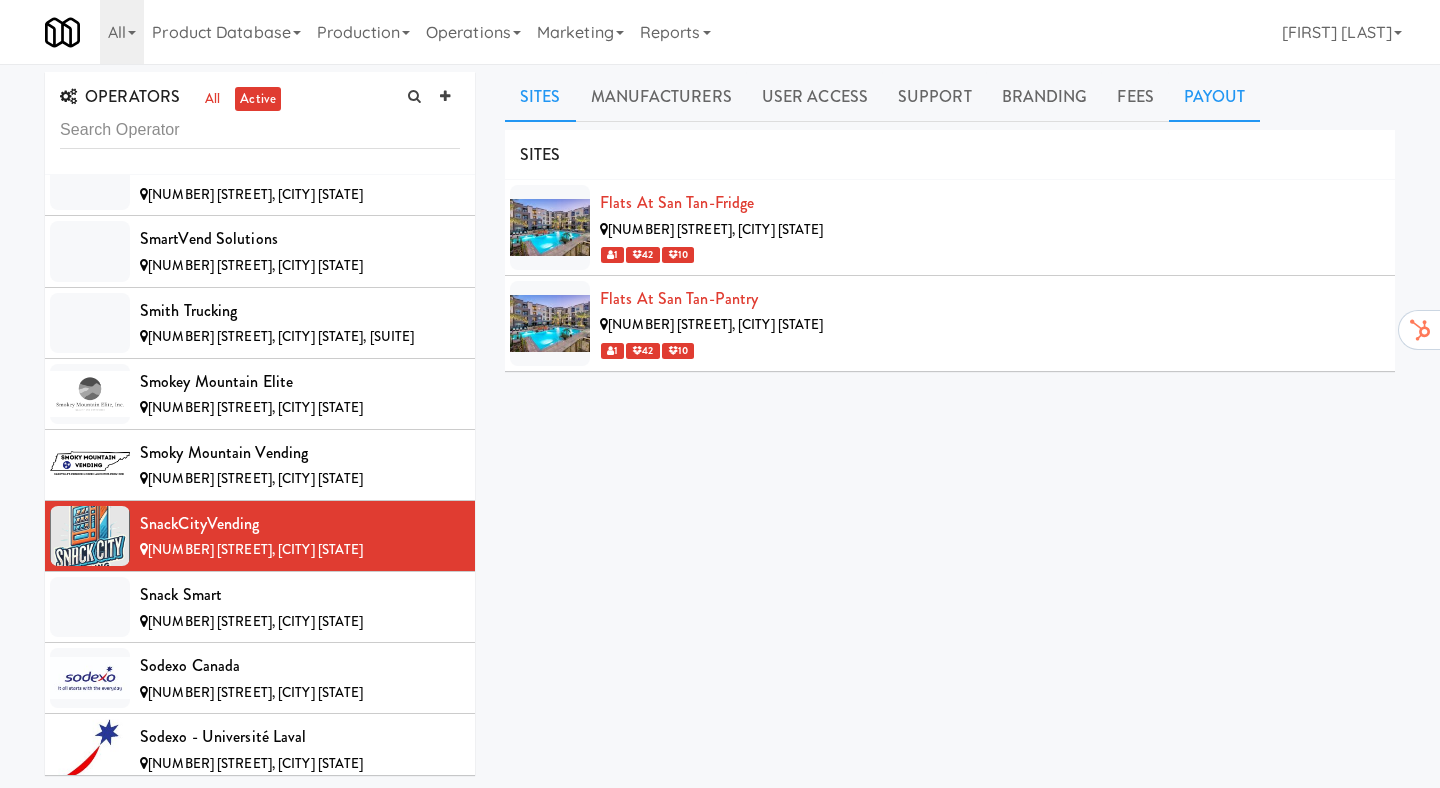 click on "Payout" at bounding box center [1215, 97] 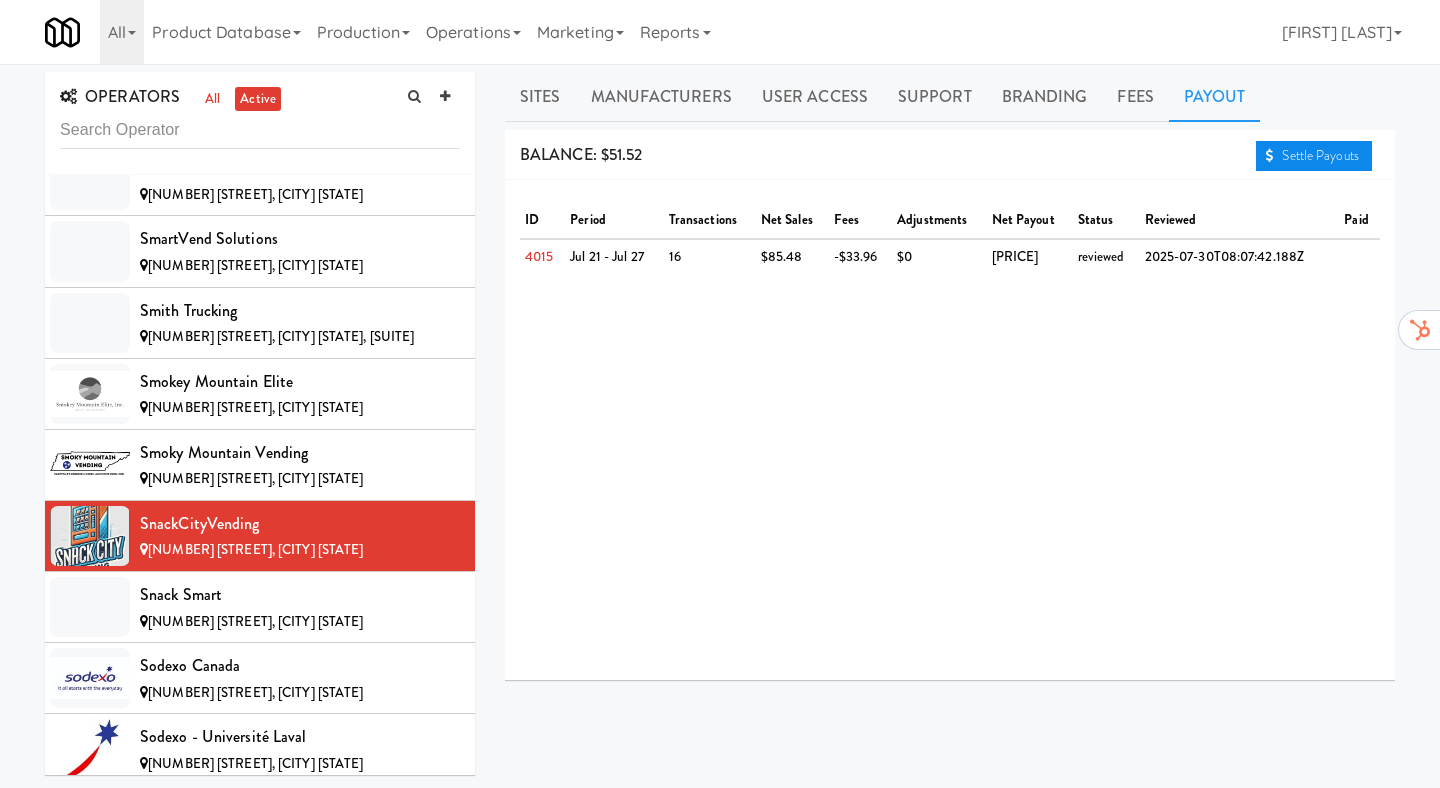 click on "Settle Payouts" at bounding box center [1314, 156] 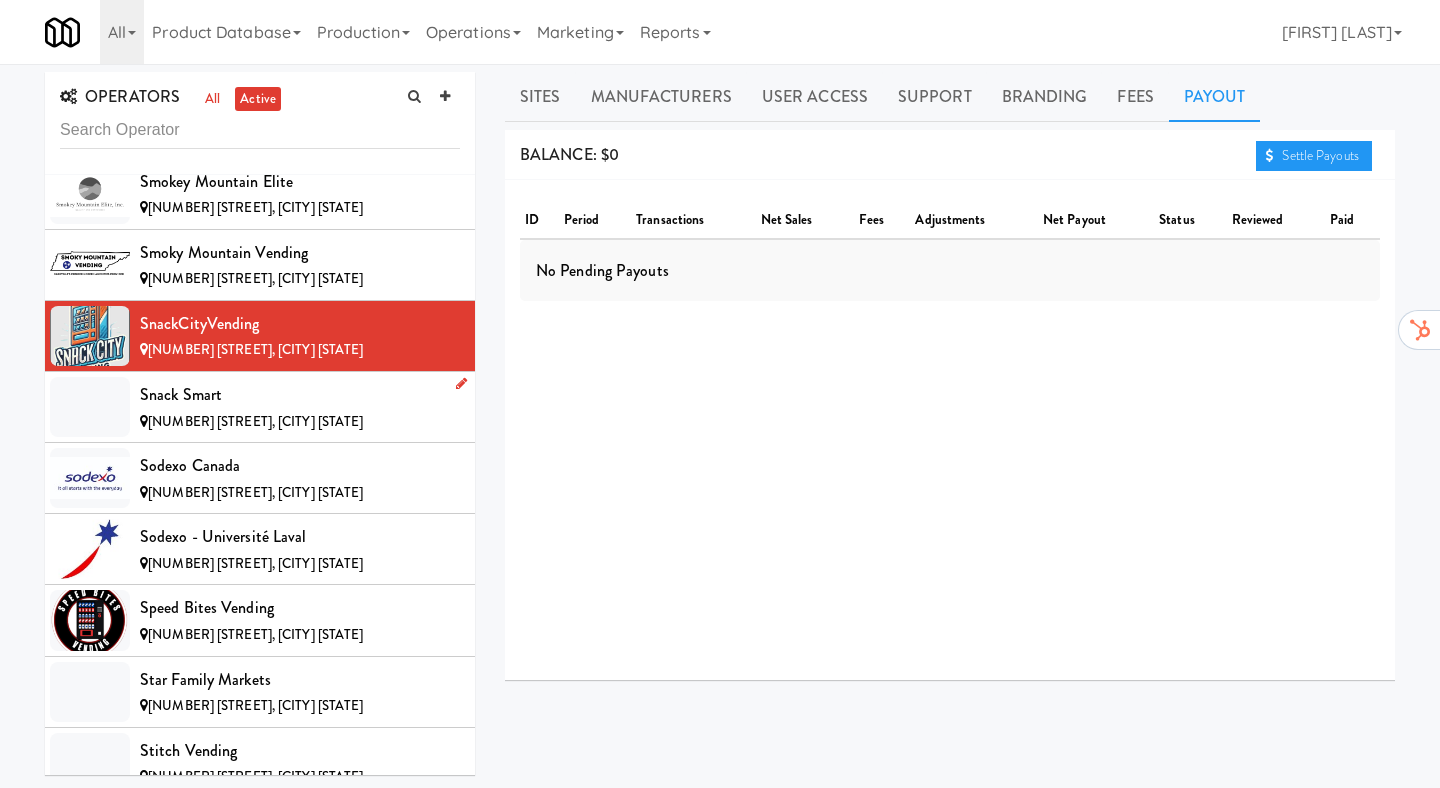 scroll, scrollTop: 12881, scrollLeft: 0, axis: vertical 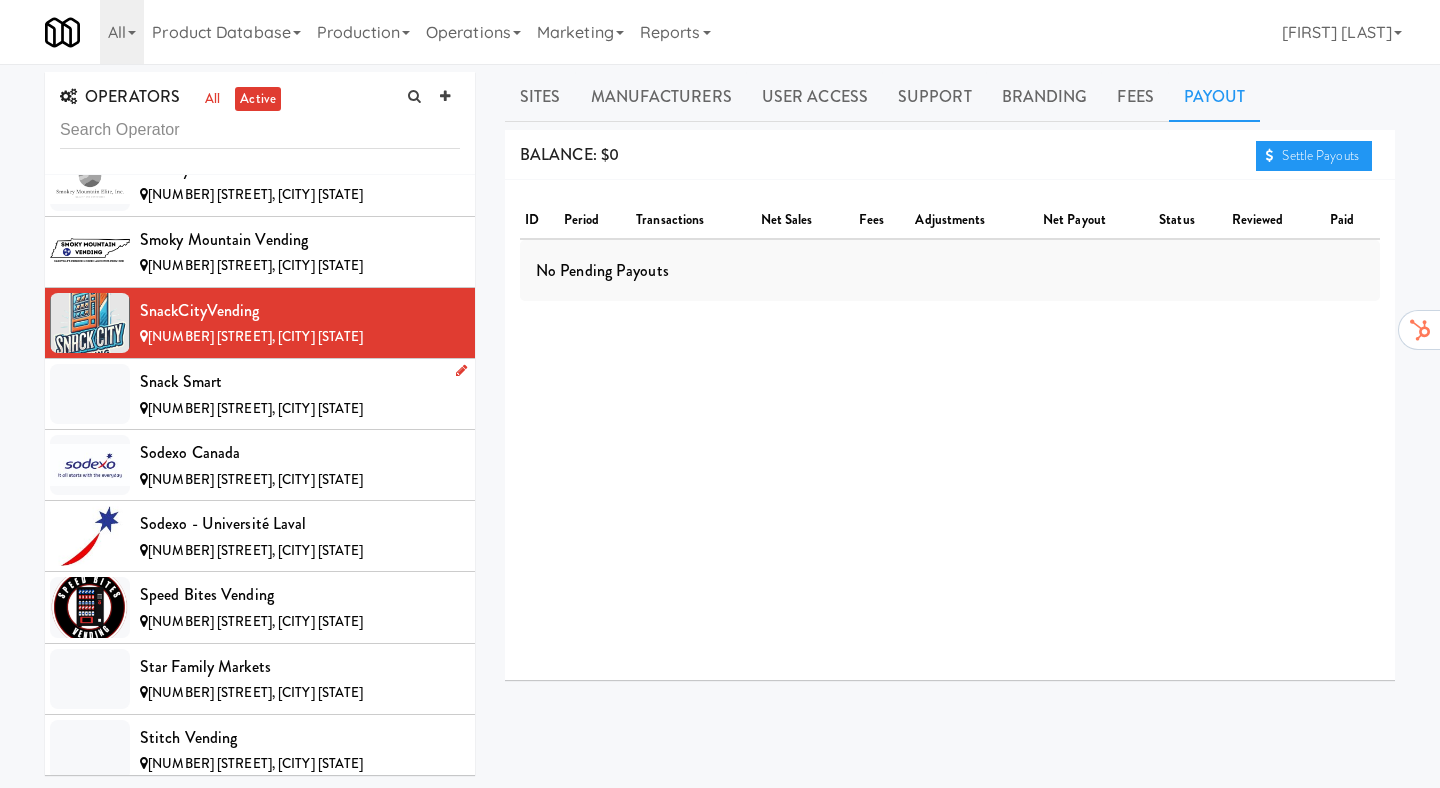 click on "[NUMBER] [STREET], [CITY] [STATE]" at bounding box center (255, 408) 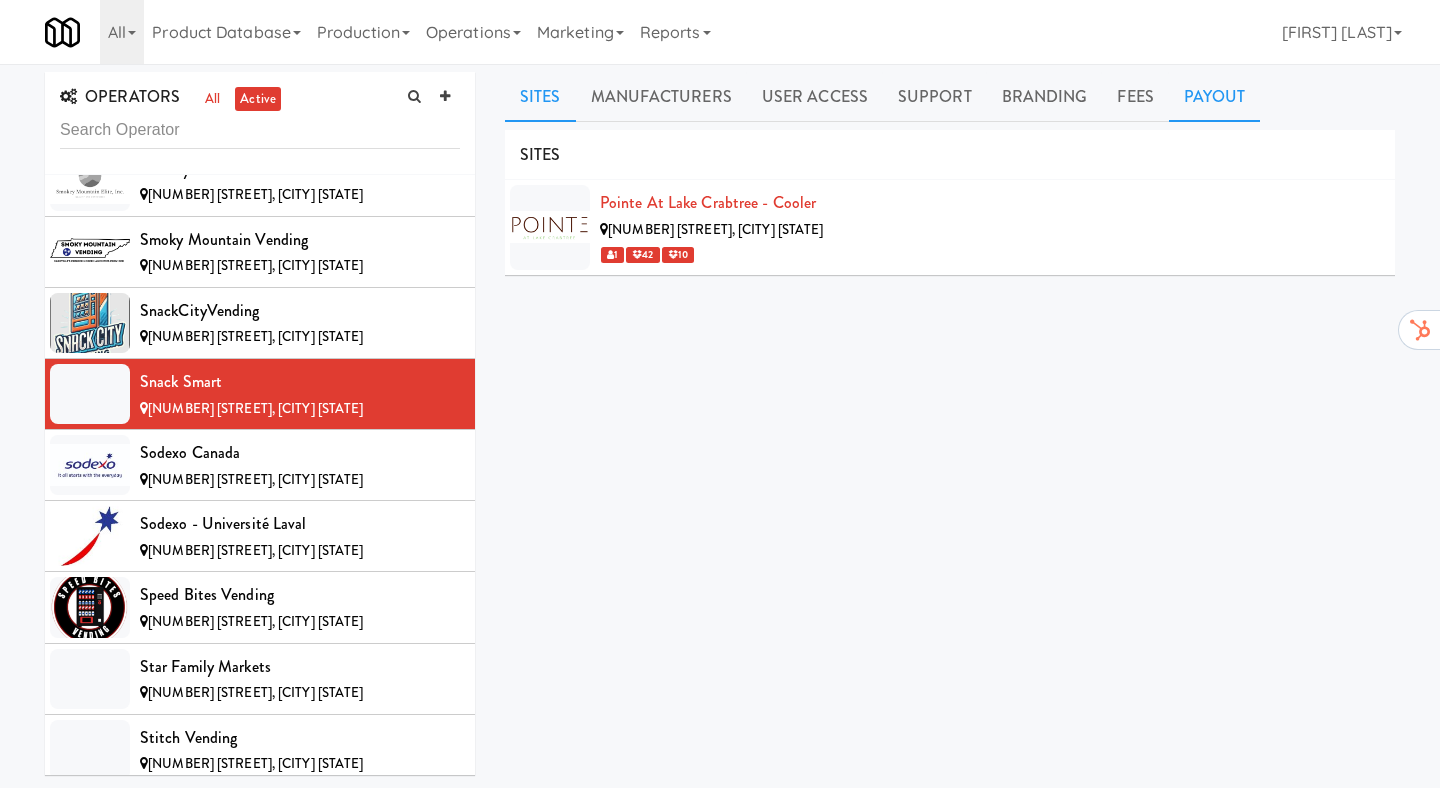 click on "Payout" at bounding box center (1215, 97) 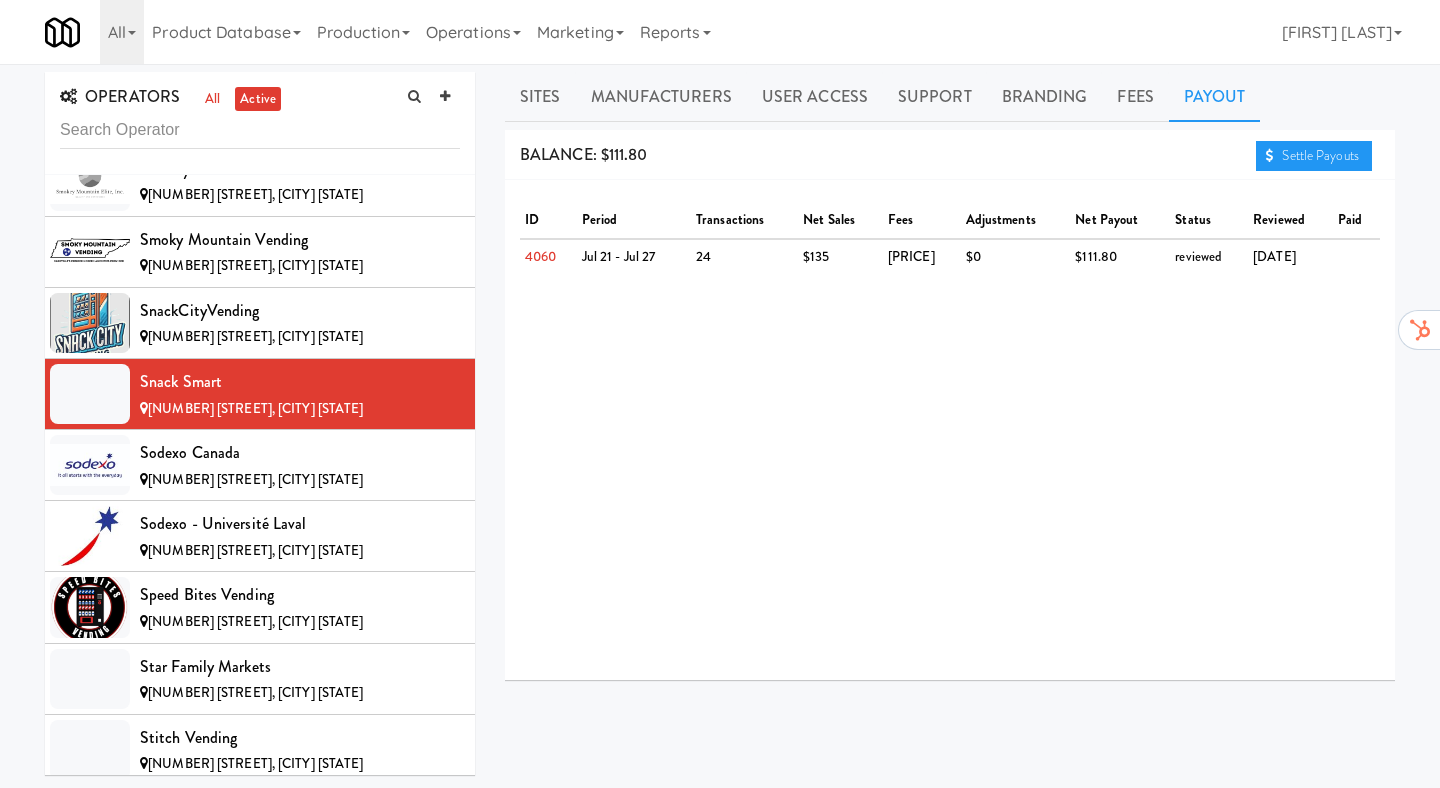 click on "BALANCE: $111.80  Settle Payouts" at bounding box center [950, 155] 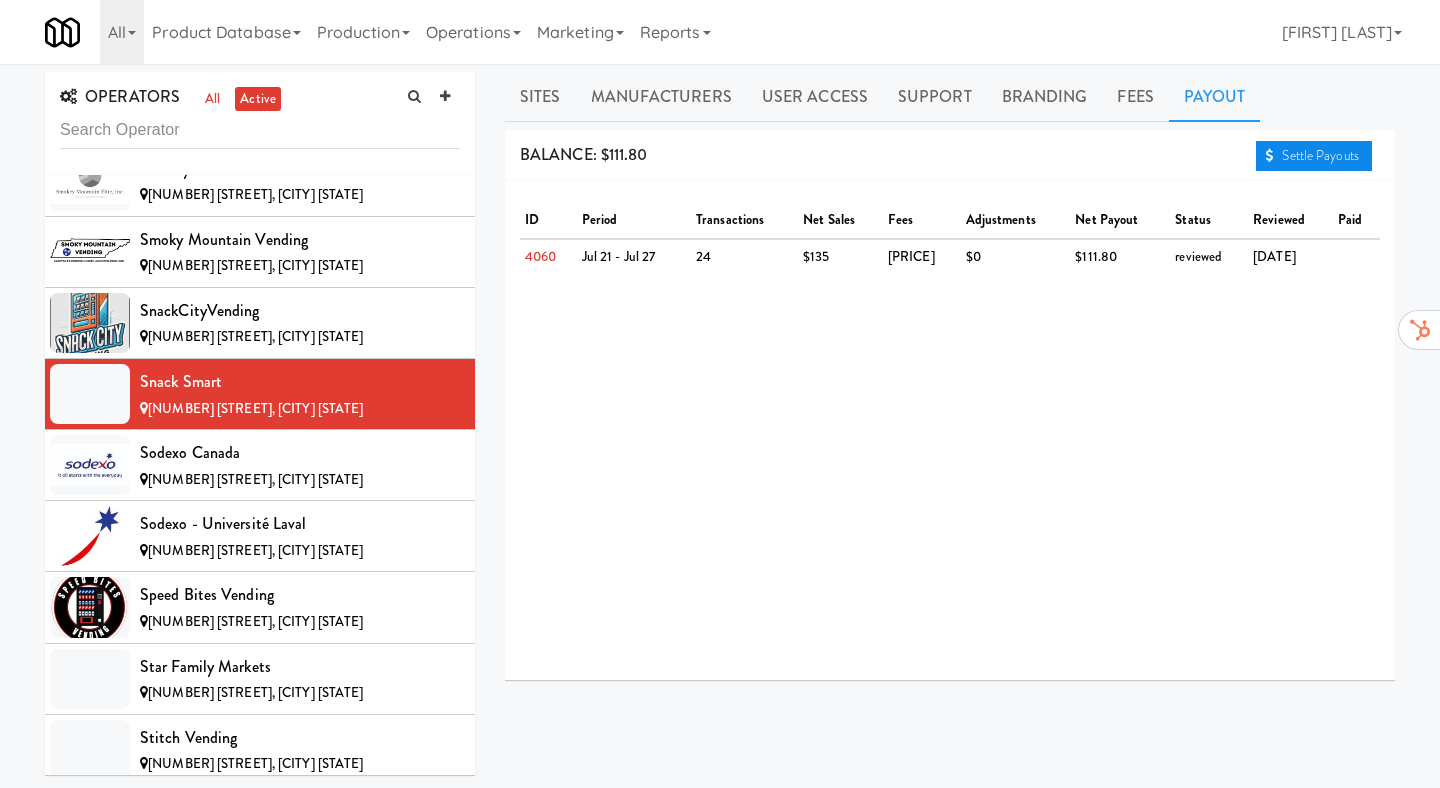 click on "Settle Payouts" at bounding box center (1314, 156) 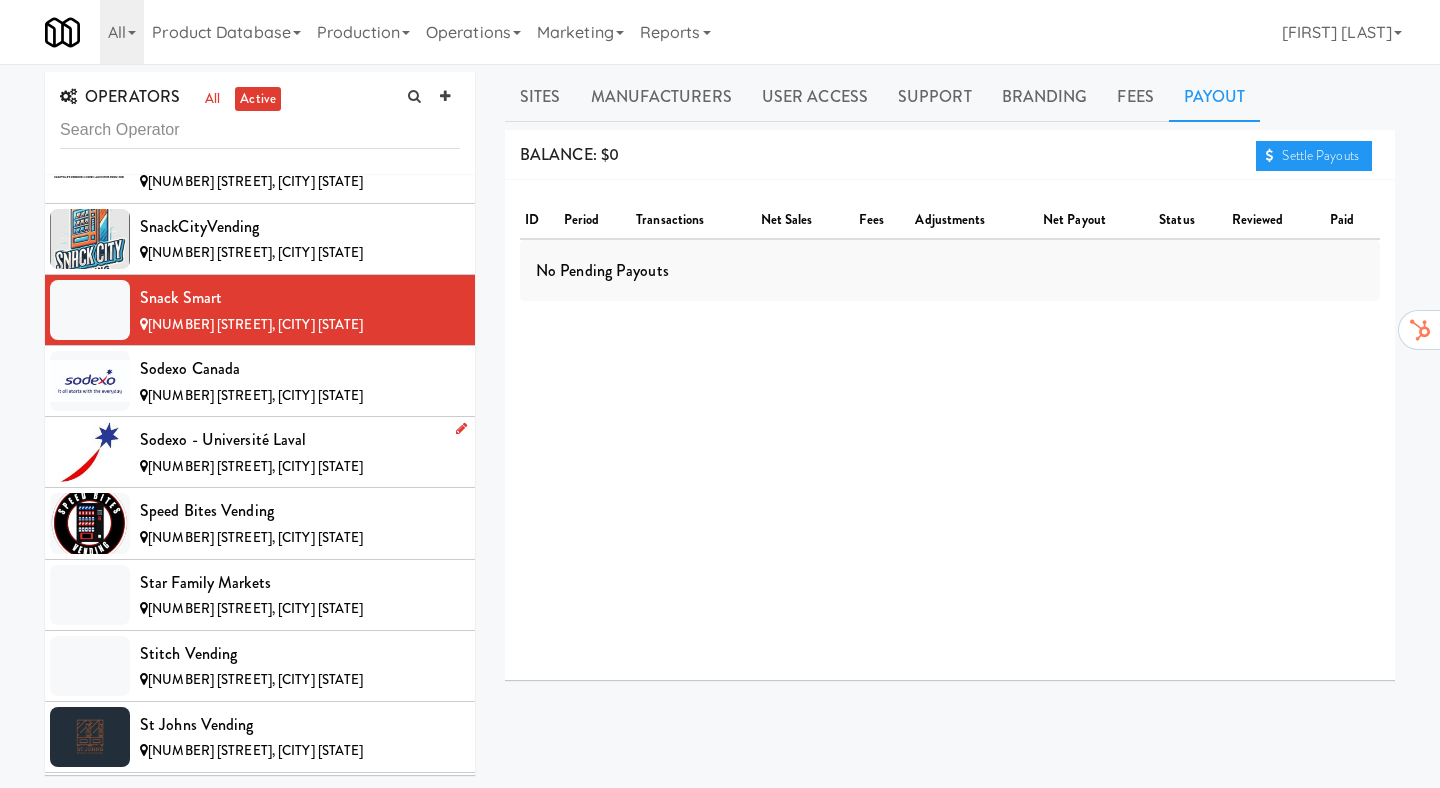 scroll, scrollTop: 12970, scrollLeft: 0, axis: vertical 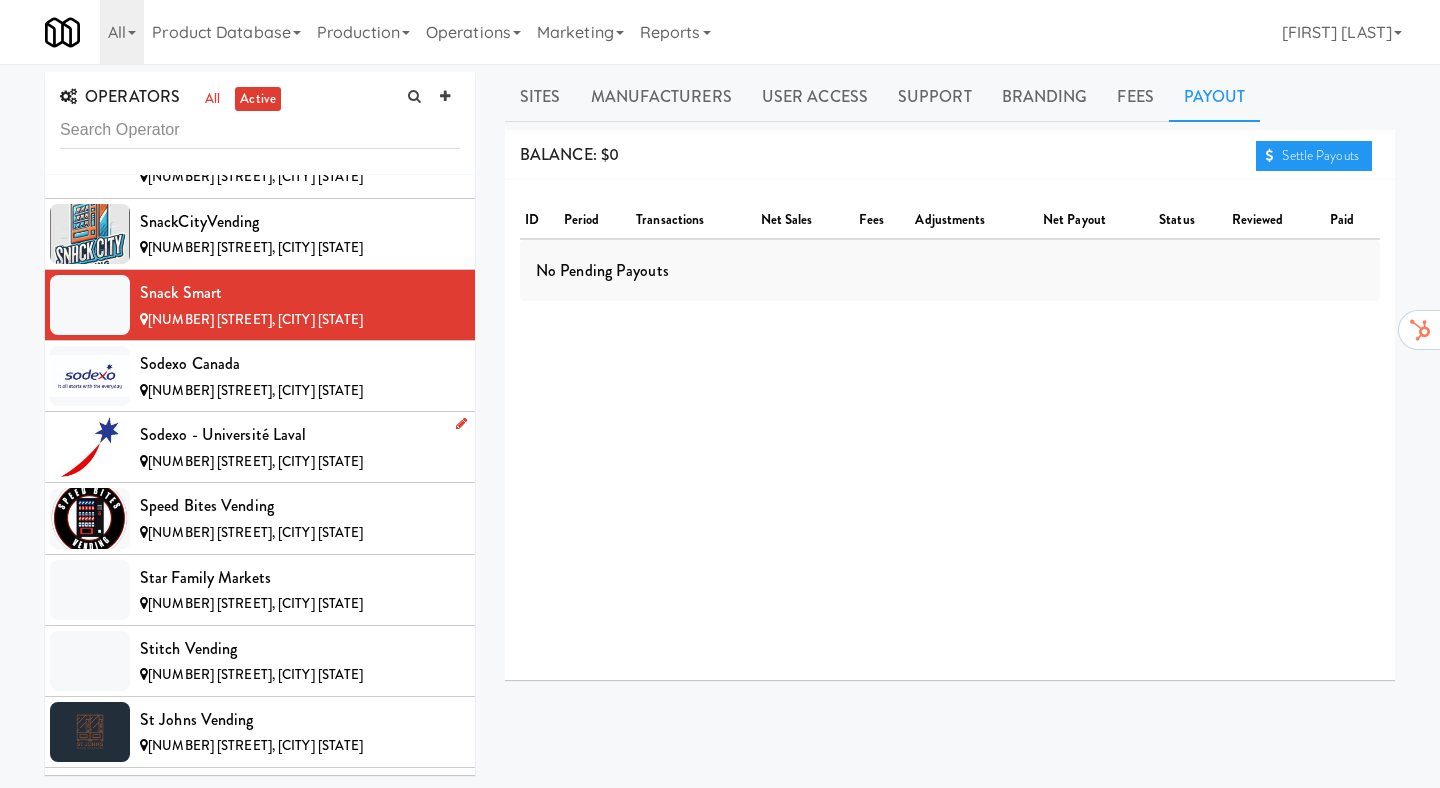 click on "[NUMBER] [STREET], [CITY] [STATE]" at bounding box center (300, 462) 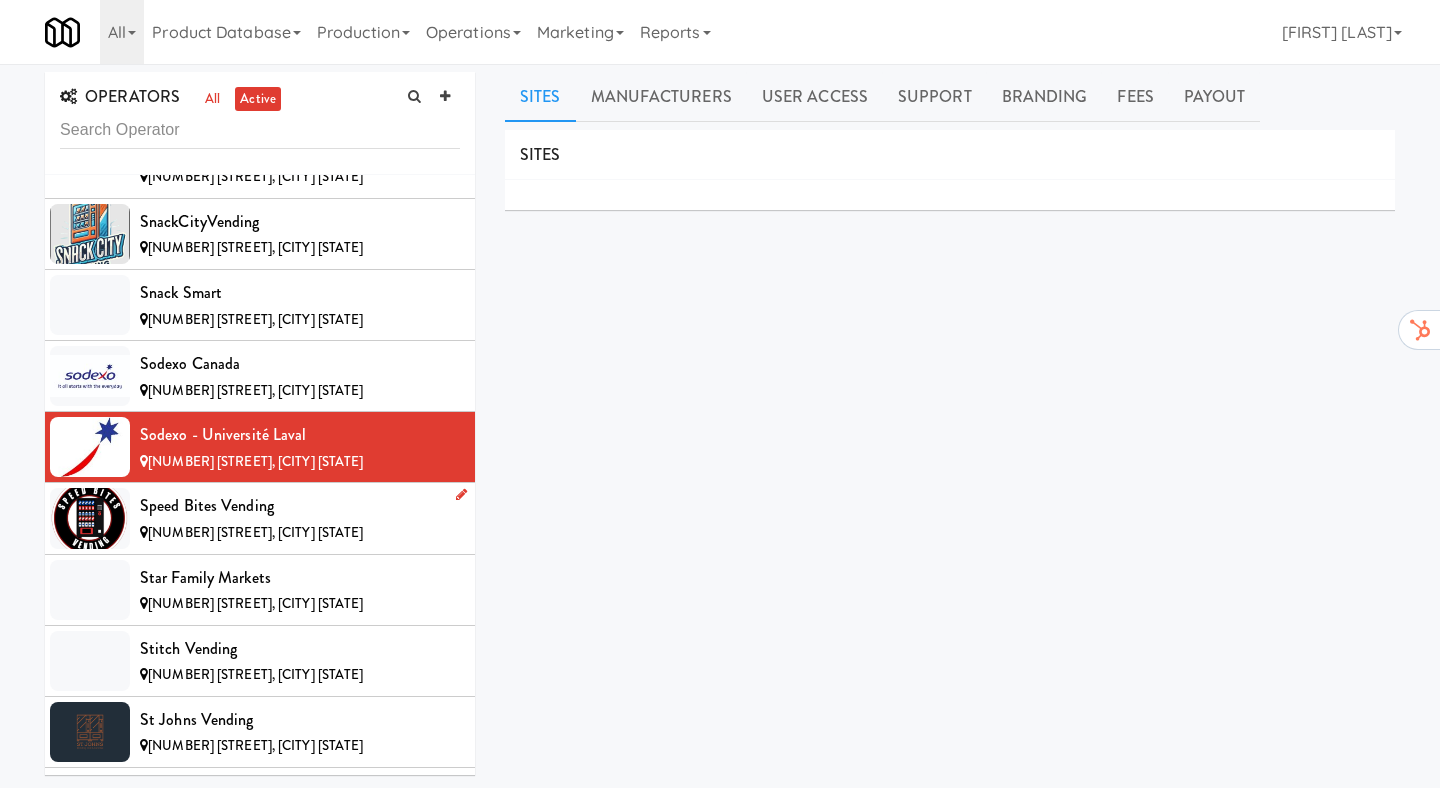 click on "[NUMBER] [STREET], [CITY] [STATE]" at bounding box center [255, 532] 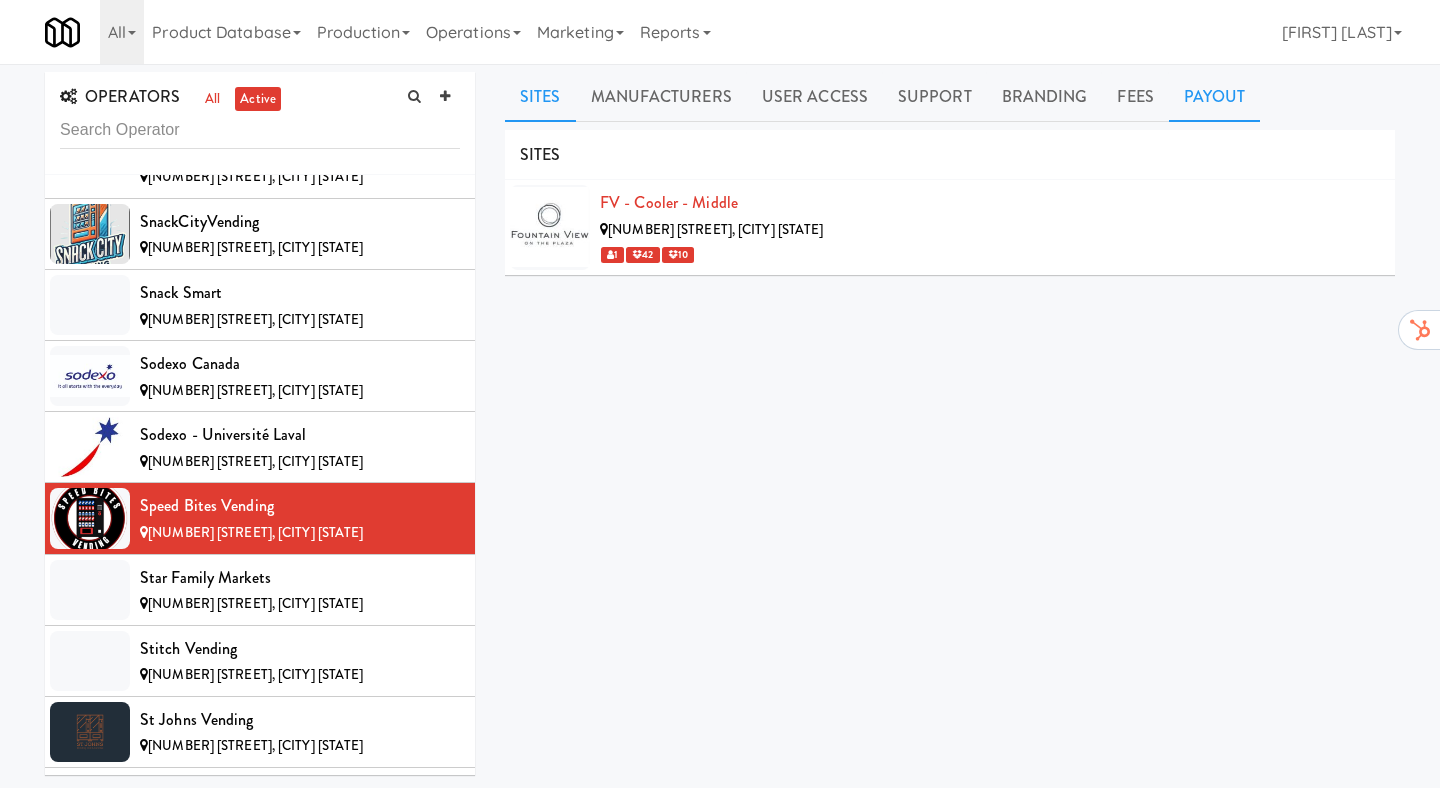 click on "Payout" at bounding box center [1215, 97] 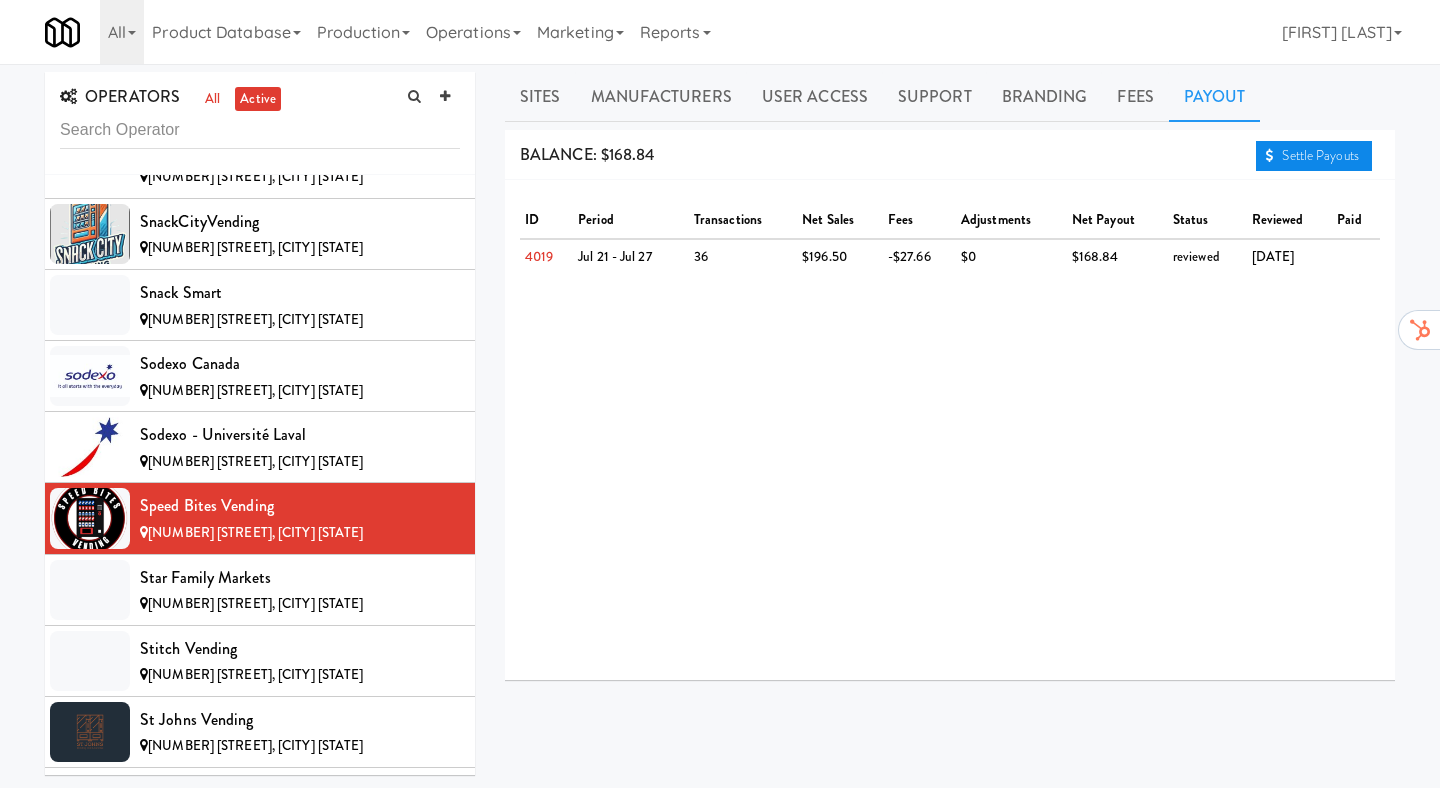 click on "Settle Payouts" at bounding box center (1314, 156) 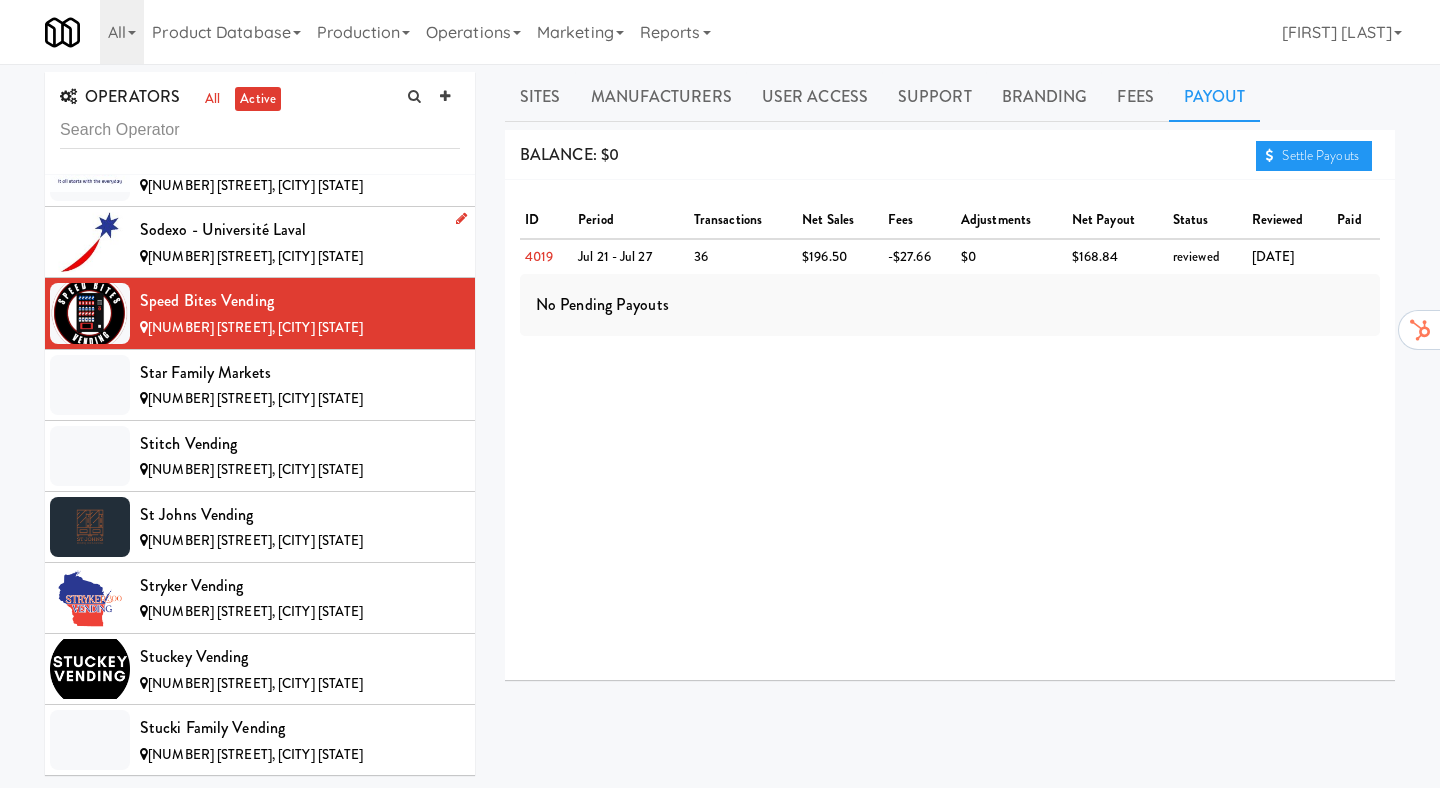 scroll, scrollTop: 13251, scrollLeft: 0, axis: vertical 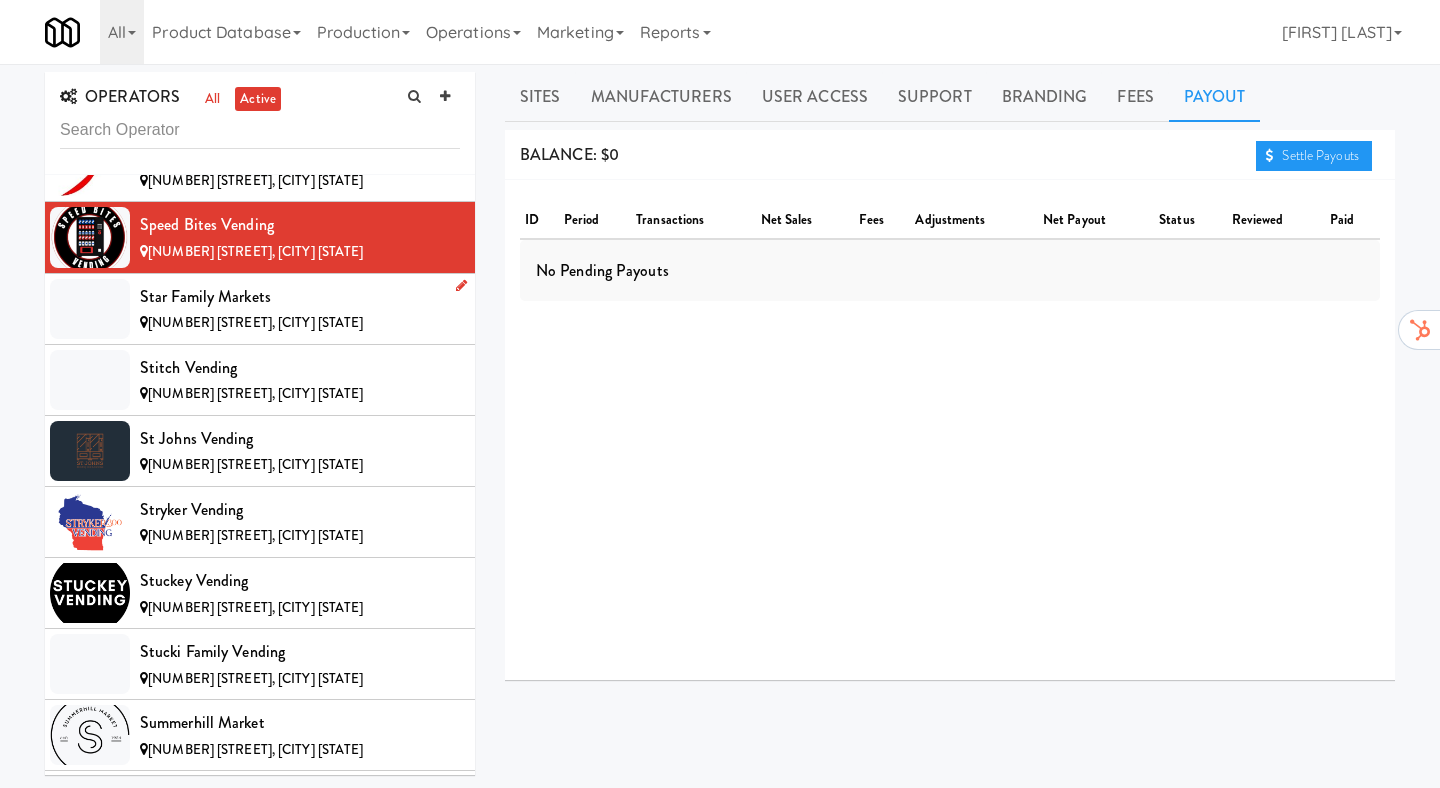 click on "Star Family Markets" at bounding box center (300, 297) 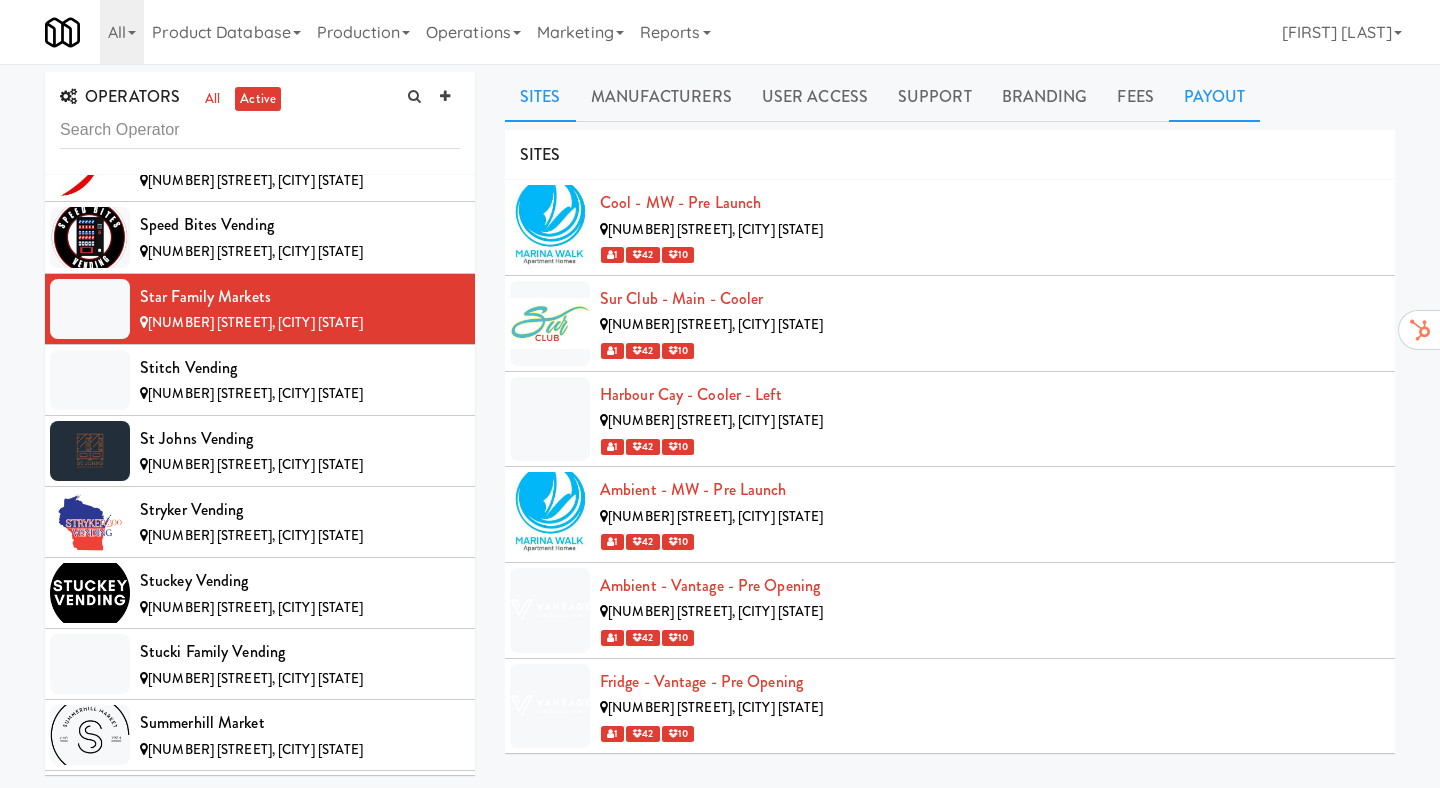 click on "Payout" at bounding box center [1215, 97] 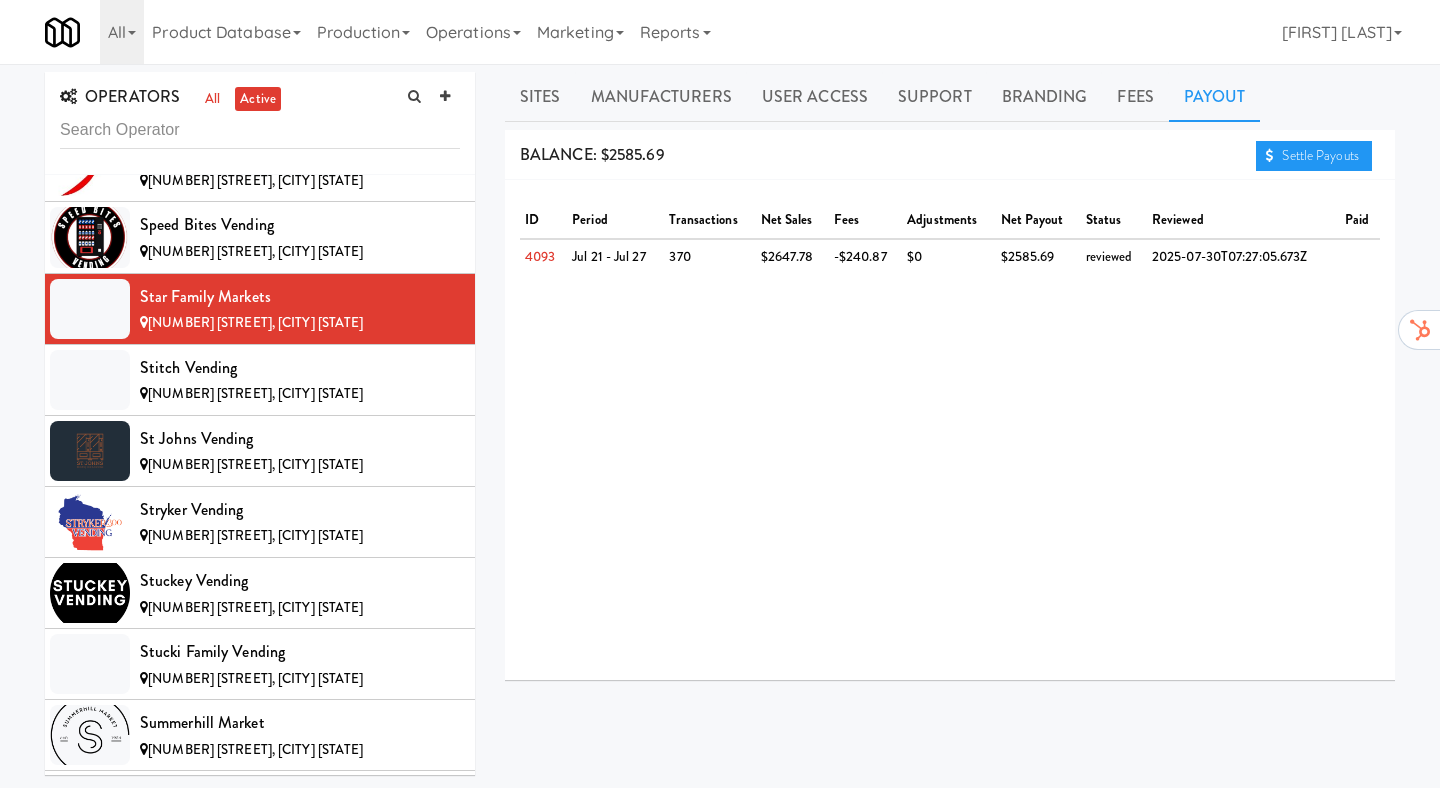 click on "ID period transactions net sales fees adjustments net payout status reviewed paid   4093 Jul 21 - Jul 27 370 $2647.78 -$240.87 $0 $2585.69 reviewed 2025-07-30T07:27:05.673Z" at bounding box center (950, 430) 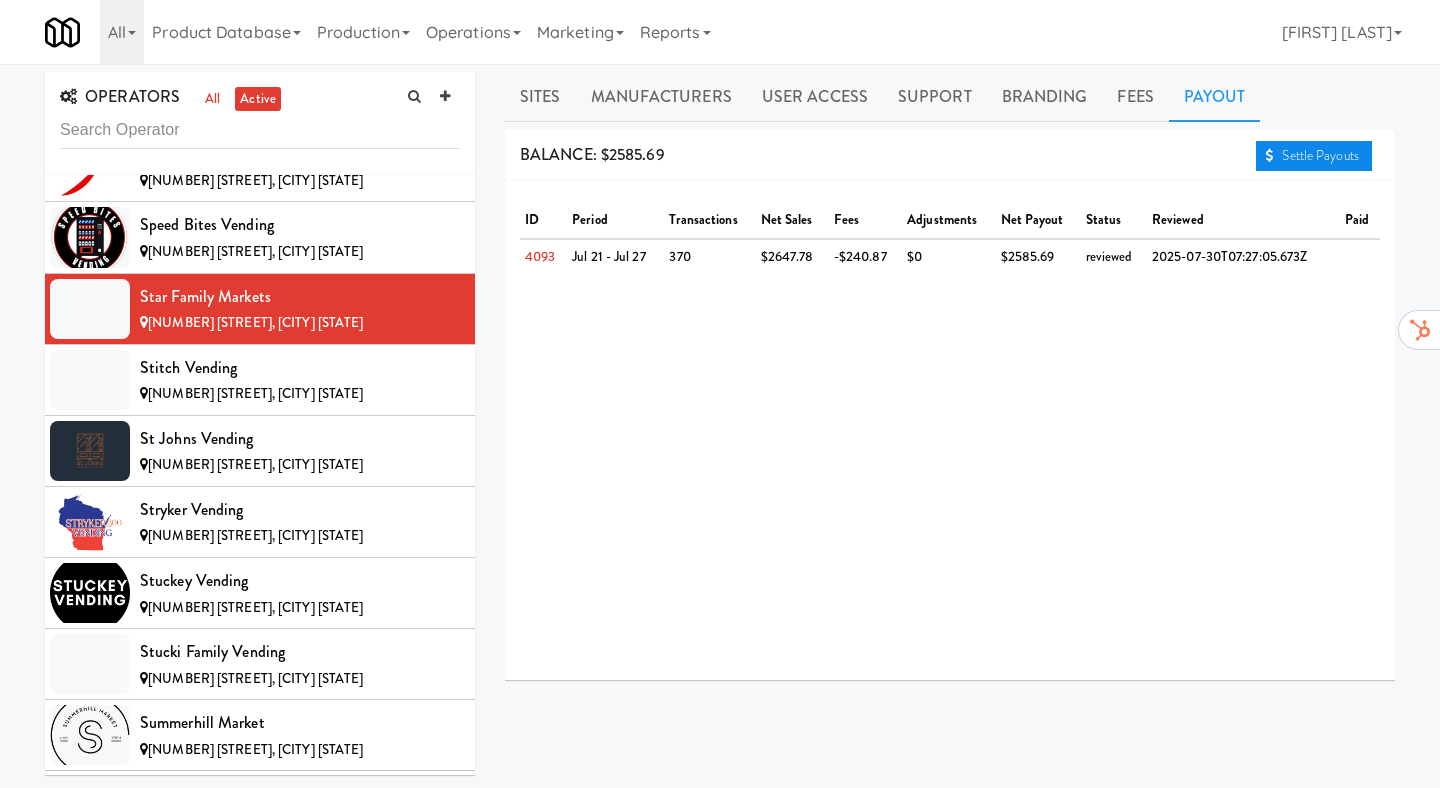 click on "Settle Payouts" at bounding box center [1314, 156] 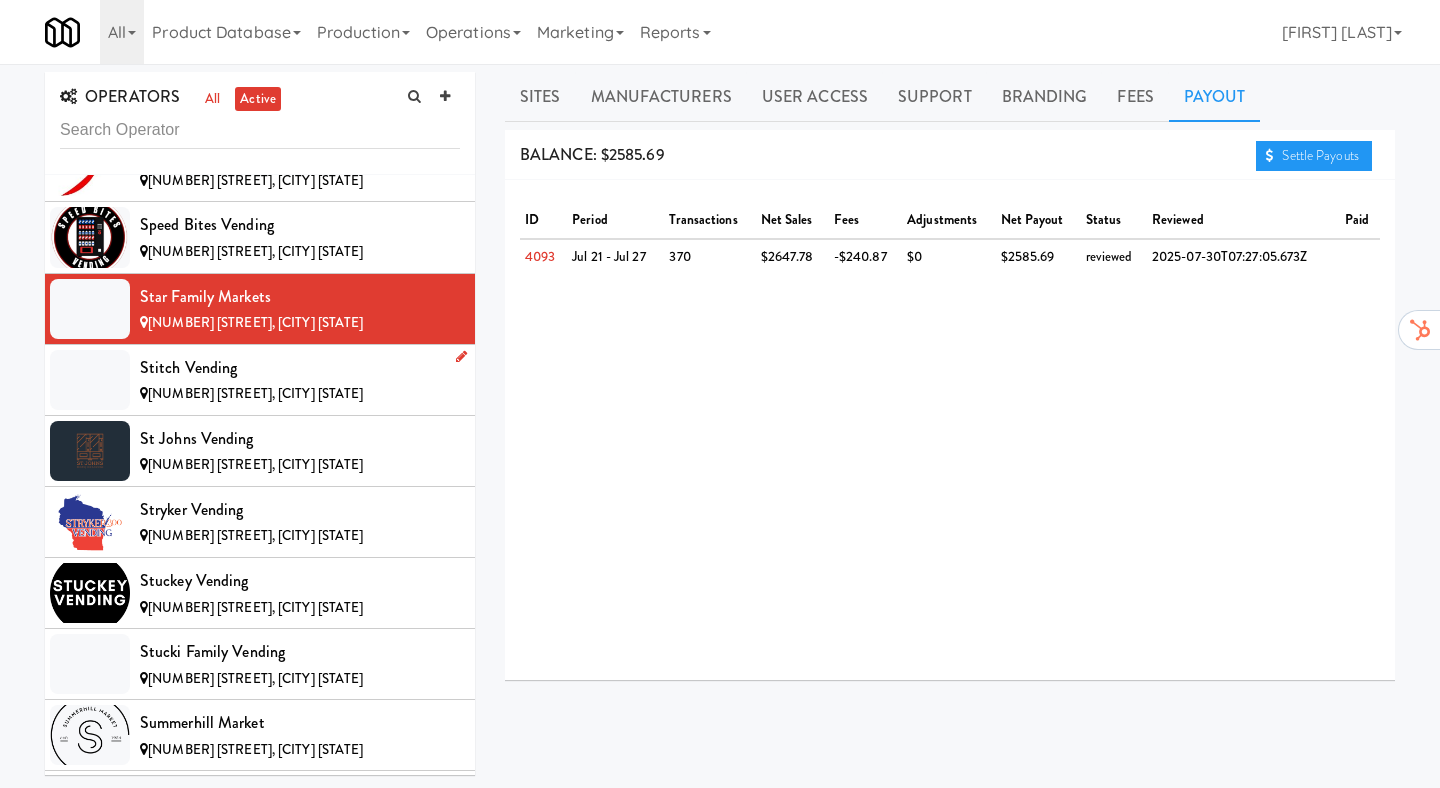 click on "[NUMBER] [STREET], [CITY] [STATE]" at bounding box center (255, 393) 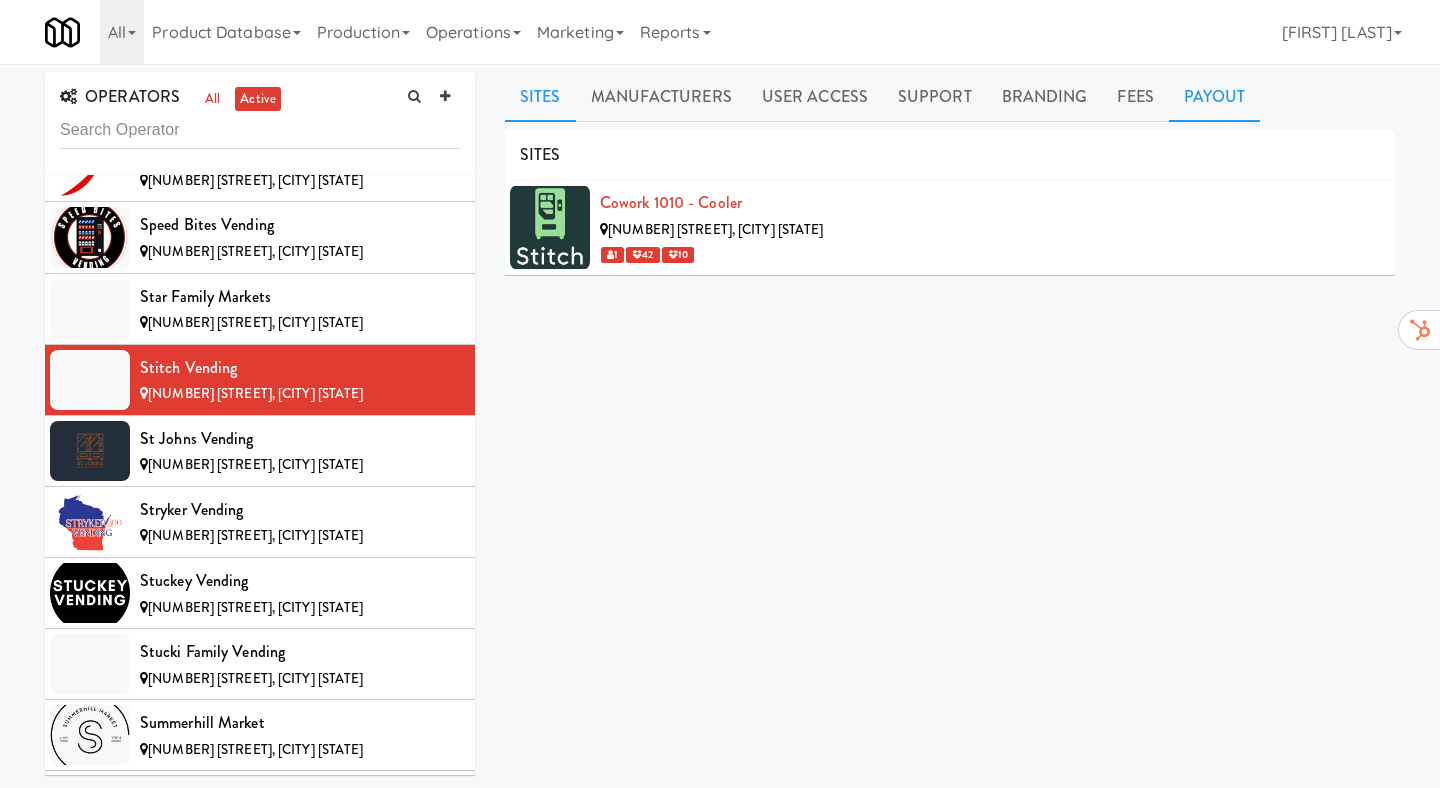 click on "Payout" at bounding box center [1215, 97] 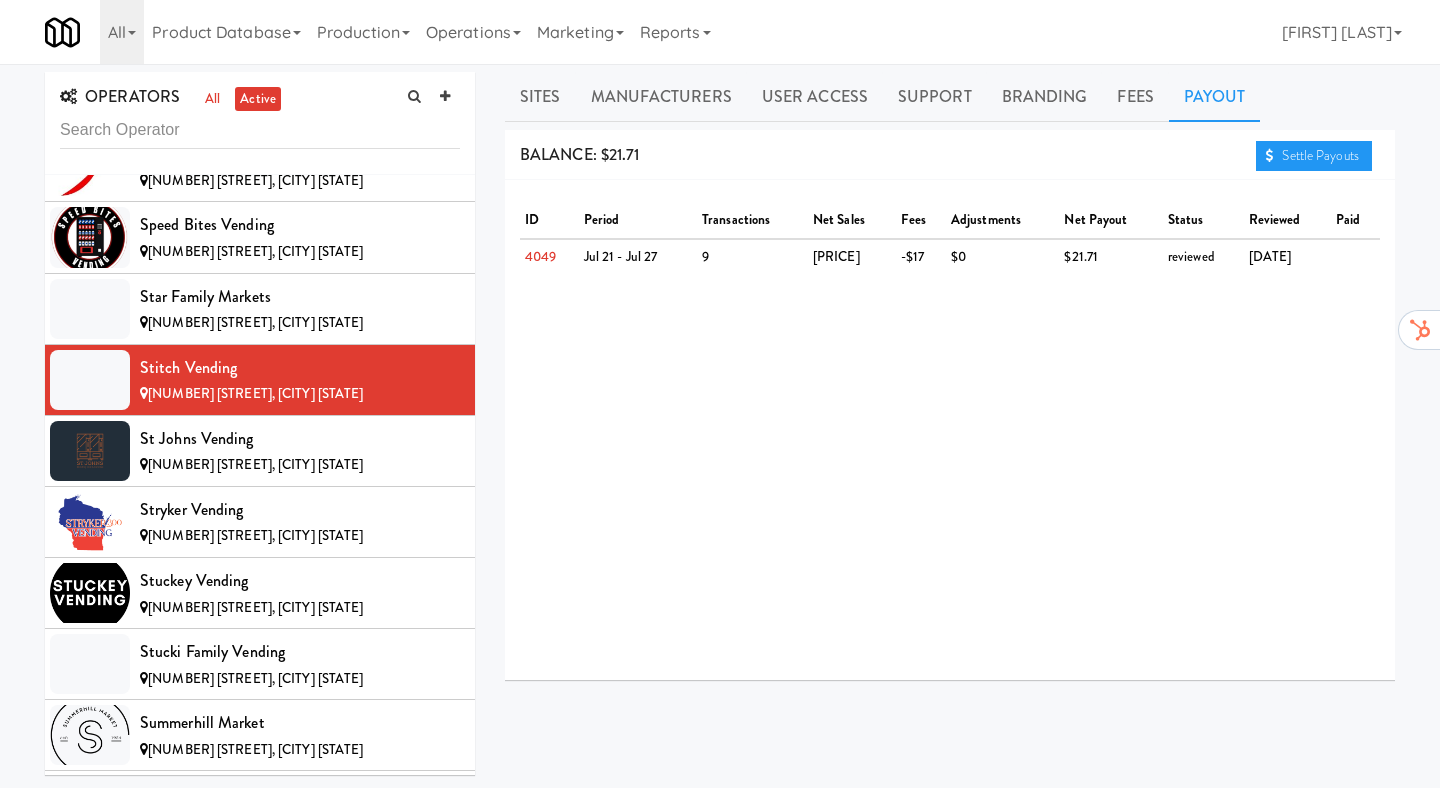 click on "BALANCE: $21.71  Settle Payouts" at bounding box center [950, 155] 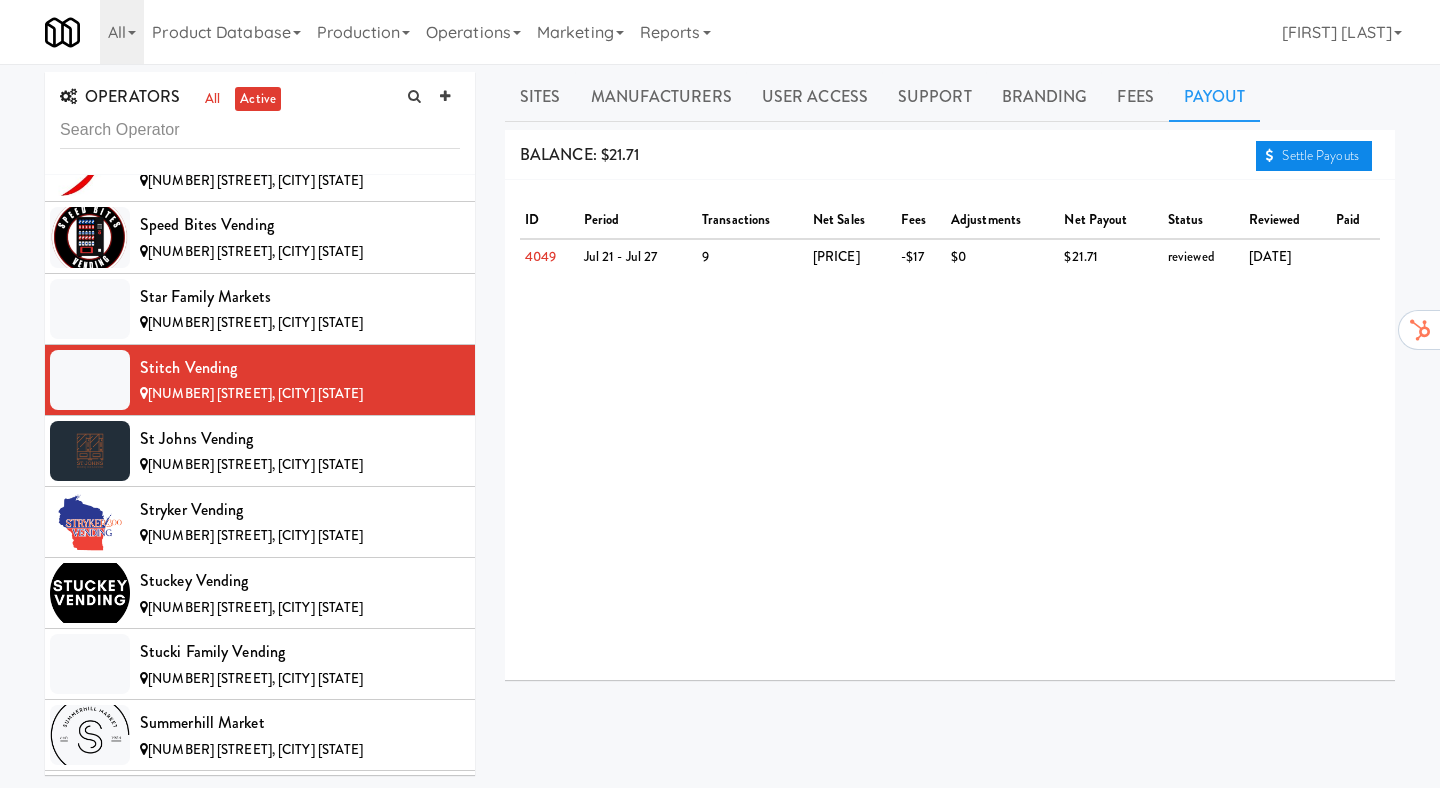 click on "Settle Payouts" at bounding box center [1314, 156] 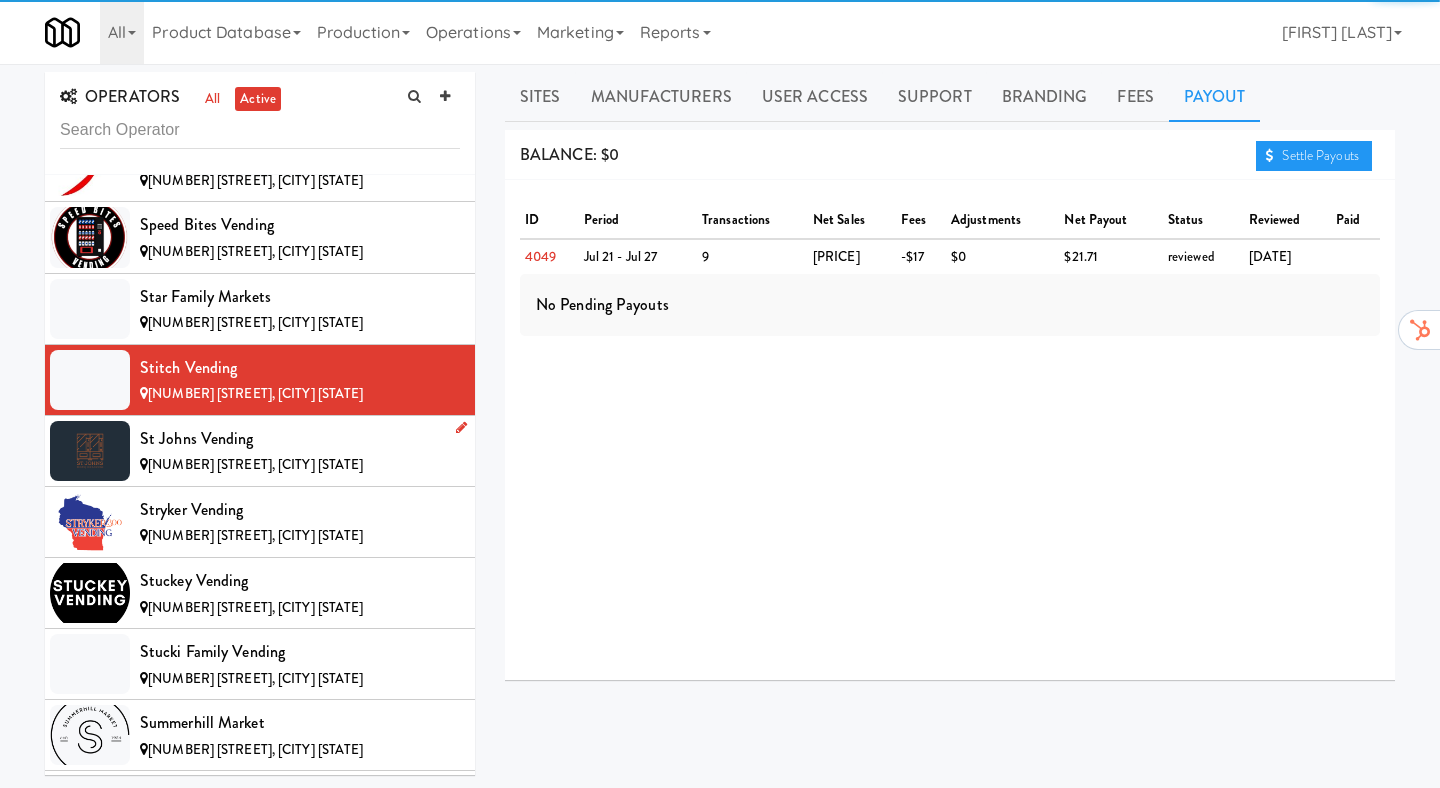 click on "St Johns Vending" at bounding box center [300, 439] 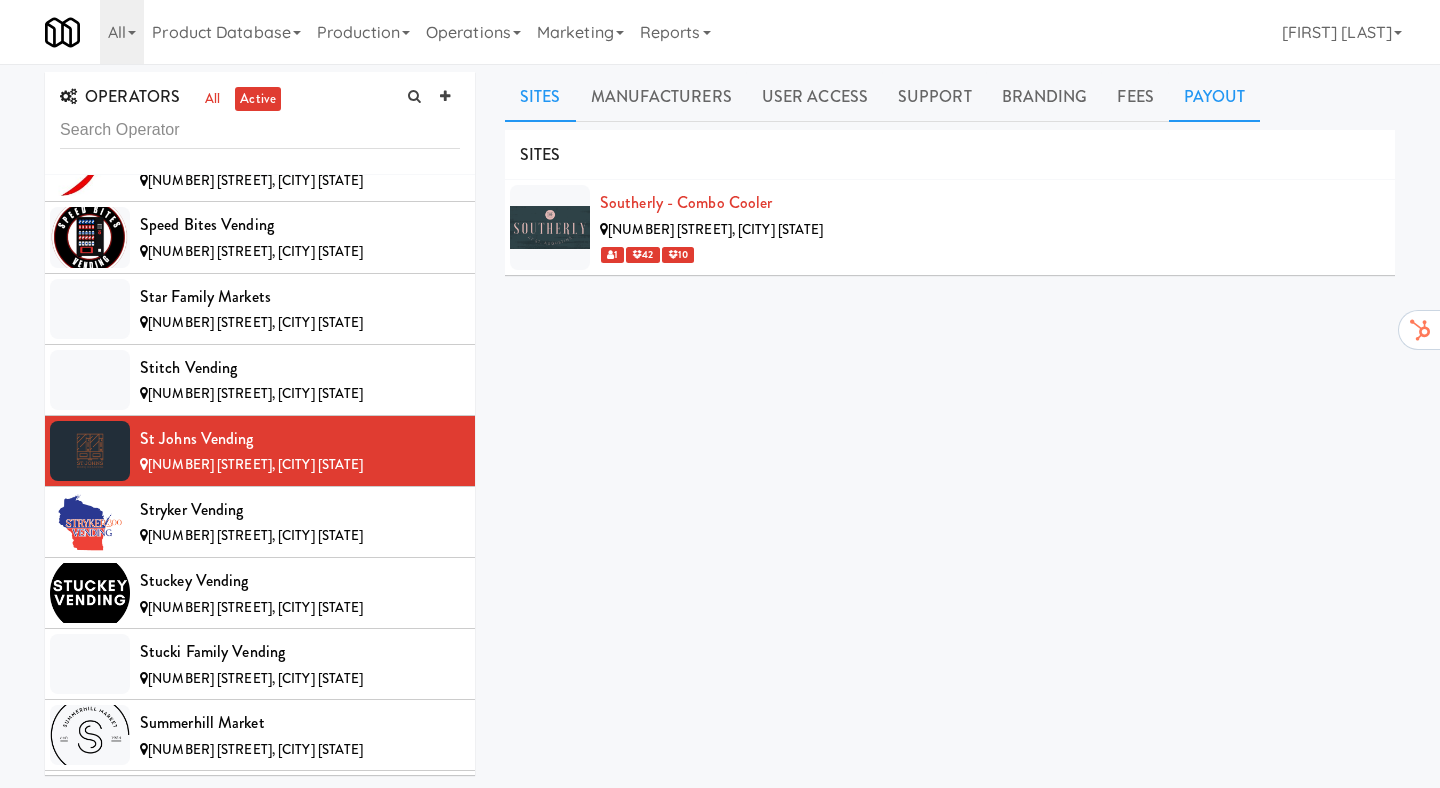 click on "Payout" at bounding box center (1215, 97) 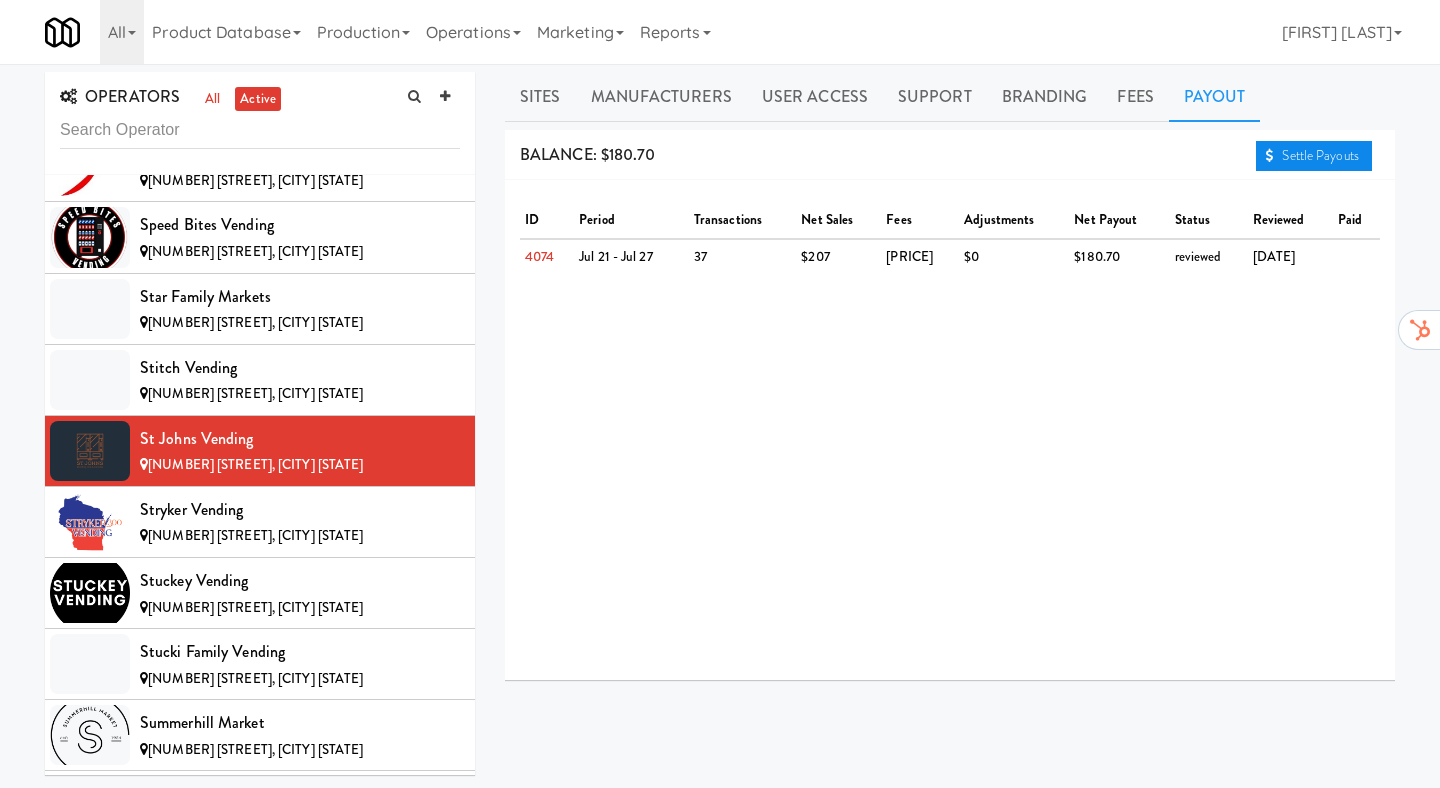 click on "Settle Payouts" at bounding box center (1314, 156) 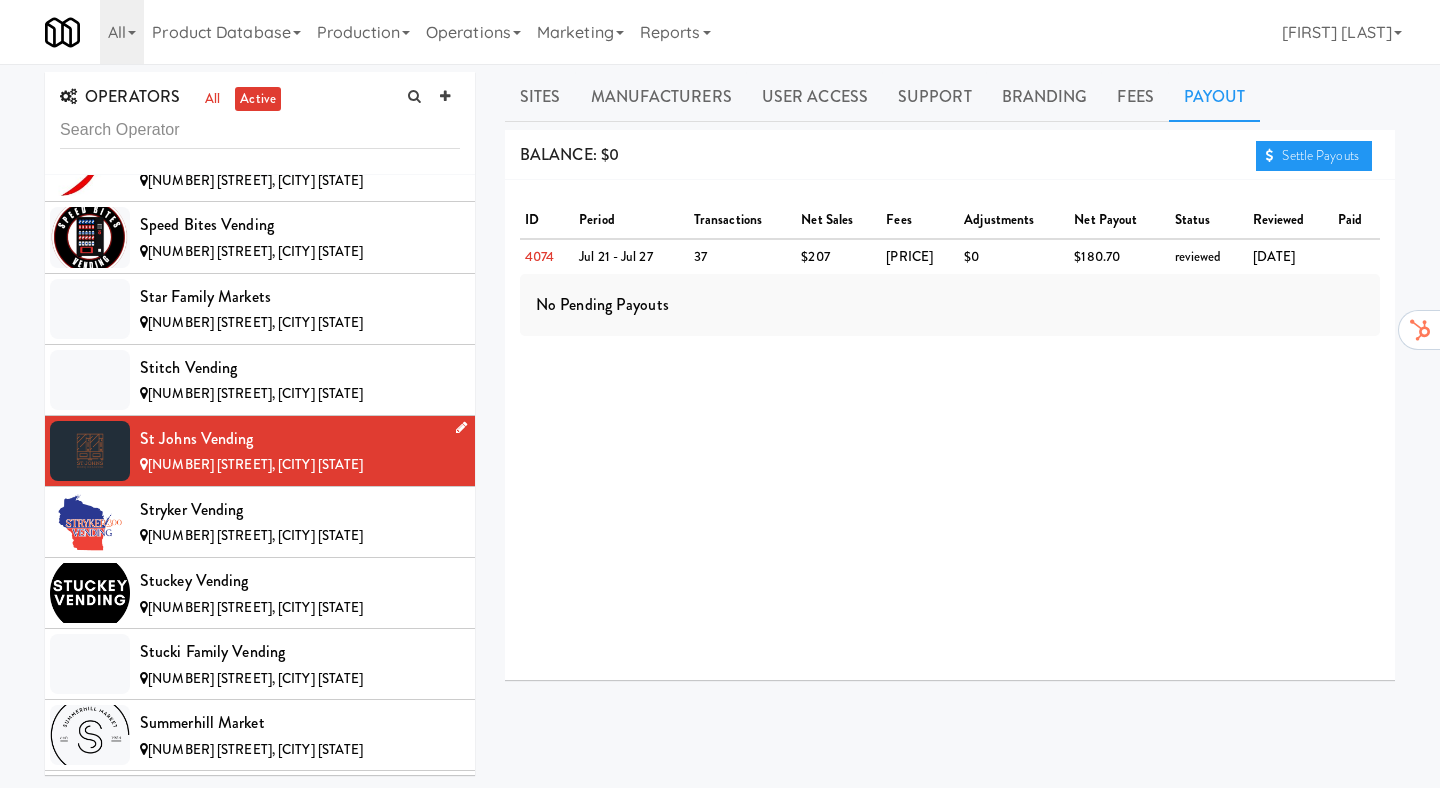 click on "St Johns Vending  39 Yellowfin Dr, St. Augustine FL" at bounding box center [260, 451] 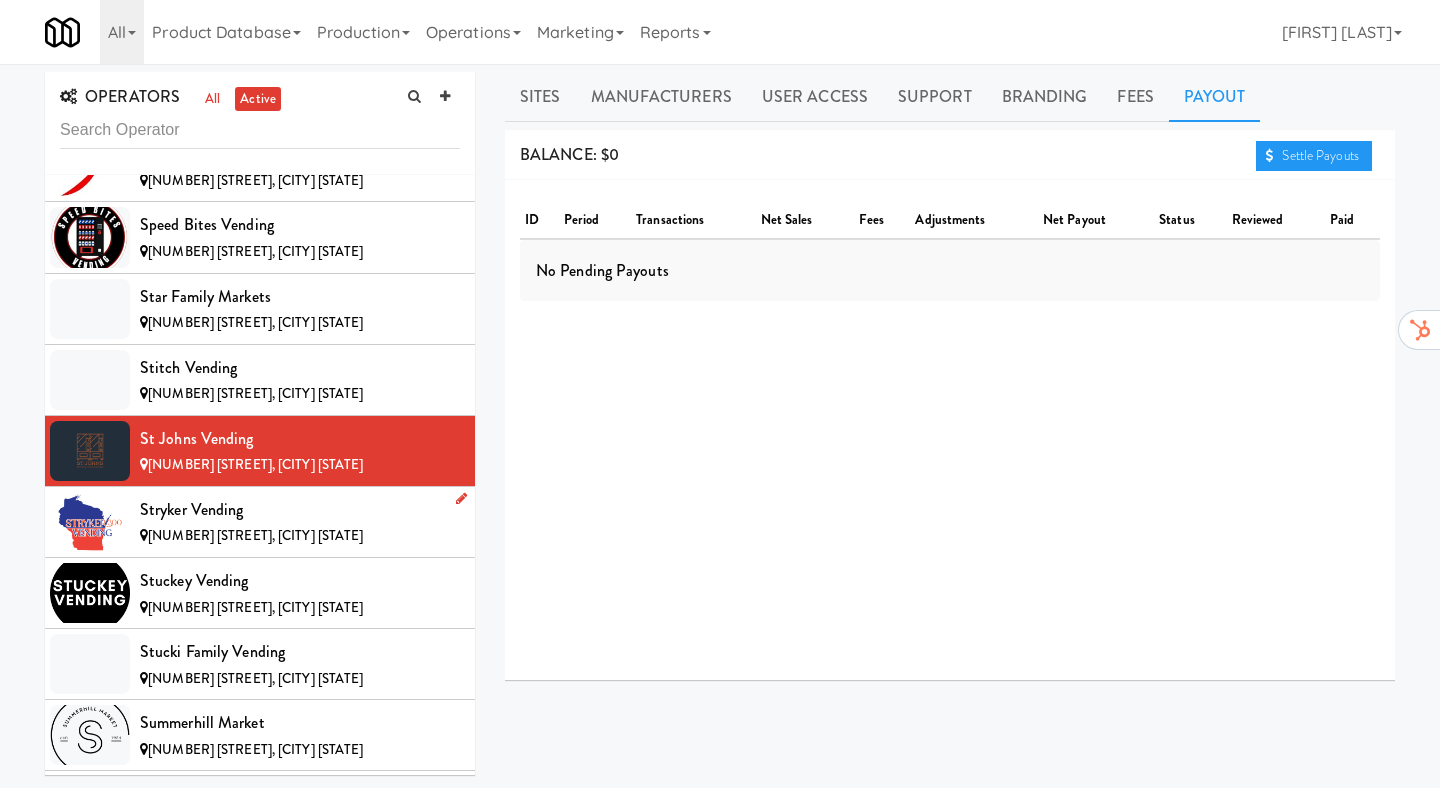 click on "Stryker Vending" at bounding box center [300, 510] 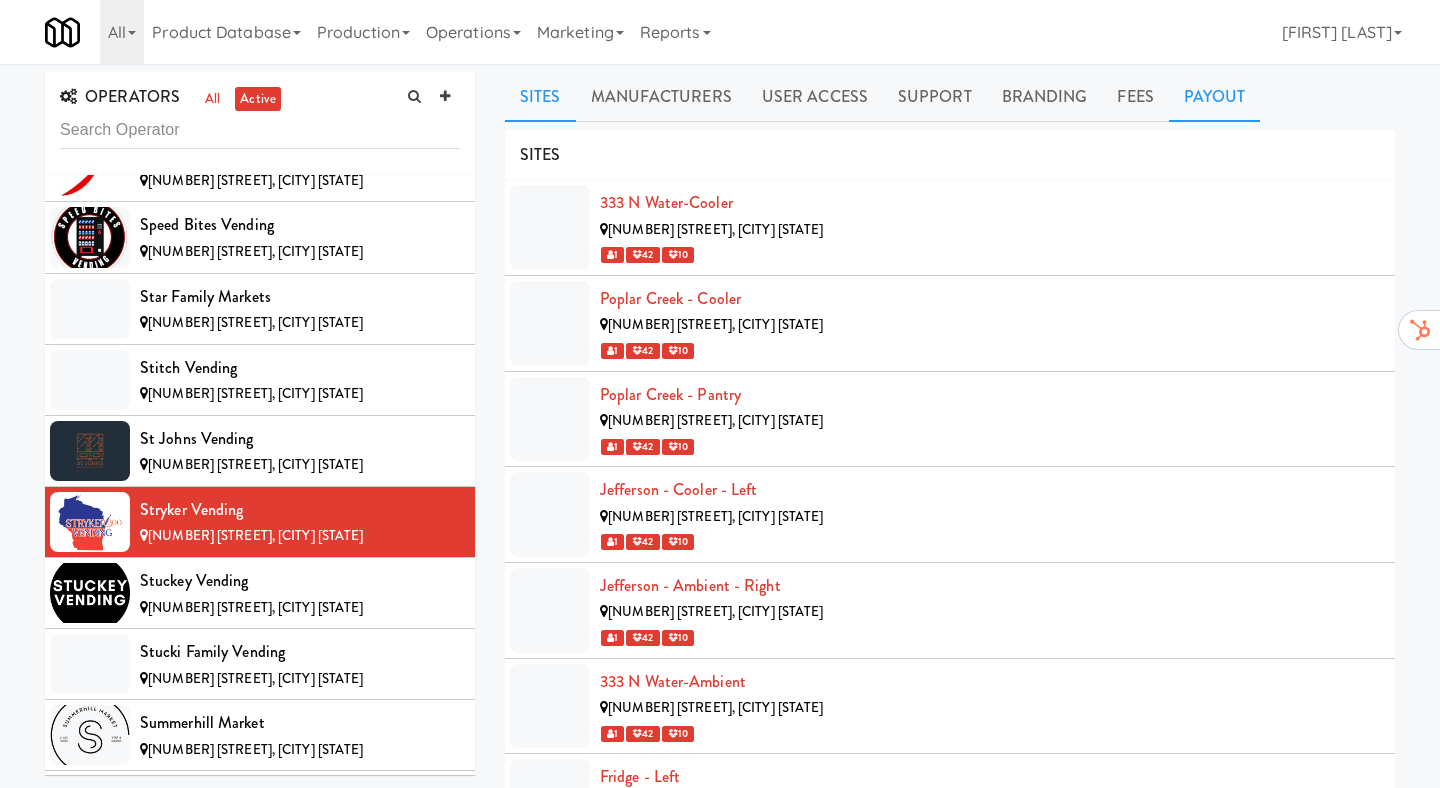 click on "Payout" at bounding box center (1215, 97) 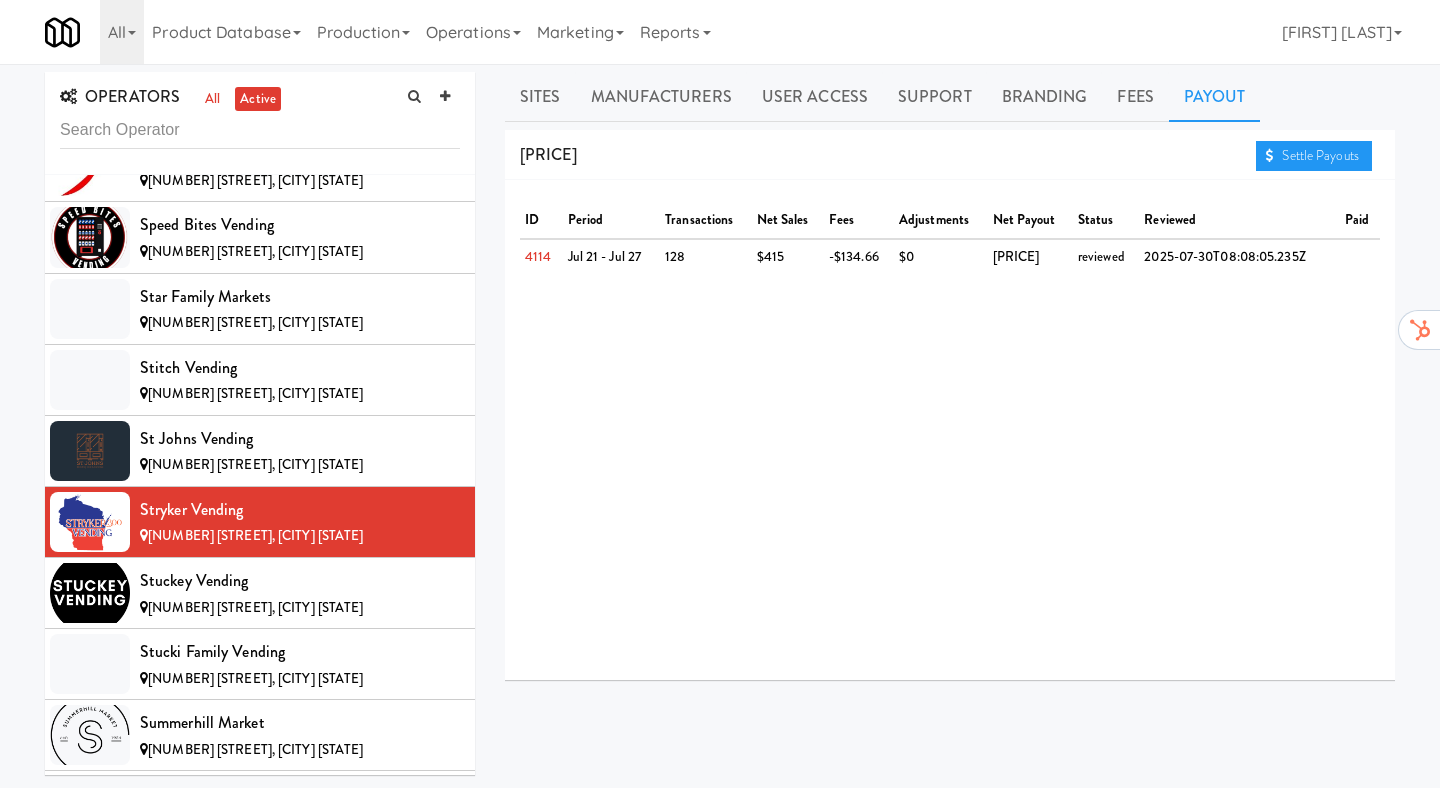 click on "BALANCE: $289.34  Settle Payouts" at bounding box center (950, 155) 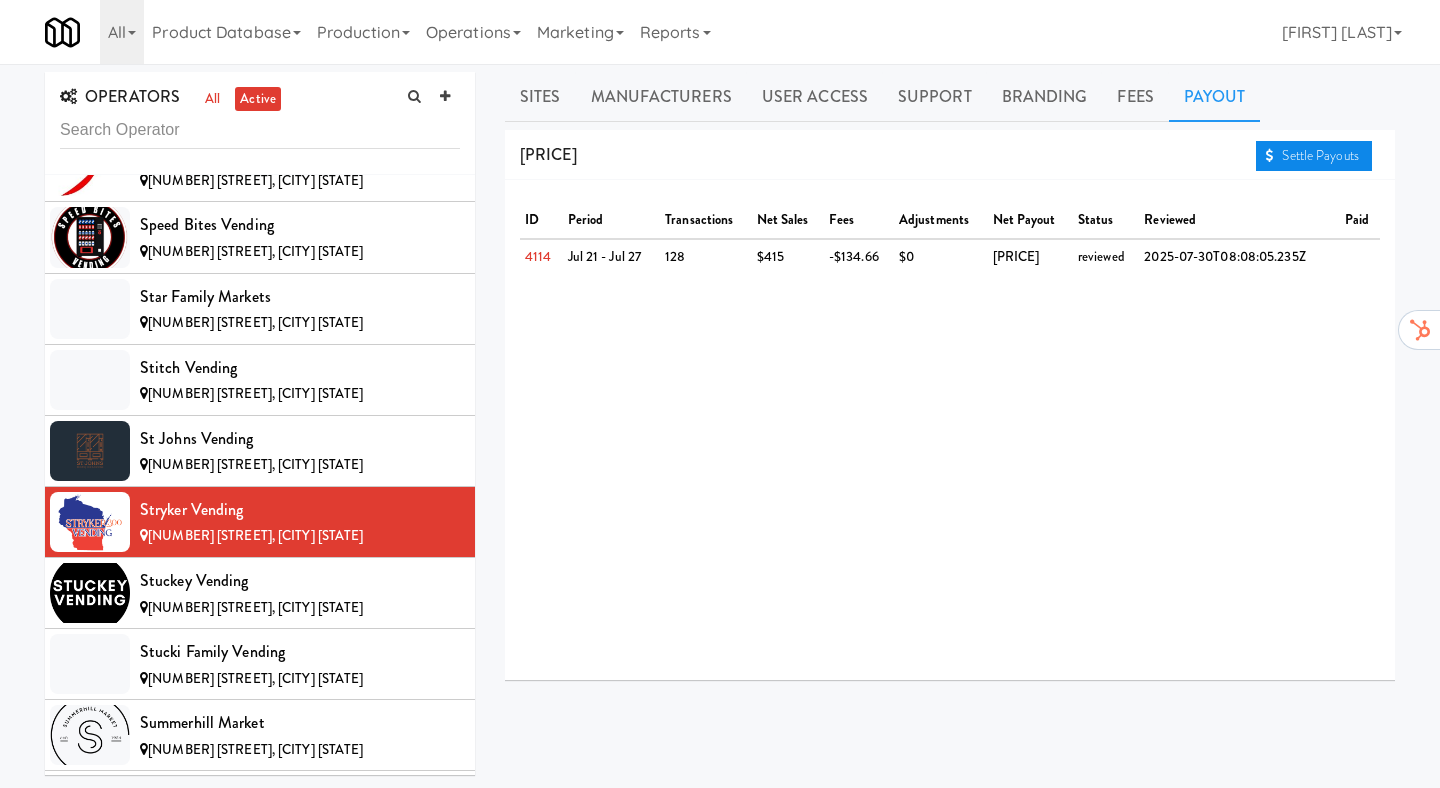 click on "Settle Payouts" at bounding box center (1314, 156) 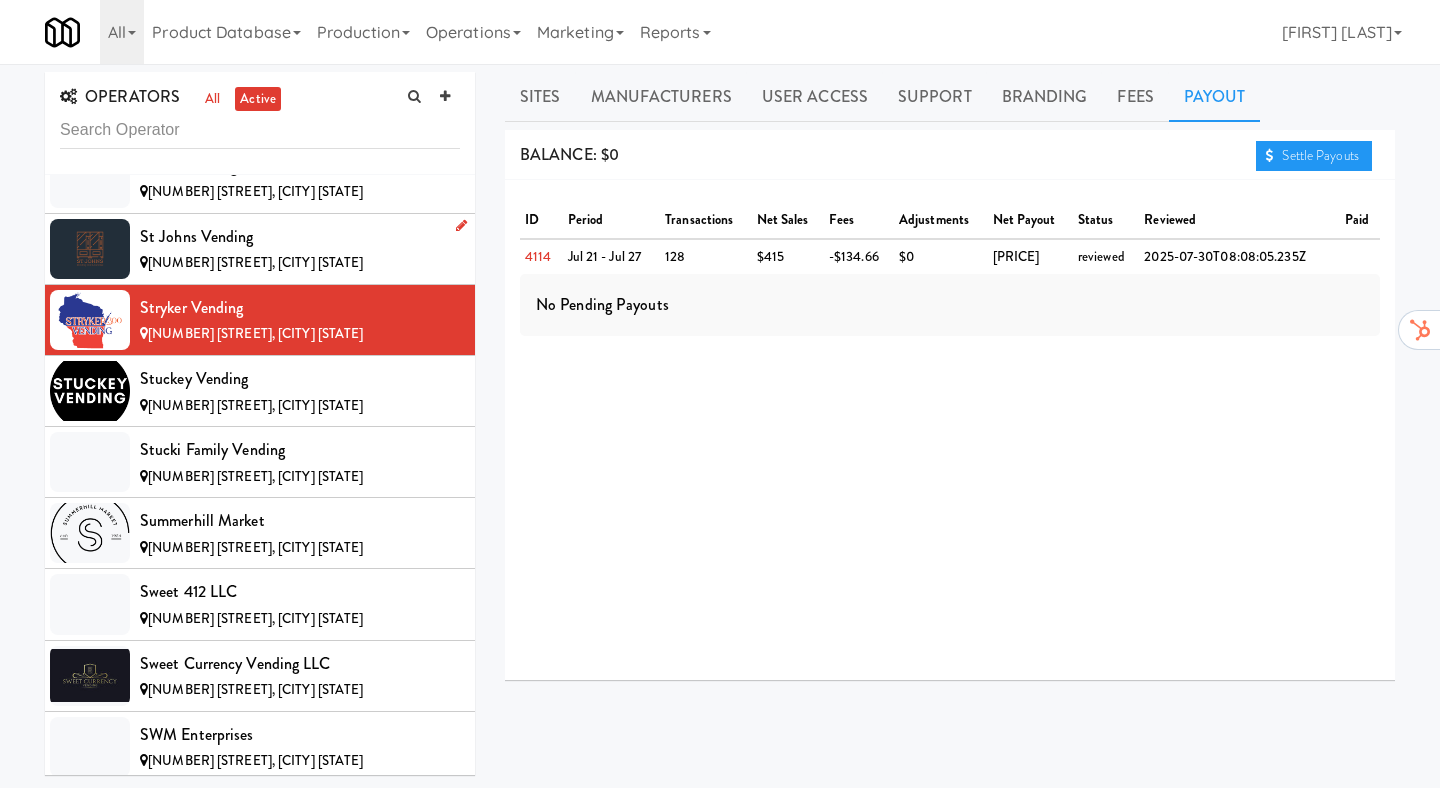 scroll, scrollTop: 13498, scrollLeft: 0, axis: vertical 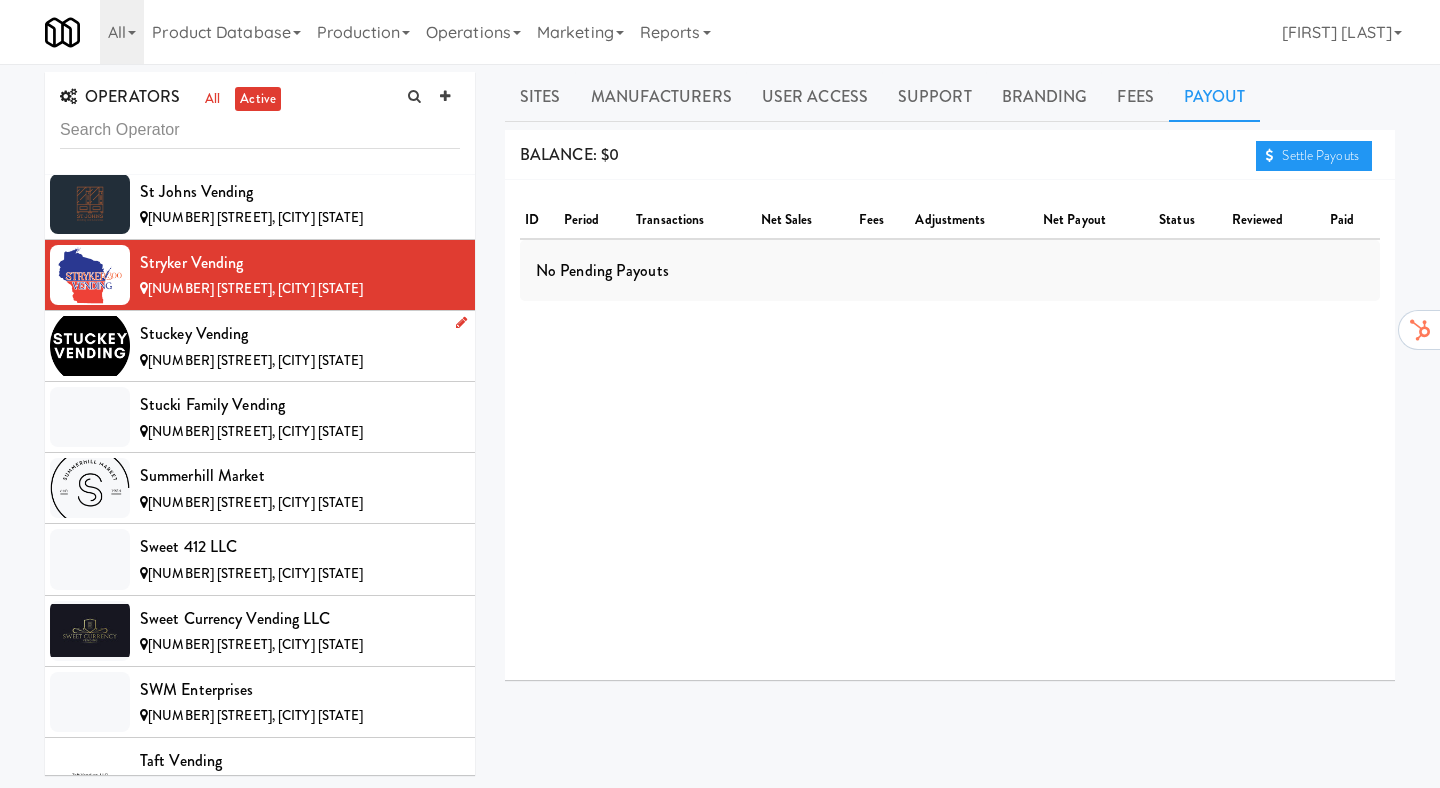 click on "Stuckey Vending" at bounding box center [300, 334] 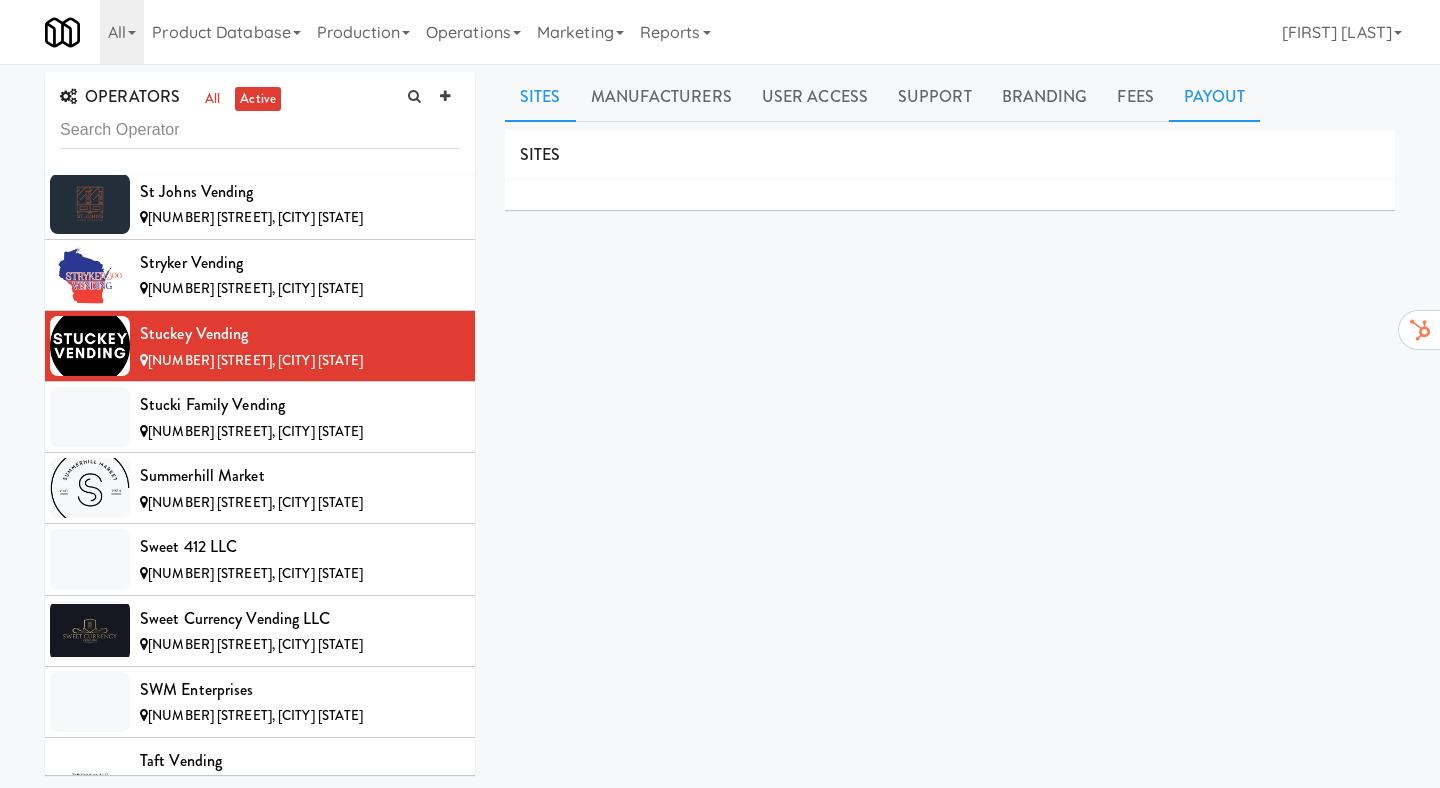 click on "Payout" at bounding box center (1215, 97) 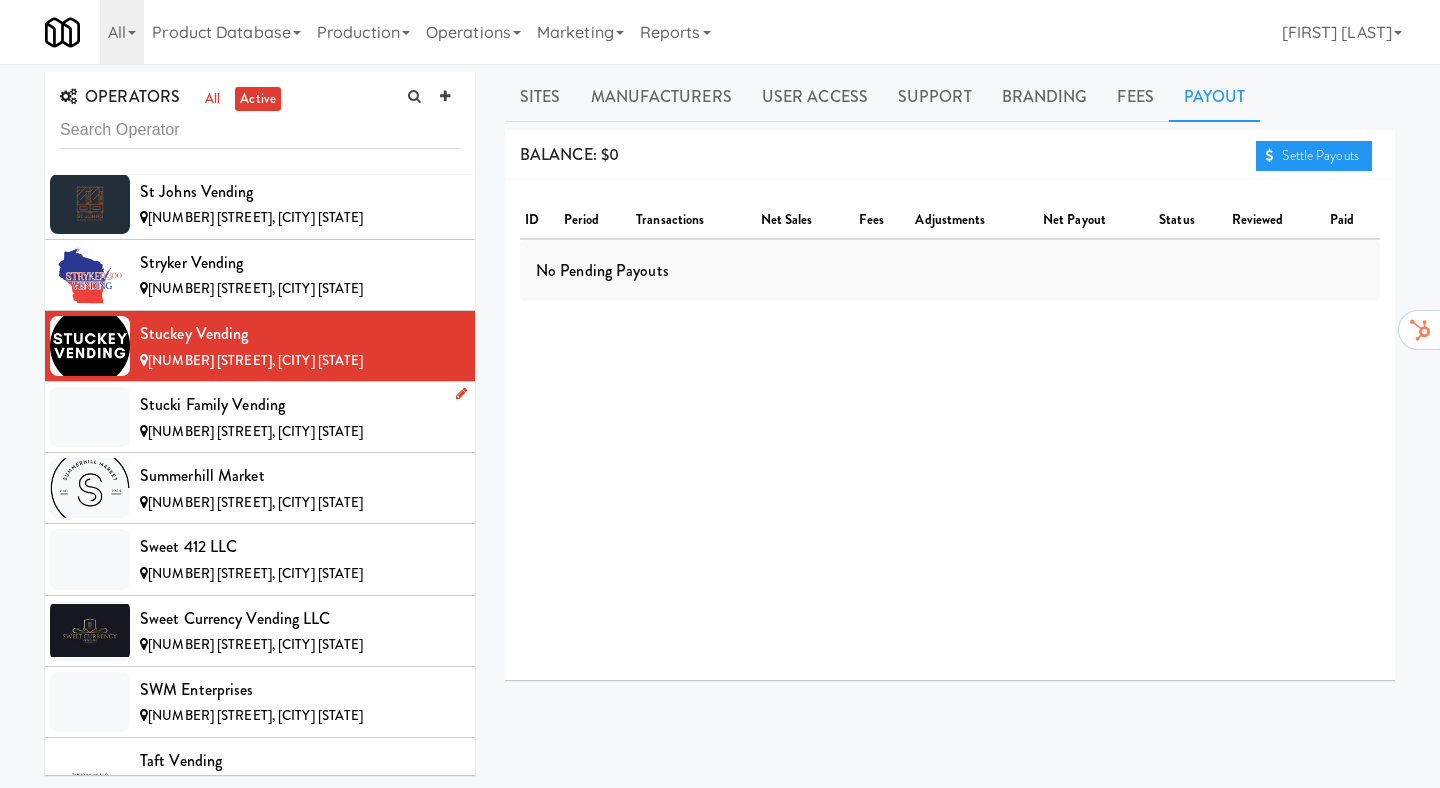 click on "Stucki Family Vending" at bounding box center [300, 405] 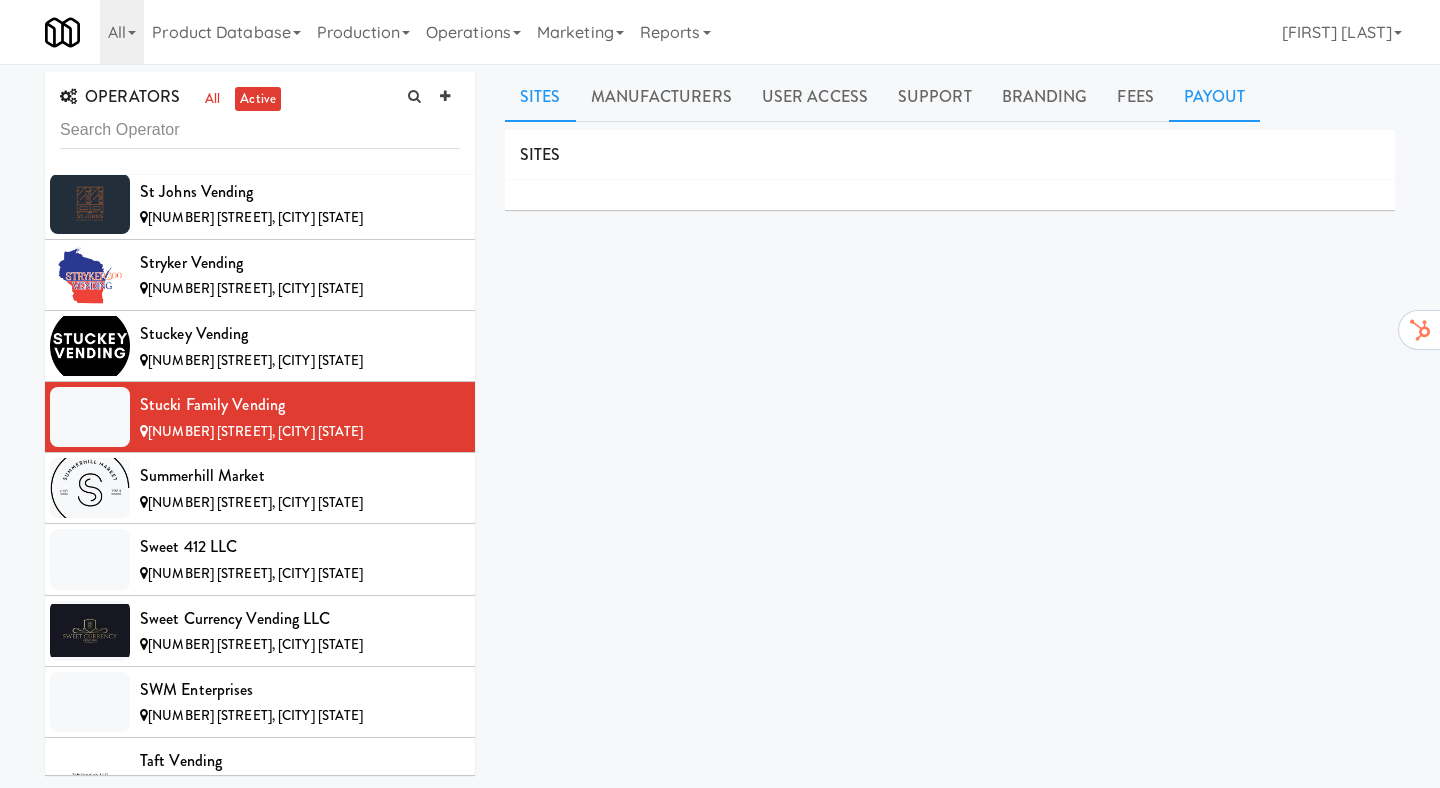 click on "Payout" at bounding box center [1215, 97] 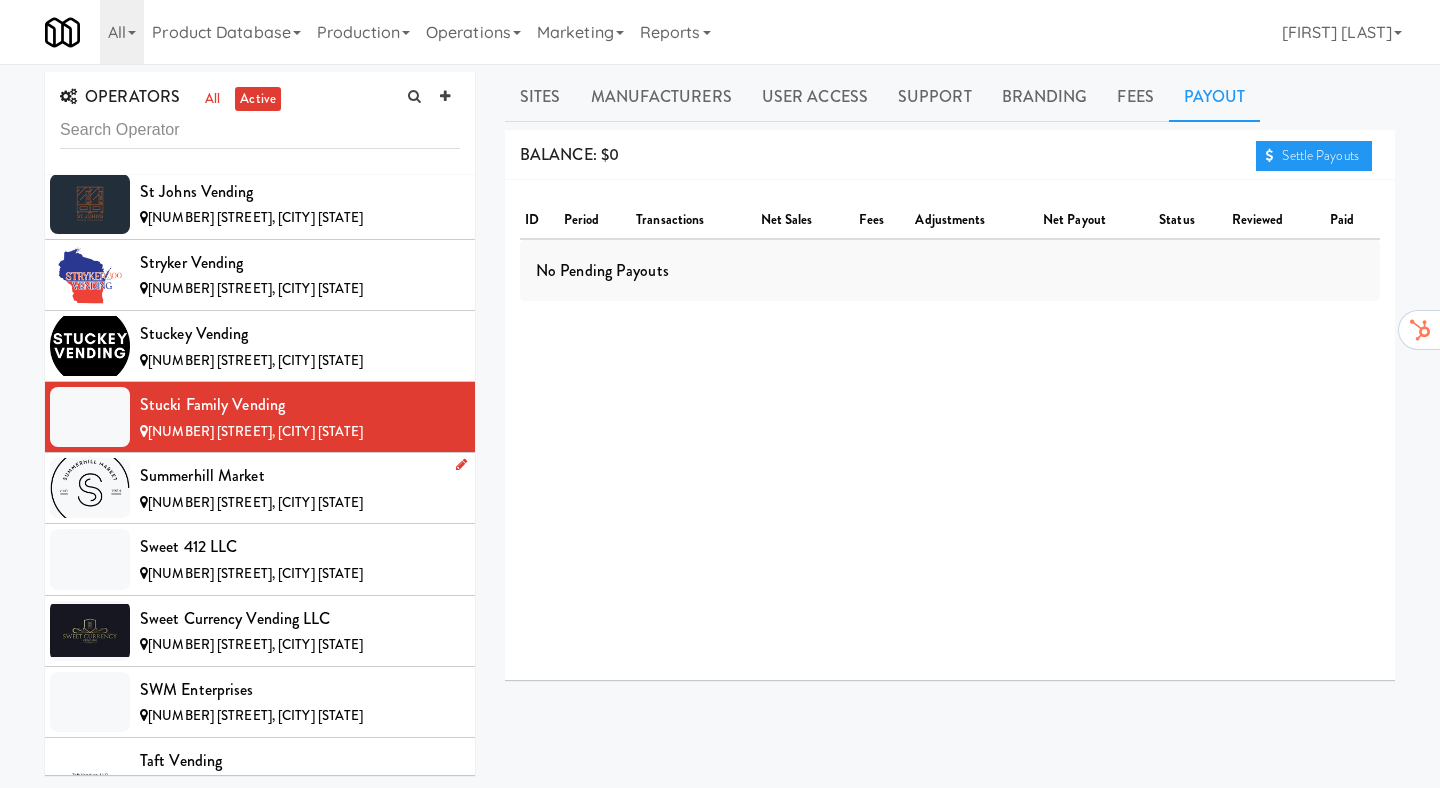 click on "Summerhill Market  446 Summerhill Ave, Toronto ON" at bounding box center (260, 488) 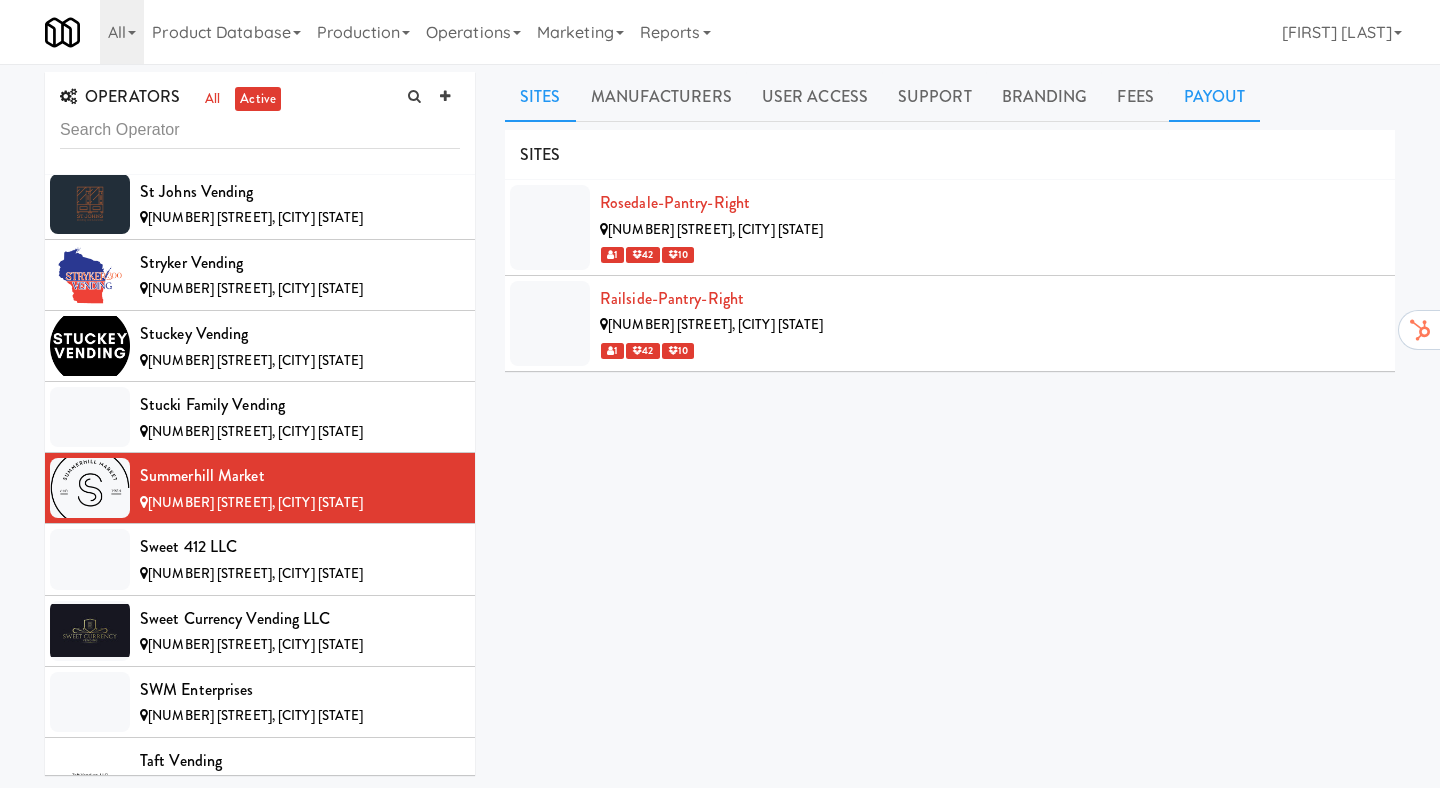click on "Payout" at bounding box center (1215, 97) 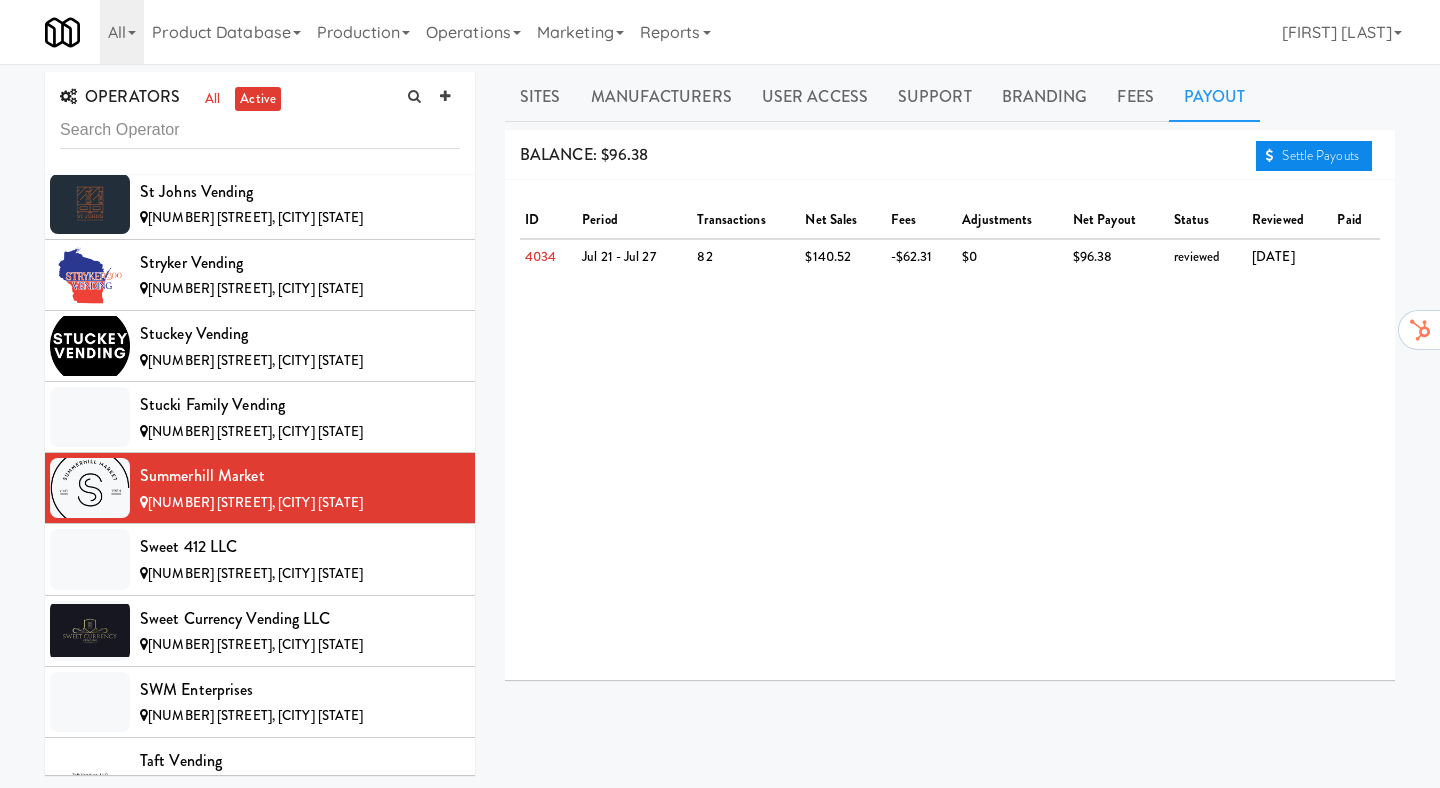 click on "Settle Payouts" at bounding box center (1314, 156) 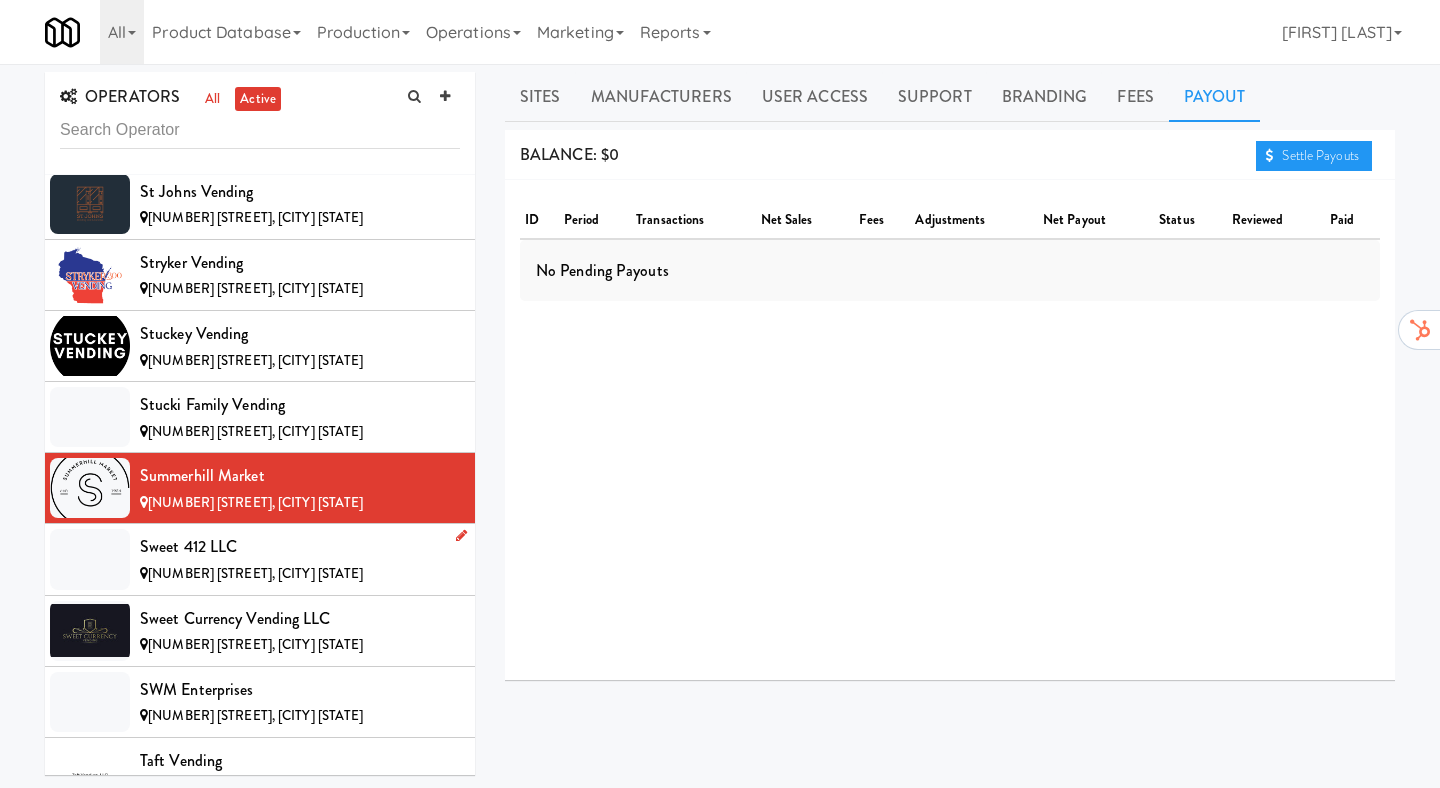 click on "Sweet 412 LLC" at bounding box center (300, 547) 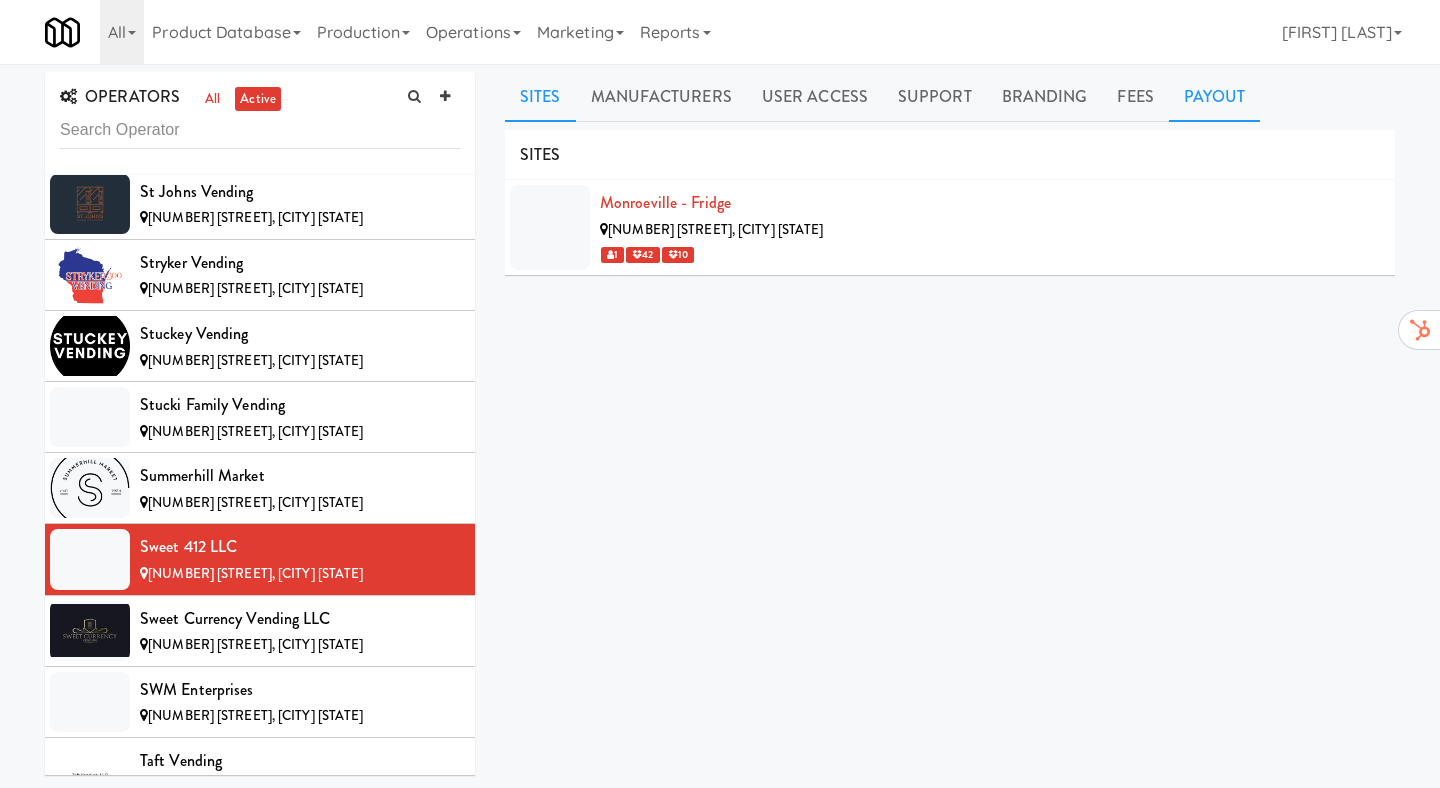 click on "Payout" at bounding box center (1215, 97) 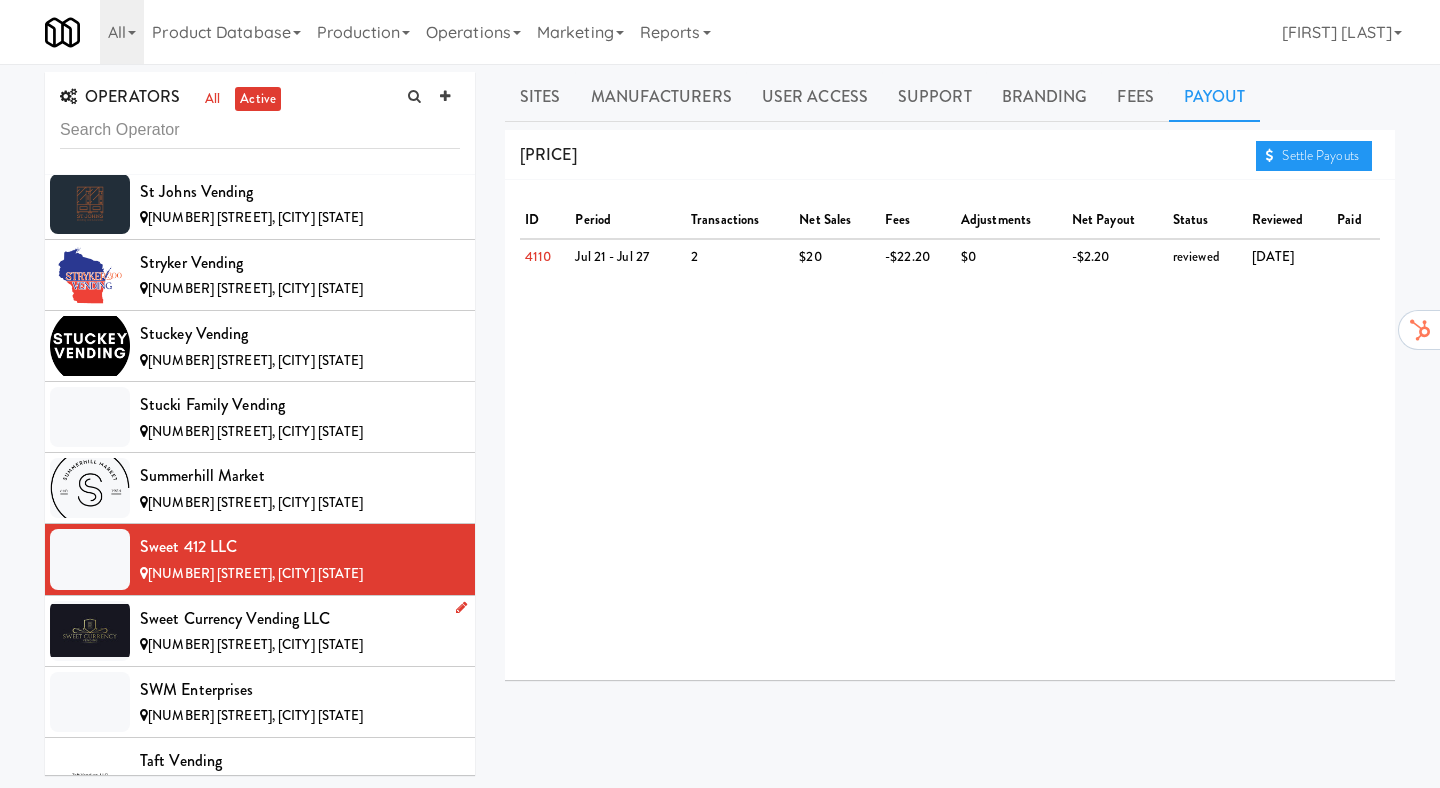 click on "Sweet Currency Vending LLC" at bounding box center (300, 619) 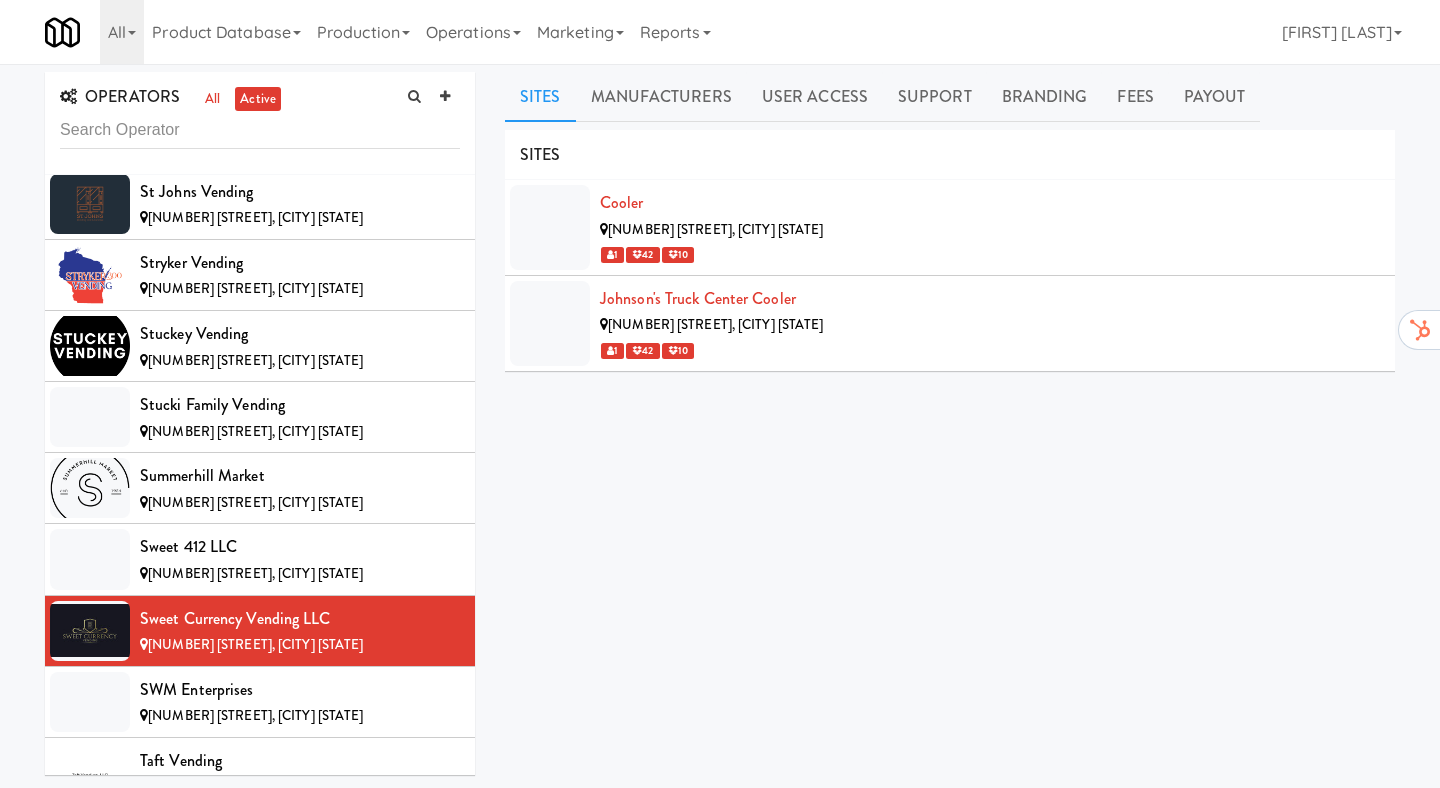 click on "Sites Manufacturers User Access Support Branding Fees Payout   SITES Cooler  9345 Discovery Boulevard, Manassas Virginia    1    42    10 Johnson's Truck Center Cooler  12011 Brady Lane, Manassas Virginia    1    42    10   MANUFACTURERS Sweet Currency Vending LLC   USERS   Name Company Registered   Autumn Hunter N/A   10 months ago   Heather Moneytaxesandyou N/A   2 months ago   Lewis Hunter N/A   10 months ago   Matthew Krebs N/A   2 months ago SUPPORT CONTACT INFO Support Url (QR code will point to this) Add support URL Support Email sweetcurrencyvending@gmail.com Support Phone Number 703-570-4238 Feedback Survey Url Add feedback survey URL LOGOS  These custom operator logos are no longer used in preference to our own branding for simplification. Dark Stacked Logo Url (407 x 368) Add dark stacked logo URL Dark Horizontal Logo Url Add dark horizontal logo URL Light Horizontal Logo Url Add light horizontal logo URL Dark Icon Url (270 x 270) Add dark icon URL Light Icon Url (270 x 270) Add light icon URL   $2" at bounding box center [950, 476] 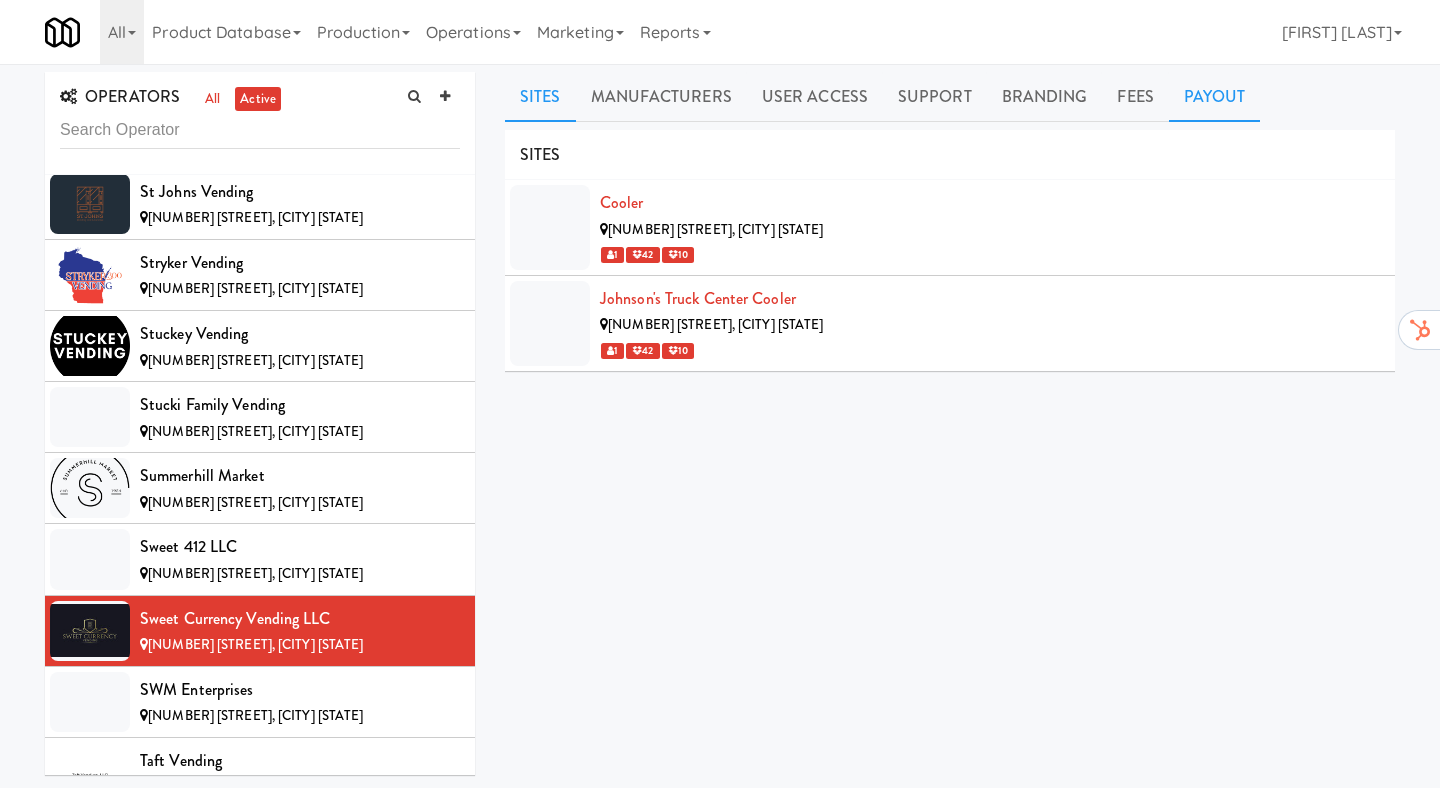 click on "Payout" at bounding box center (1215, 97) 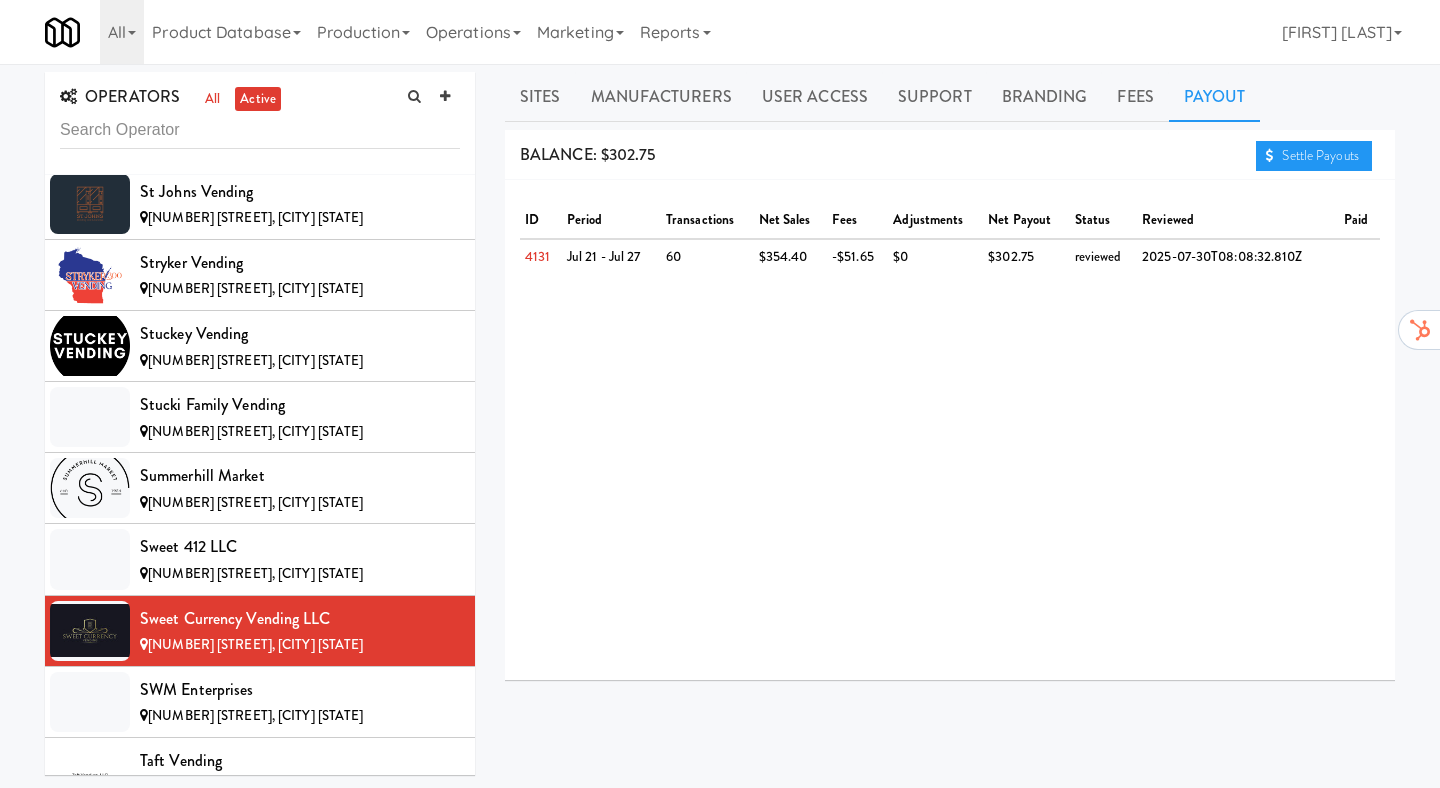 click on "Settle Payouts" at bounding box center (1318, 156) 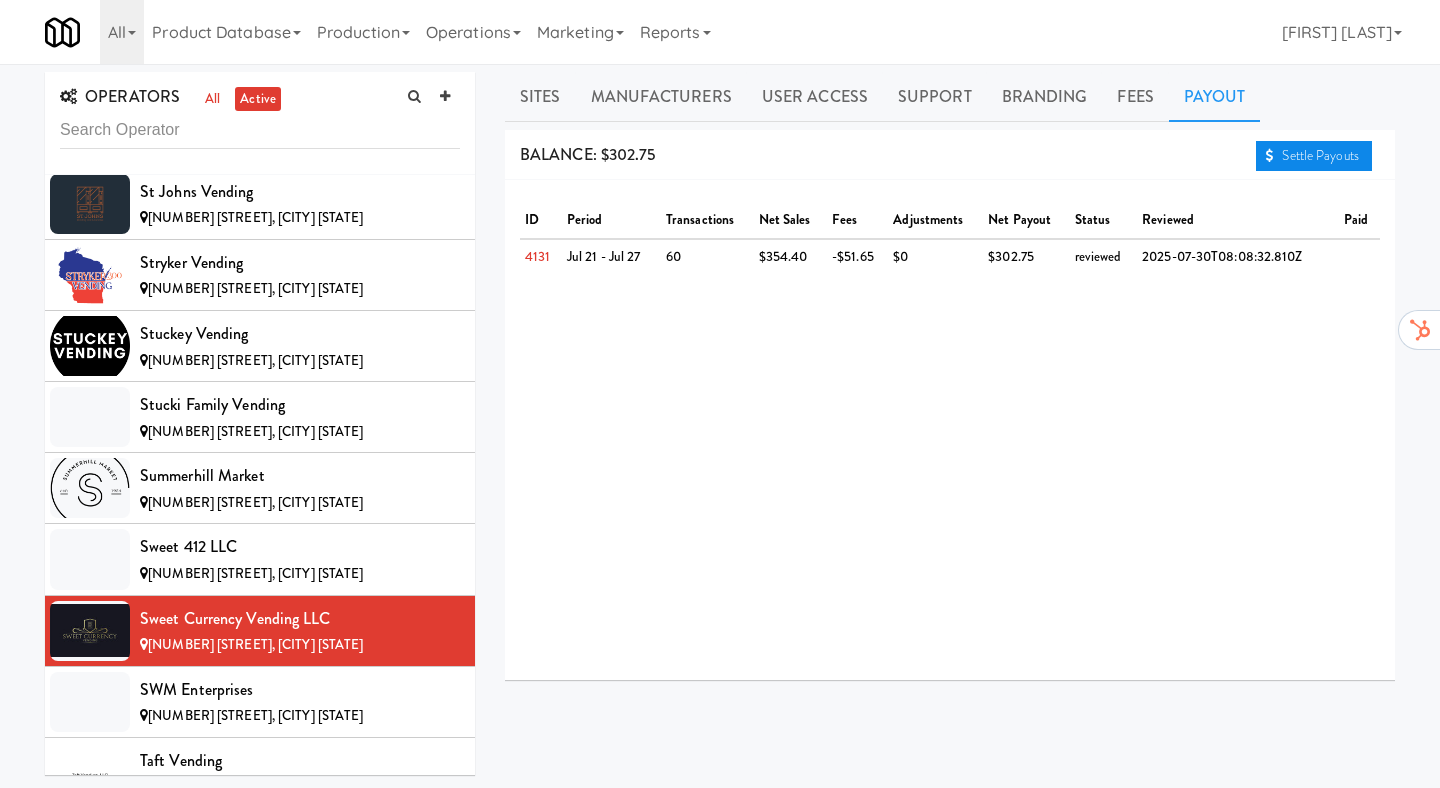 click on "Settle Payouts" at bounding box center (1314, 156) 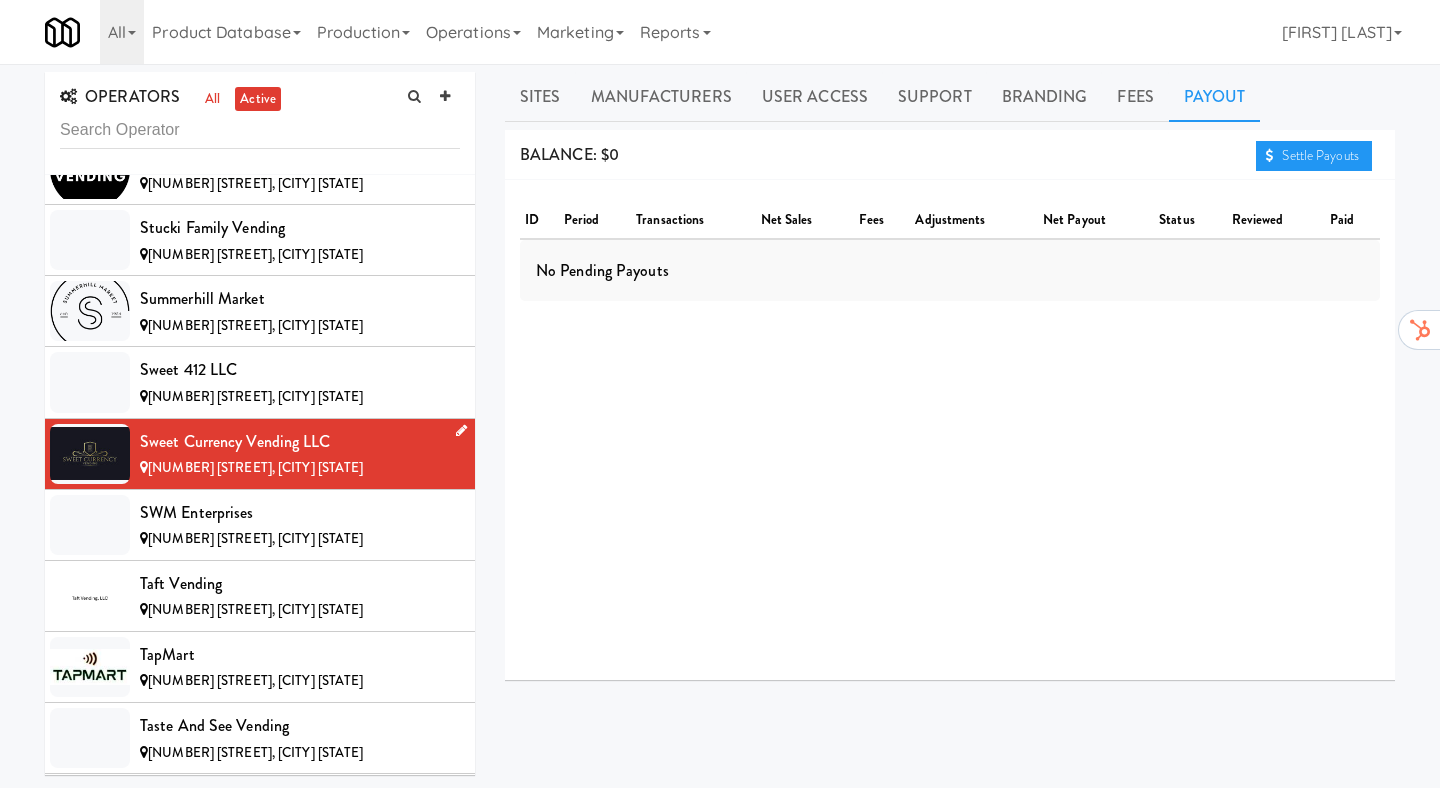 scroll, scrollTop: 13768, scrollLeft: 0, axis: vertical 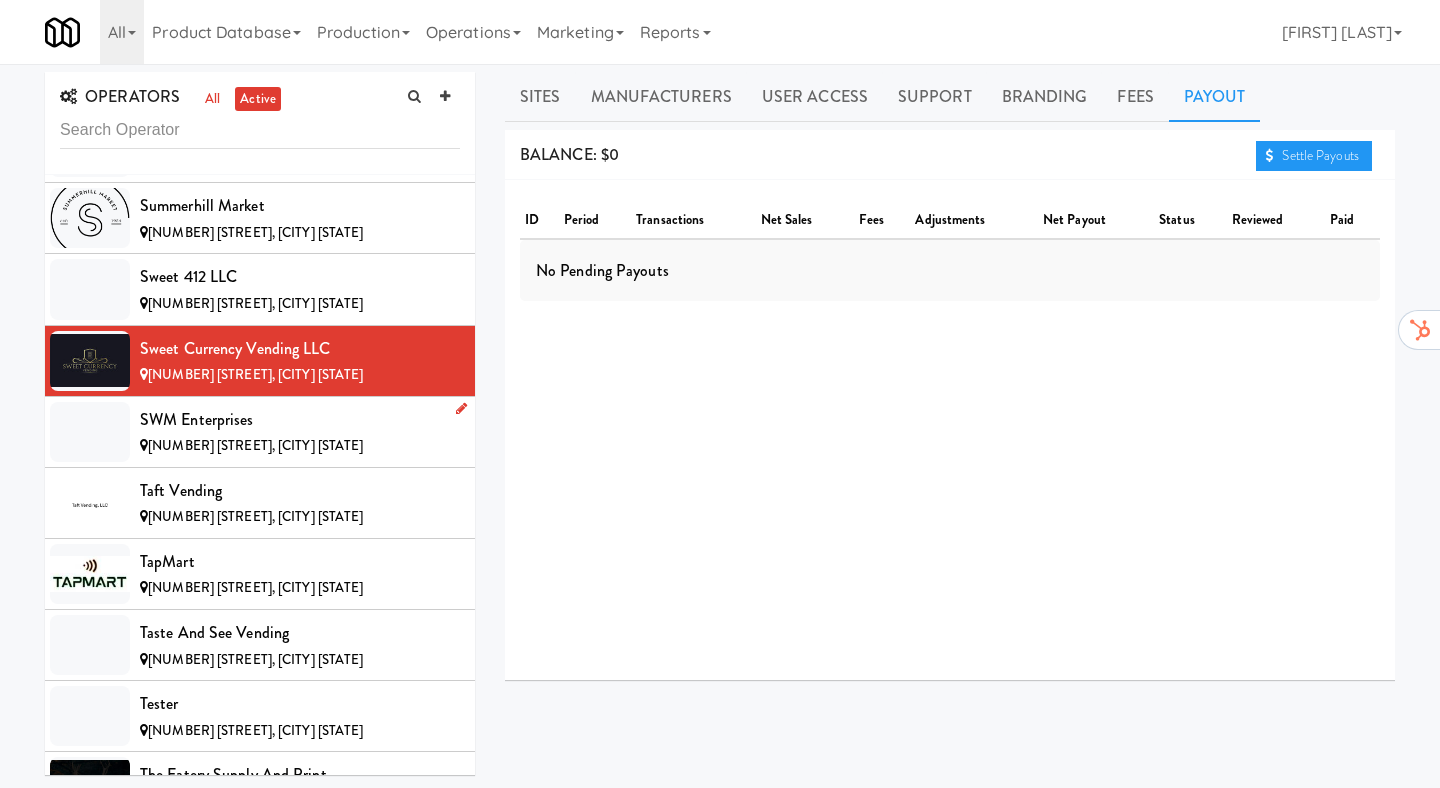 click on "SWM Enterprises" at bounding box center (300, 420) 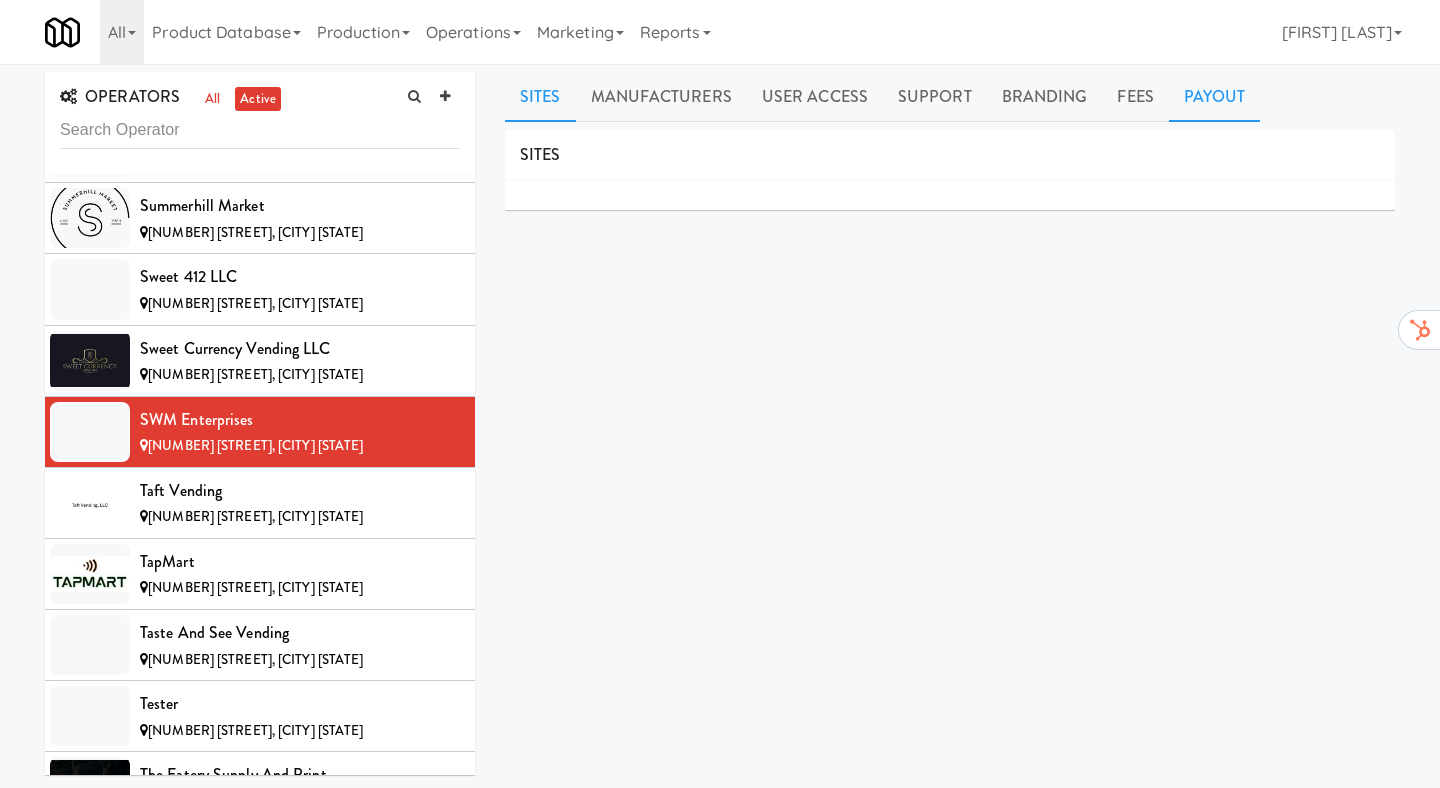 click on "Payout" at bounding box center (1215, 97) 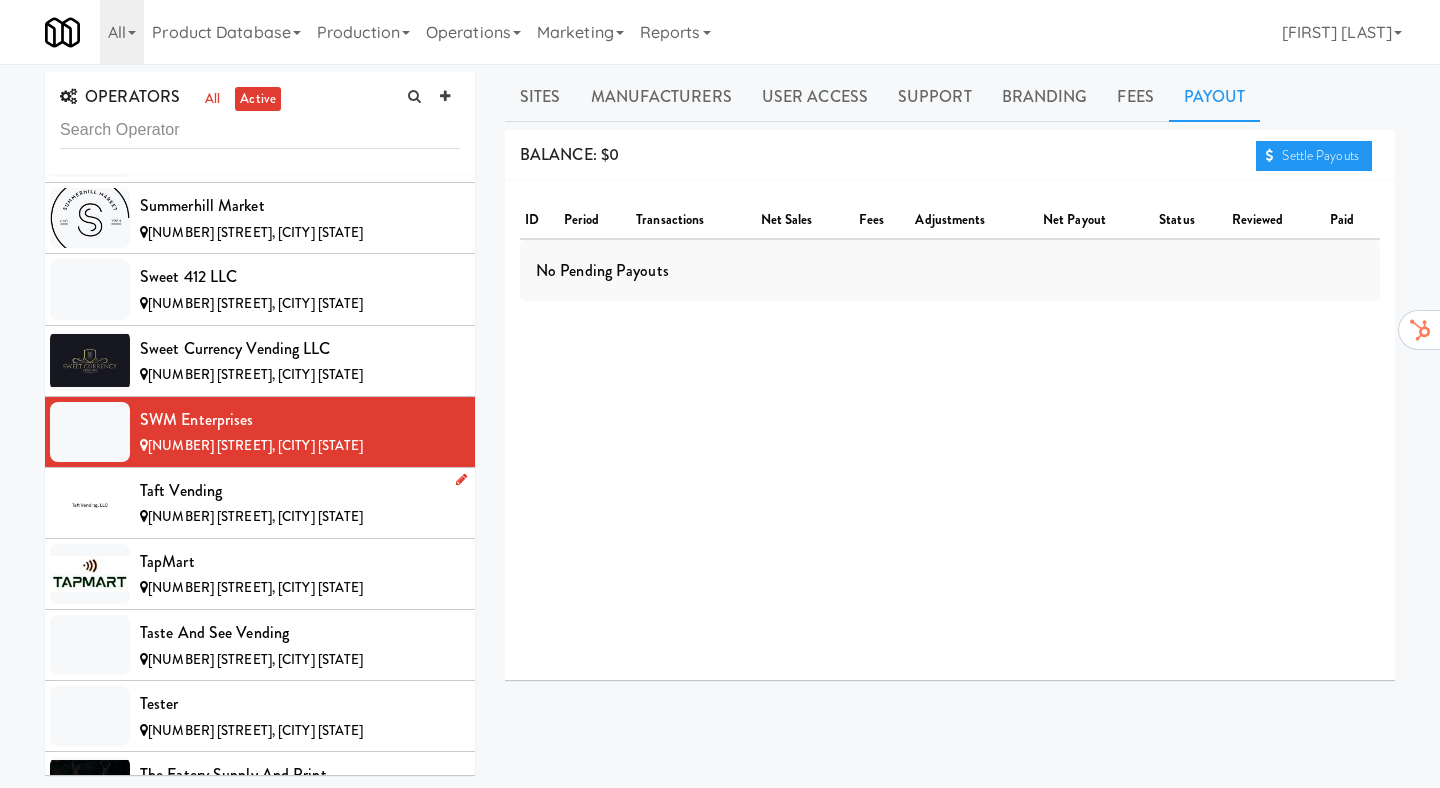 click on "Taft Vending" at bounding box center [300, 491] 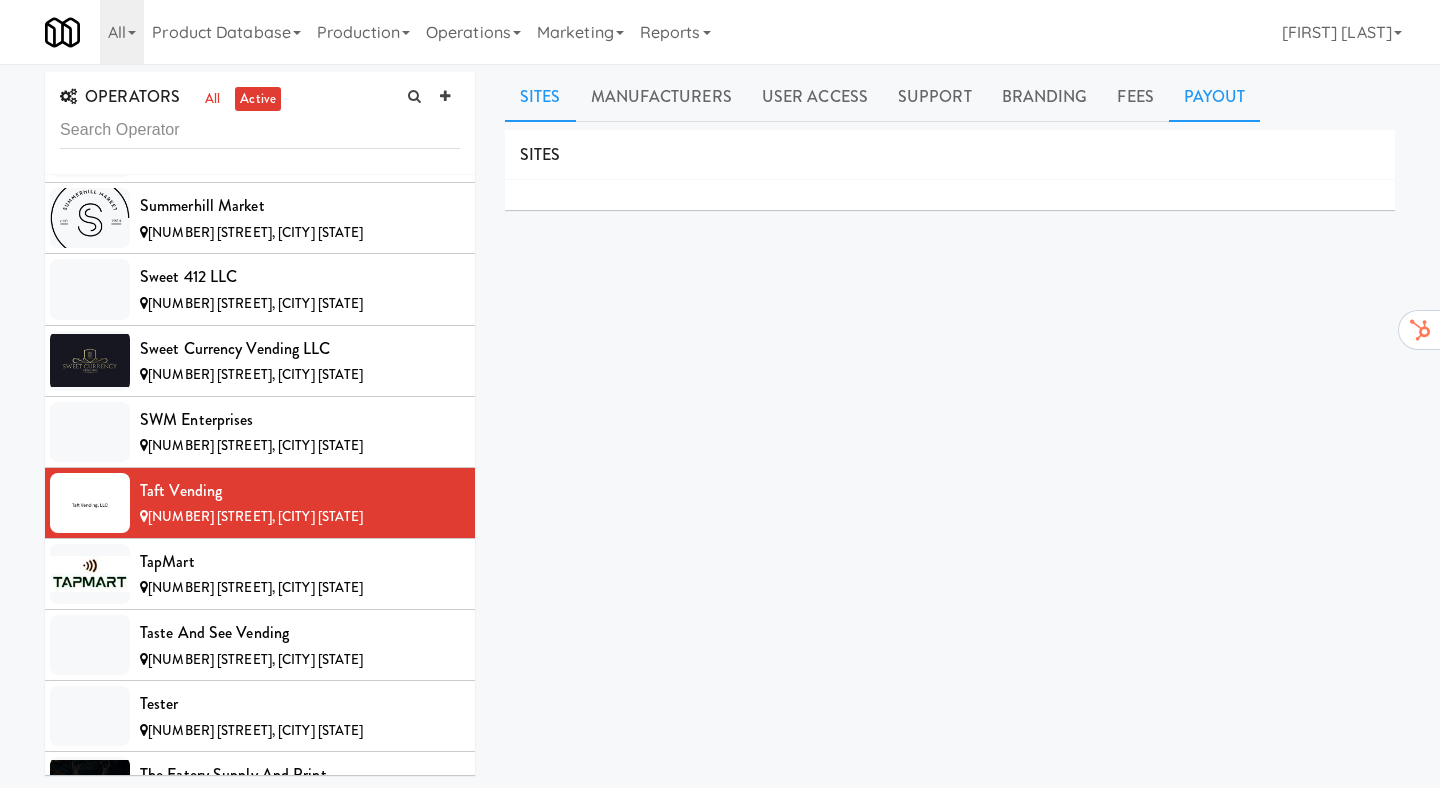 click on "Payout" at bounding box center (1215, 97) 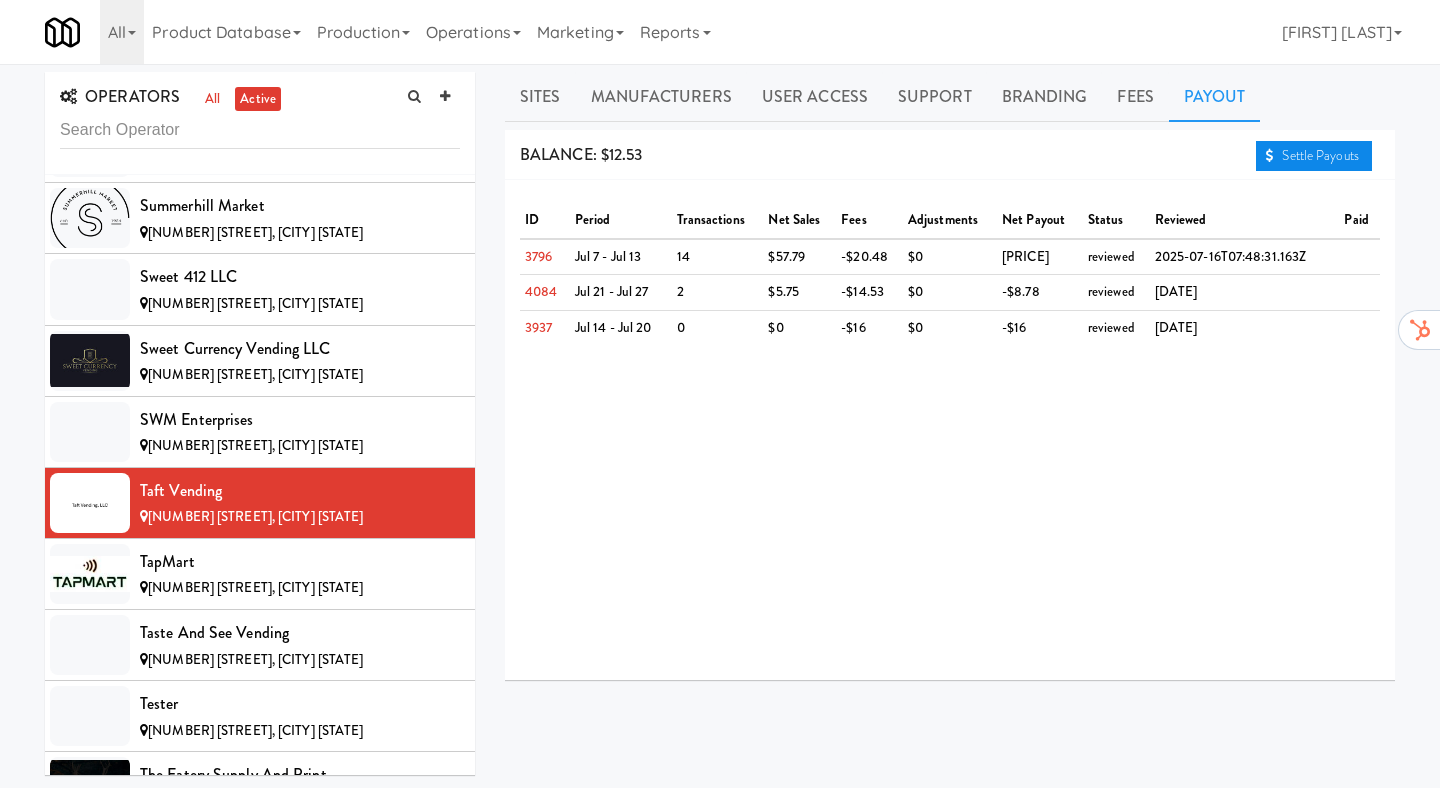 click on "Settle Payouts" at bounding box center [1314, 156] 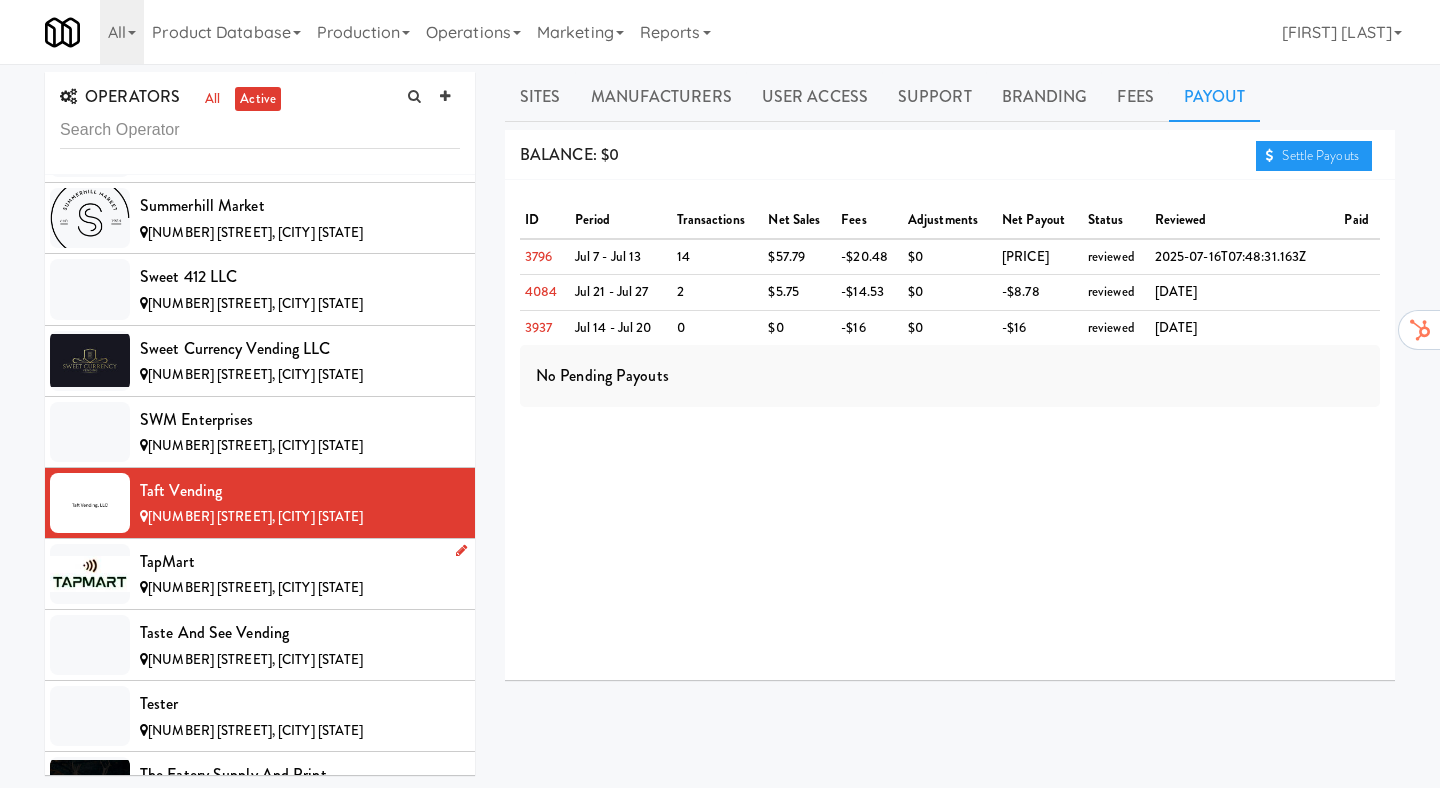 click on "TapMart" at bounding box center (300, 562) 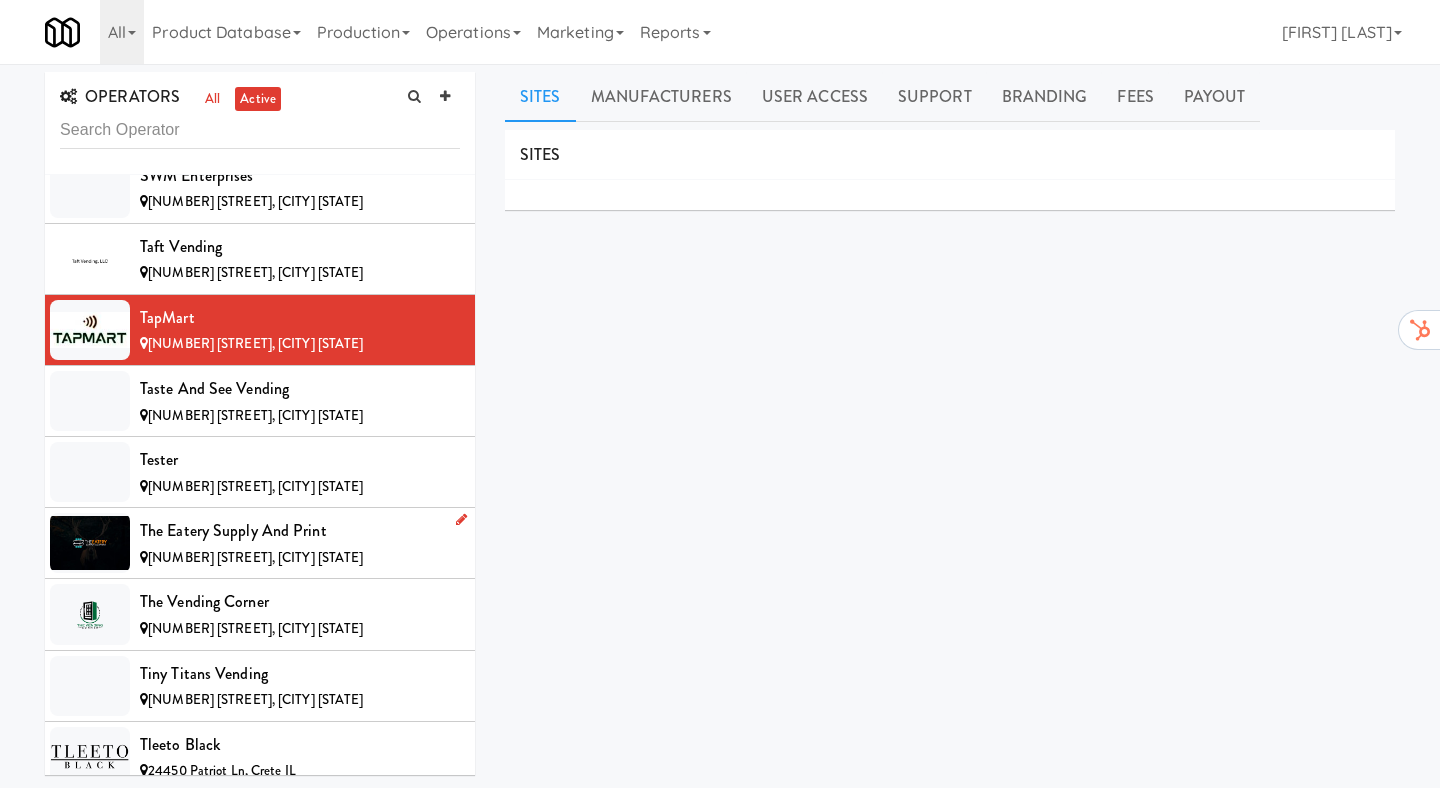 scroll, scrollTop: 14022, scrollLeft: 0, axis: vertical 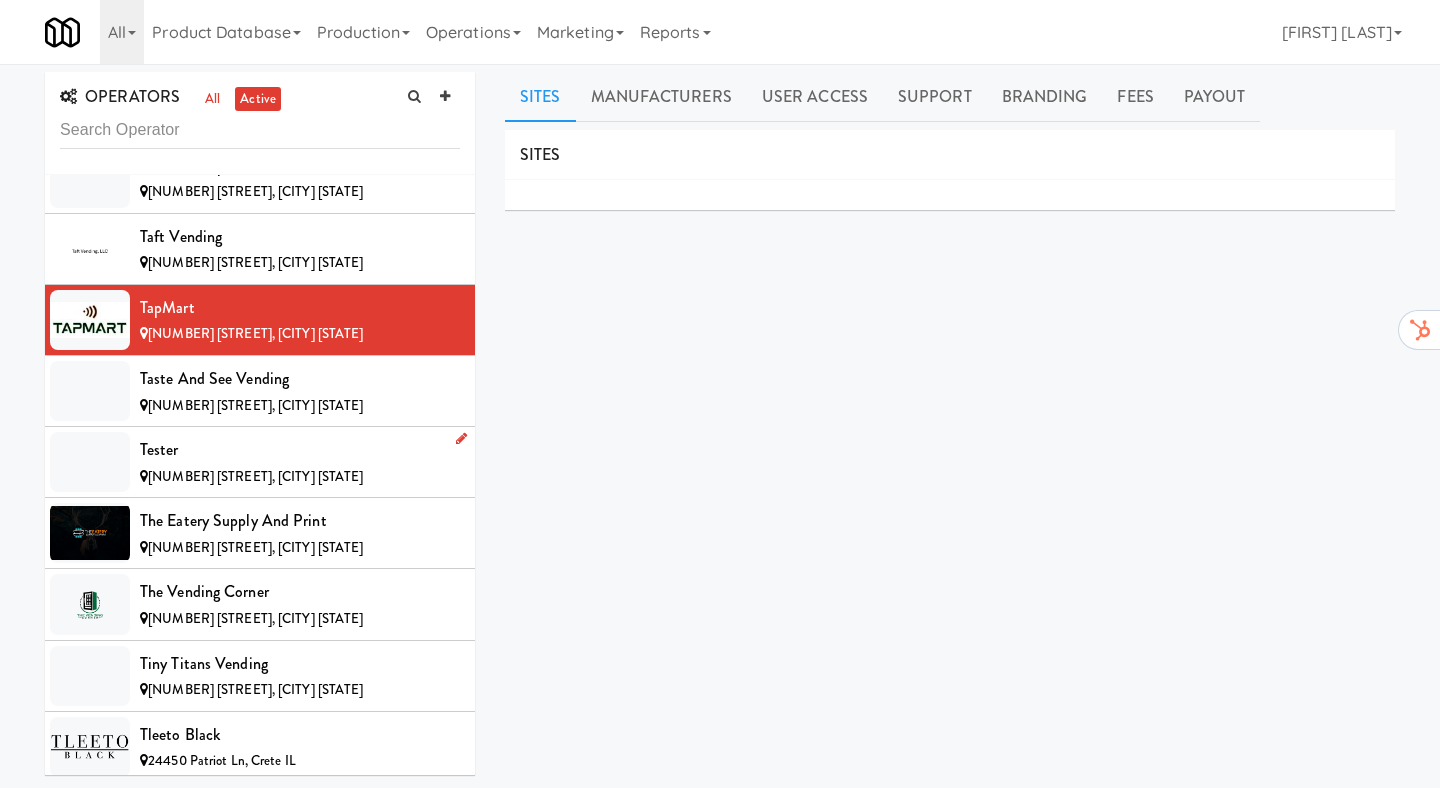 click on "Tester" at bounding box center [300, 450] 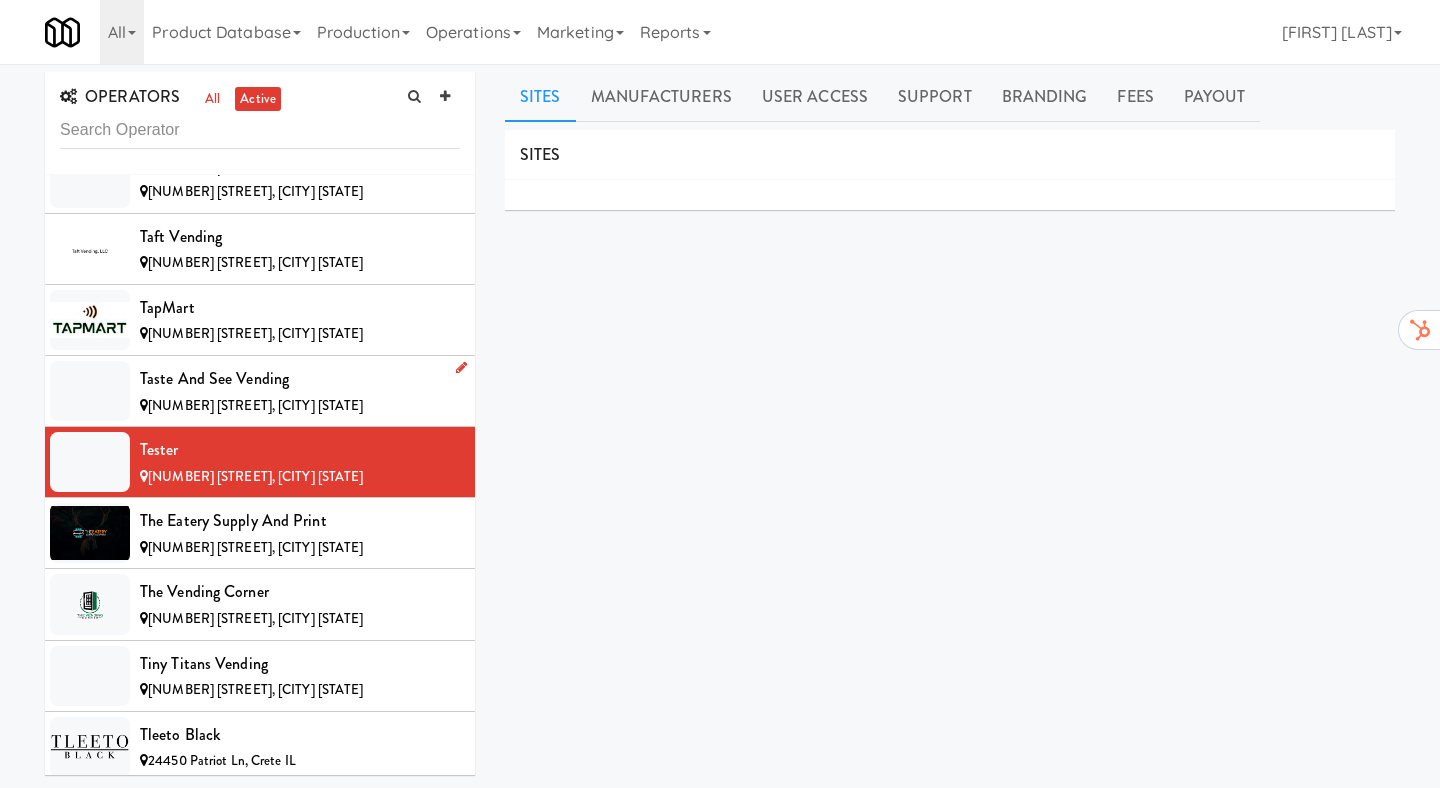 click on "Taste and See Vending" at bounding box center [300, 379] 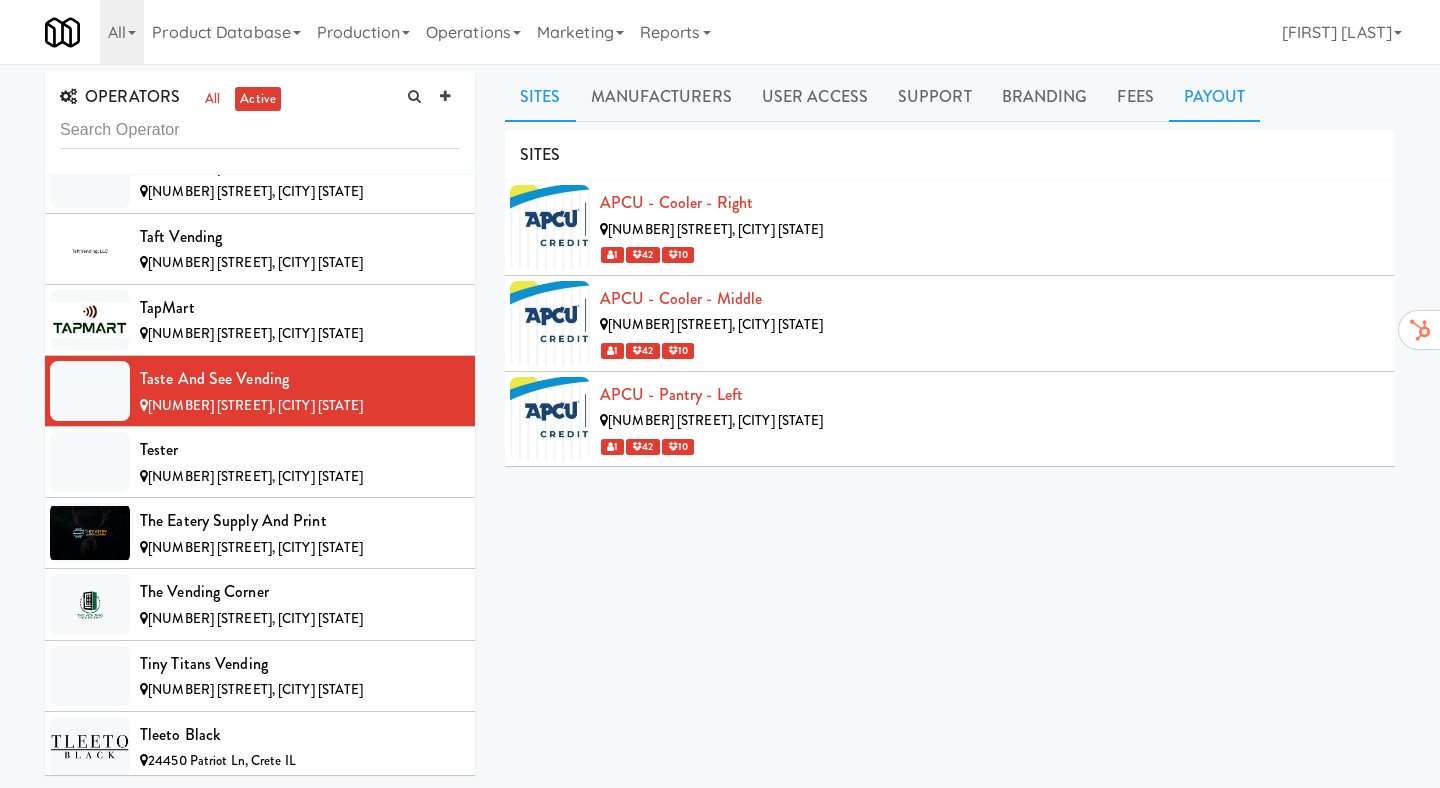 click on "Payout" at bounding box center [1215, 97] 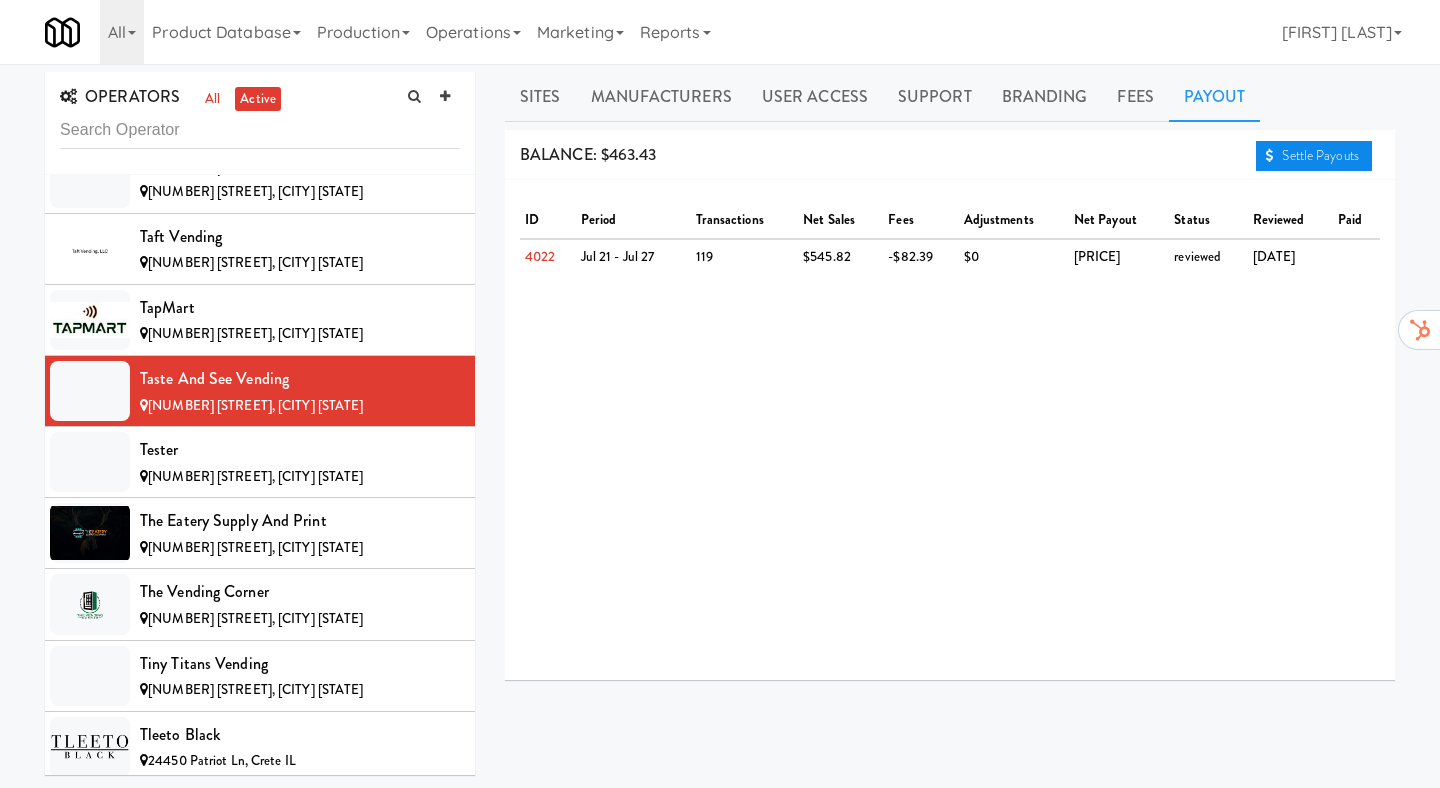 click on "Settle Payouts" at bounding box center [1314, 156] 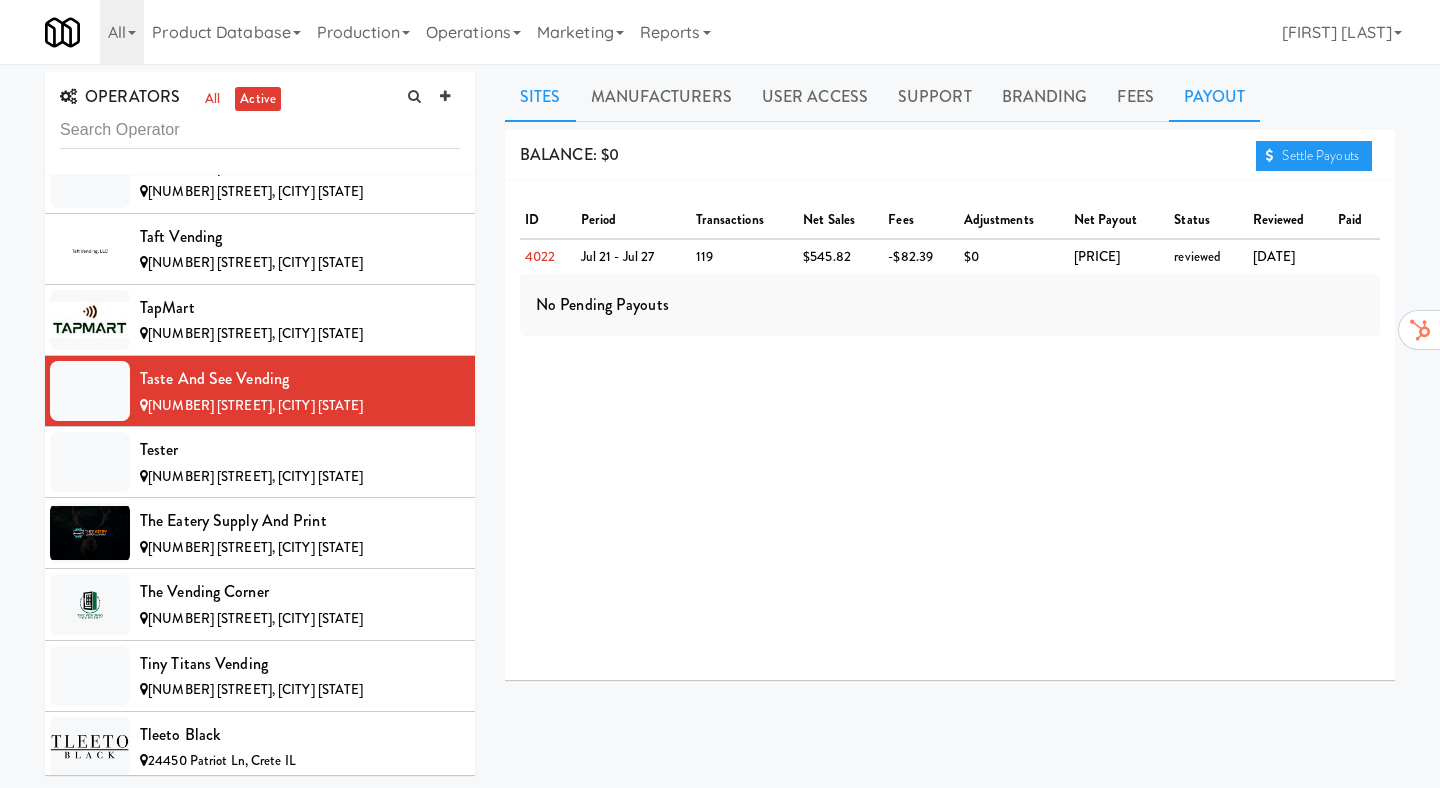 click on "Sites" at bounding box center [540, 97] 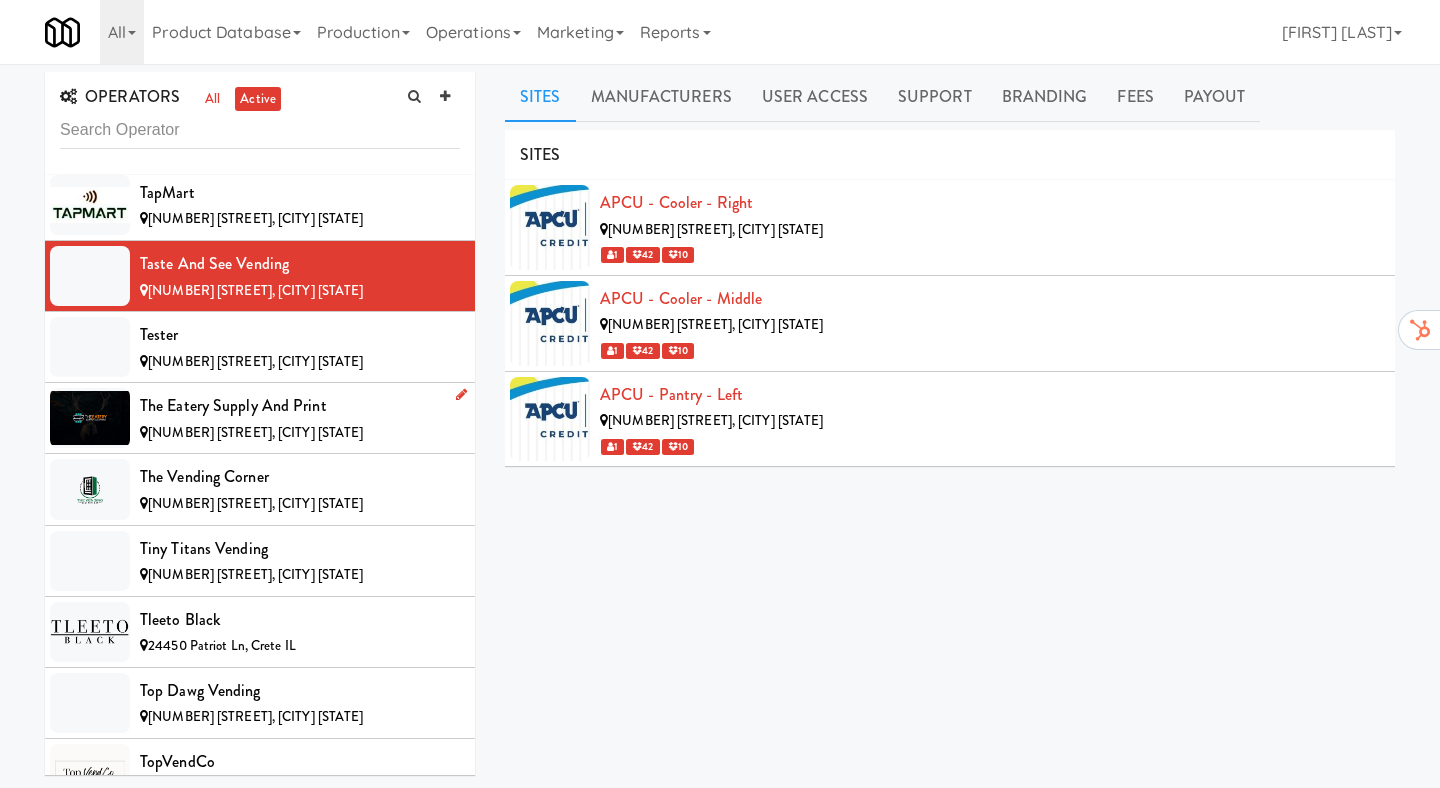 scroll, scrollTop: 14175, scrollLeft: 0, axis: vertical 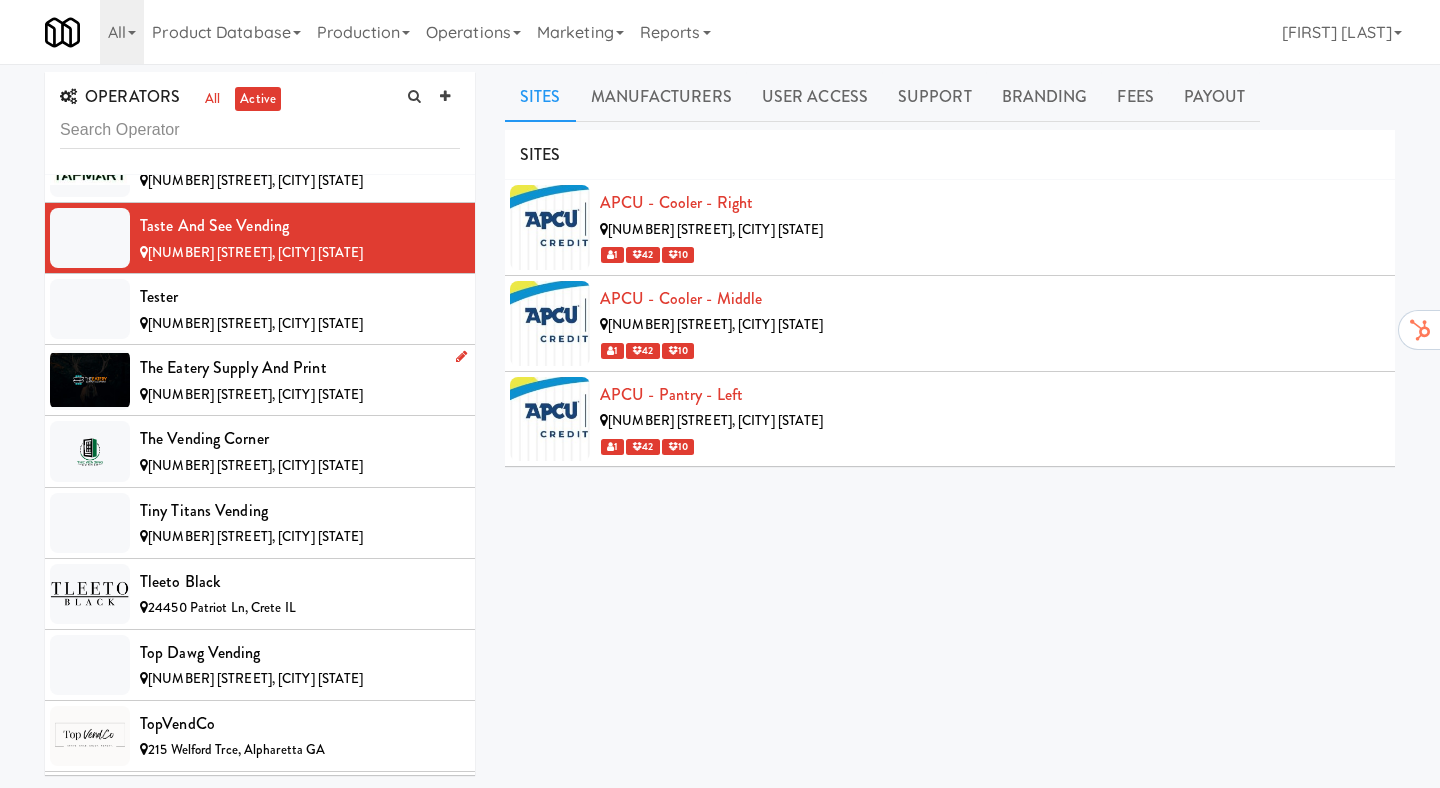 click on "The Eatery Supply and Print" at bounding box center (300, 368) 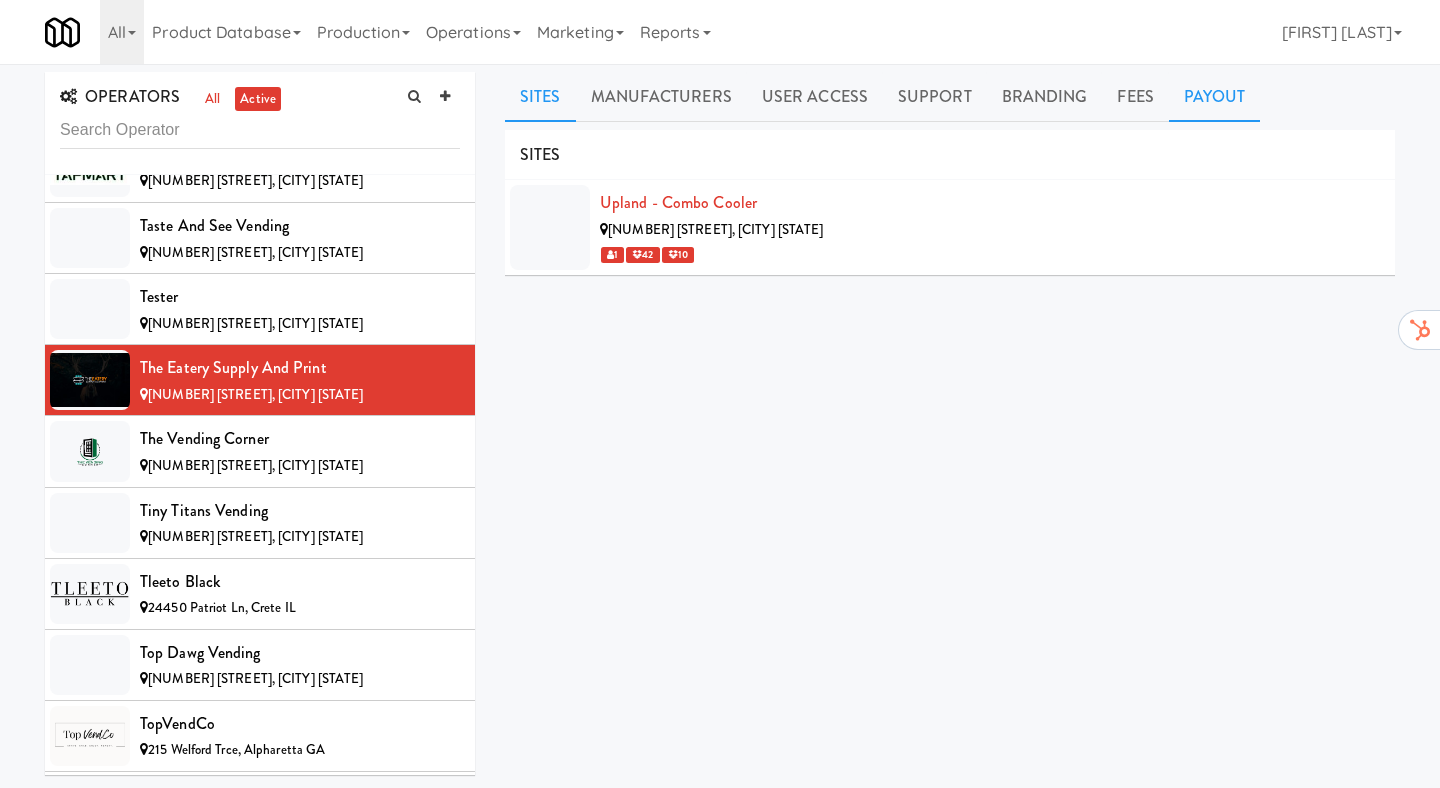 click on "Payout" at bounding box center (1215, 97) 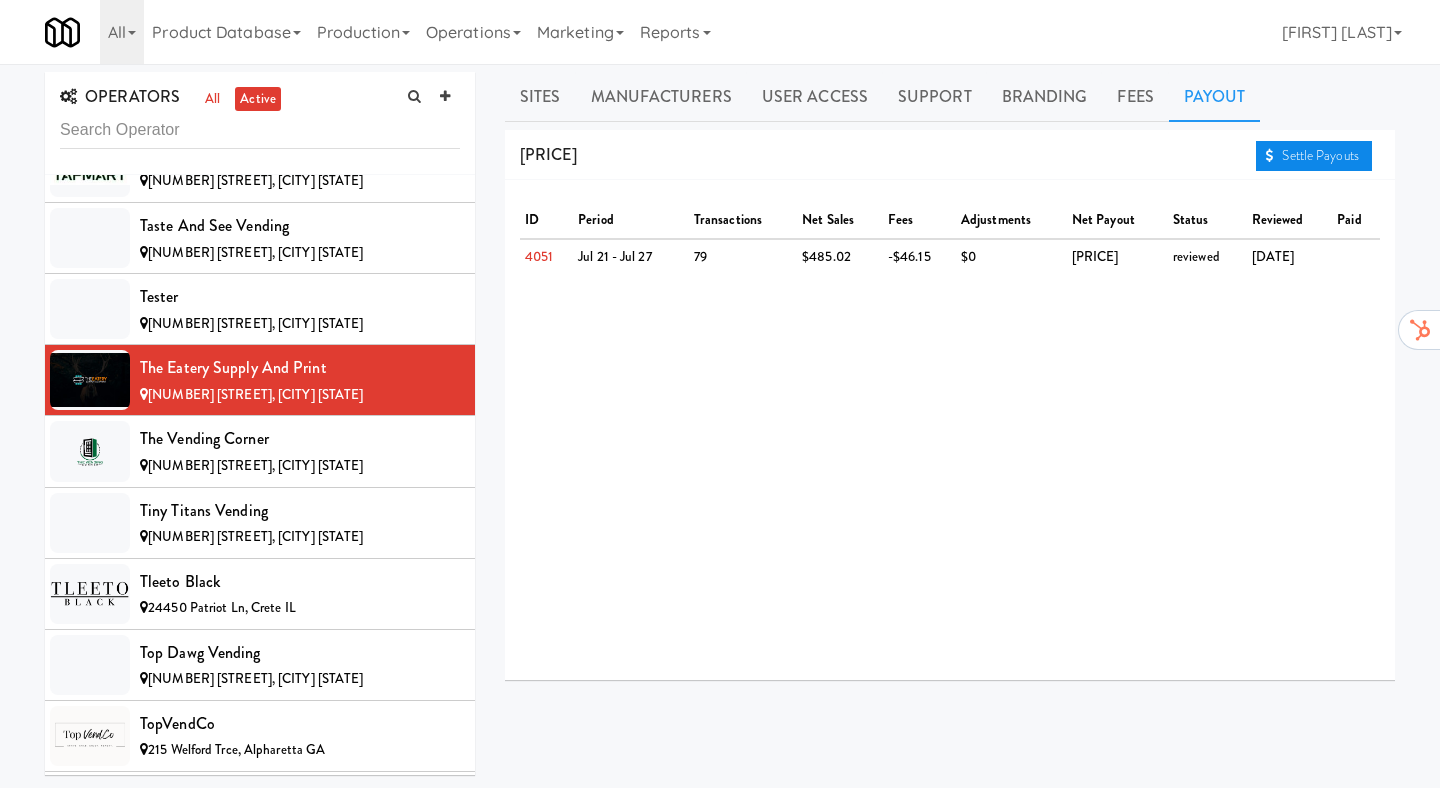 click on "Settle Payouts" at bounding box center [1314, 156] 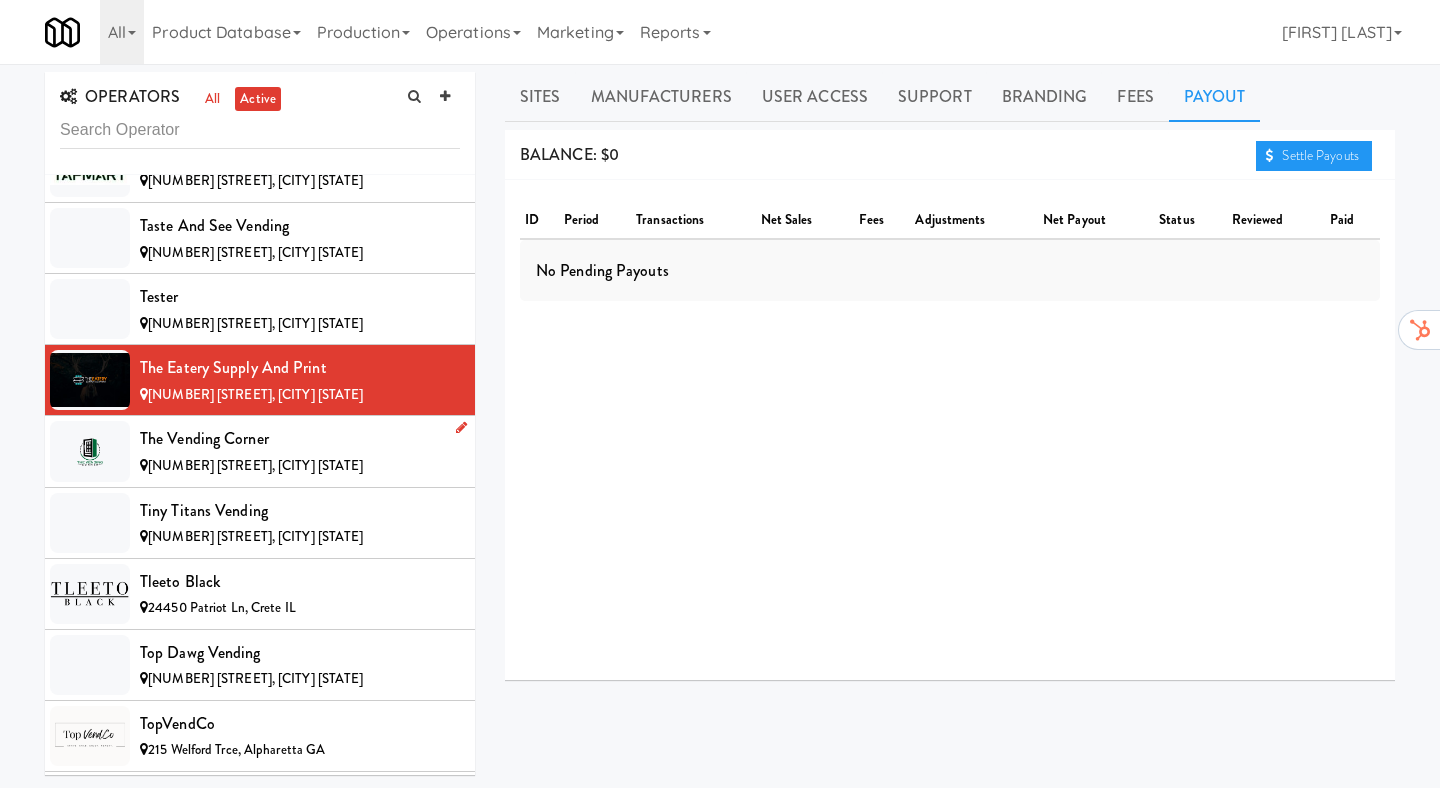 click on "The Vending Corner" at bounding box center [300, 439] 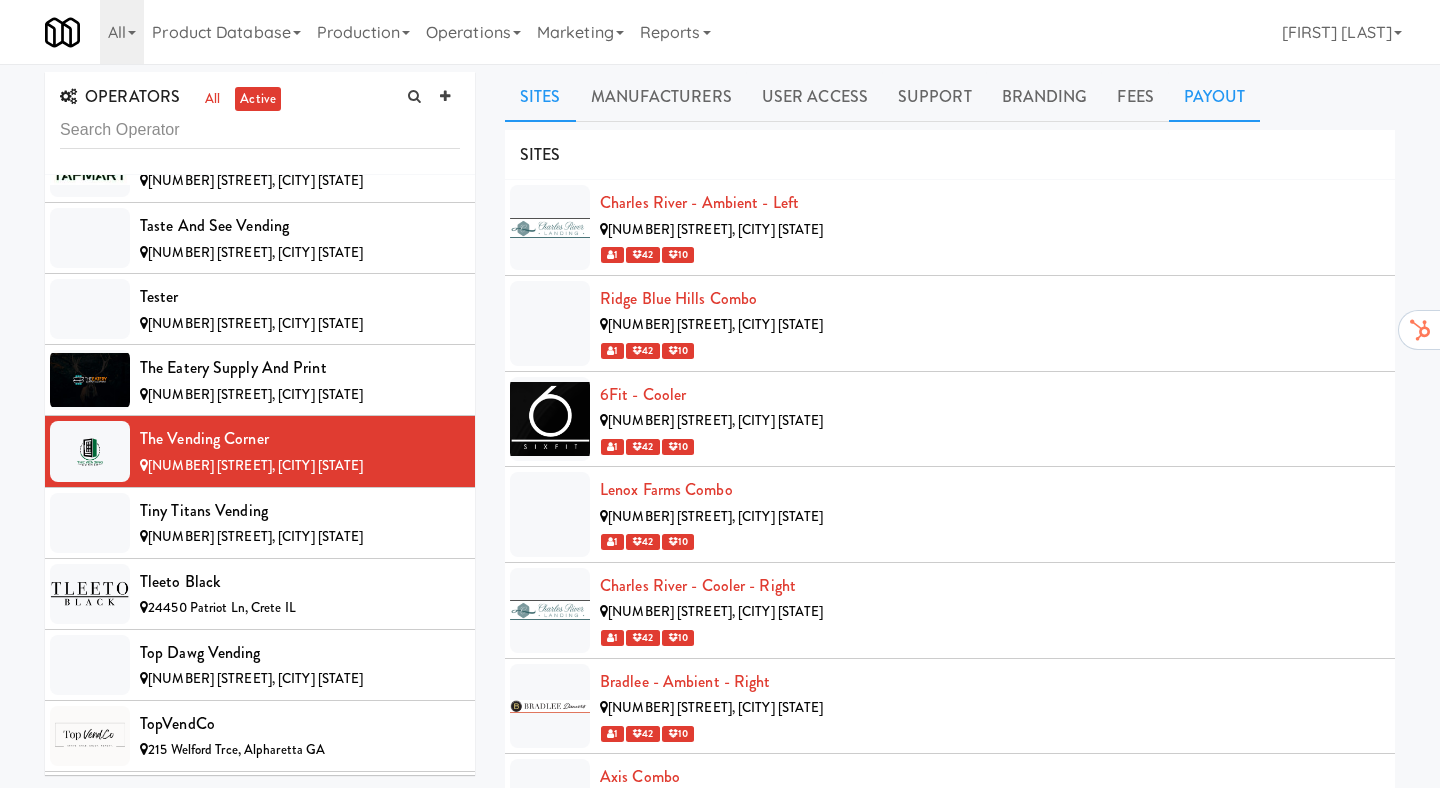 click on "Payout" at bounding box center (1215, 97) 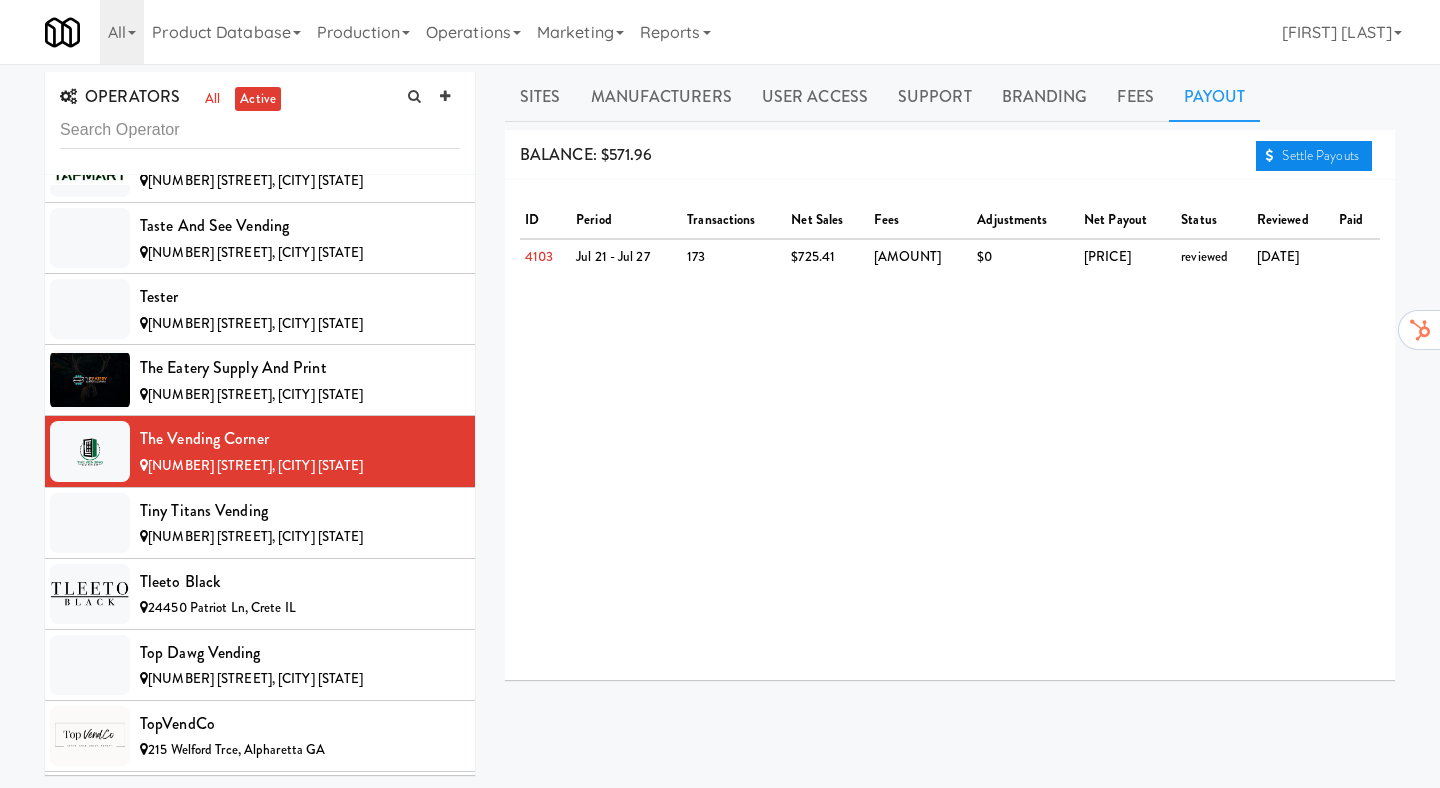 click on "Settle Payouts" at bounding box center (1314, 156) 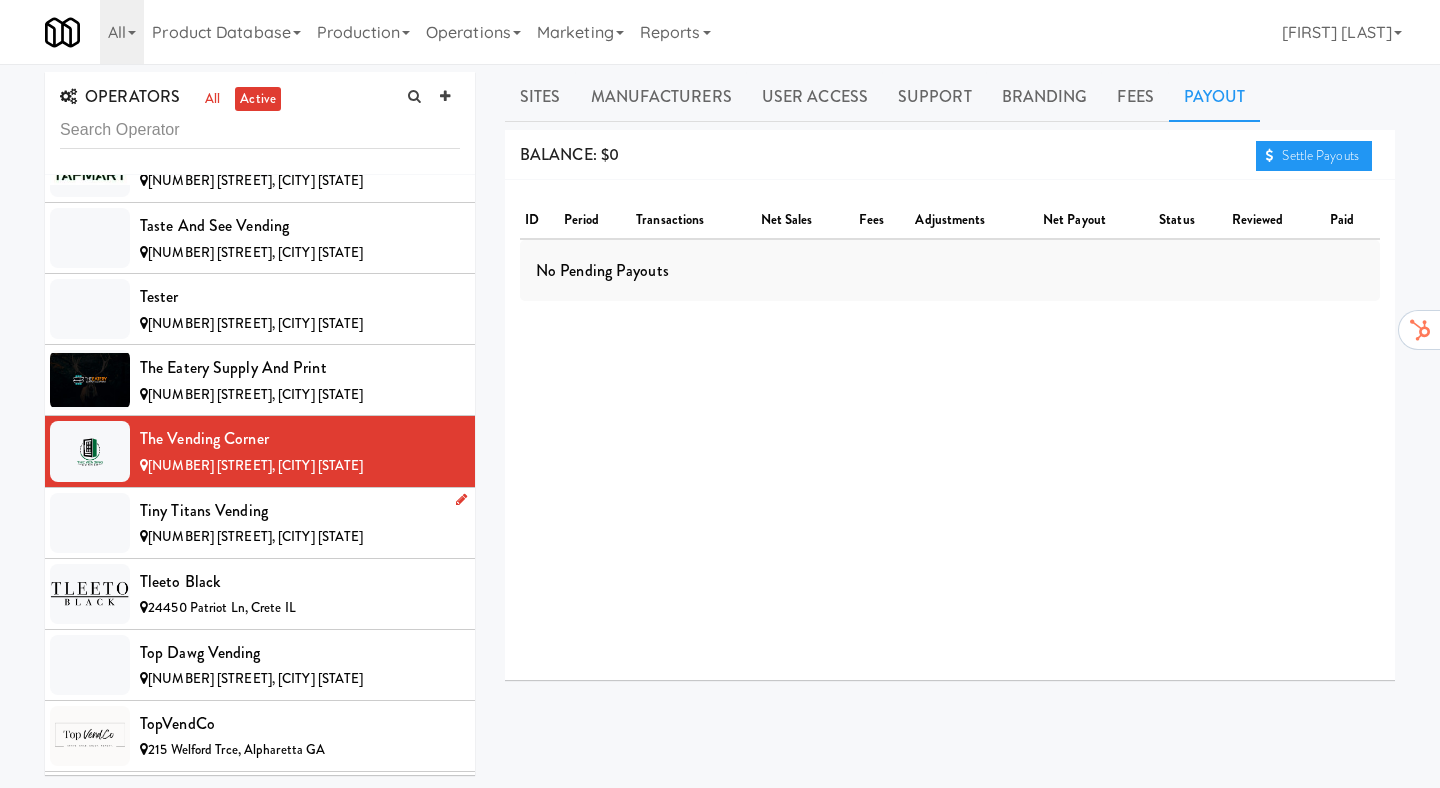 click on "Tiny Titans Vending" at bounding box center (300, 511) 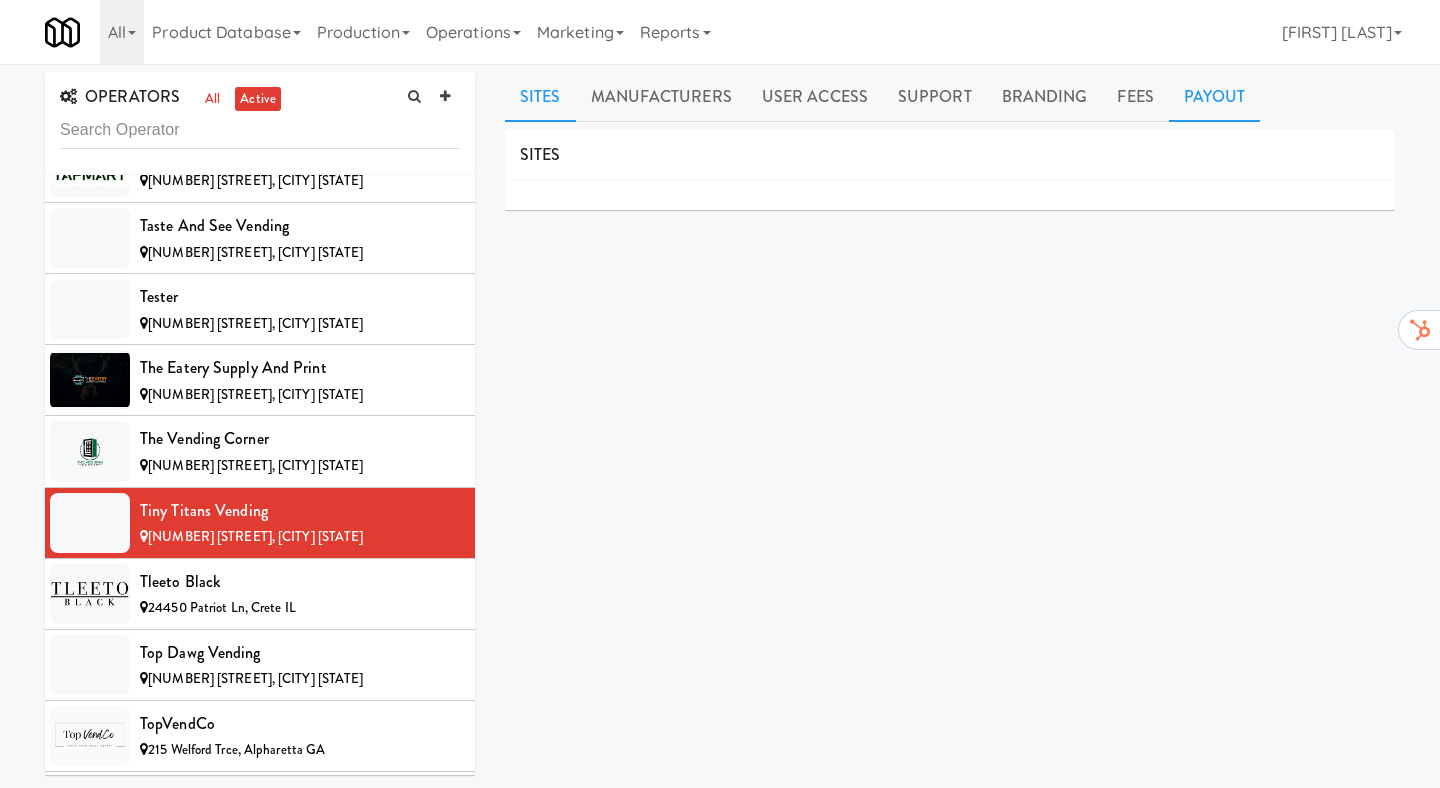 click on "Payout" at bounding box center [1215, 97] 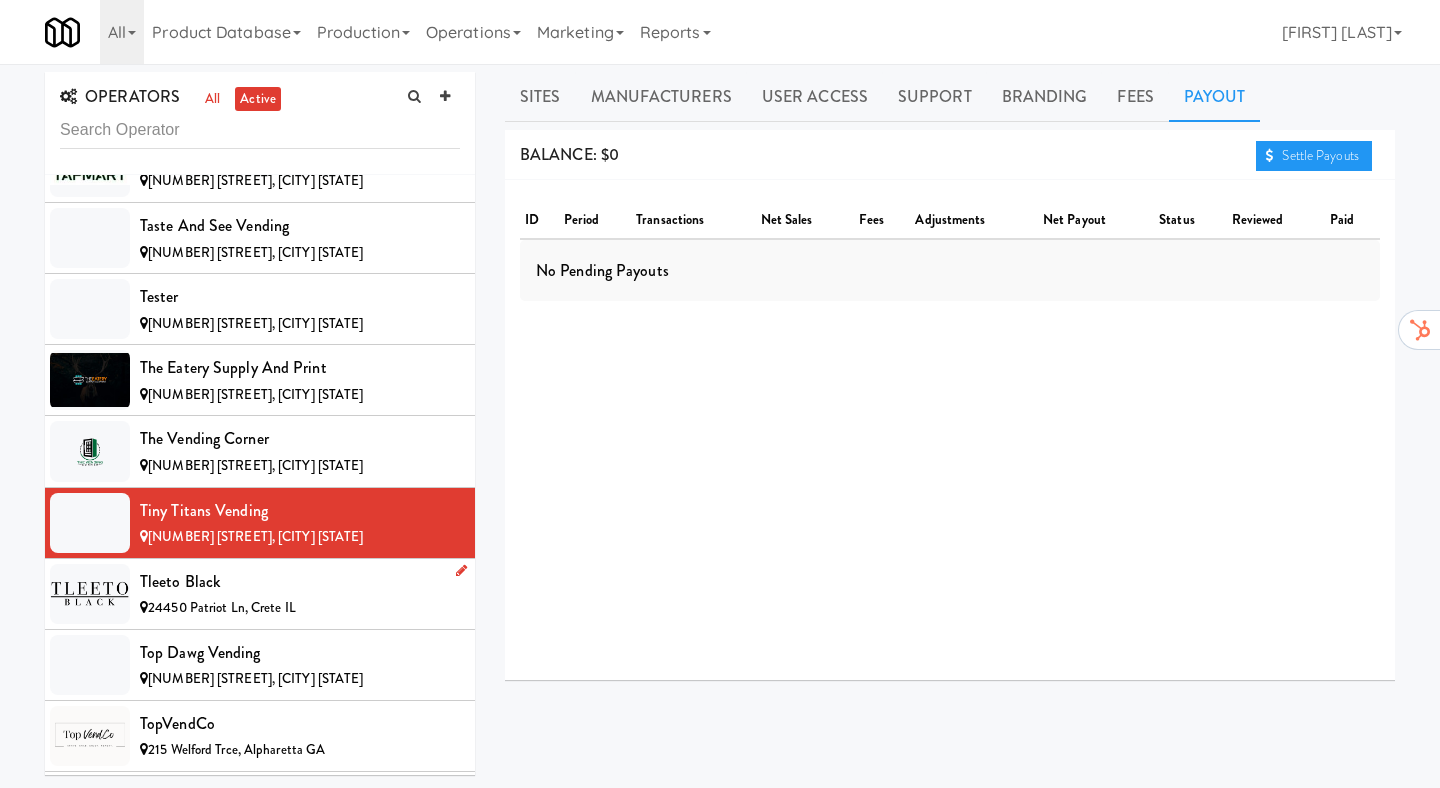 click on "Tleeto Black" at bounding box center [300, 582] 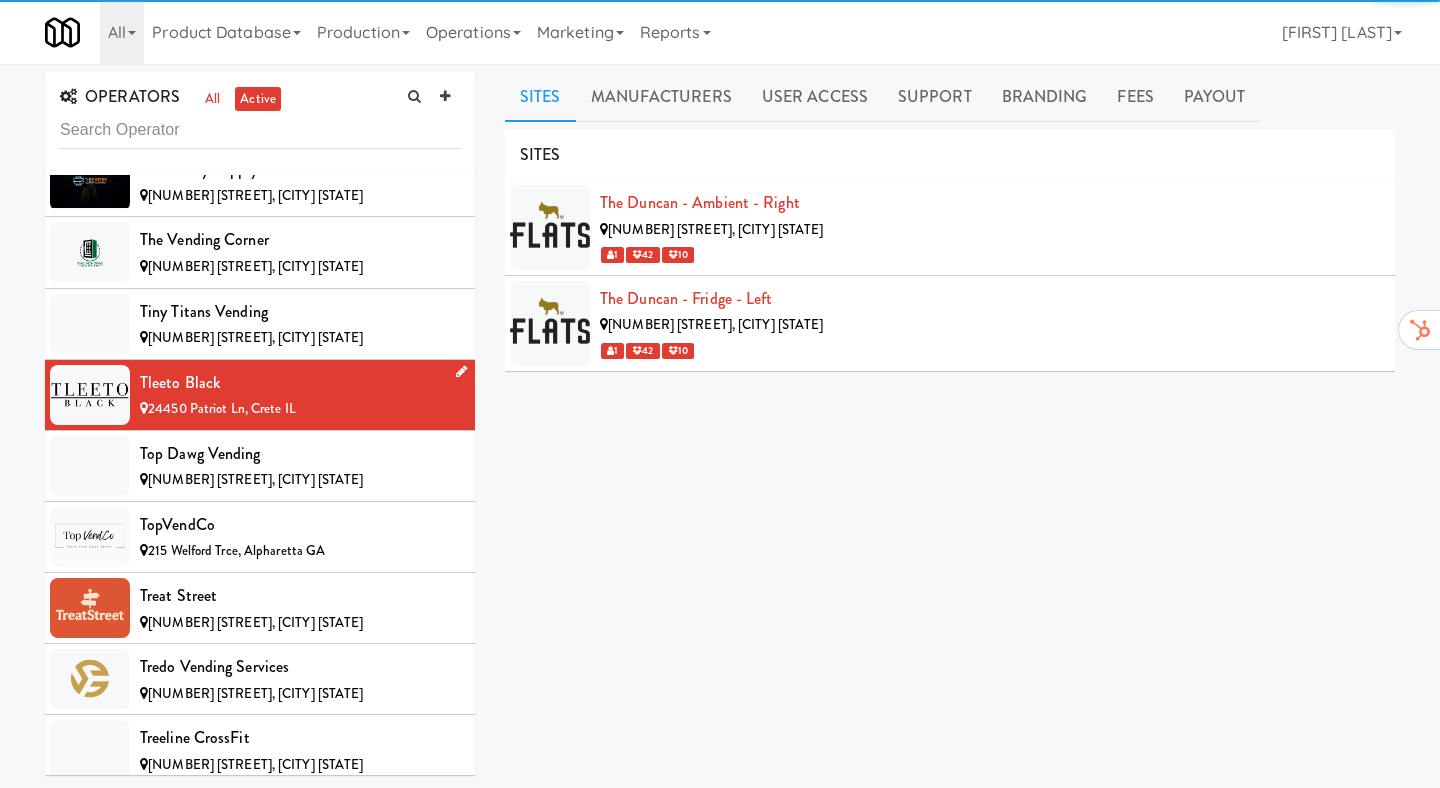 scroll, scrollTop: 14461, scrollLeft: 0, axis: vertical 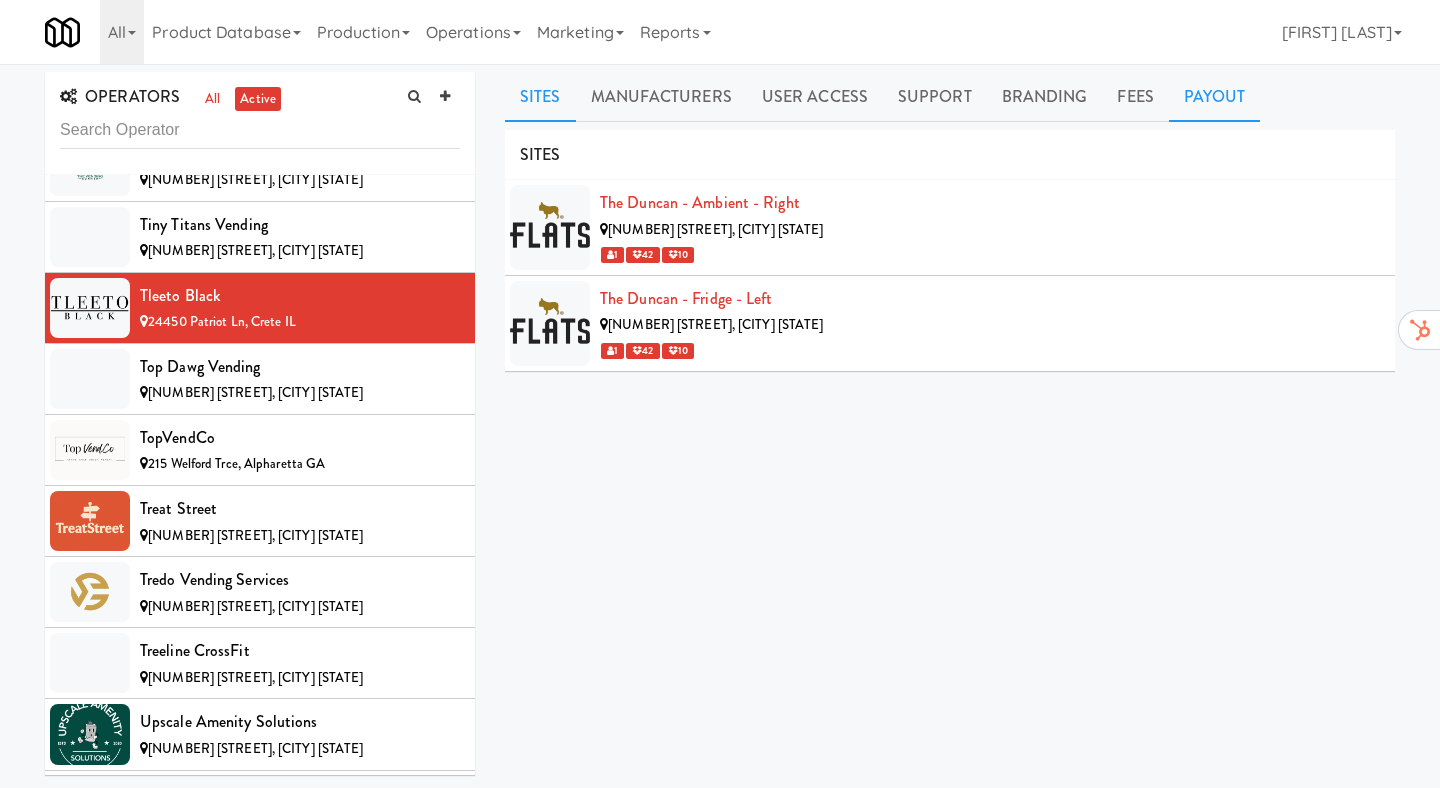 click on "Payout" at bounding box center [1215, 97] 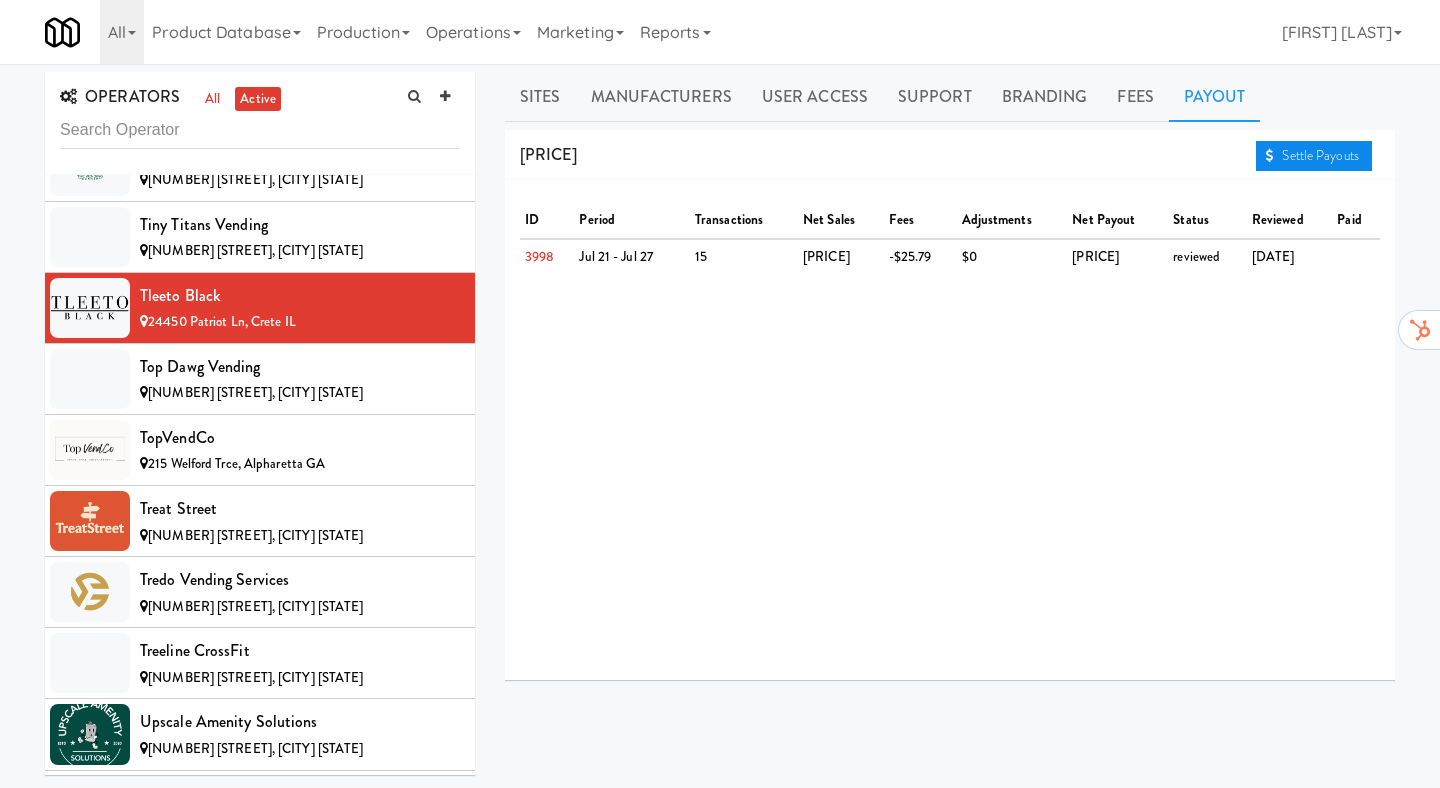 click on "Settle Payouts" at bounding box center [1314, 156] 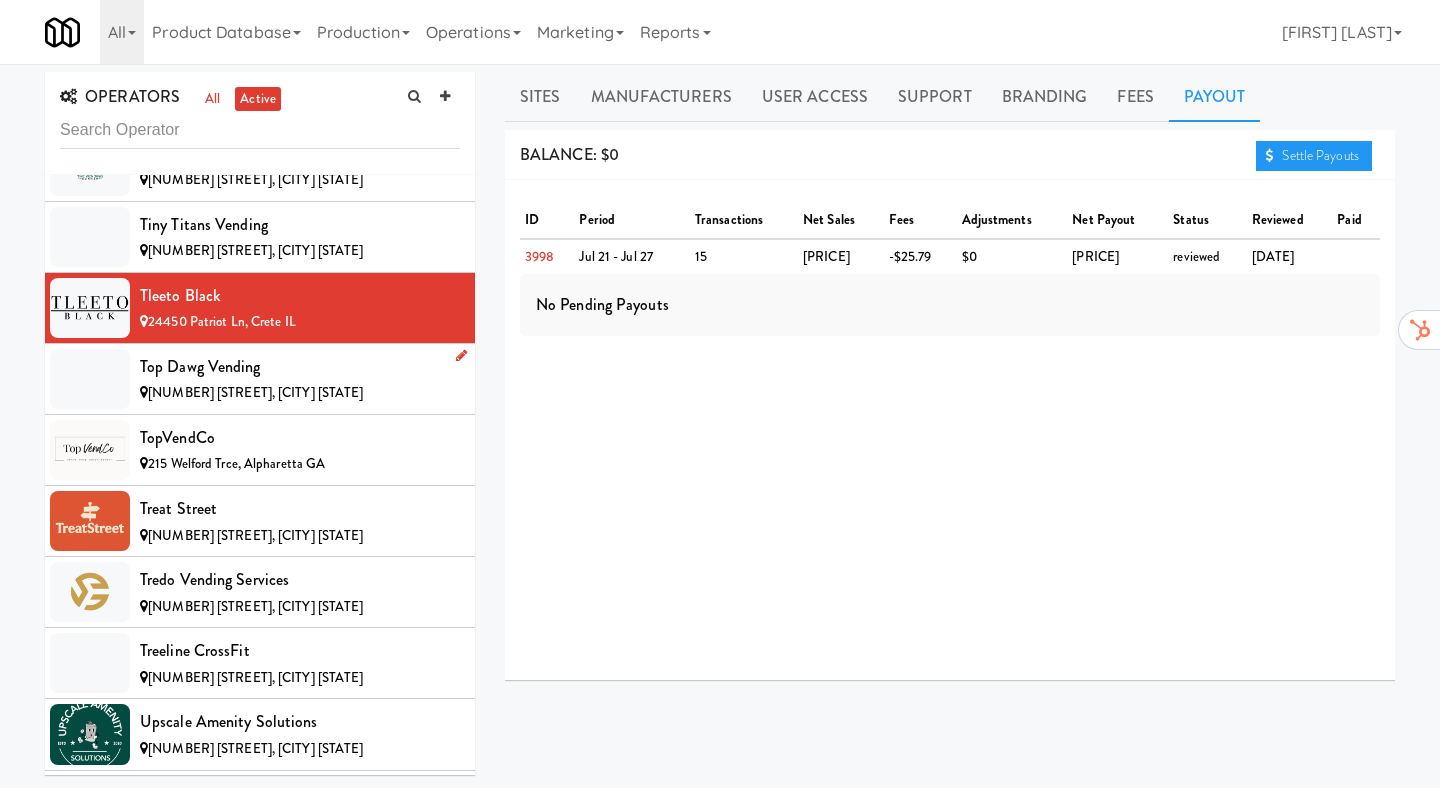 click on "[NUMBER] [STREET], [CITY] [STATE]" at bounding box center [255, 392] 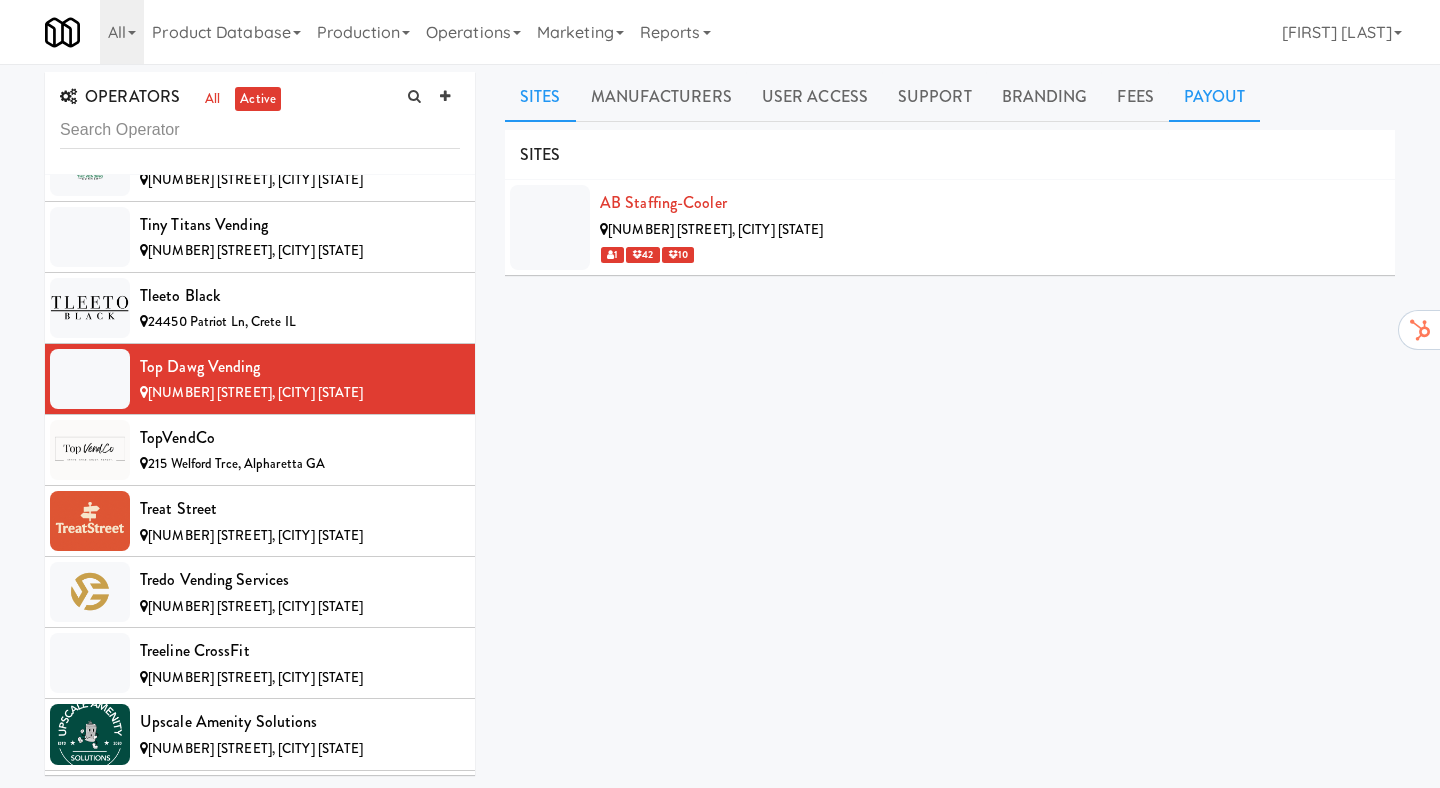click on "Payout" at bounding box center [1215, 97] 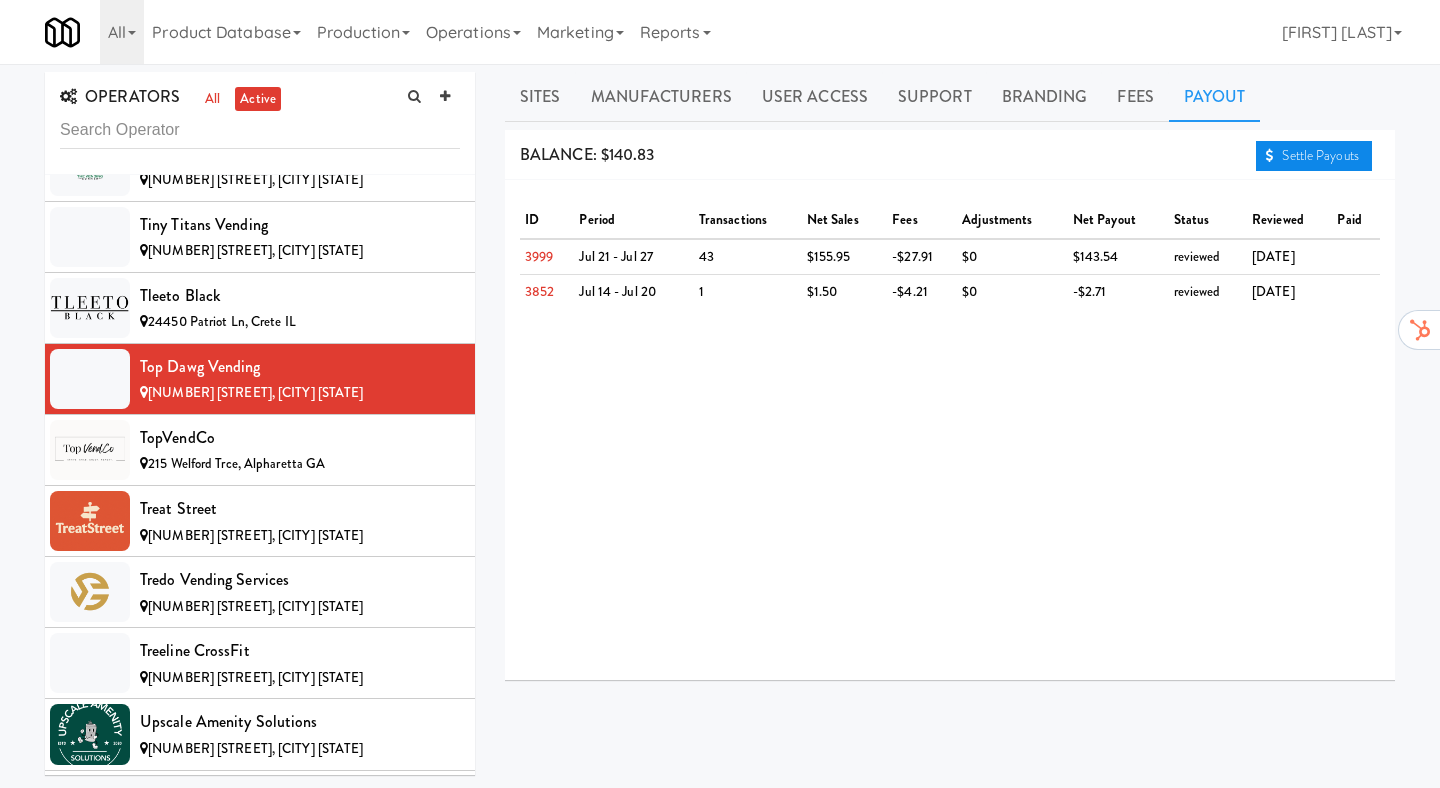 click on "Settle Payouts" at bounding box center [1314, 156] 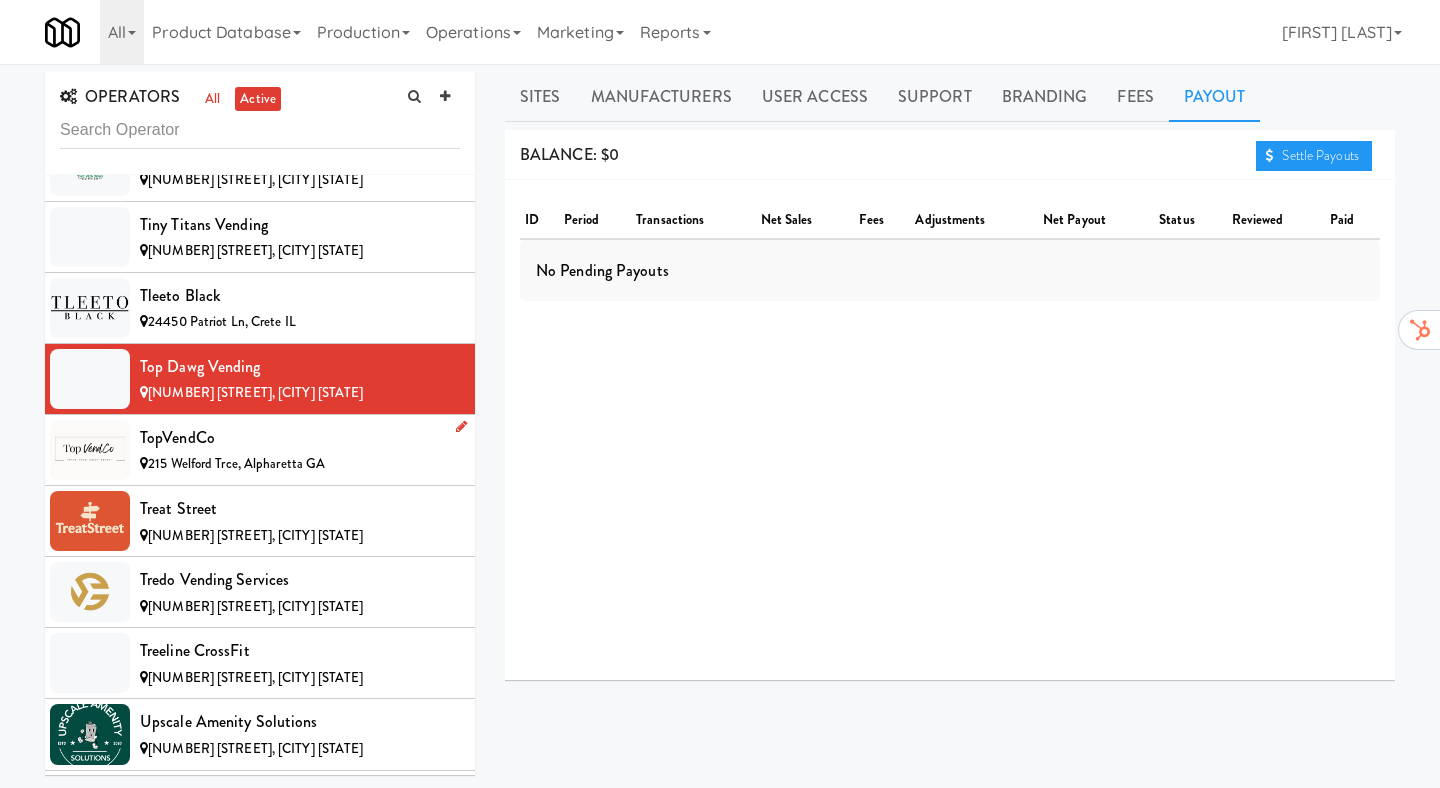 click on "215 Welford Trce, Alpharetta GA" at bounding box center (300, 464) 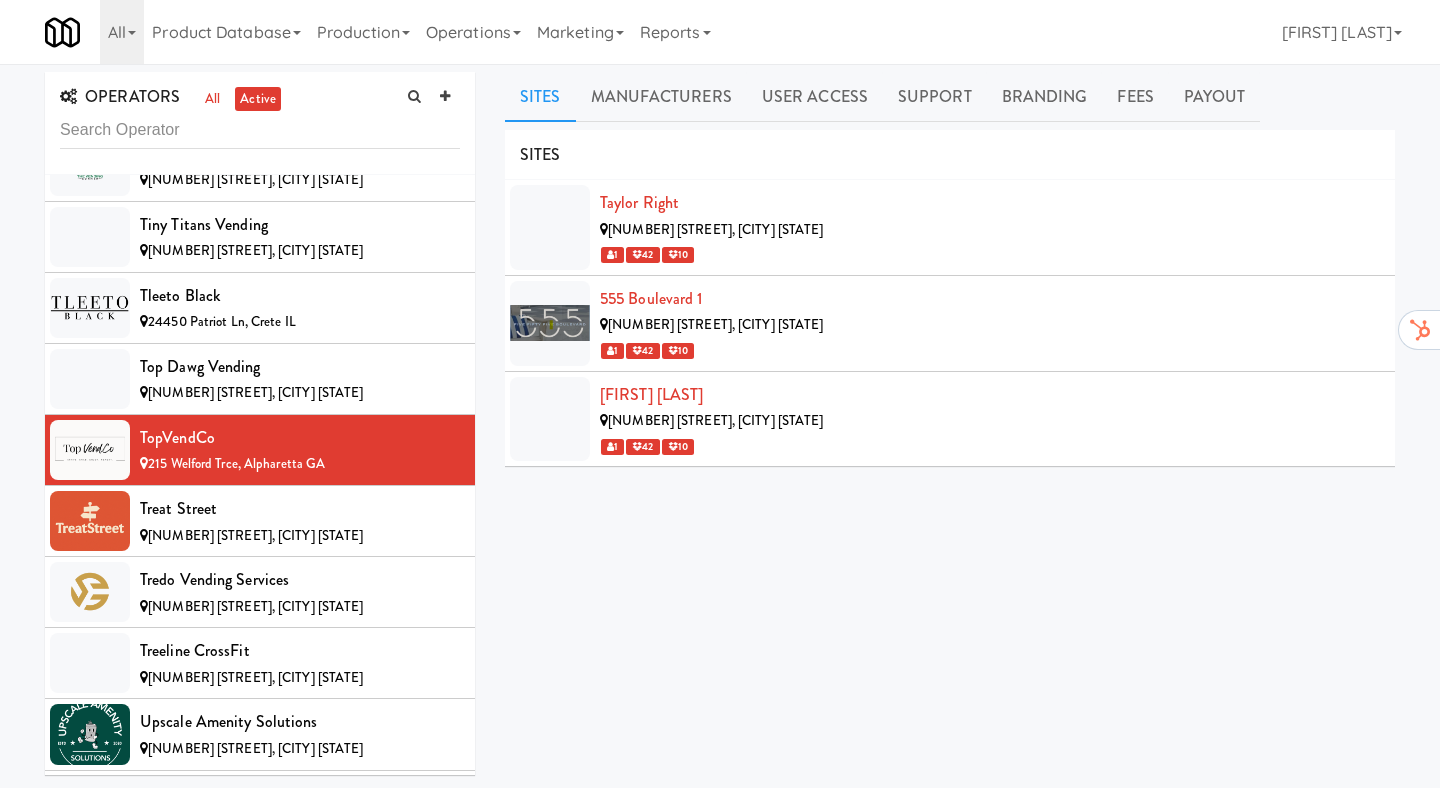 click on "Sites Manufacturers User Access Support Branding Fees Payout" at bounding box center [950, 97] 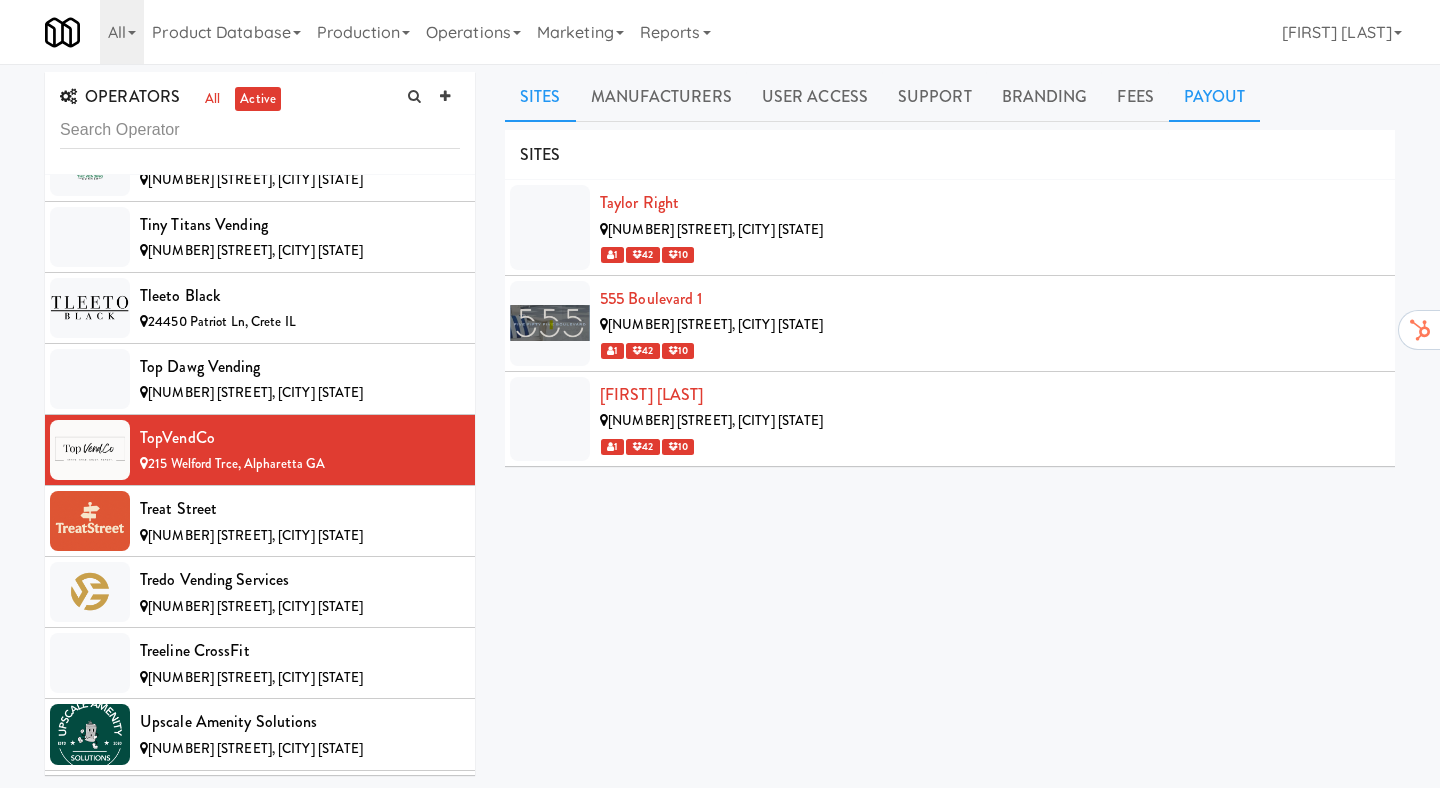 click on "Payout" at bounding box center [1215, 97] 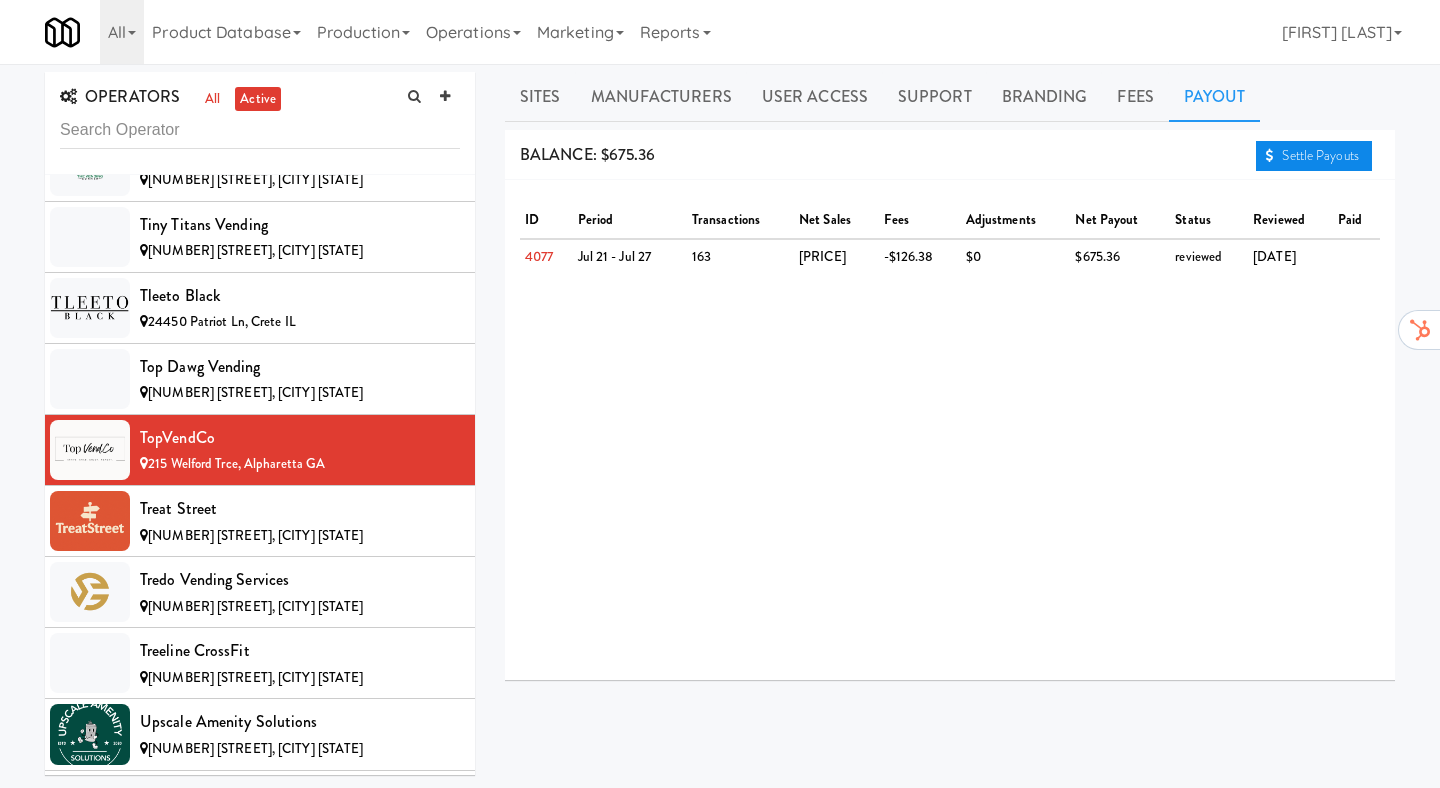 click at bounding box center [1270, 155] 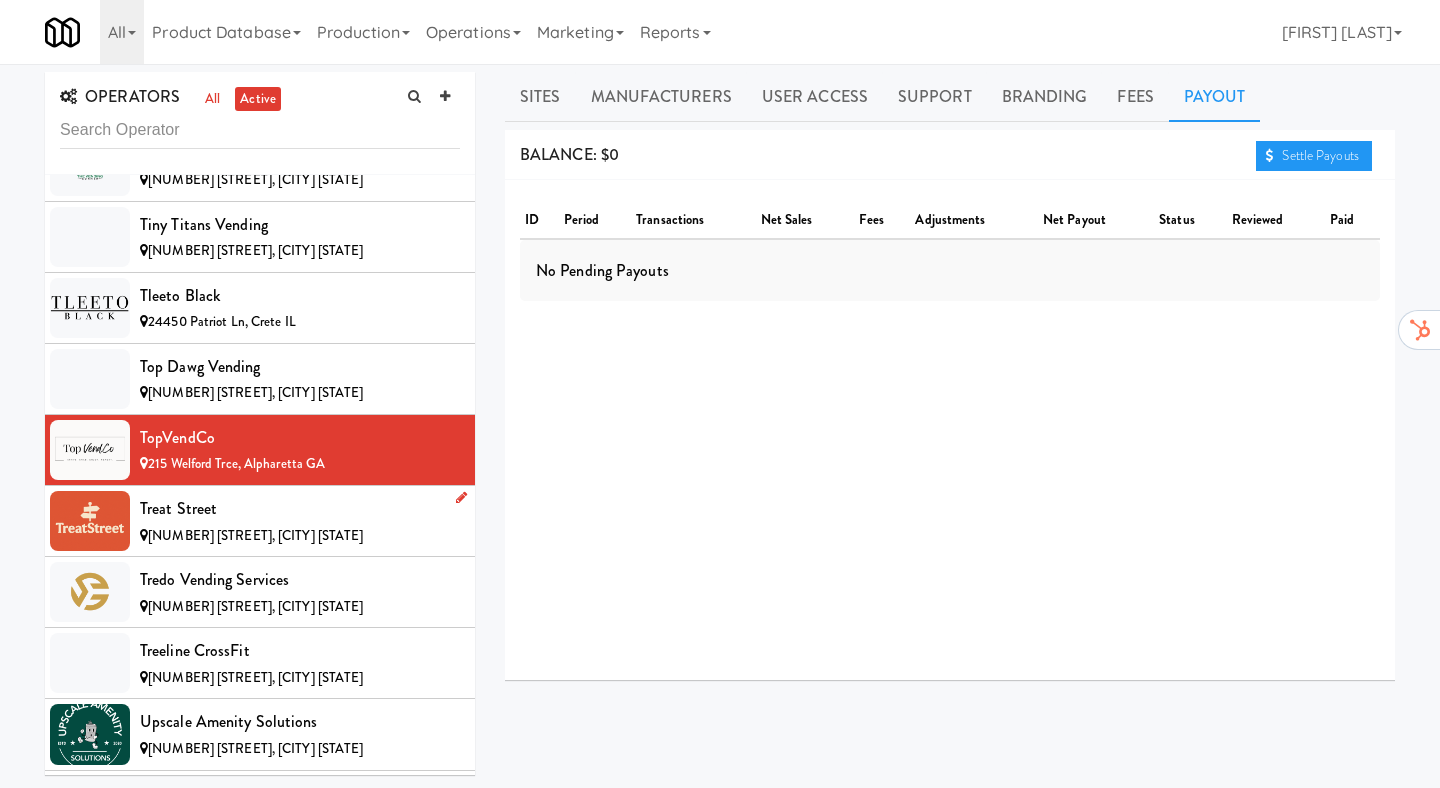 click on "[NUMBER] [STREET], [CITY] [STATE]" at bounding box center [255, 535] 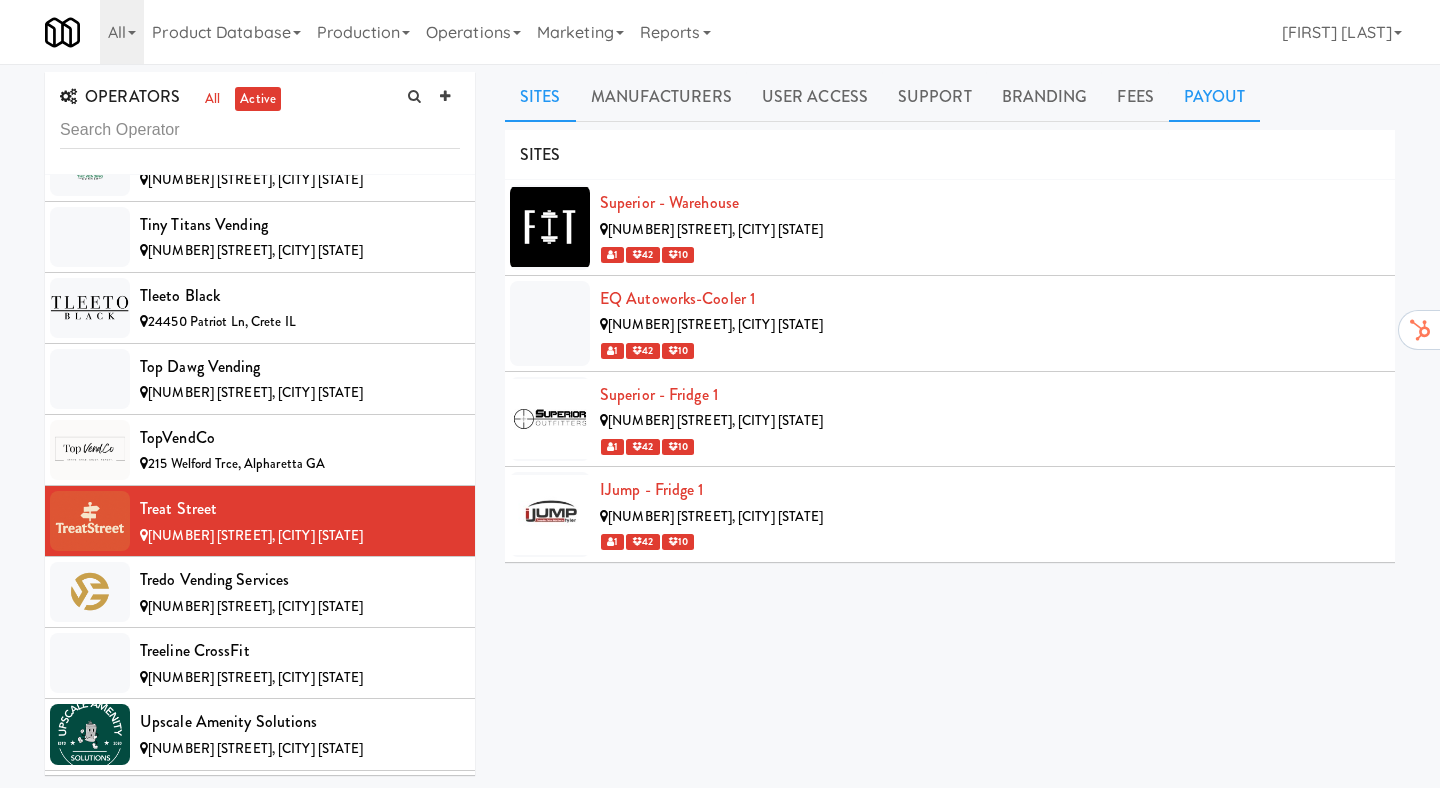 click on "Payout" at bounding box center [1215, 97] 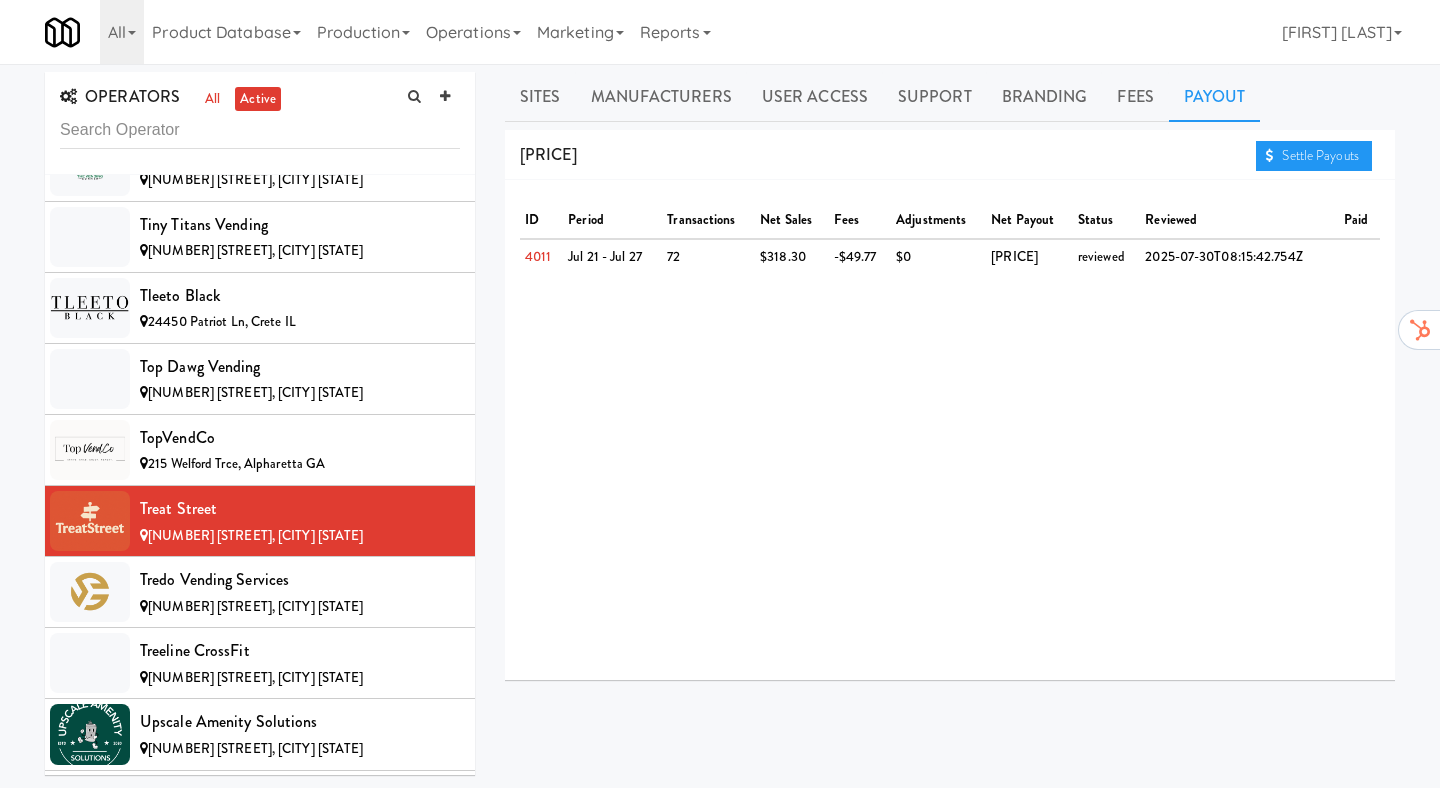 click on "BALANCE: $268.53  Settle Payouts" at bounding box center [950, 155] 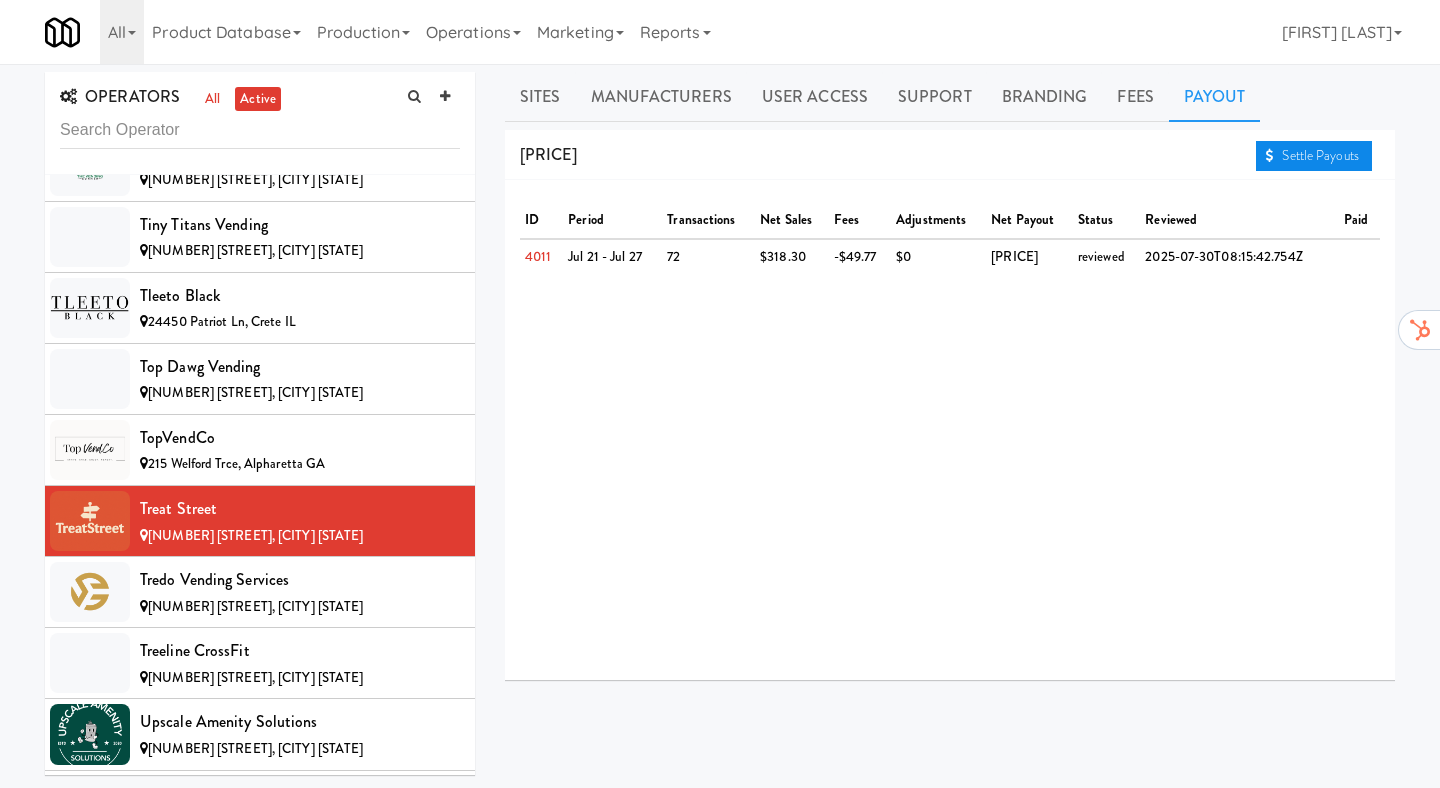 click at bounding box center [1270, 155] 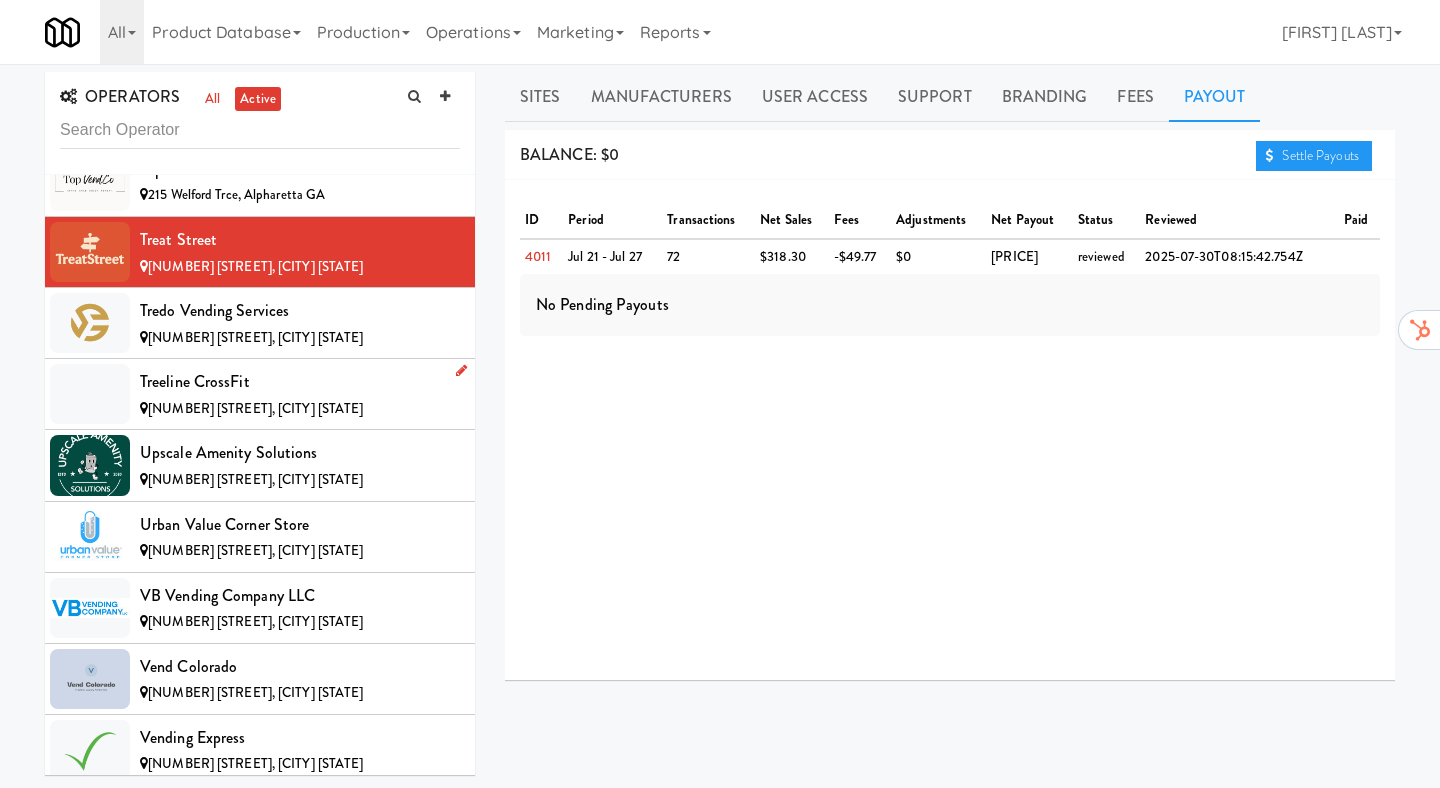 scroll, scrollTop: 14786, scrollLeft: 0, axis: vertical 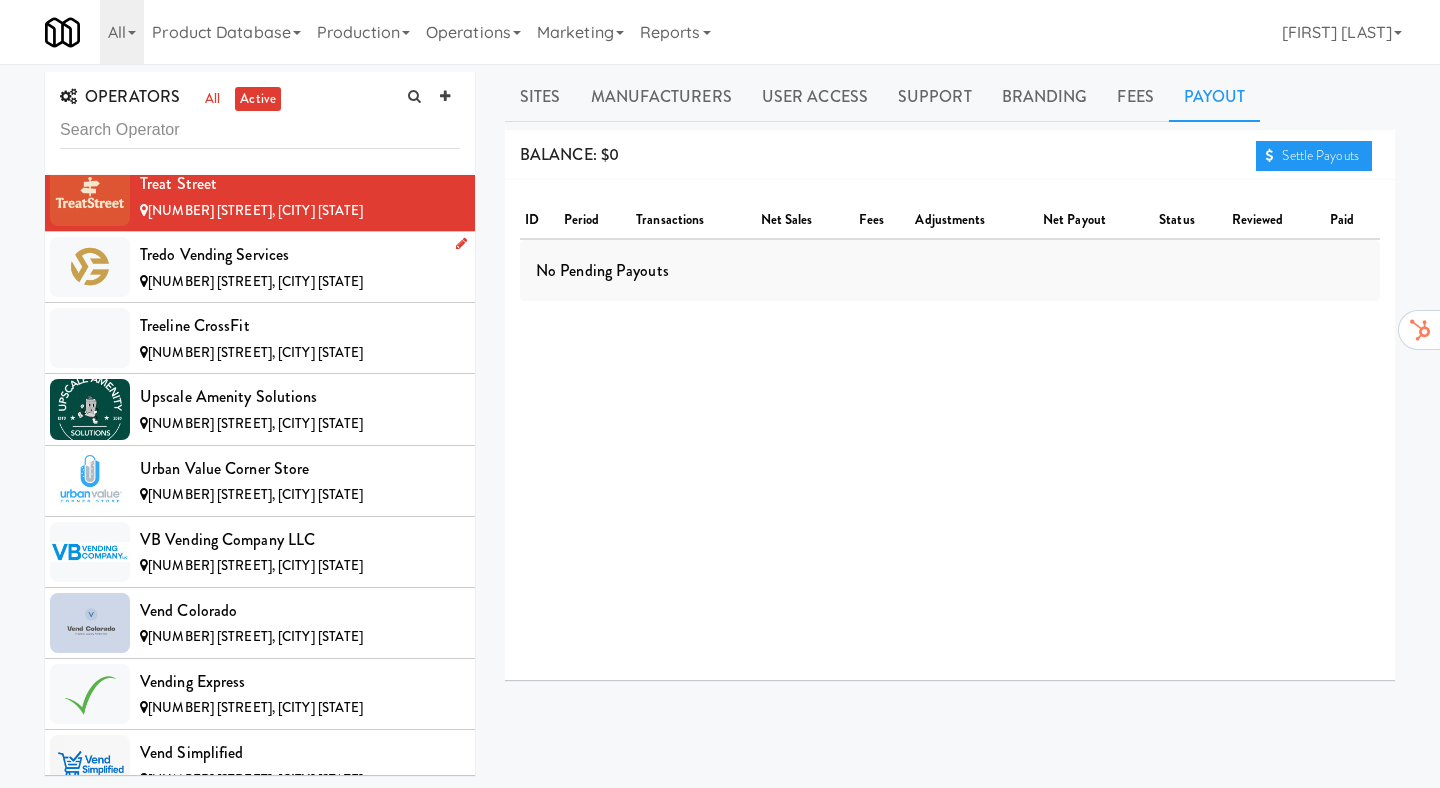 click on "[NUMBER] [STREET], [CITY] [STATE]" at bounding box center (300, 282) 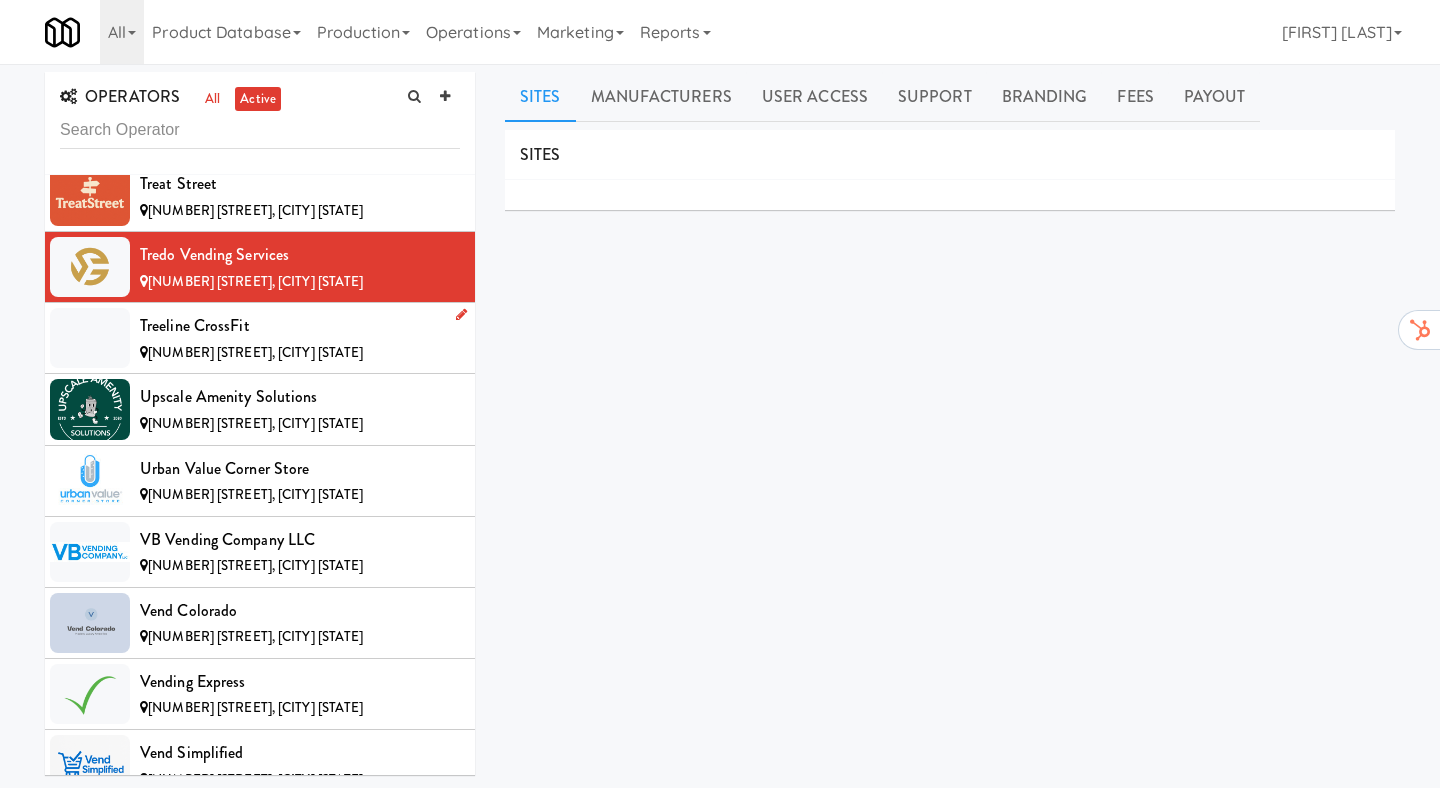 click on "[NUMBER] [STREET], [CITY] [STATE]" at bounding box center (300, 353) 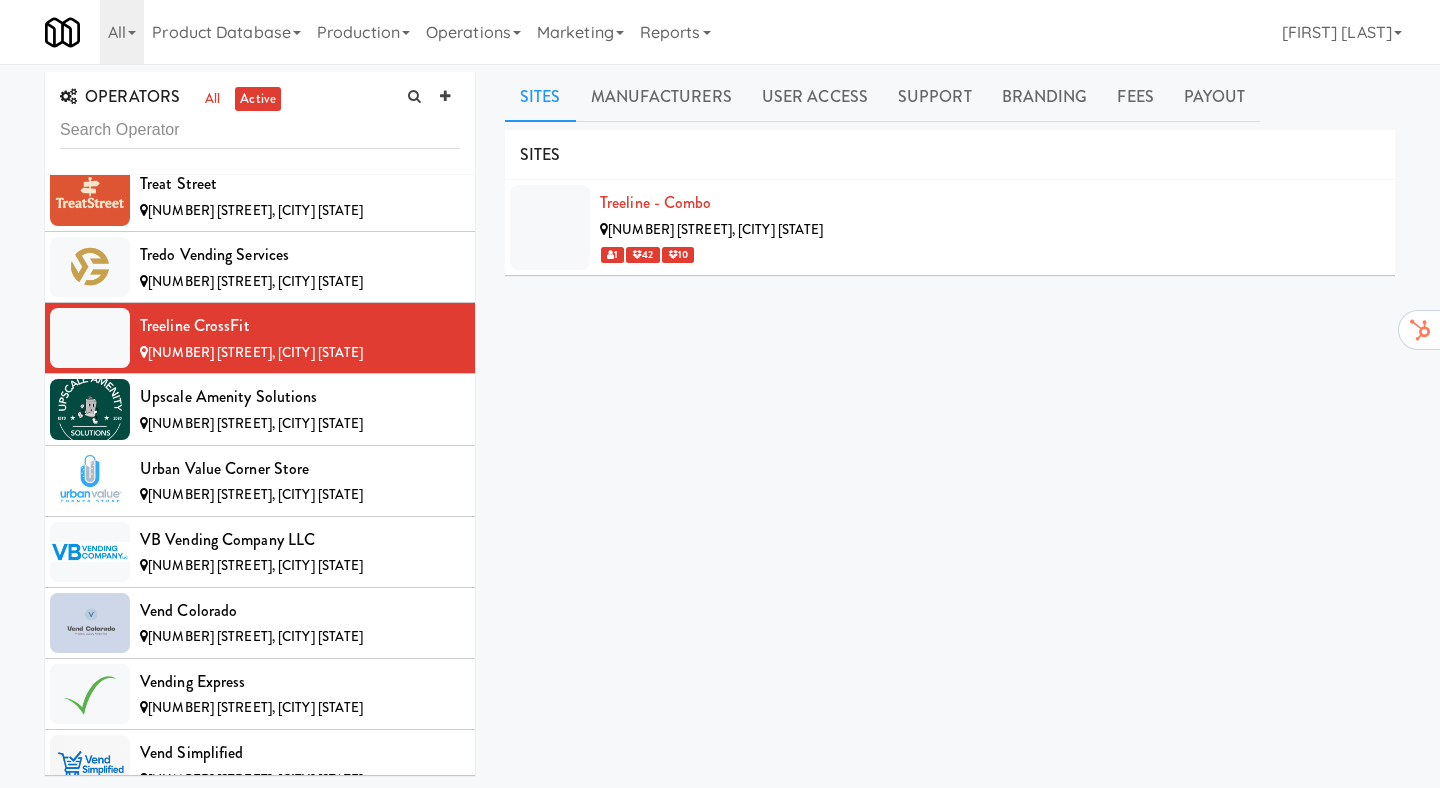 click on "SITES" at bounding box center (950, 155) 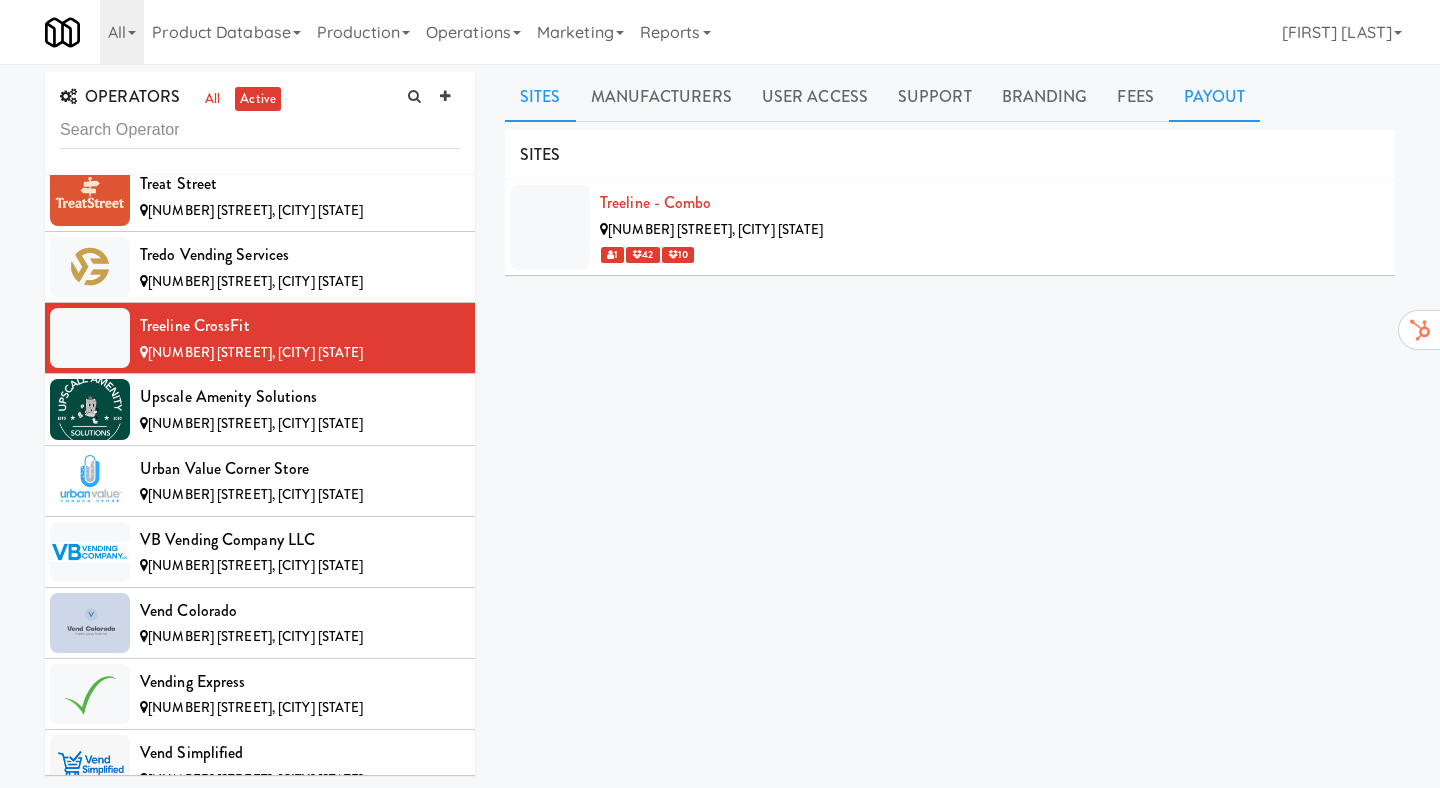 click on "Payout" at bounding box center (1215, 97) 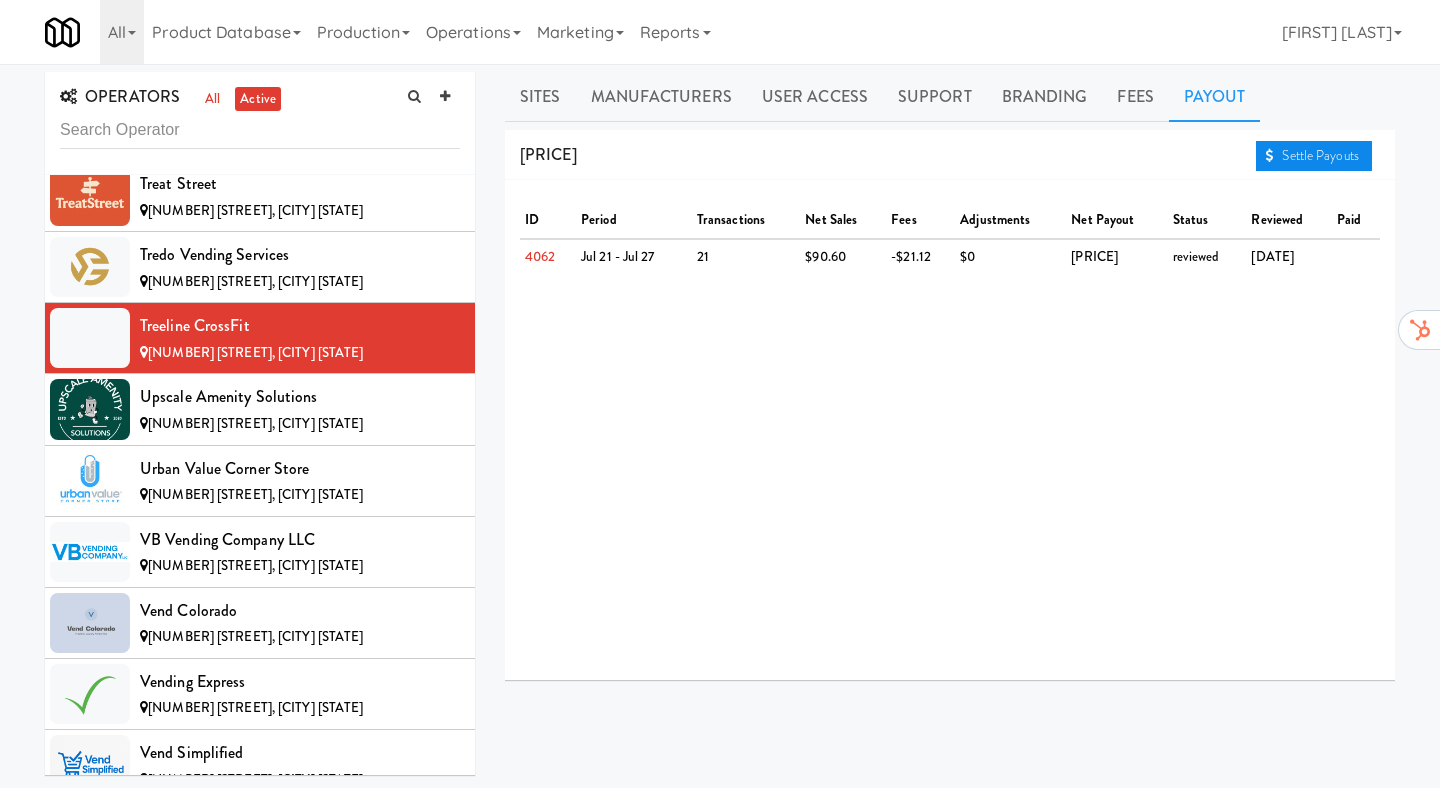click on "Settle Payouts" at bounding box center [1314, 156] 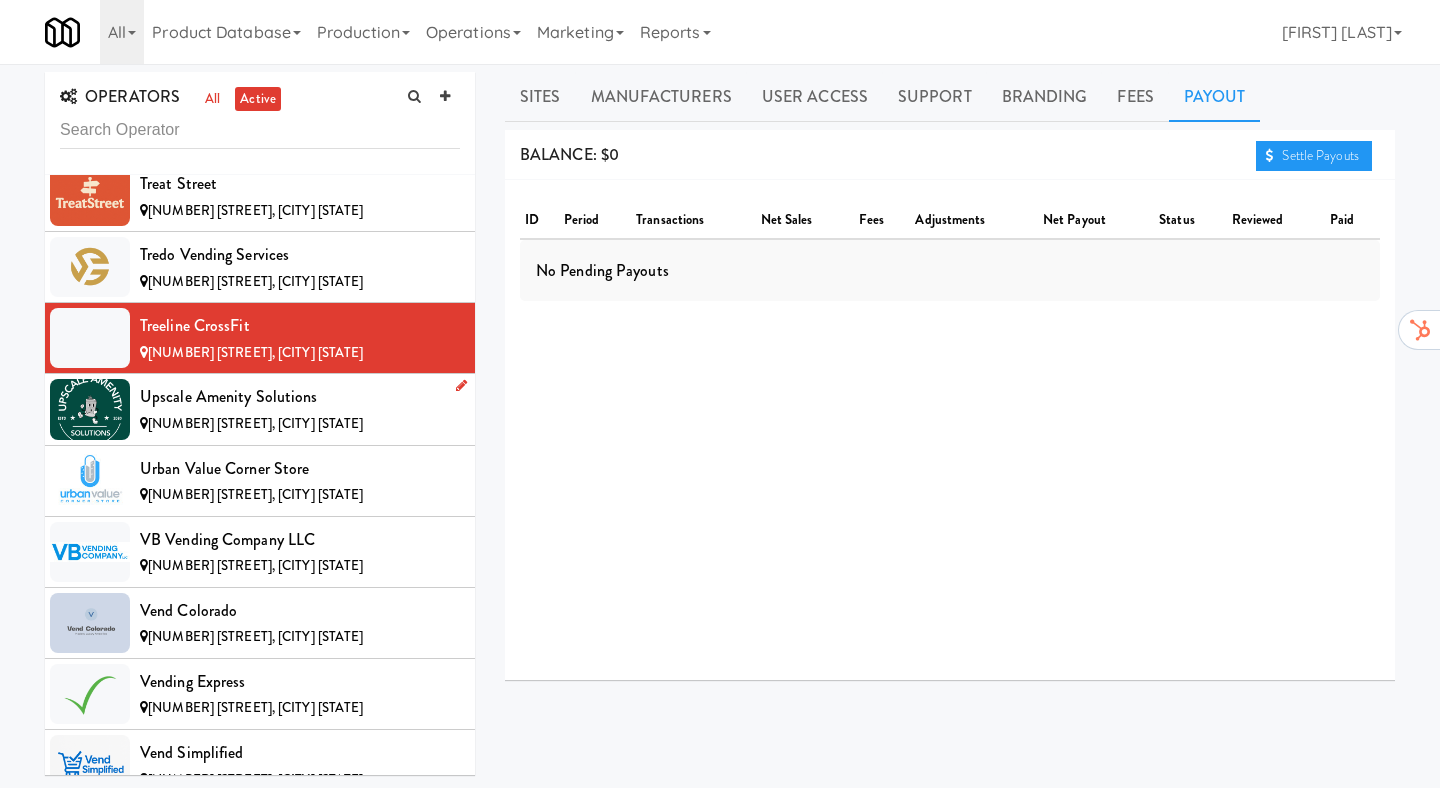 click on "Upscale Amenity Solutions" at bounding box center (300, 397) 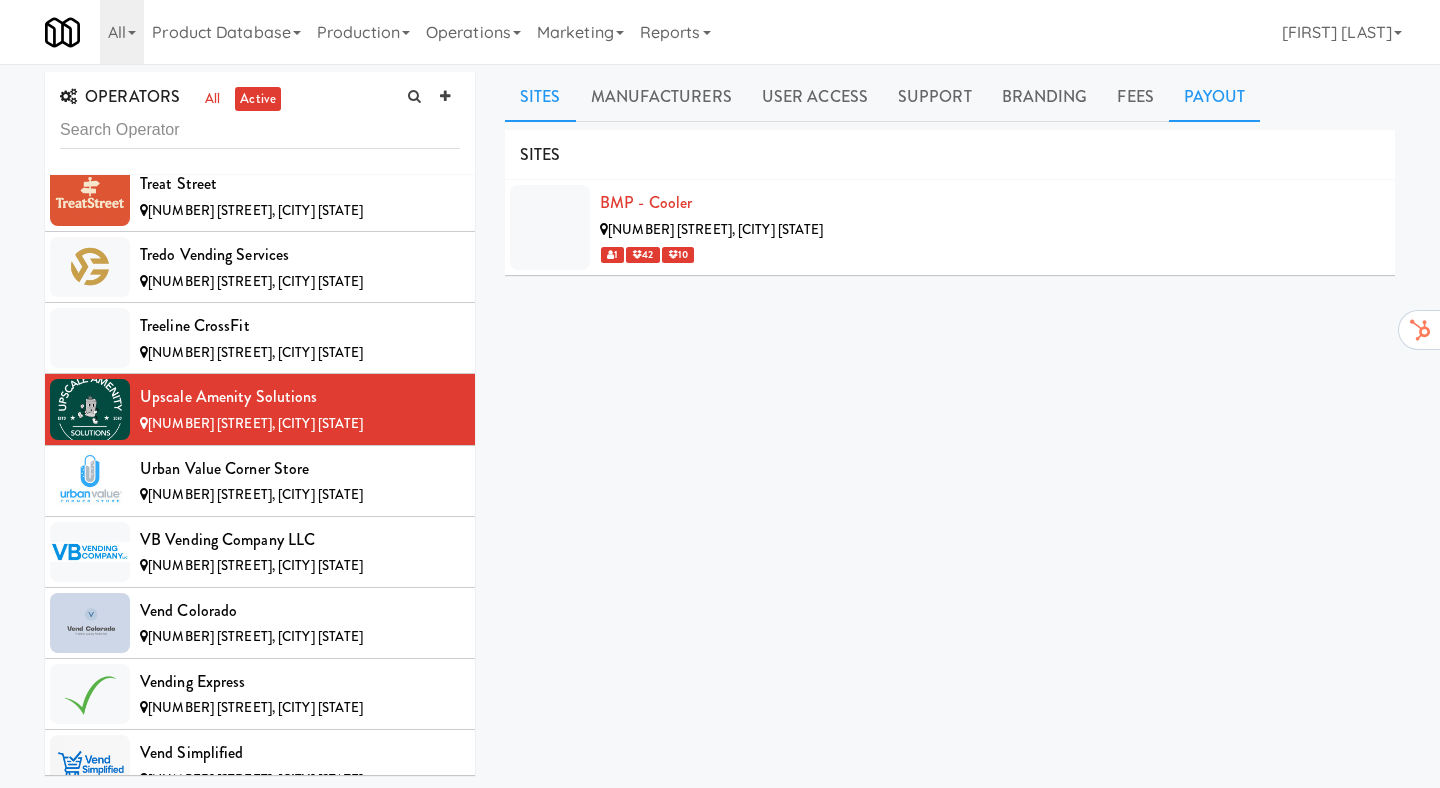 click on "Payout" at bounding box center (1215, 97) 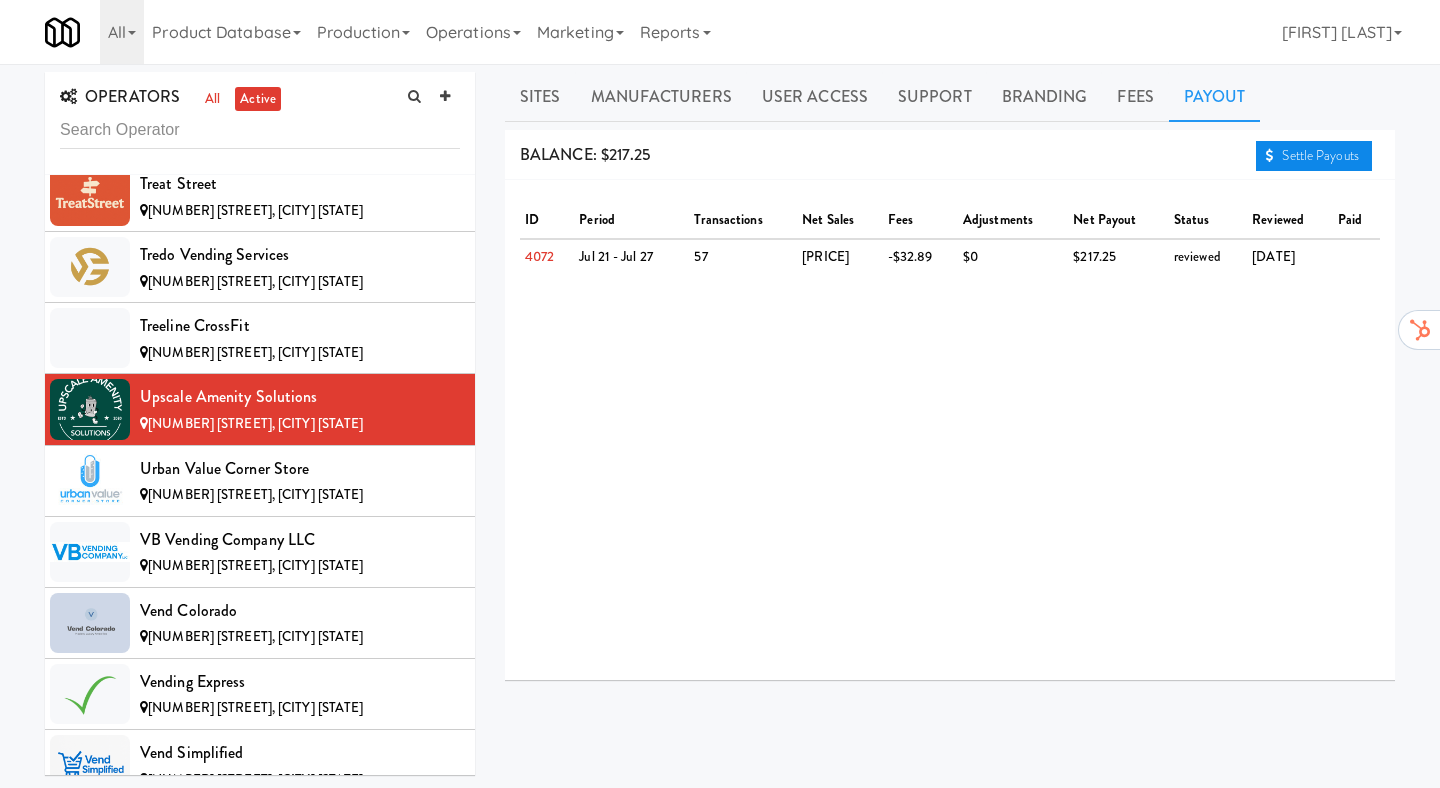 click on "Settle Payouts" at bounding box center [1314, 156] 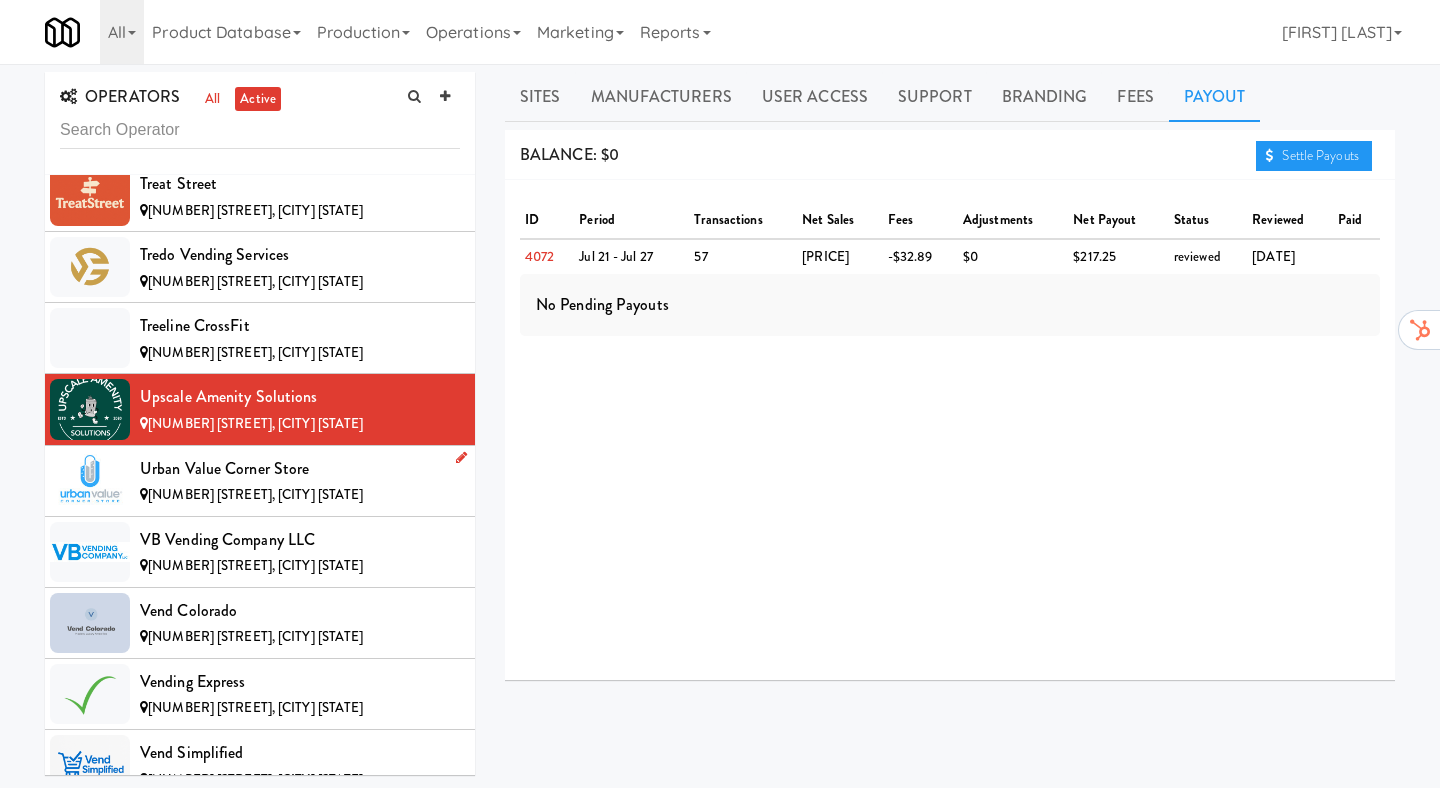 click on "Urban Value Corner Store" at bounding box center (300, 469) 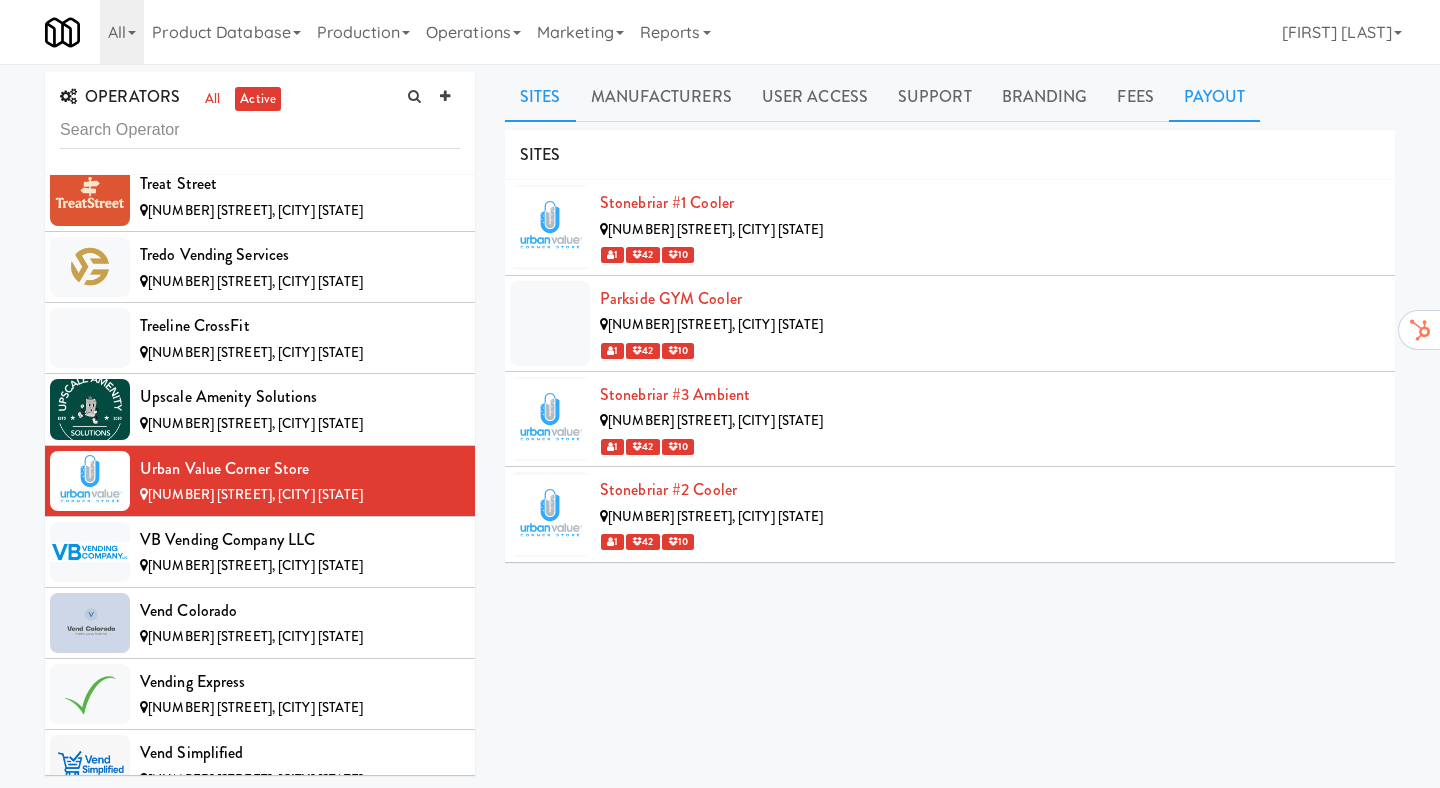 click on "Payout" at bounding box center (1215, 97) 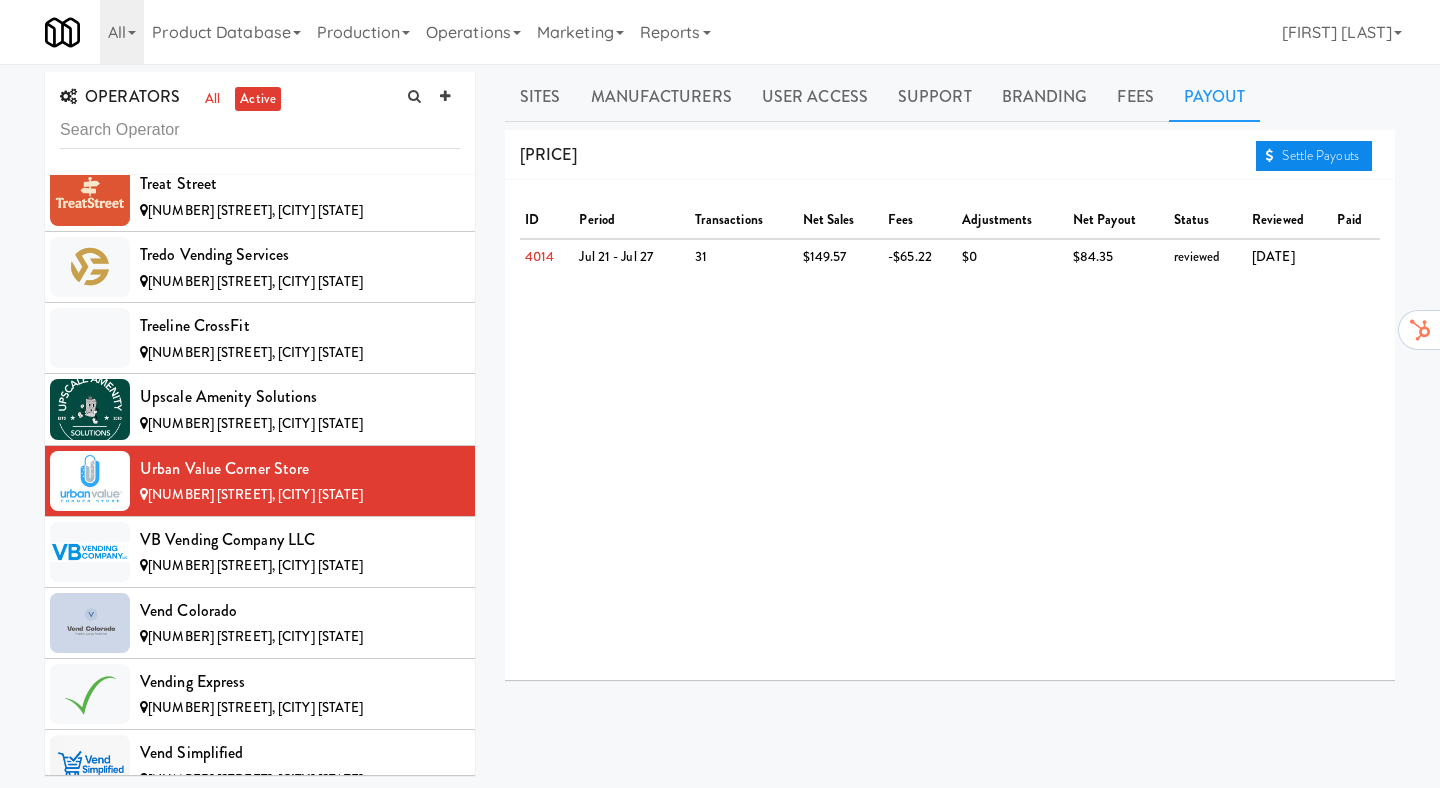 click on "Settle Payouts" at bounding box center [1314, 156] 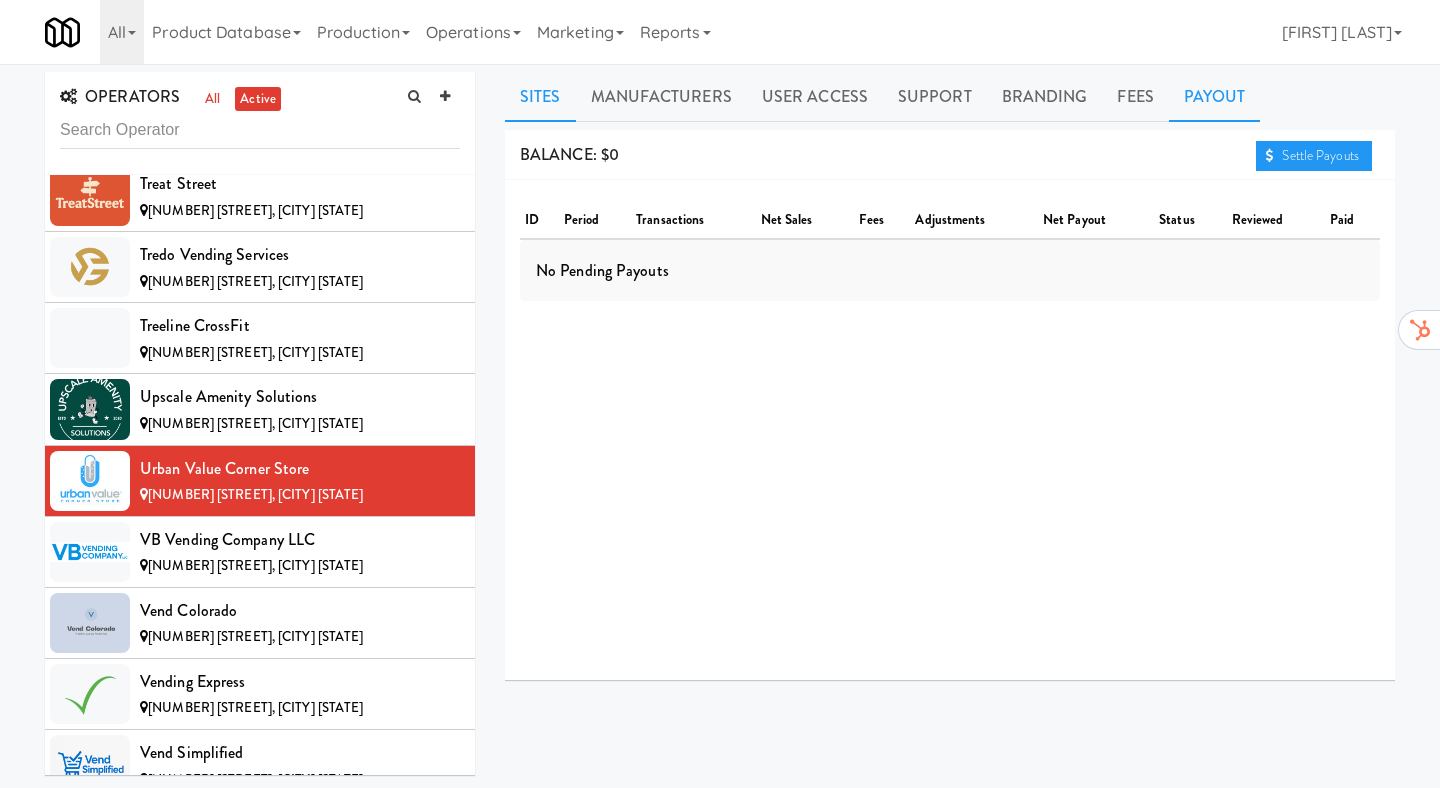 click on "Sites" at bounding box center [540, 97] 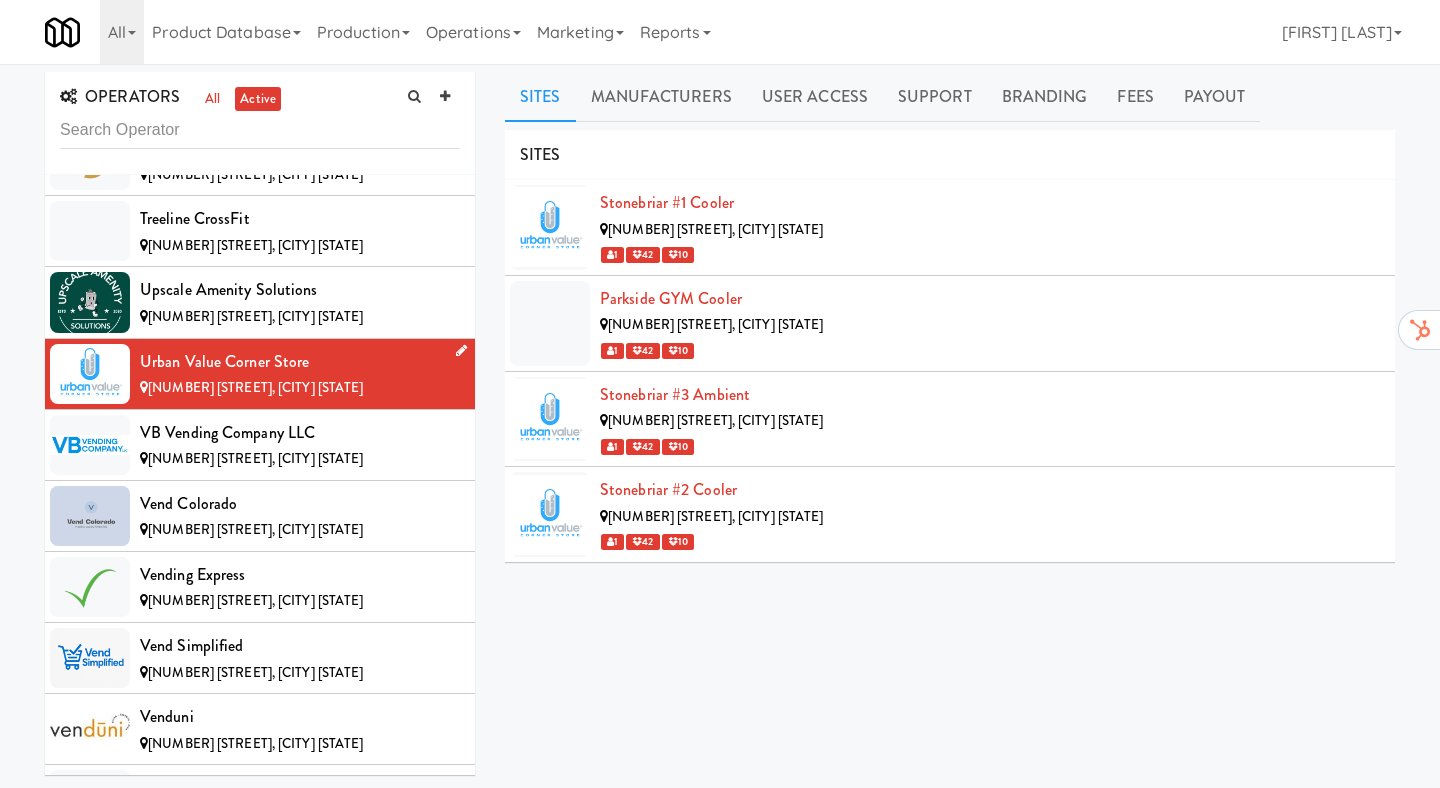 scroll, scrollTop: 14939, scrollLeft: 0, axis: vertical 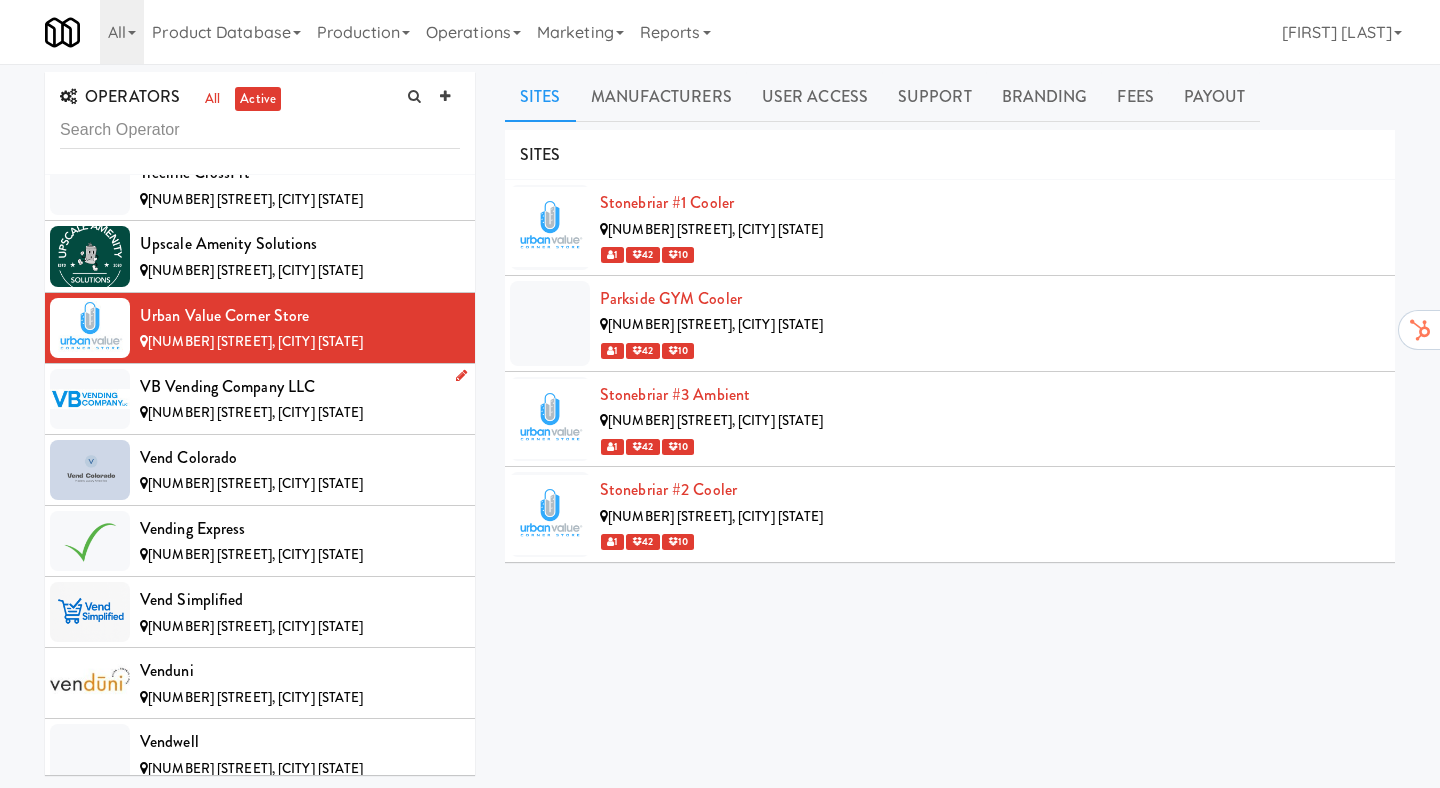 click on "[NUMBER] [STREET], [CITY] [STATE]" at bounding box center (255, 412) 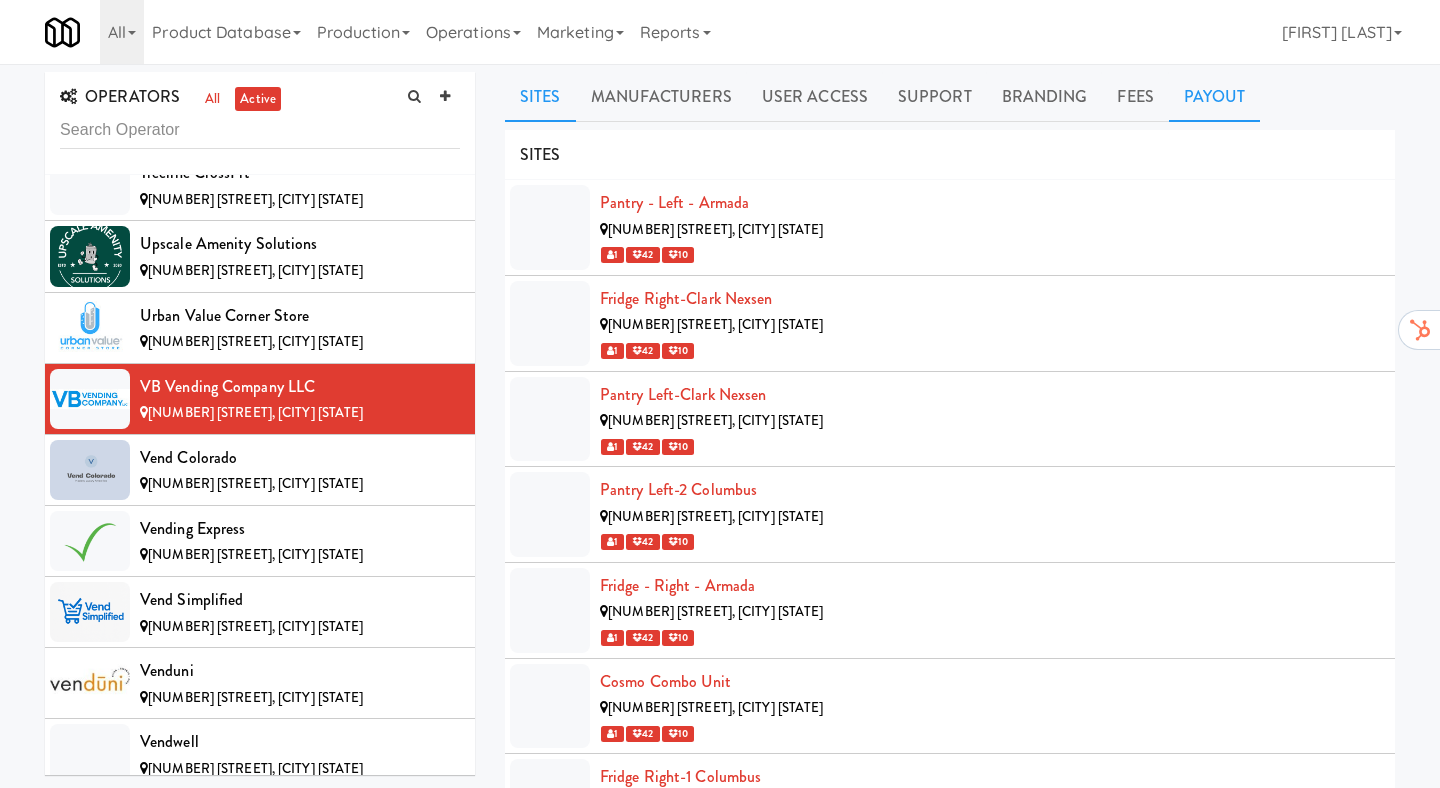 click on "Payout" at bounding box center [1215, 97] 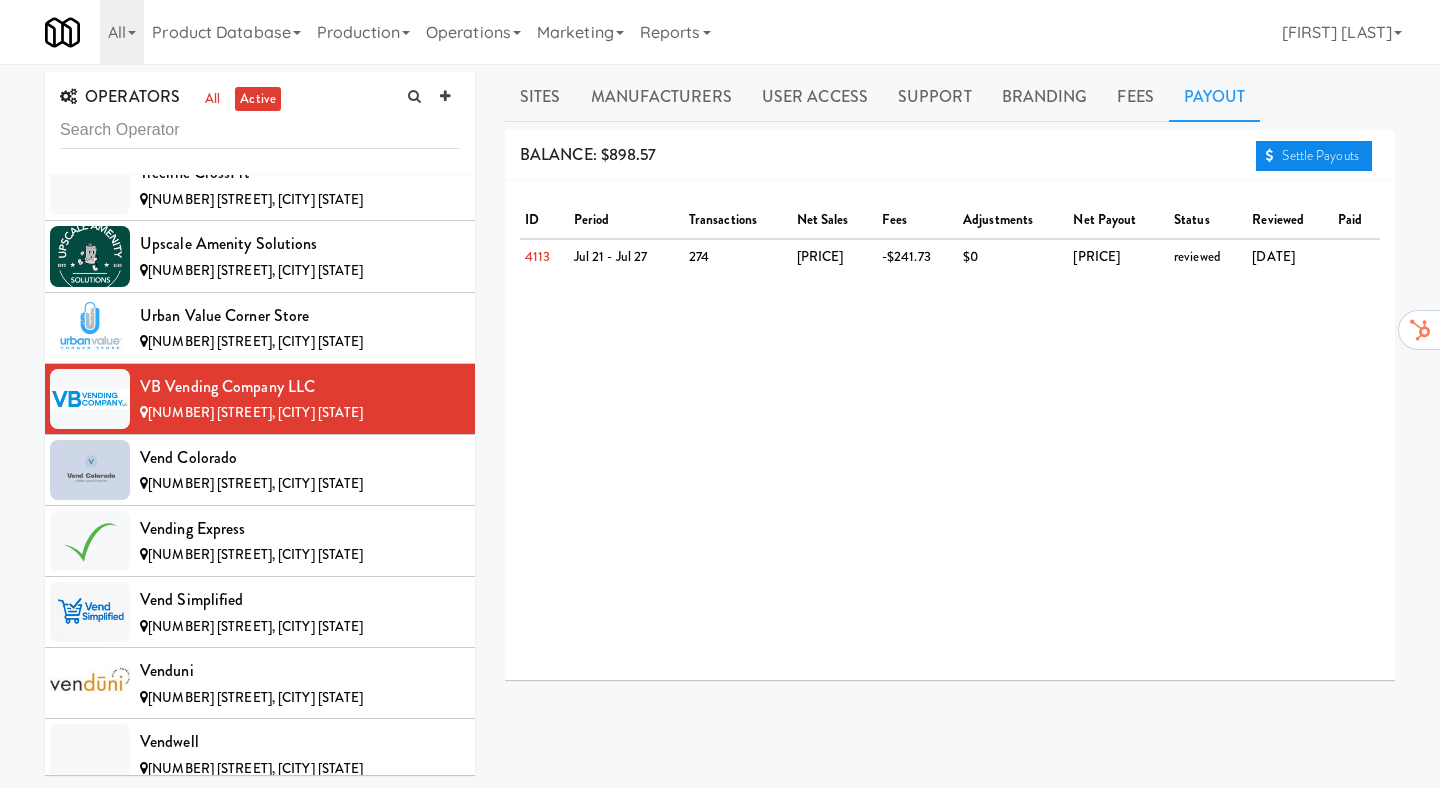 click on "Settle Payouts" at bounding box center [1314, 156] 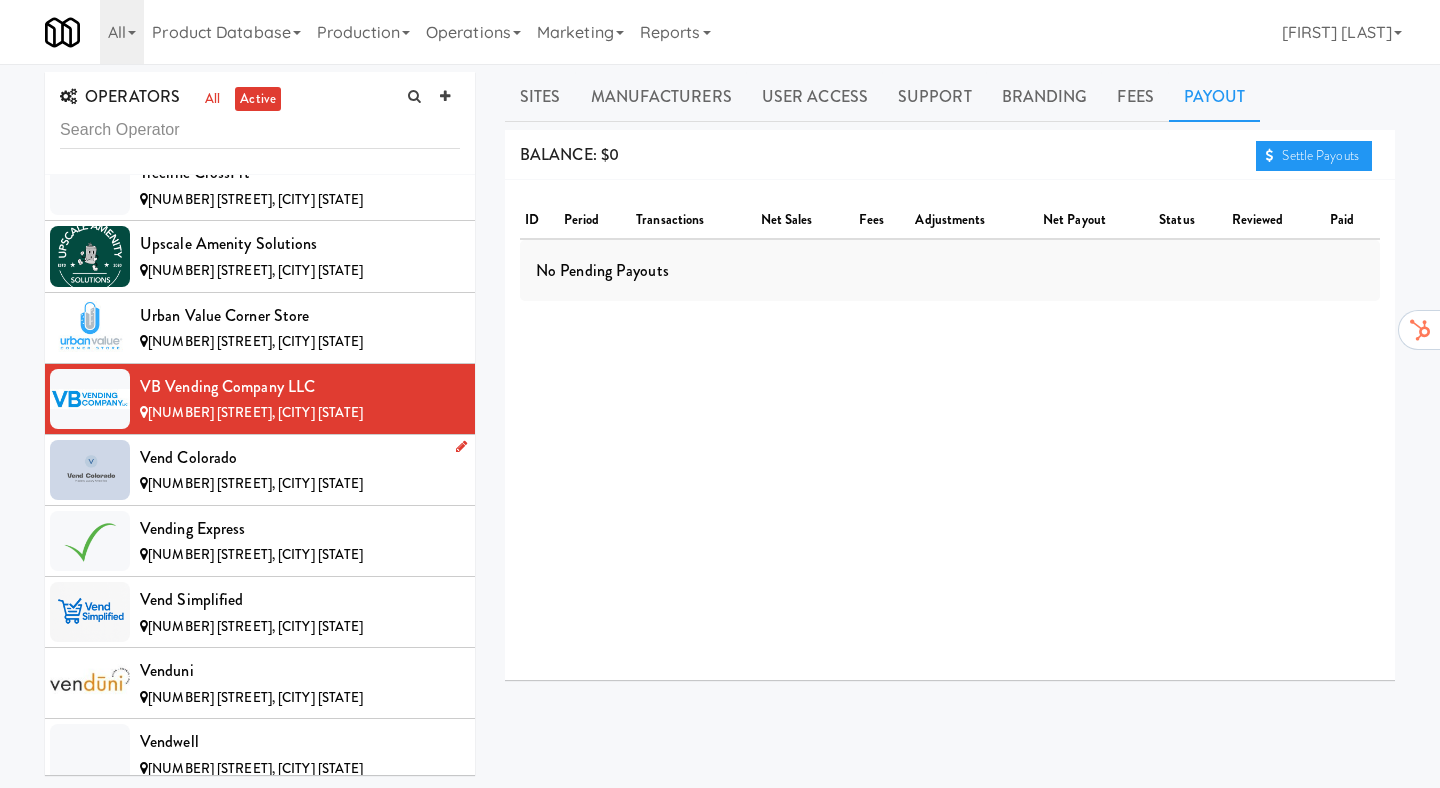 click on "Vend Colorado" at bounding box center (300, 458) 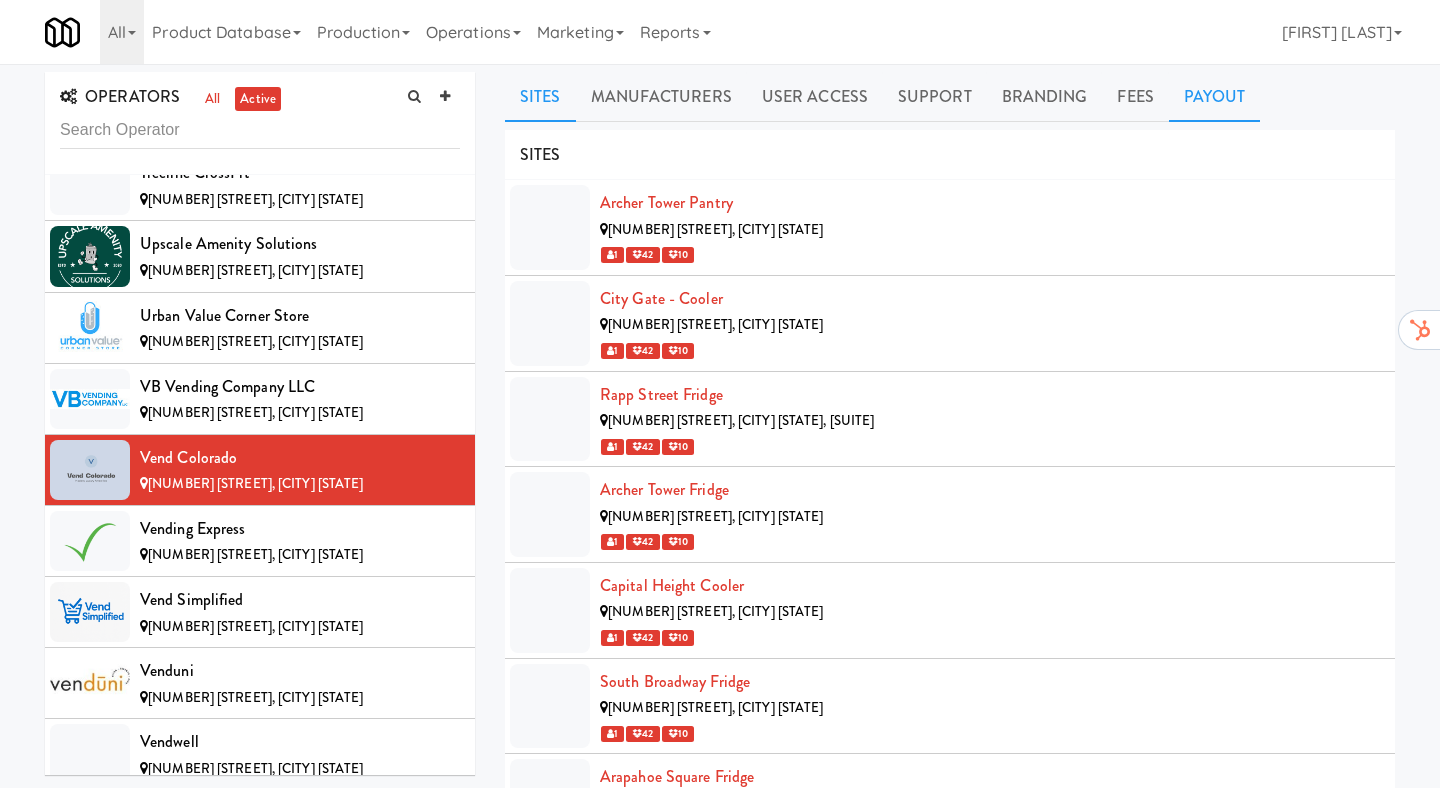 click on "Payout" at bounding box center (1215, 97) 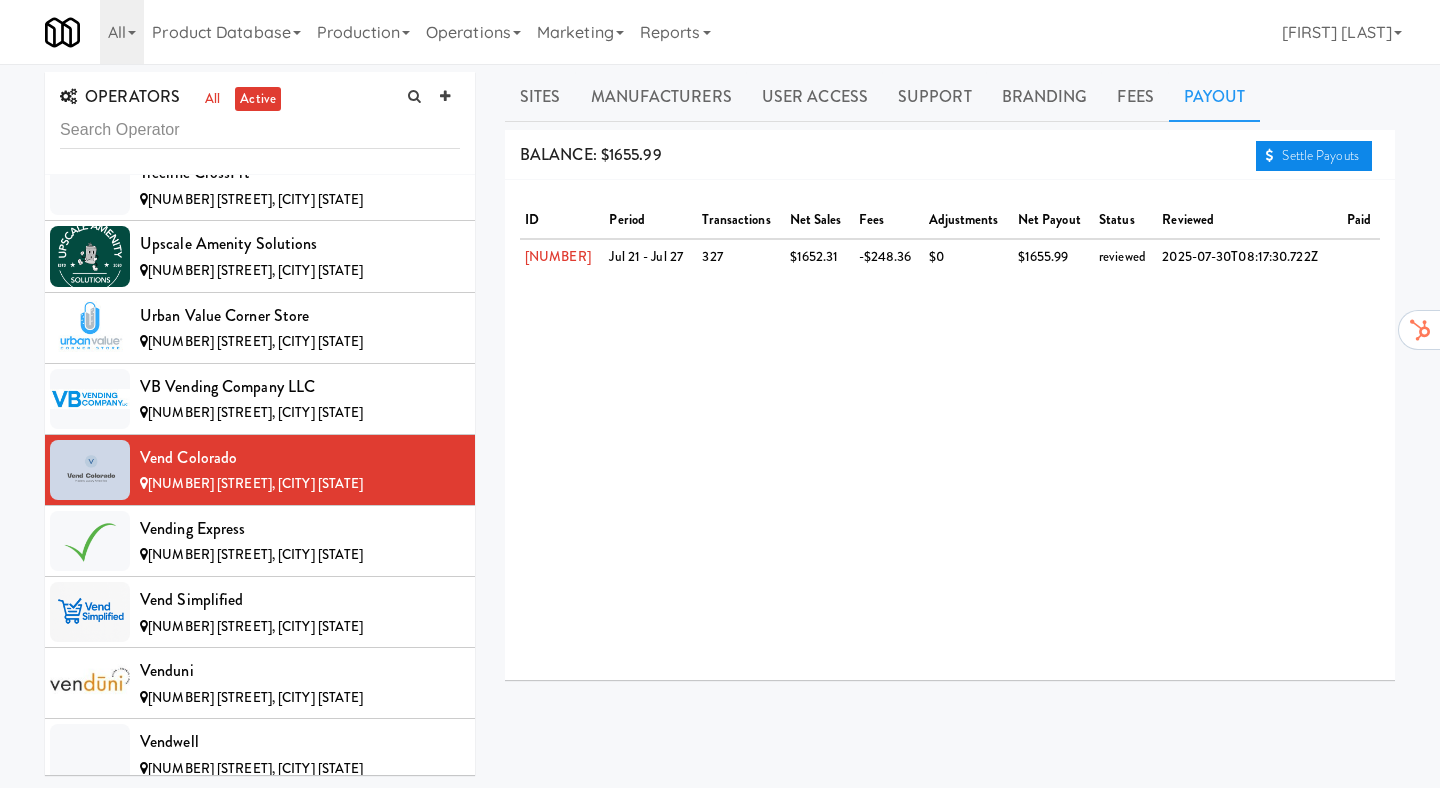 click on "Settle Payouts" at bounding box center (1314, 156) 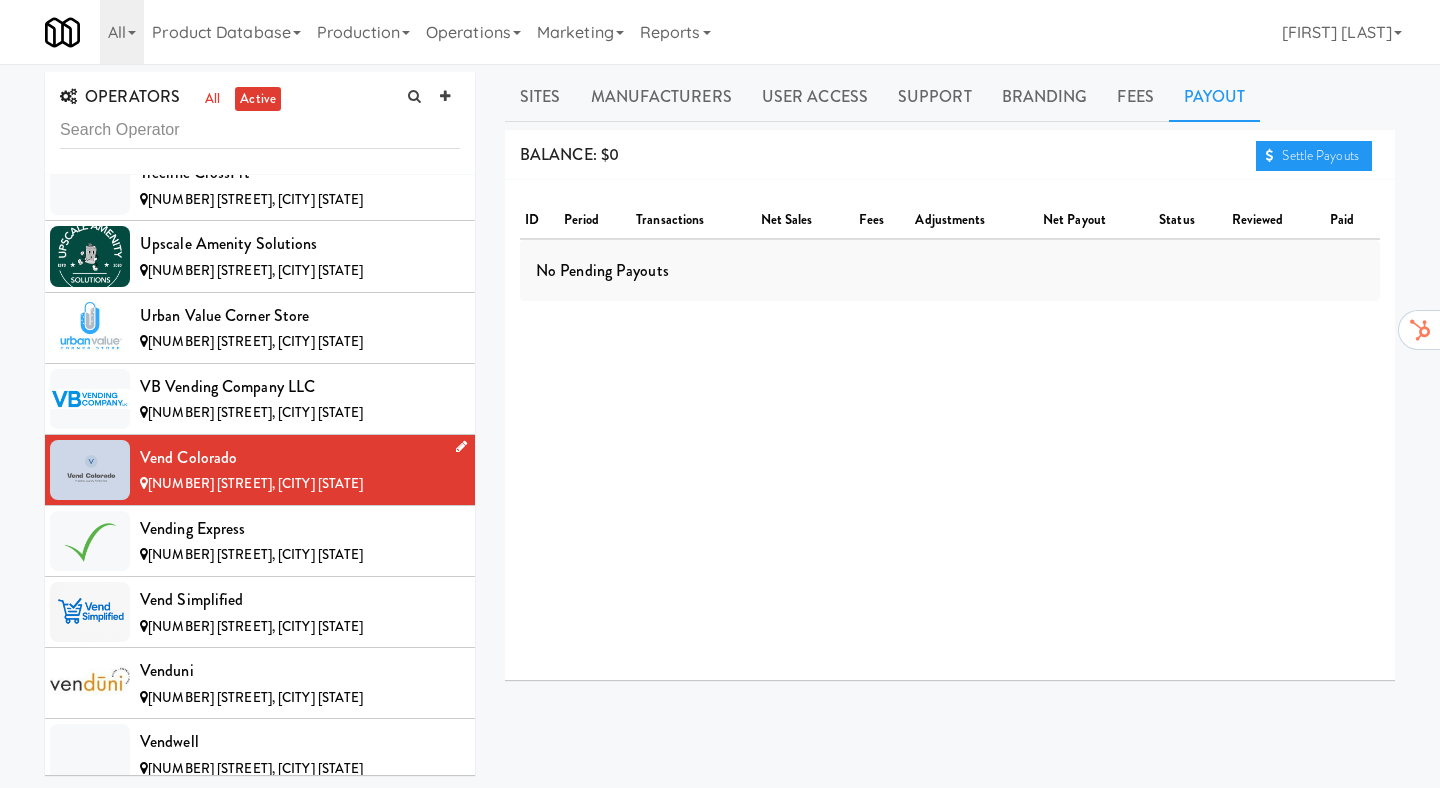 click on "Vend Colorado  134 N Oak Hill Way, Aurora CO" at bounding box center [260, 470] 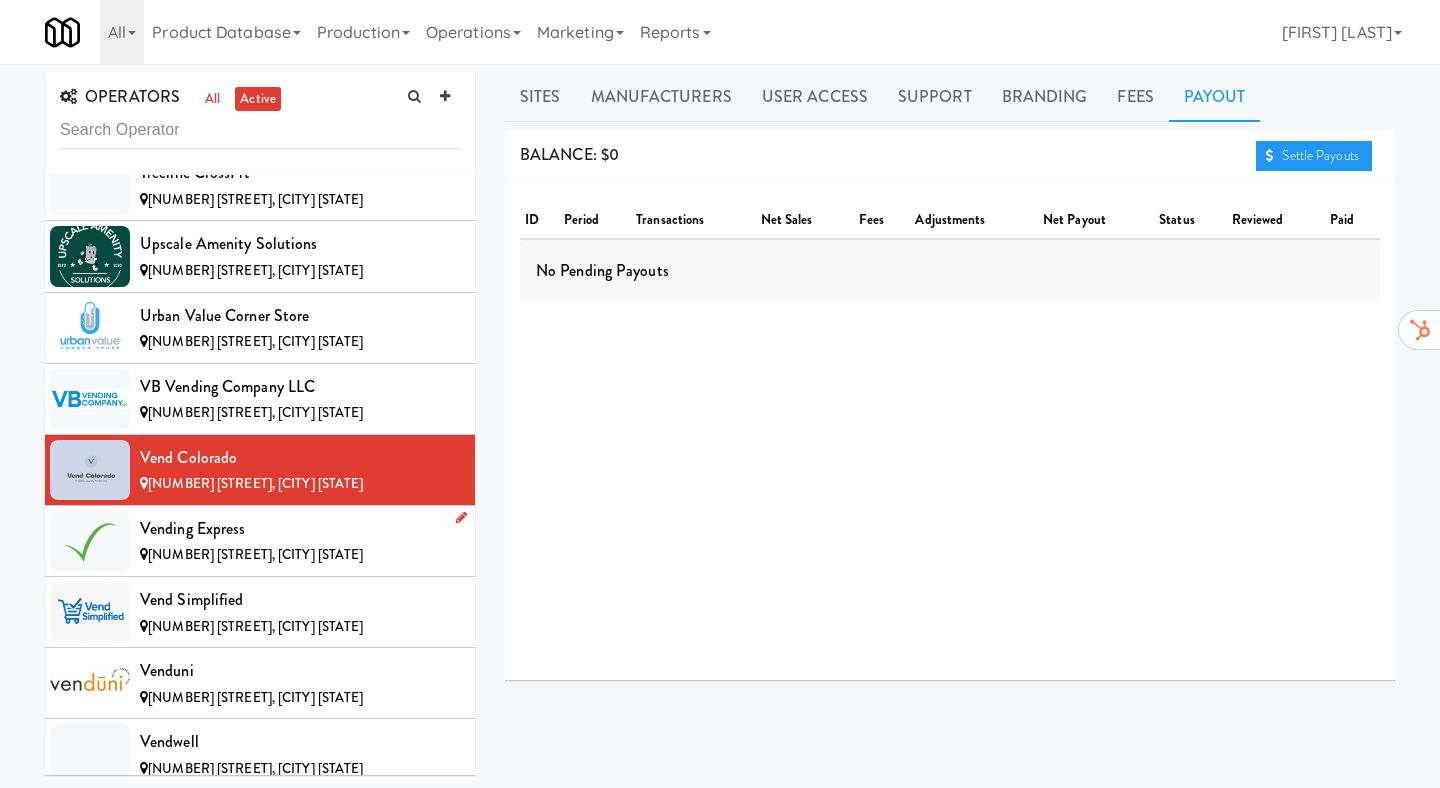click on "[NUMBER] [STREET], [CITY] [STATE]" at bounding box center [300, 555] 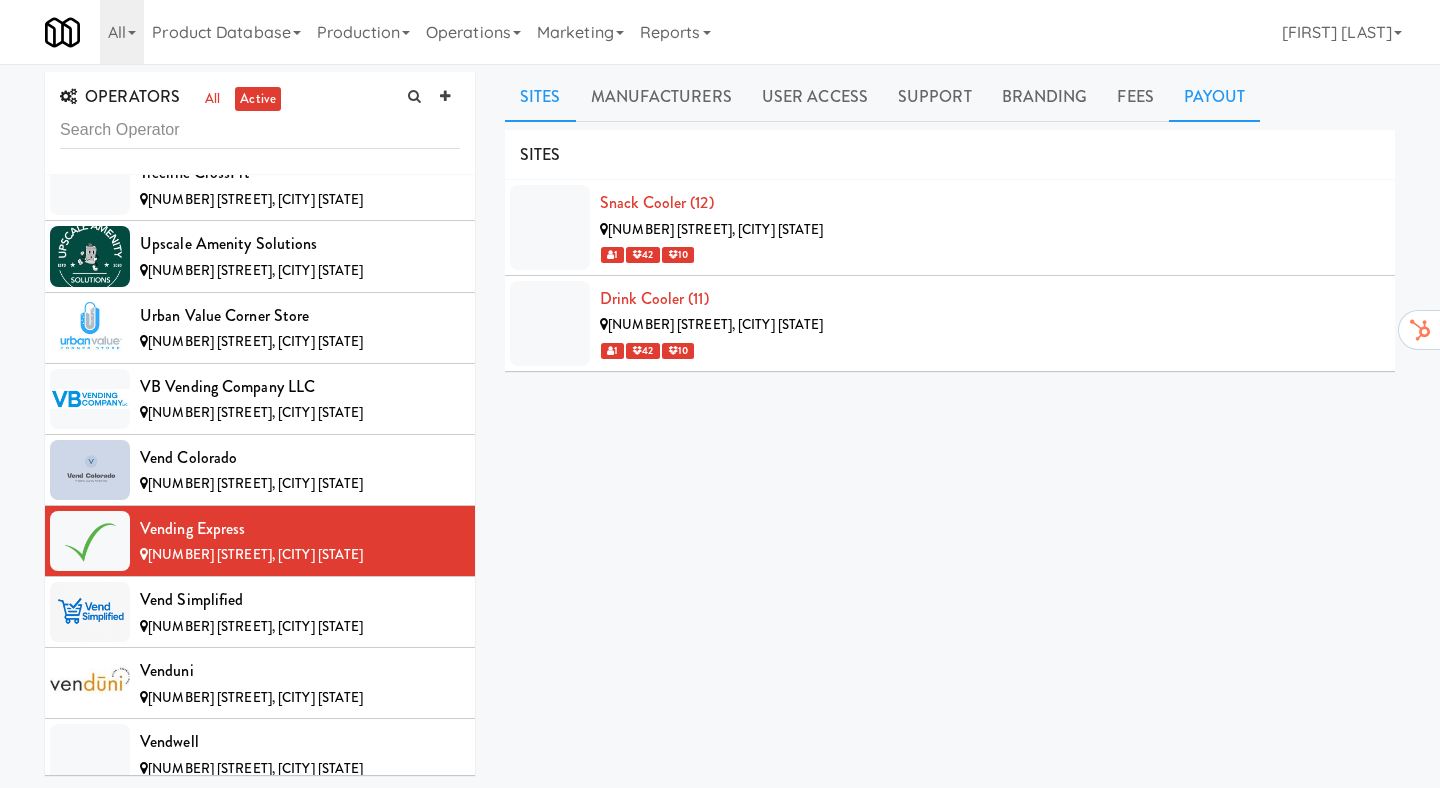 click on "Payout" at bounding box center [1215, 97] 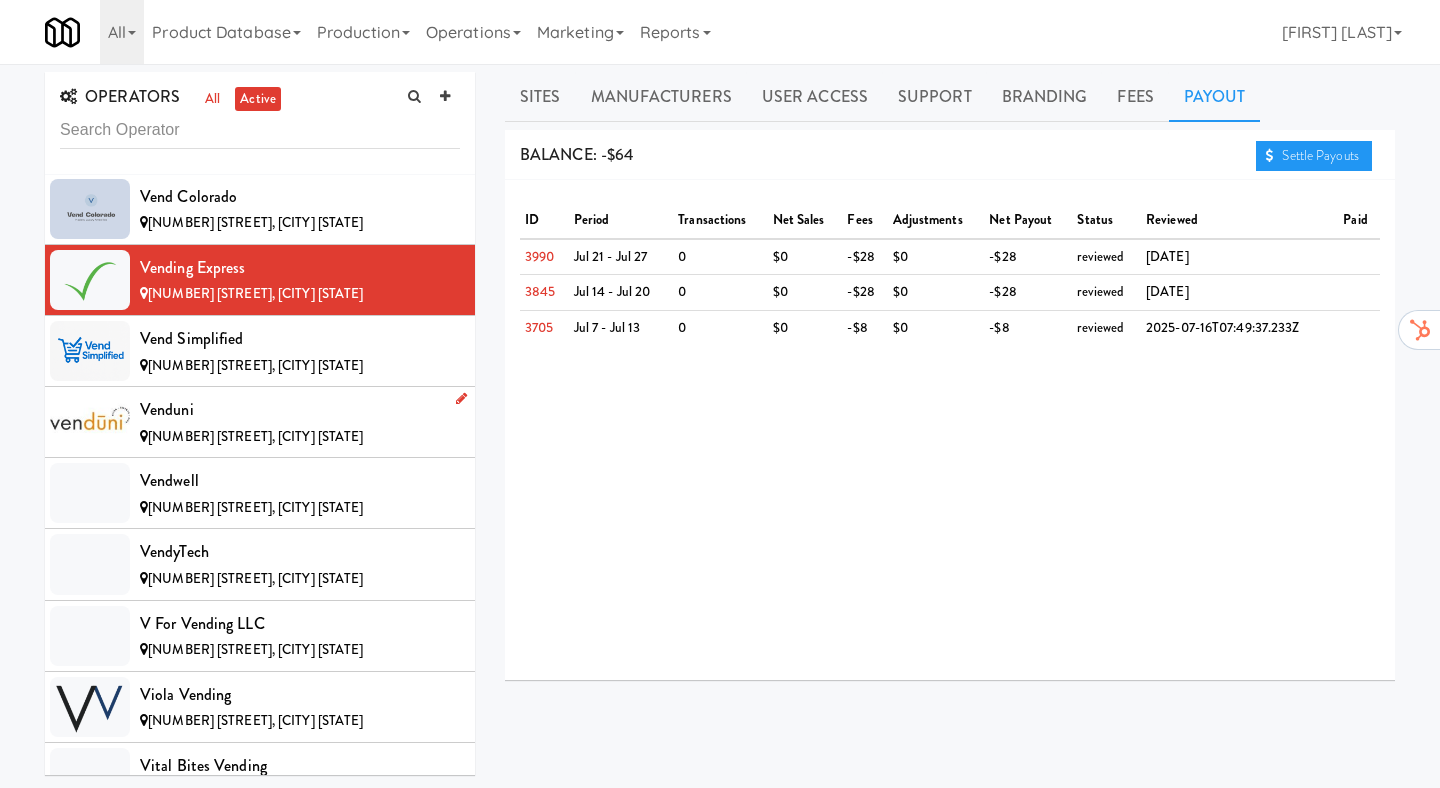 scroll, scrollTop: 15303, scrollLeft: 0, axis: vertical 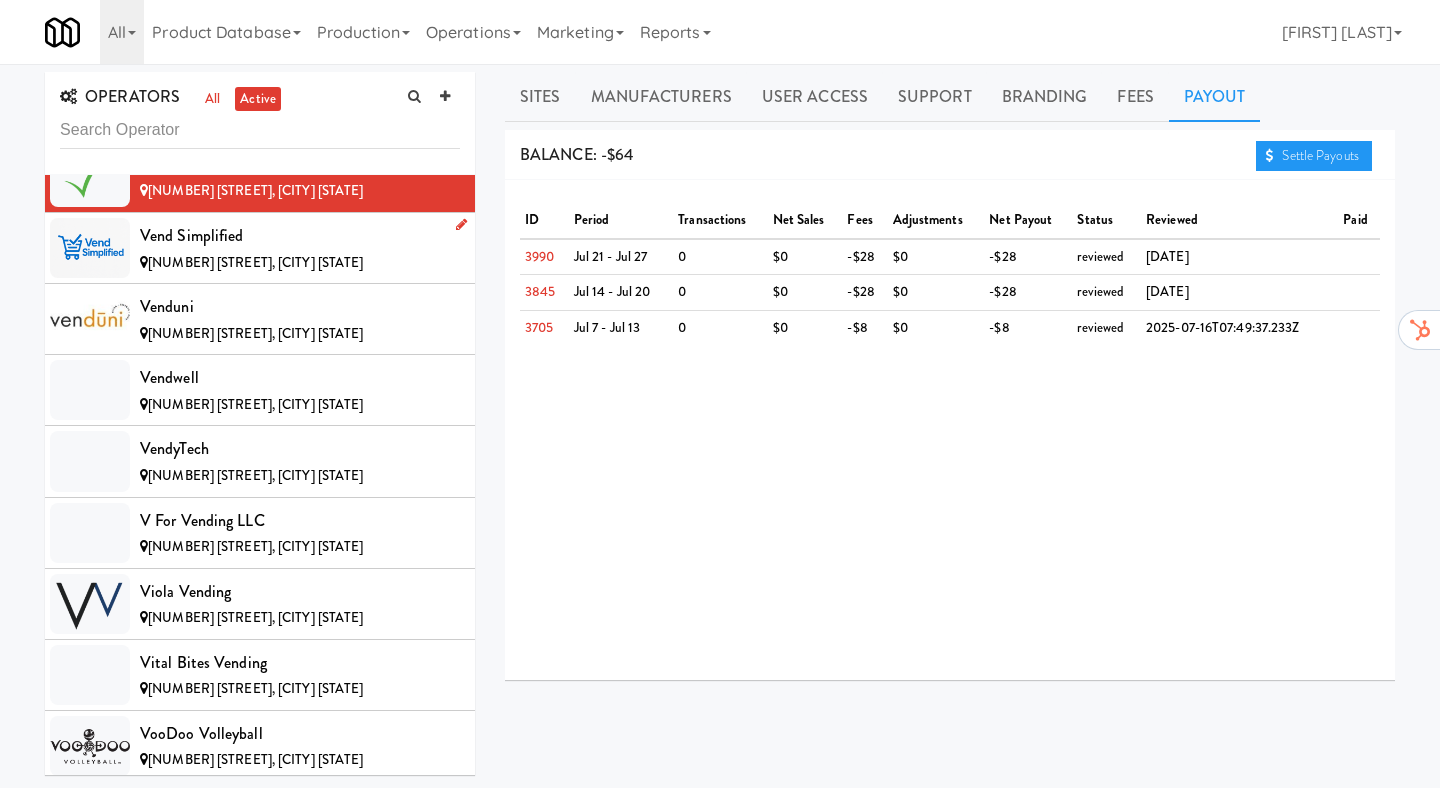 click on "[NUMBER] [STREET], [CITY] [STATE]" at bounding box center (300, 263) 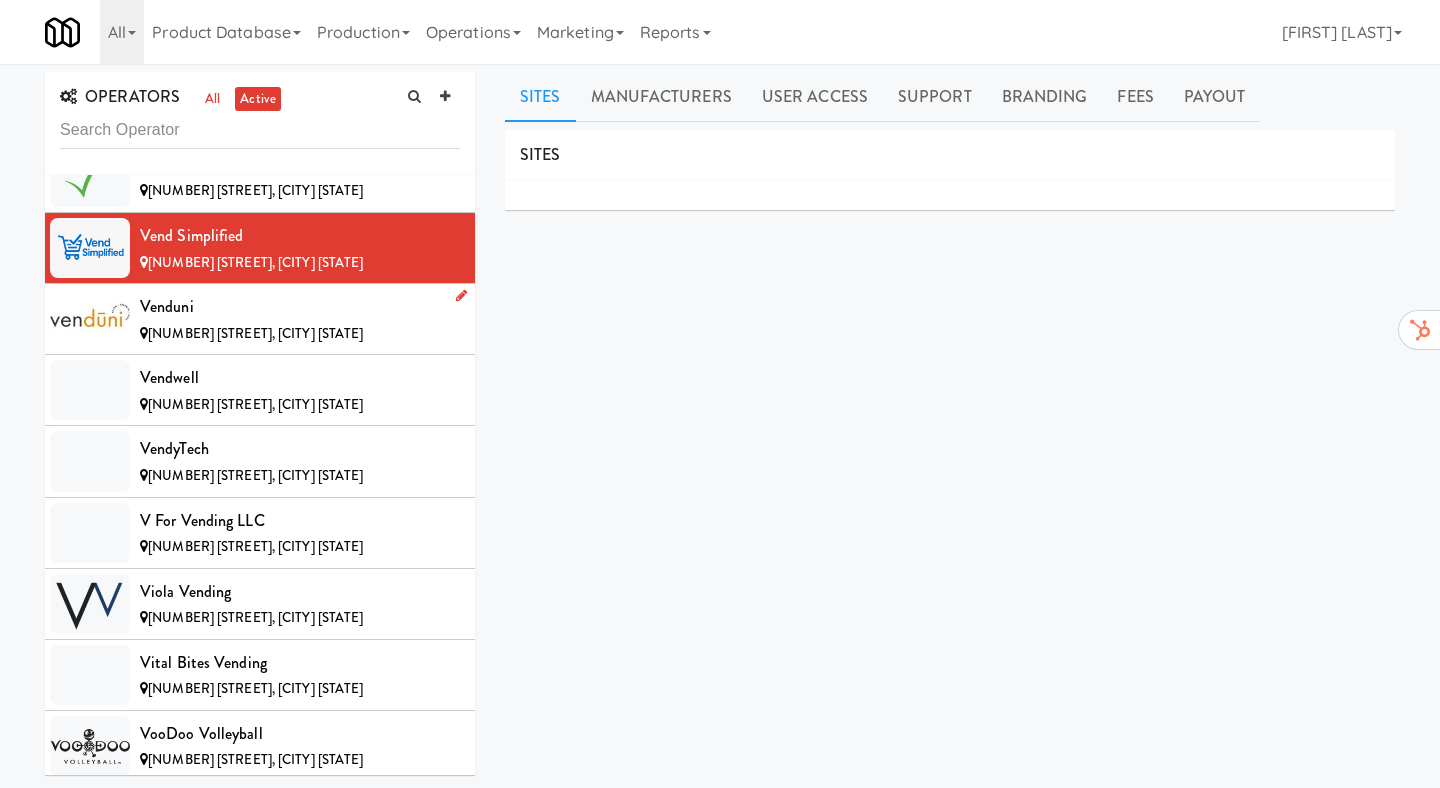 click on "Venduni" at bounding box center (300, 307) 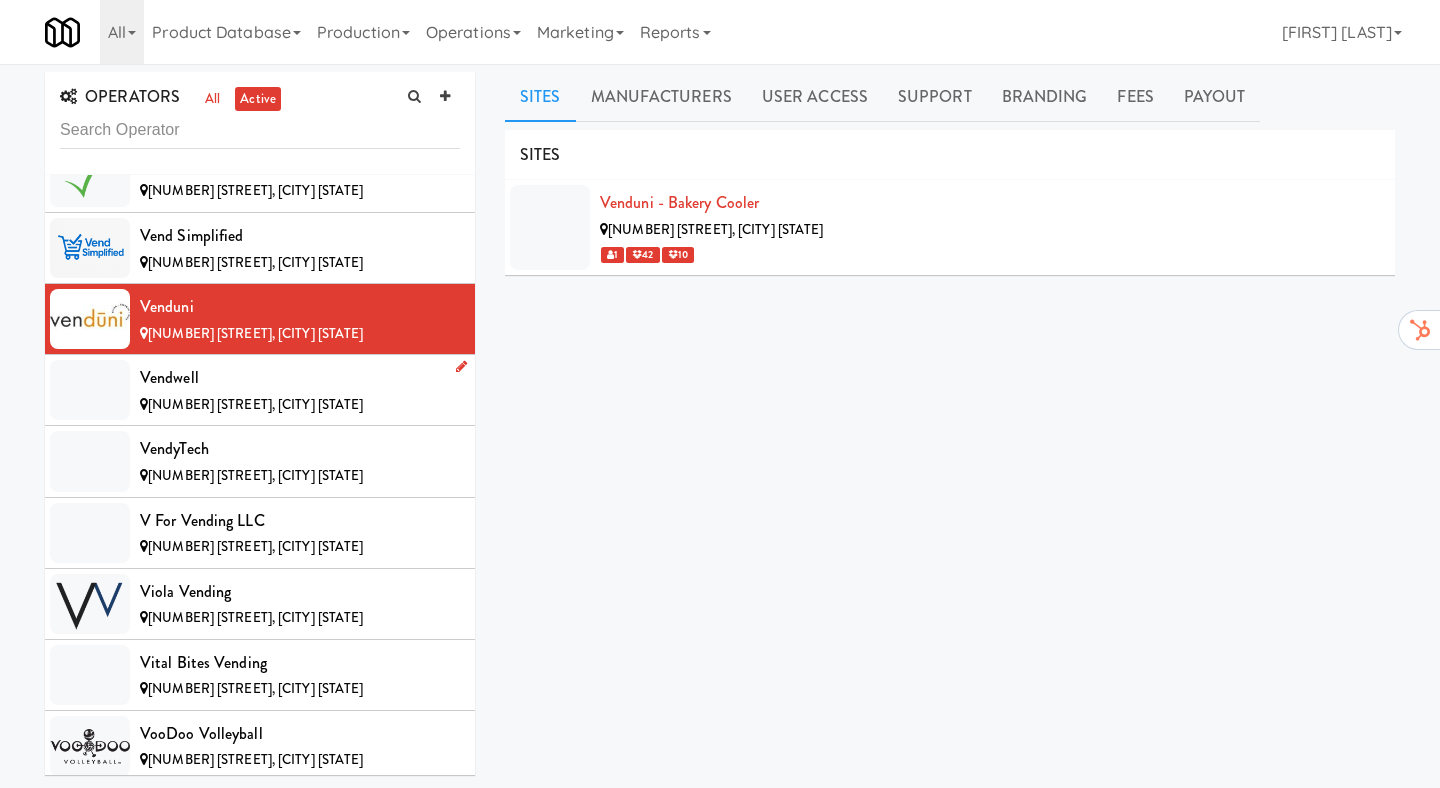 click on "Vendwell" at bounding box center (300, 378) 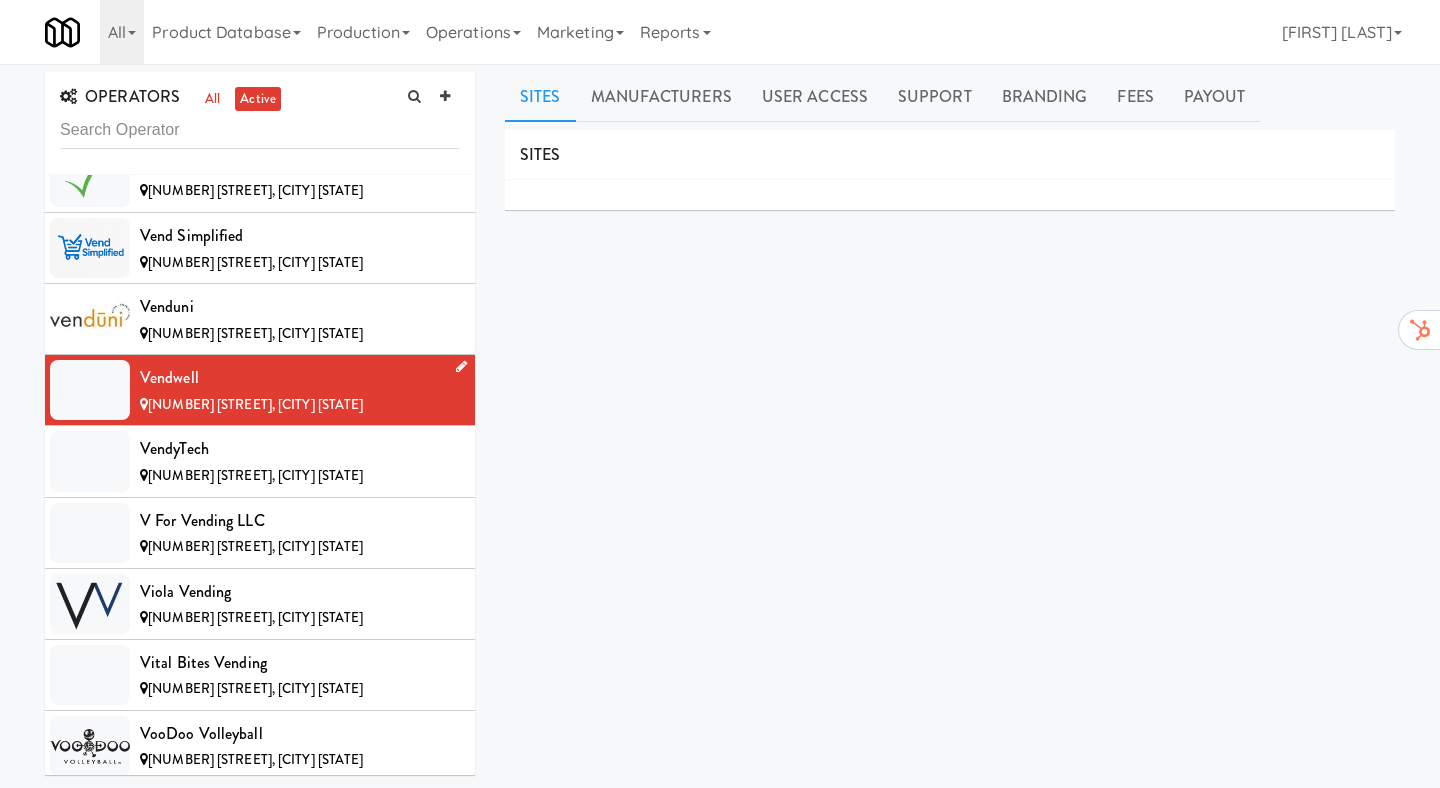 click on "Vendwell  1208 MacKay Pl, St. Louis MO" at bounding box center [260, 390] 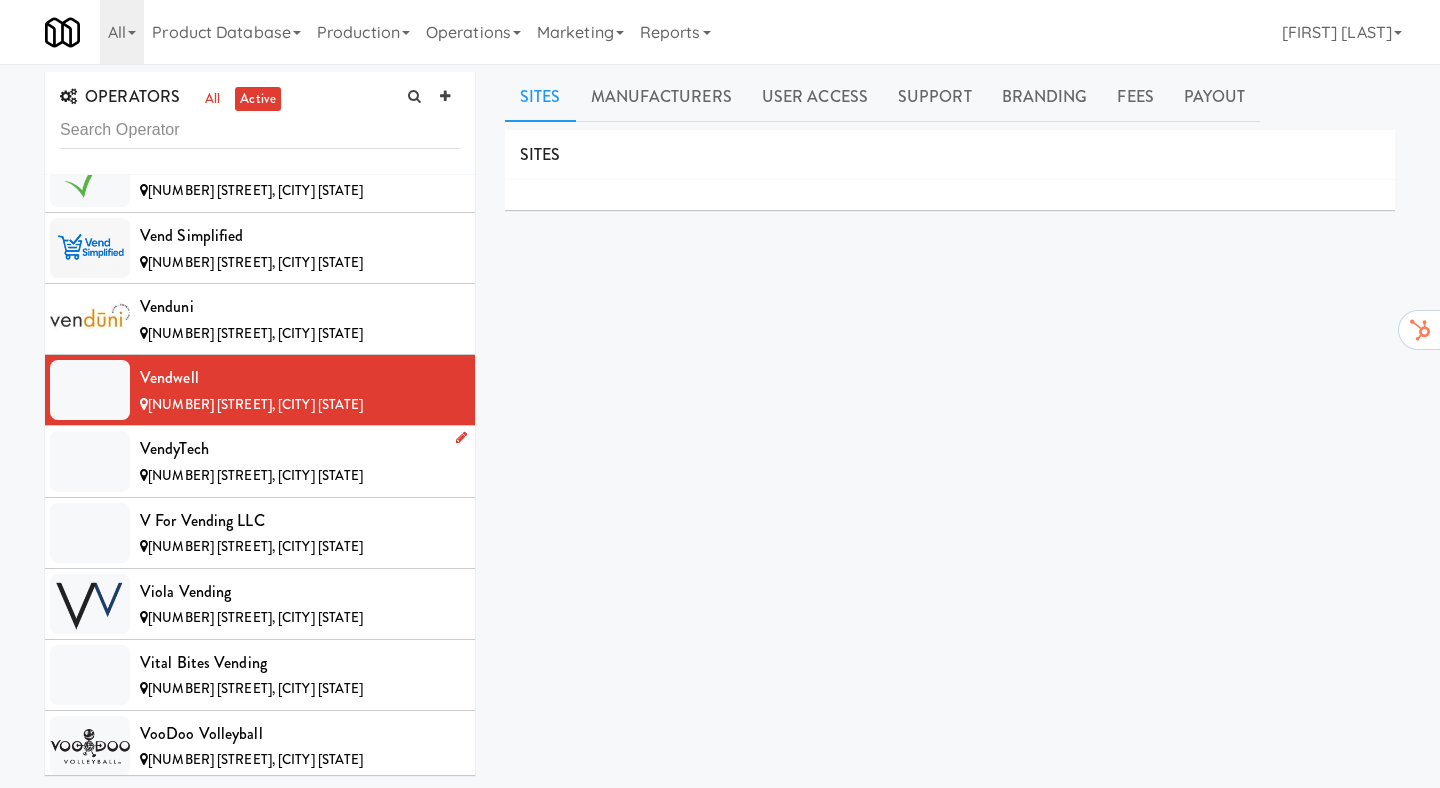 click on "[NUMBER] [STREET], [CITY] [STATE]" at bounding box center [300, 476] 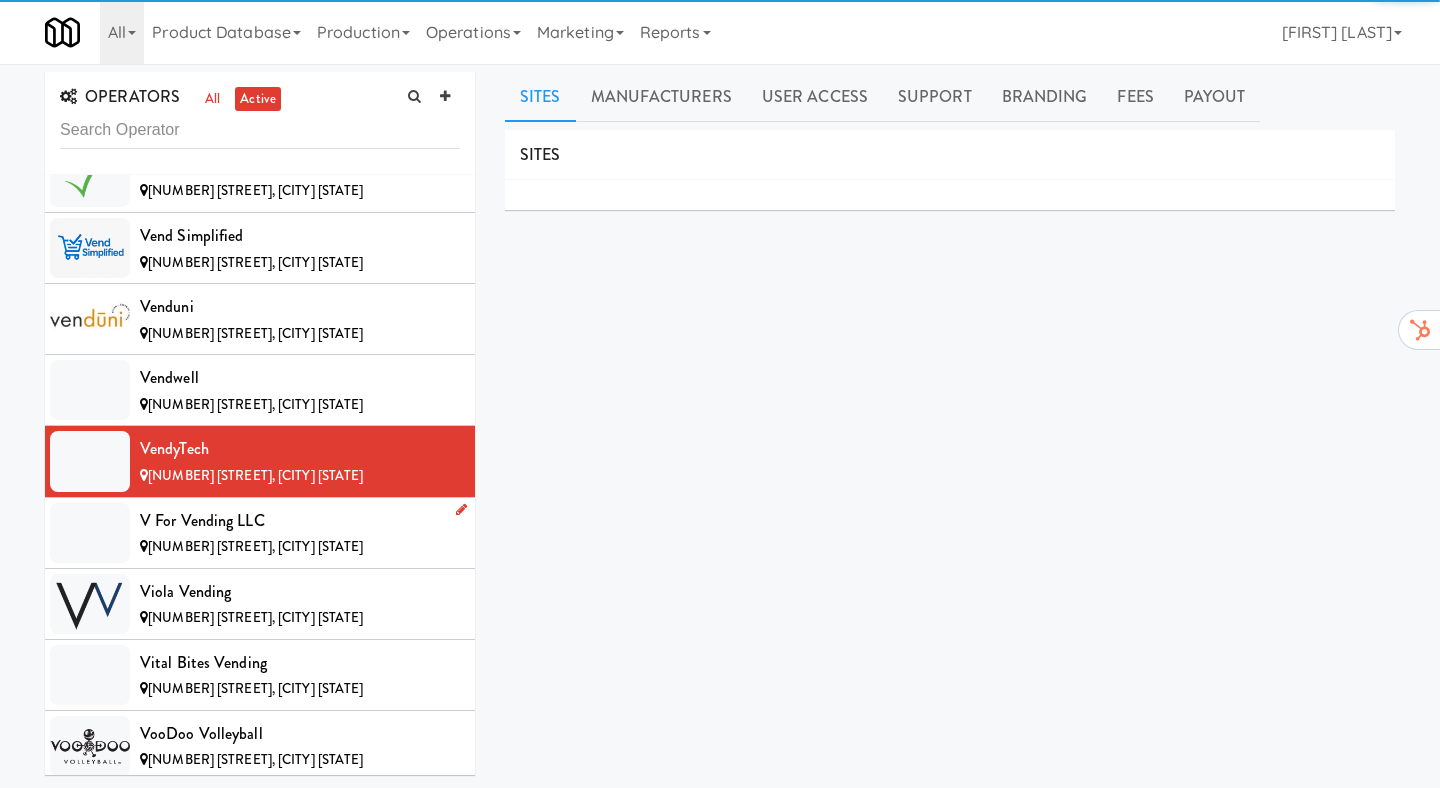 click on "V for Vending LLC" at bounding box center [300, 521] 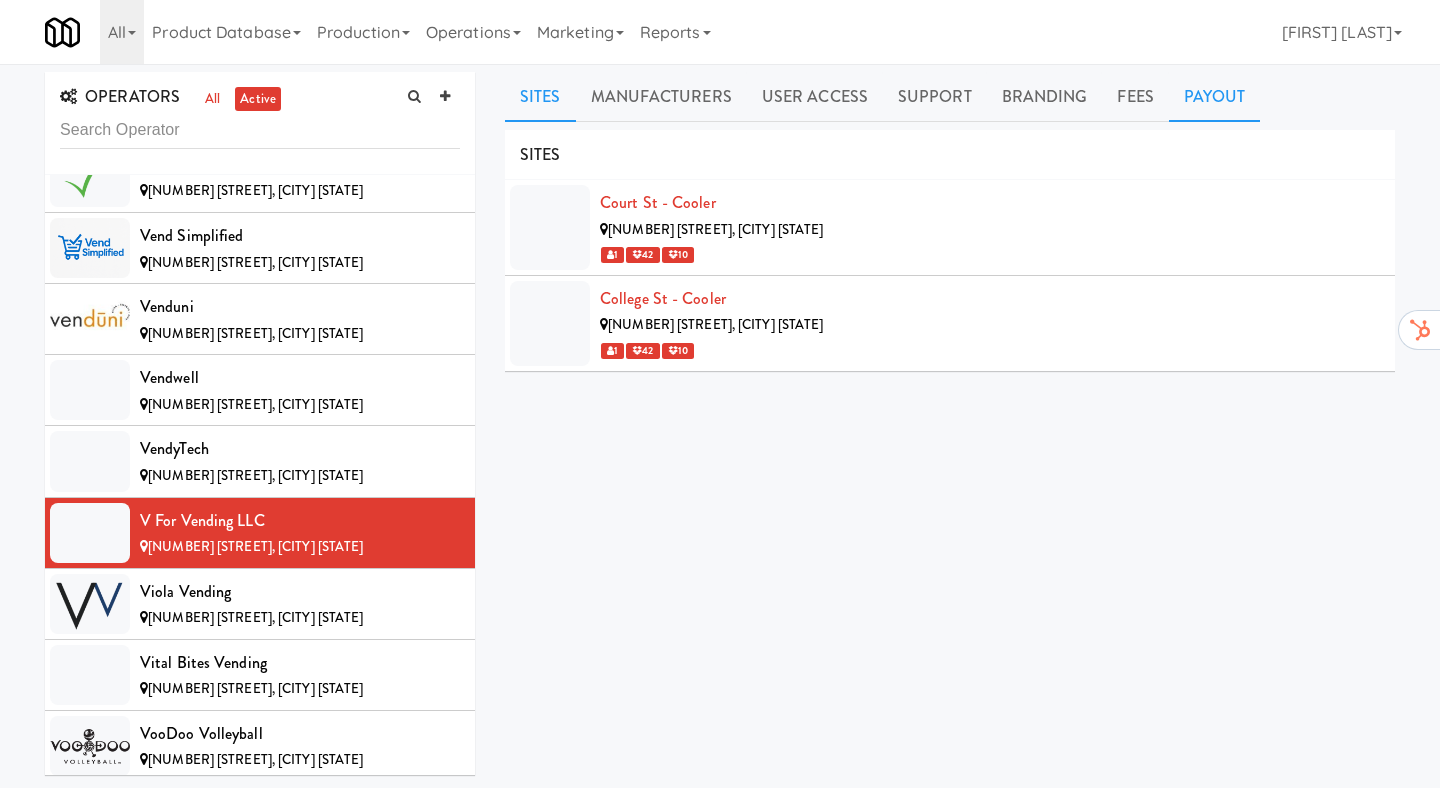 click on "Payout" at bounding box center [1215, 97] 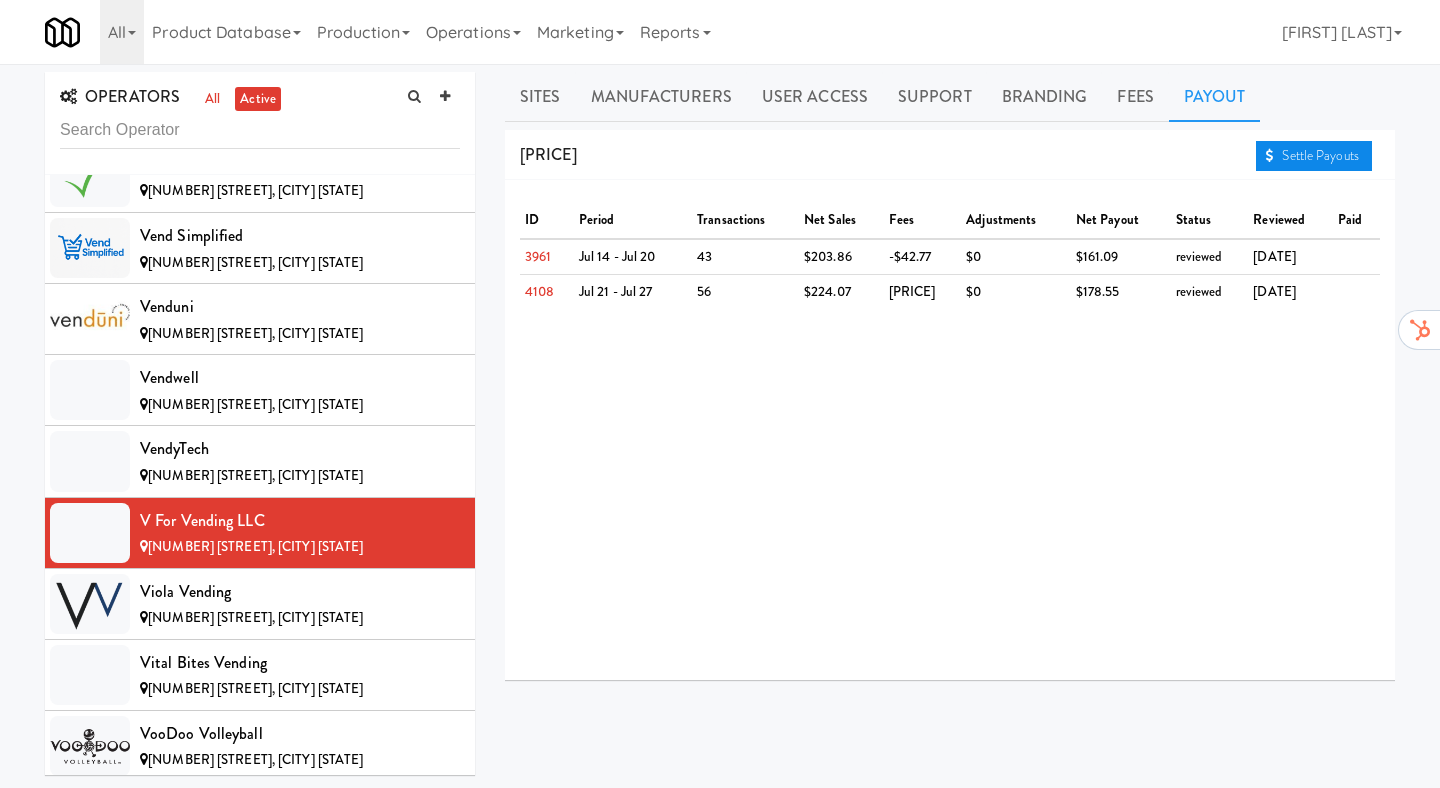 click on "Settle Payouts" at bounding box center (1314, 156) 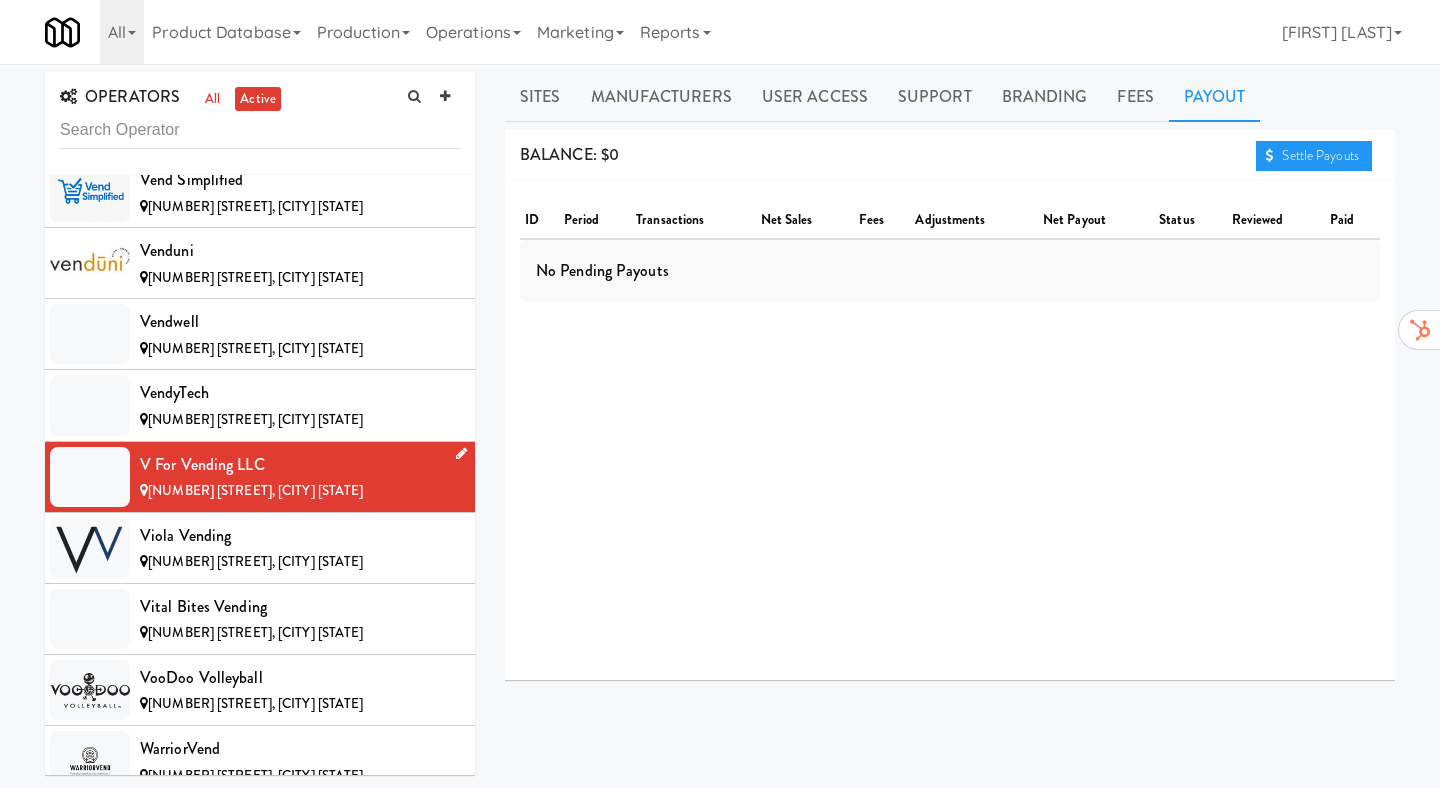 scroll, scrollTop: 15498, scrollLeft: 0, axis: vertical 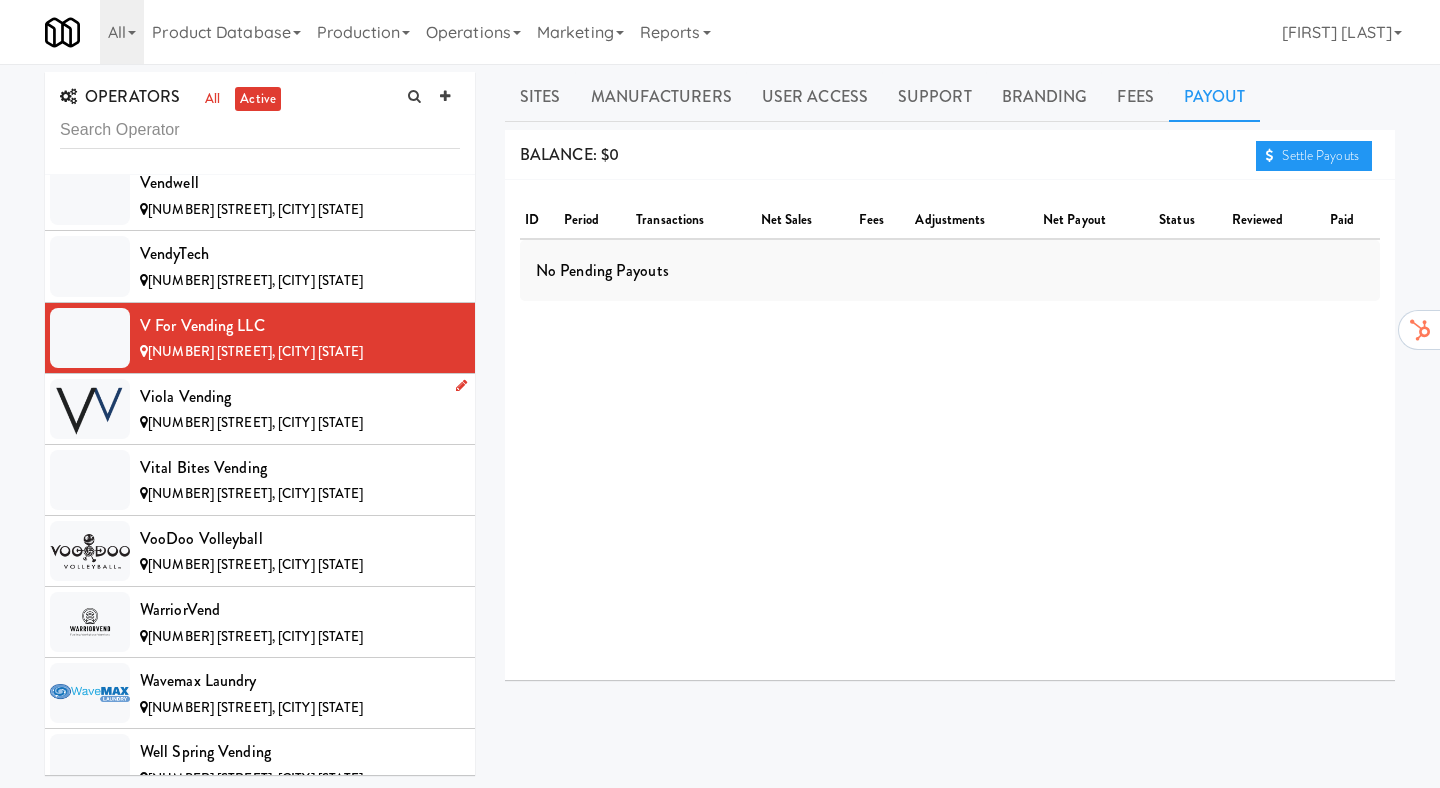 click on "[NUMBER] [STREET], [CITY] [STATE]" at bounding box center [255, 422] 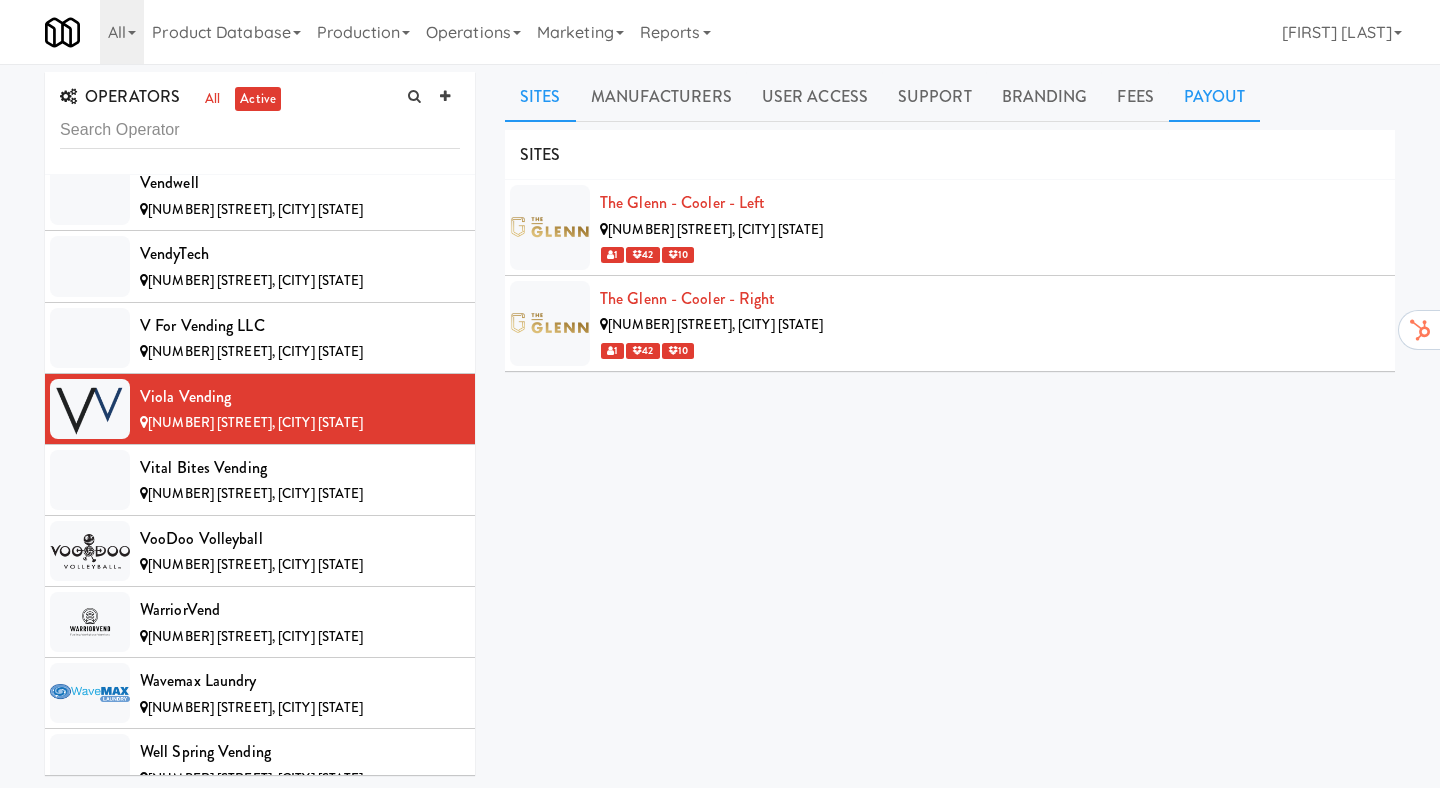 click on "Payout" at bounding box center [1215, 97] 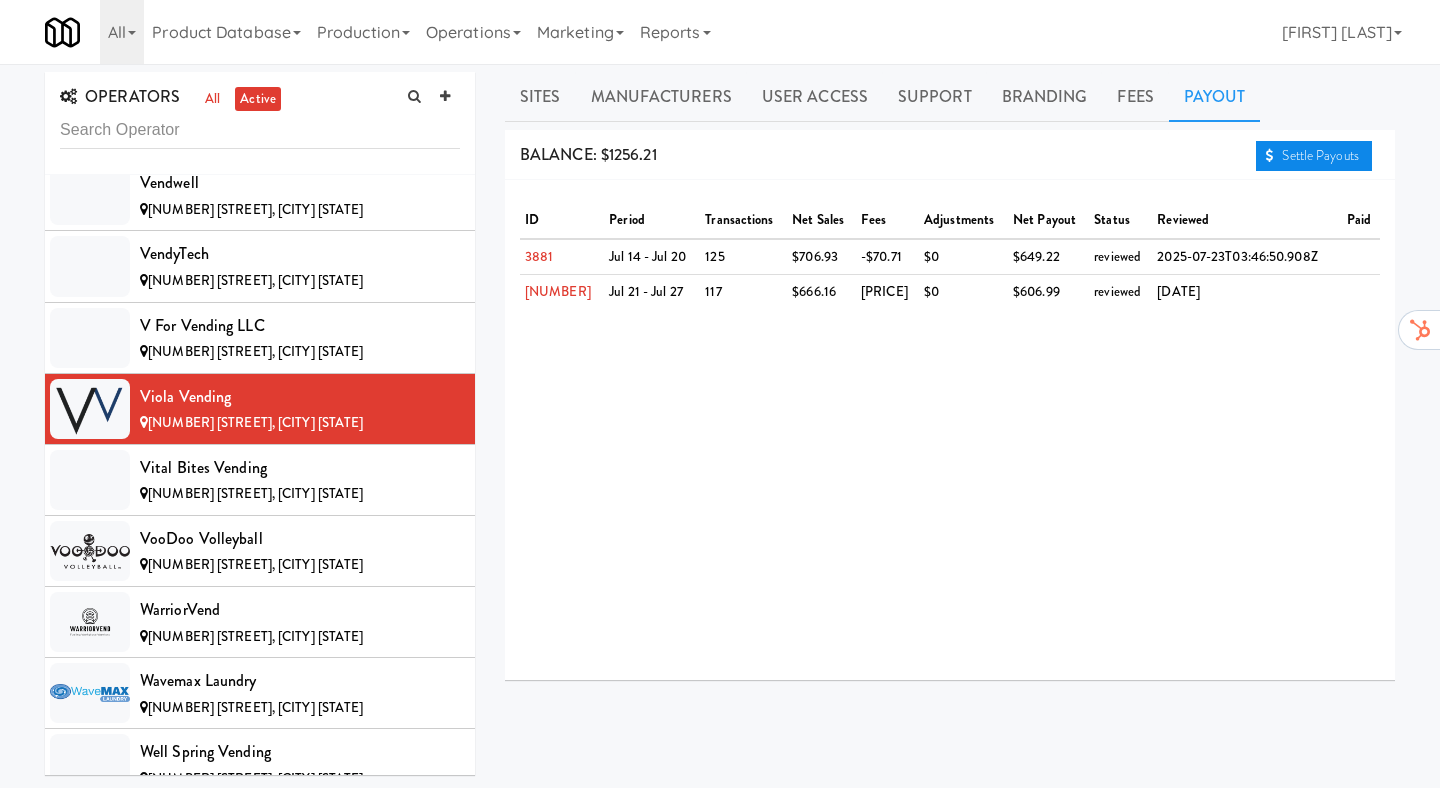 click on "Settle Payouts" at bounding box center [1314, 156] 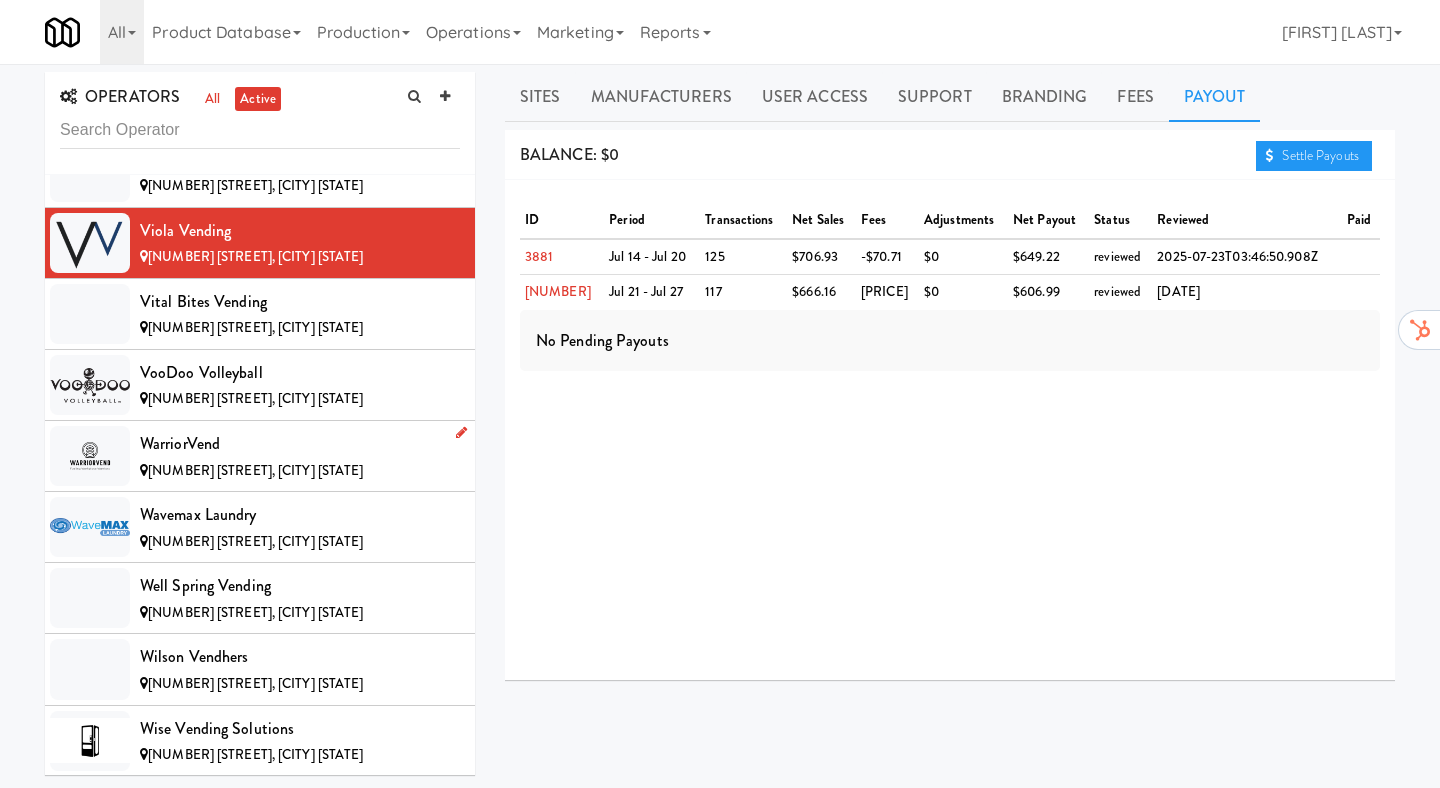 scroll, scrollTop: 15742, scrollLeft: 0, axis: vertical 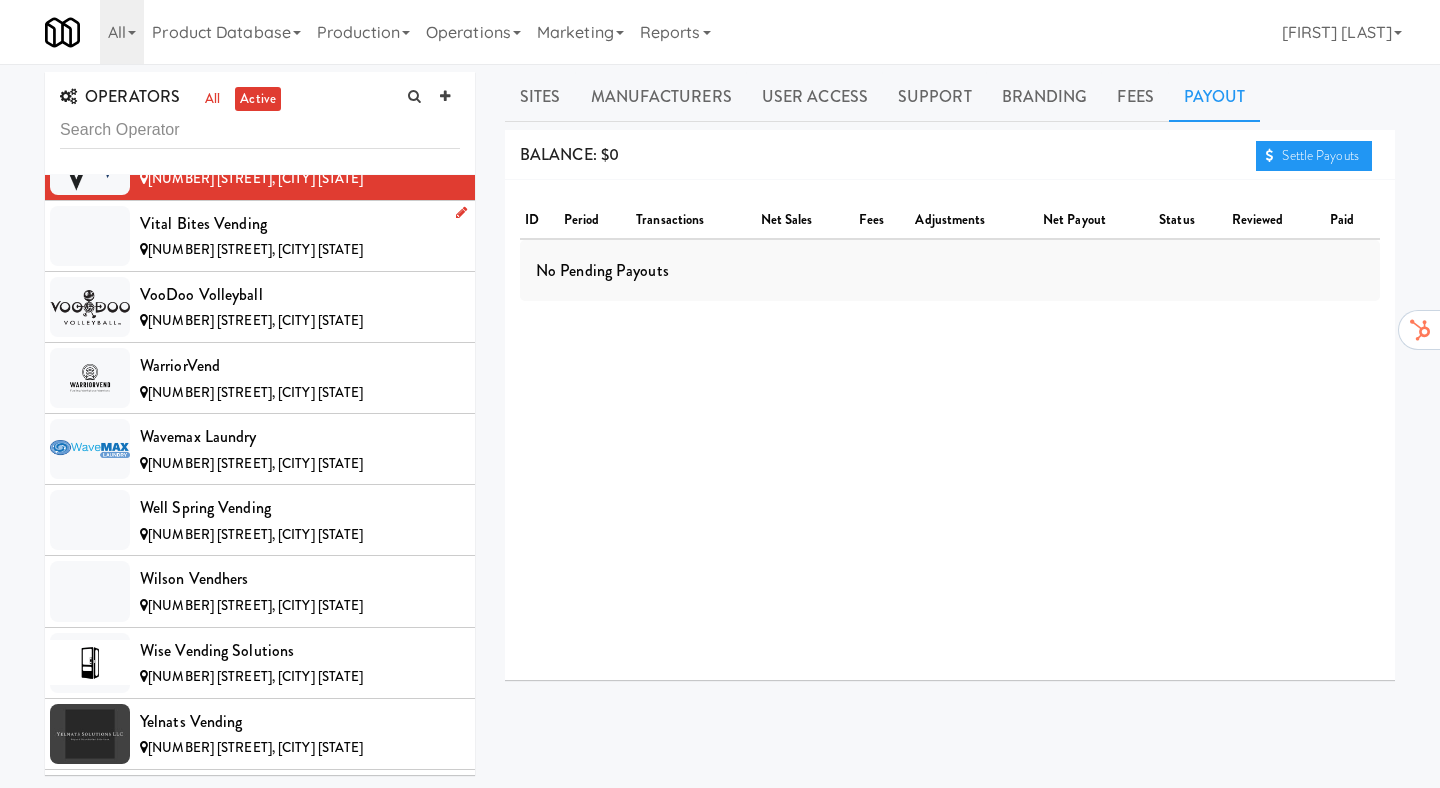 click on "Vital Bites Vending" at bounding box center [300, 224] 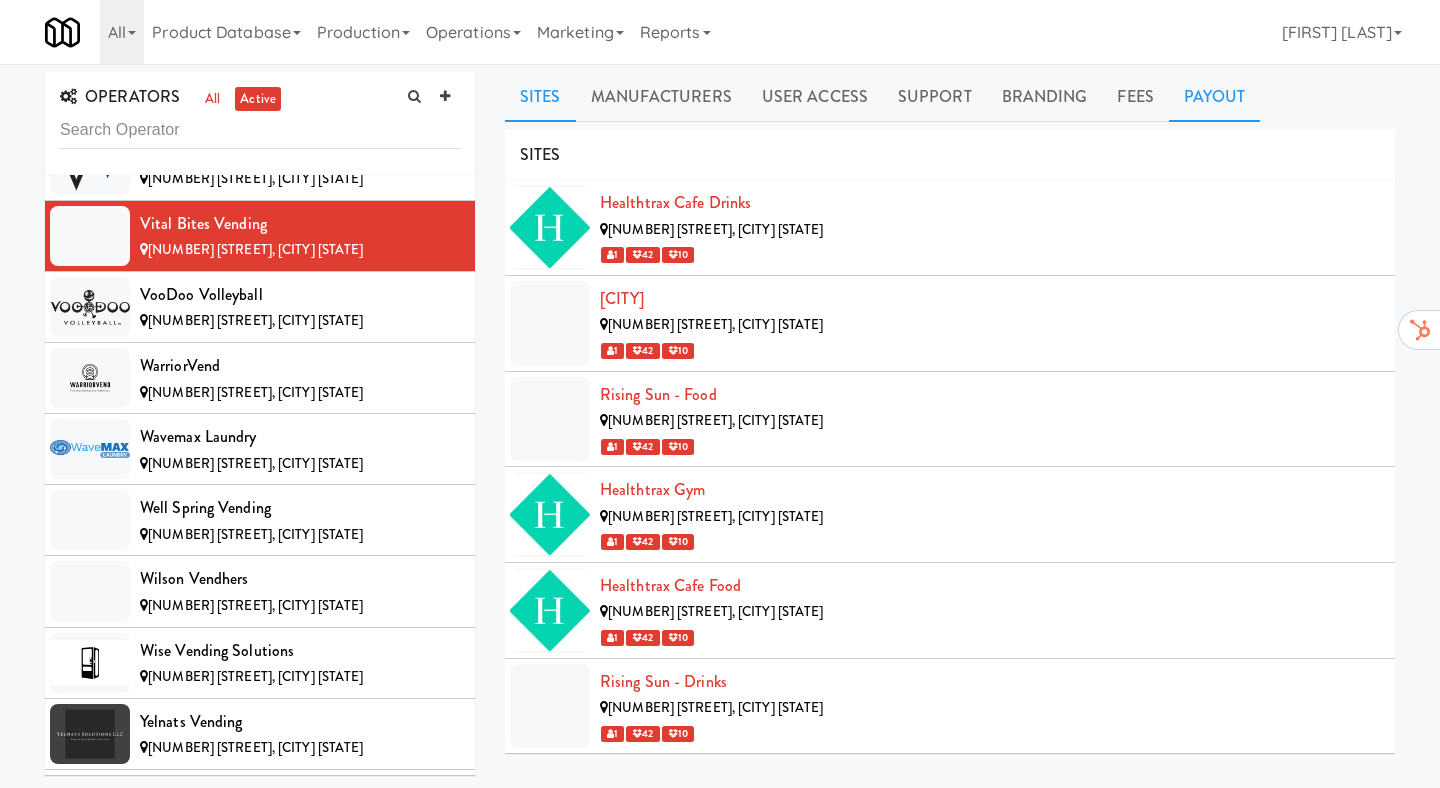 click on "Payout" at bounding box center (1215, 97) 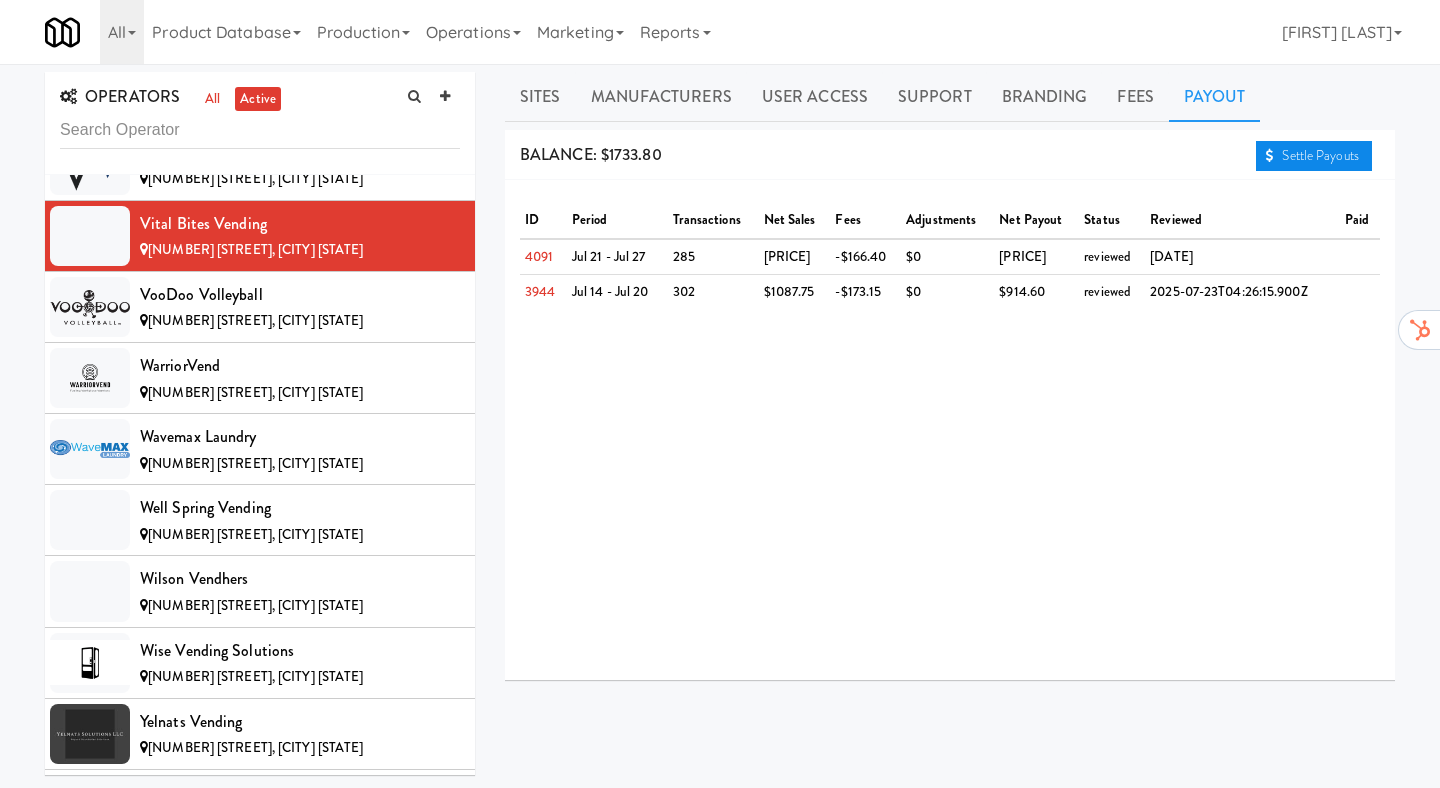 click on "Settle Payouts" at bounding box center (1314, 156) 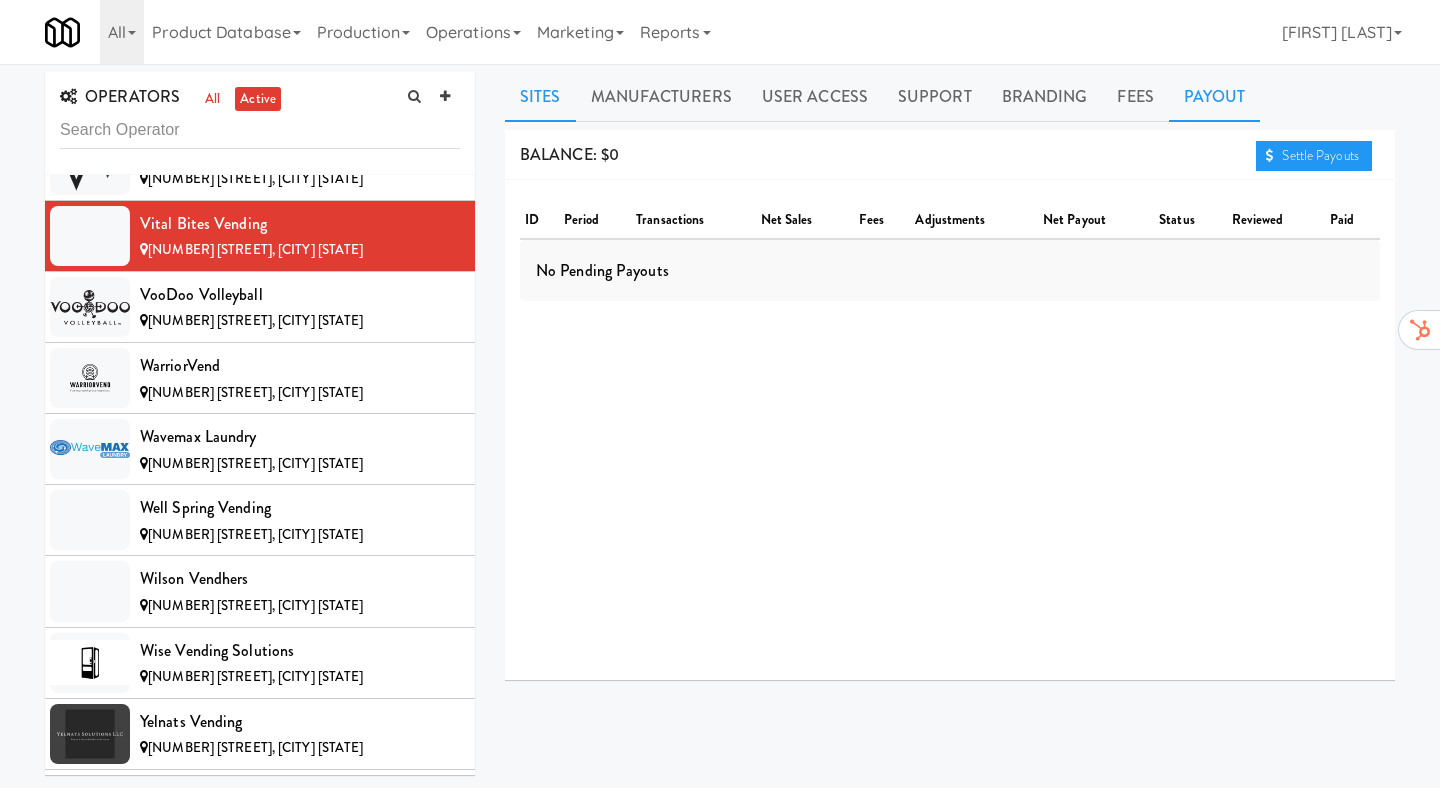 click on "Sites" at bounding box center (540, 97) 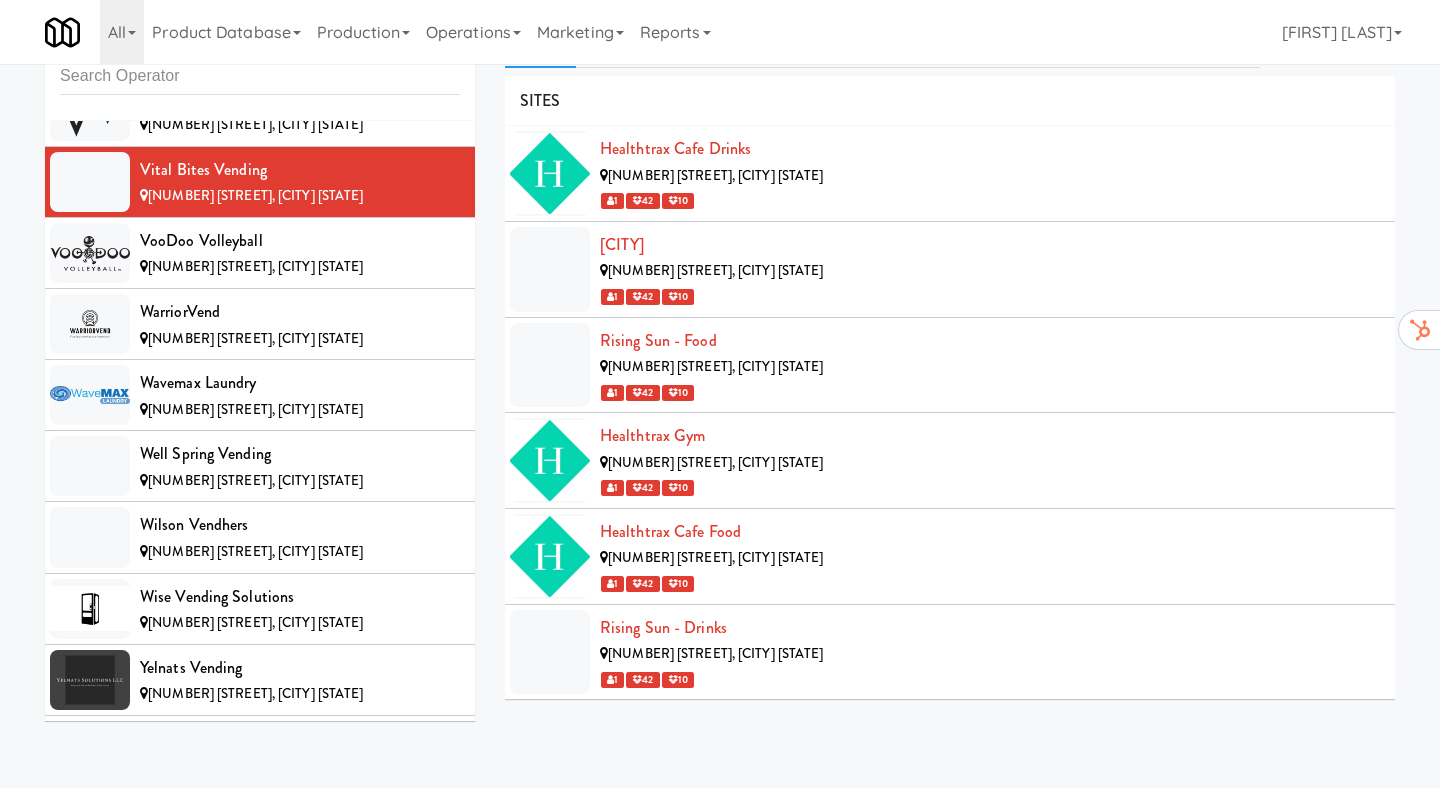 scroll, scrollTop: 0, scrollLeft: 0, axis: both 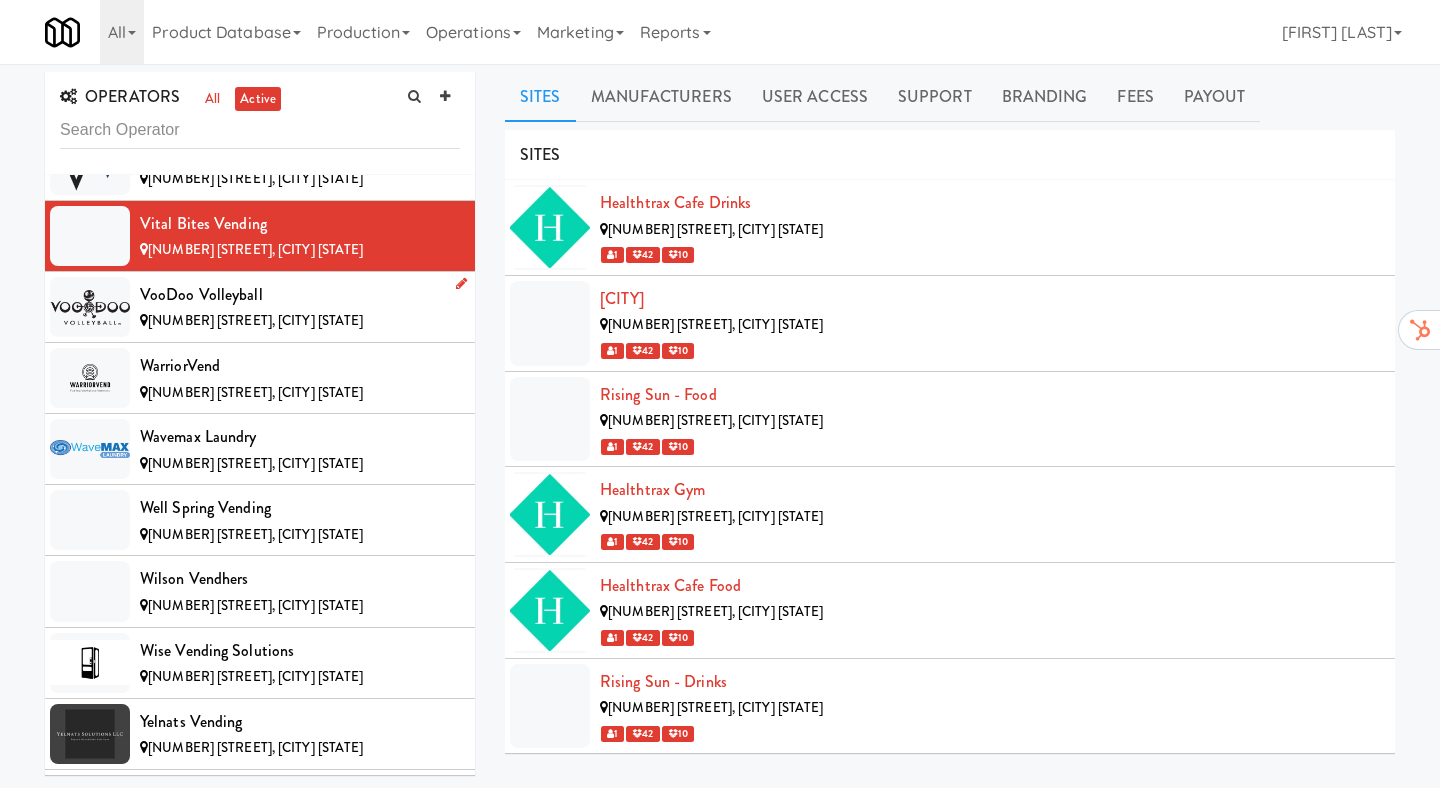 click on "[NUMBER] [STREET], [CITY] [STATE]" at bounding box center (300, 321) 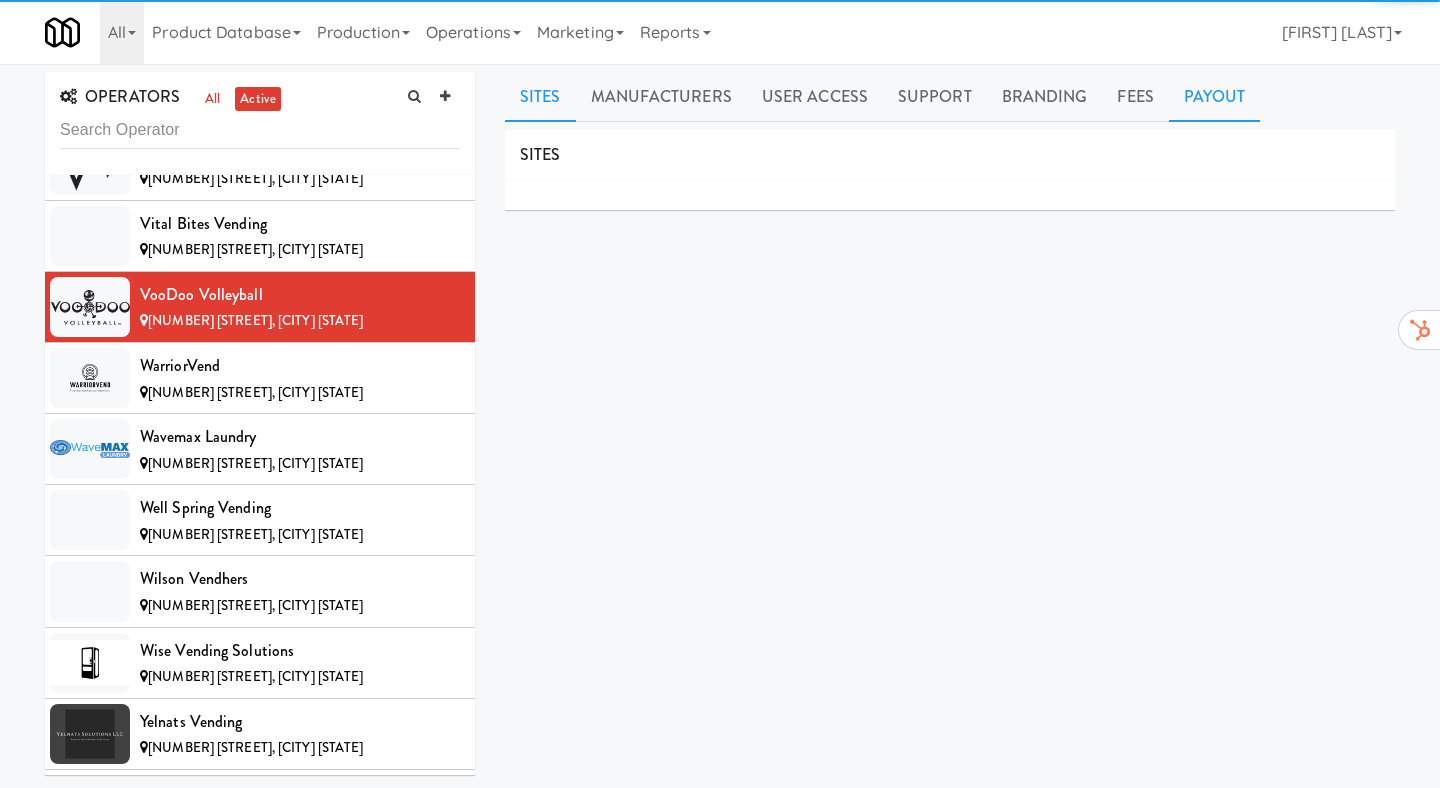 click on "Payout" at bounding box center [1215, 97] 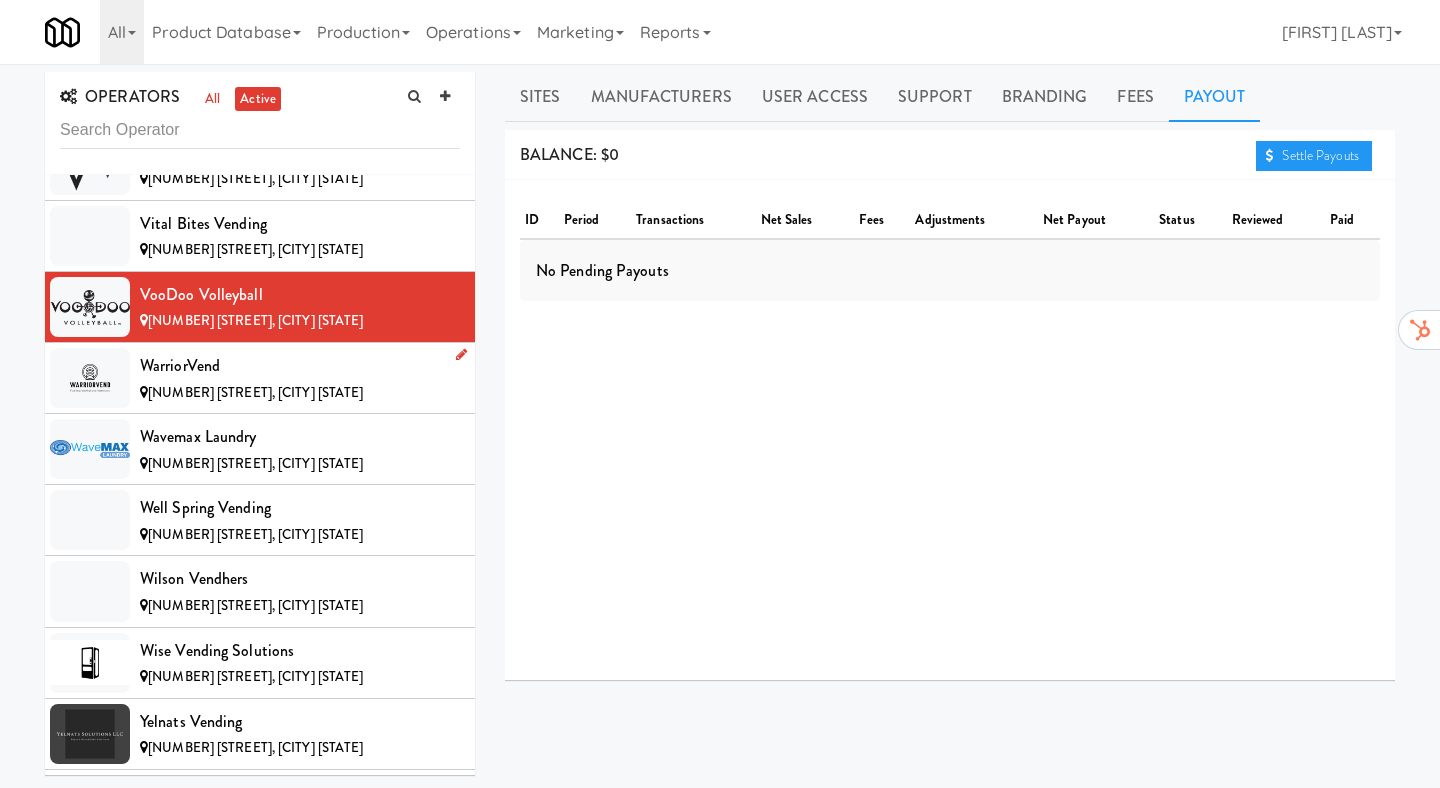 click on "WarriorVend" at bounding box center [300, 366] 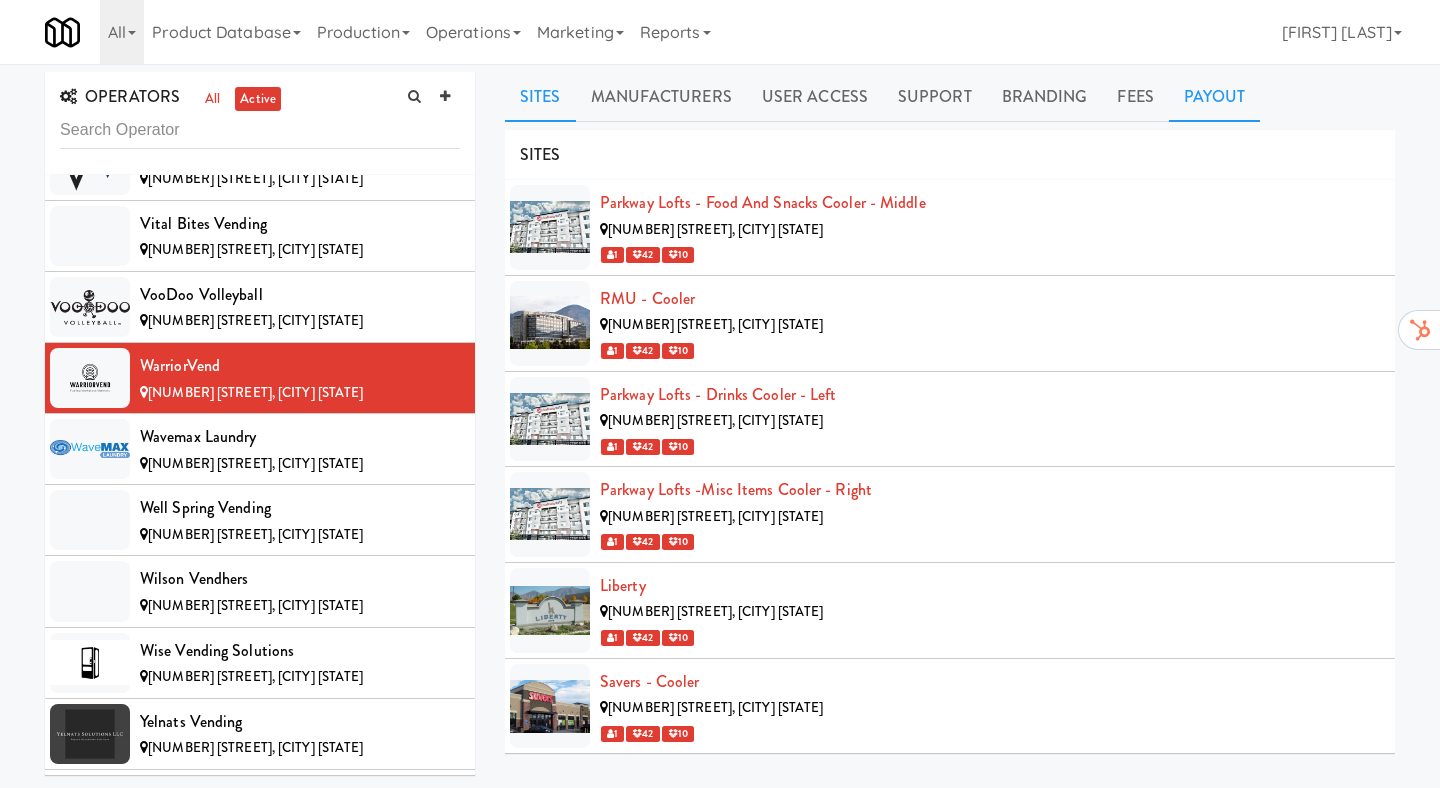 click on "Payout" at bounding box center [1215, 97] 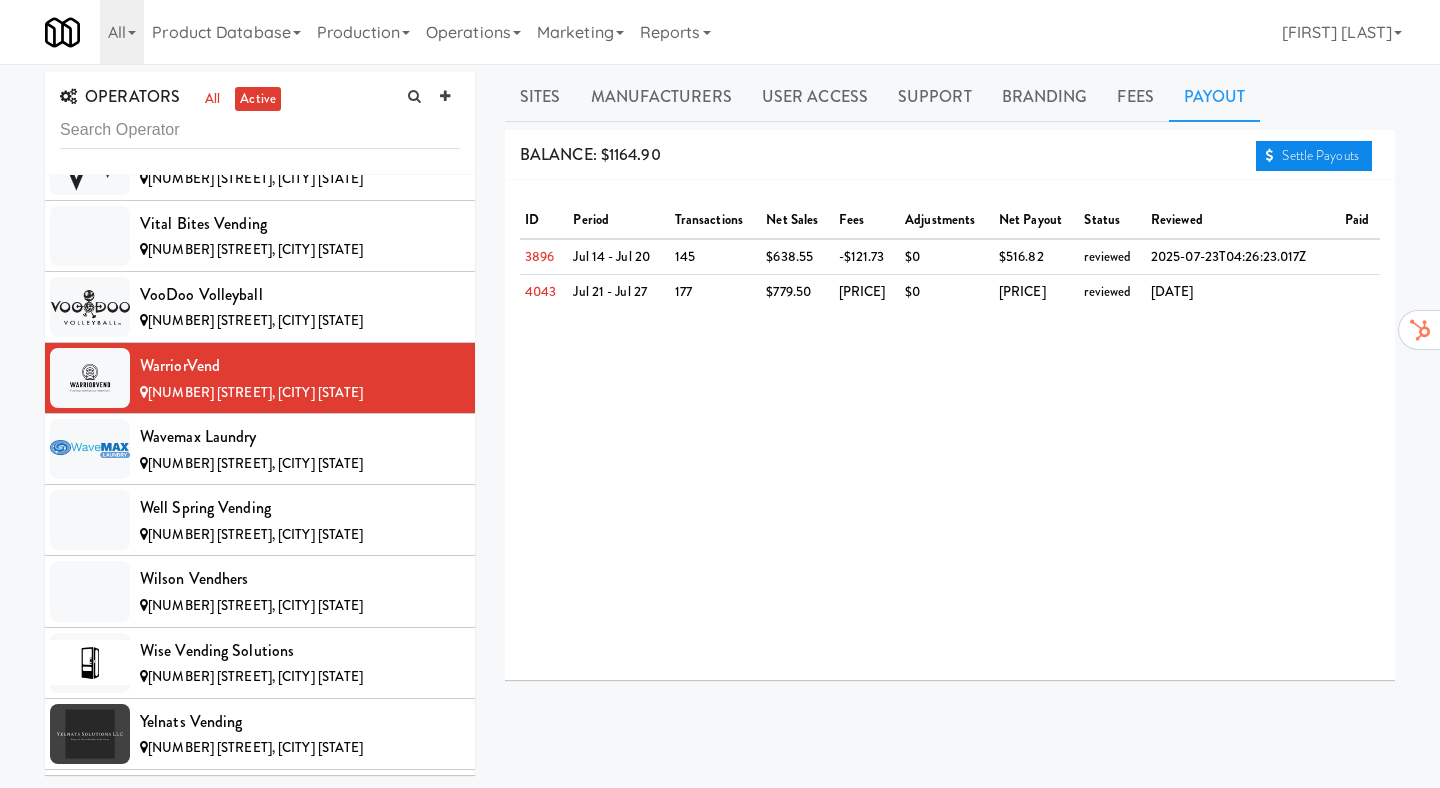 click on "Settle Payouts" at bounding box center (1314, 156) 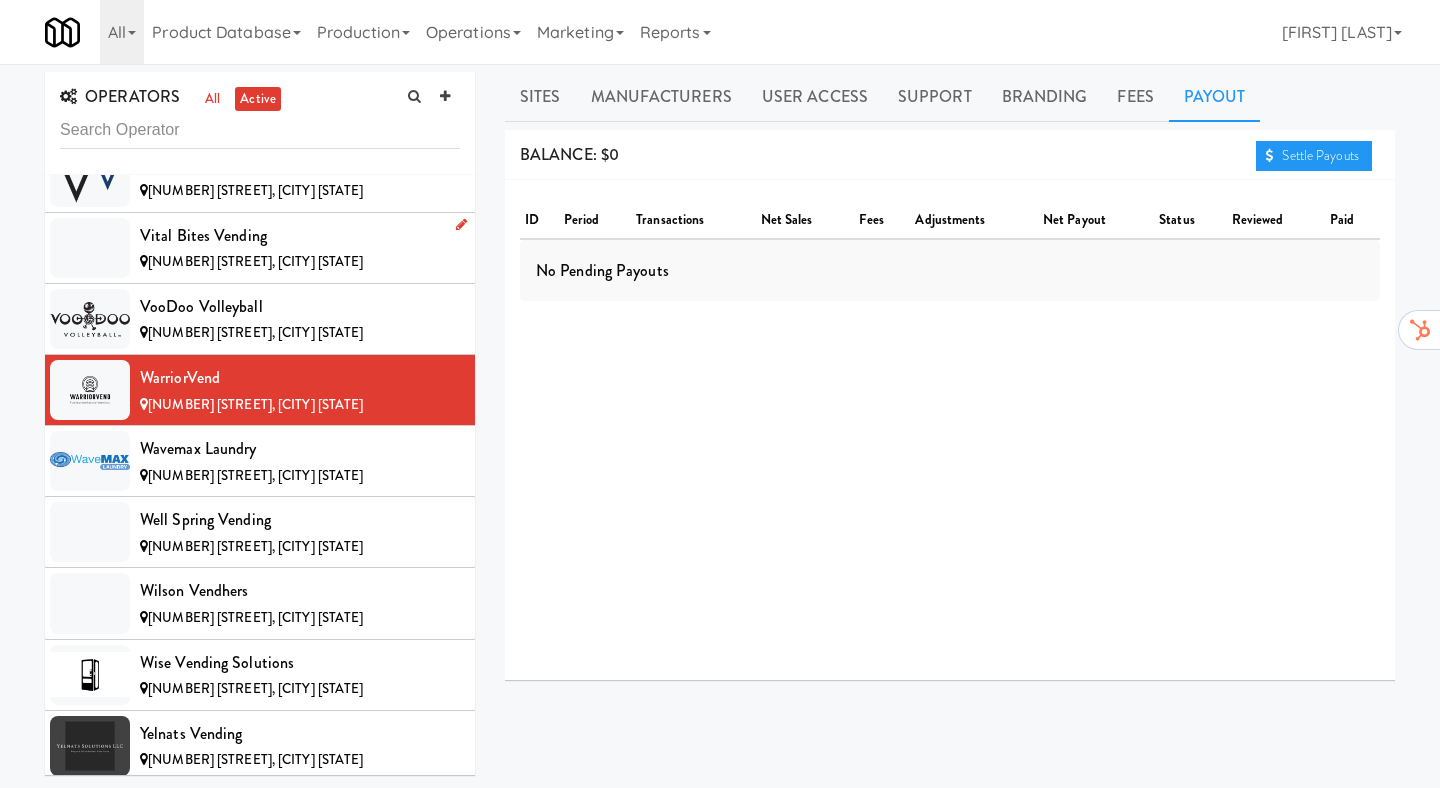 scroll, scrollTop: 15731, scrollLeft: 0, axis: vertical 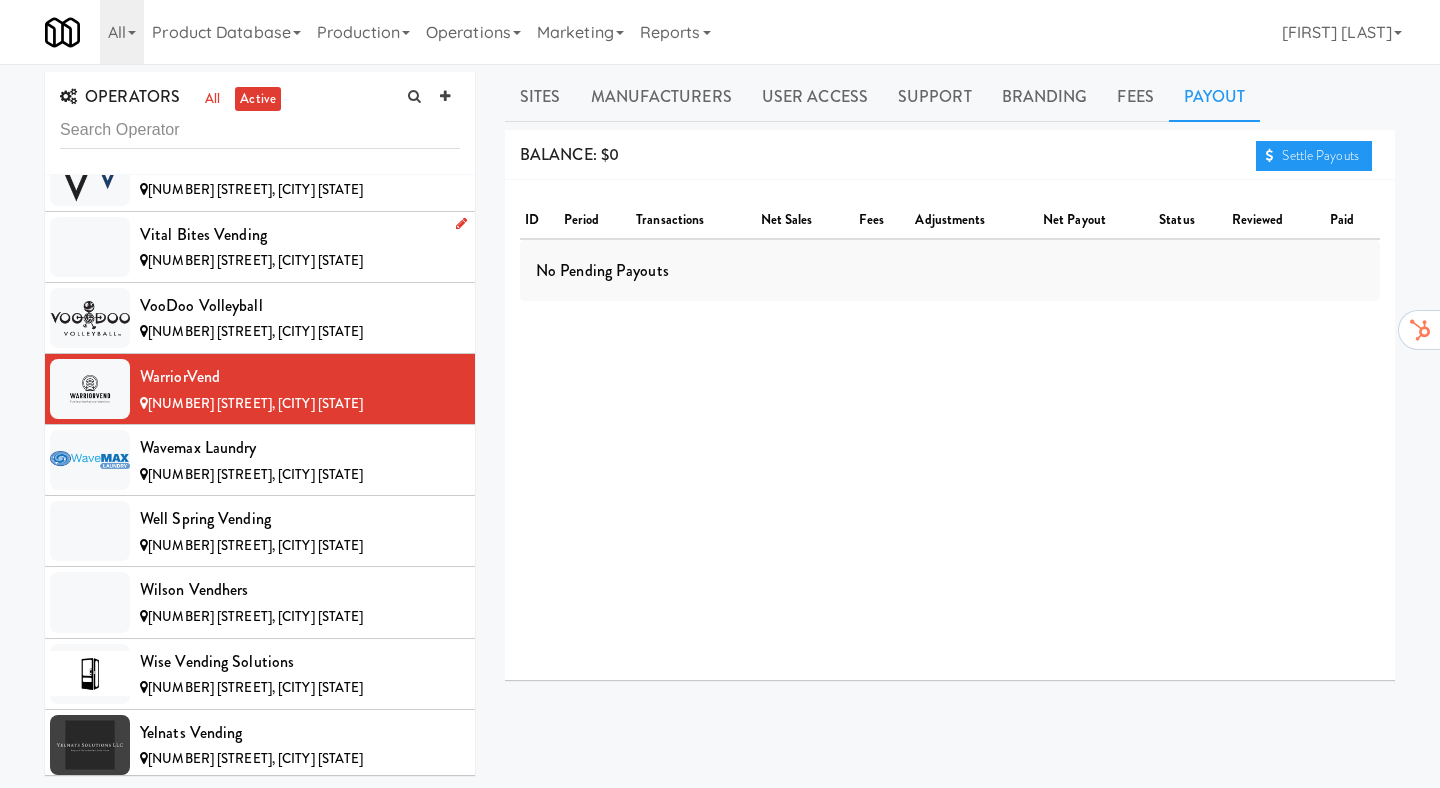 click on "Vital Bites Vending" at bounding box center [300, 235] 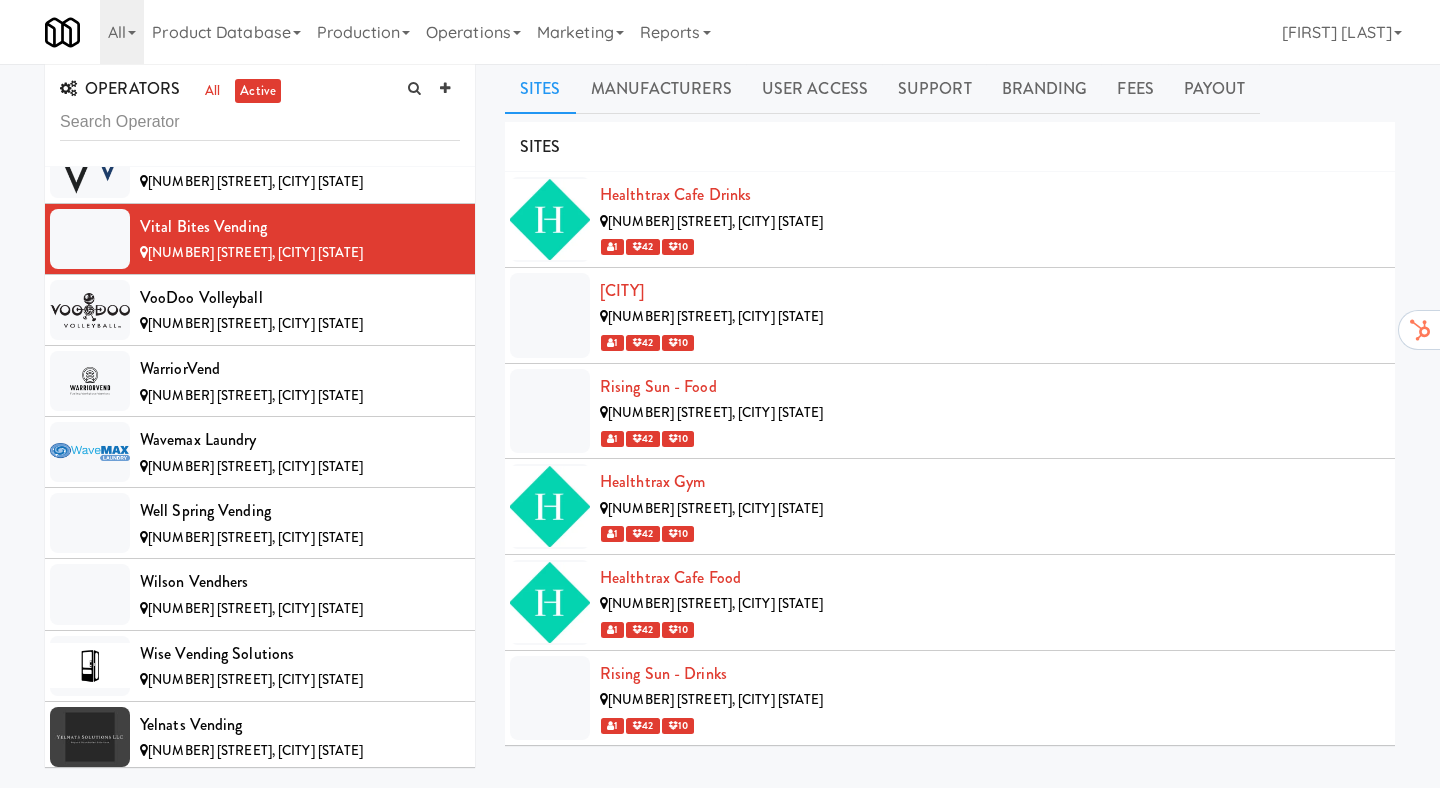scroll, scrollTop: 0, scrollLeft: 0, axis: both 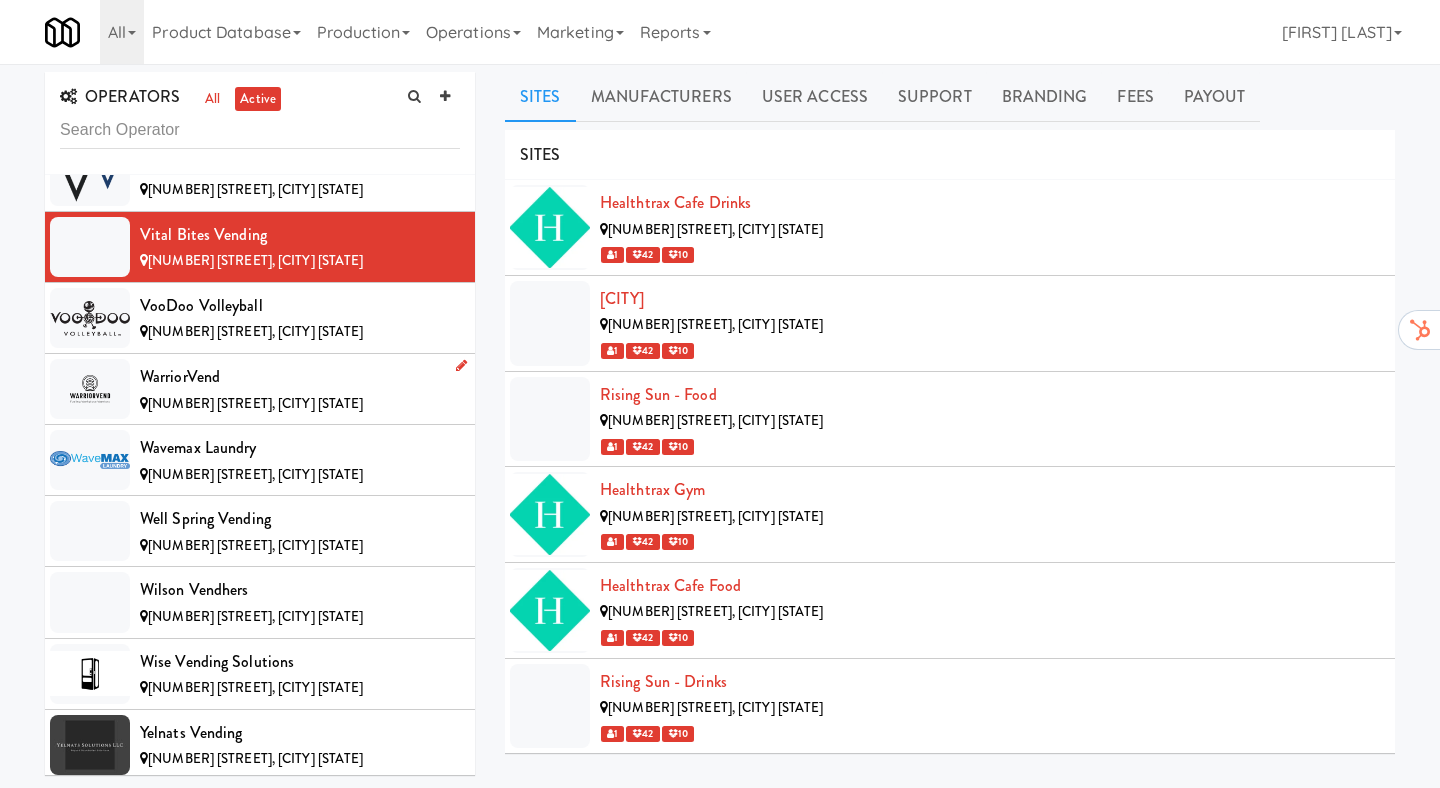 click on "WarriorVend" at bounding box center (300, 377) 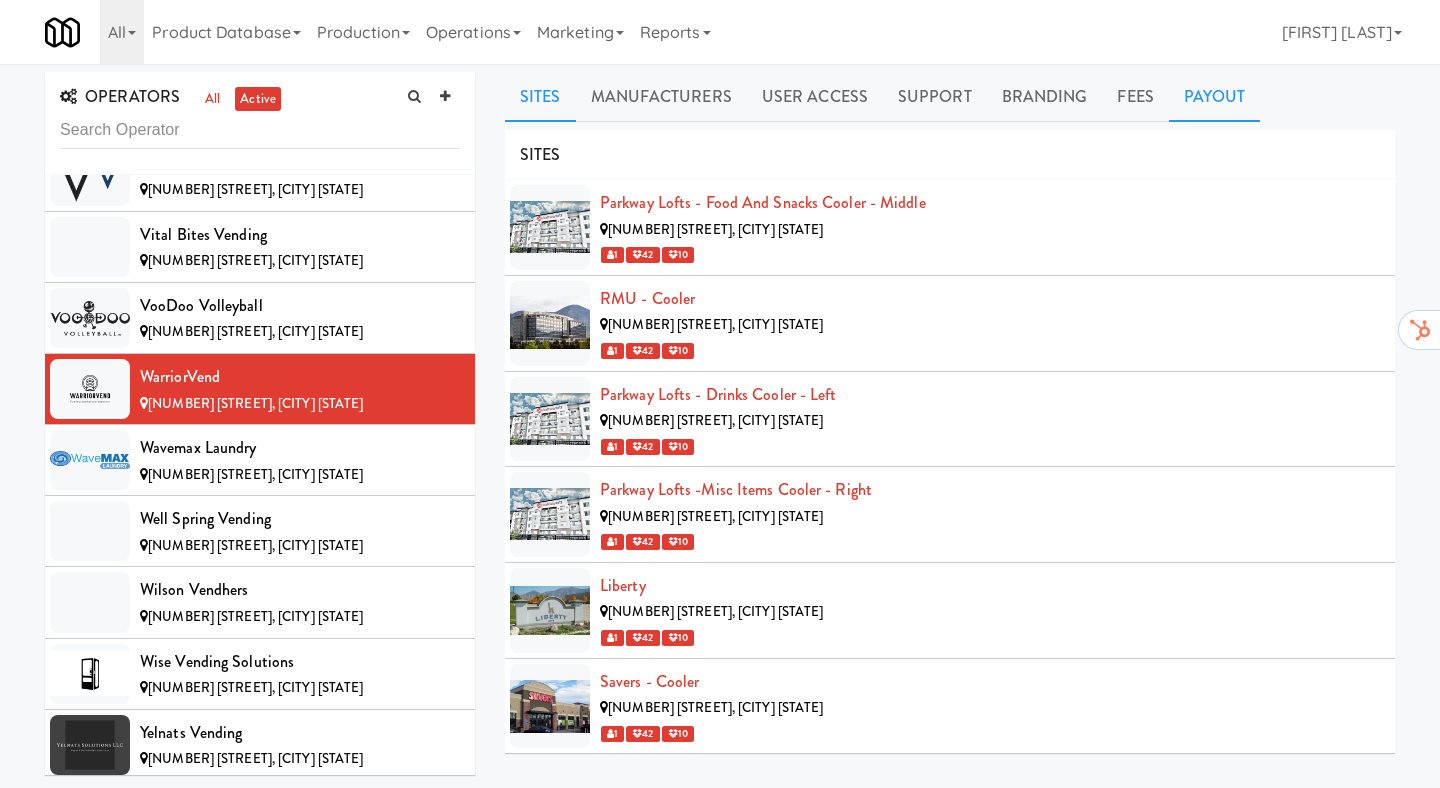 click on "Payout" at bounding box center (1215, 97) 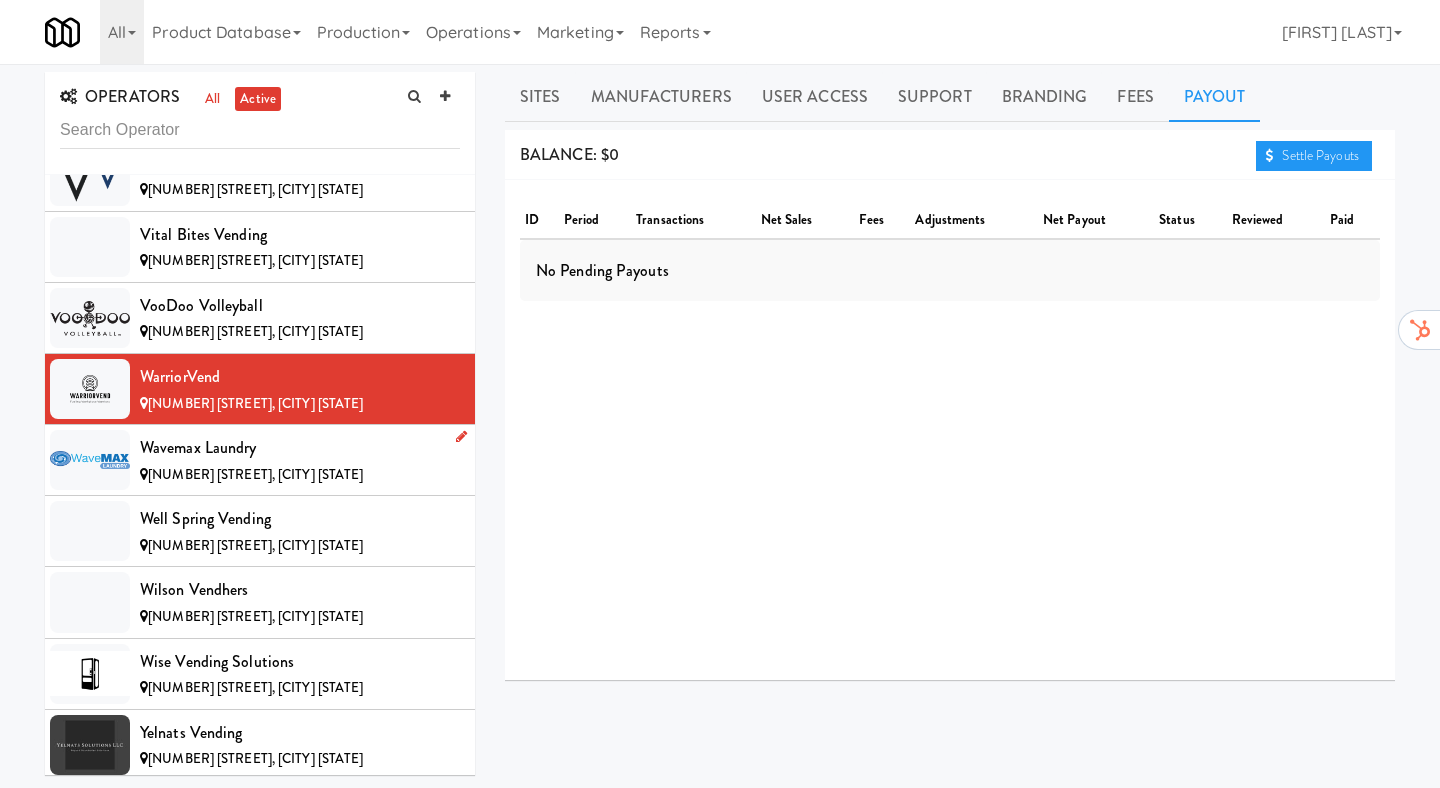 click on "Wavemax Laundry  930 W Parker Rd, Plano TX" at bounding box center (260, 460) 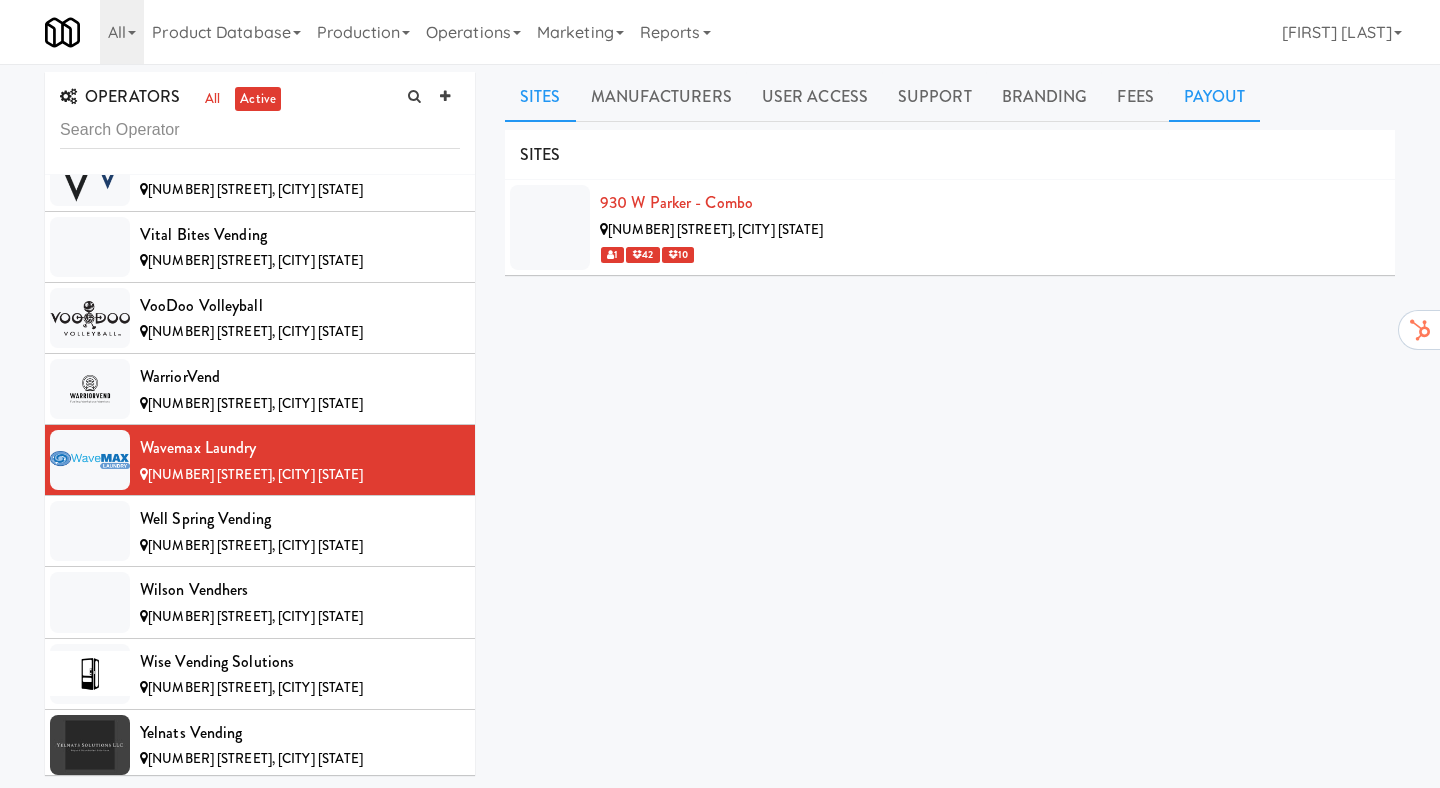 click on "Payout" at bounding box center [1215, 97] 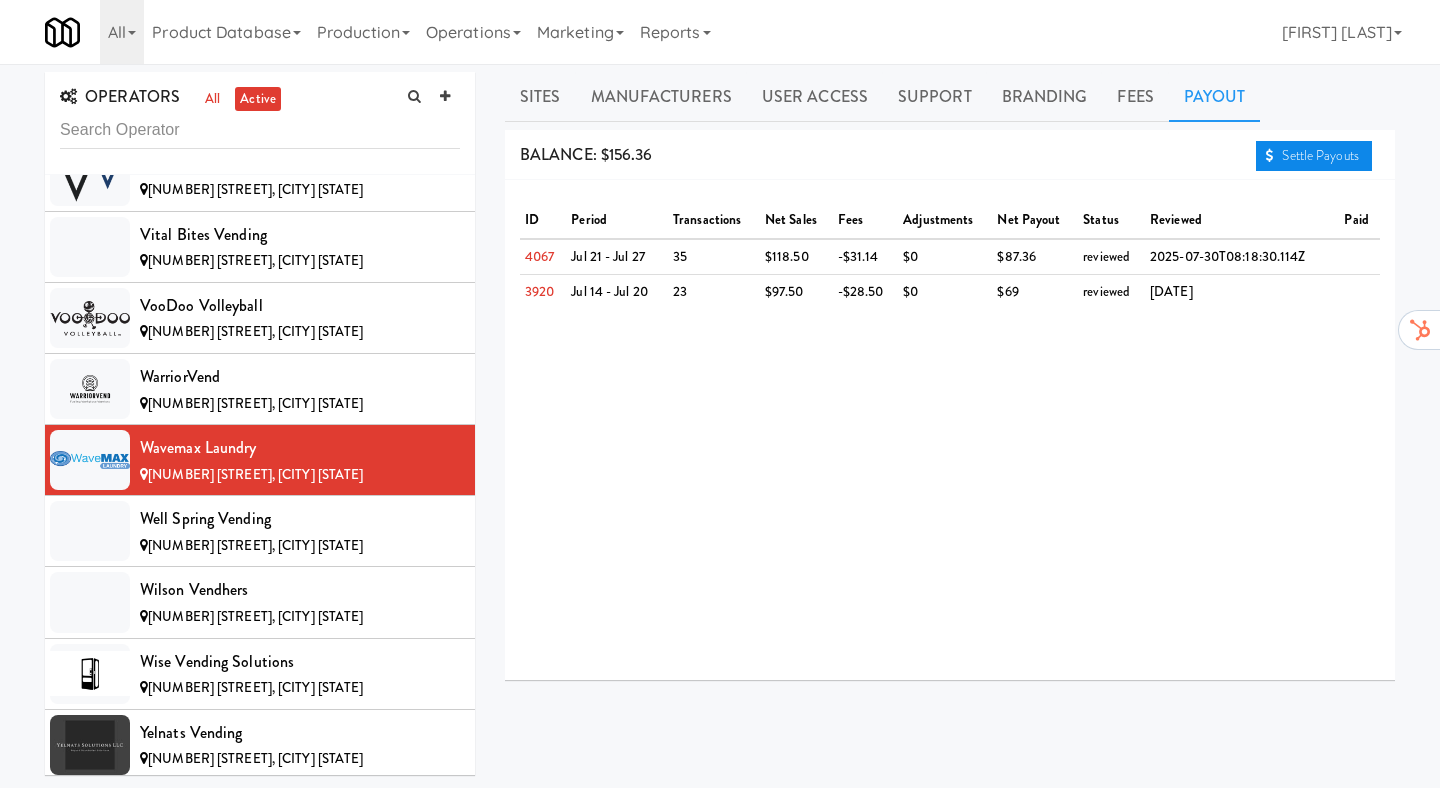 click on "Settle Payouts" at bounding box center [1314, 156] 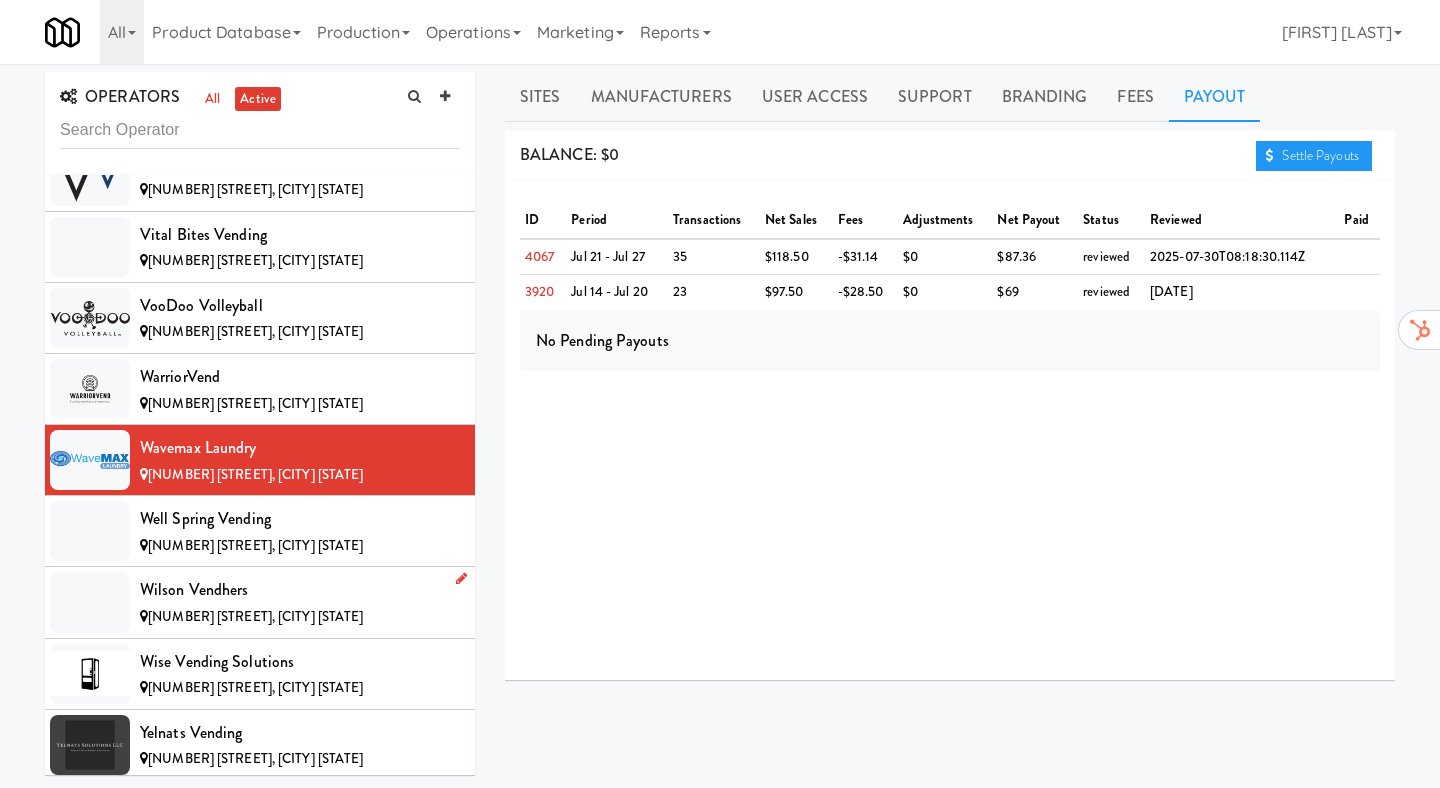 click on "Wilson Vendhers" at bounding box center [300, 590] 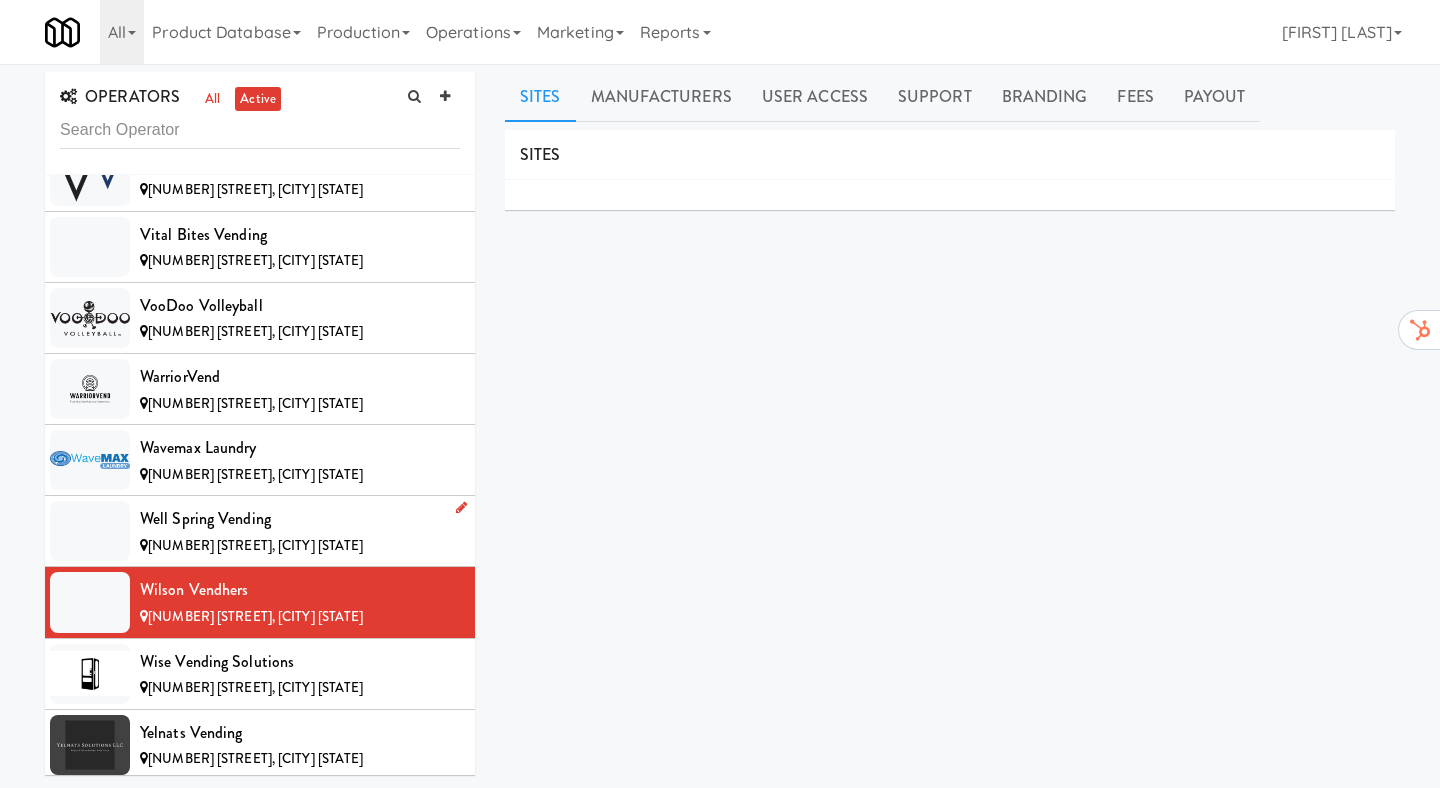 click on "Well Spring Vending" at bounding box center (300, 519) 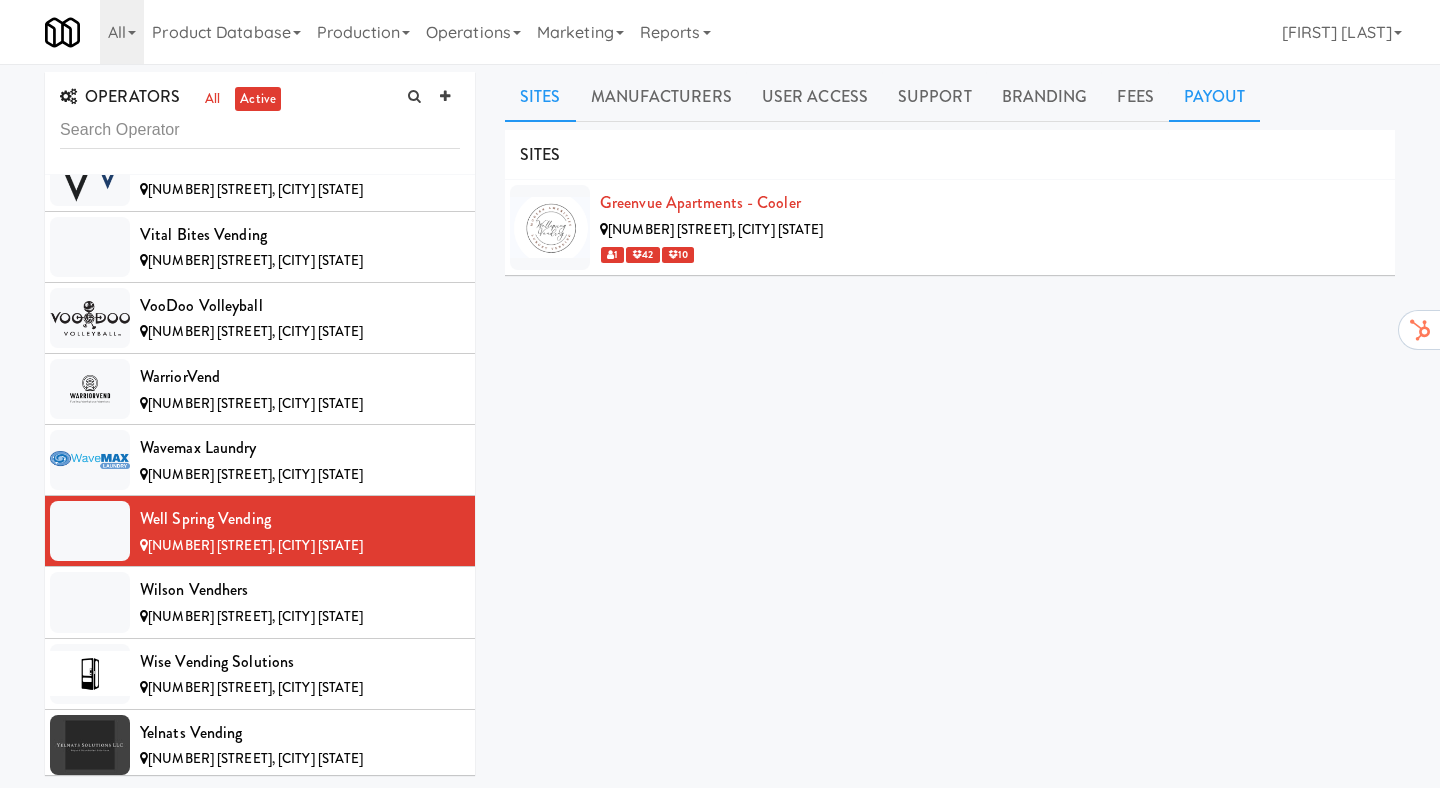 click on "Payout" at bounding box center (1215, 97) 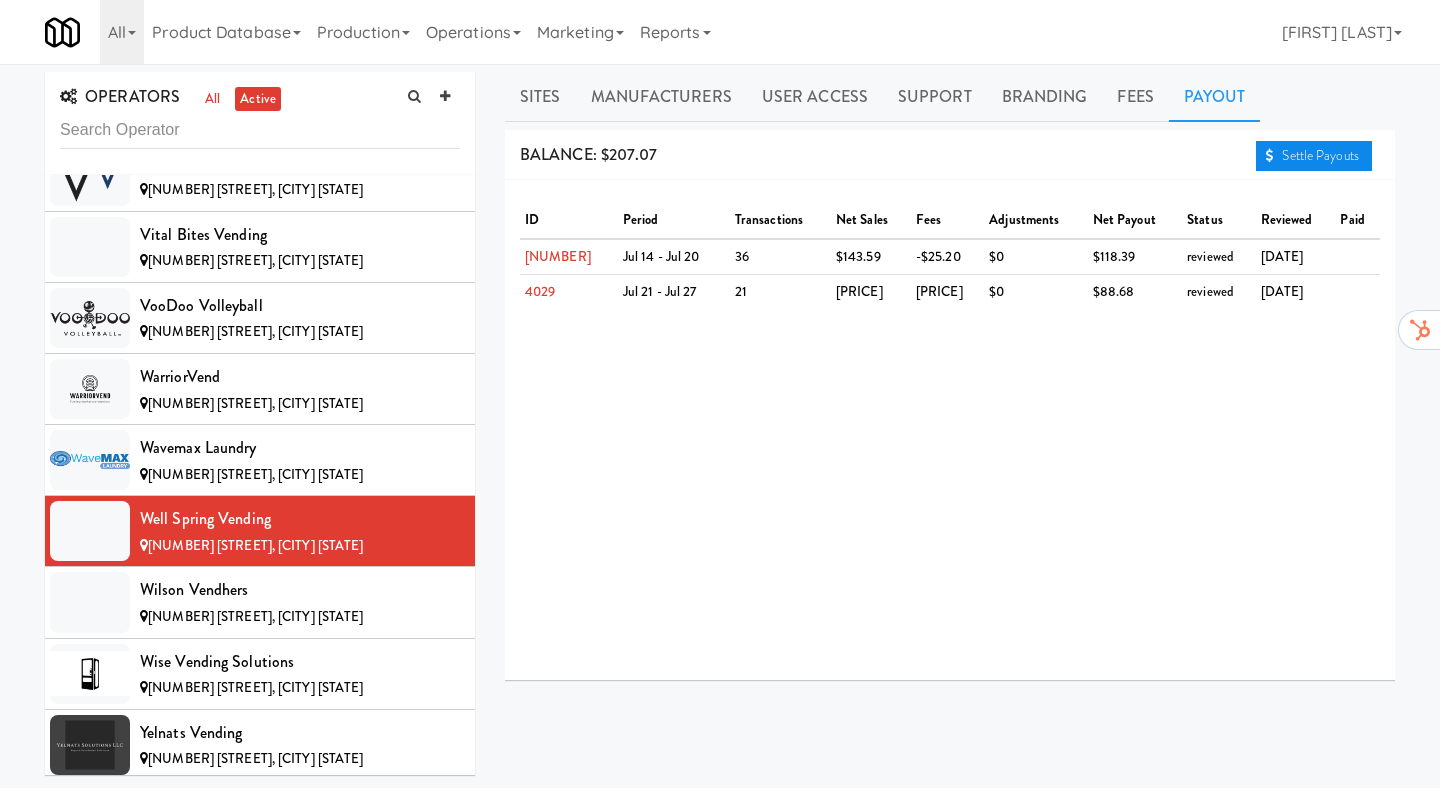 click on "Settle Payouts" at bounding box center (1314, 156) 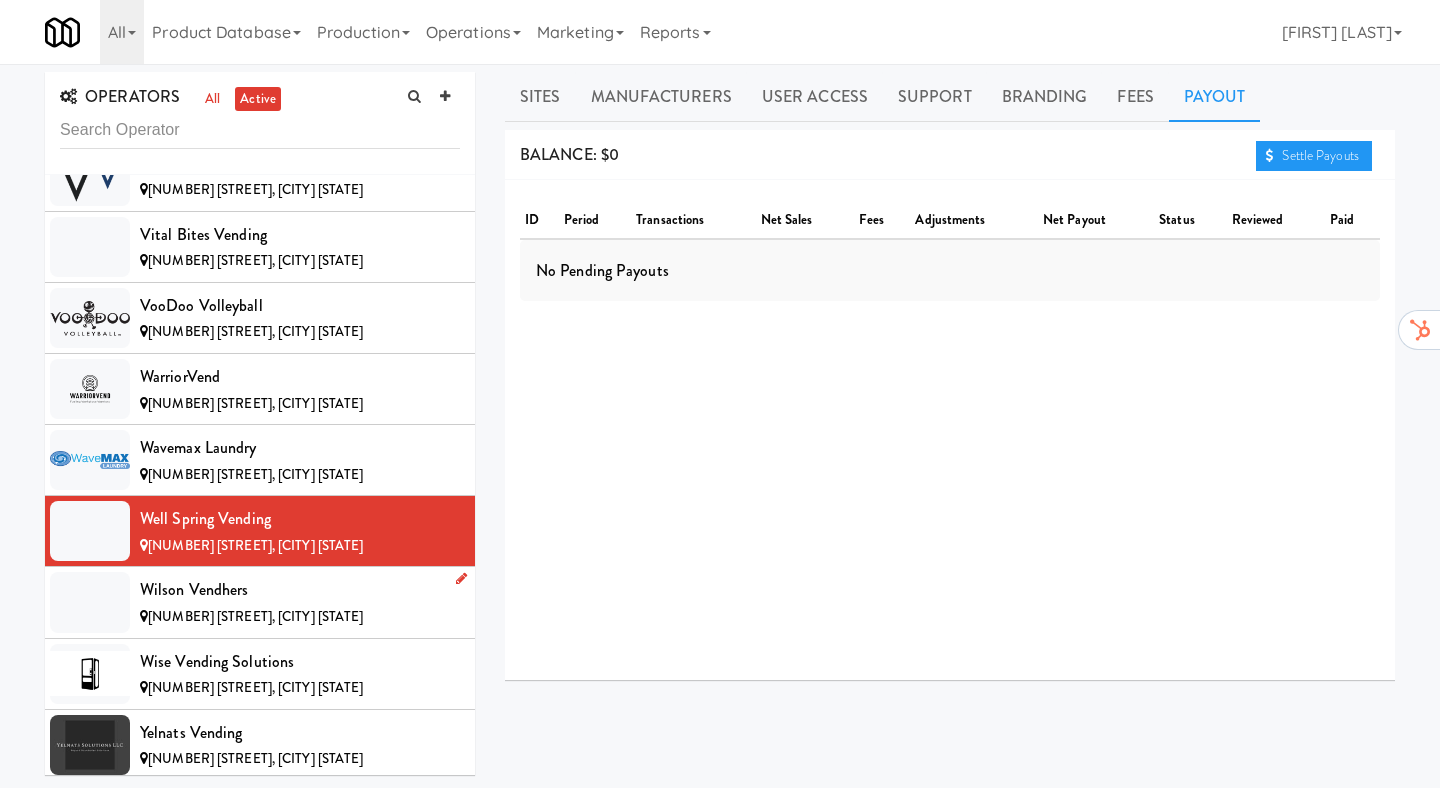 click on "Wilson Vendhers" at bounding box center [300, 590] 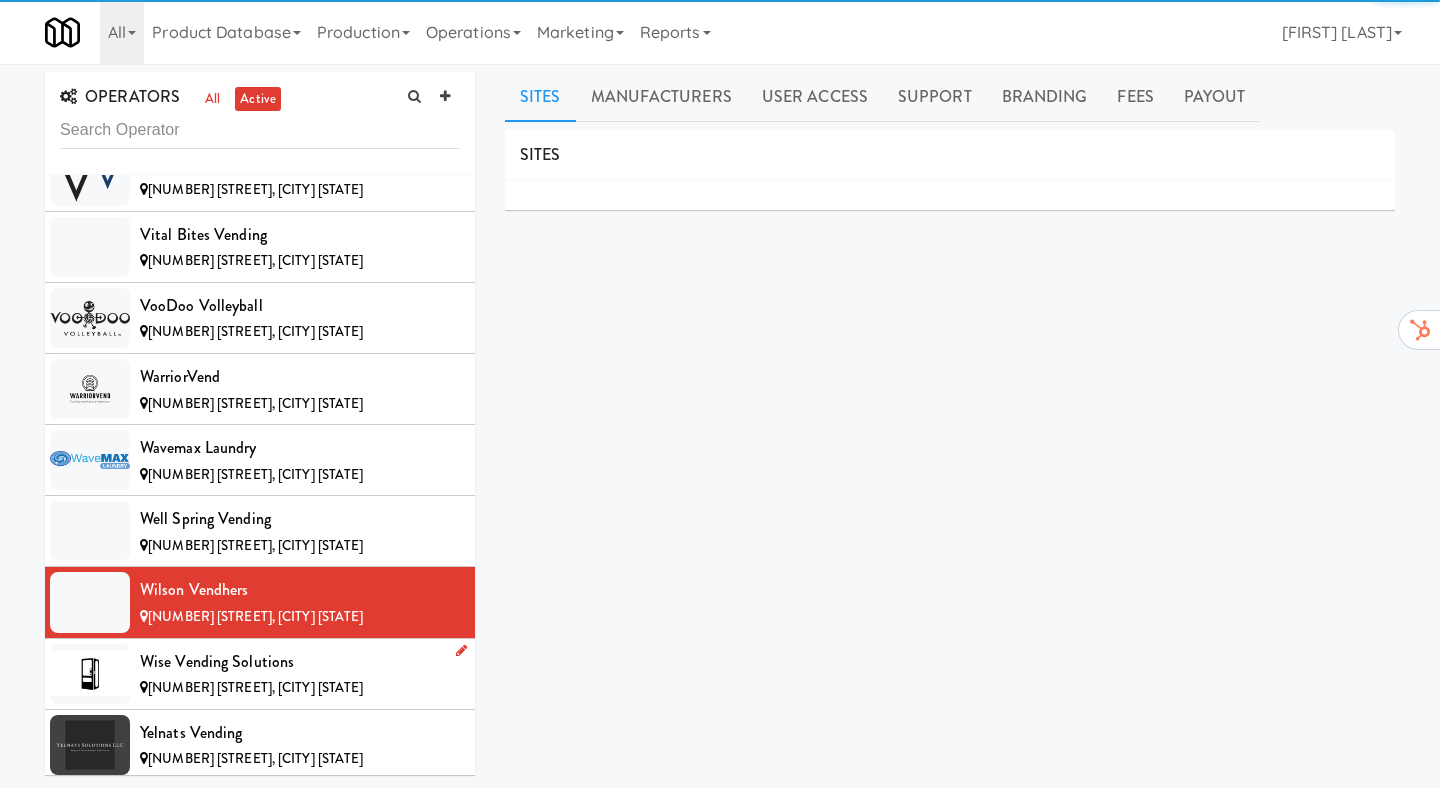 click on "Wise Vending Solutions  121 Saddle St, New Market AL" at bounding box center (260, 674) 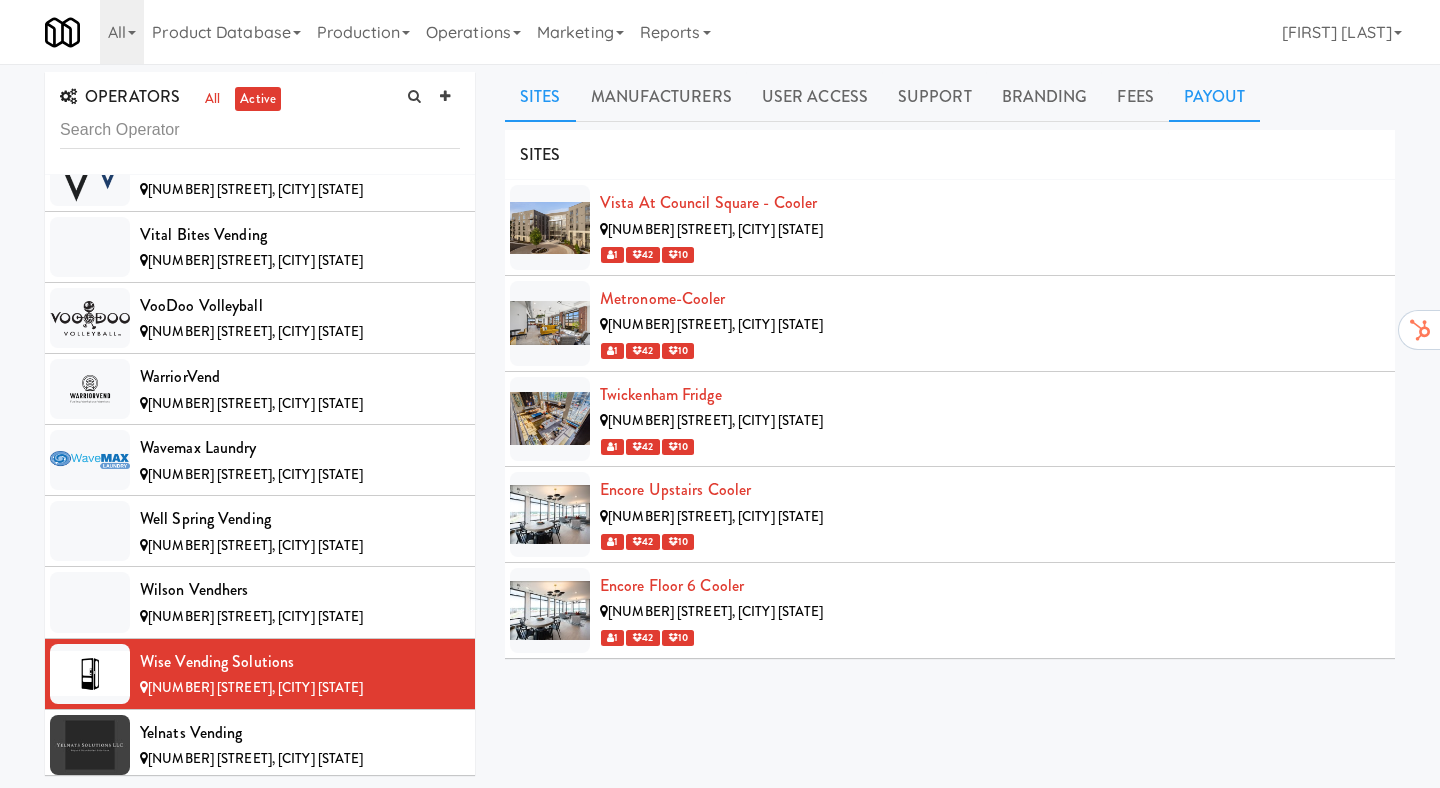 click on "Payout" at bounding box center [1215, 97] 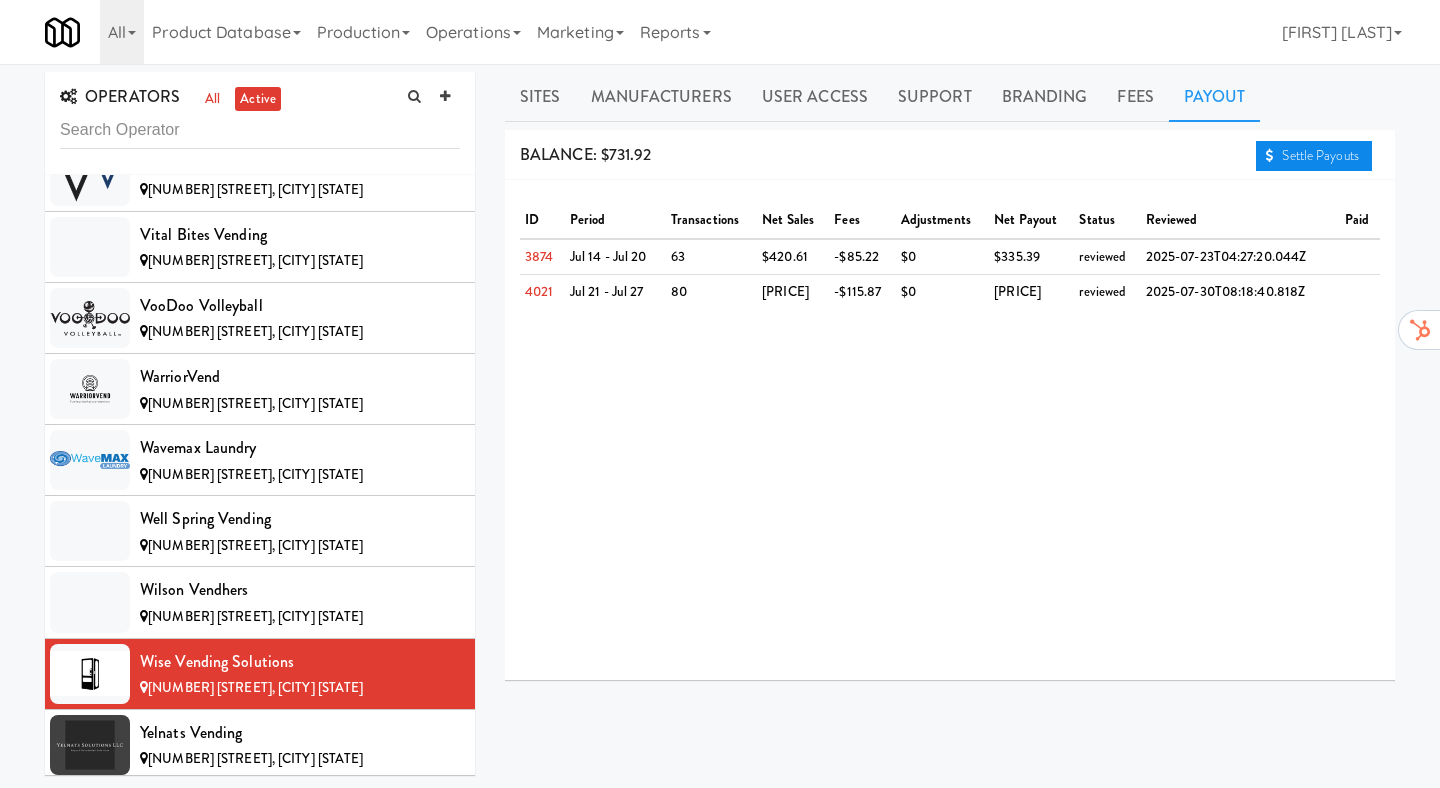 click on "Settle Payouts" at bounding box center (1314, 156) 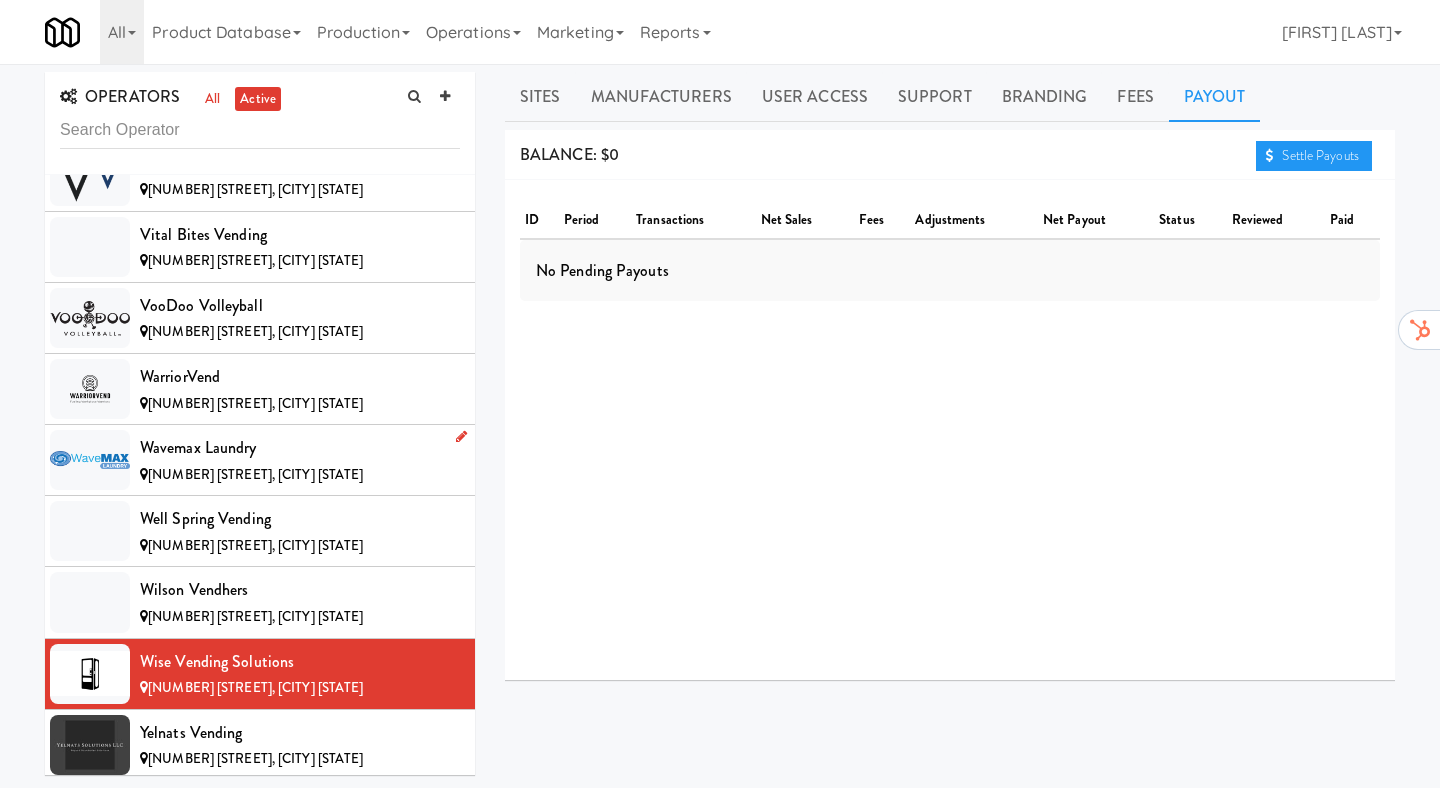 scroll, scrollTop: 15812, scrollLeft: 0, axis: vertical 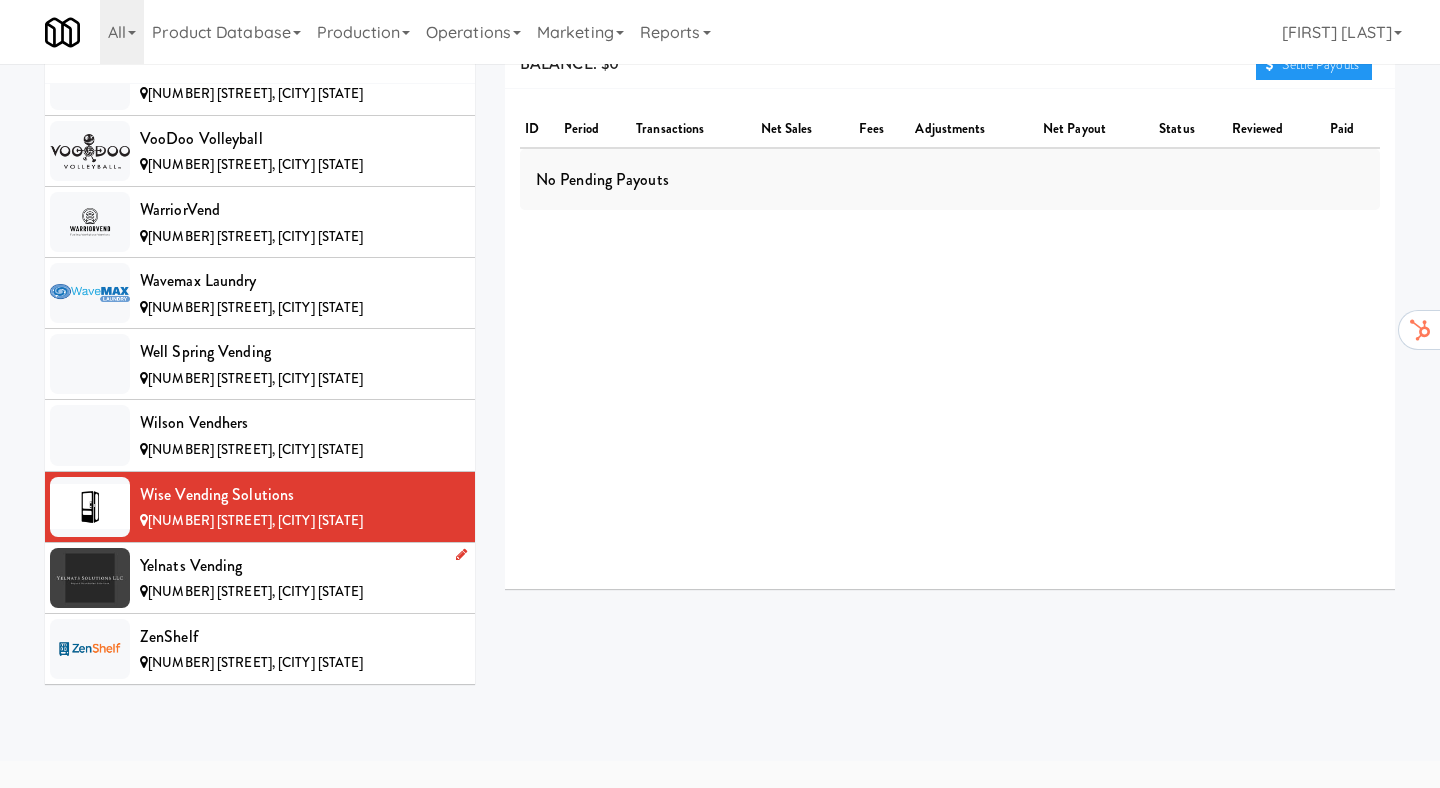 click on "Yelnats Vending" at bounding box center [300, 566] 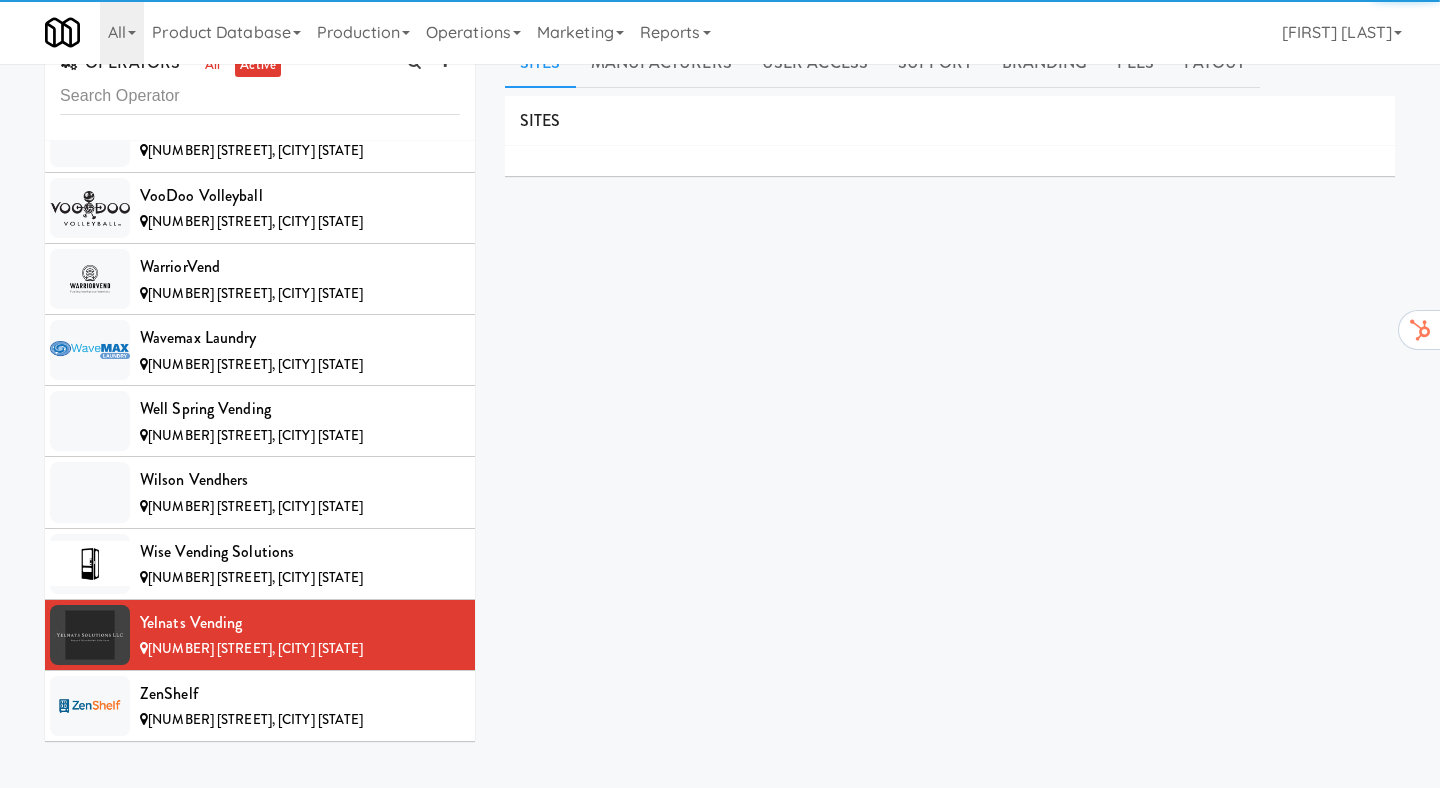 scroll, scrollTop: 0, scrollLeft: 0, axis: both 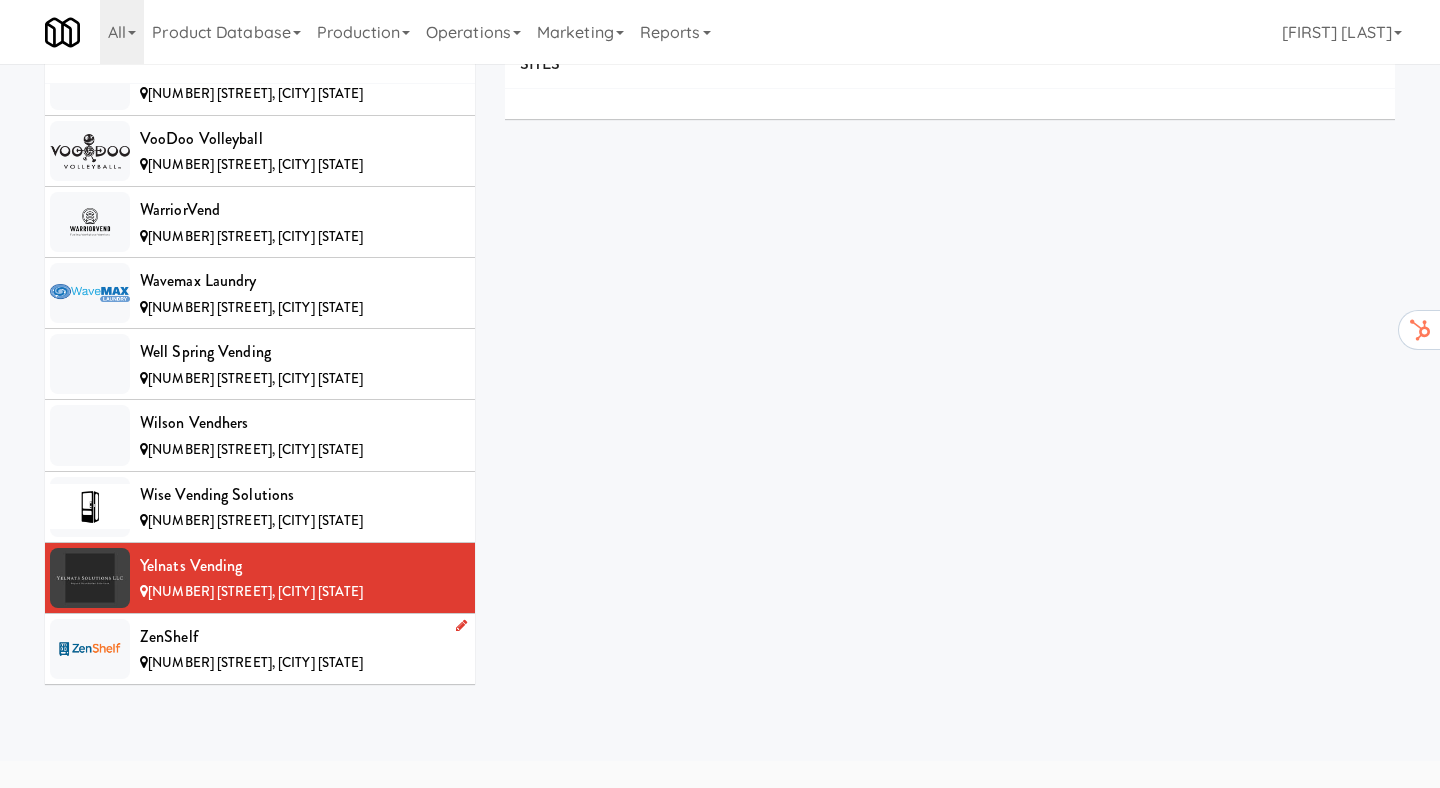 click on "ZenShelf" at bounding box center (300, 637) 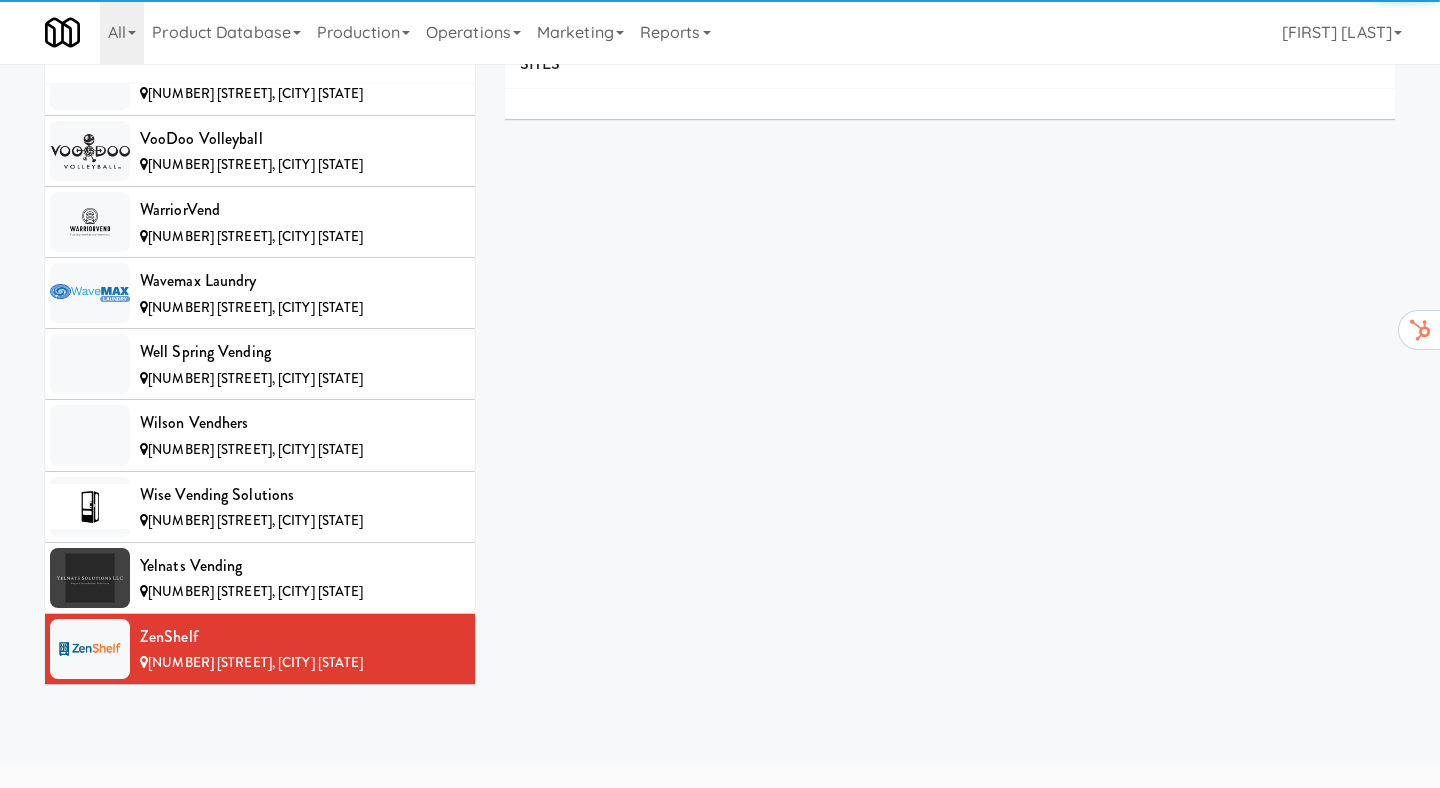 scroll, scrollTop: 0, scrollLeft: 0, axis: both 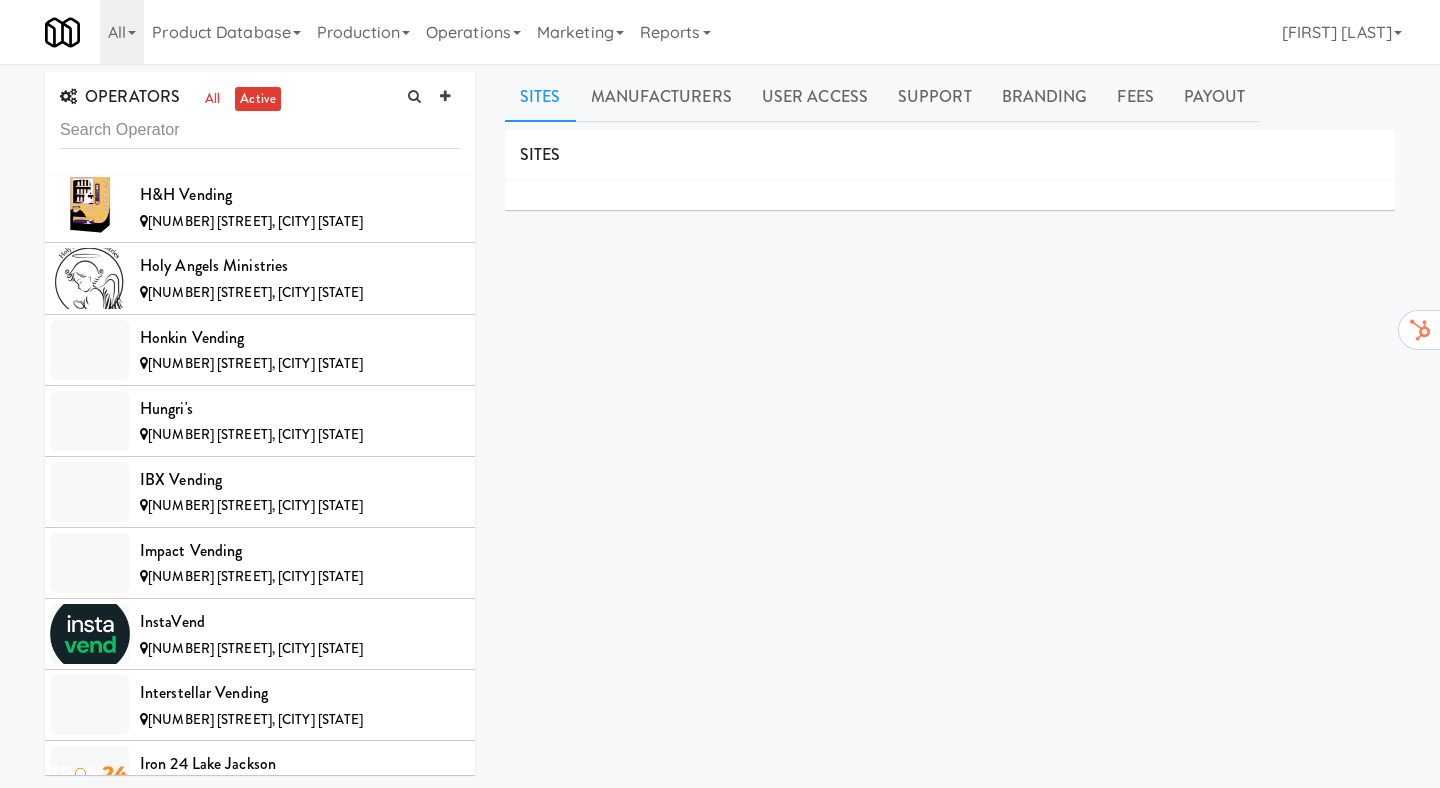 click on "OPERATORS all active [NUMBER] Smrt Mrkt  [NUMBER] [STREET], [CITY] [STATE] [POSTAL_CODE] Canada  [NUMBER] [STREET], [CITY] [STATE] AA Vending  [NUMBER] [STREET], [CITY] [STATE] Abrom Vending  [NUMBER] [STREET], [CITY] [STATE] Access Amenities  [NUMBER] [STREET], [CITY] [STATE] Ace Plus Vending  [NUMBER] [STREET], [CITY] [STATE] AetherTek, Inc.  [NUMBER] [STREET], [CITY] [STATE] AI Vending  [NUMBER] [STREET], [CITY] [STATE] Allgood Provisions  [NUMBER] [STREET], [CITY] [STATE] Alligator Arms Vending  [NUMBER] [STREET], [CITY] [STATE] All Things Vending  [NUMBER] [STREET], [CITY] [STATE] Alpine Modern Vending  [NUMBER] [STREET], [CITY] [STATE] Amenity Advocates  [NUMBER] [STREET], [CITY] [STATE] AsRight Ventures  [NUMBER] [STREET], [CITY] [STATE] AVI Foodsystems  [NUMBER] [STREET], [CITY] [STATE] Ayoba Vending  [NUMBER] [STREET], [CITY] [STATE] Backcountry Vending LLC  [NUMBER] [STREET], [CITY] [STATE] Bay to Bay Vending  [NUMBER] [STREET], [CITY] [STATE] BiteCraft Markets  [NUMBER] [STREET], [CITY] [STATE] Bite - Food & Beverage BiteHub Blum Brothers DBMA" at bounding box center [720, 472] 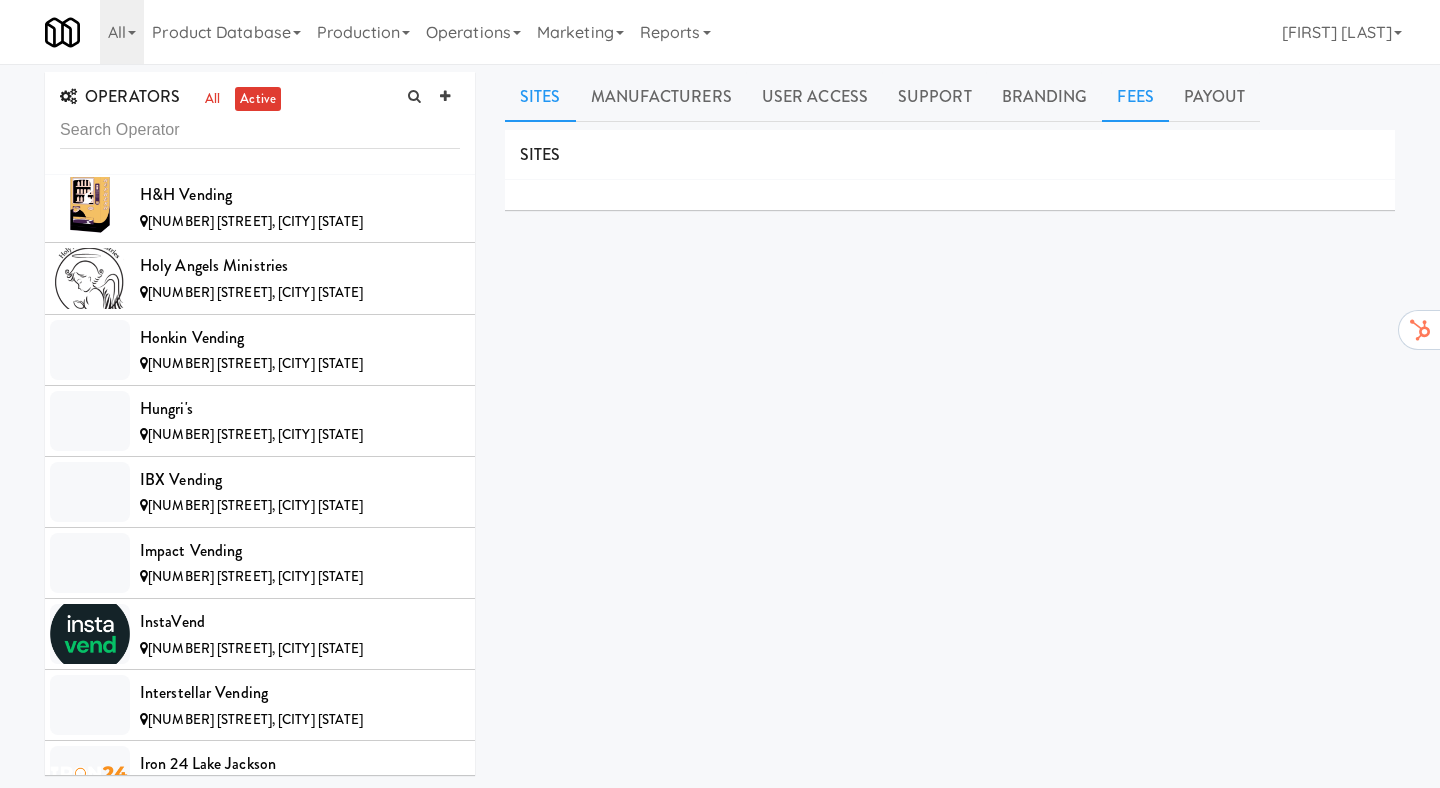 click on "Fees" at bounding box center (1135, 97) 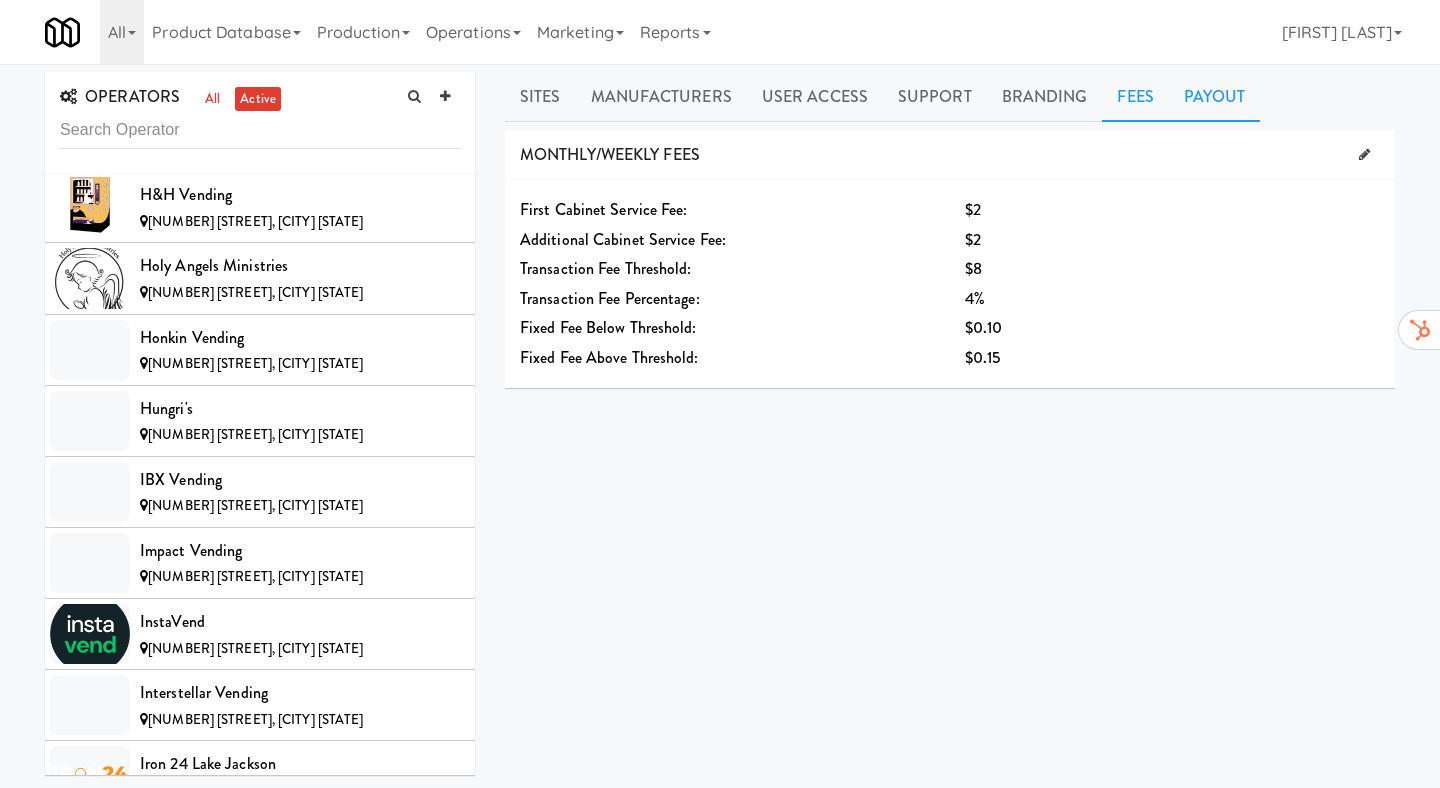 click on "Payout" at bounding box center (1215, 97) 